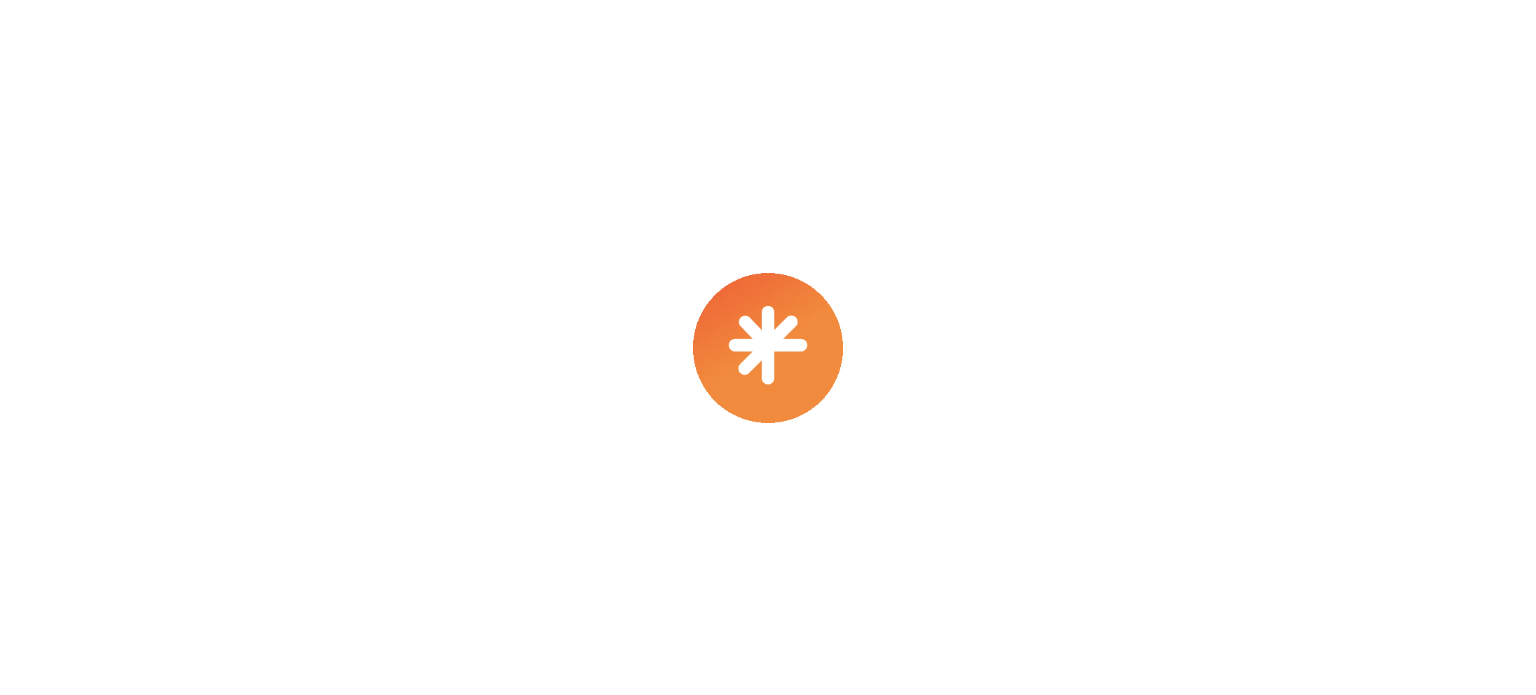 scroll, scrollTop: 0, scrollLeft: 0, axis: both 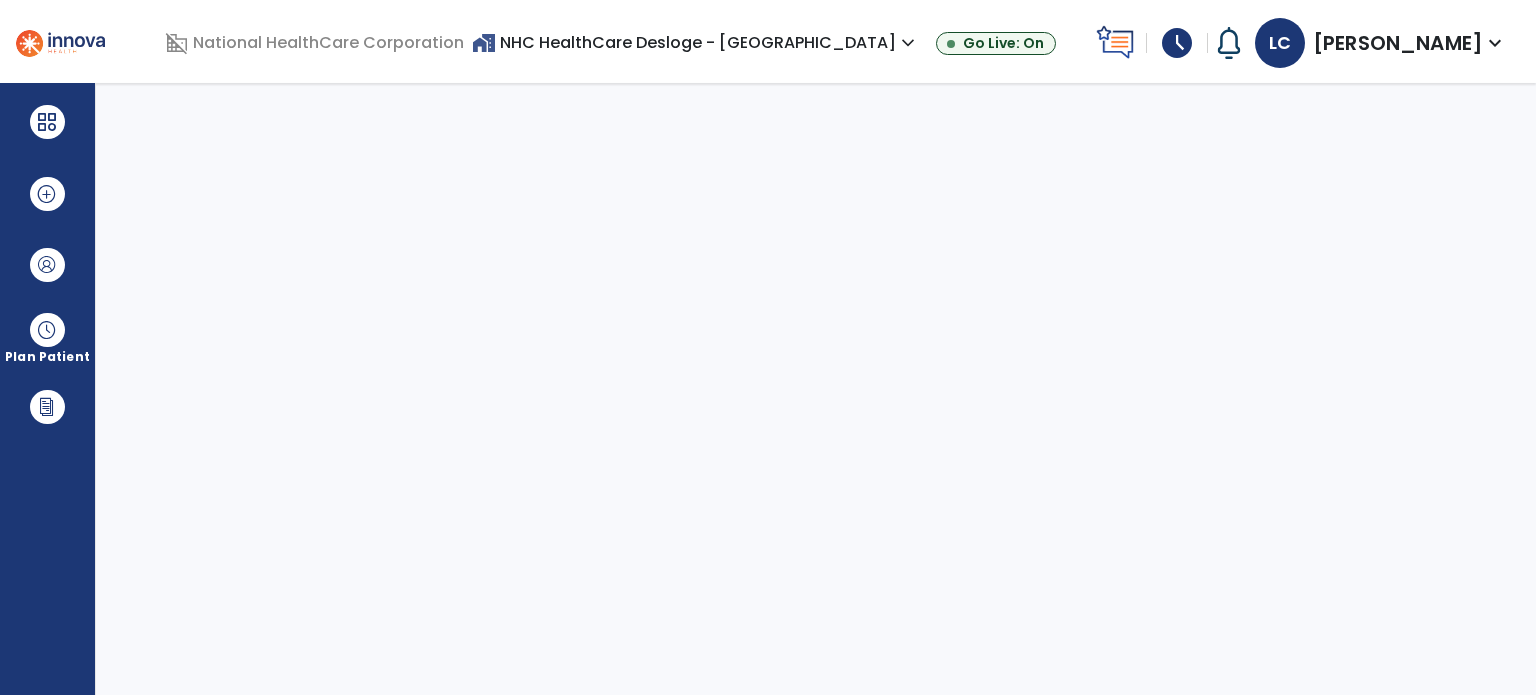 select on "****" 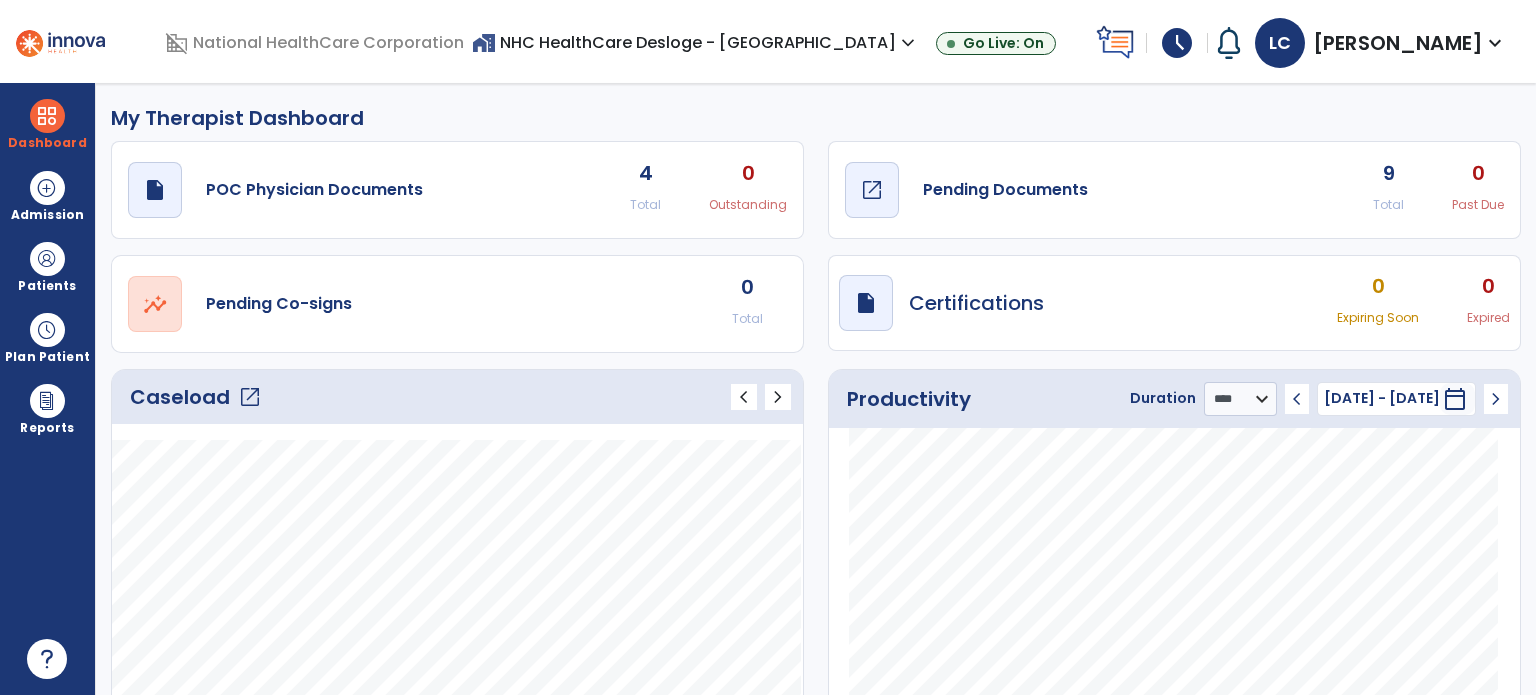 click on "Pending Documents" 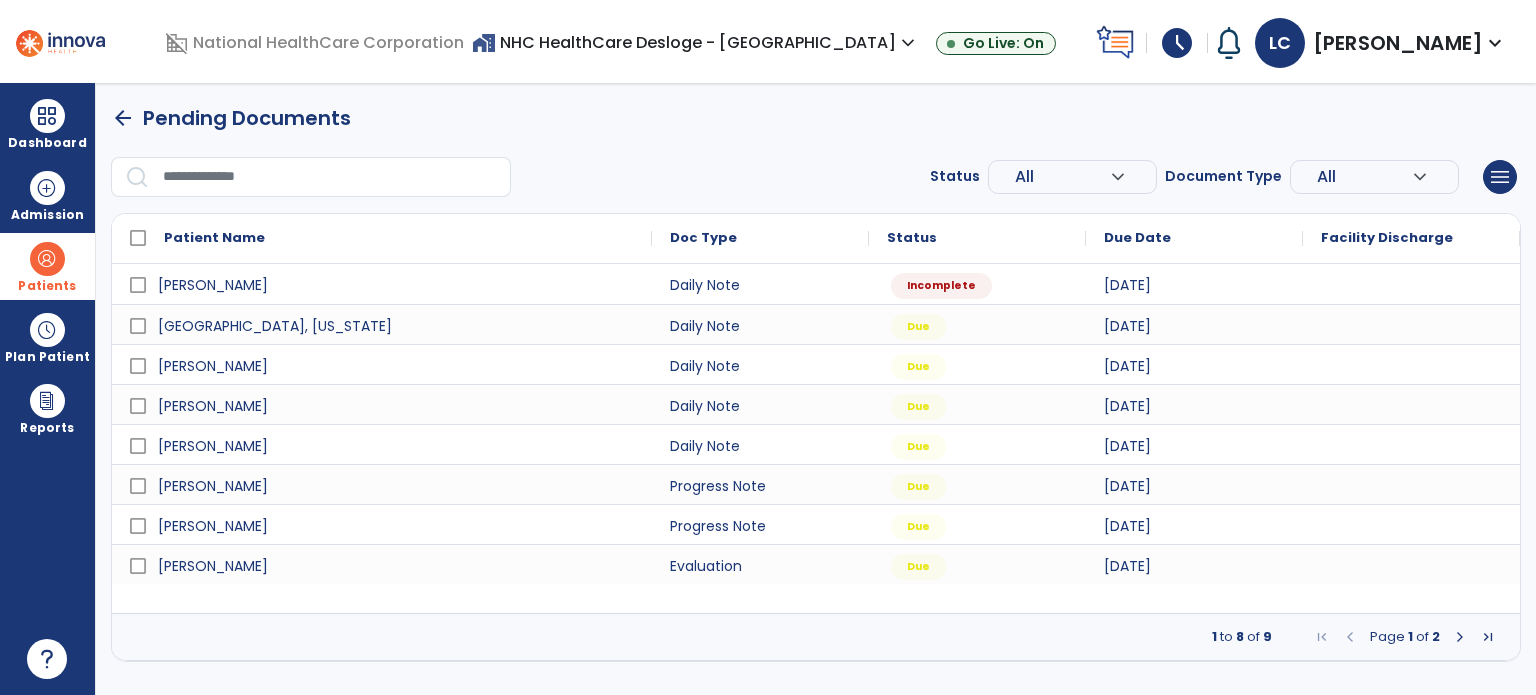 click at bounding box center [47, 259] 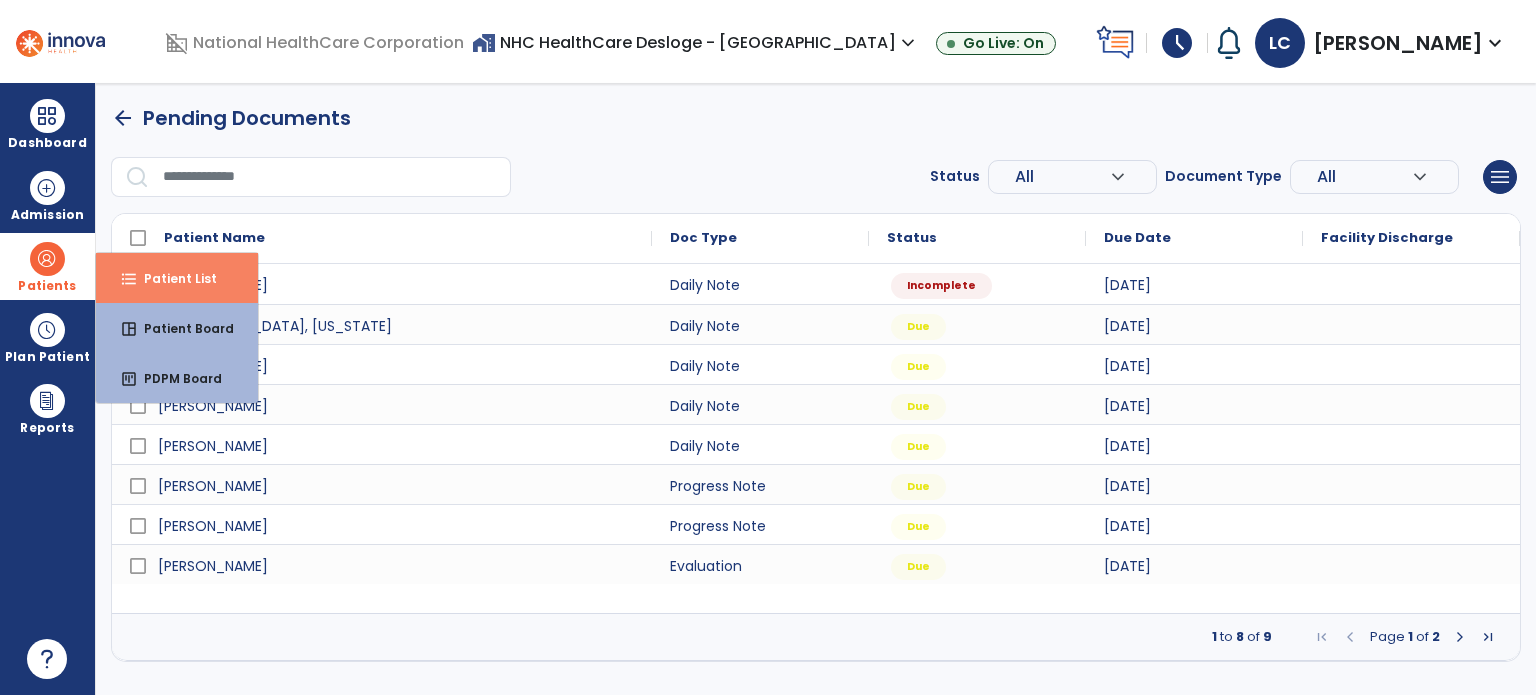 click on "Patient List" at bounding box center (172, 278) 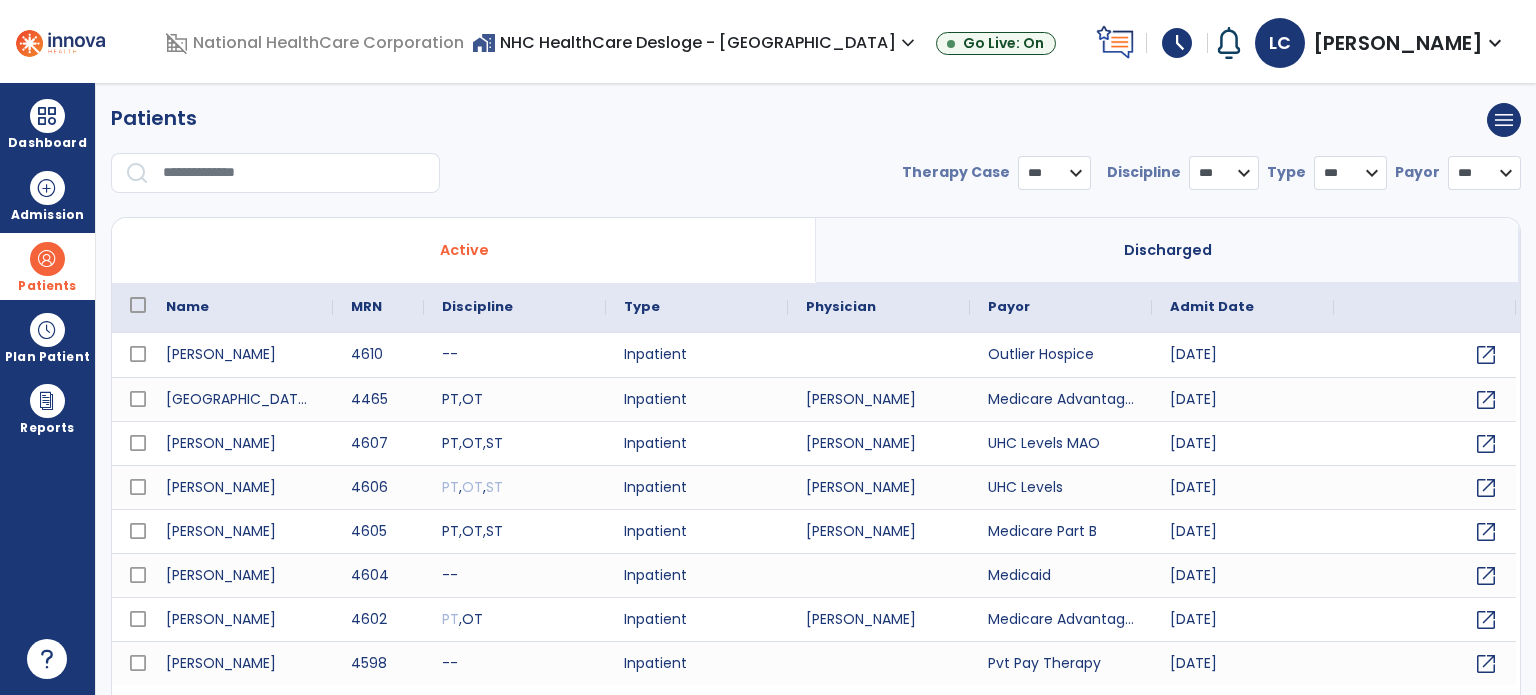 select on "***" 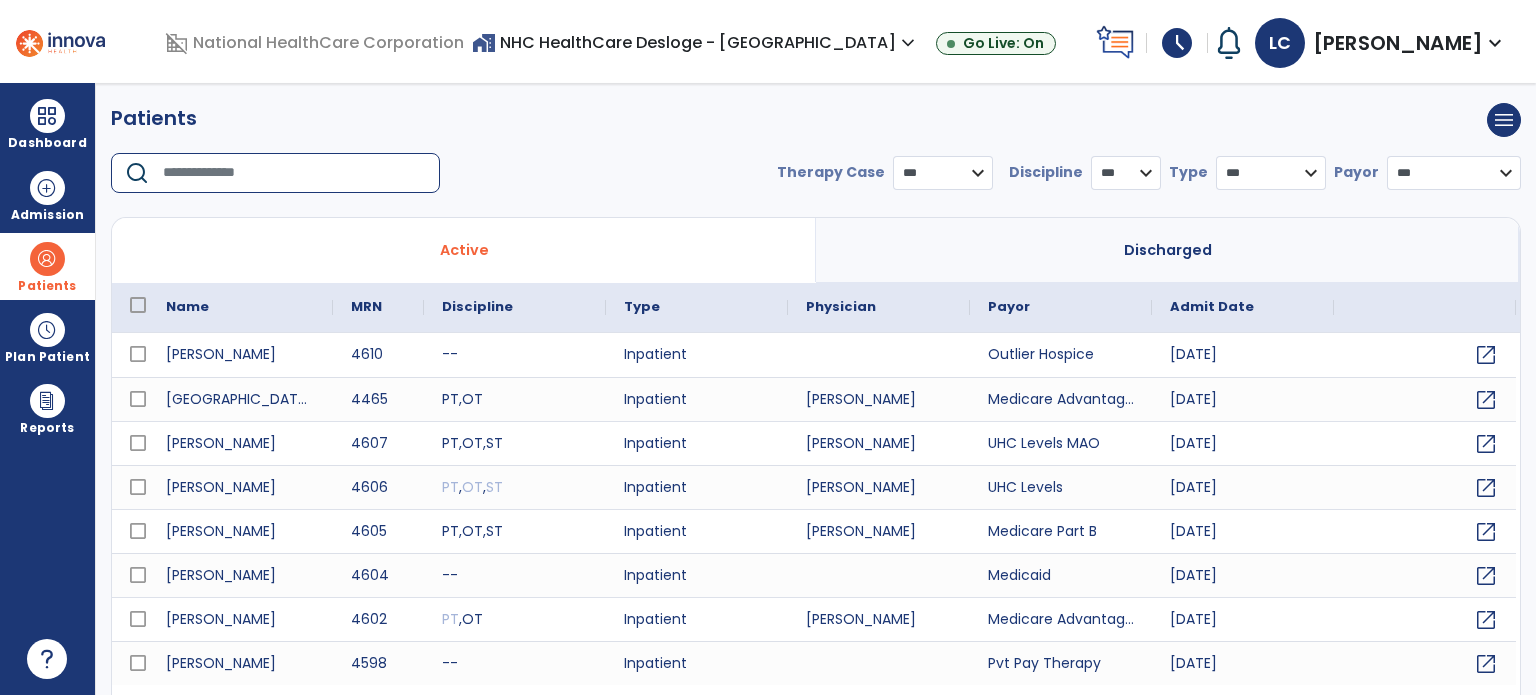 click at bounding box center (294, 173) 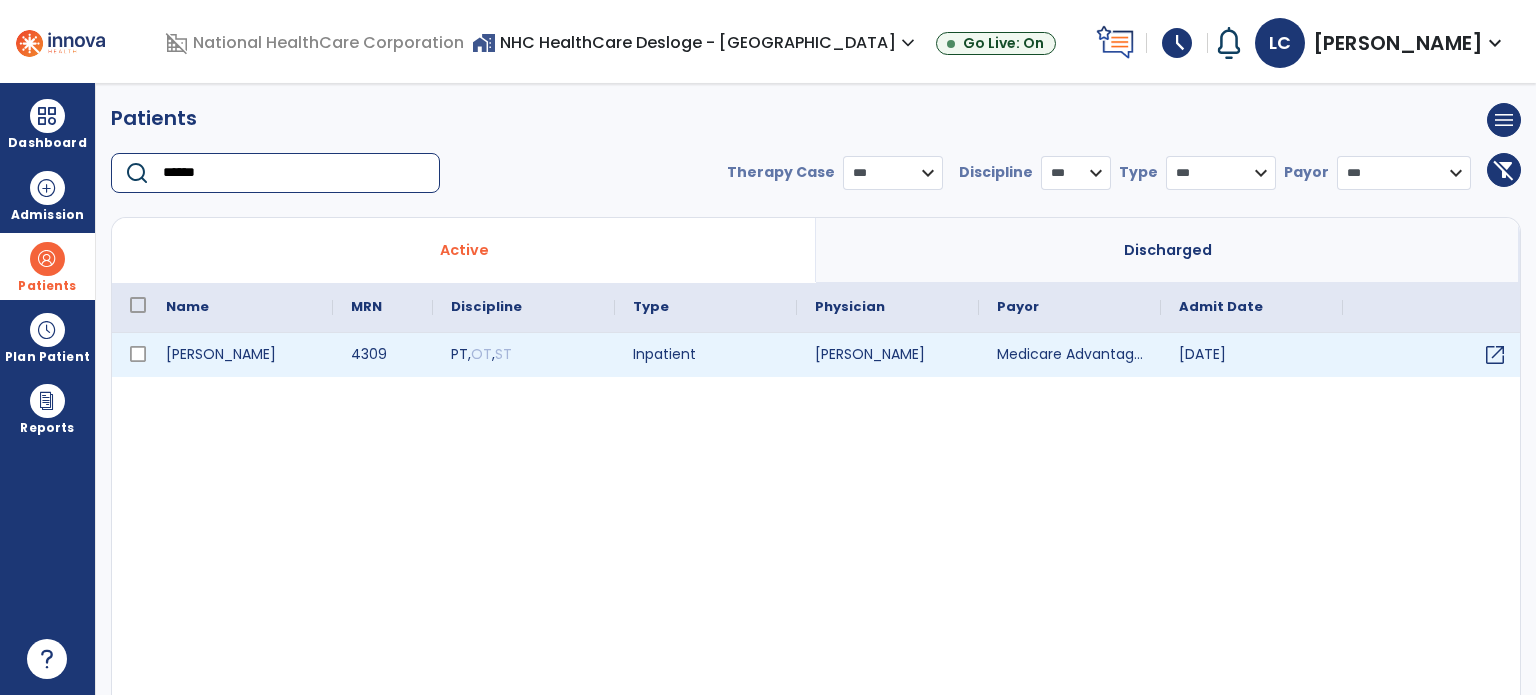 type on "******" 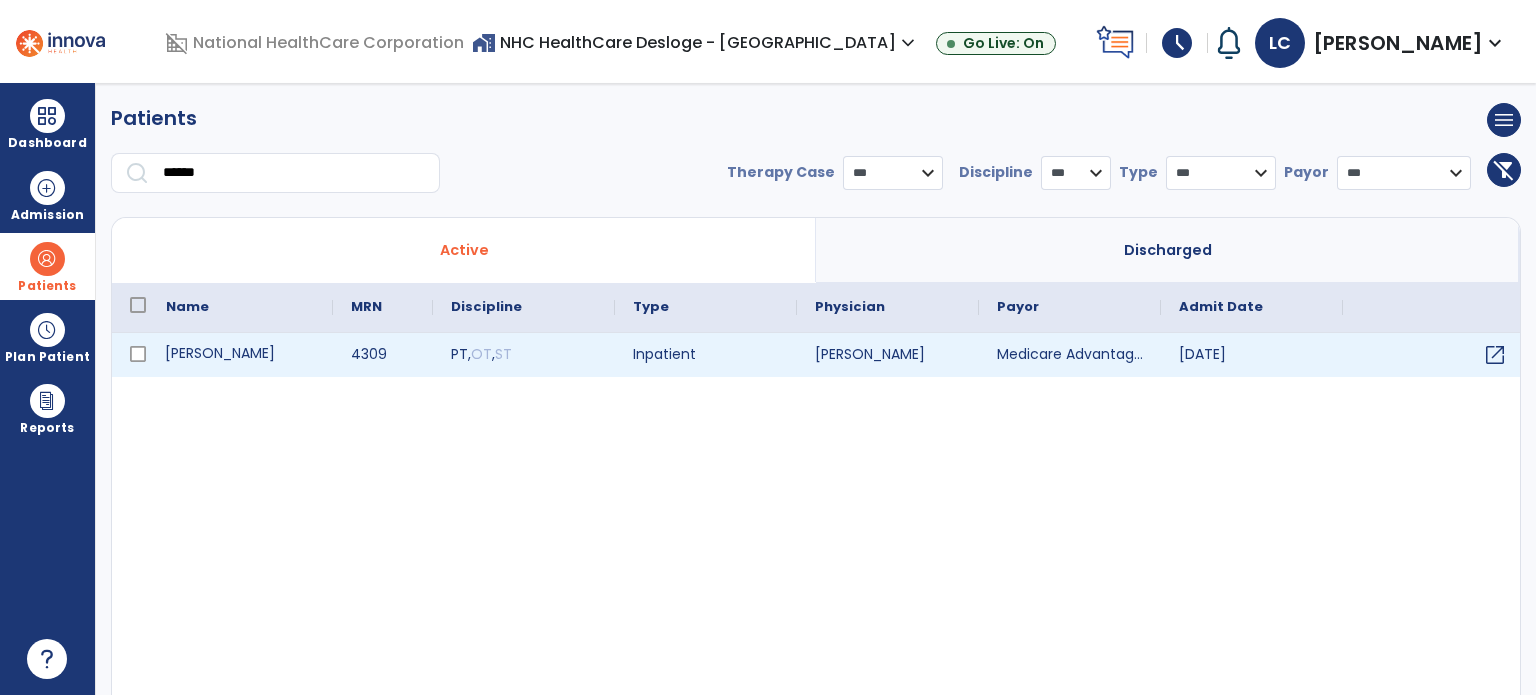 click on "[PERSON_NAME]" at bounding box center [240, 355] 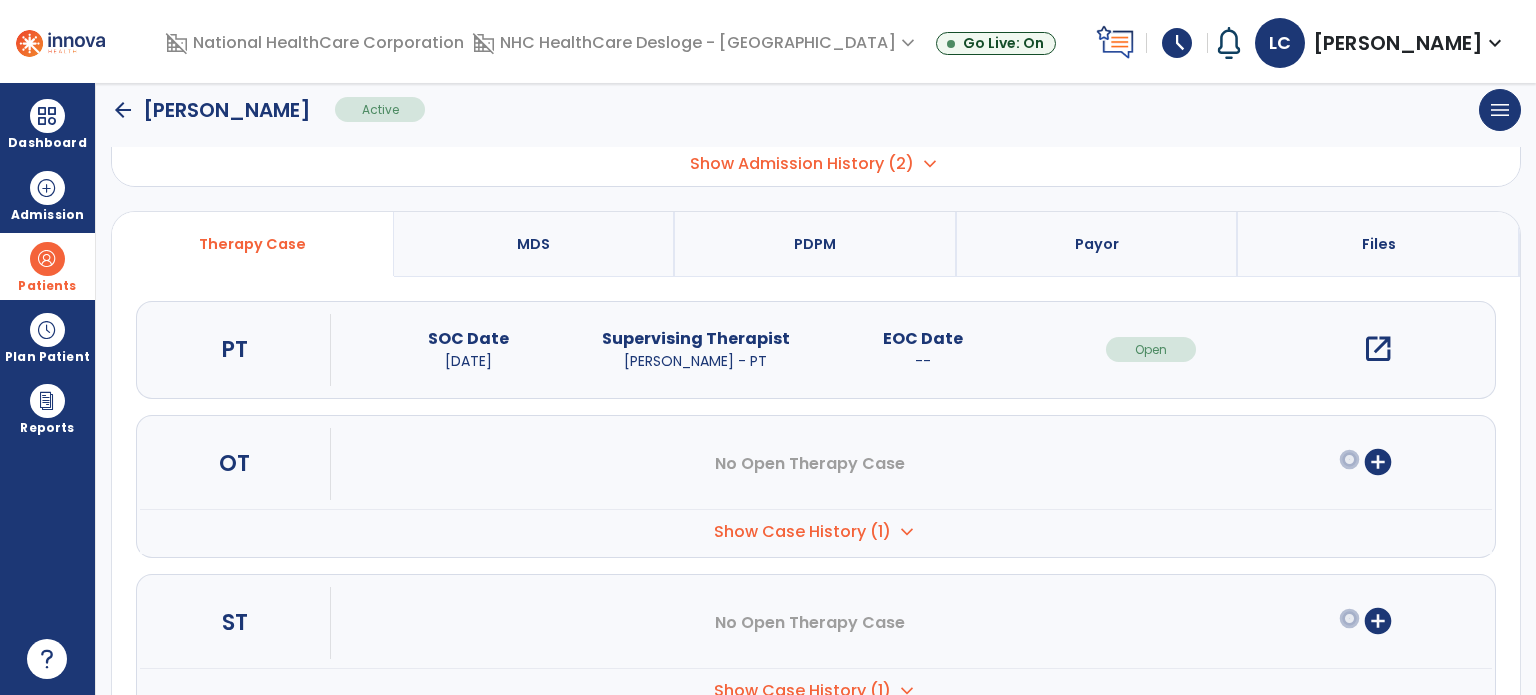 scroll, scrollTop: 132, scrollLeft: 0, axis: vertical 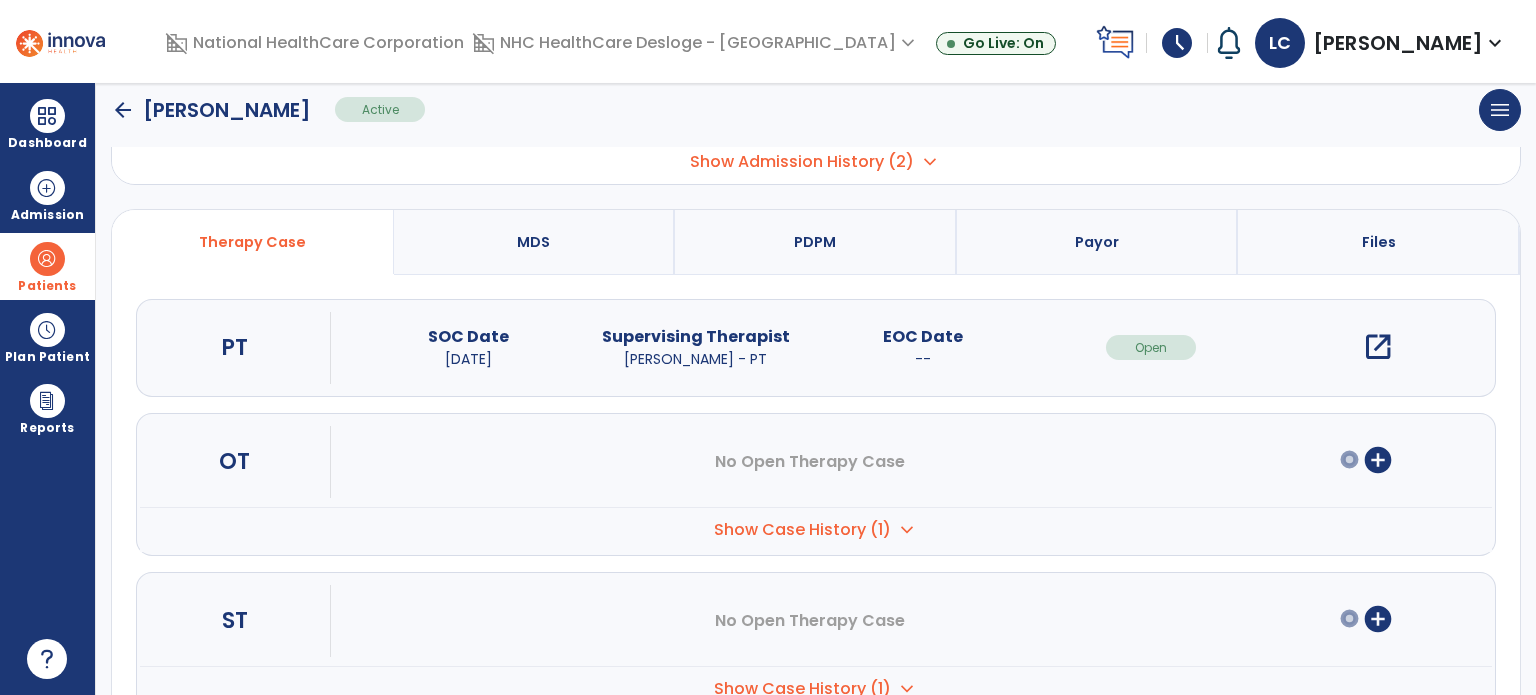 click on "open_in_new" at bounding box center (1378, 347) 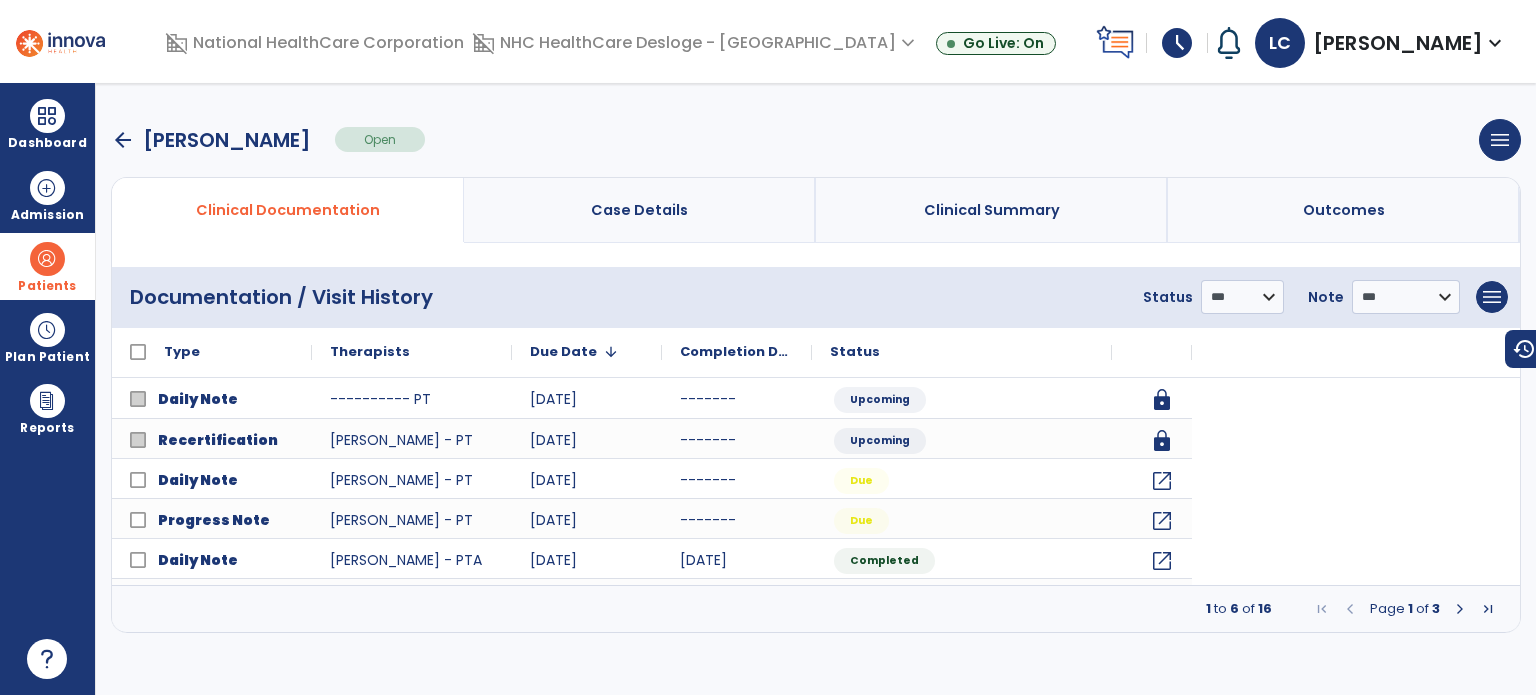 scroll, scrollTop: 0, scrollLeft: 0, axis: both 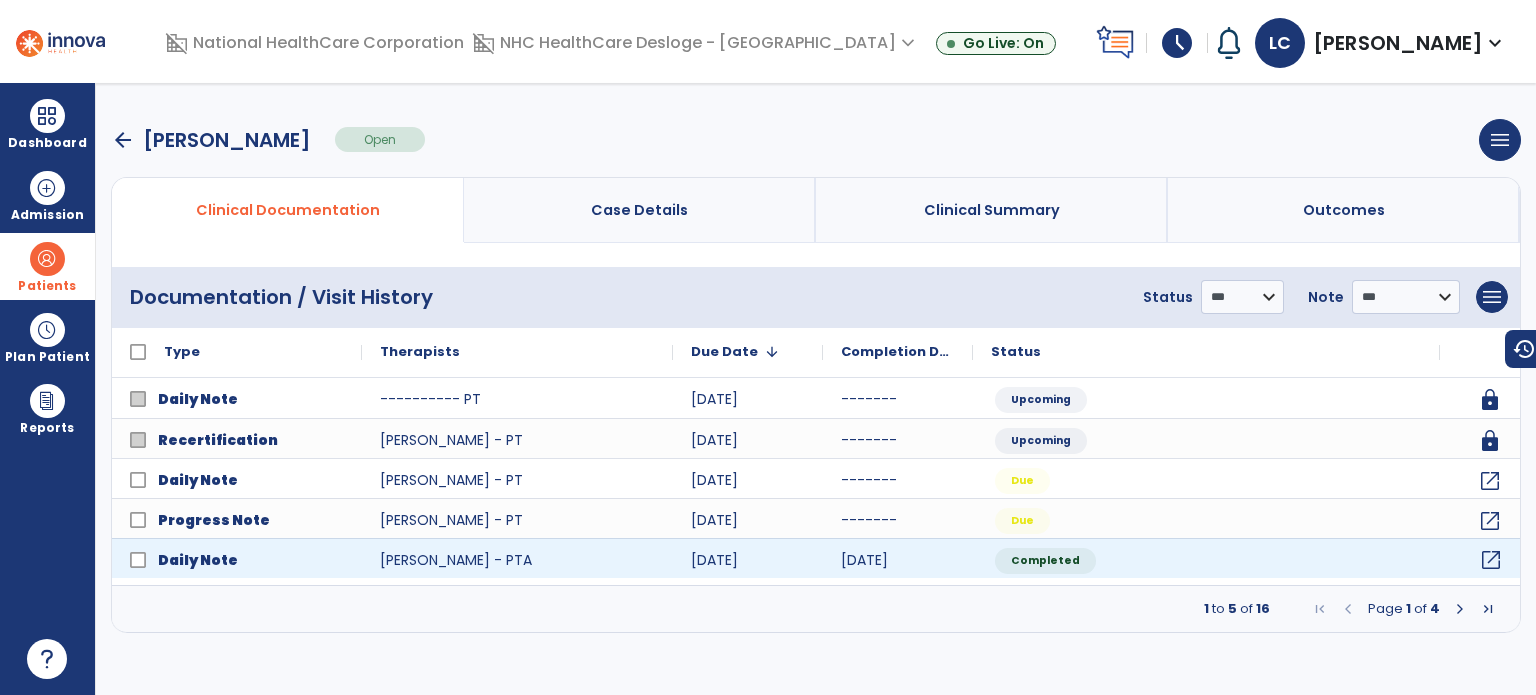 click on "open_in_new" 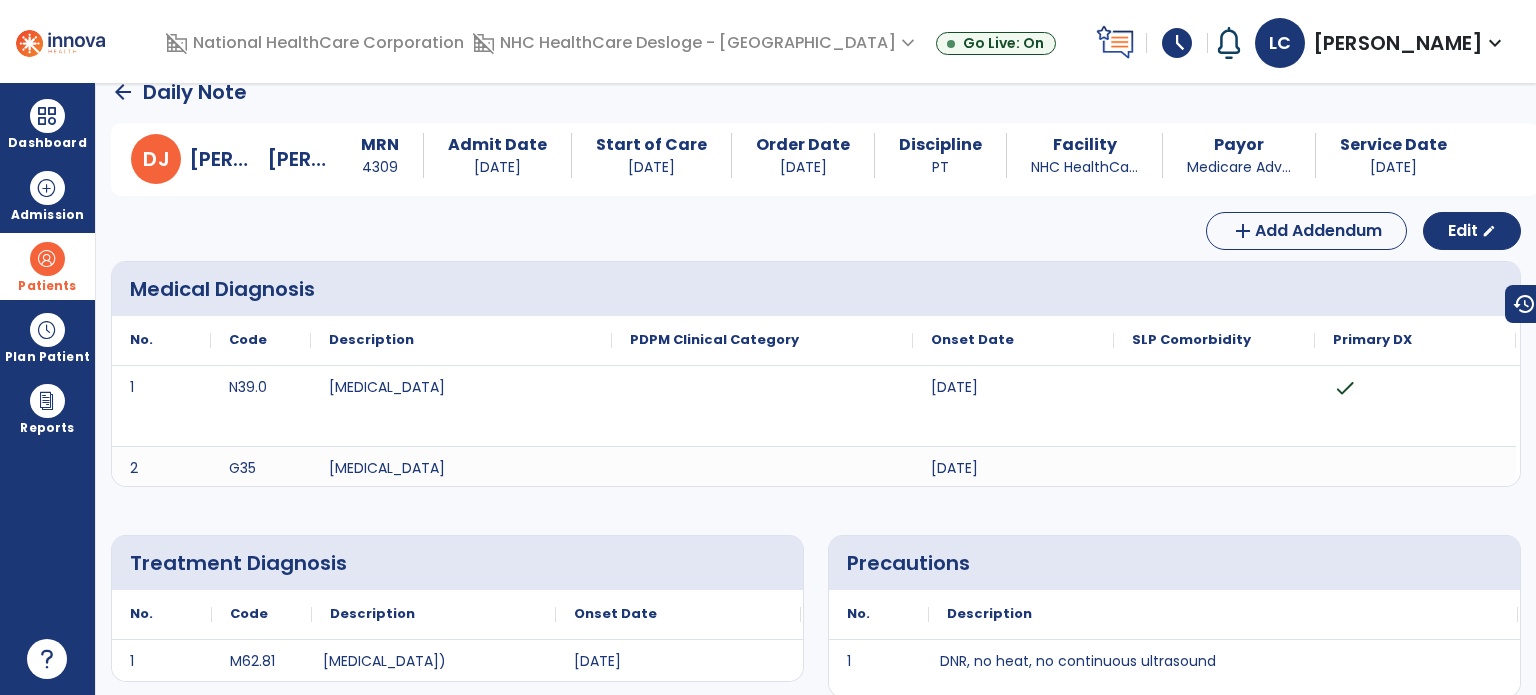 scroll, scrollTop: 0, scrollLeft: 0, axis: both 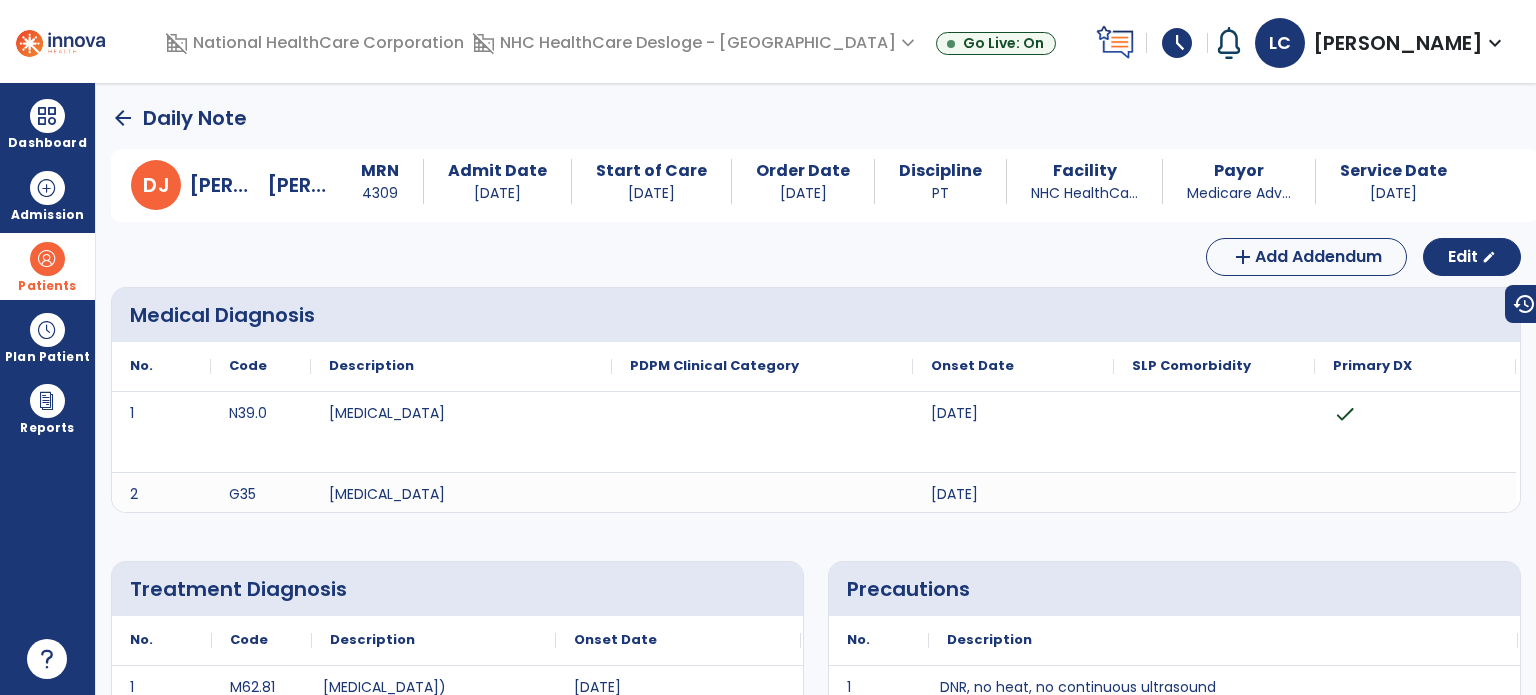 click on "arrow_back" 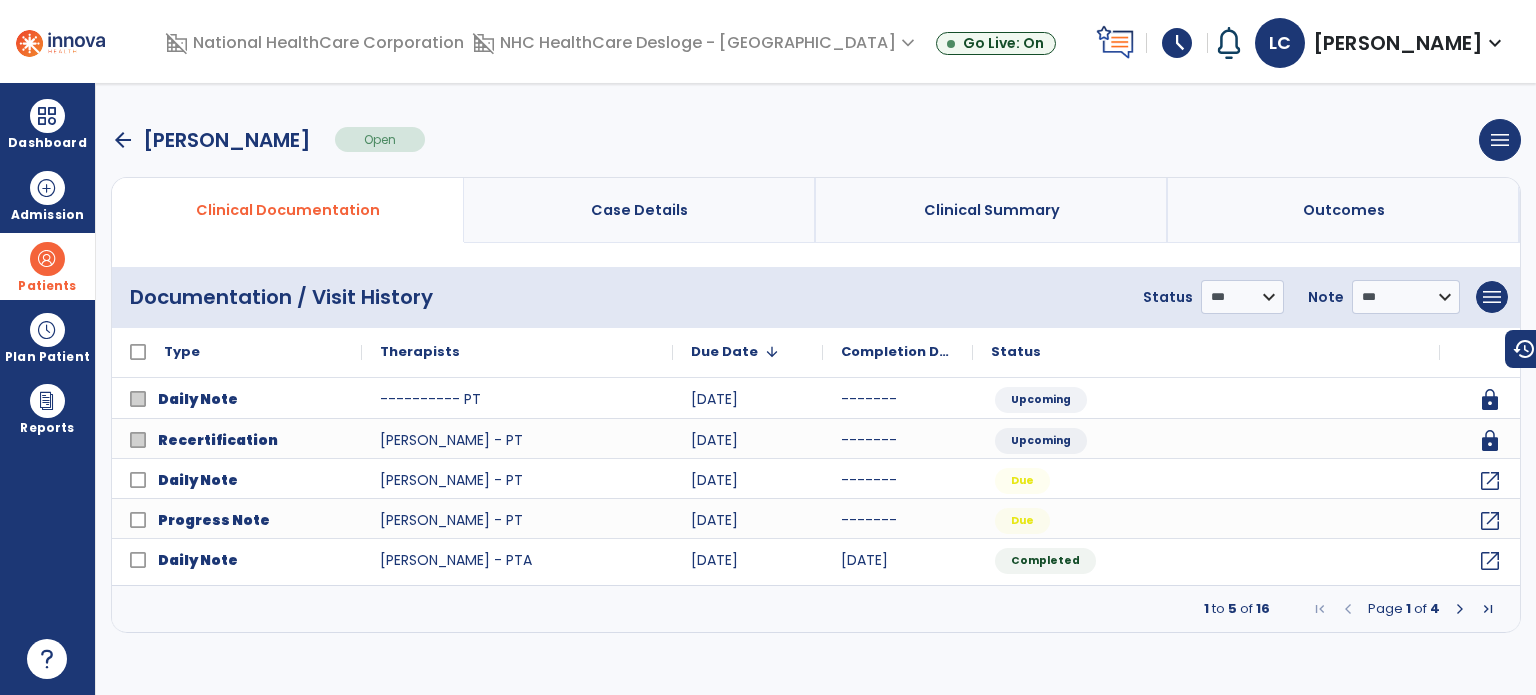 click on "arrow_back" at bounding box center [123, 140] 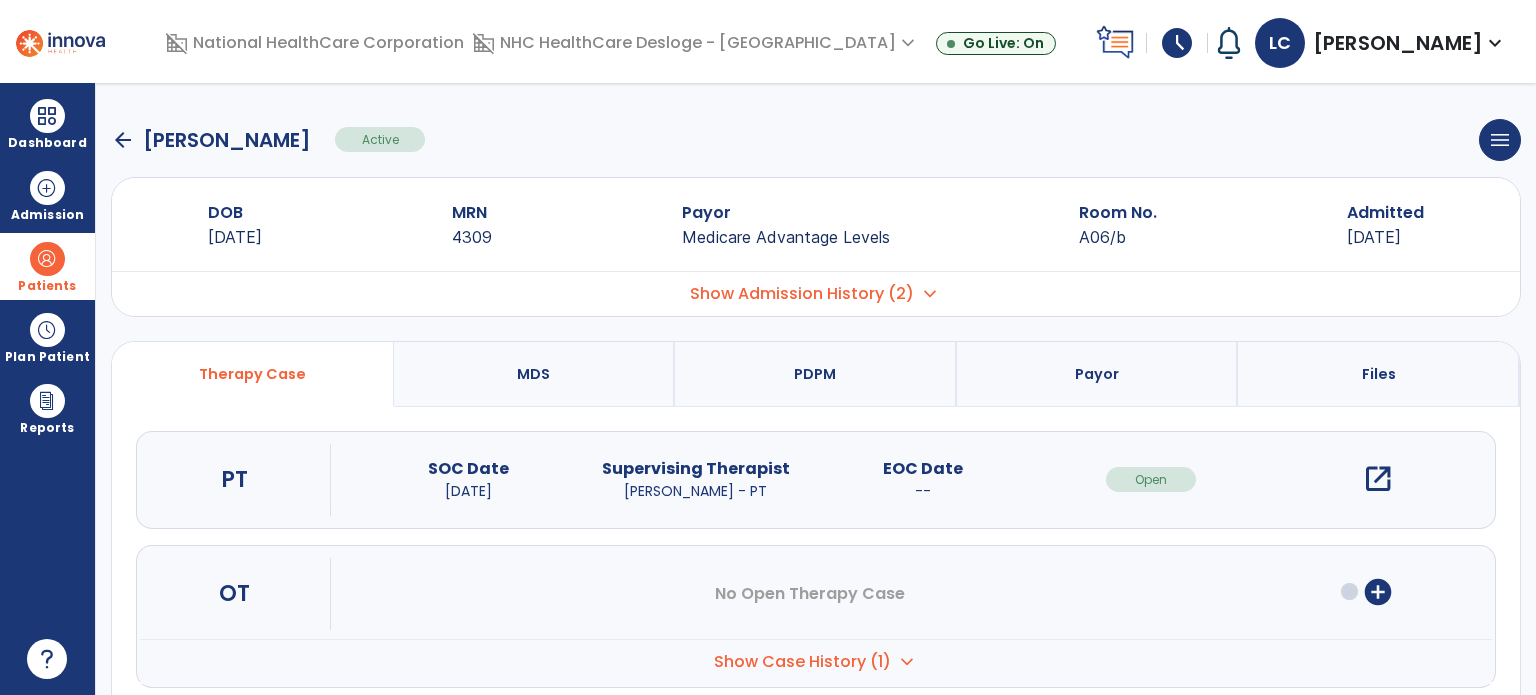click on "arrow_back" 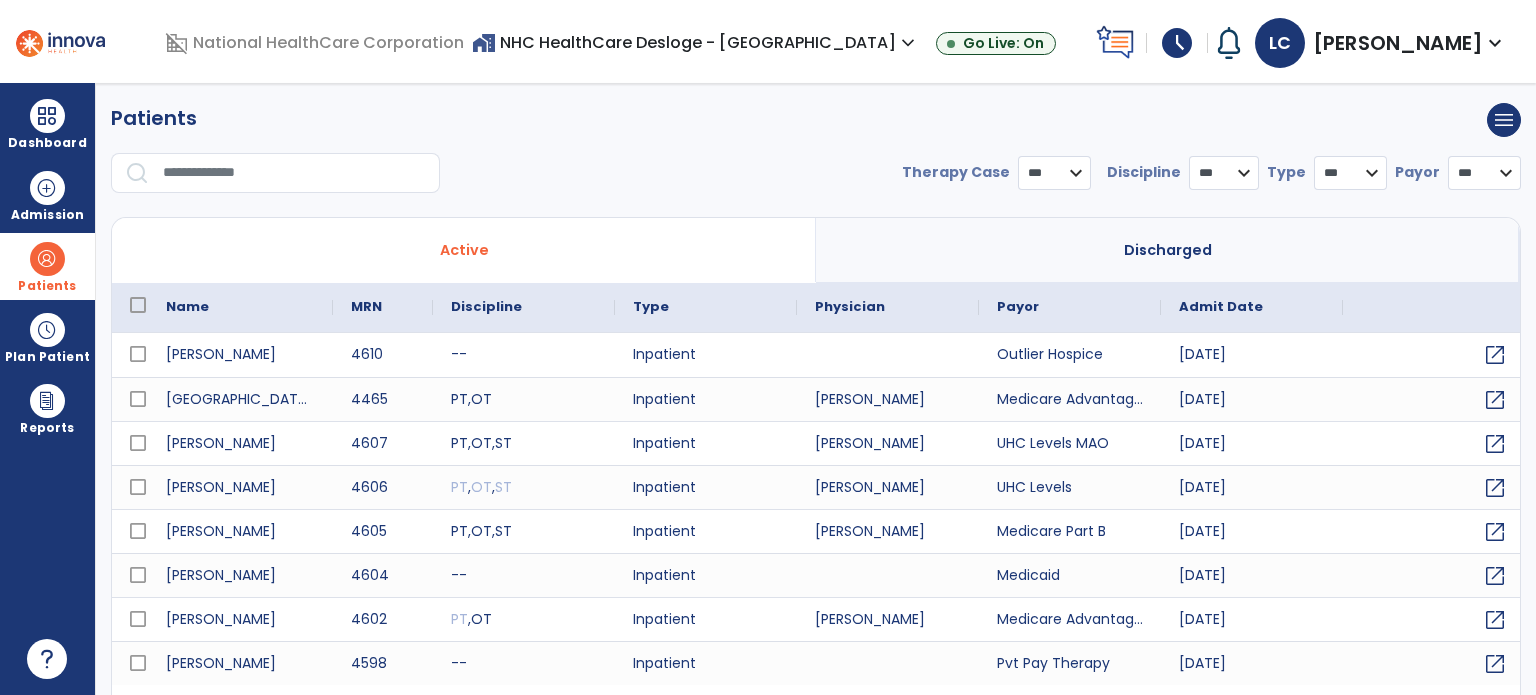 select on "***" 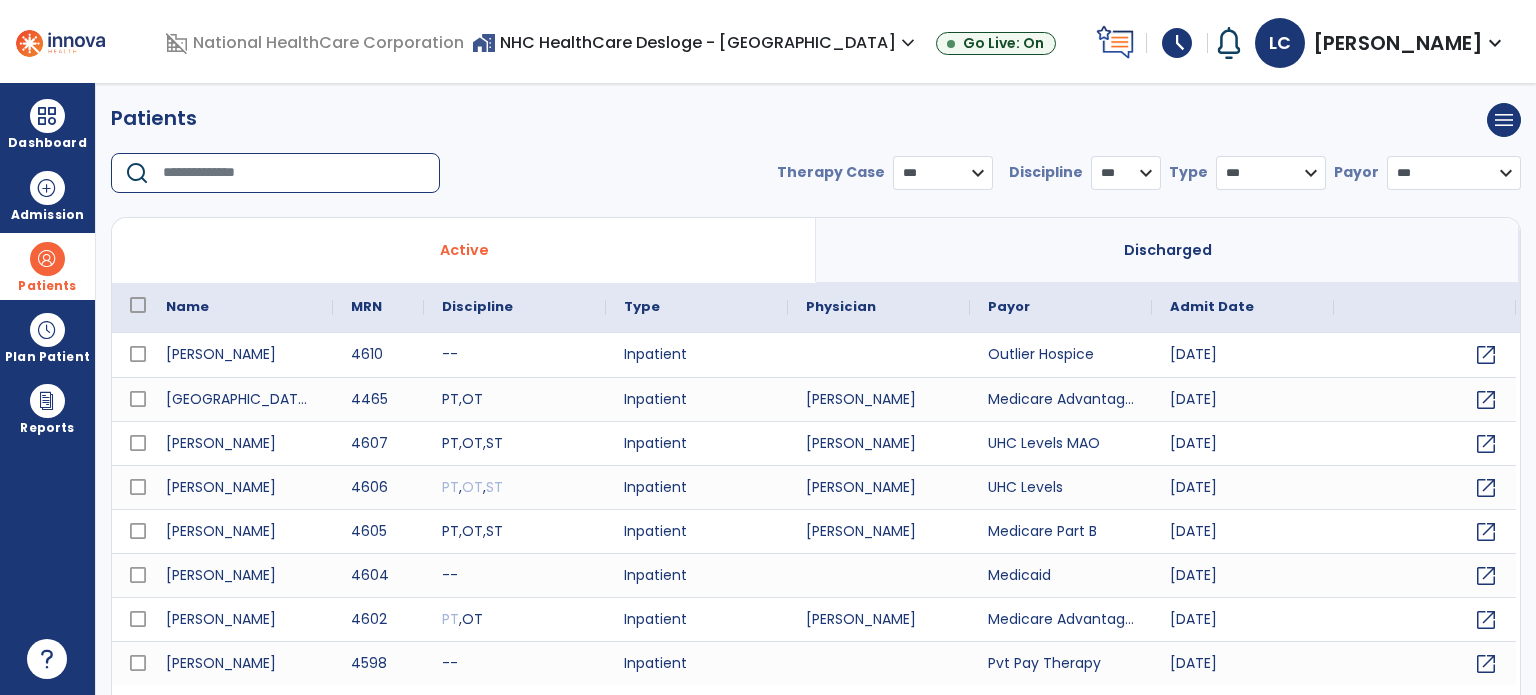 click at bounding box center (294, 173) 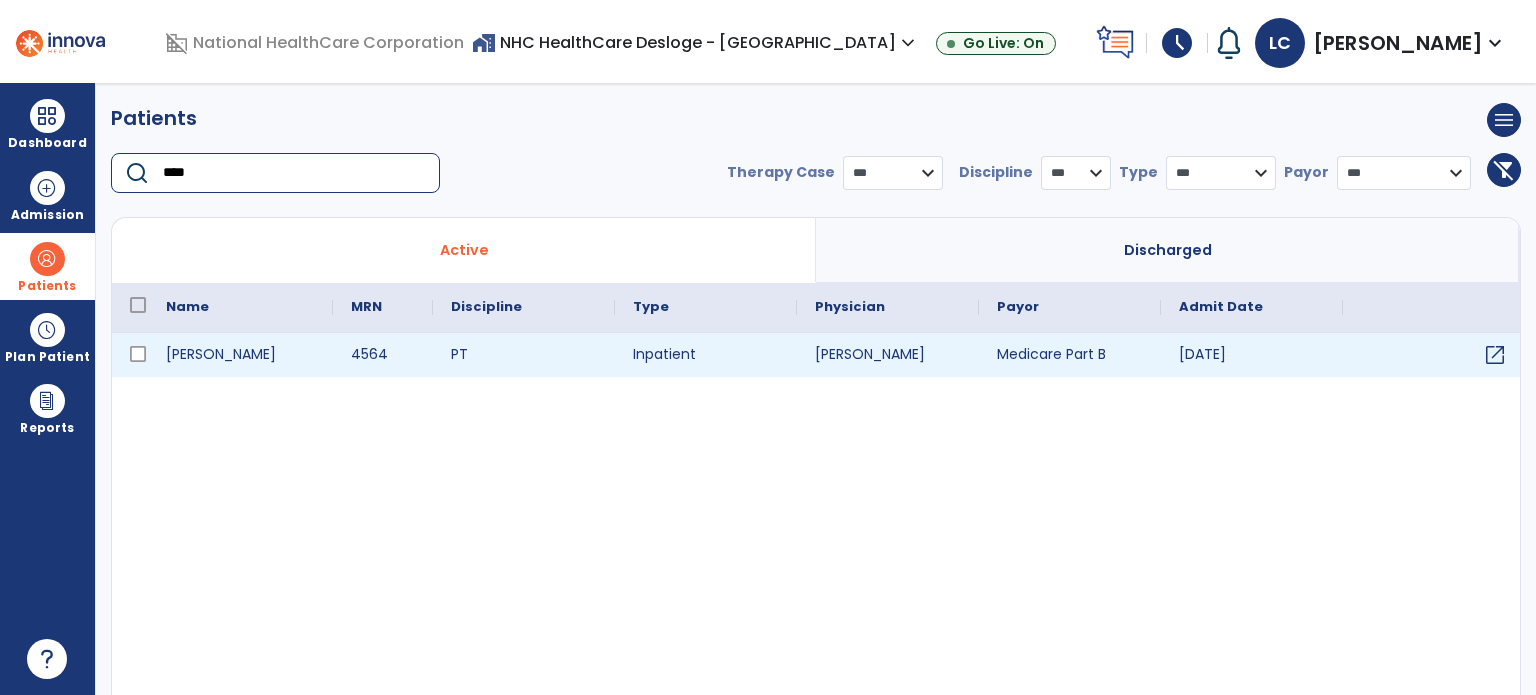 type on "****" 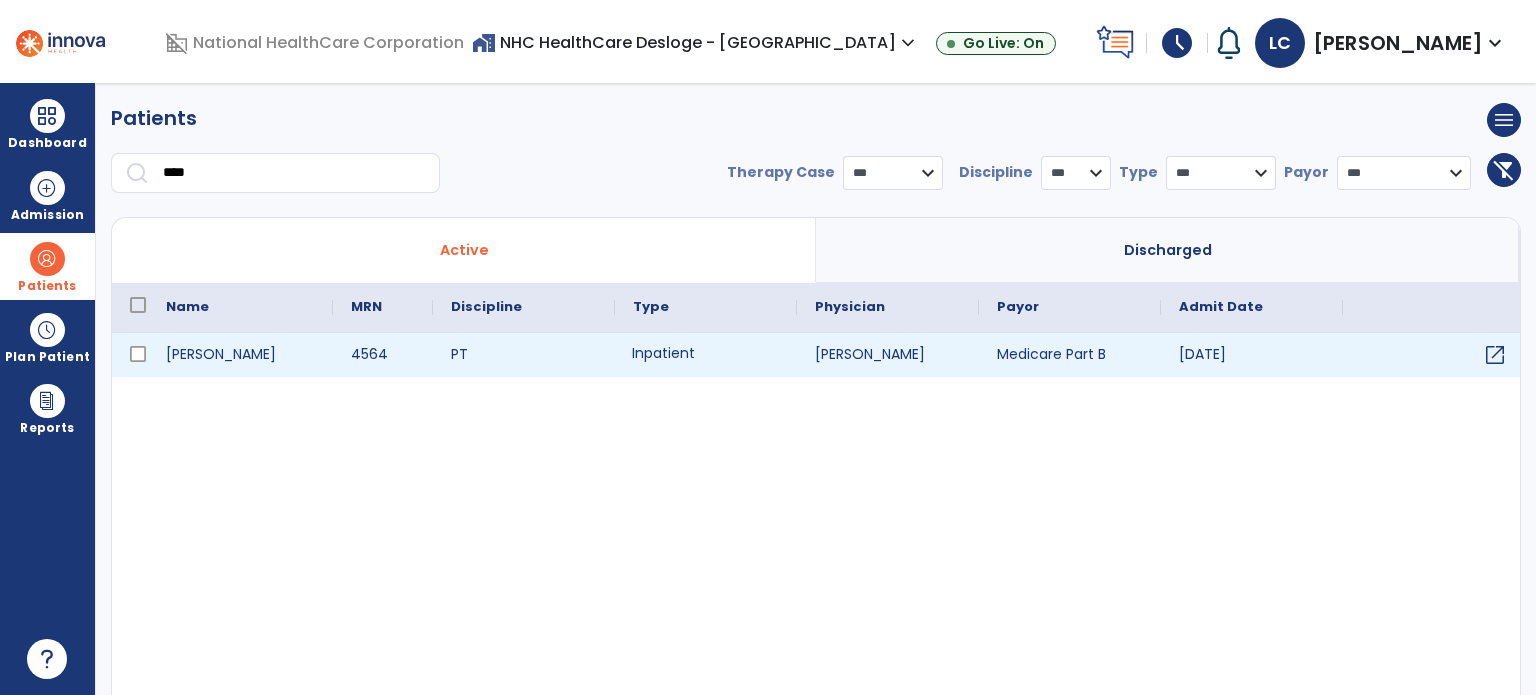 click on "Inpatient" at bounding box center (706, 355) 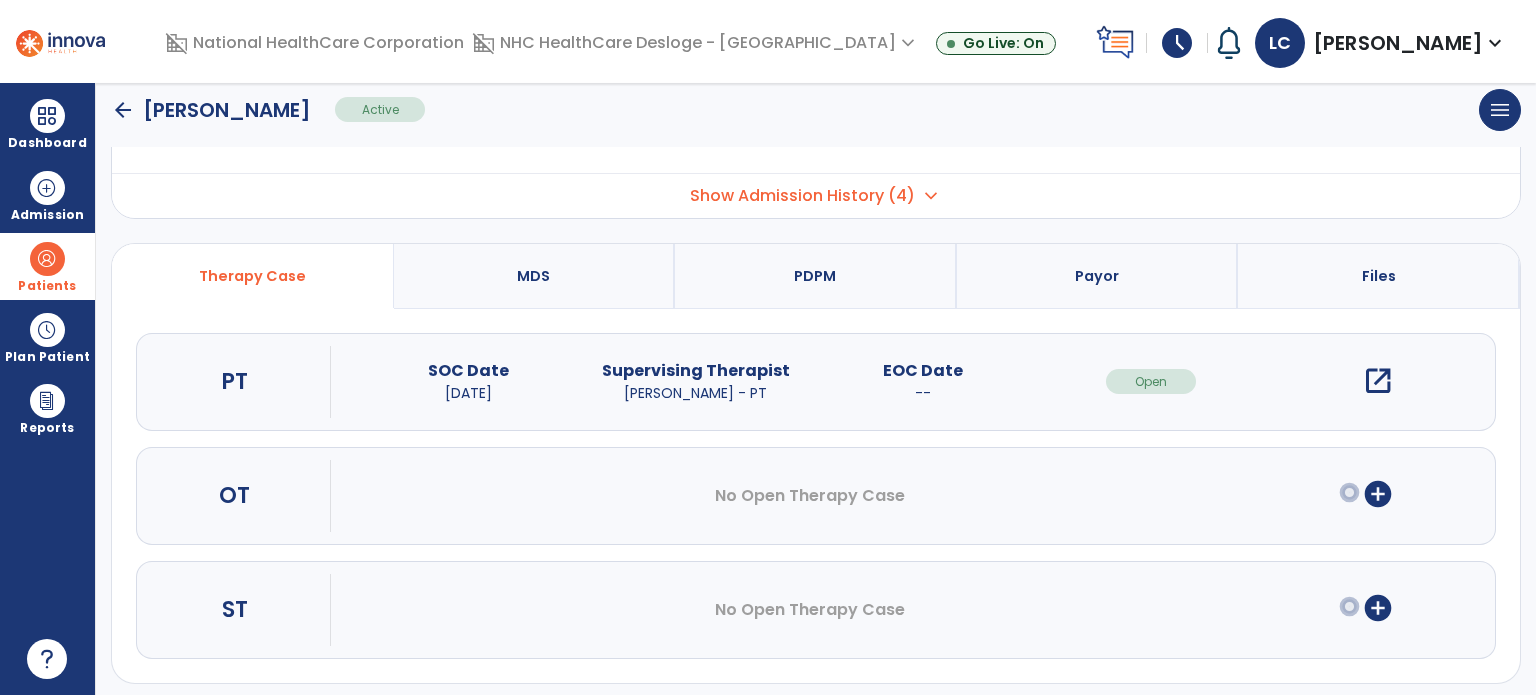 scroll, scrollTop: 100, scrollLeft: 0, axis: vertical 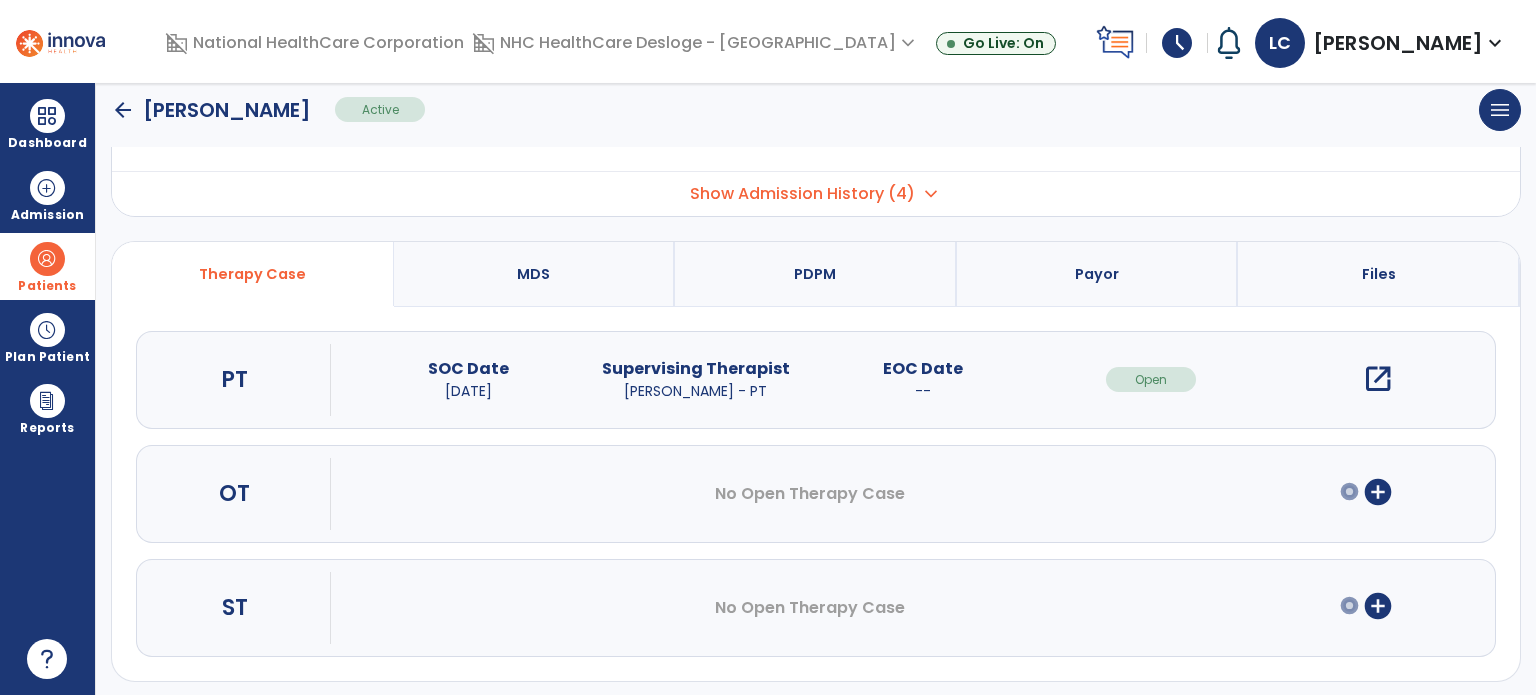 click on "open_in_new" at bounding box center [1378, 379] 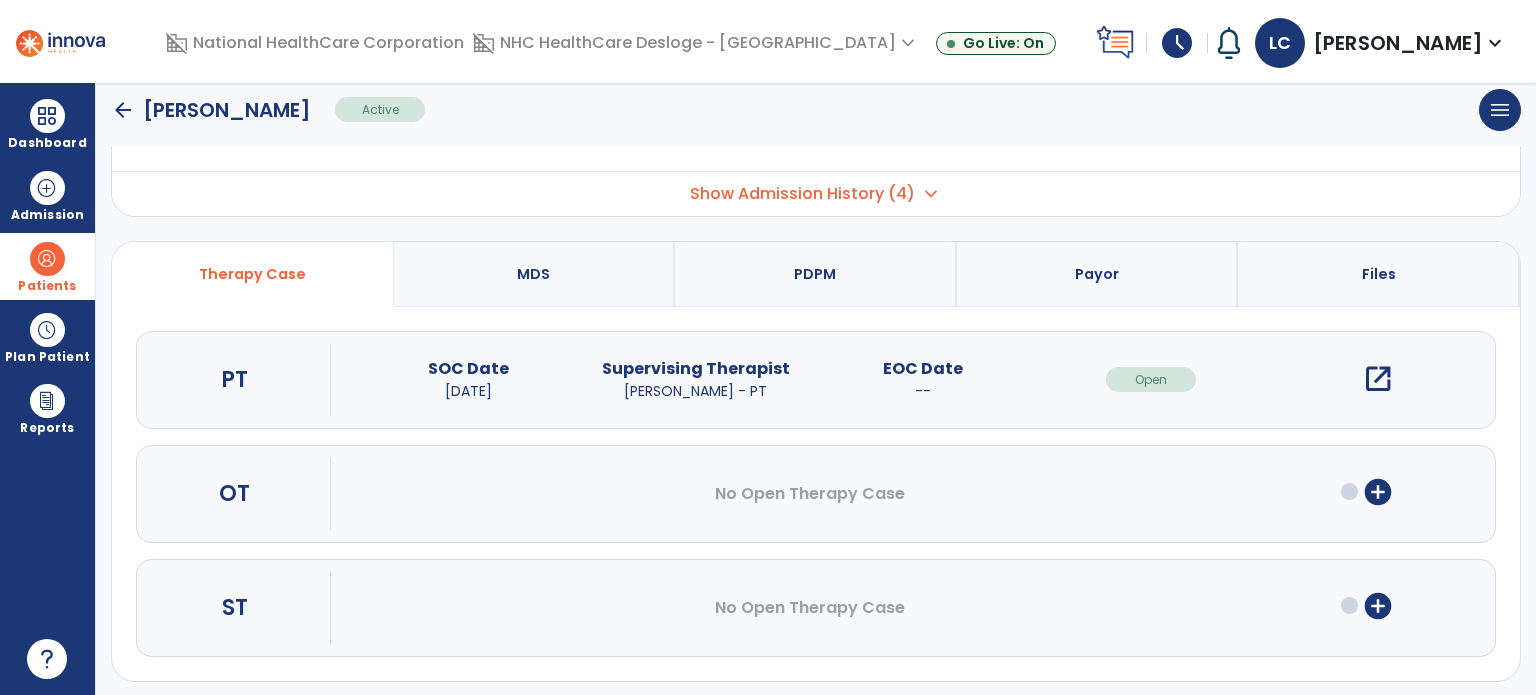 scroll, scrollTop: 0, scrollLeft: 0, axis: both 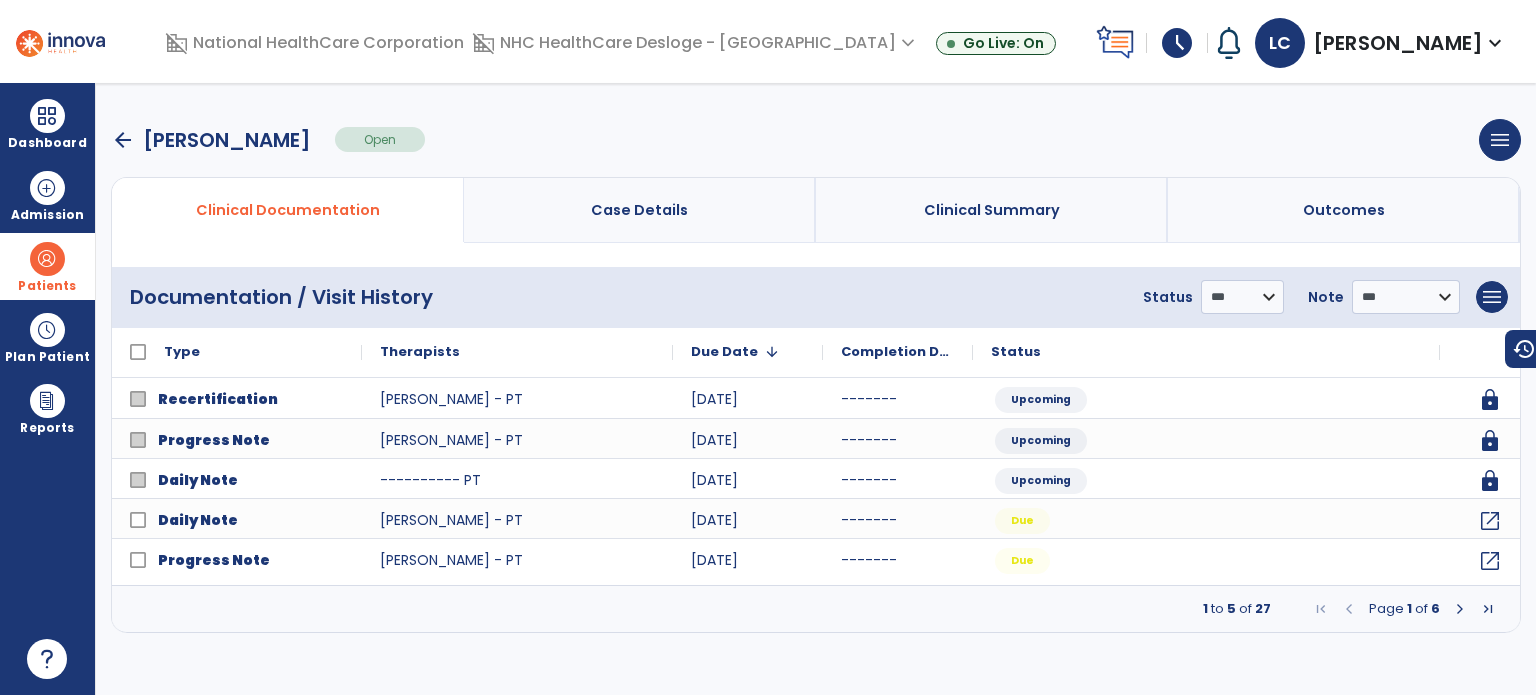 click at bounding box center (1460, 609) 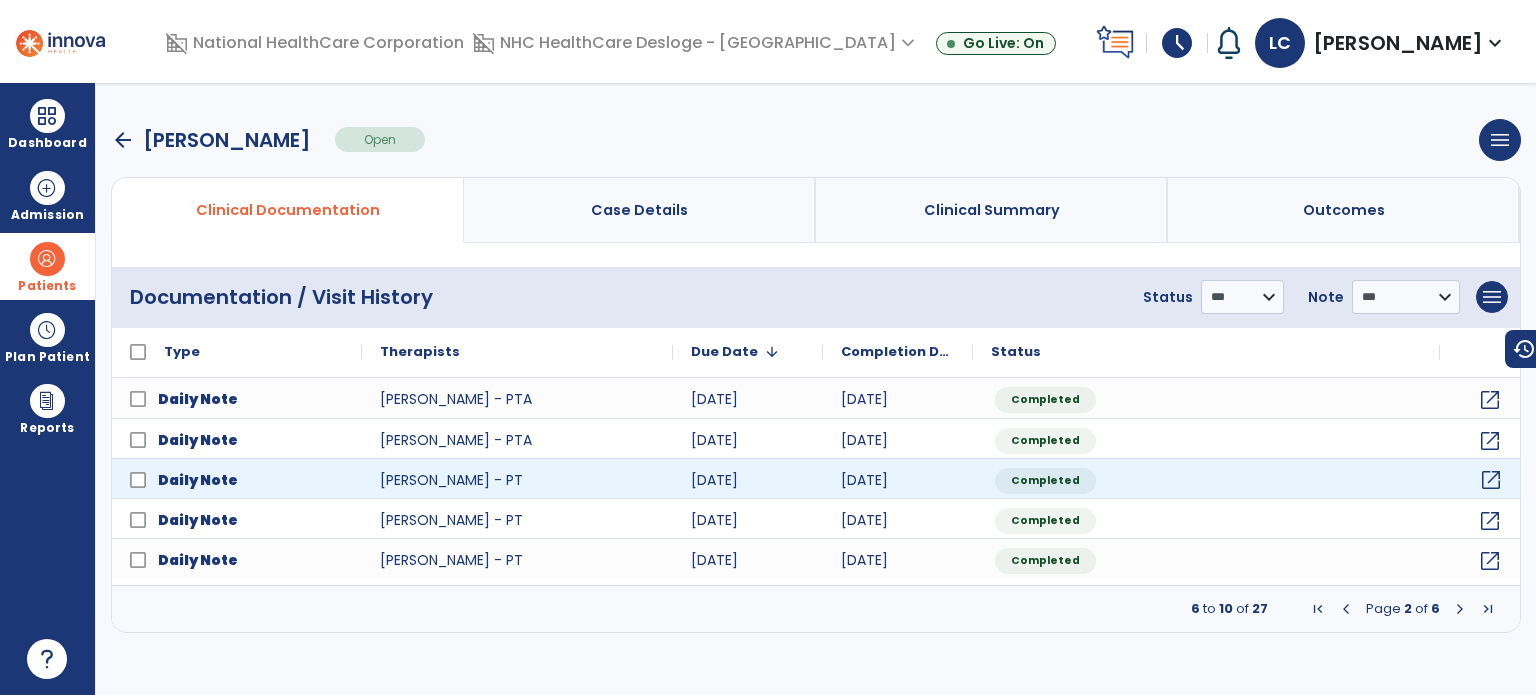 click on "open_in_new" 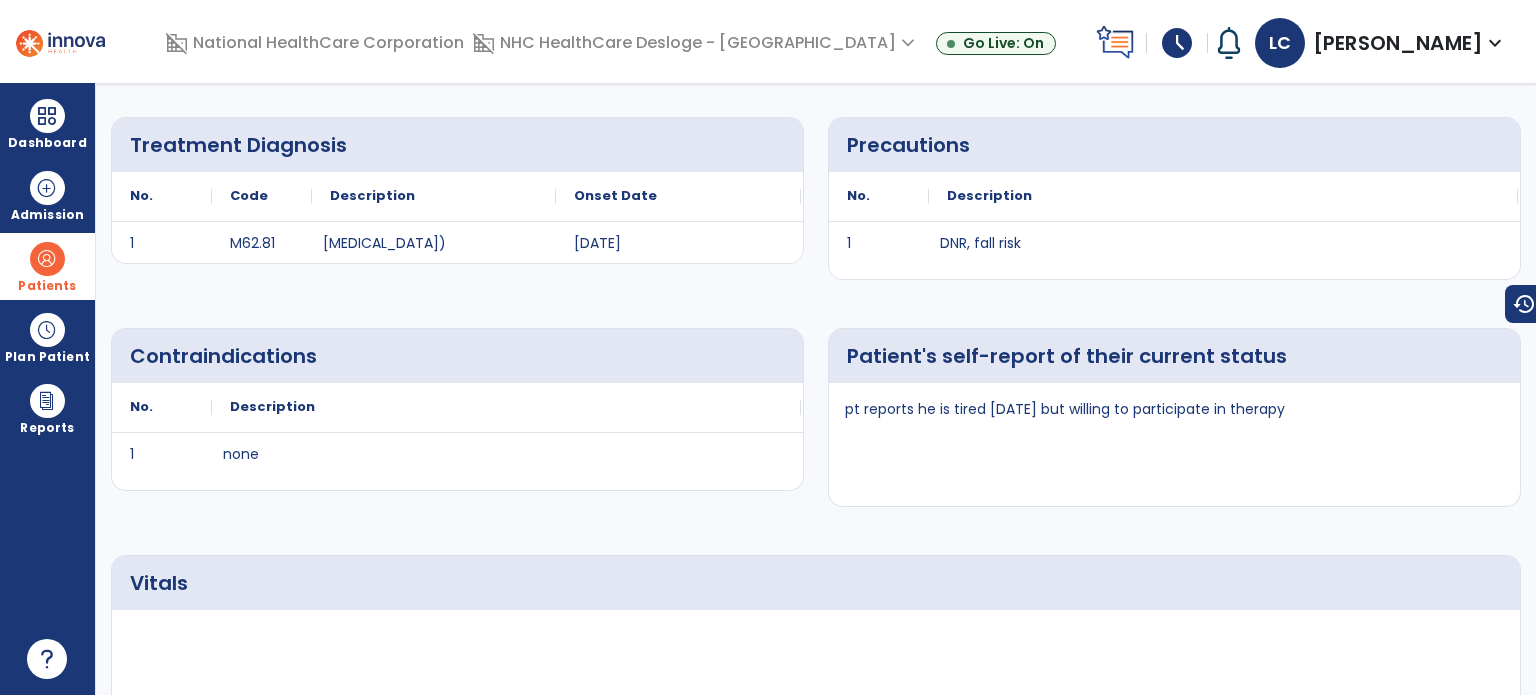scroll, scrollTop: 0, scrollLeft: 0, axis: both 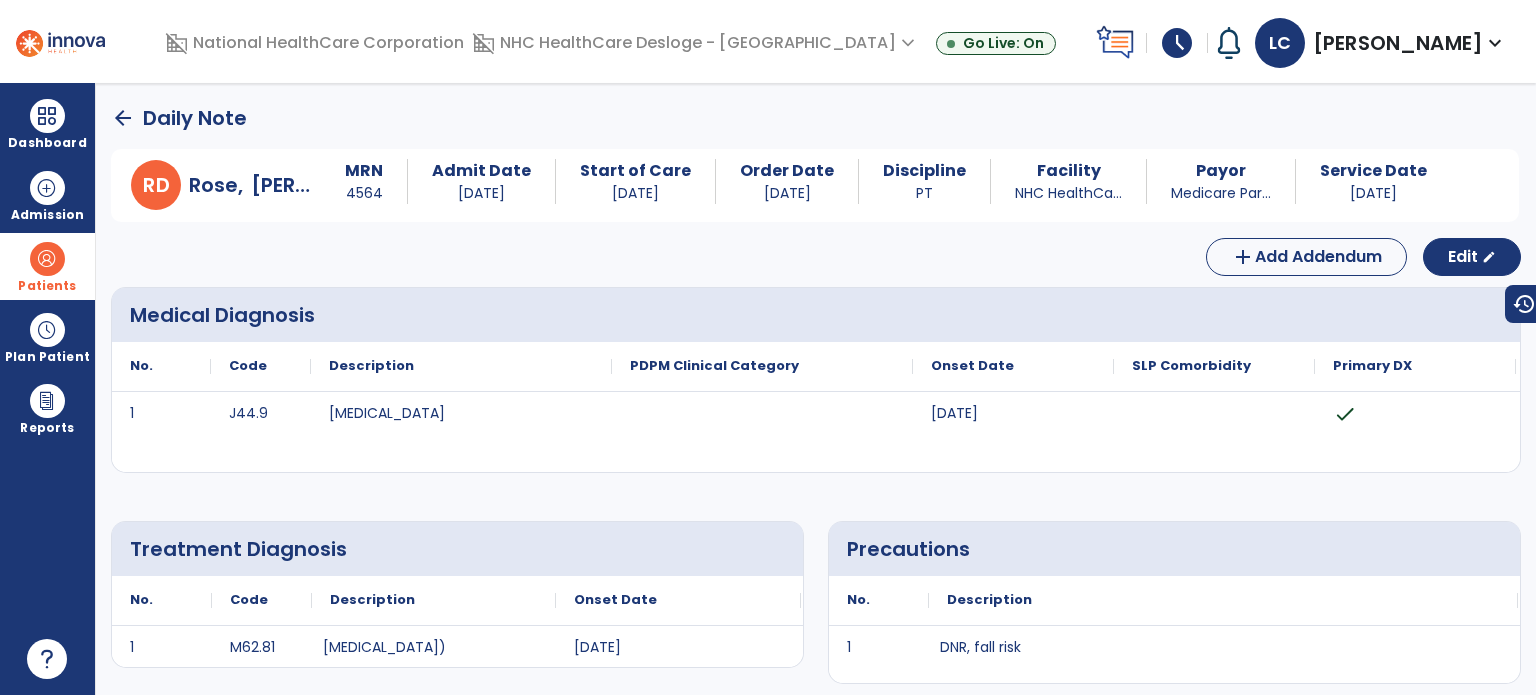 click on "arrow_back" 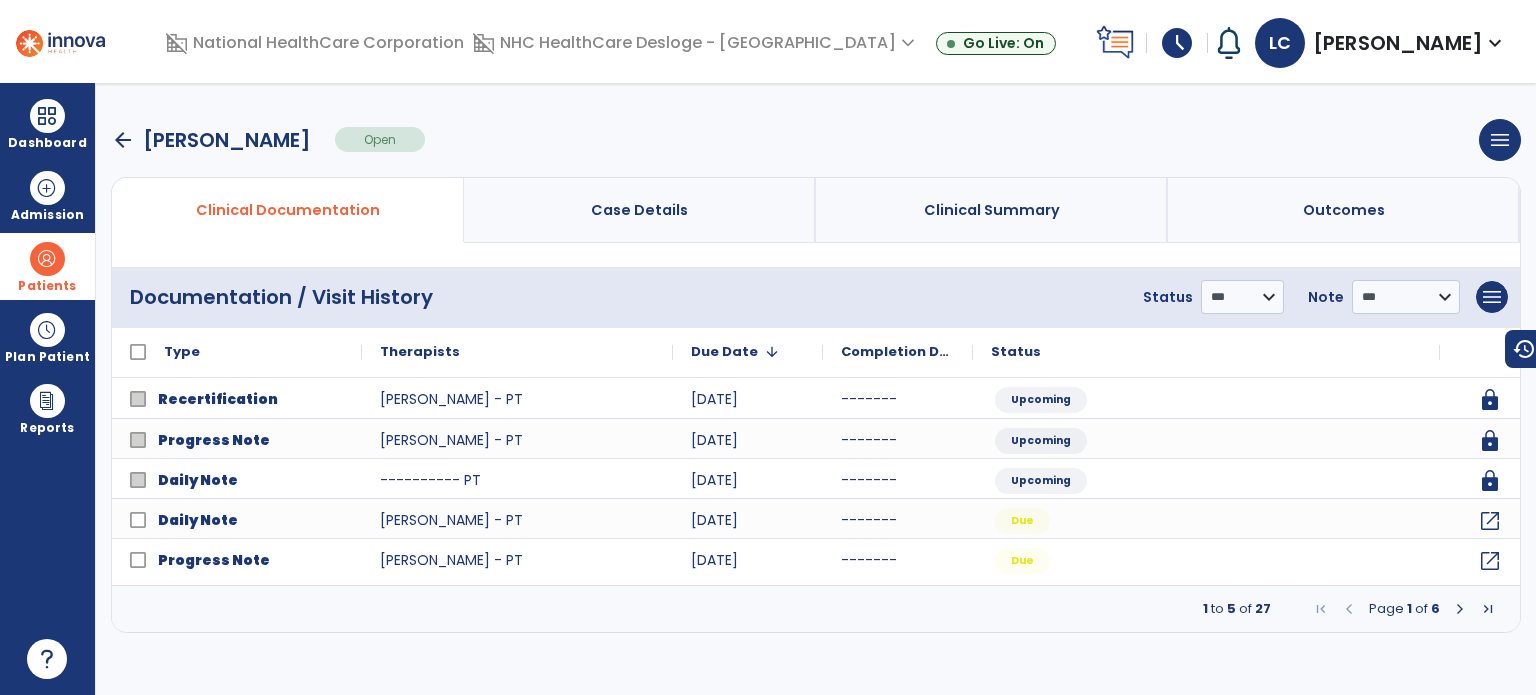 click at bounding box center [1460, 609] 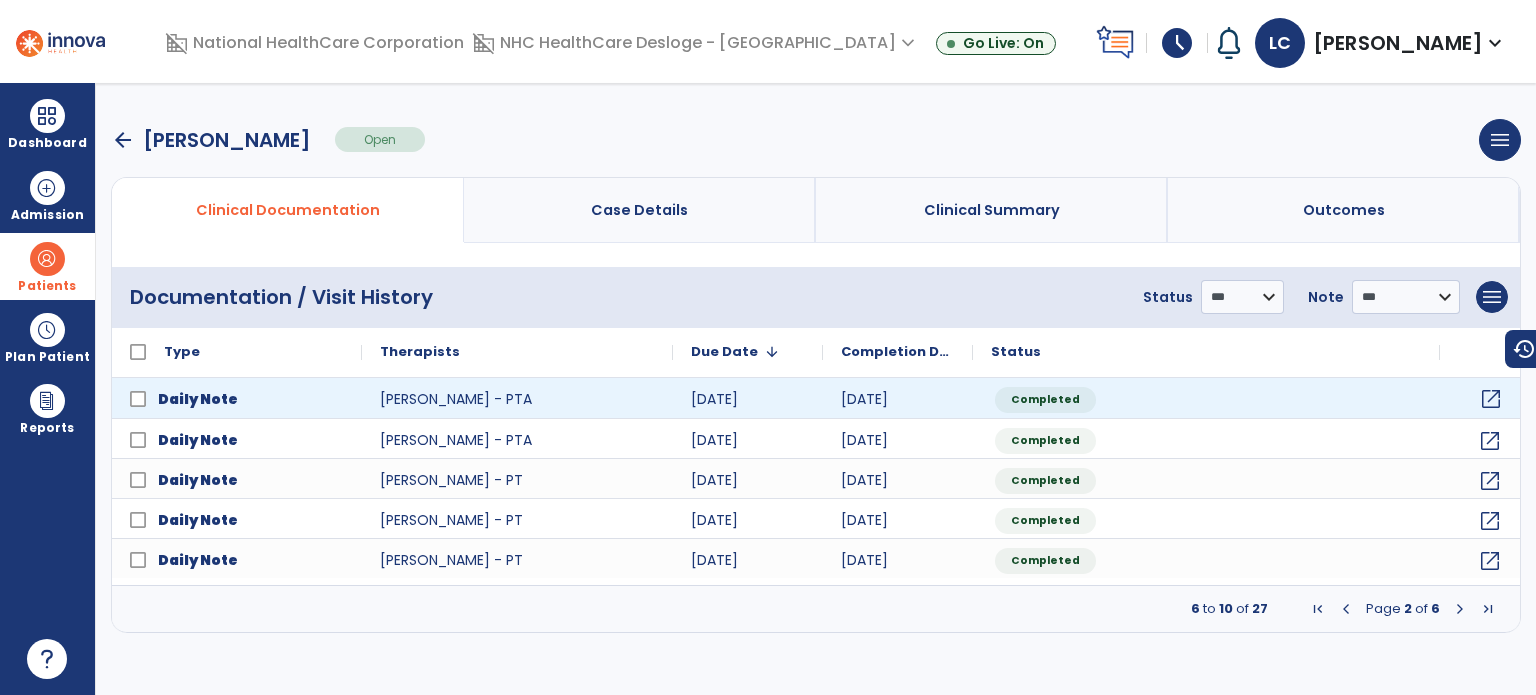 click on "open_in_new" 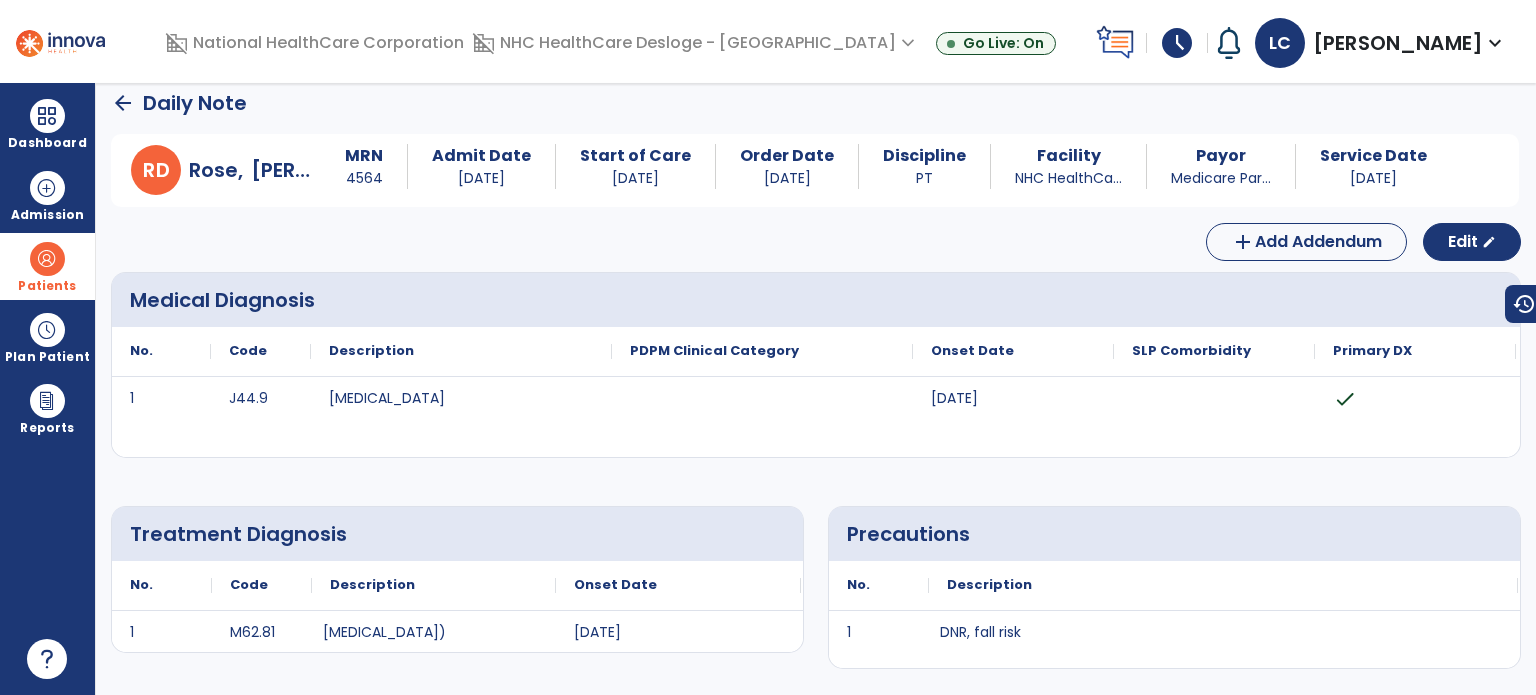 scroll, scrollTop: 0, scrollLeft: 0, axis: both 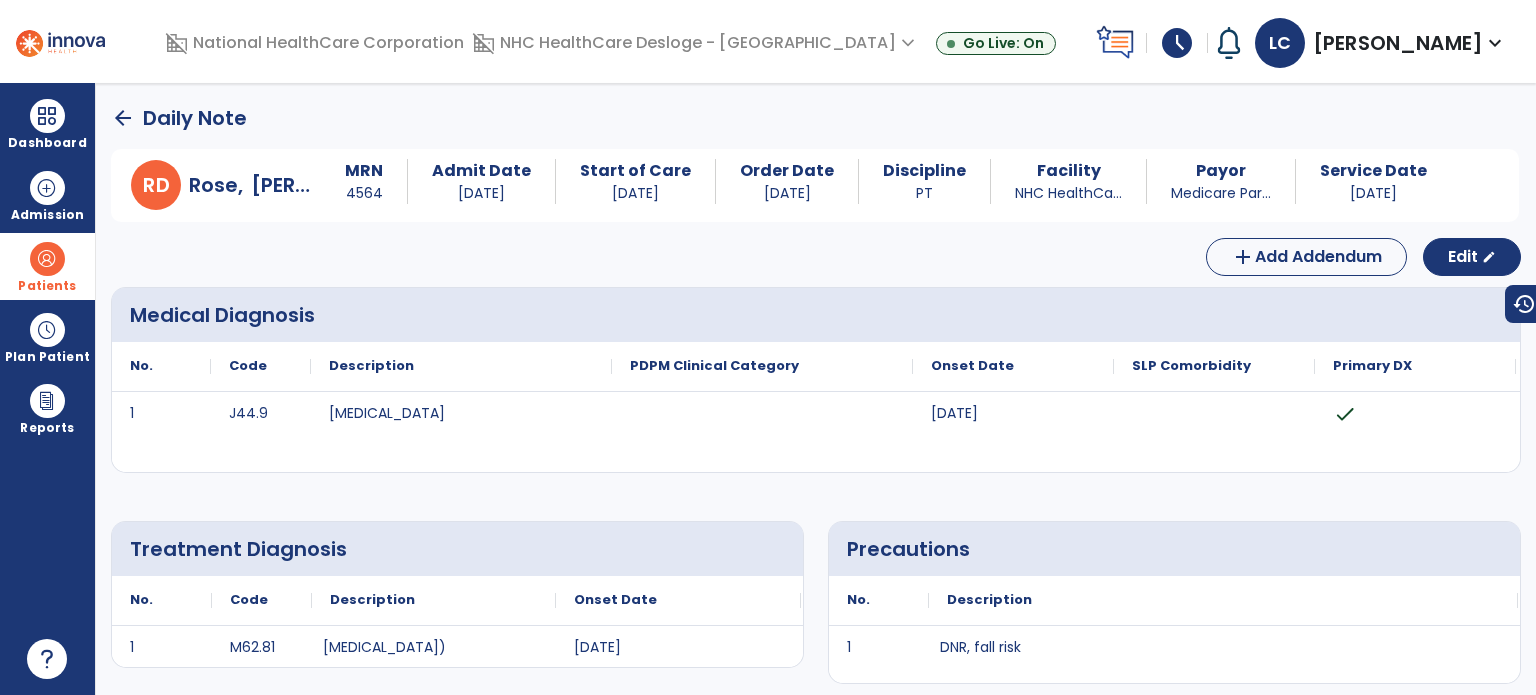 click on "arrow_back" 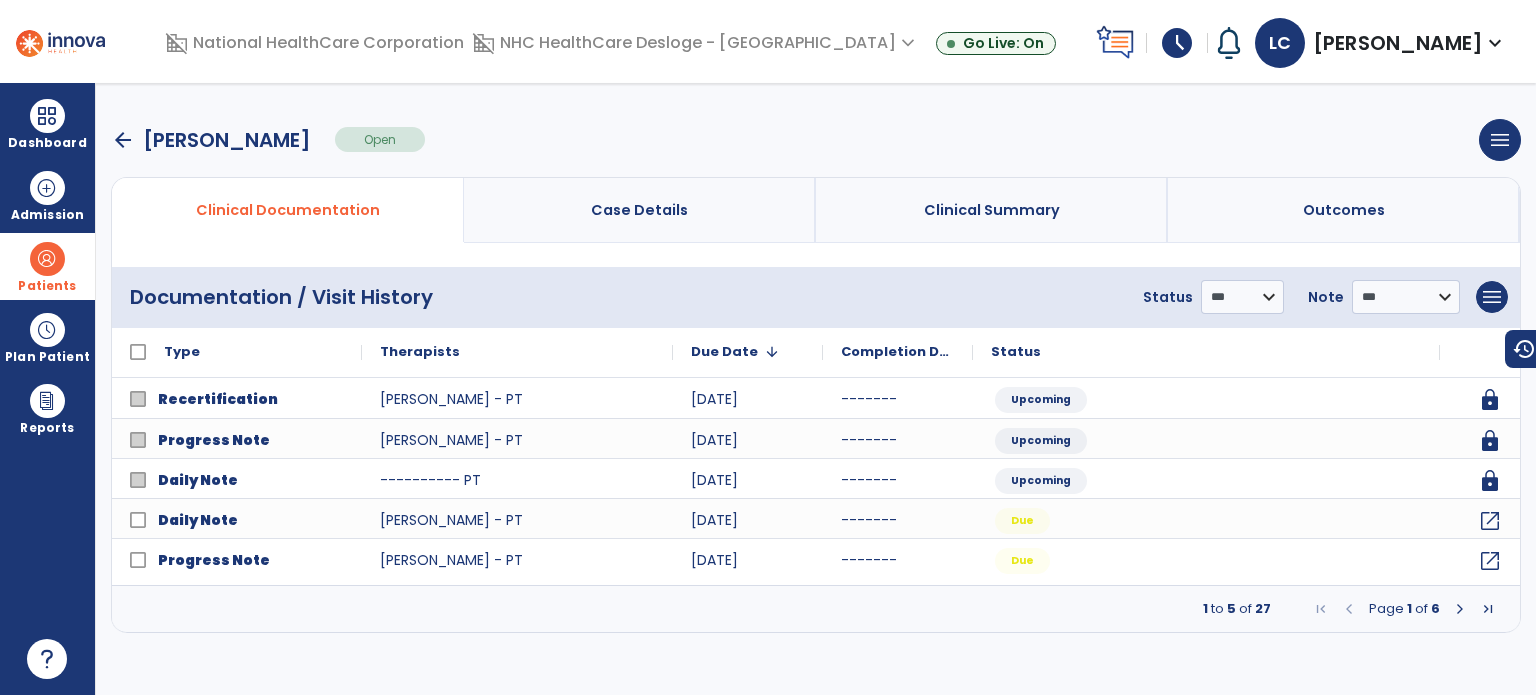 click on "arrow_back" at bounding box center (123, 140) 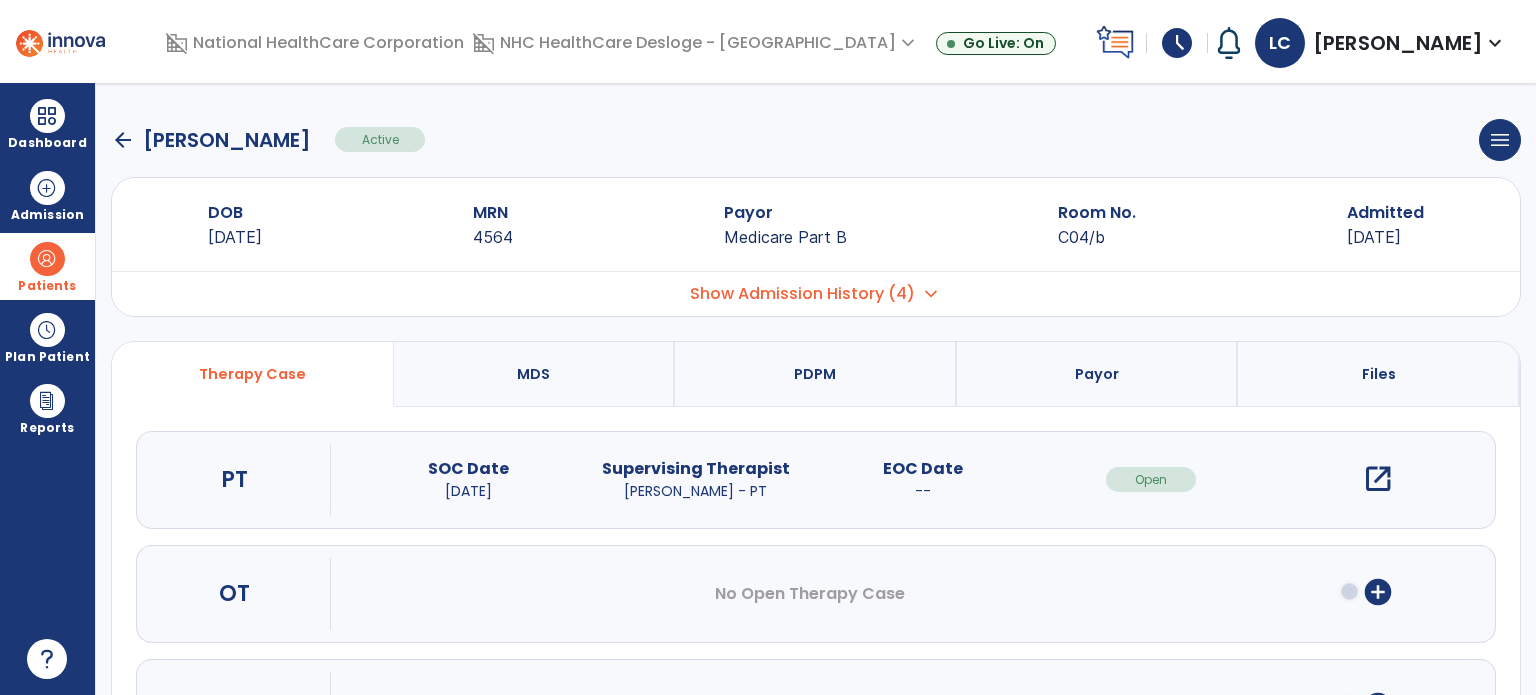 click on "arrow_back" 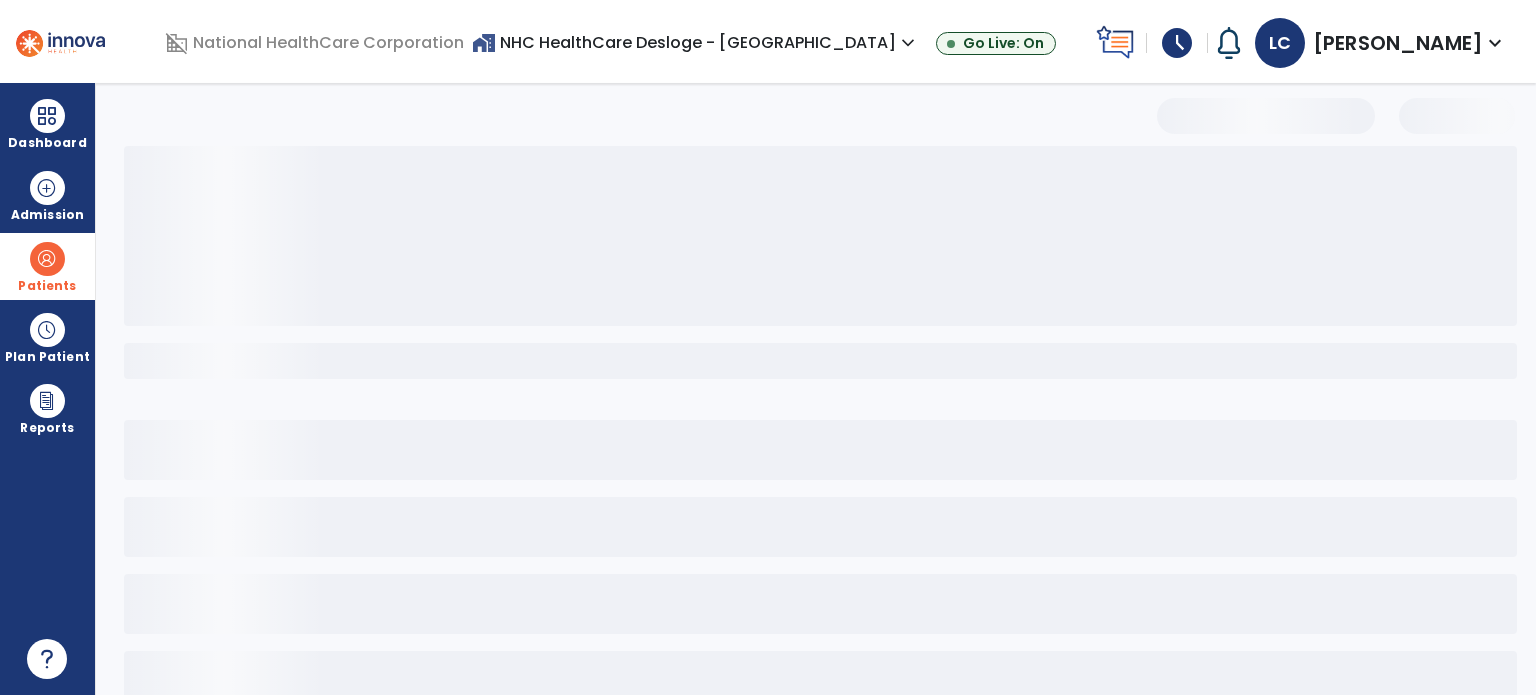 select on "***" 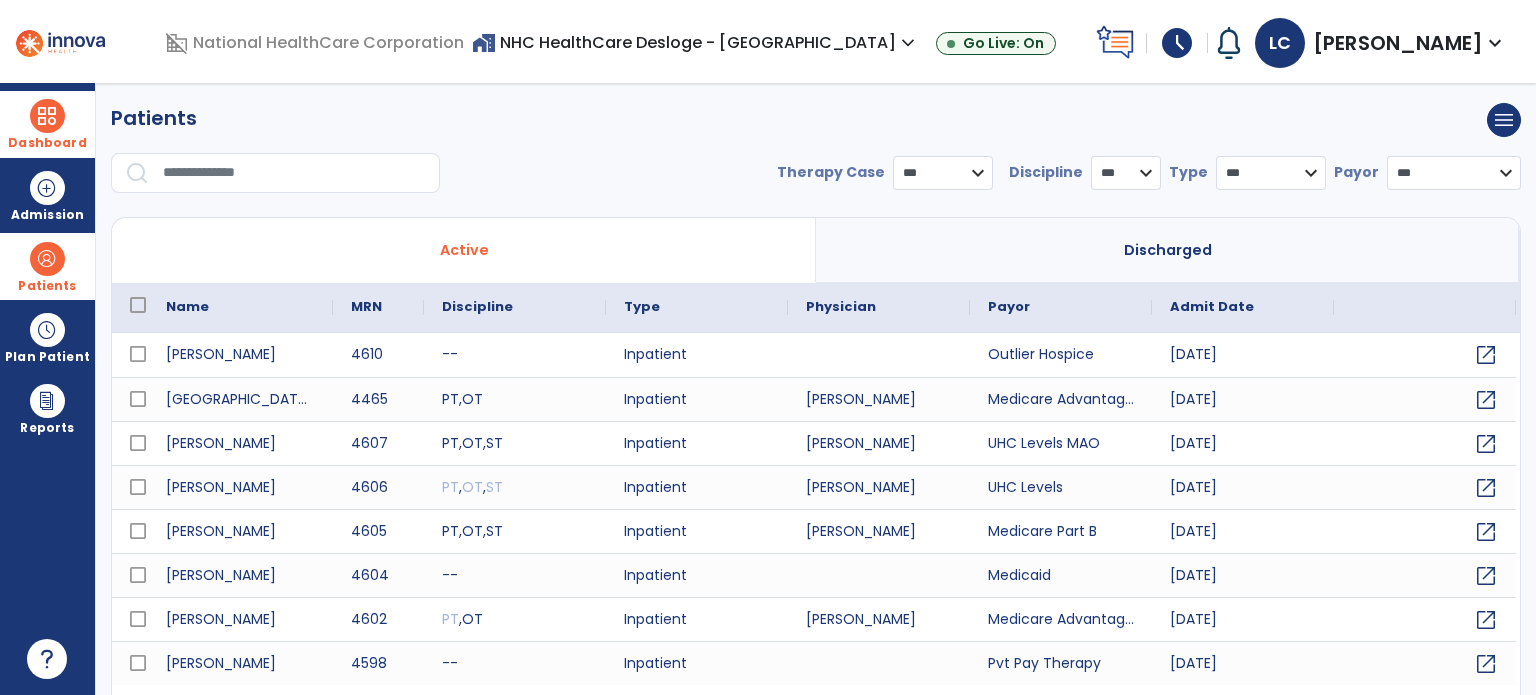 click at bounding box center (47, 116) 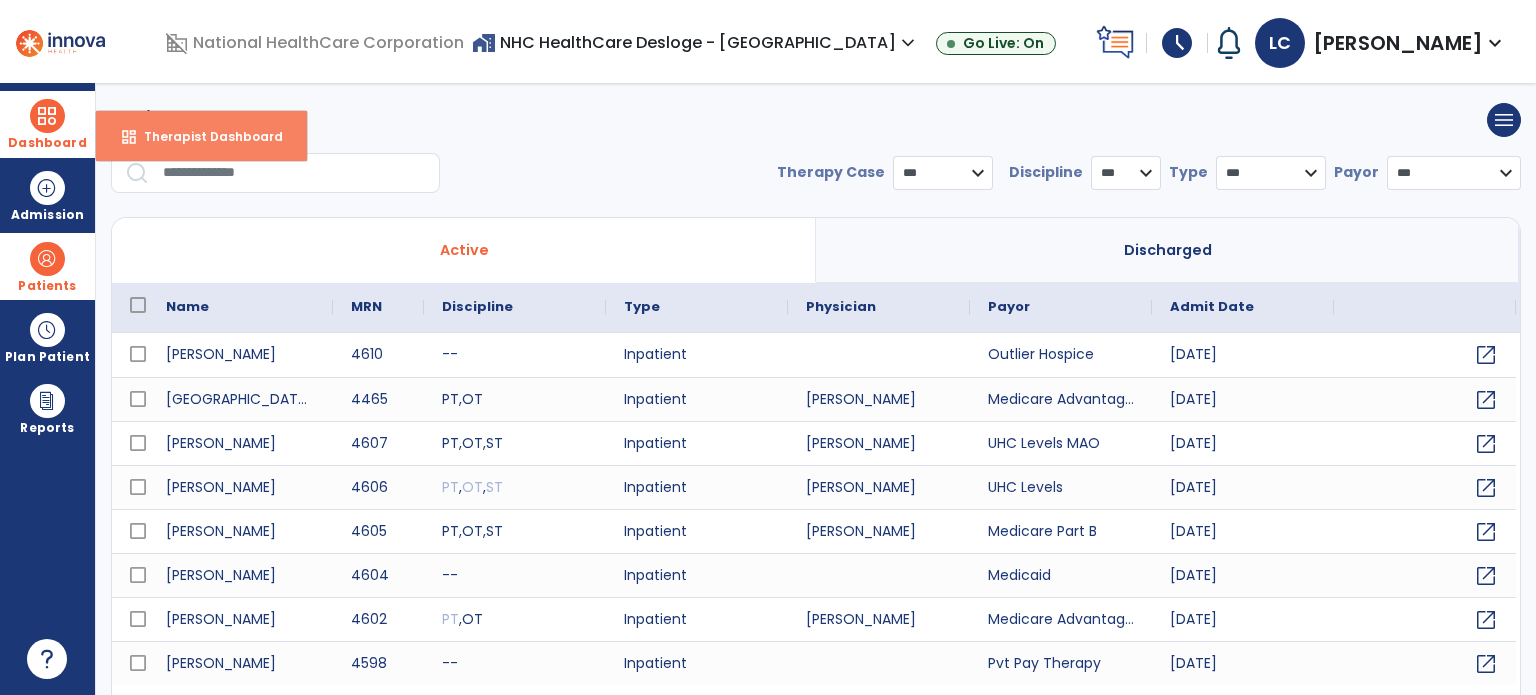 click on "Therapist Dashboard" at bounding box center [205, 136] 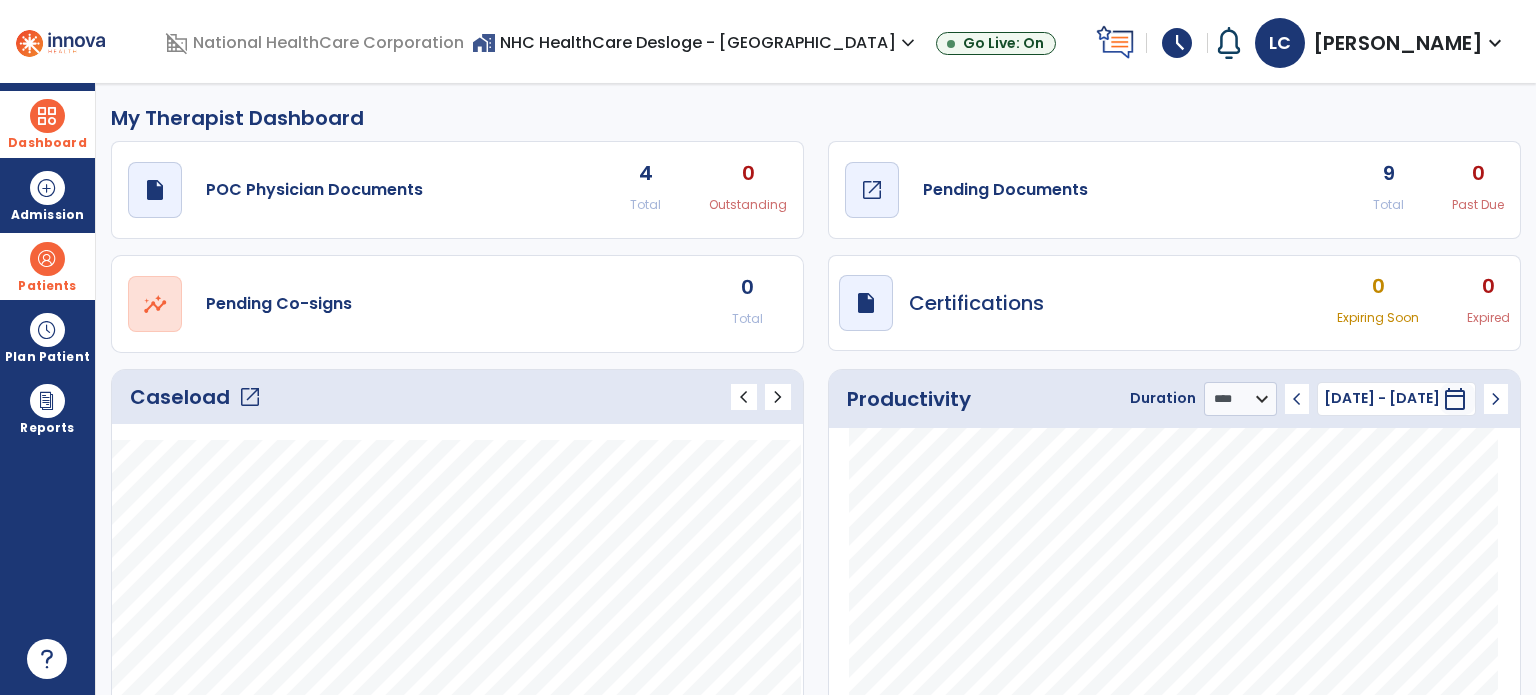 click on "Pending Documents" 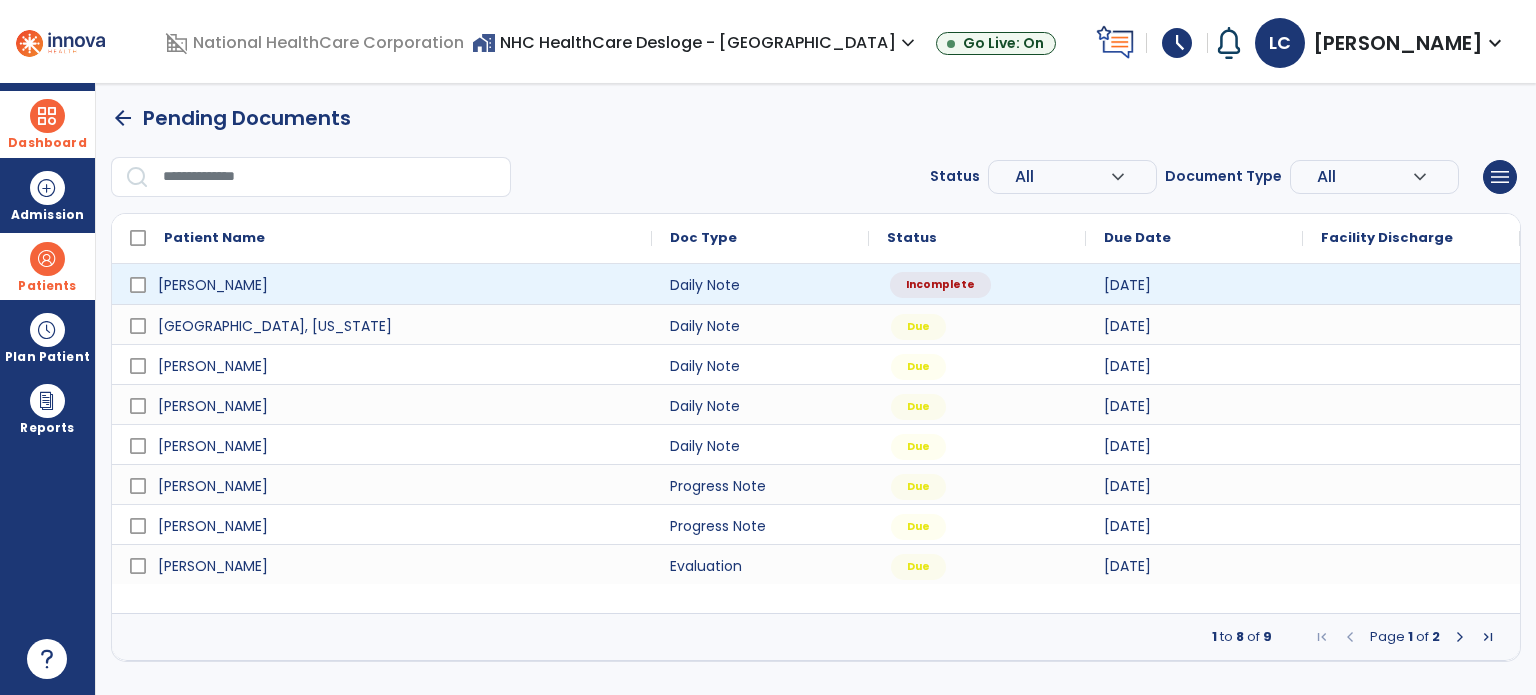 click on "Incomplete" at bounding box center [940, 285] 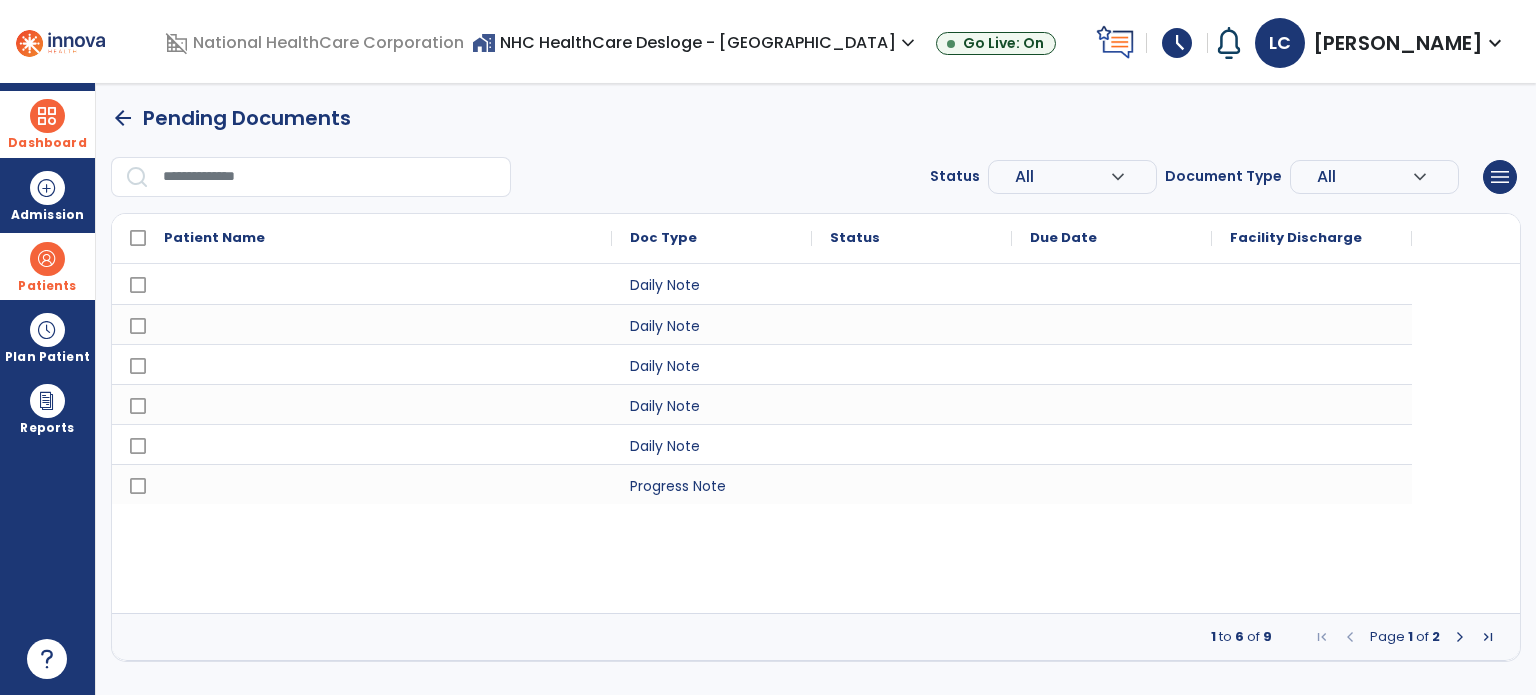 select on "*" 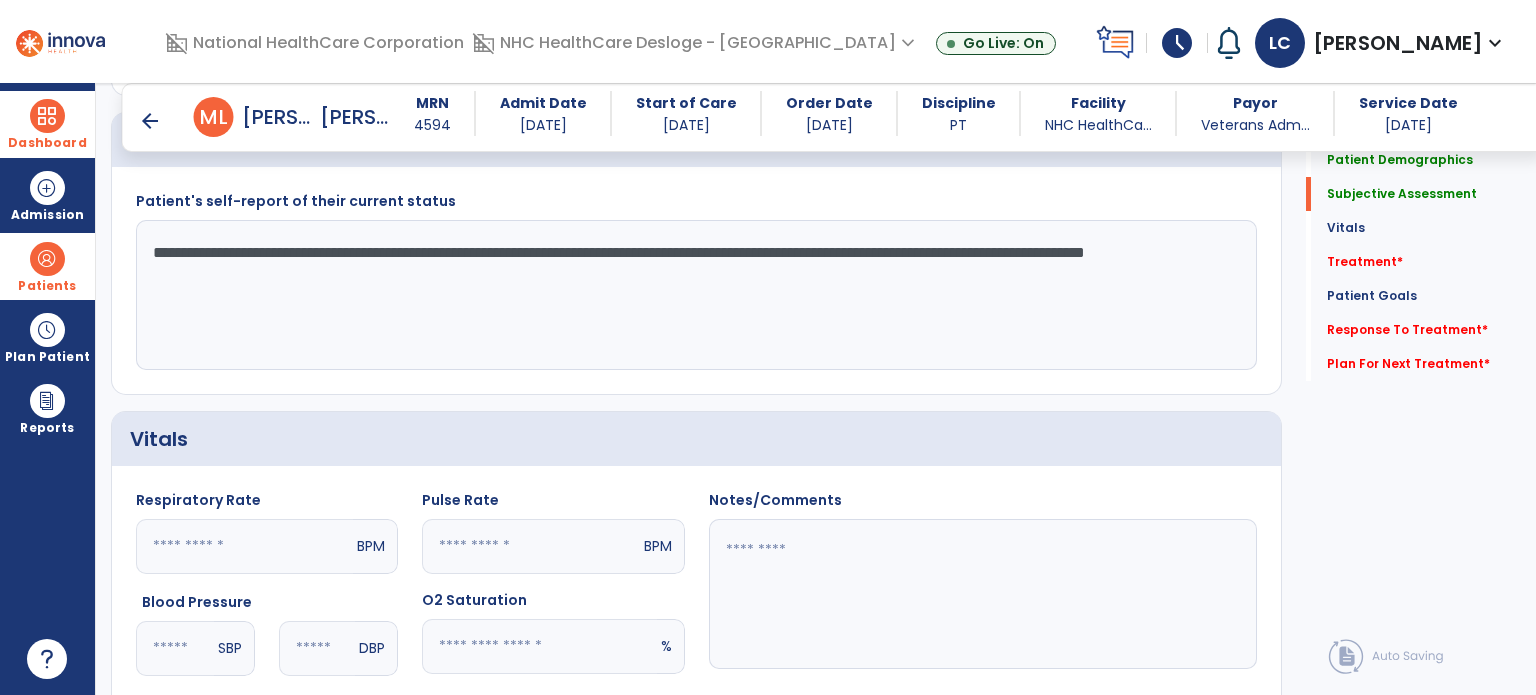 scroll, scrollTop: 416, scrollLeft: 0, axis: vertical 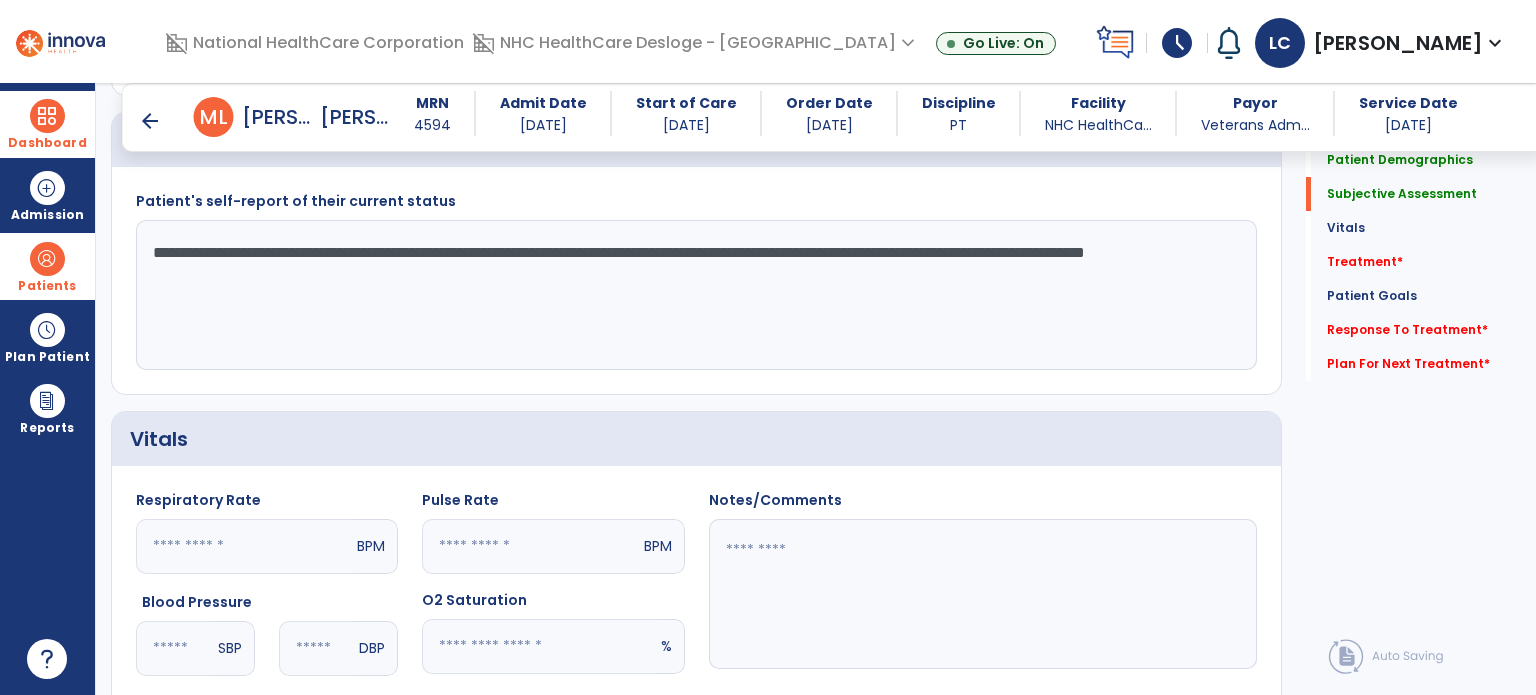 click on "**********" 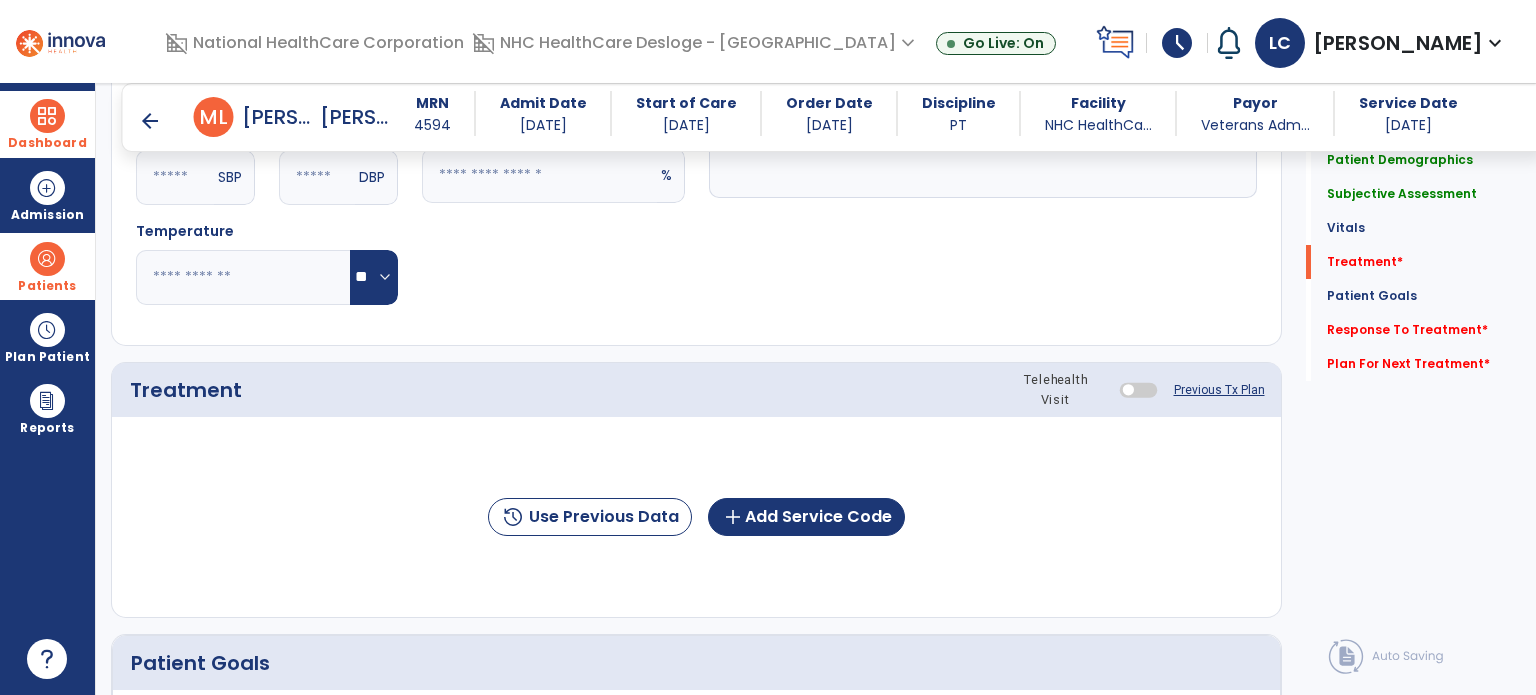 scroll, scrollTop: 1036, scrollLeft: 0, axis: vertical 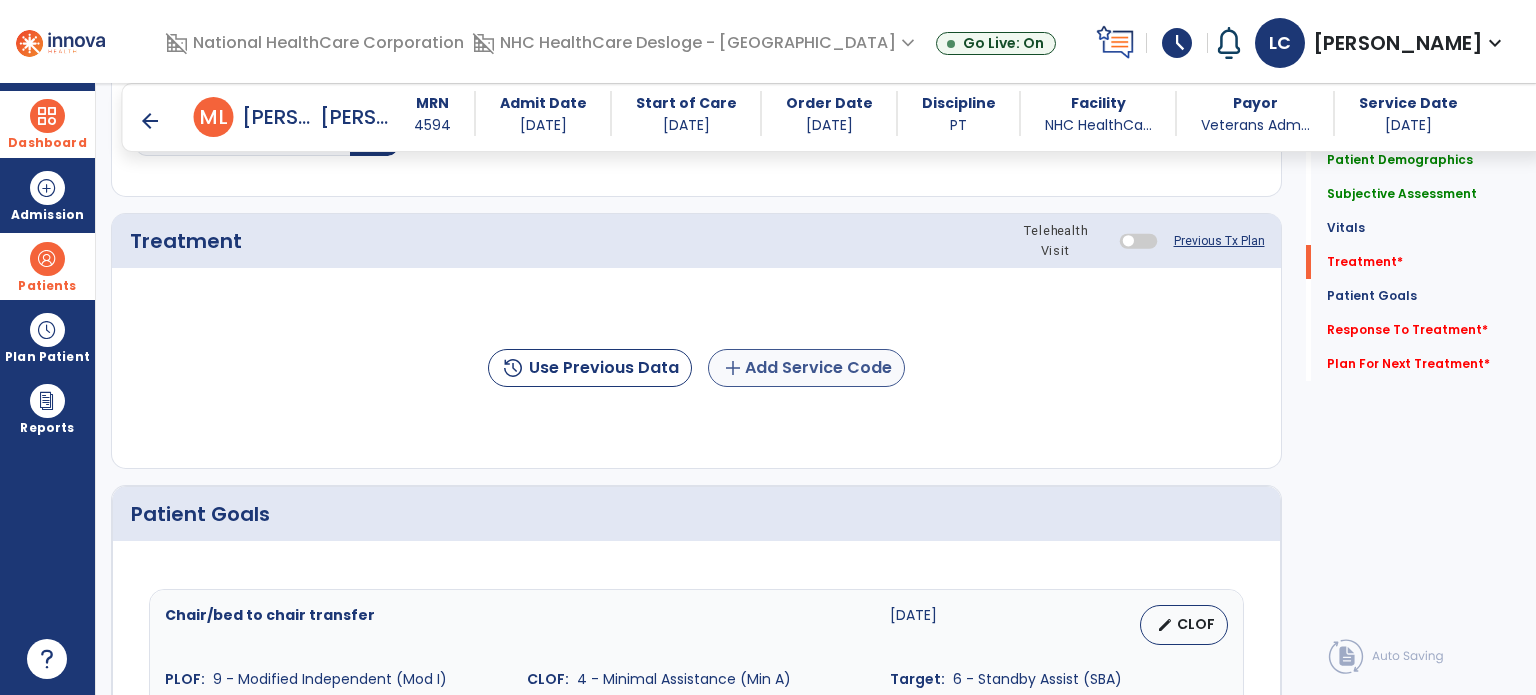 type on "**********" 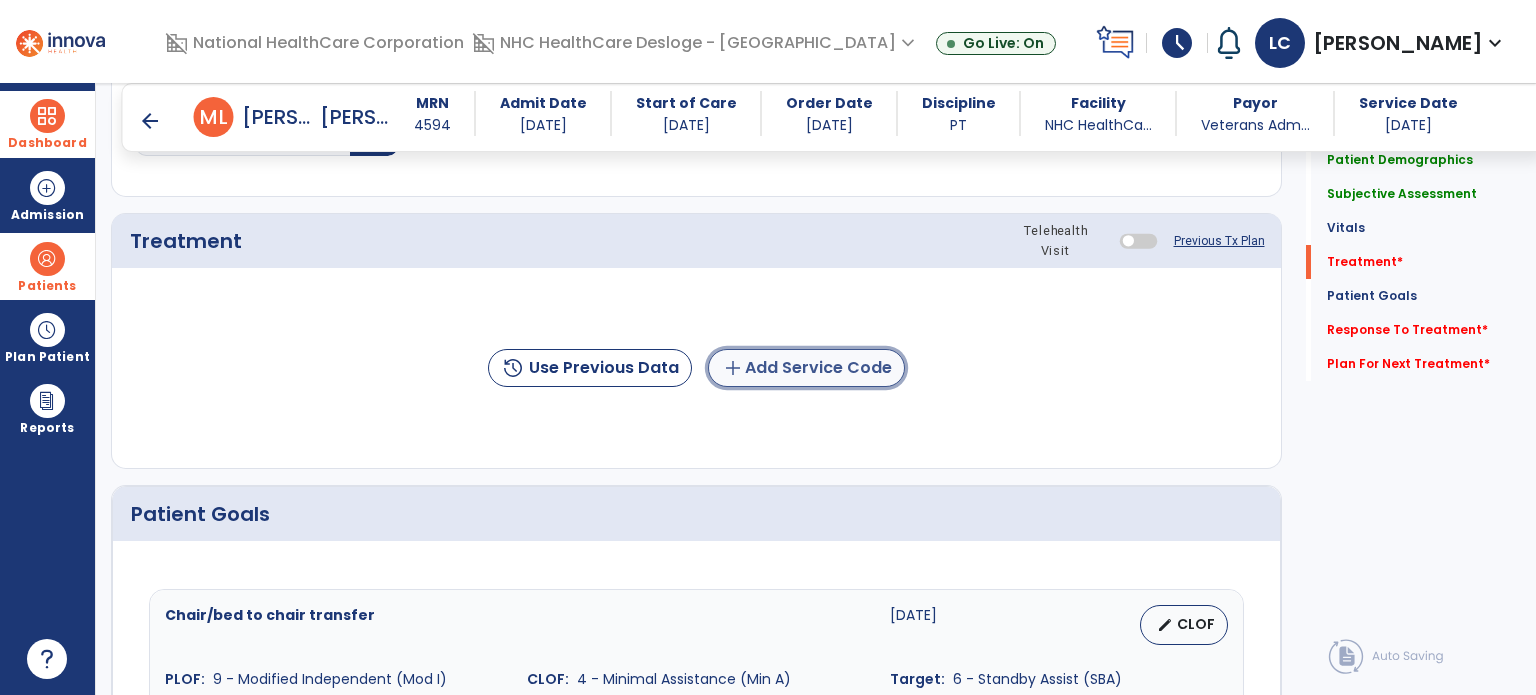click on "add  Add Service Code" 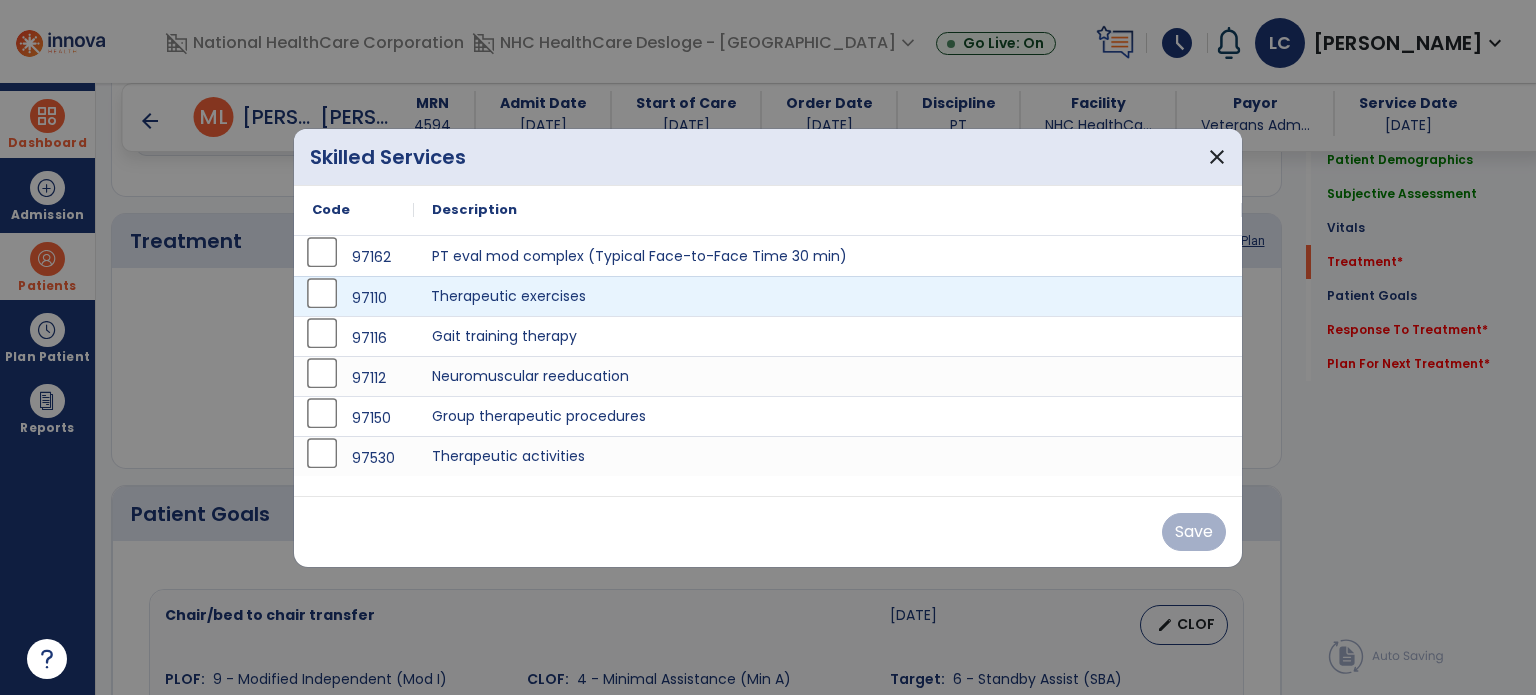 click on "Therapeutic exercises" at bounding box center (828, 296) 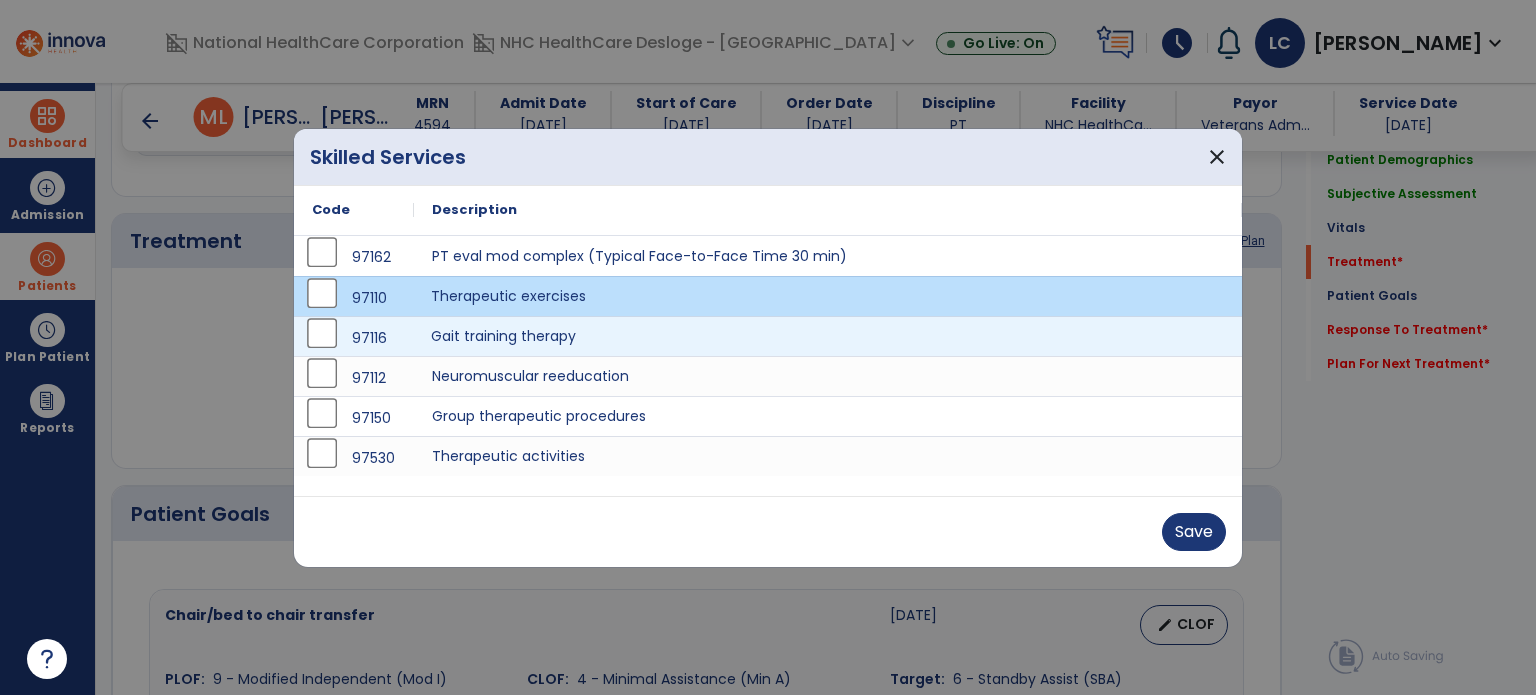 click on "Gait training therapy" at bounding box center (828, 336) 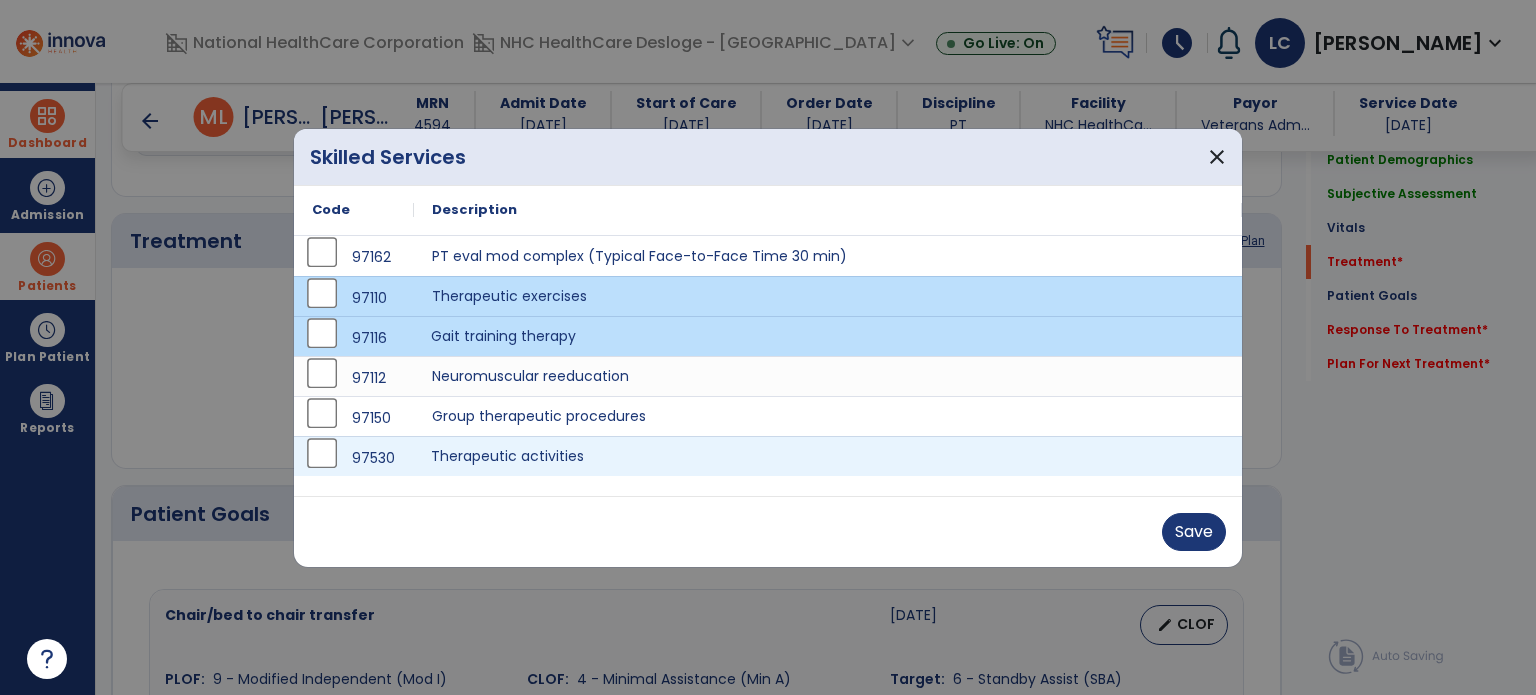 click on "Therapeutic activities" at bounding box center [828, 456] 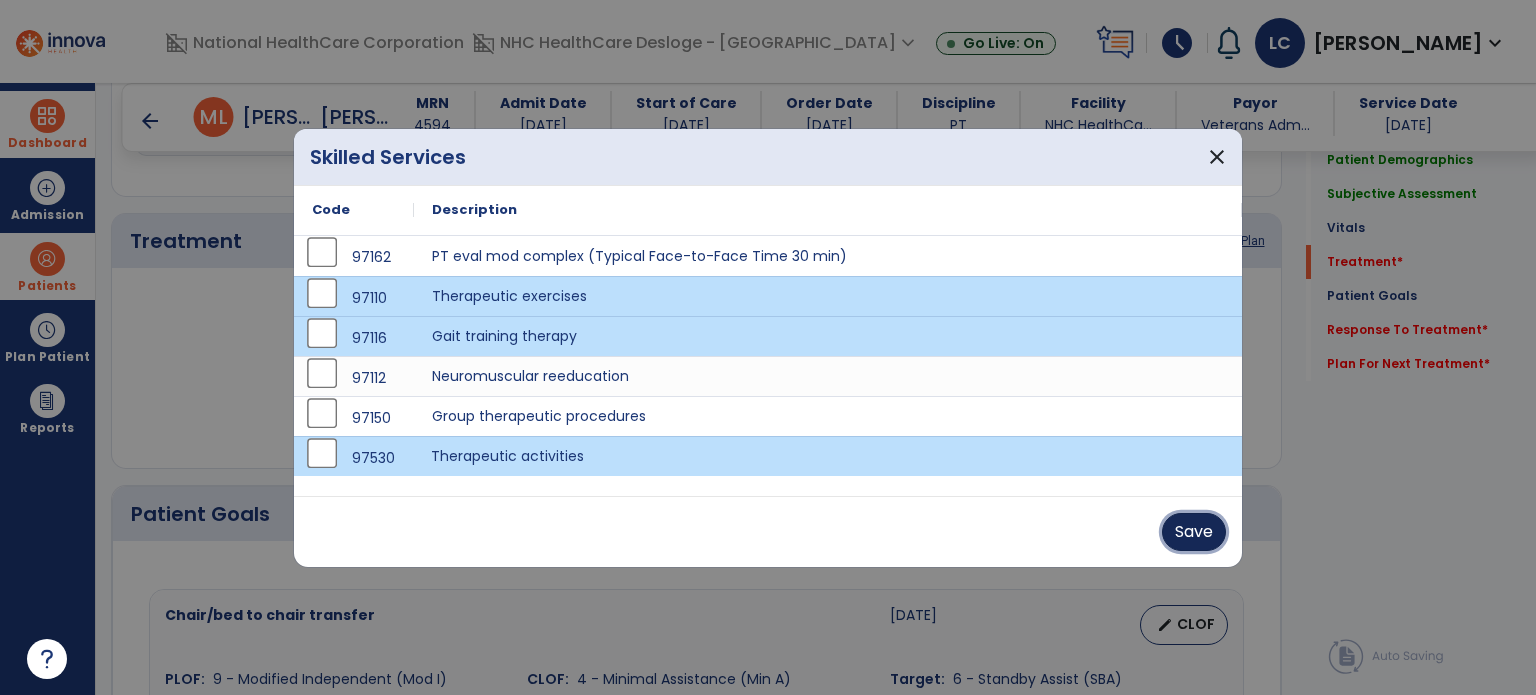 click on "Save" at bounding box center (1194, 532) 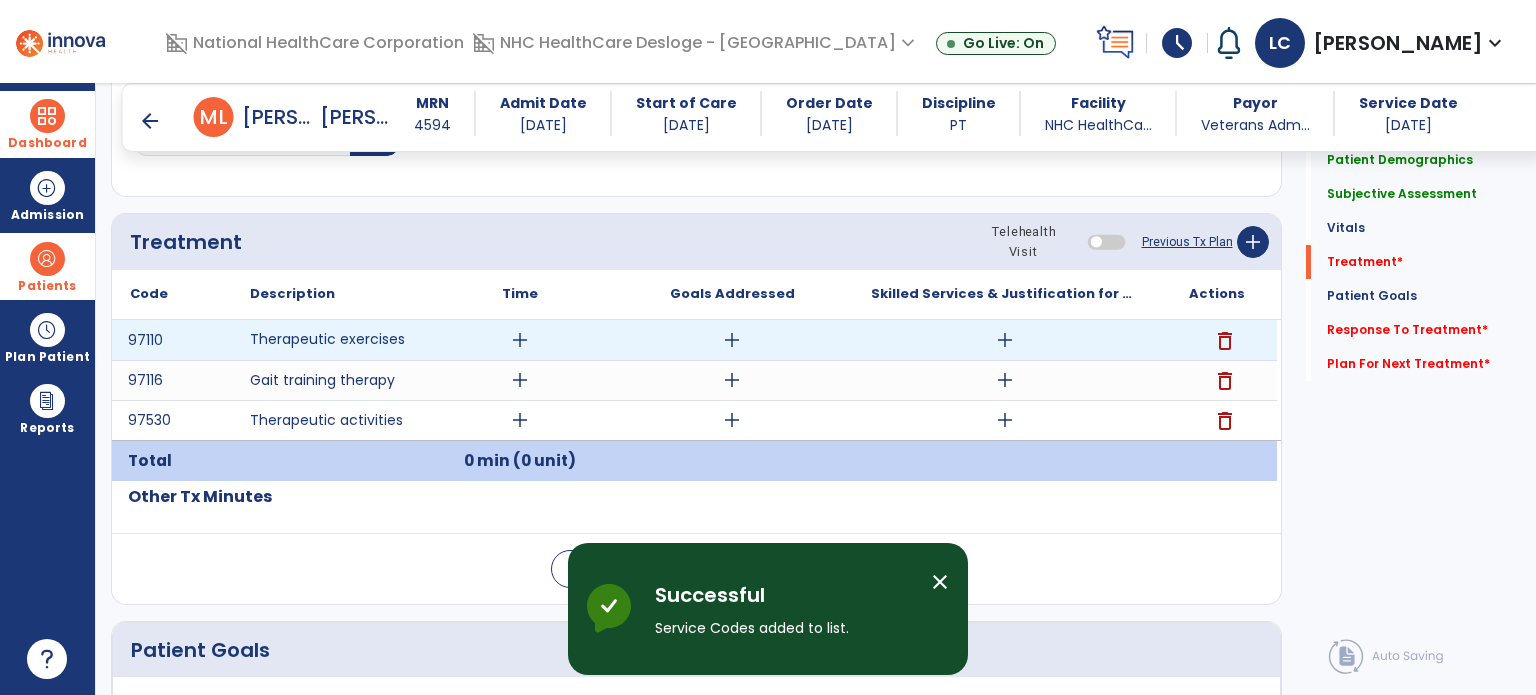 click on "add" at bounding box center [520, 340] 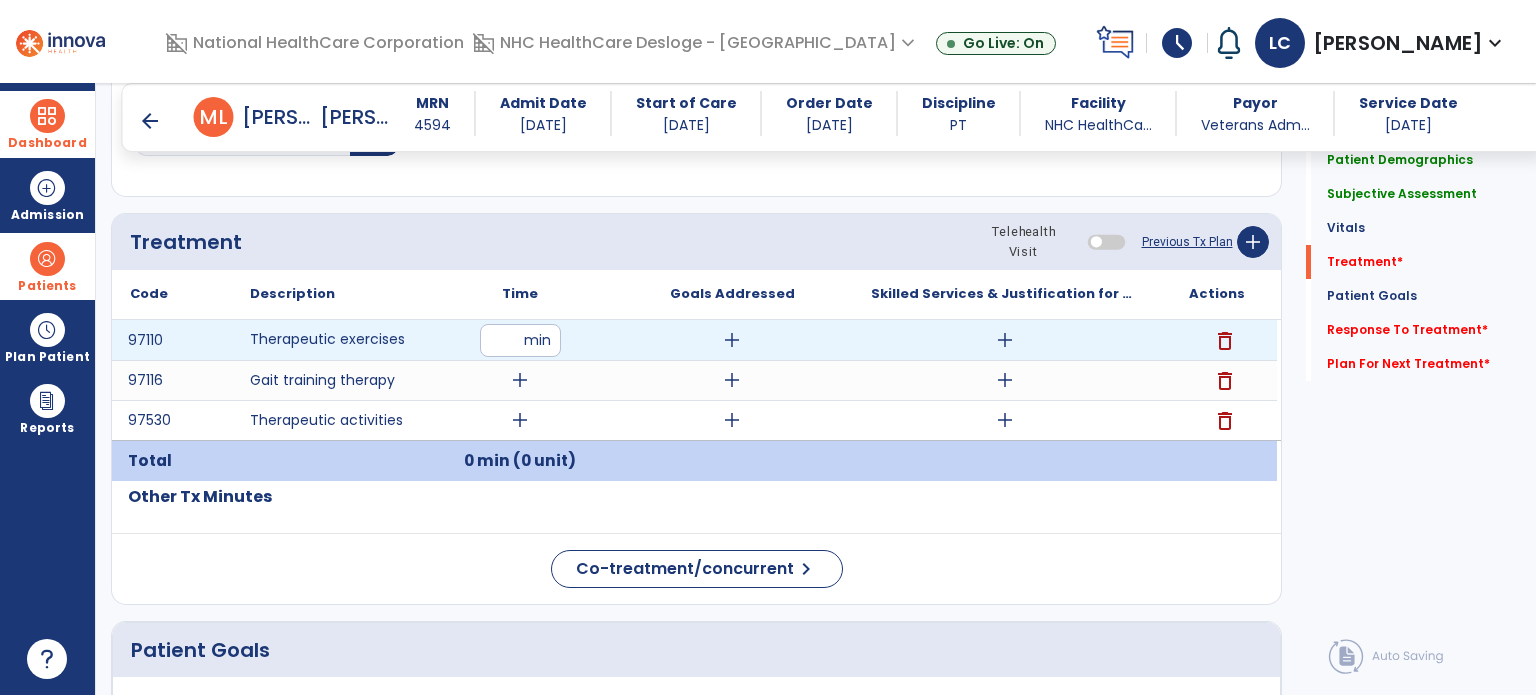 type on "**" 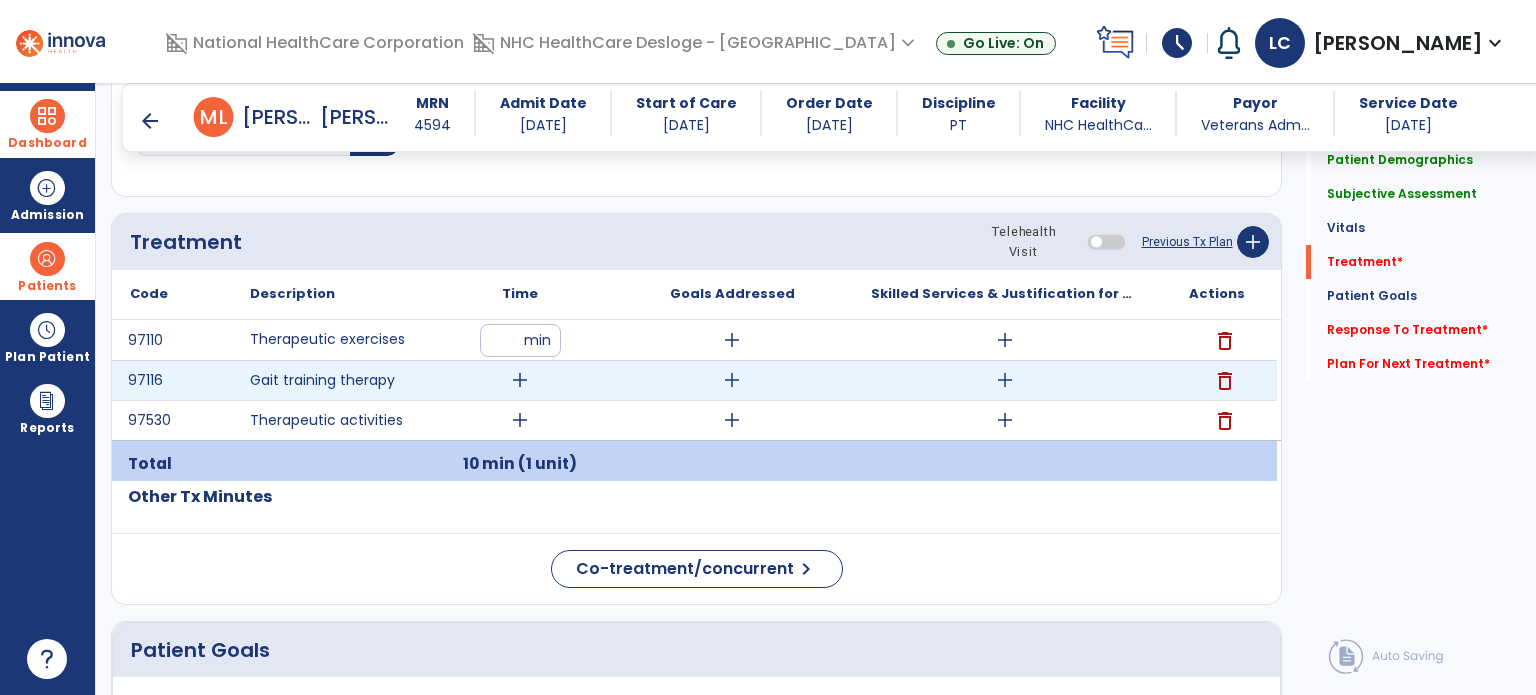 click on "add" at bounding box center [520, 380] 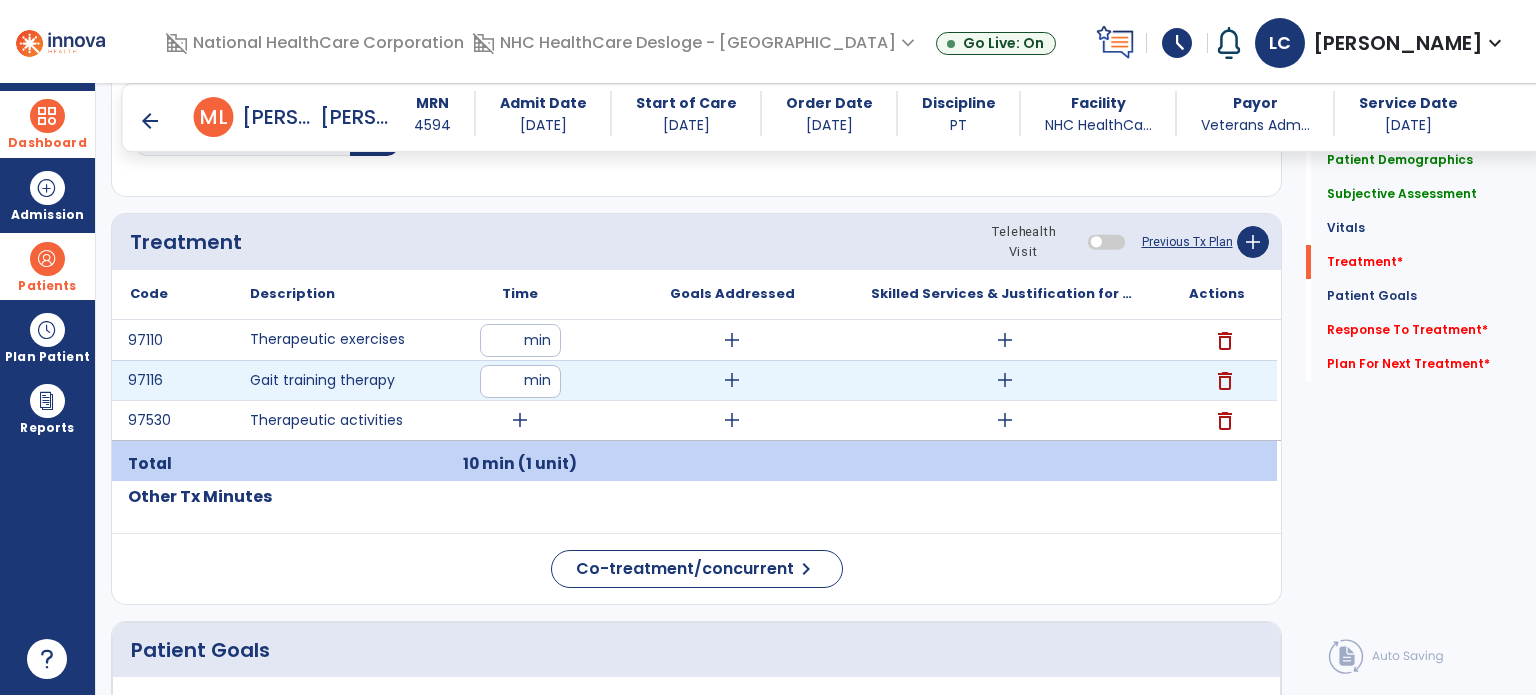 type on "**" 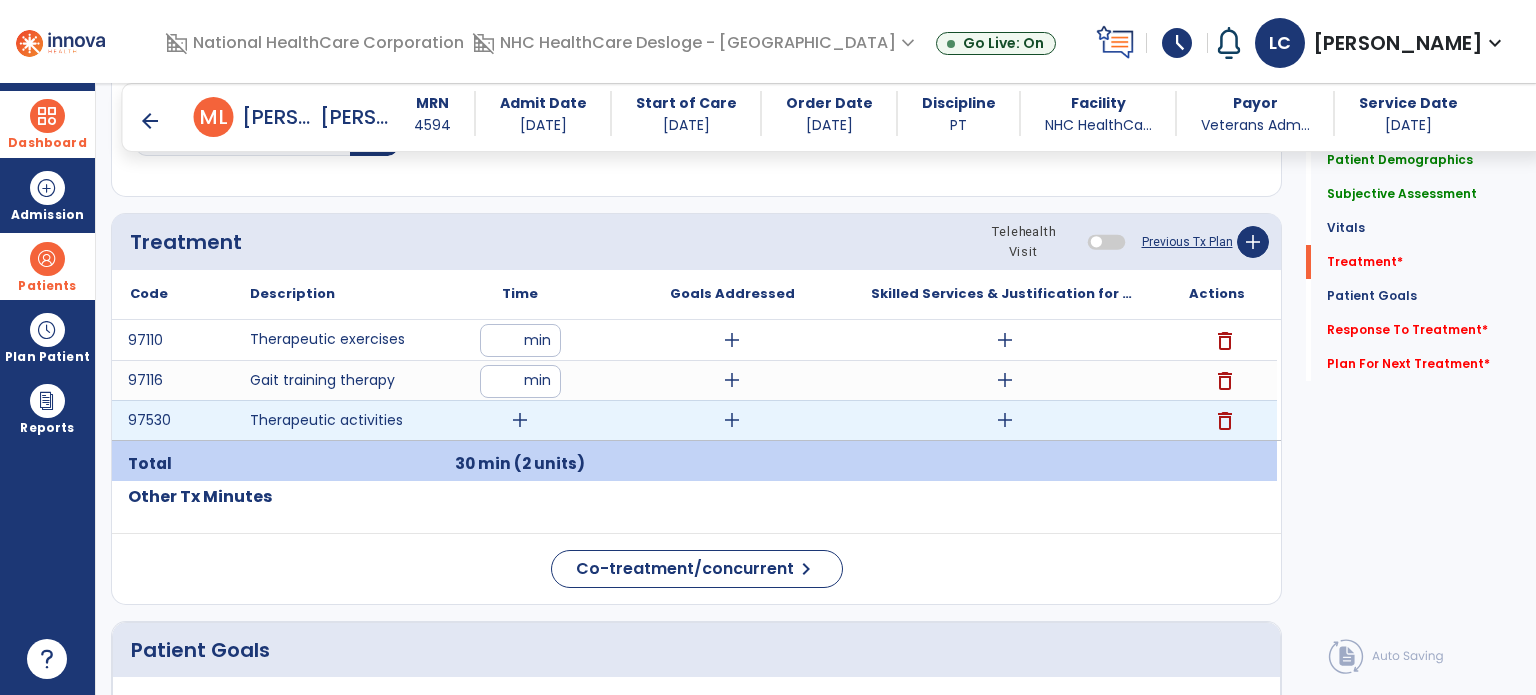 click on "add" at bounding box center (520, 420) 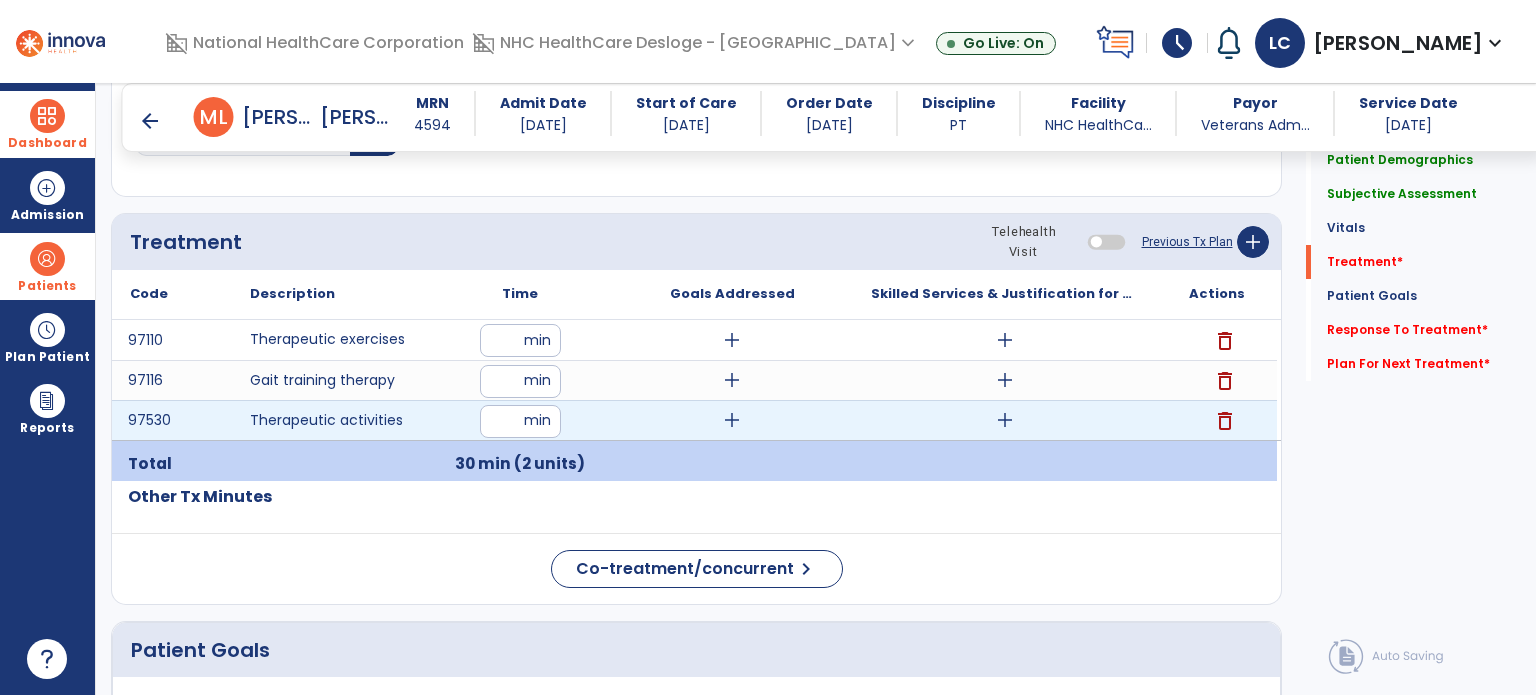 type on "**" 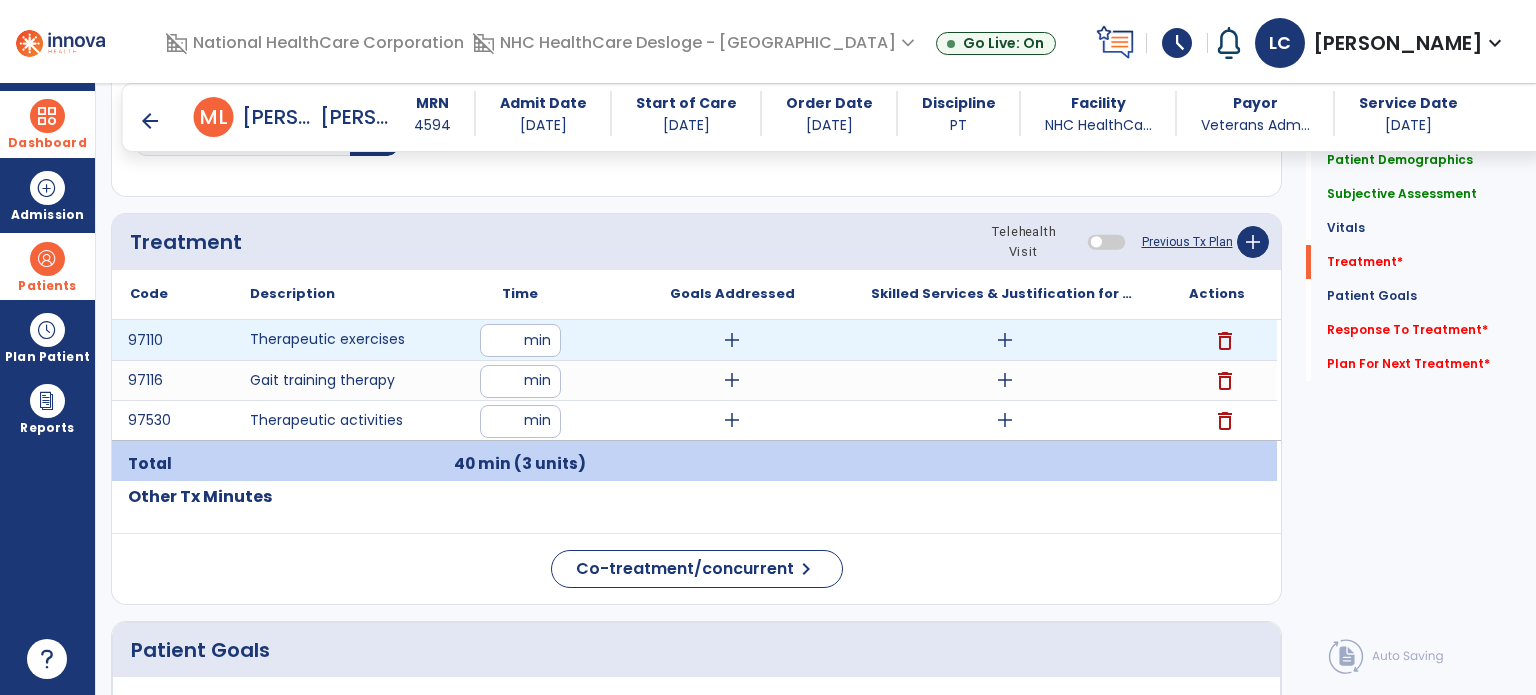 click on "add" at bounding box center (732, 340) 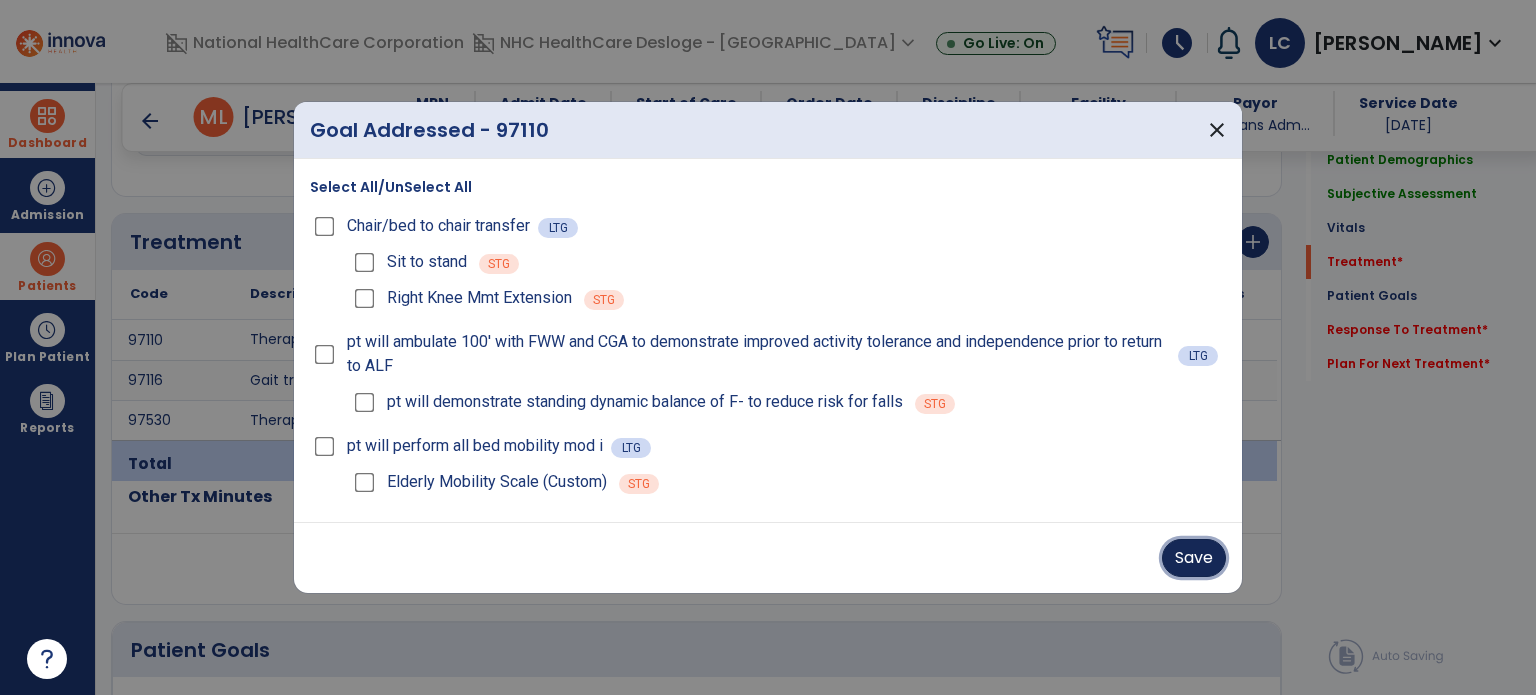 click on "Save" at bounding box center [1194, 558] 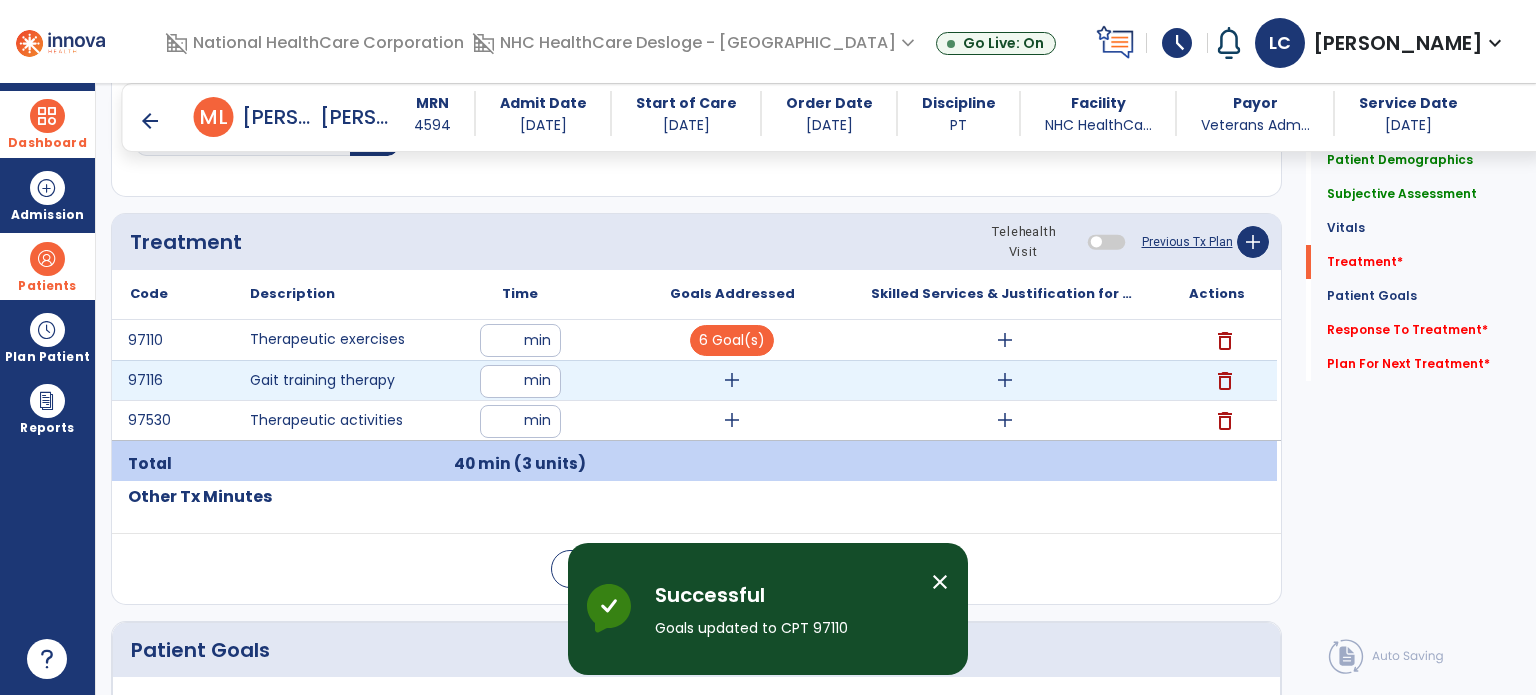 click on "add" at bounding box center (732, 380) 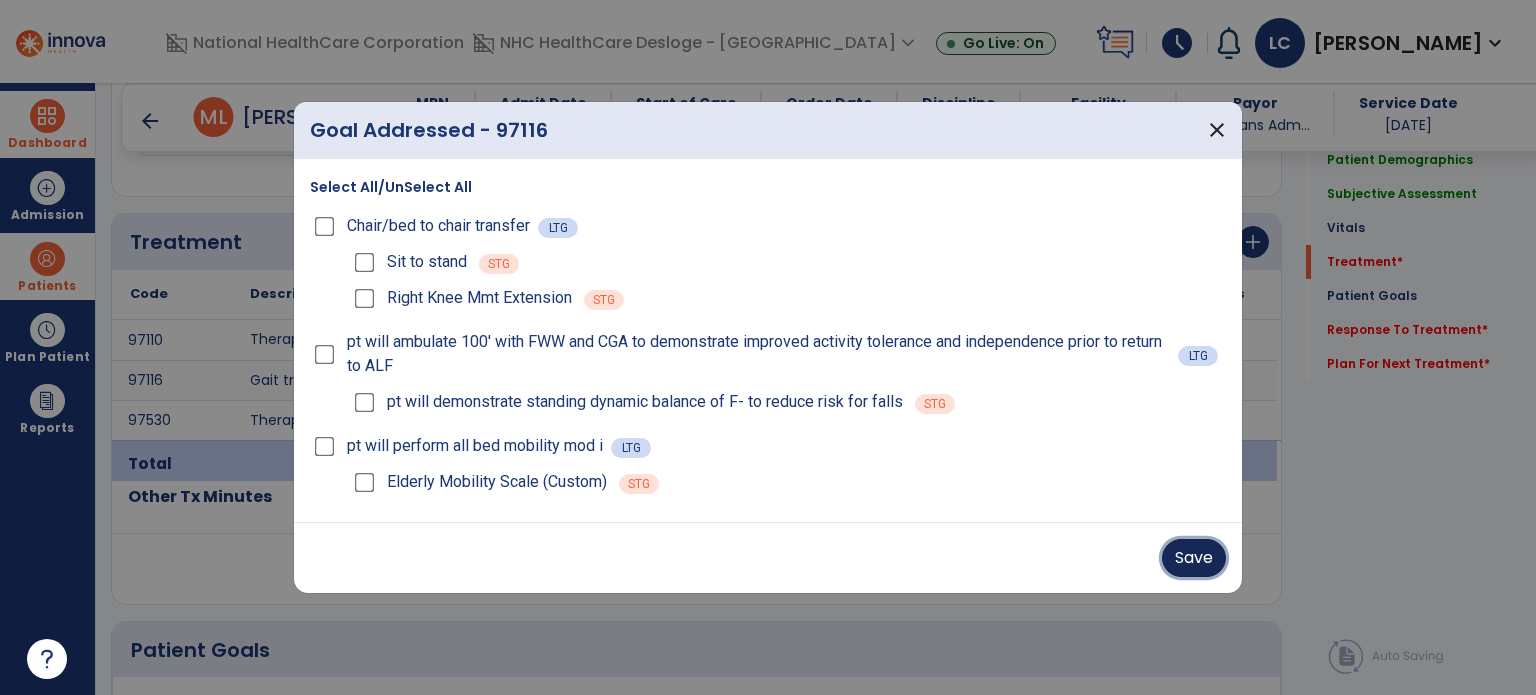 click on "Save" at bounding box center [1194, 558] 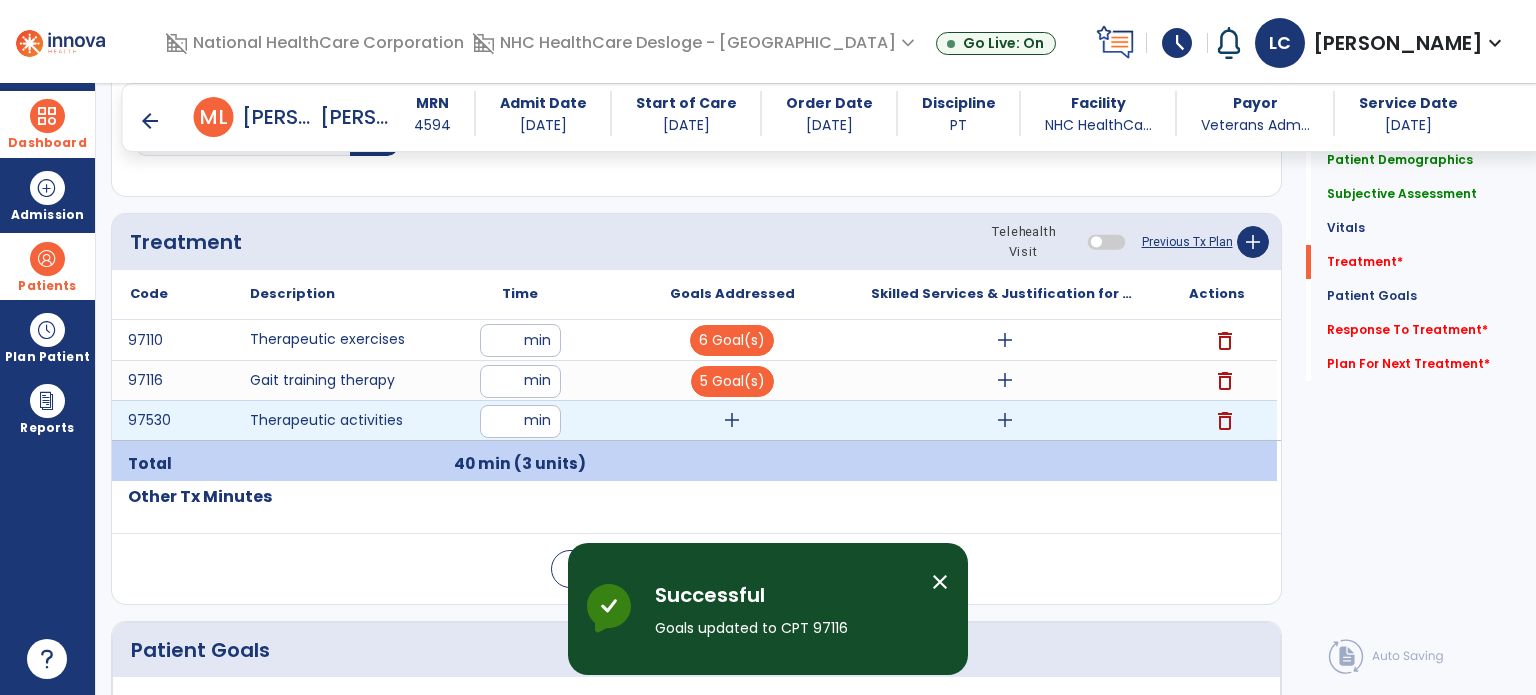 click on "add" at bounding box center (732, 420) 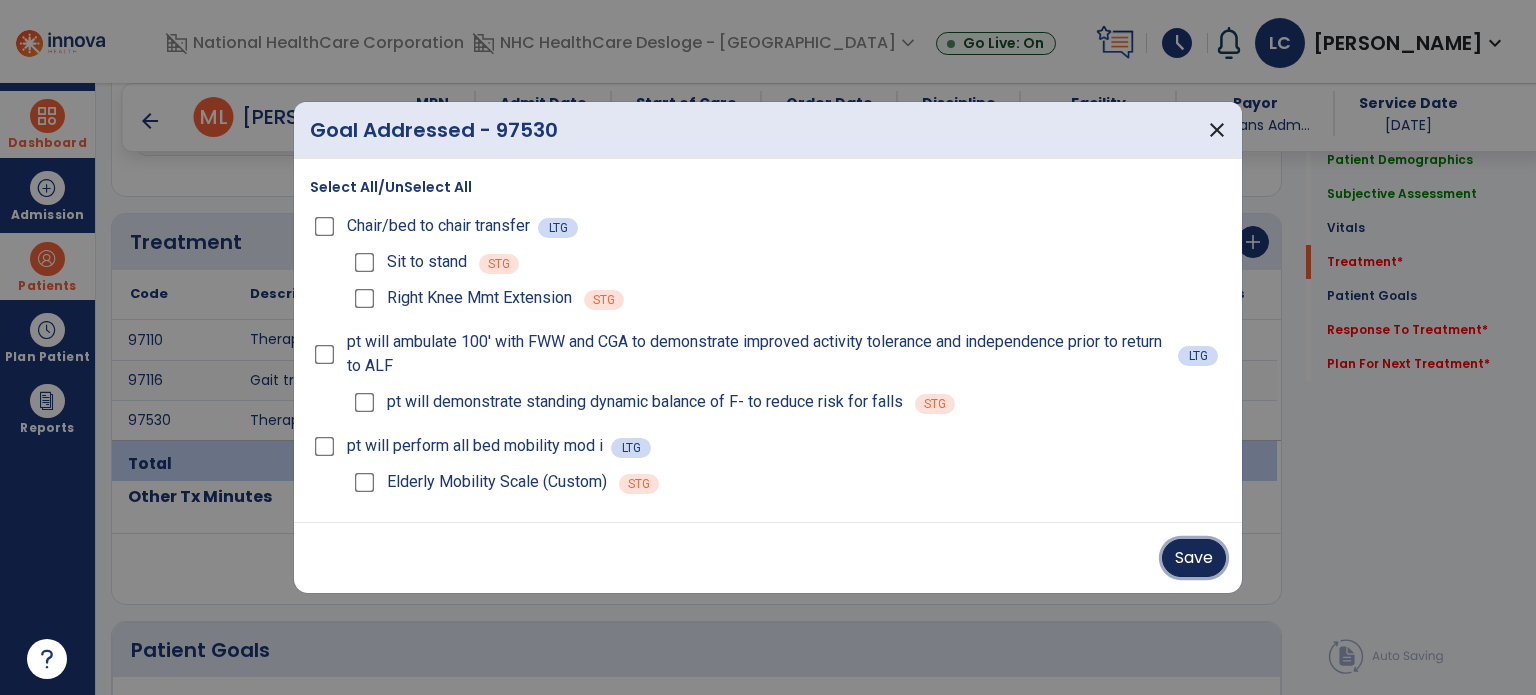 click on "Save" at bounding box center [1194, 558] 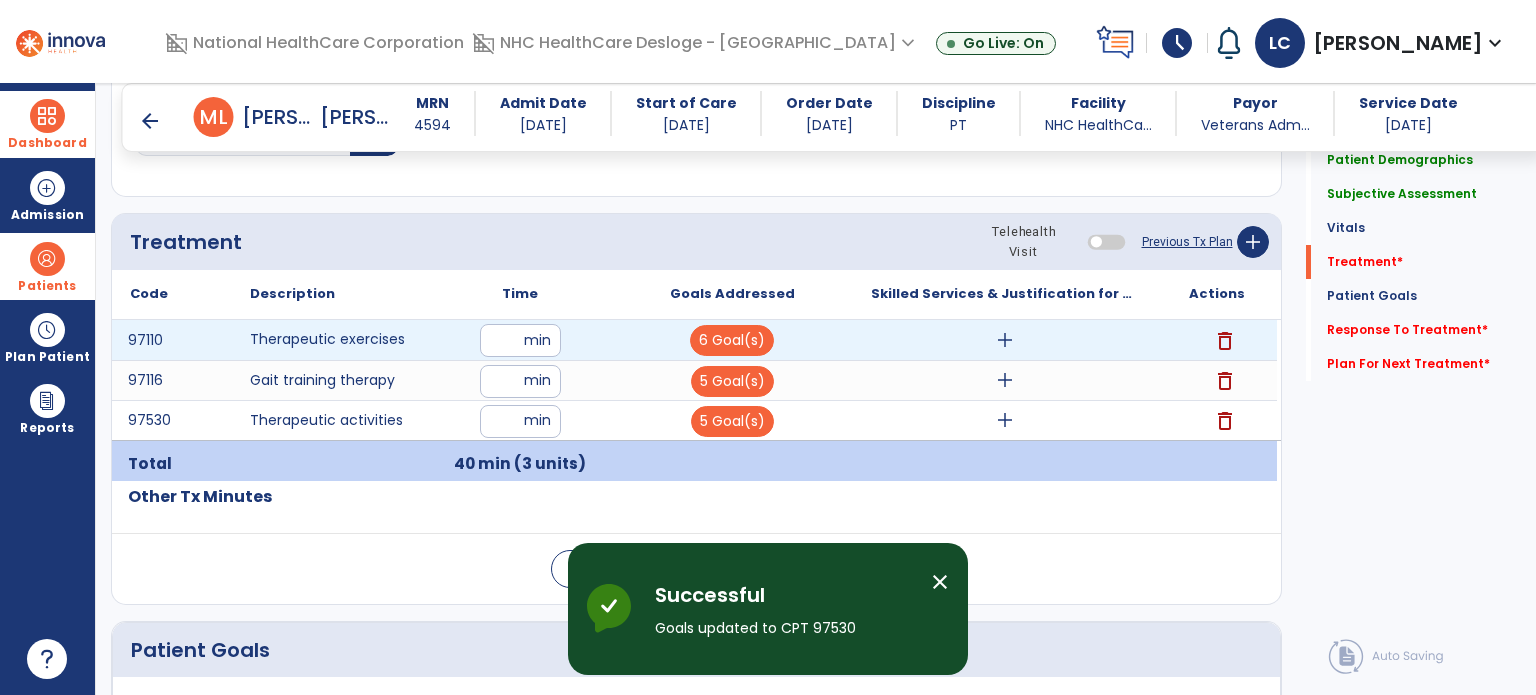 click on "add" at bounding box center [1005, 340] 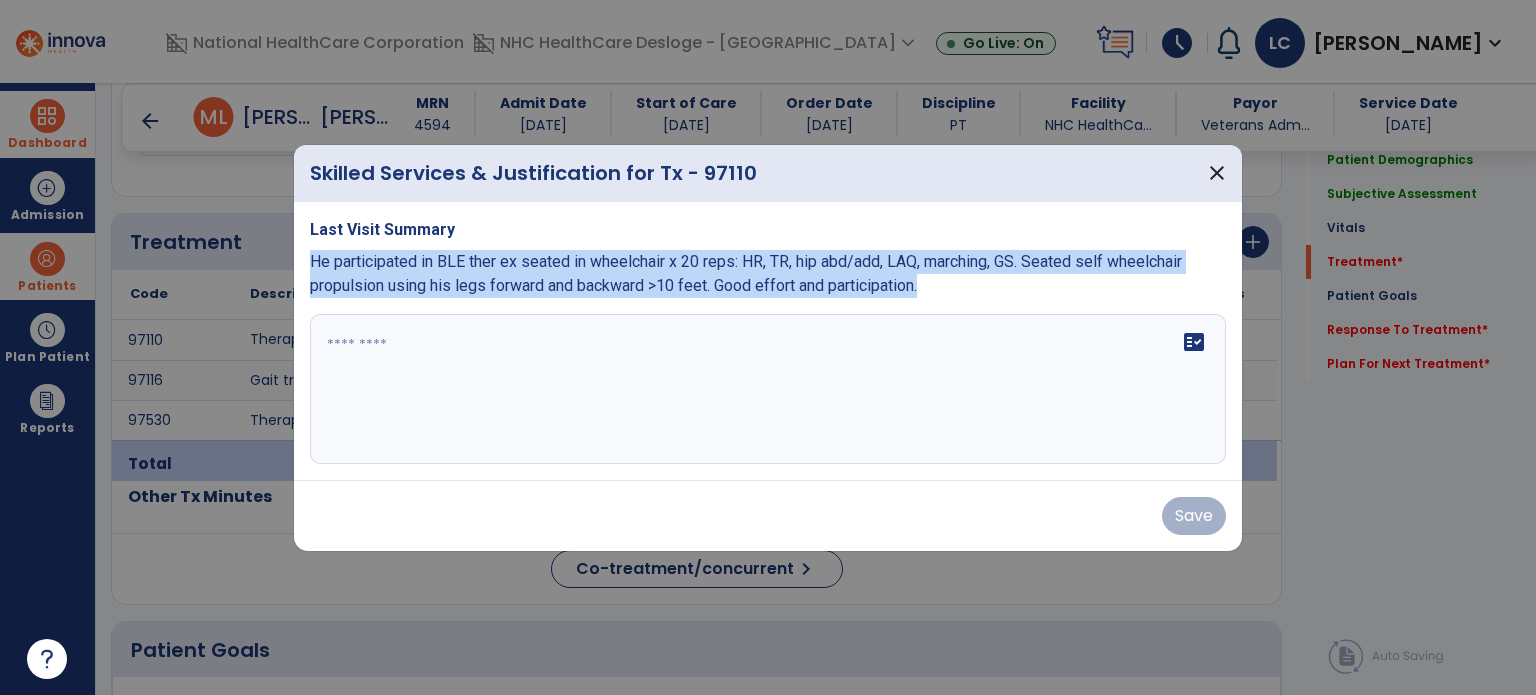 drag, startPoint x: 310, startPoint y: 260, endPoint x: 941, endPoint y: 281, distance: 631.34937 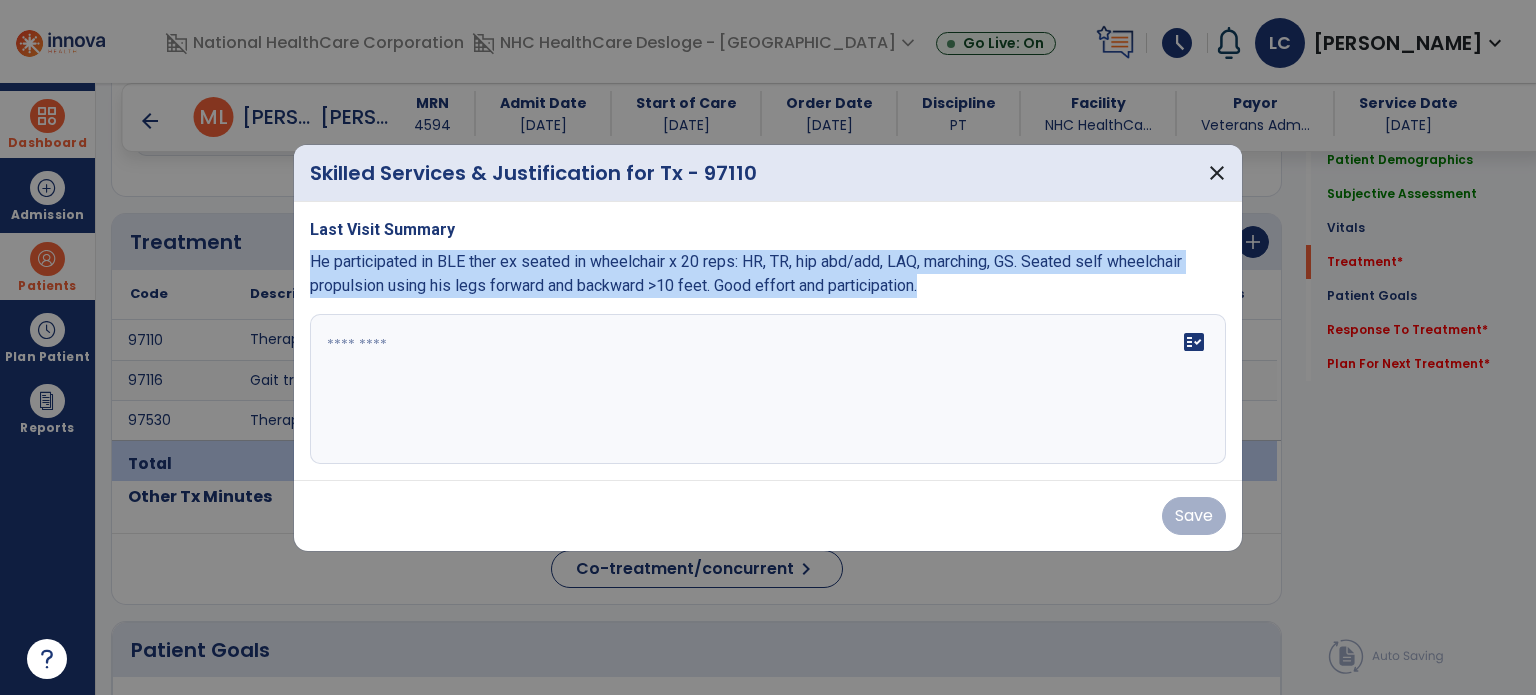 click on "He participated in BLE ther ex seated in wheelchair x 20 reps:  HR, TR, hip abd/add, LAQ, marching, GS.  Seated self wheelchair propulsion using his legs forward and backward >10 feet.  Good effort and participation." at bounding box center (768, 274) 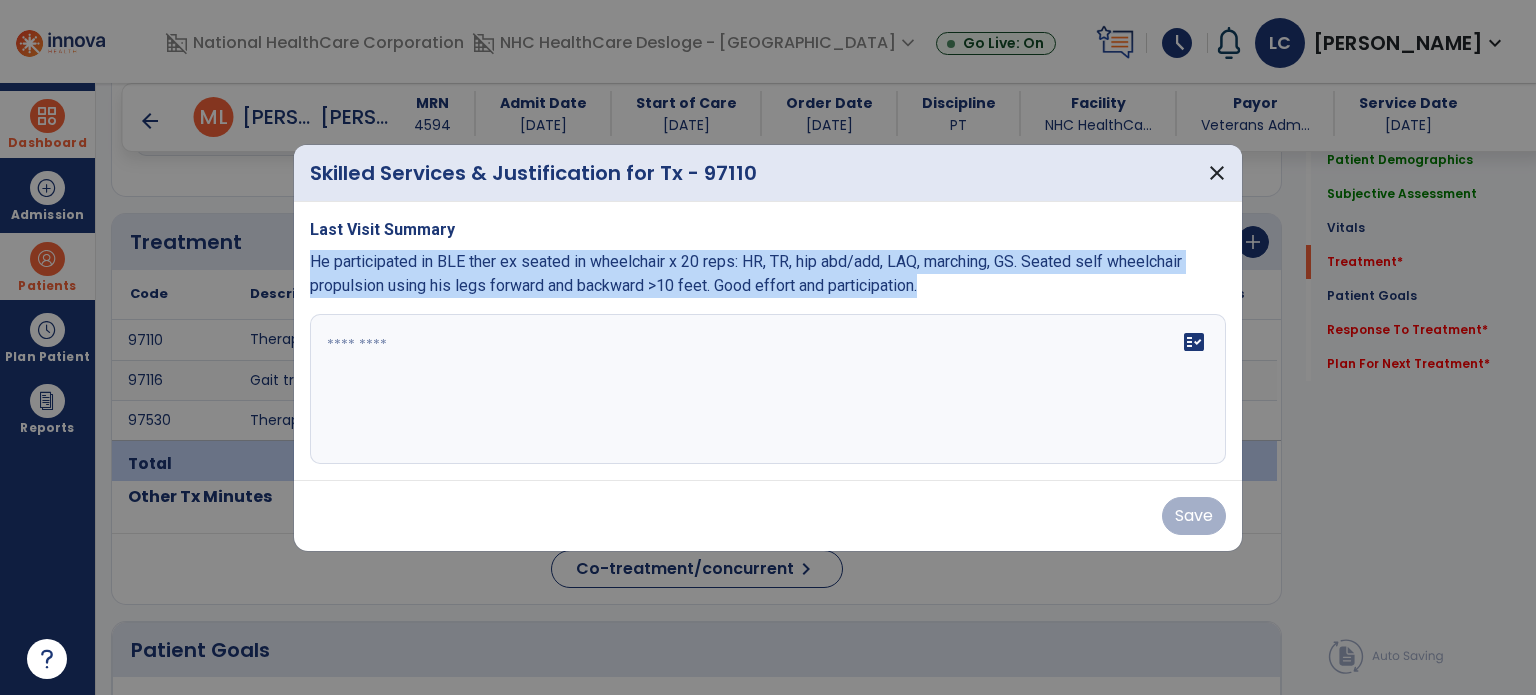 copy on "He participated in BLE ther ex seated in wheelchair x 20 reps:  HR, TR, hip abd/add, LAQ, marching, GS.  Seated self wheelchair propulsion using his legs forward and backward >10 feet.  Good effort and participation." 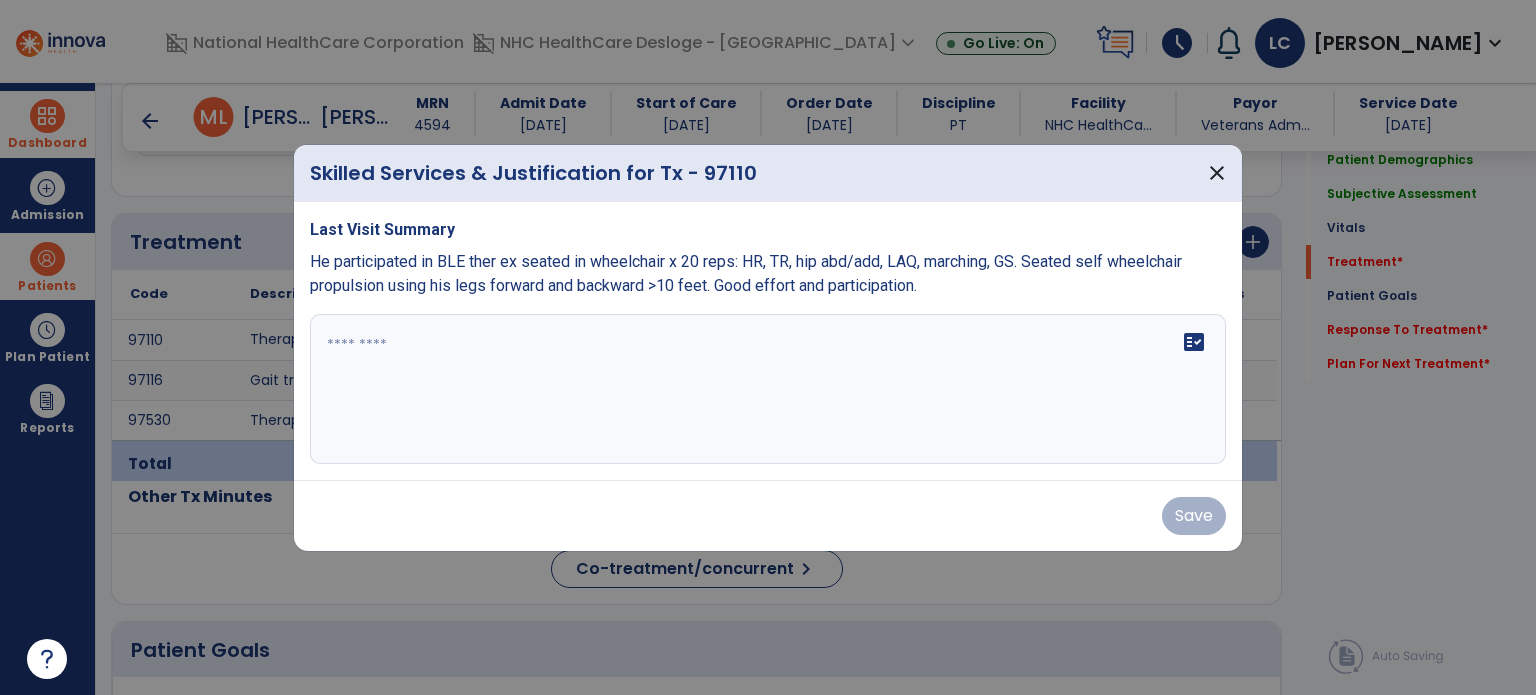 click on "fact_check" at bounding box center [768, 389] 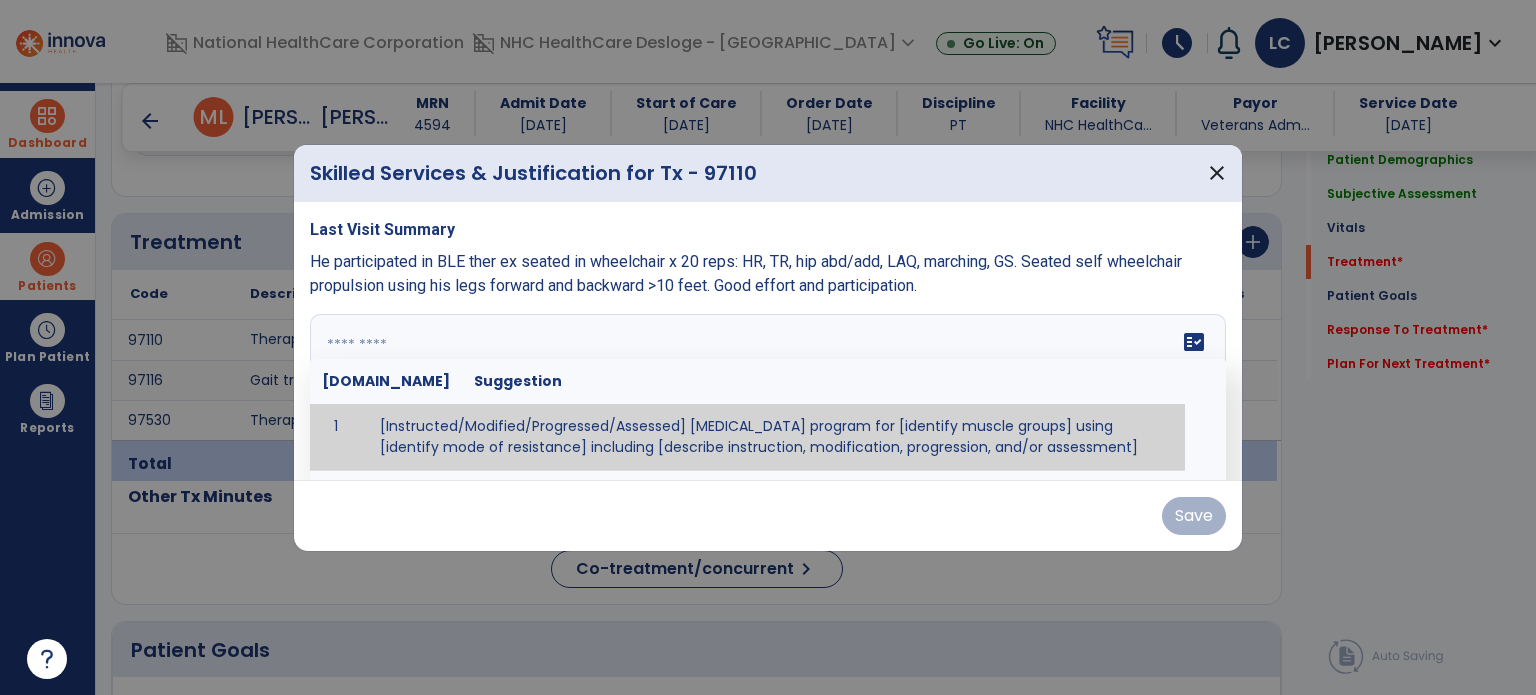 paste on "**********" 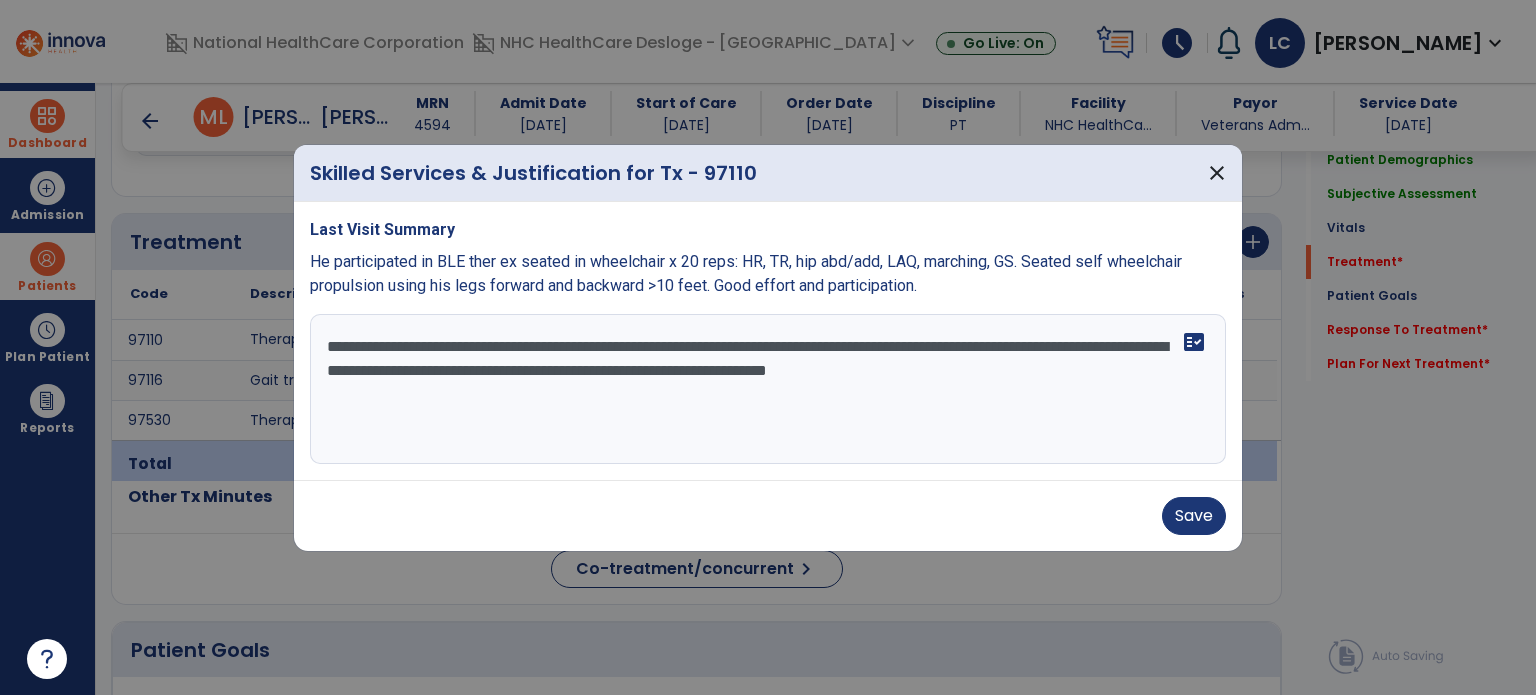 click on "**********" at bounding box center (768, 389) 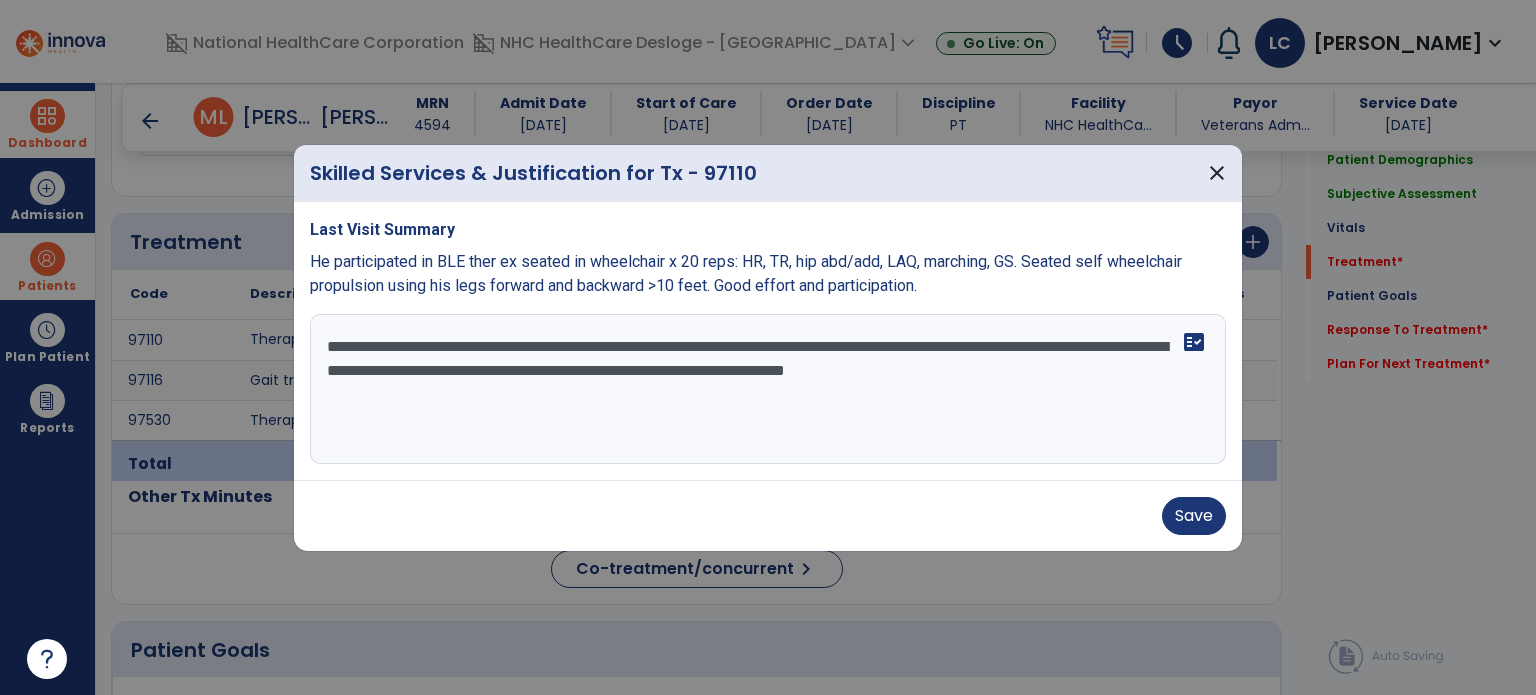 click on "**********" at bounding box center [768, 389] 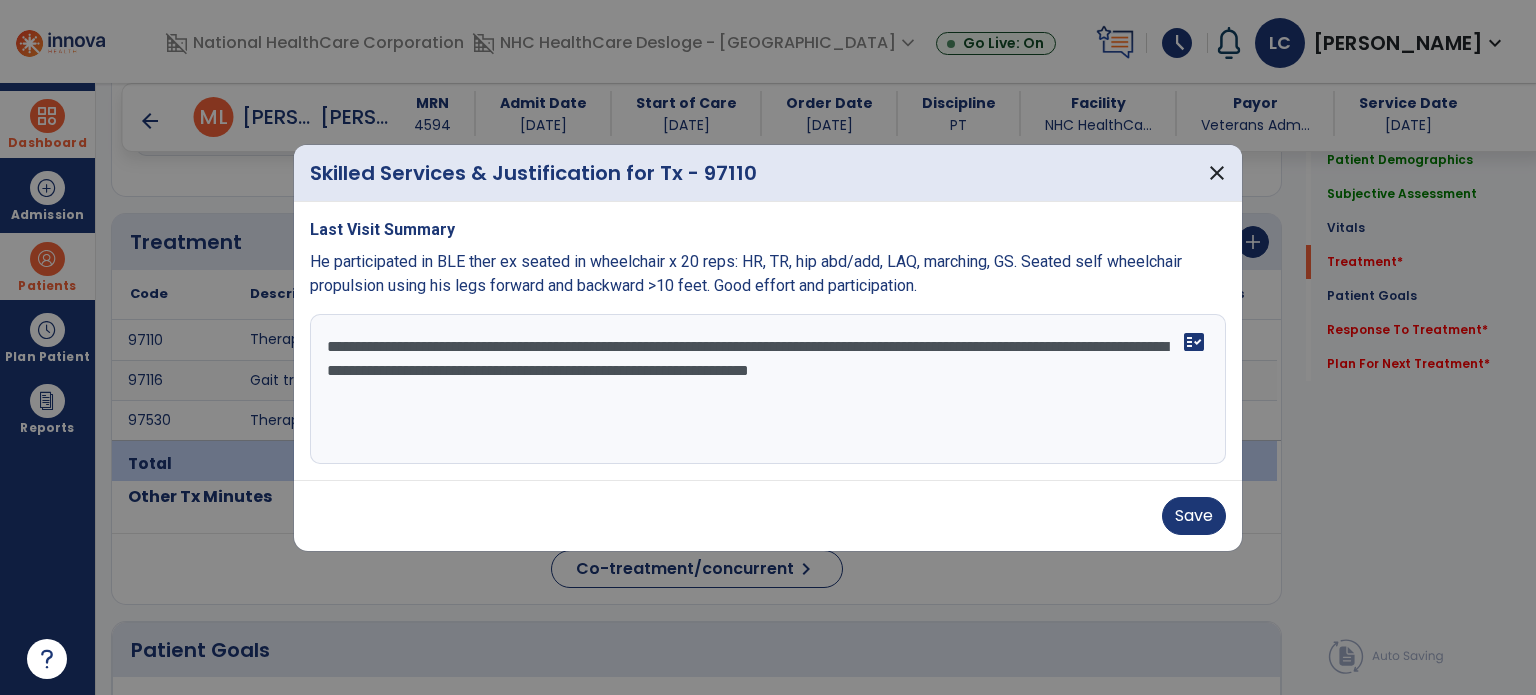click on "**********" at bounding box center [768, 389] 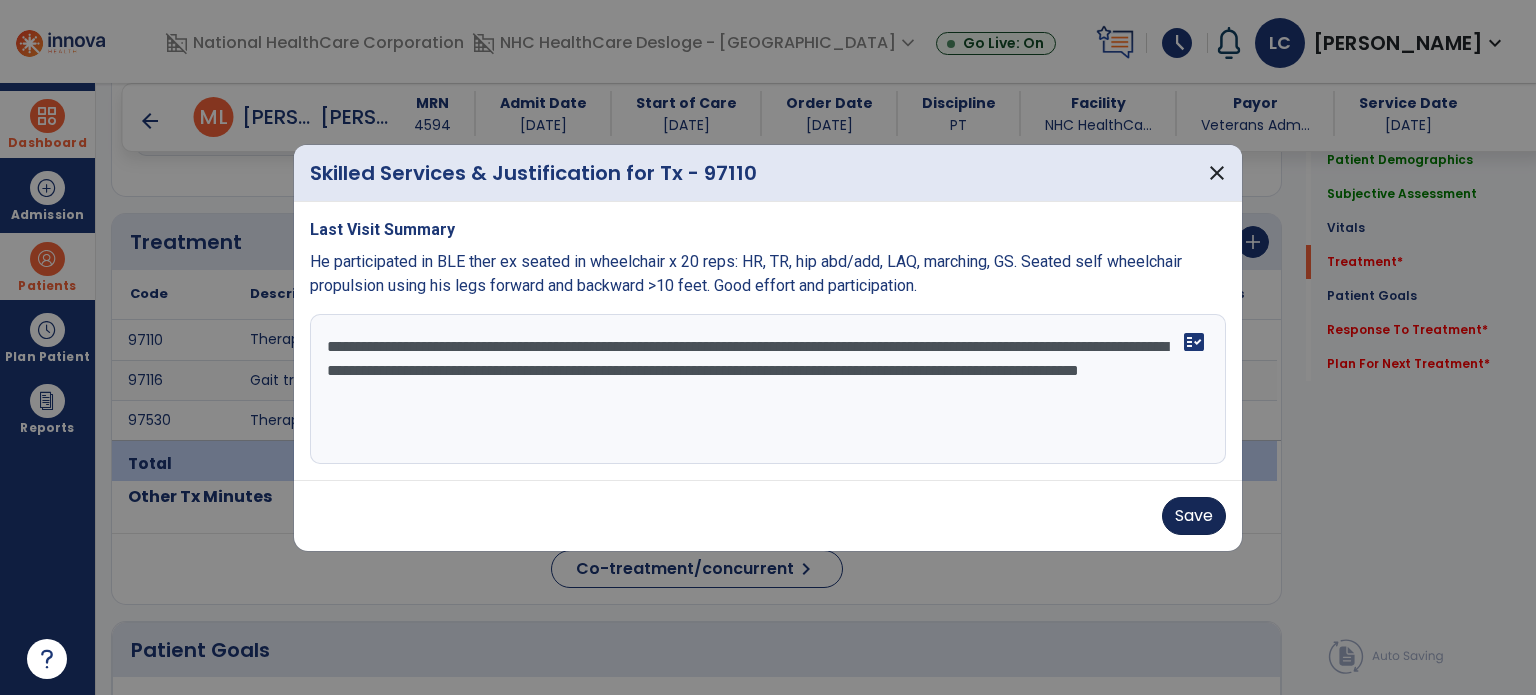 type on "**********" 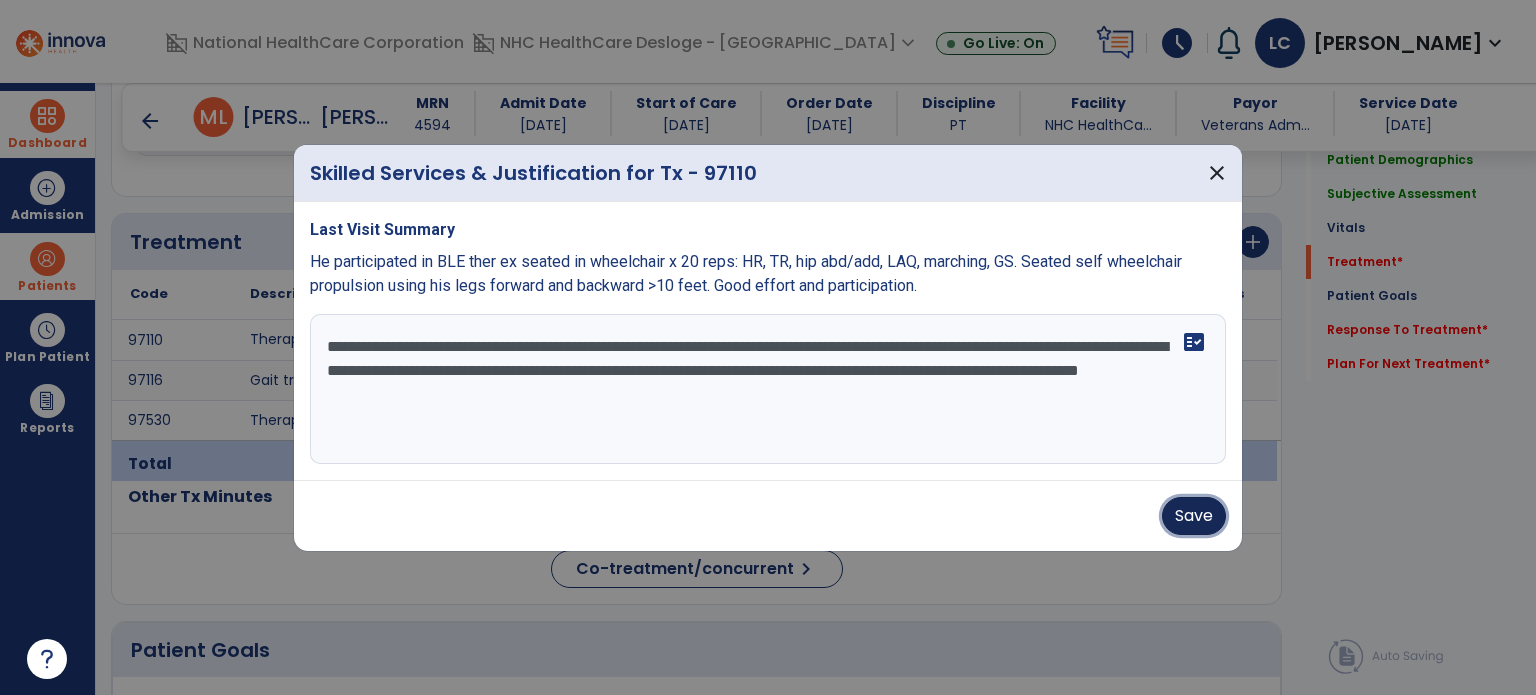 click on "Save" at bounding box center (1194, 516) 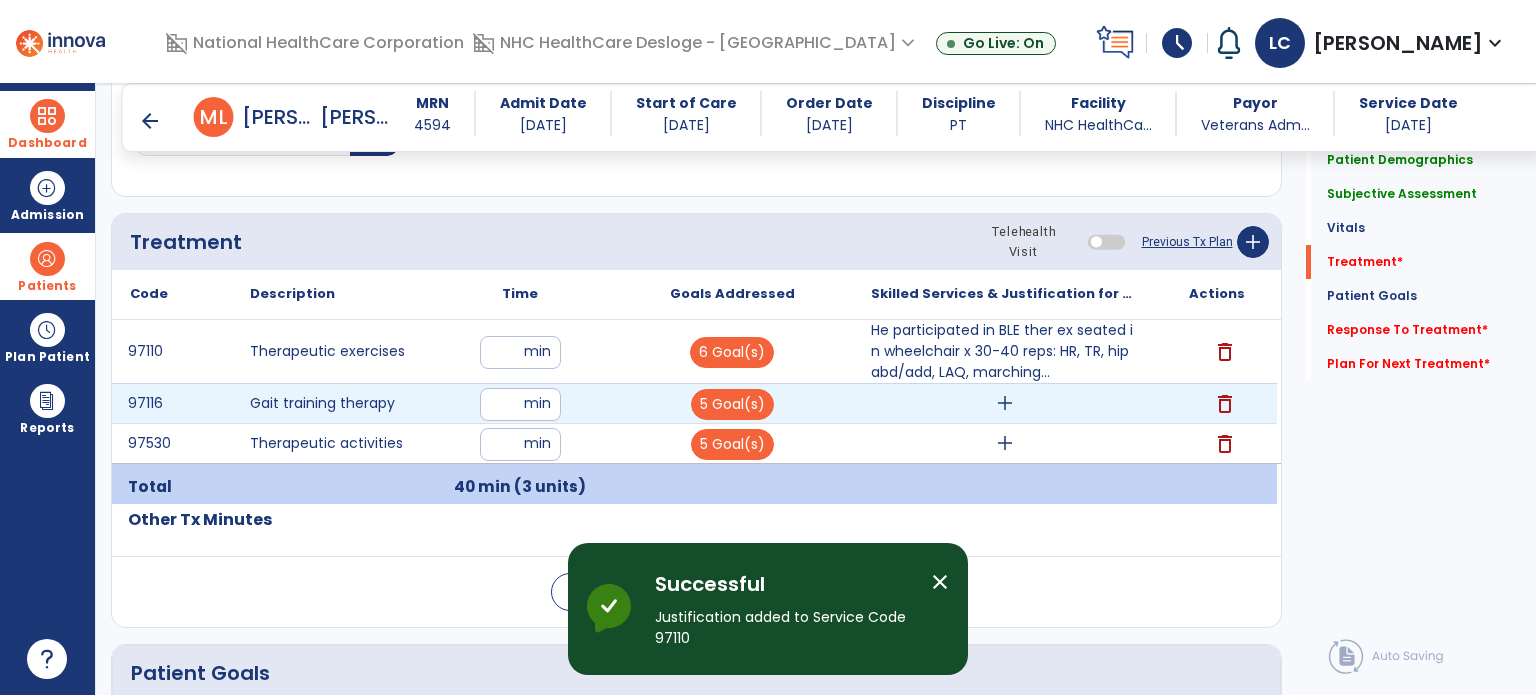 click on "add" at bounding box center [1005, 403] 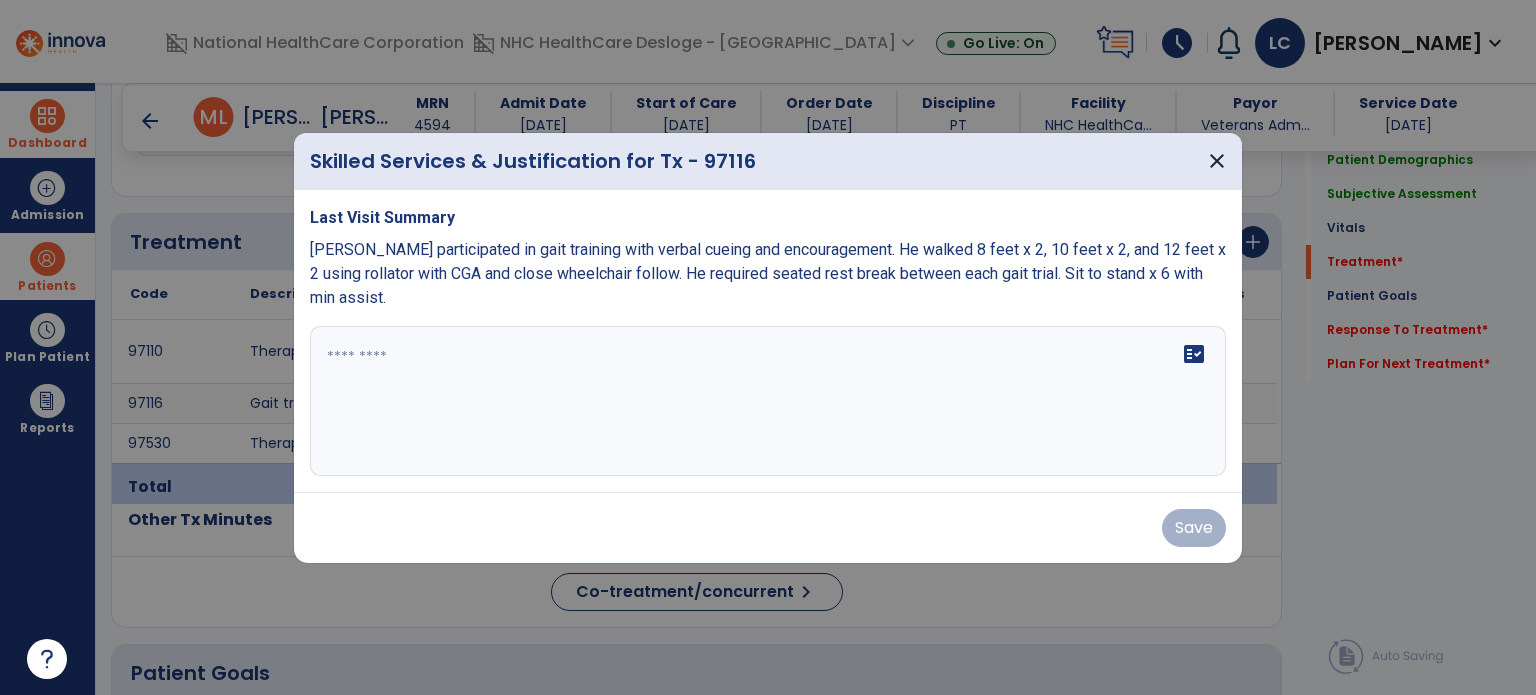 click on "fact_check" at bounding box center (768, 401) 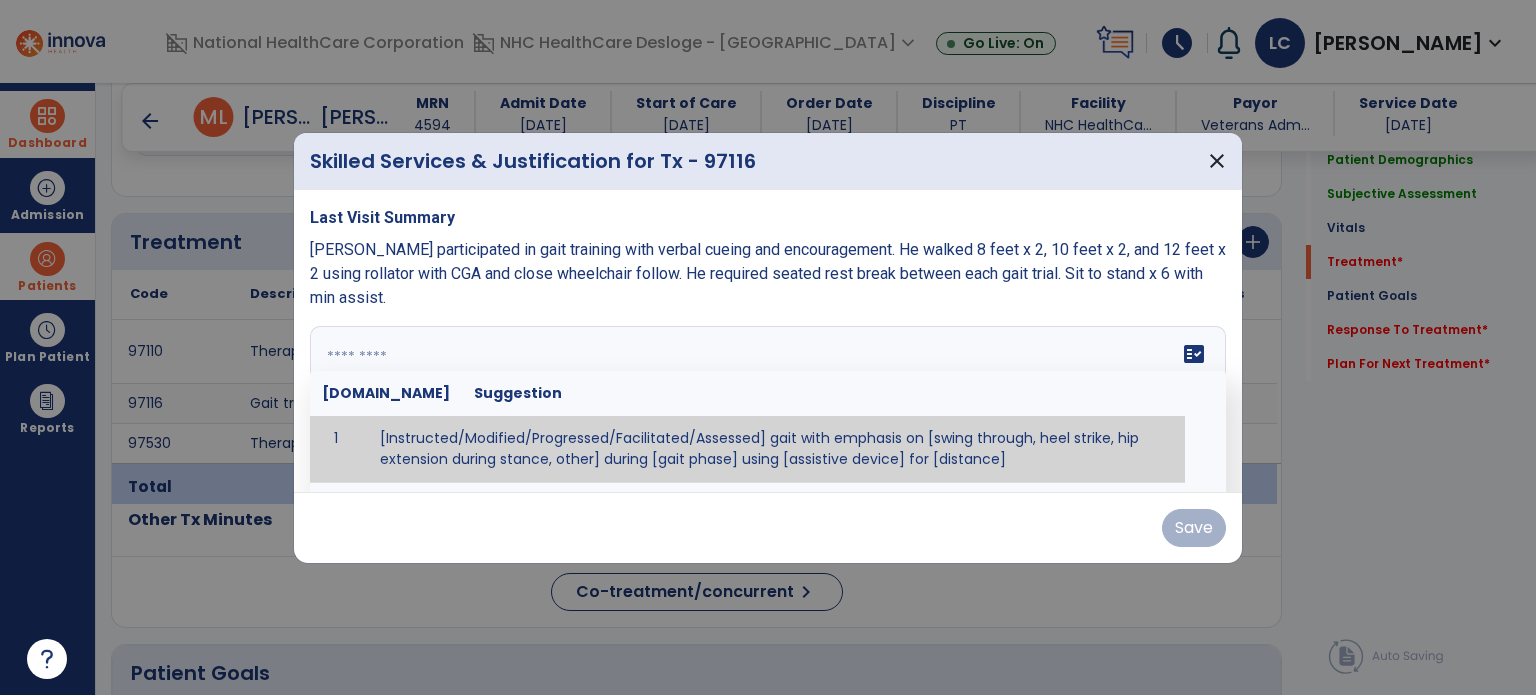 click on "Last Visit Summary [PERSON_NAME] participated in gait training with verbal cueing and encouragement.  He walked 8 feet x 2, 10 feet x 2, and 12 feet x 2 using rollator with CGA and close wheelchair follow.  He required seated rest break between each gait trial.  Sit to stand x 6 with min assist.      fact_check  [DOMAIN_NAME] Suggestion 1 [Instructed/Modified/Progressed/Facilitated/Assessed] gait with emphasis on [swing through, heel strike, hip extension during stance, other] during [gait phase] using [assistive device] for [distance] 2 [Instructed/Modified/Progressed/Facilitated/Assessed] use of [assistive device] and [NWB, PWB, step-to gait pattern, step through gait pattern] 3 [Instructed/Modified/Progressed/Facilitated/Assessed] patient's ability to [ascend/descend # of steps, perform directional changes, walk on even/uneven surfaces, pick-up objects off floor, velocity changes, other] using [assistive device]. 4 5" at bounding box center (768, 341) 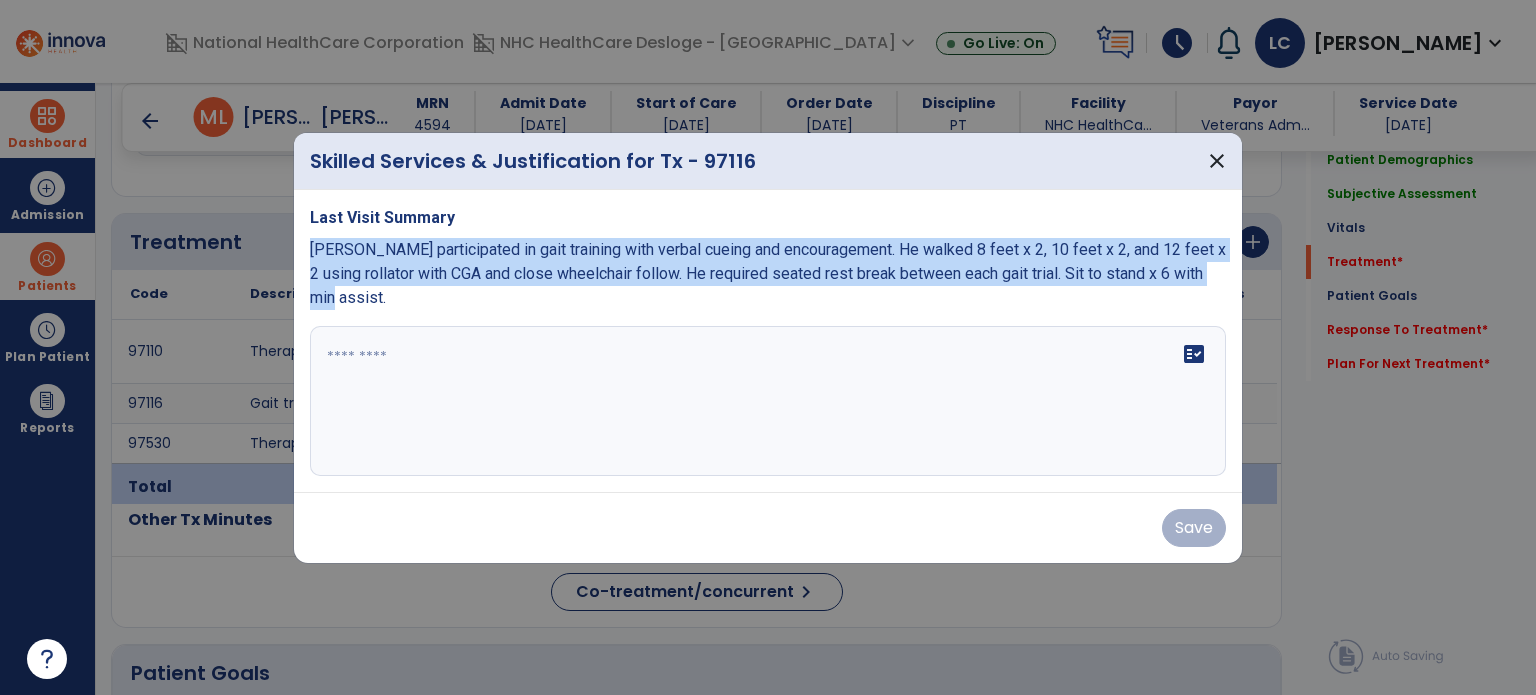 drag, startPoint x: 310, startPoint y: 251, endPoint x: 358, endPoint y: 295, distance: 65.11528 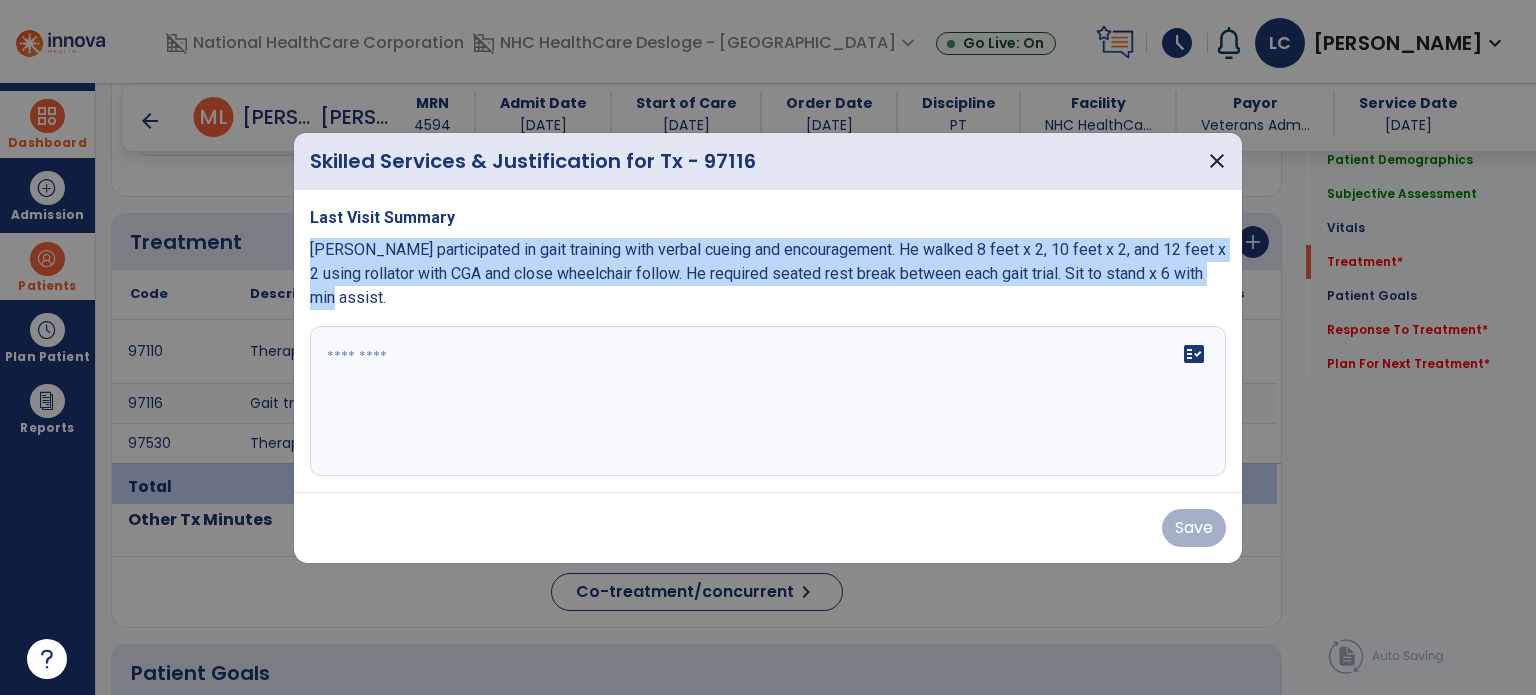copy on "[PERSON_NAME] participated in gait training with verbal cueing and encouragement.  He walked 8 feet x 2, 10 feet x 2, and 12 feet x 2 using rollator with CGA and close wheelchair follow.  He required seated rest break between each gait trial.  Sit to stand x 6 with min assist." 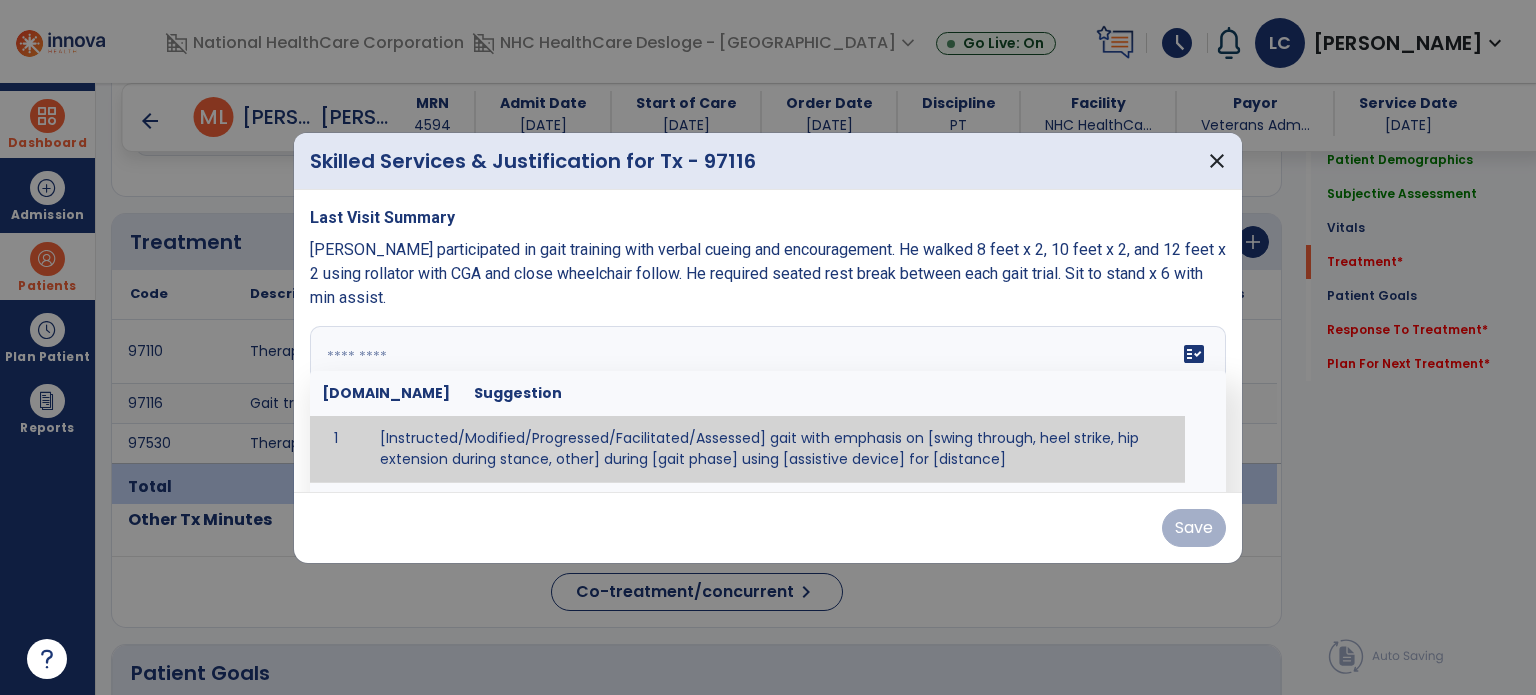click on "fact_check  [DOMAIN_NAME] Suggestion 1 [Instructed/Modified/Progressed/Facilitated/Assessed] gait with emphasis on [swing through, heel strike, hip extension during stance, other] during [gait phase] using [assistive device] for [distance] 2 [Instructed/Modified/Progressed/Facilitated/Assessed] use of [assistive device] and [NWB, PWB, step-to gait pattern, step through gait pattern] 3 [Instructed/Modified/Progressed/Facilitated/Assessed] patient's ability to [ascend/descend # of steps, perform directional changes, walk on even/uneven surfaces, pick-up objects off floor, velocity changes, other] using [assistive device]. 4 [Instructed/Modified/Progressed/Facilitated/Assessed] pre-gait activities including [identify exercise] in order to prepare for gait training. 5" at bounding box center (768, 401) 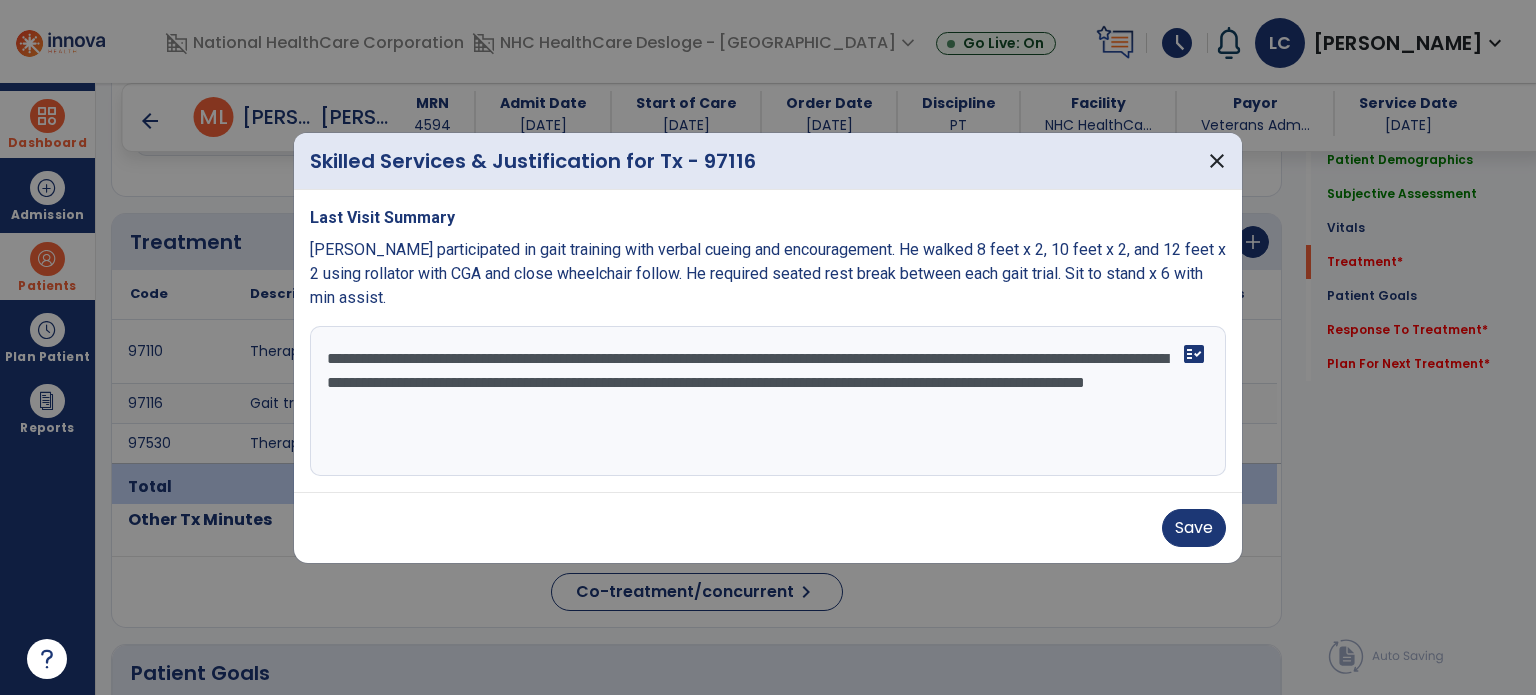 click on "**********" at bounding box center (768, 401) 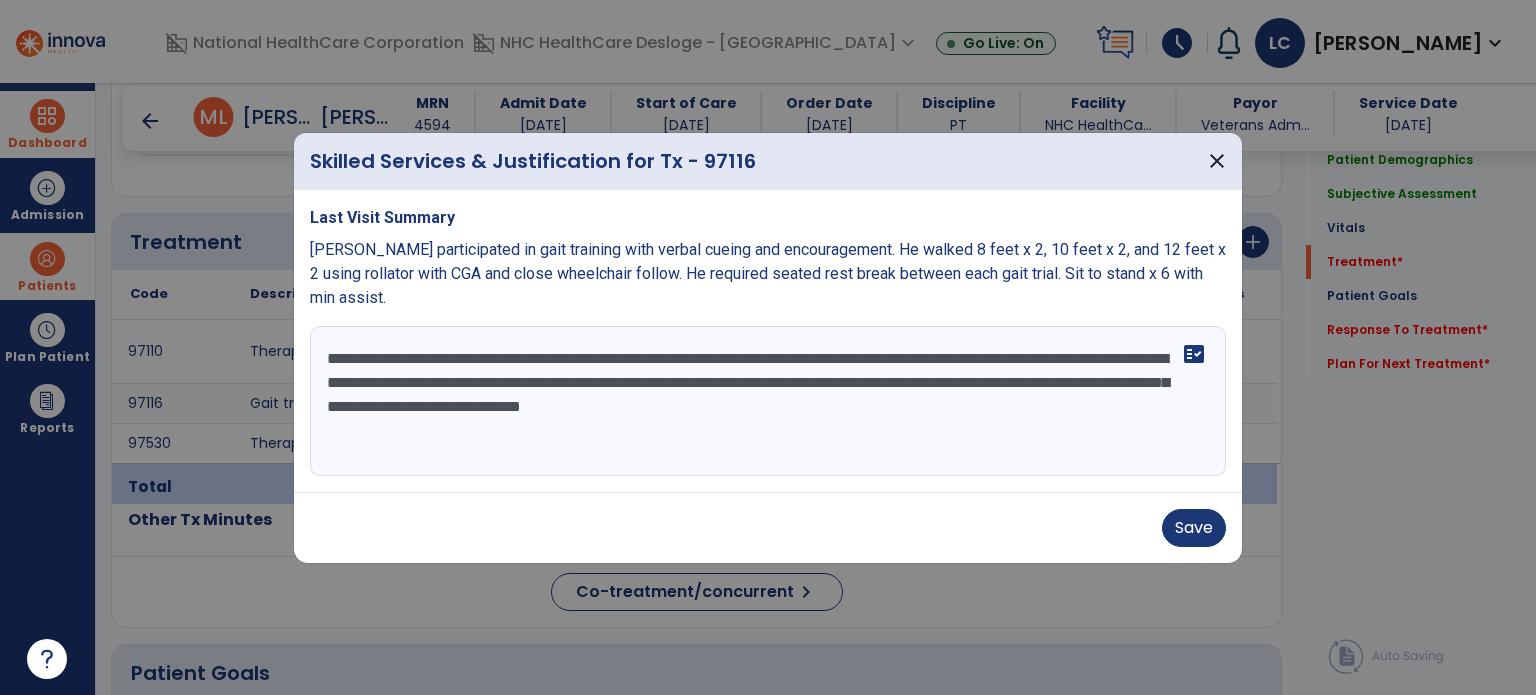 click on "**********" at bounding box center [768, 401] 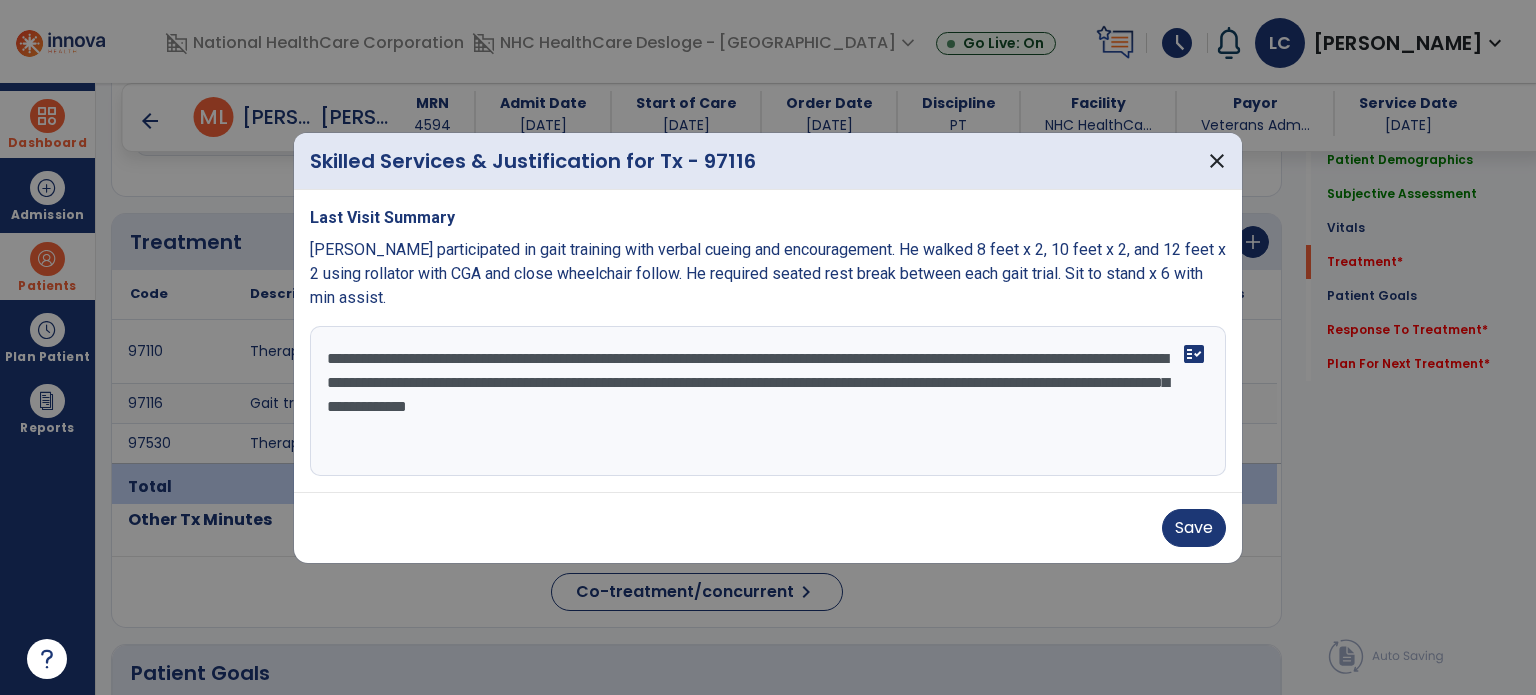 click on "**********" at bounding box center (768, 401) 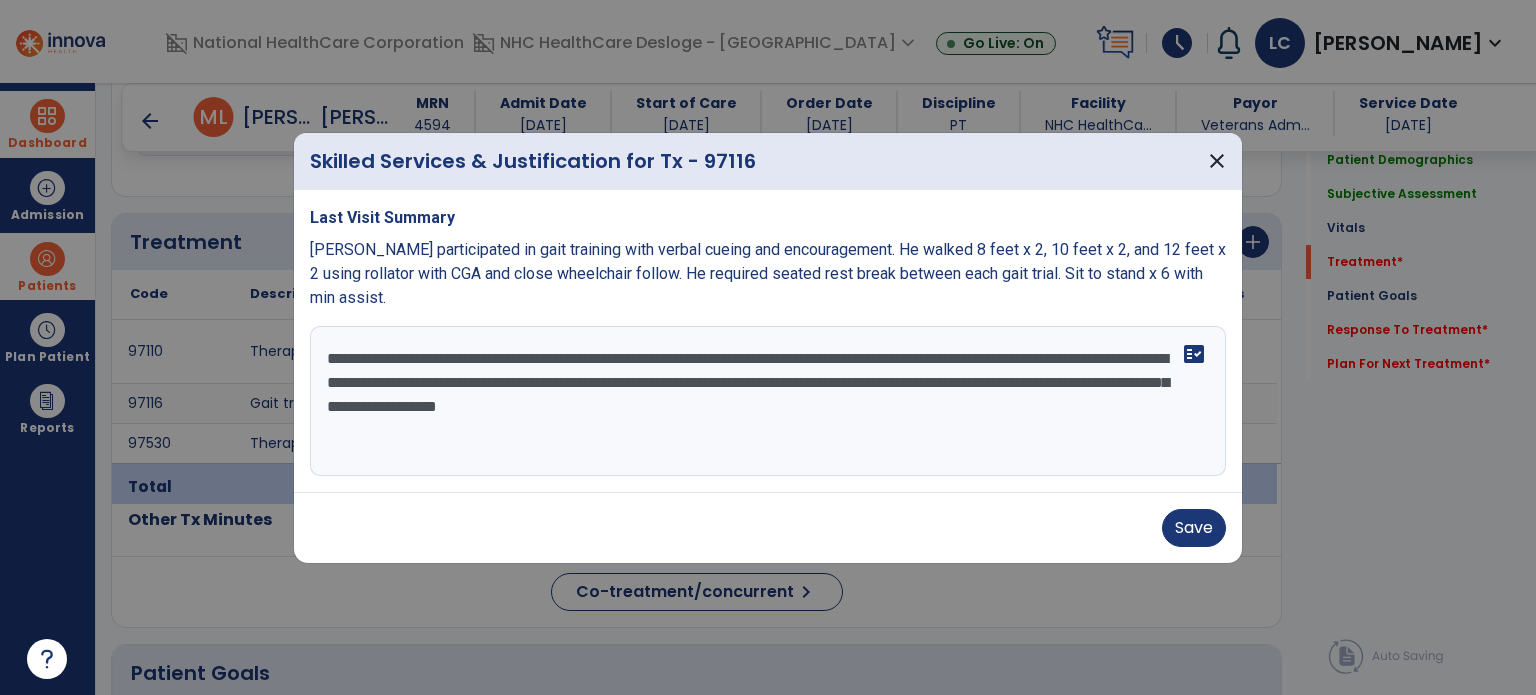 drag, startPoint x: 733, startPoint y: 411, endPoint x: 984, endPoint y: 427, distance: 251.50945 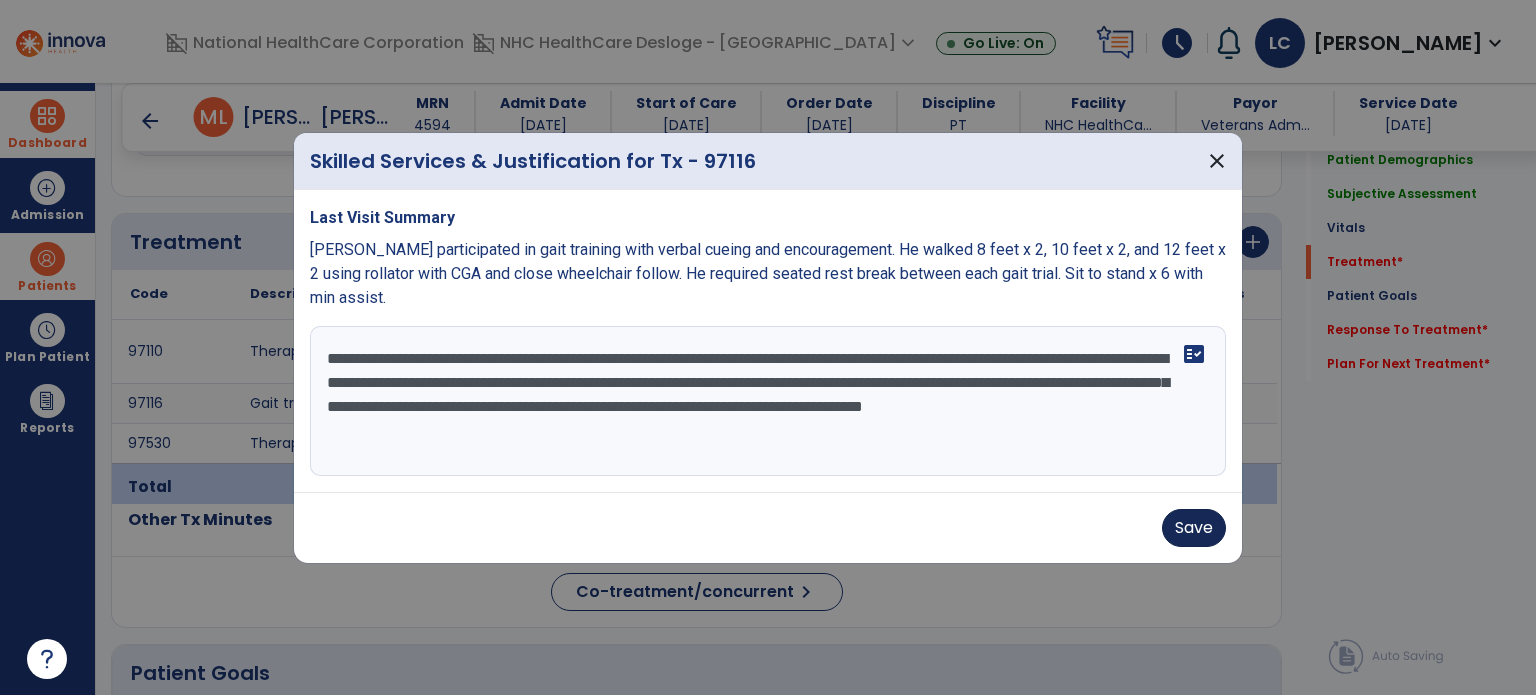 type on "**********" 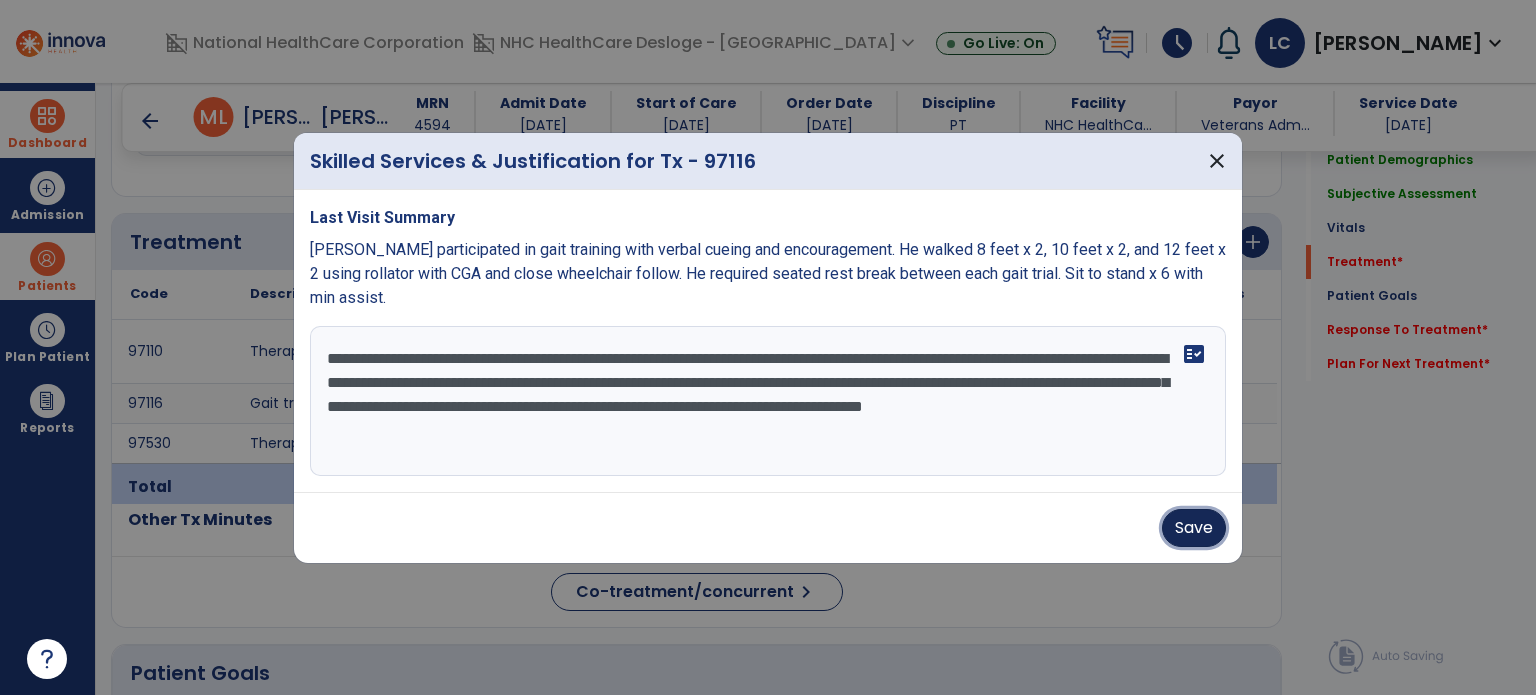 click on "Save" at bounding box center [1194, 528] 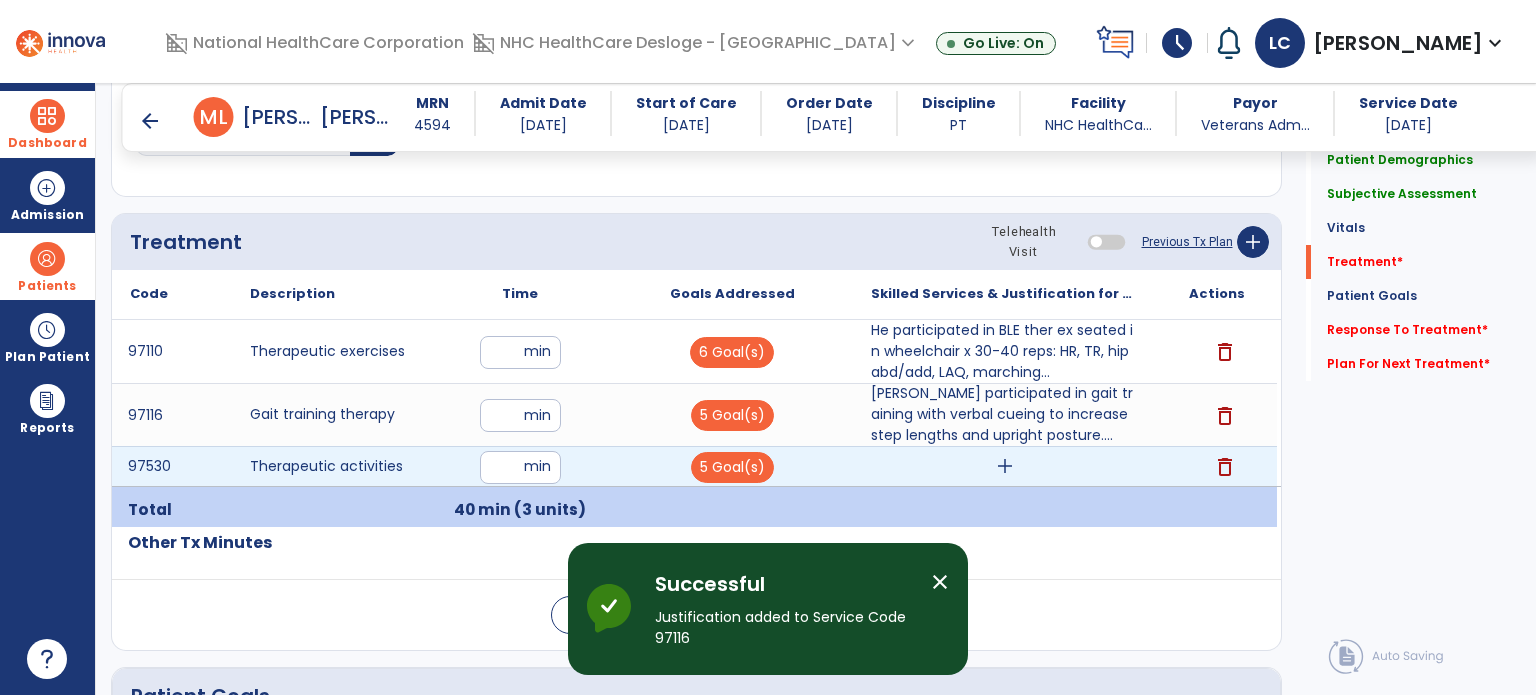 click on "add" at bounding box center (1005, 466) 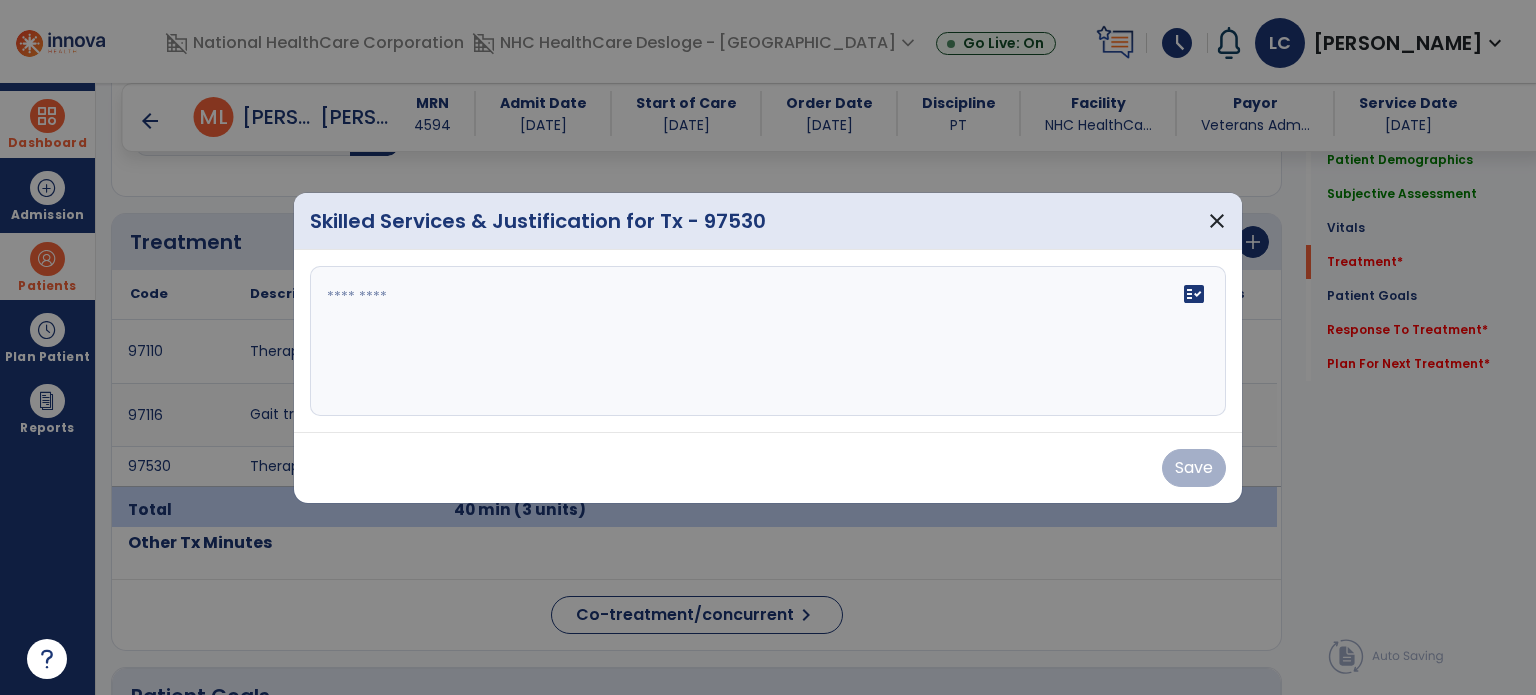 click on "fact_check" at bounding box center [768, 341] 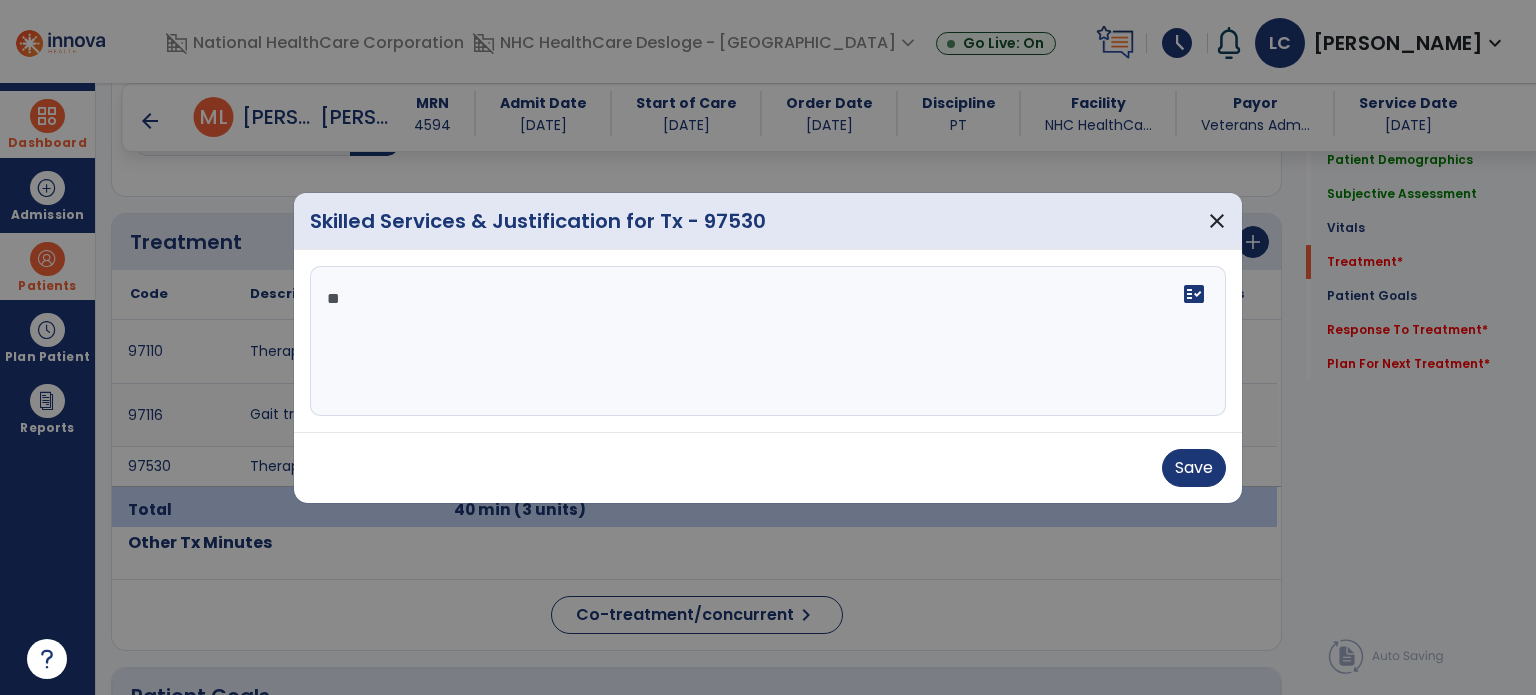 type on "*" 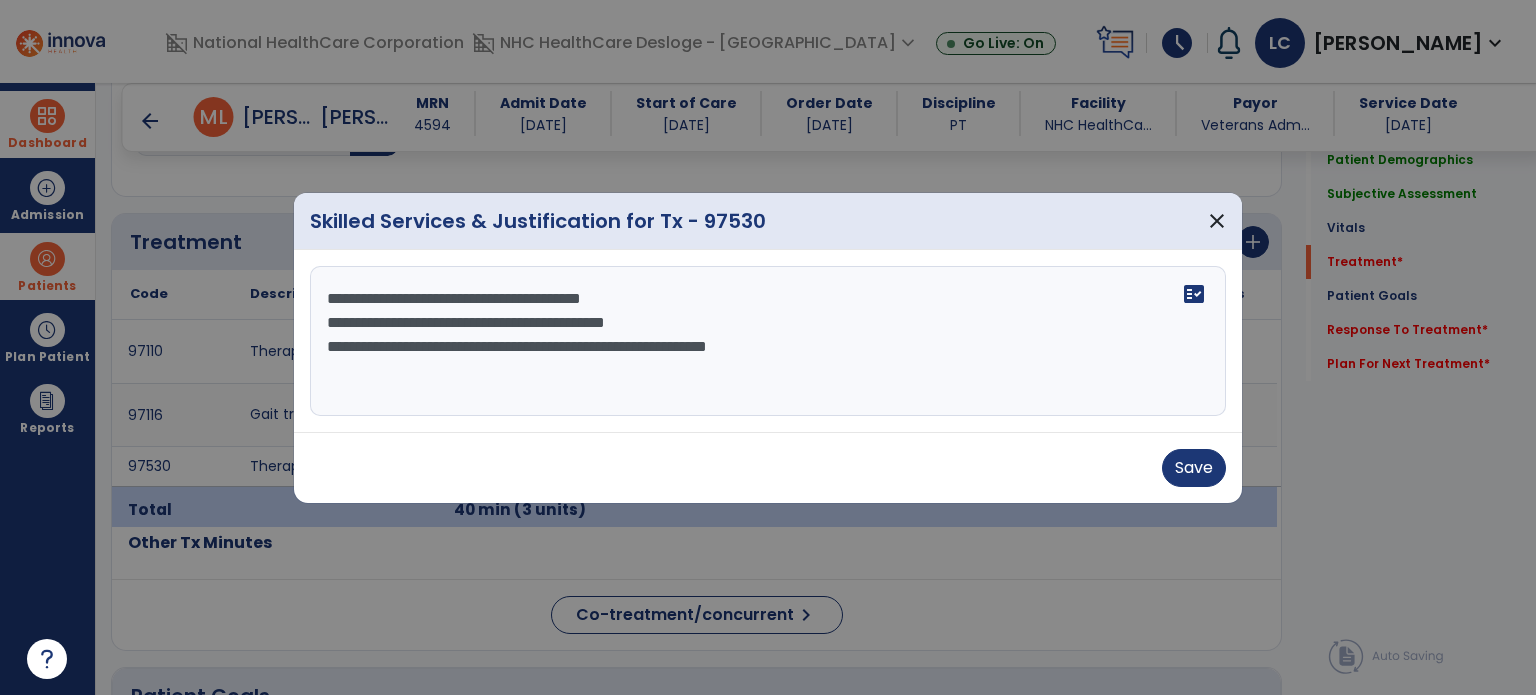 click on "**********" at bounding box center (768, 341) 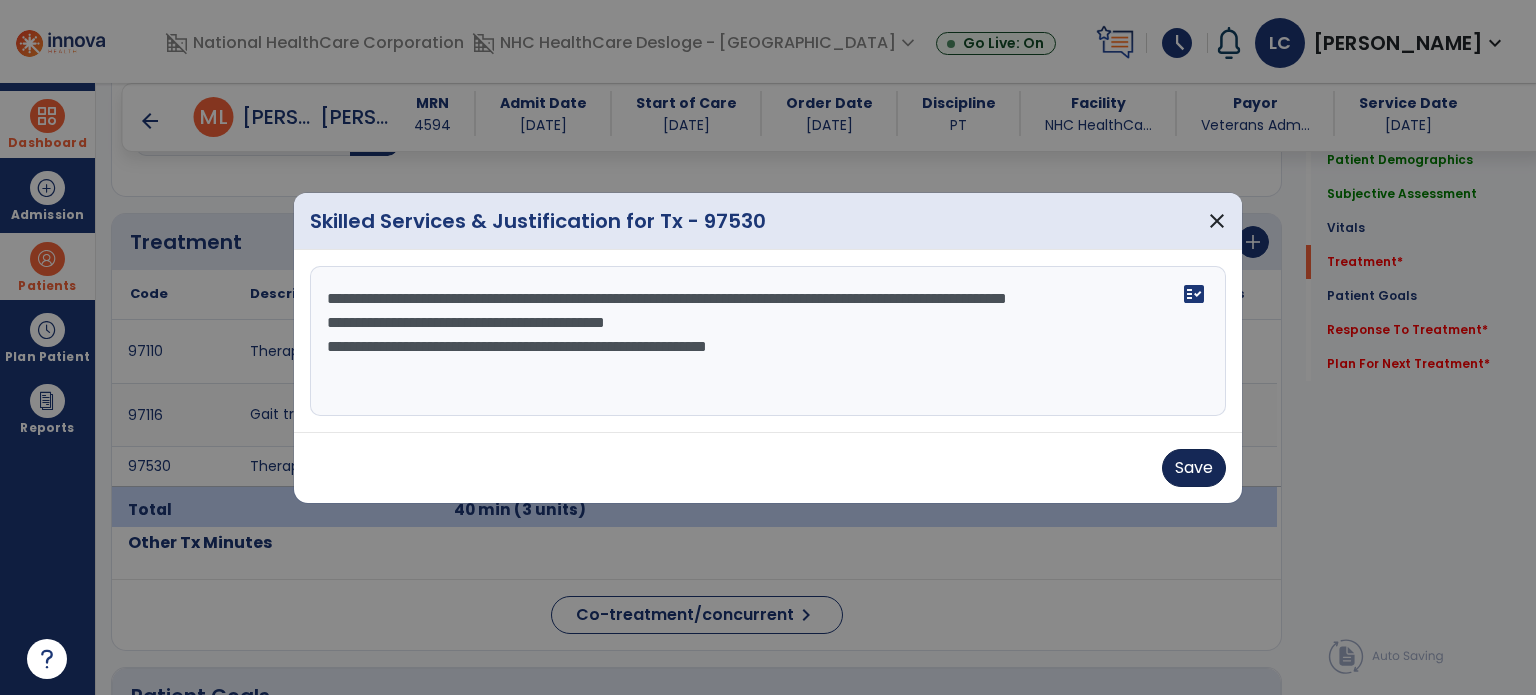 type on "**********" 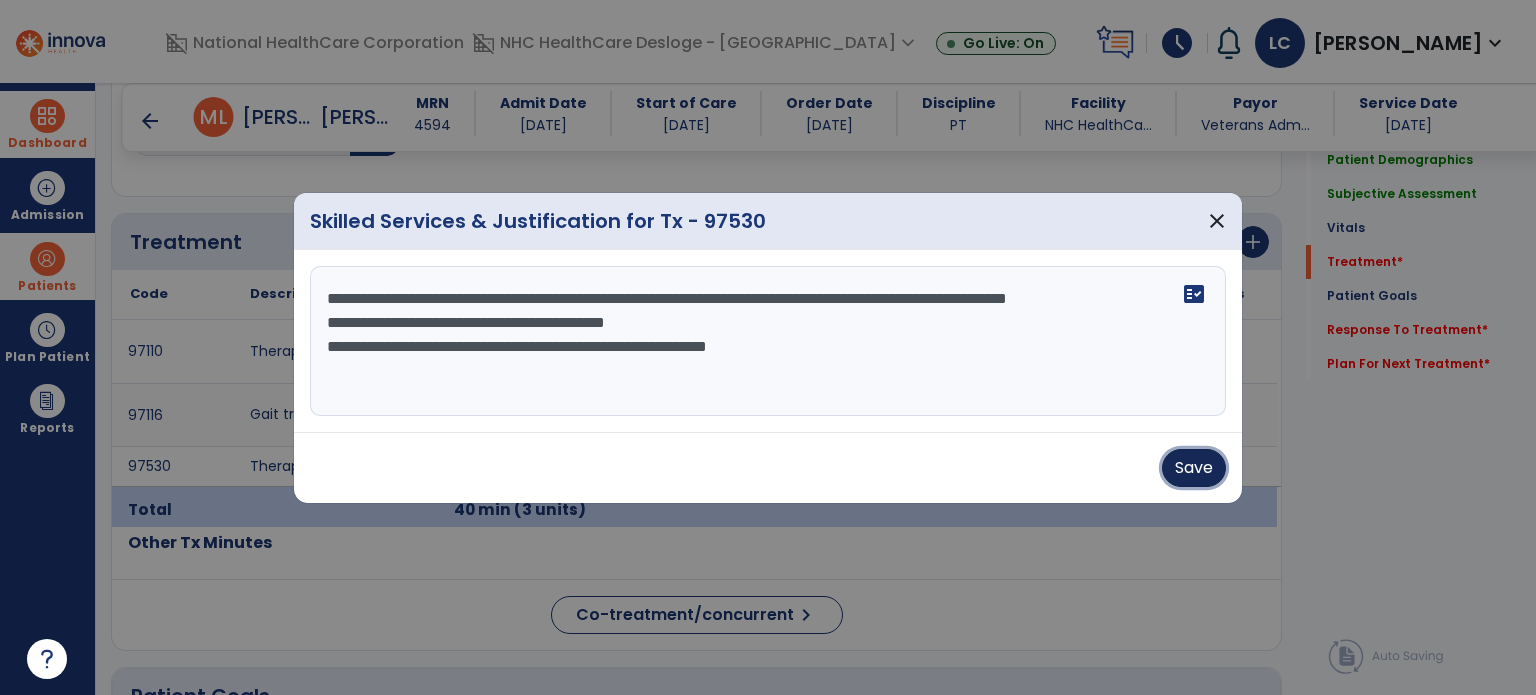 click on "Save" at bounding box center [1194, 468] 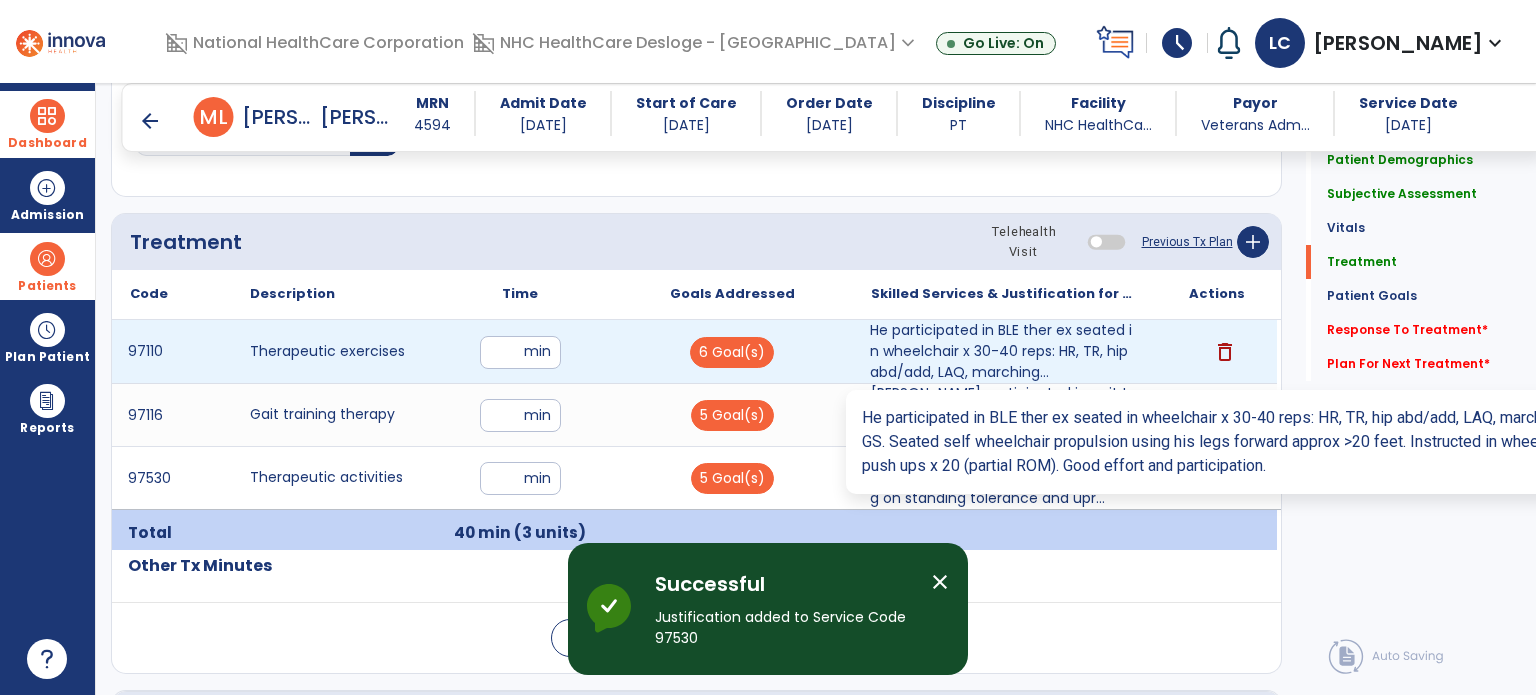 click on "He participated in BLE ther ex seated in wheelchair x 30-40 reps: HR, TR, hip abd/add, LAQ, marching..." at bounding box center [1004, 351] 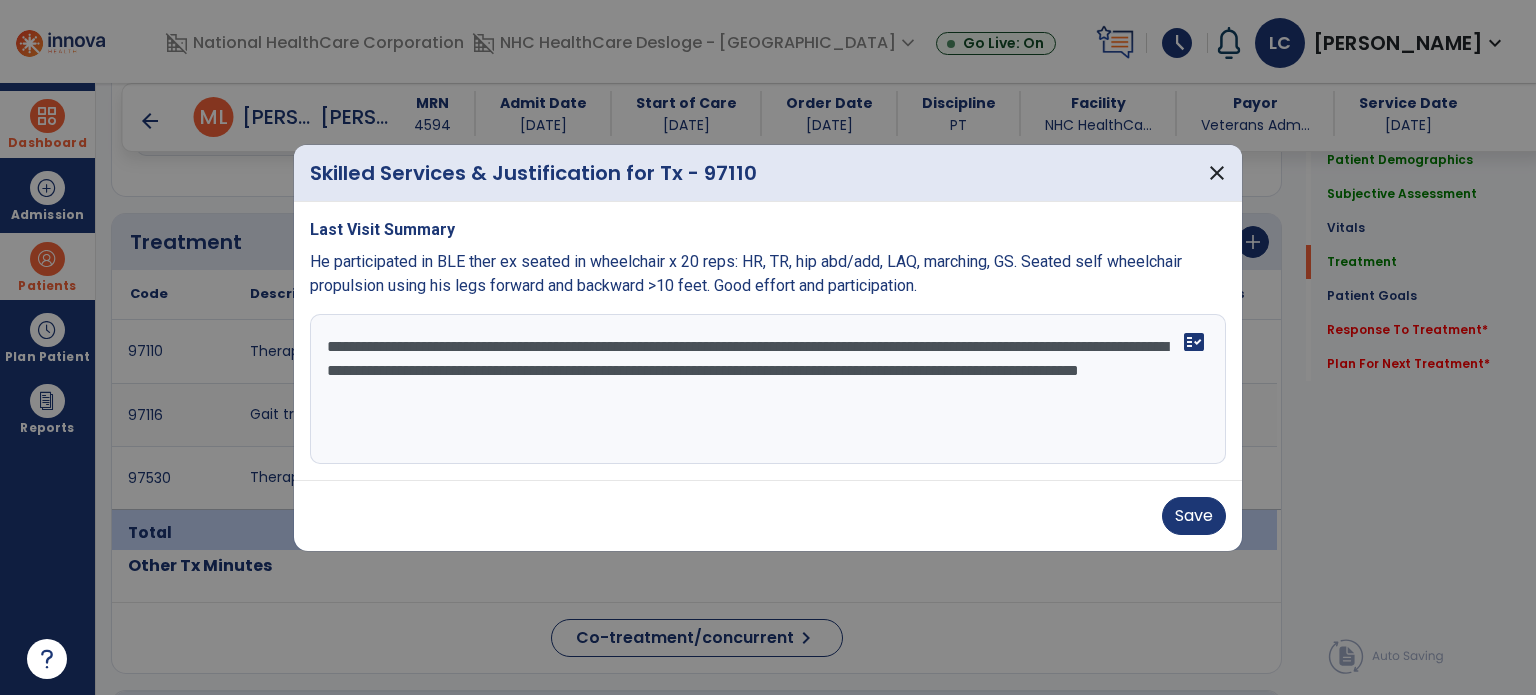 drag, startPoint x: 912, startPoint y: 370, endPoint x: 505, endPoint y: 397, distance: 407.8946 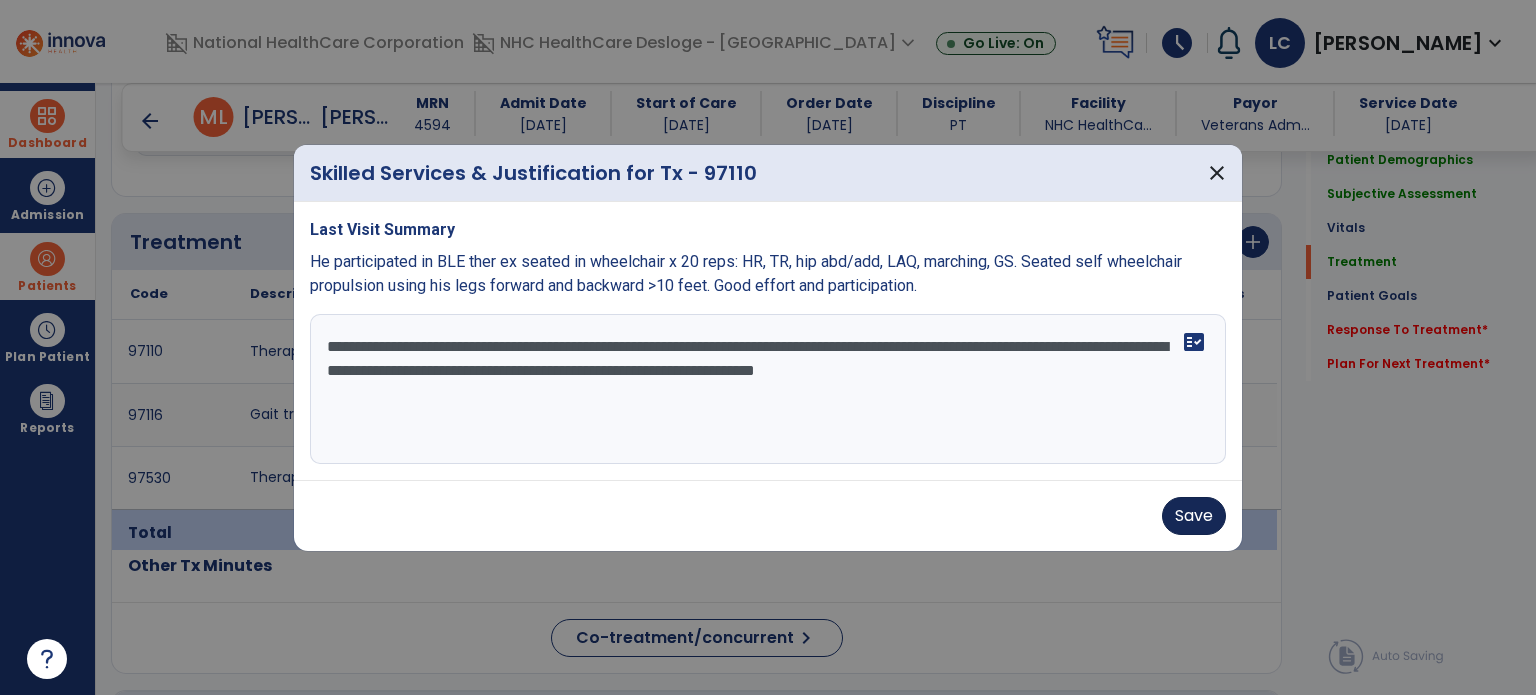 type on "**********" 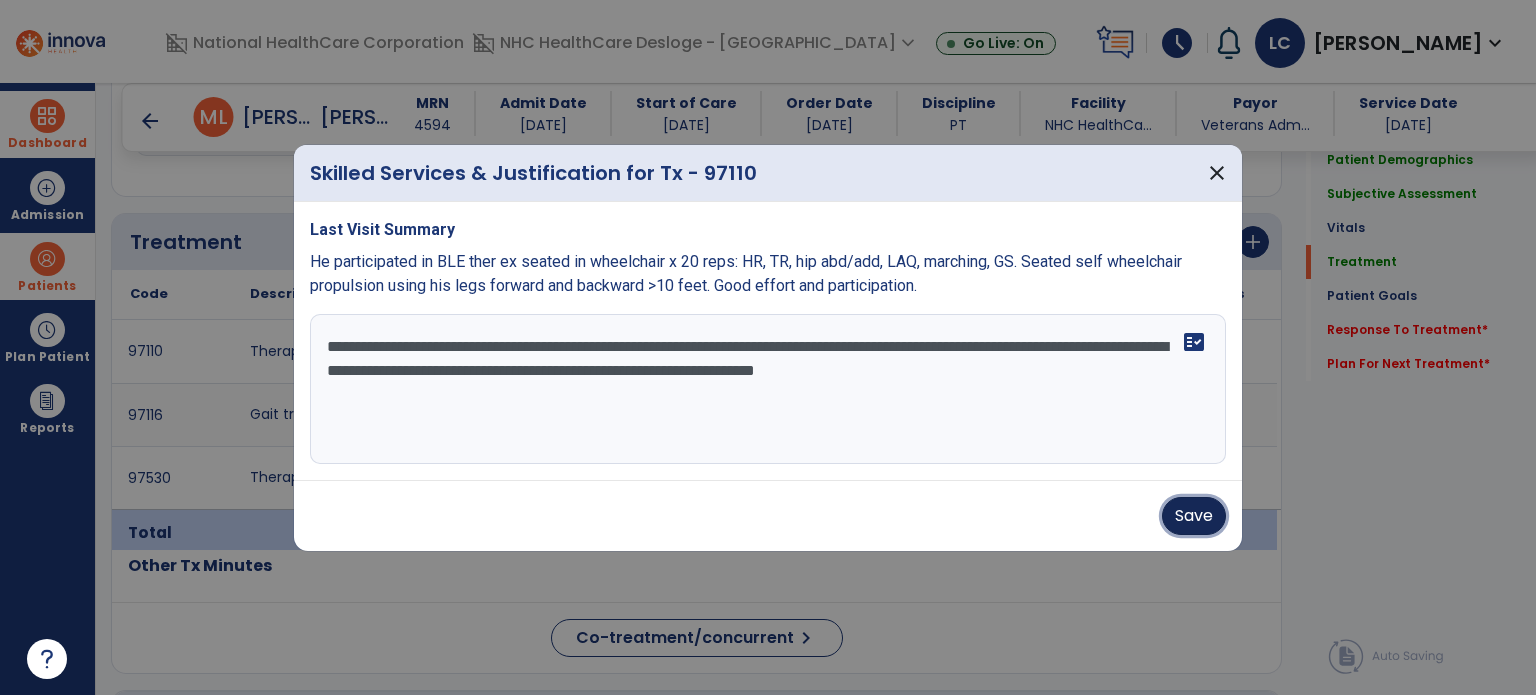 click on "Save" at bounding box center [1194, 516] 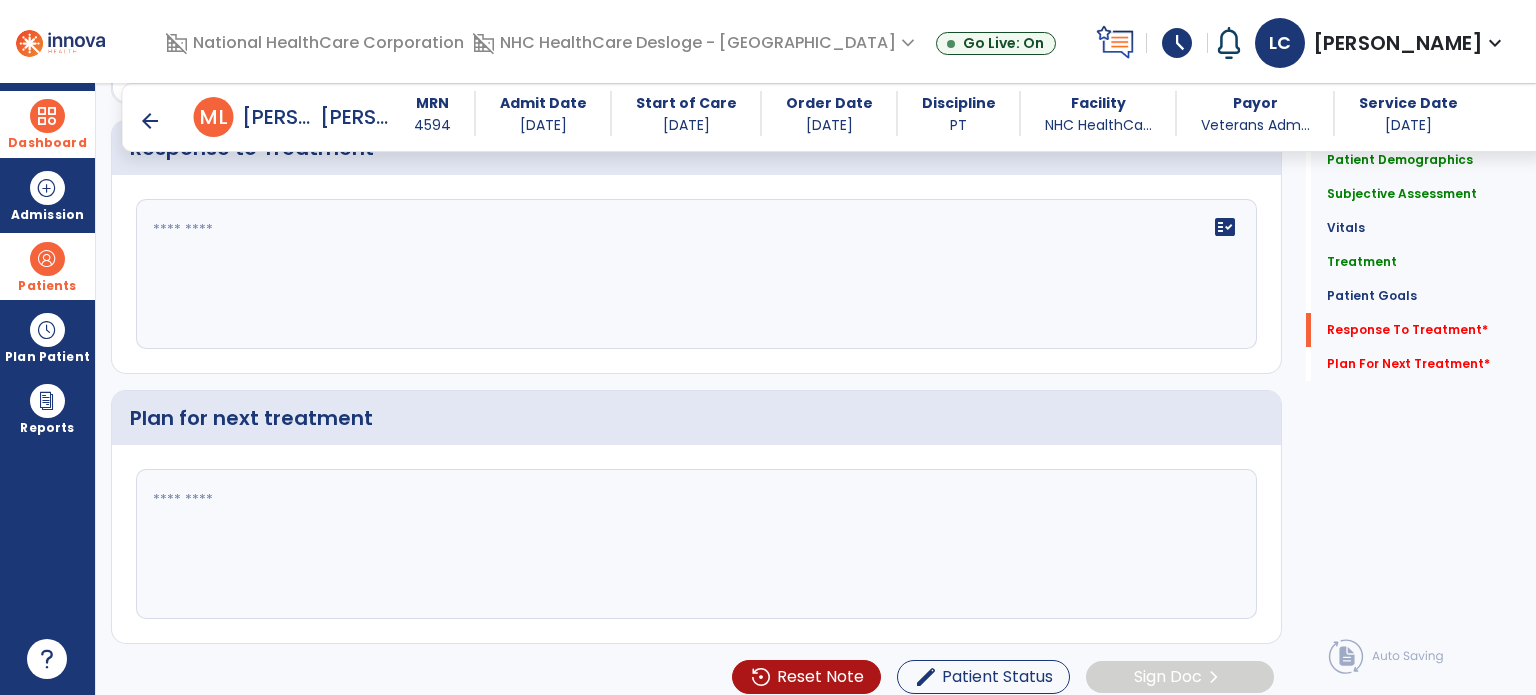 scroll, scrollTop: 2726, scrollLeft: 0, axis: vertical 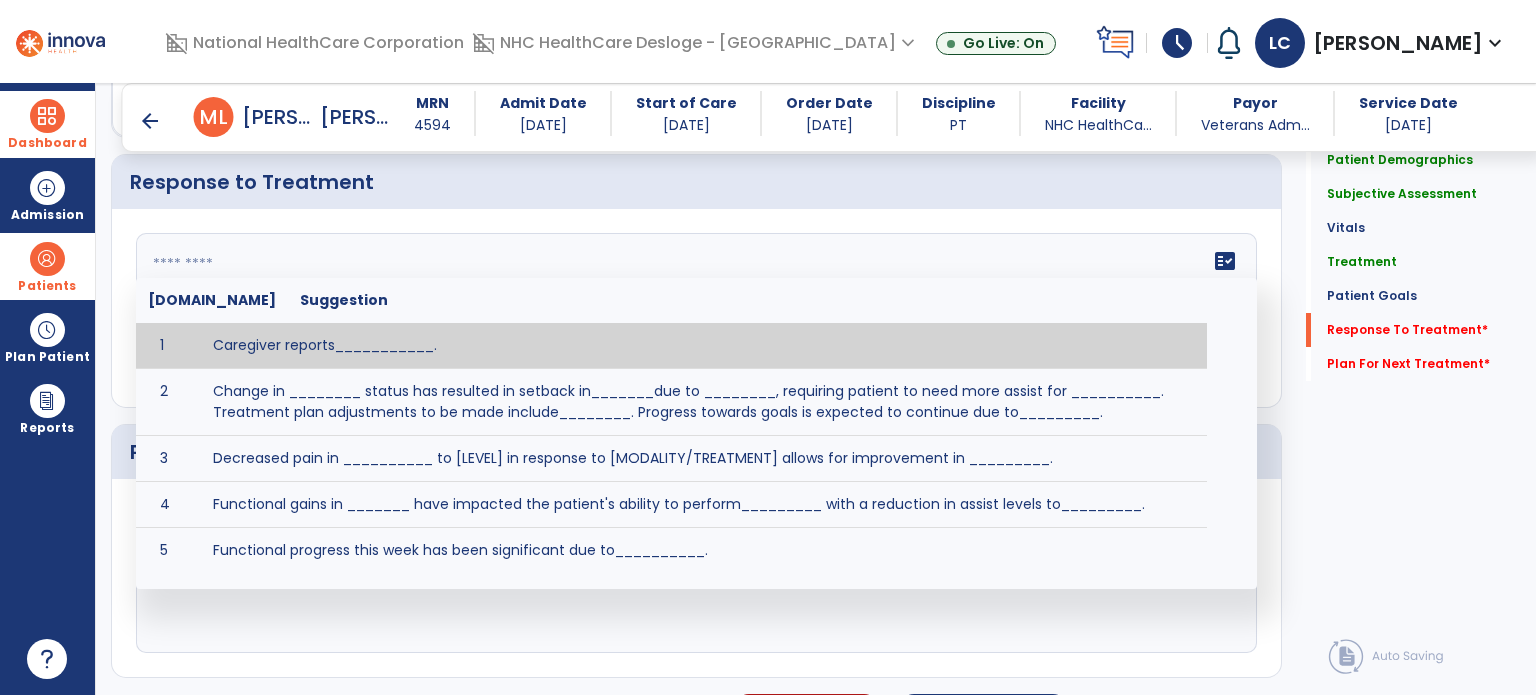 click 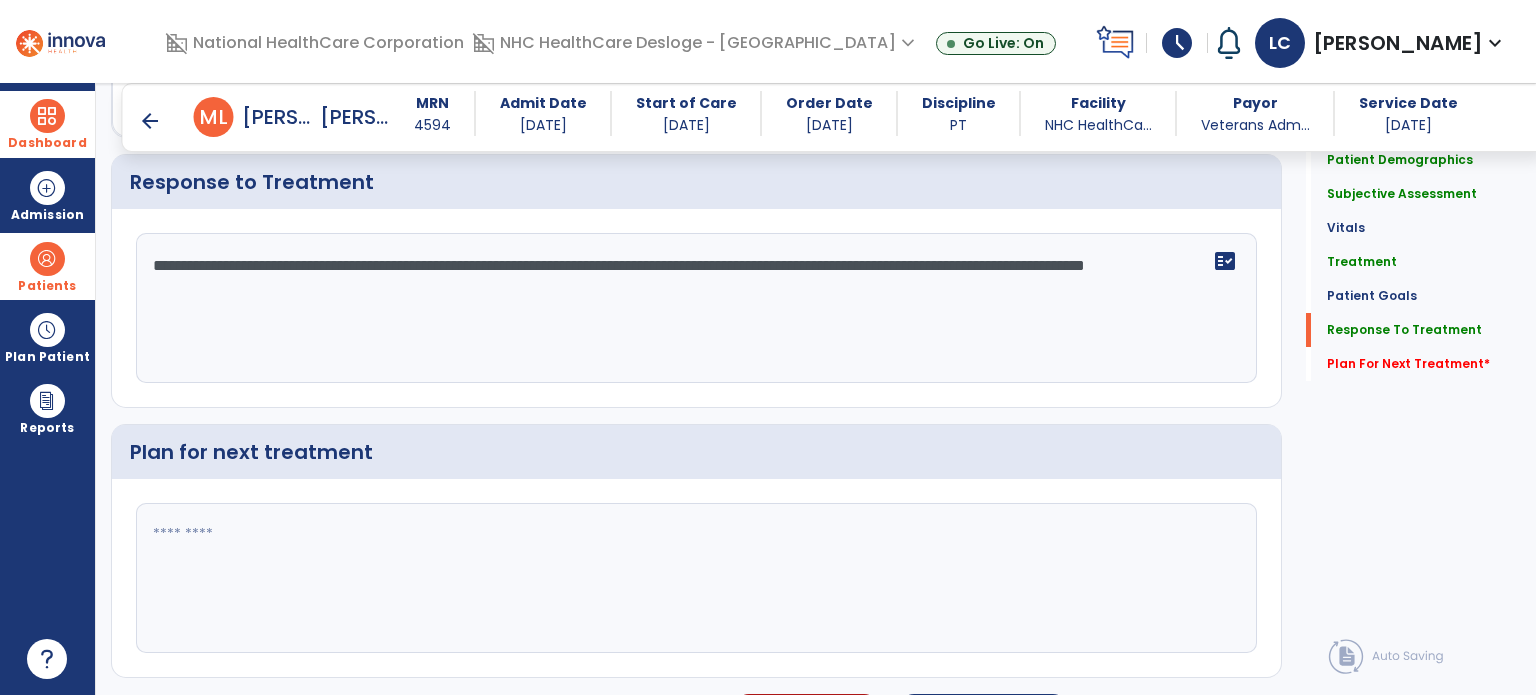 scroll, scrollTop: 2726, scrollLeft: 0, axis: vertical 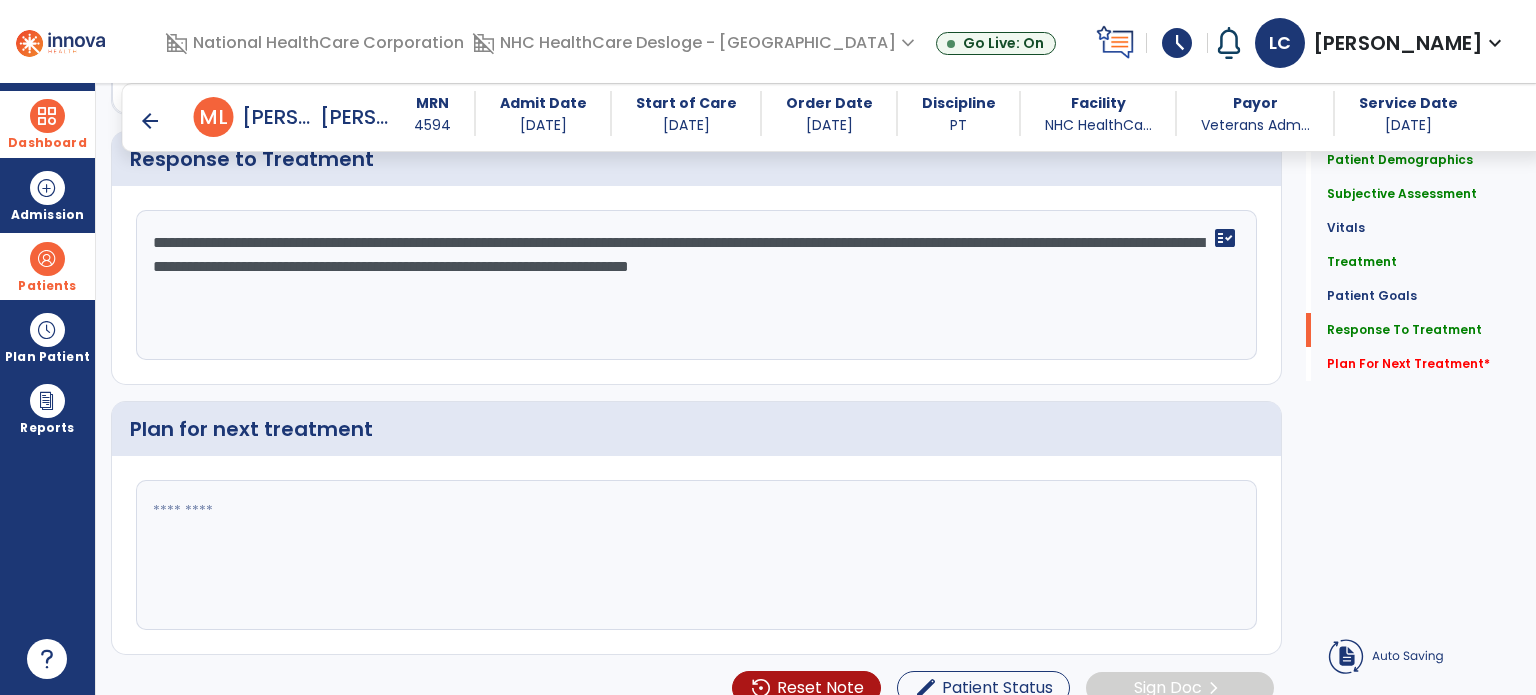 type on "**********" 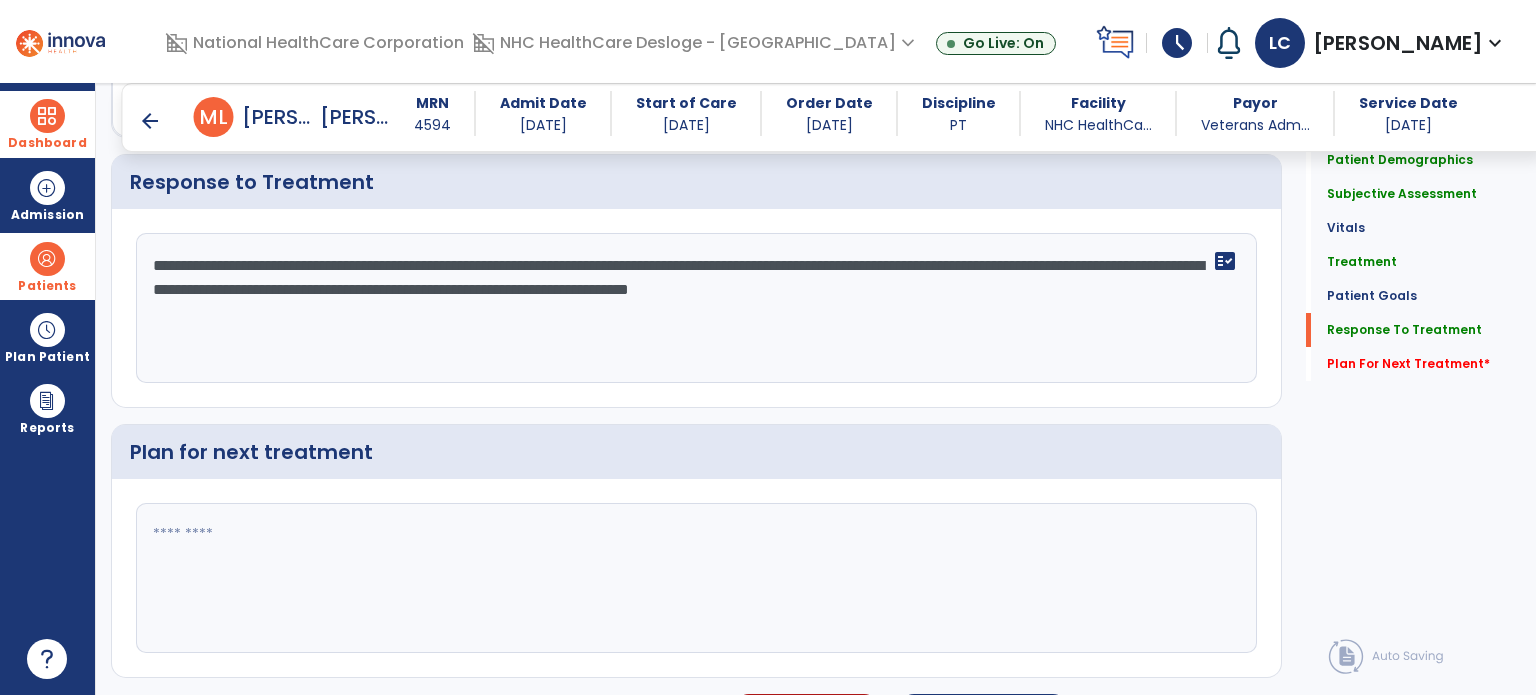 click 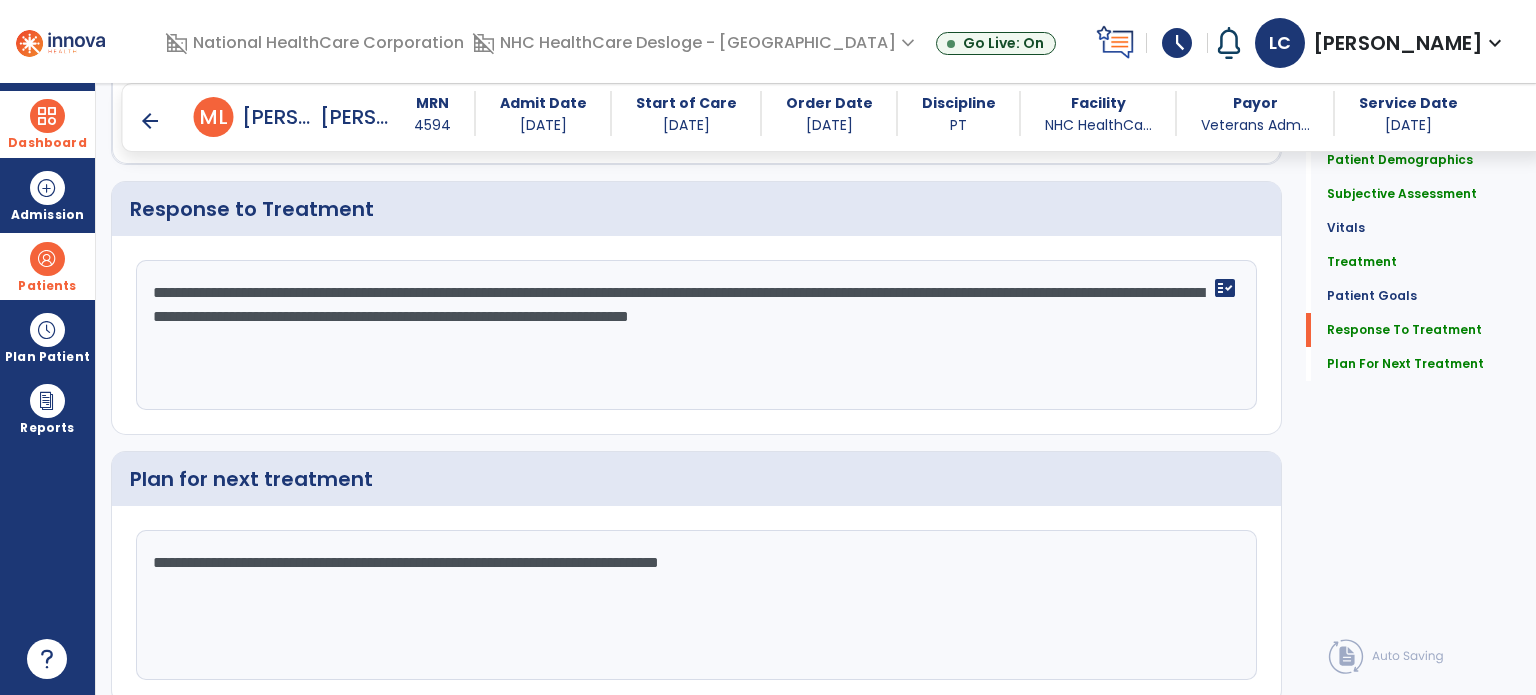 scroll, scrollTop: 2768, scrollLeft: 0, axis: vertical 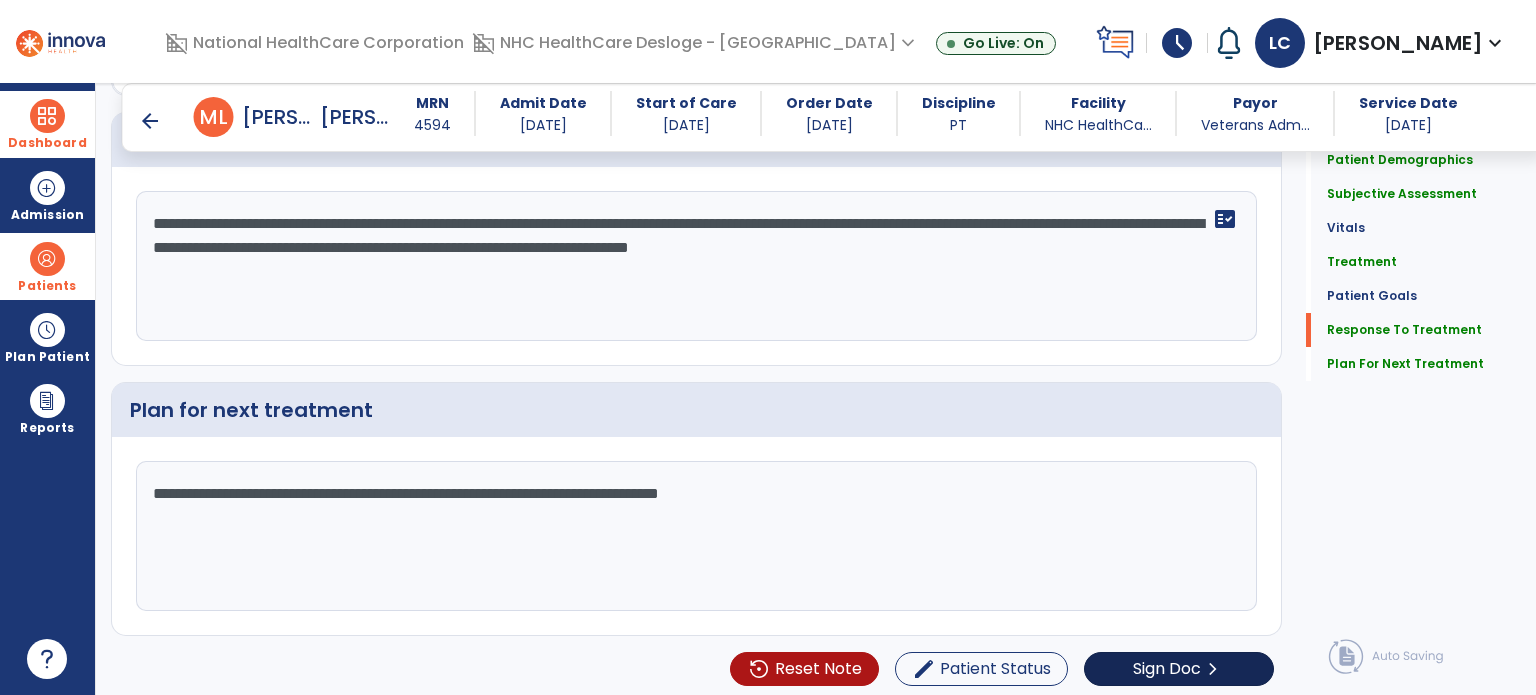 type on "**********" 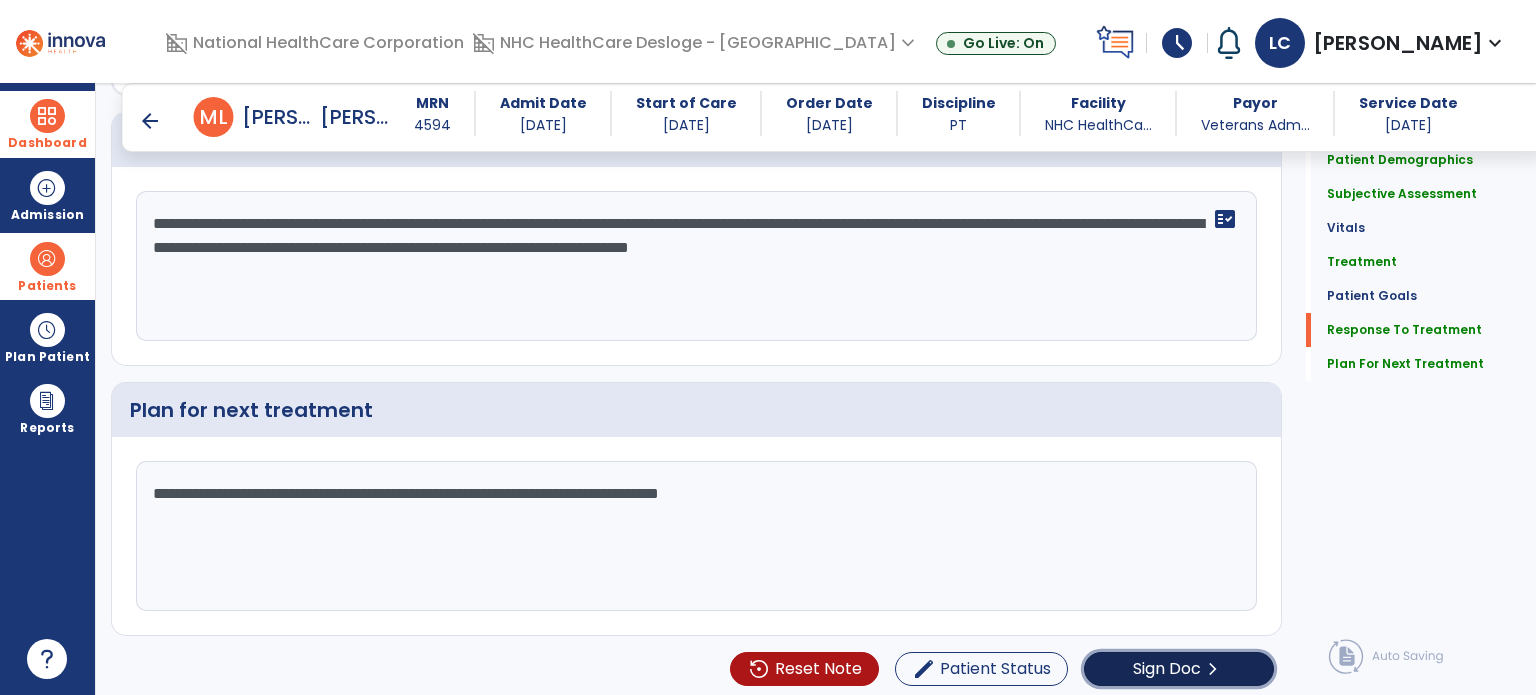 click on "Sign Doc" 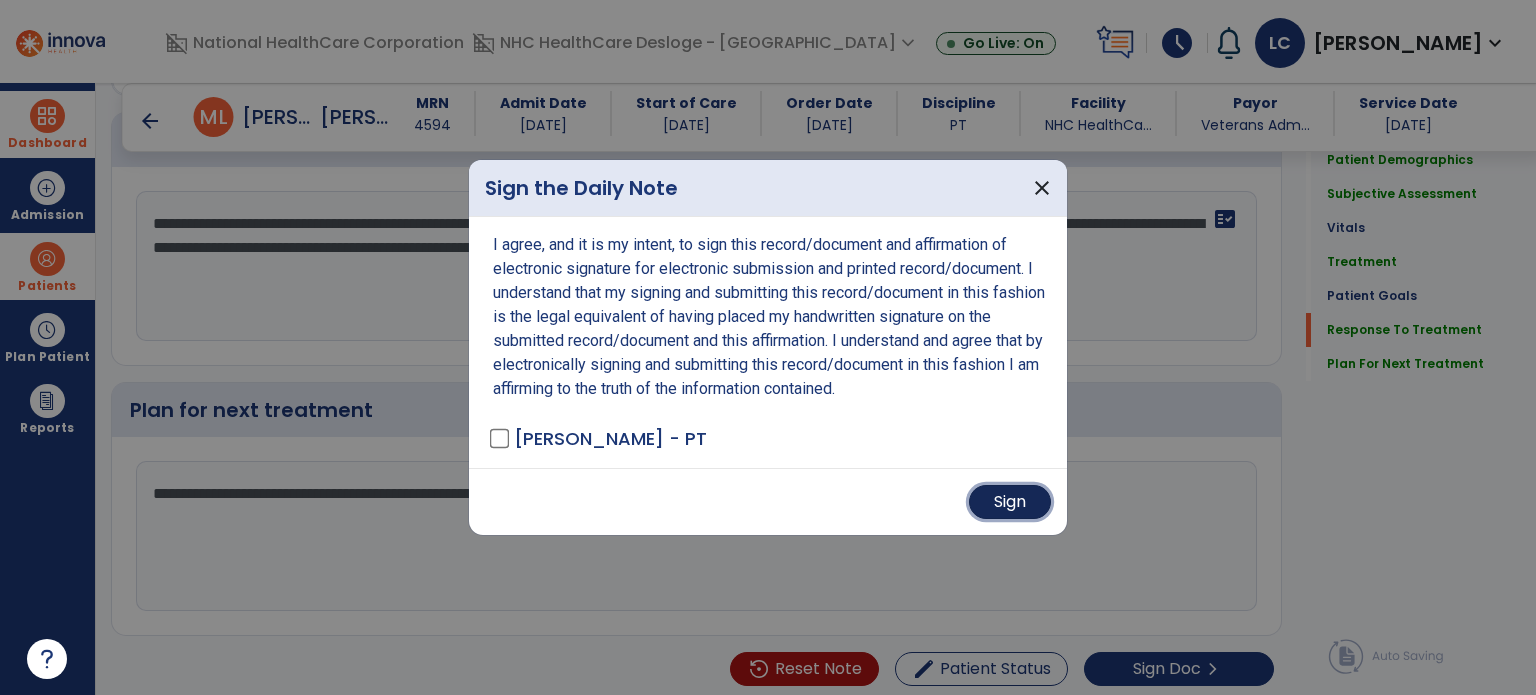 click on "Sign" at bounding box center (1010, 502) 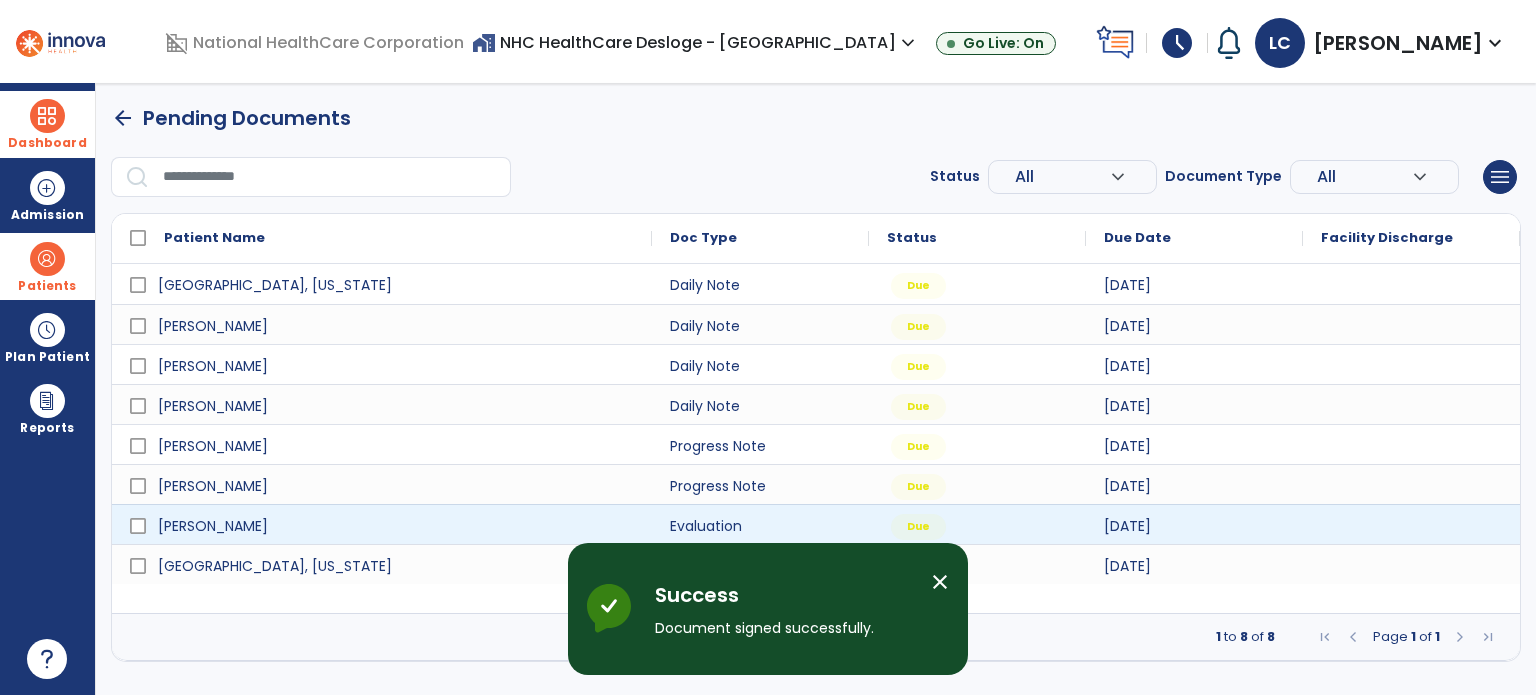 scroll, scrollTop: 0, scrollLeft: 0, axis: both 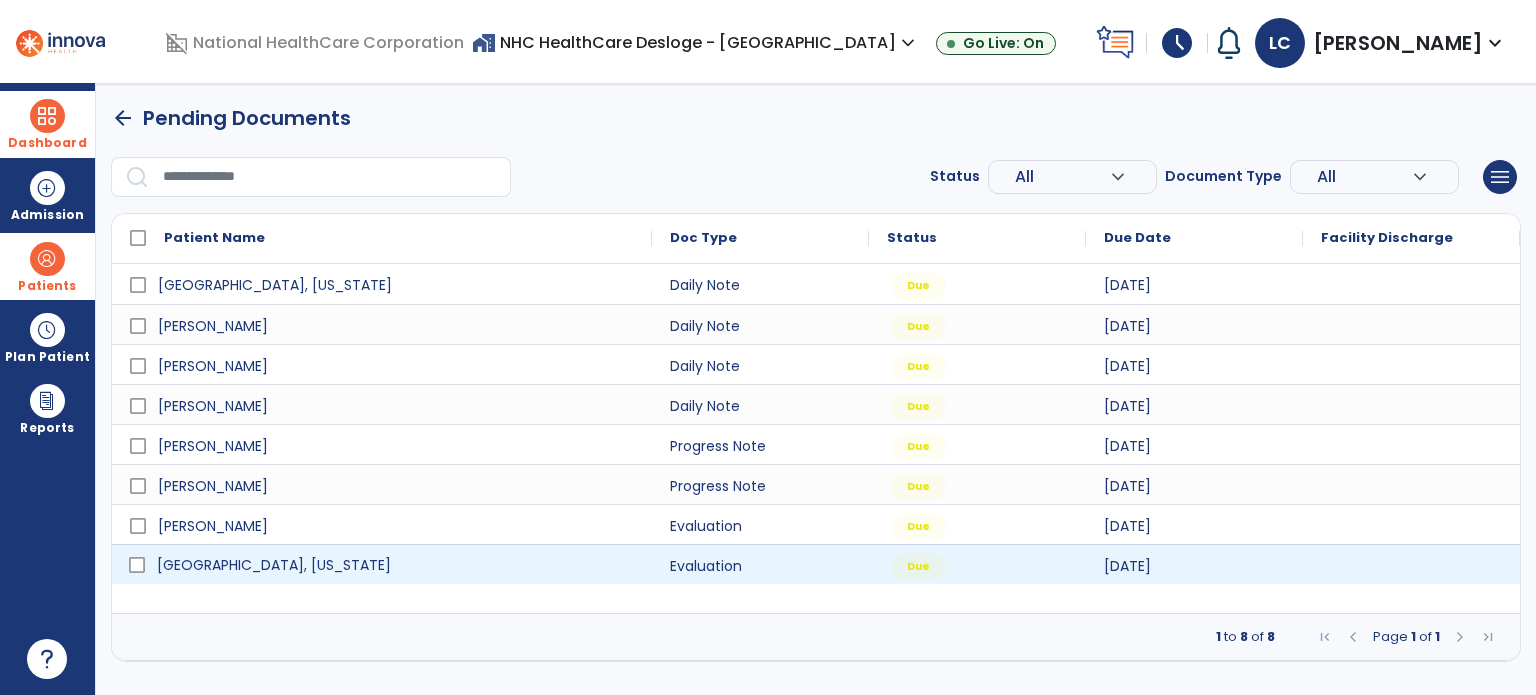 click on "[GEOGRAPHIC_DATA], [US_STATE]" at bounding box center (396, 565) 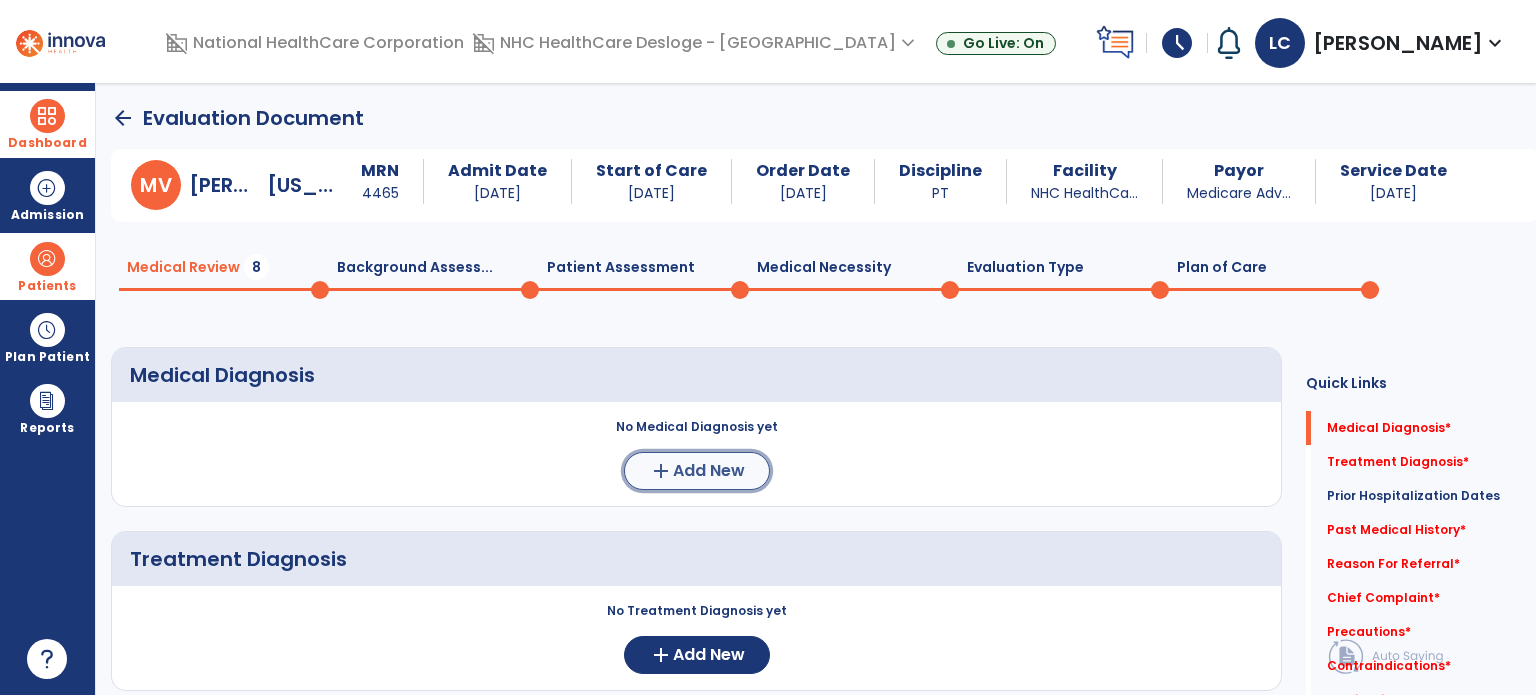 click on "Add New" 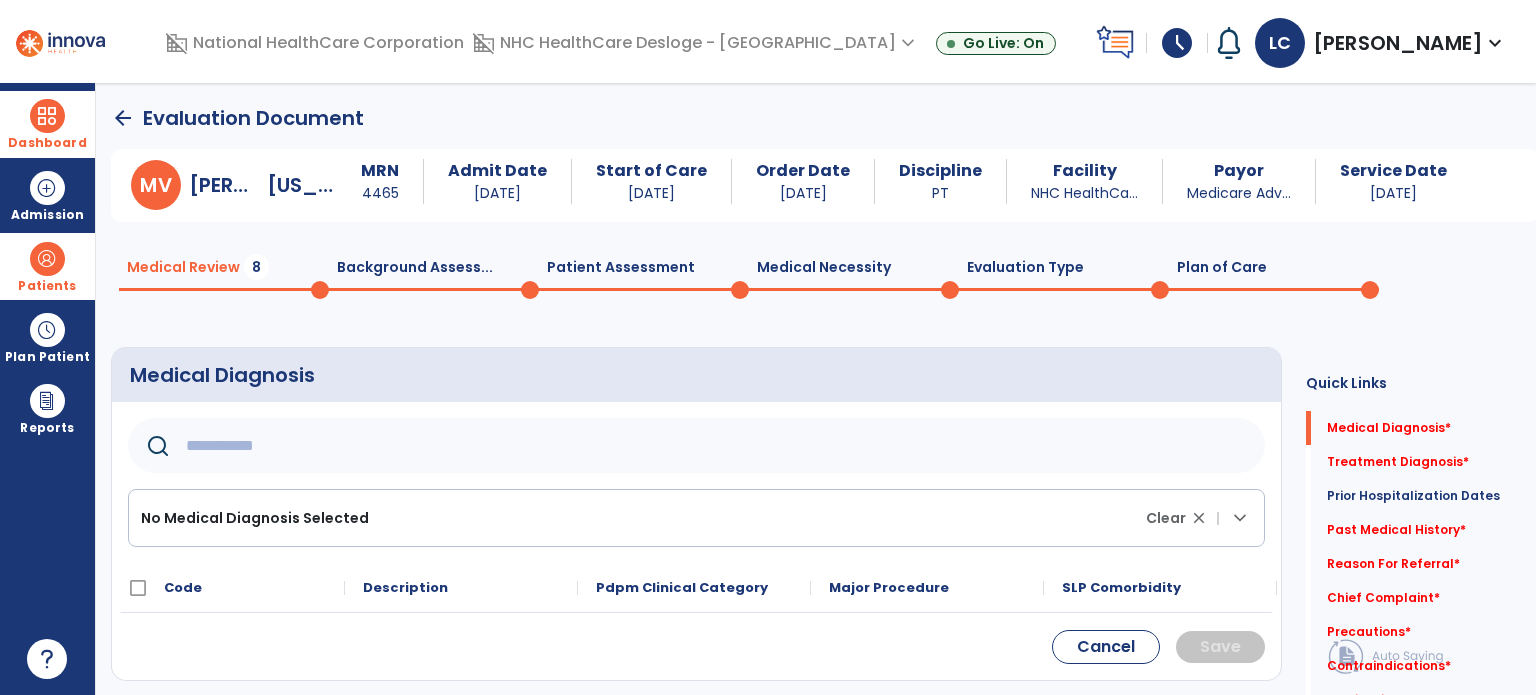 click 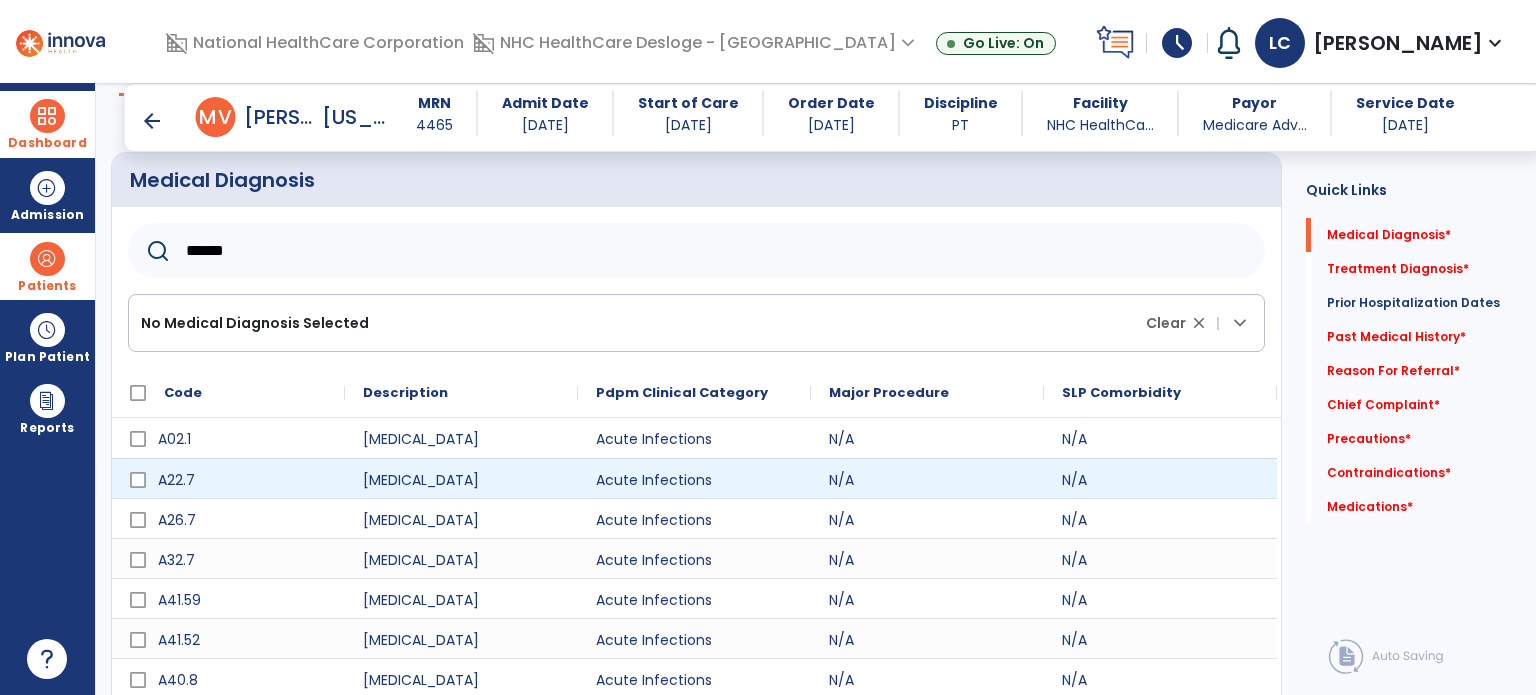 scroll, scrollTop: 174, scrollLeft: 0, axis: vertical 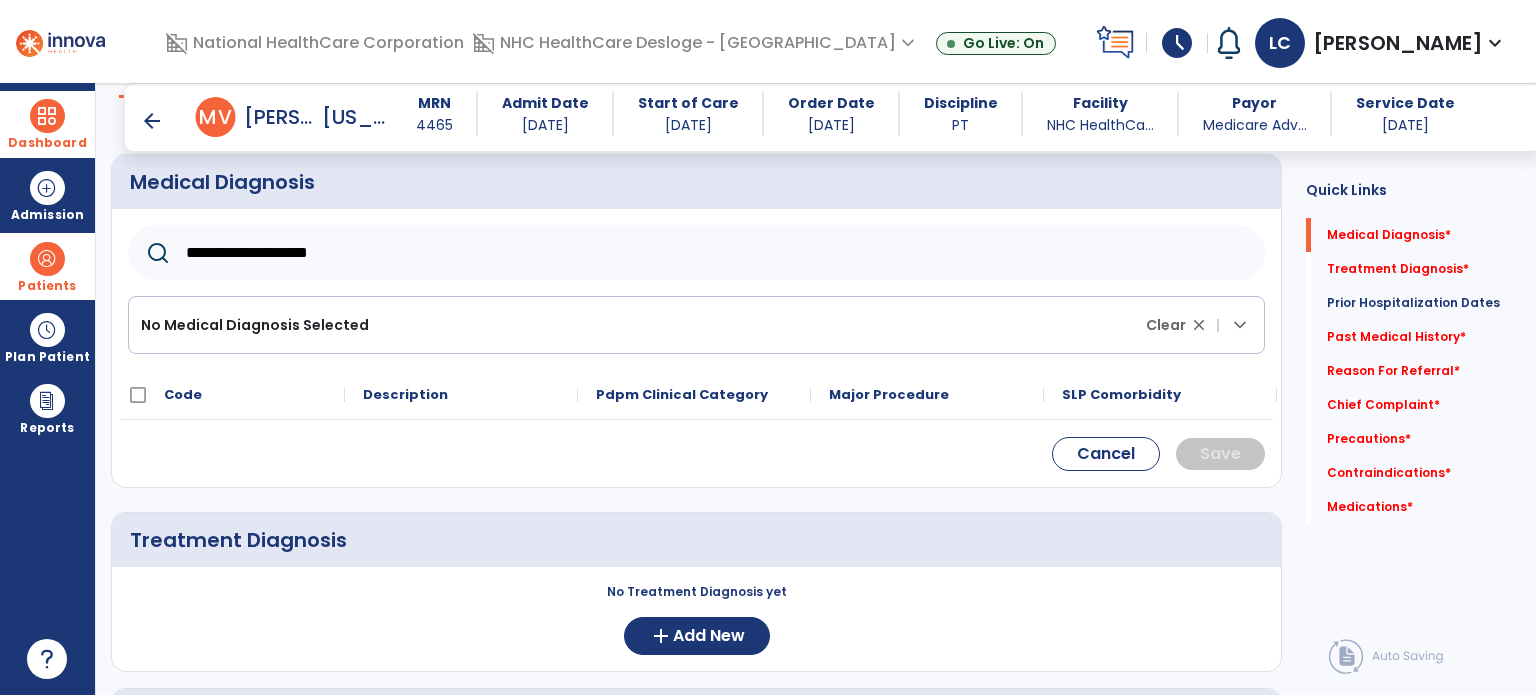 drag, startPoint x: 233, startPoint y: 373, endPoint x: 363, endPoint y: 247, distance: 181.04143 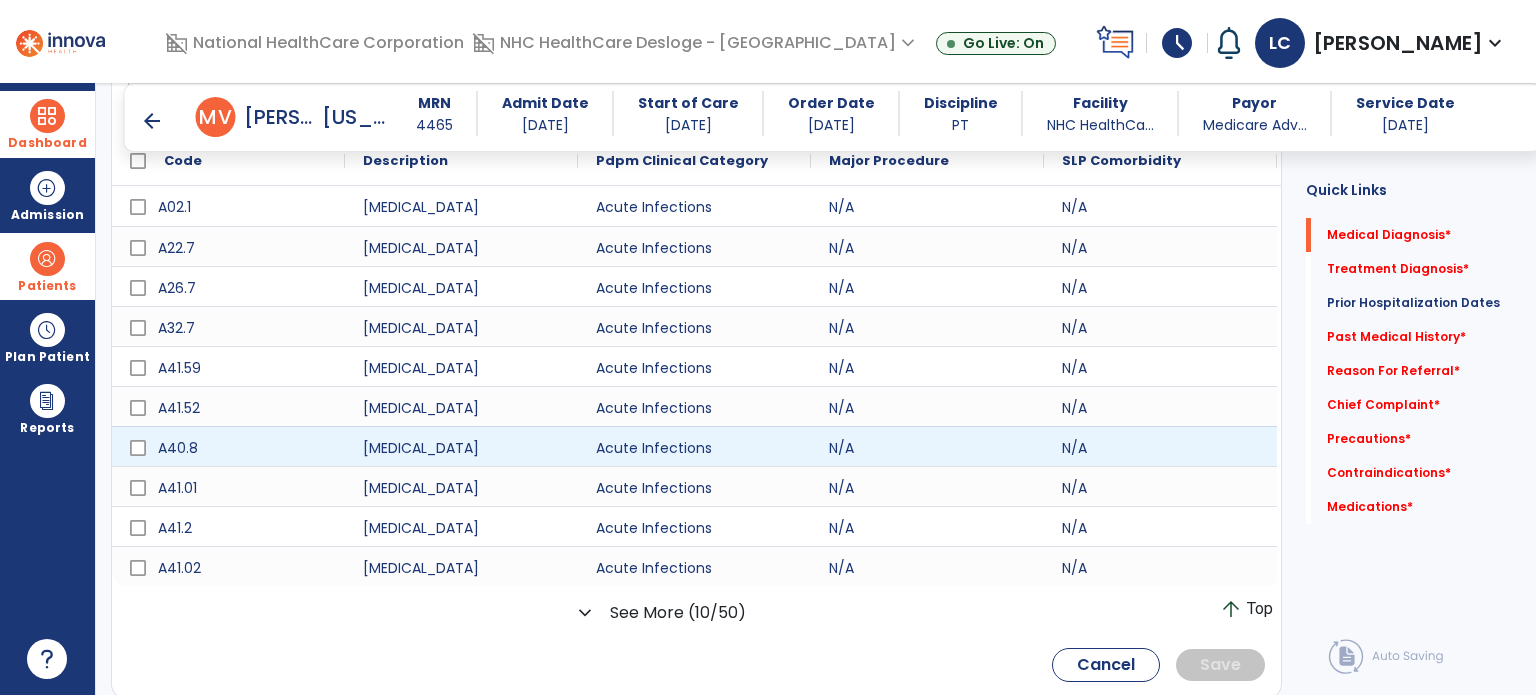 scroll, scrollTop: 445, scrollLeft: 0, axis: vertical 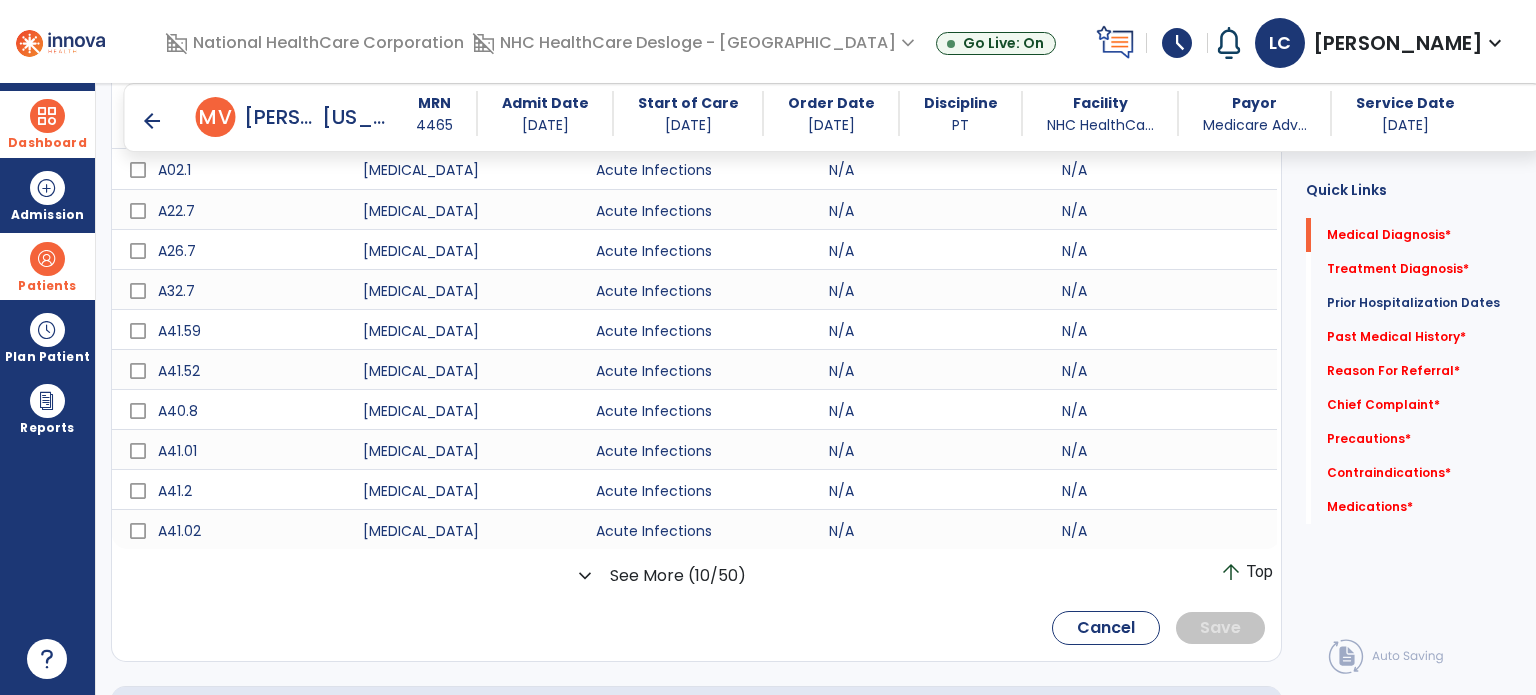 click on "expand_more" 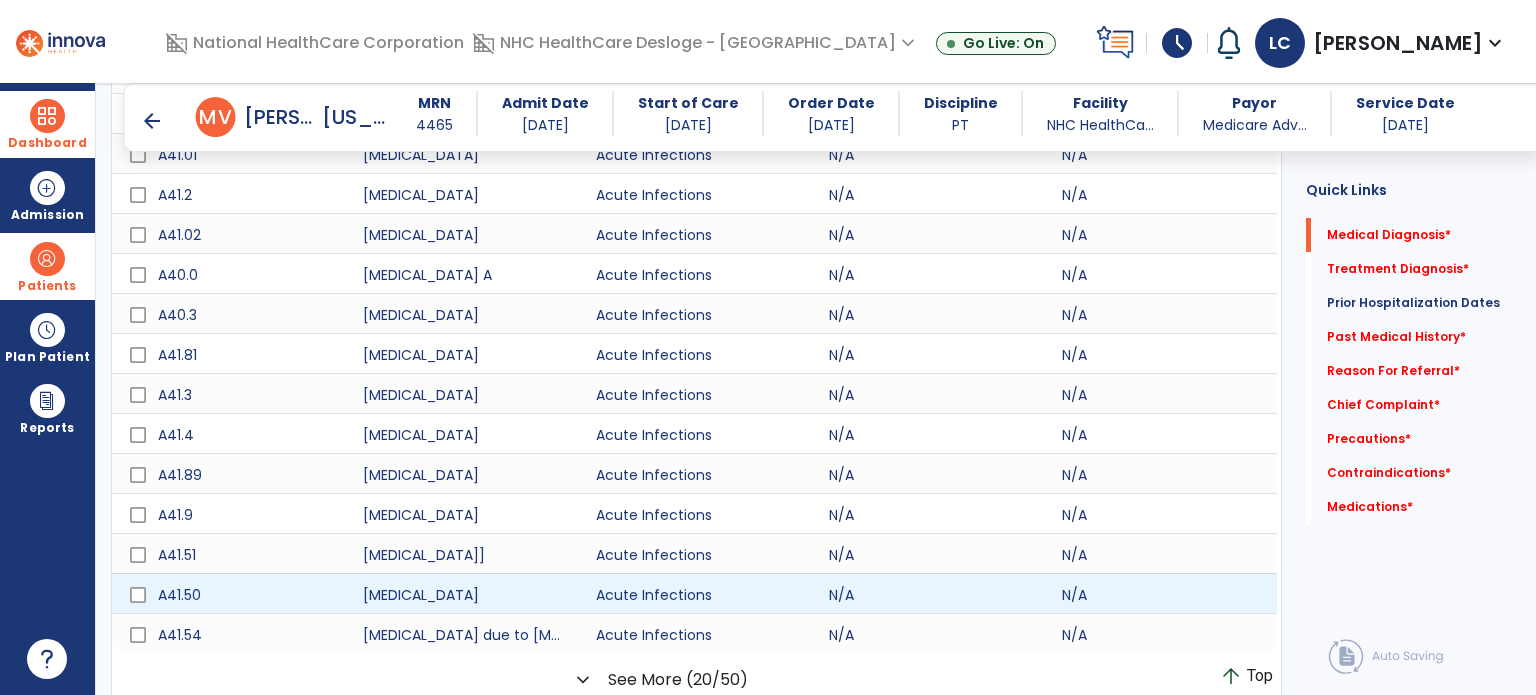 scroll, scrollTop: 744, scrollLeft: 0, axis: vertical 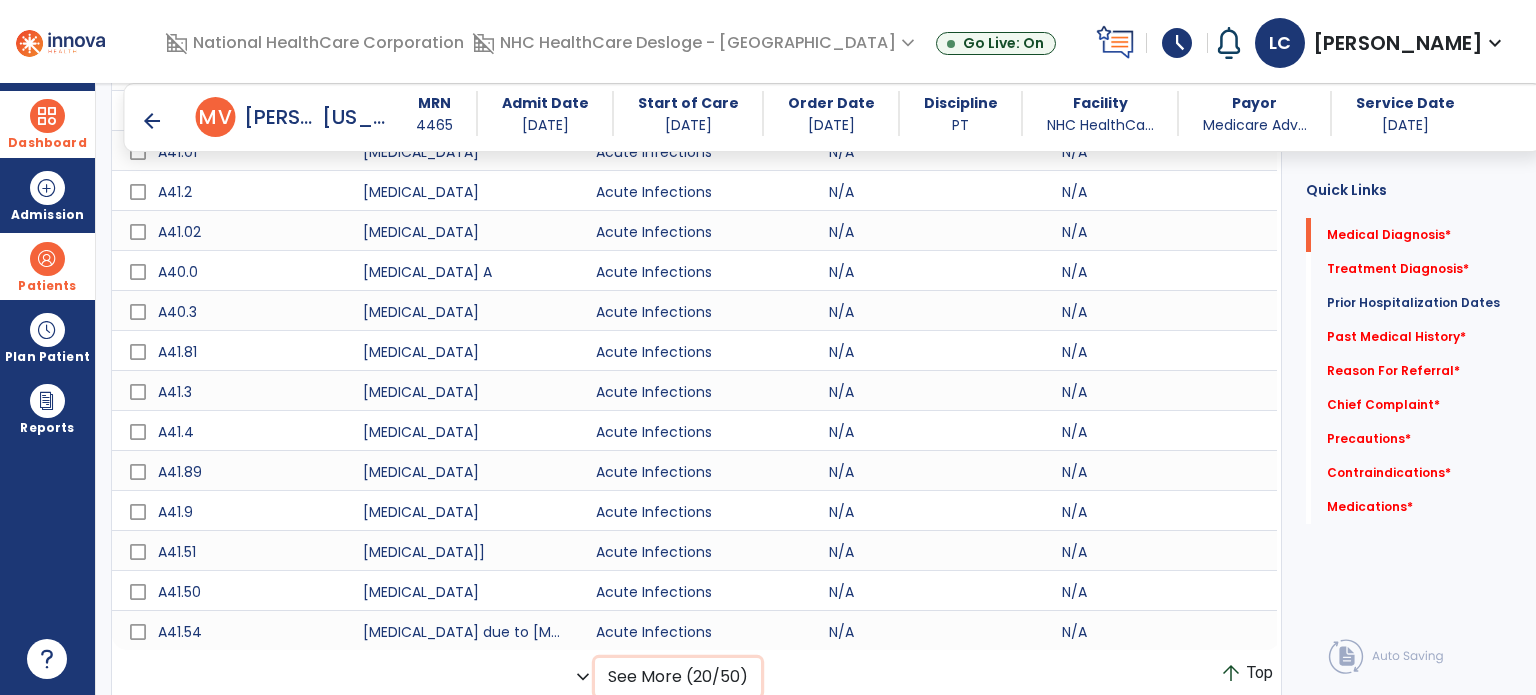 click on "See More (20/50)" 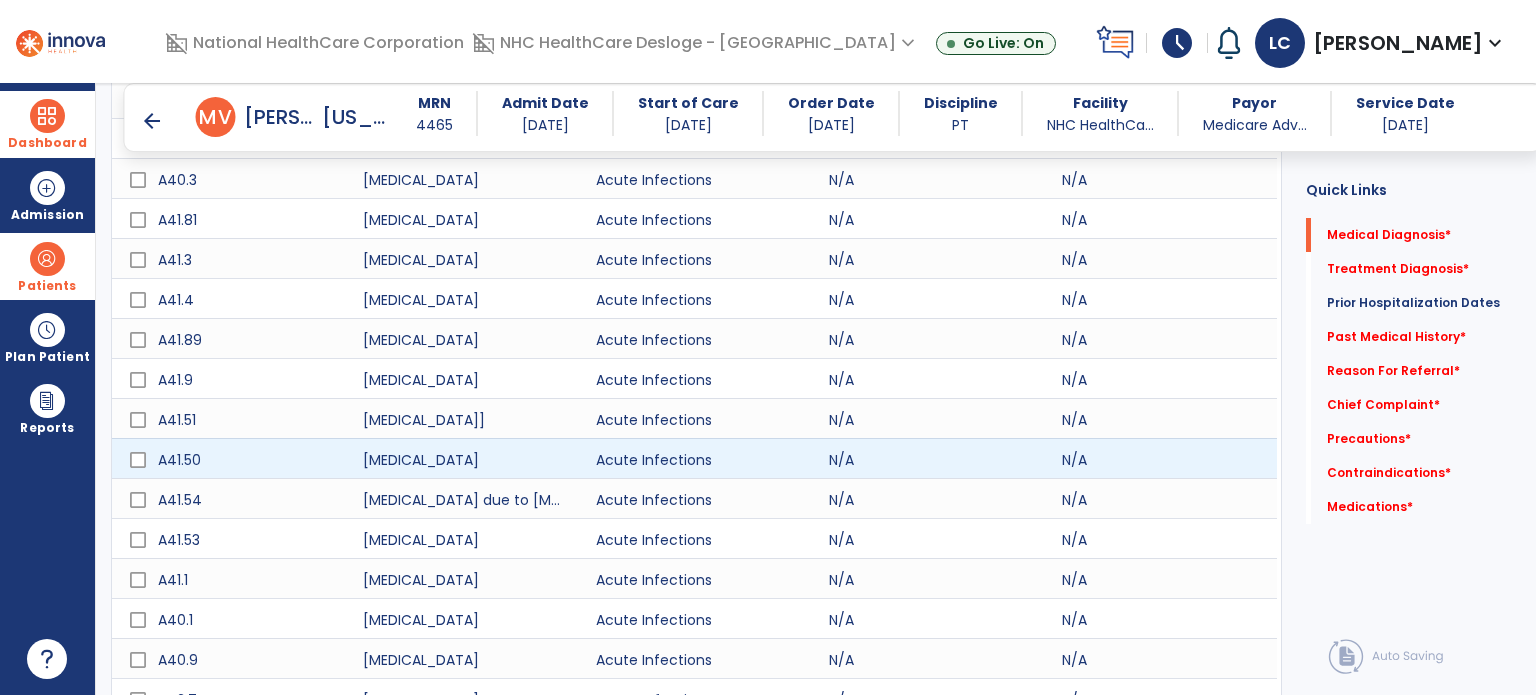 scroll, scrollTop: 873, scrollLeft: 0, axis: vertical 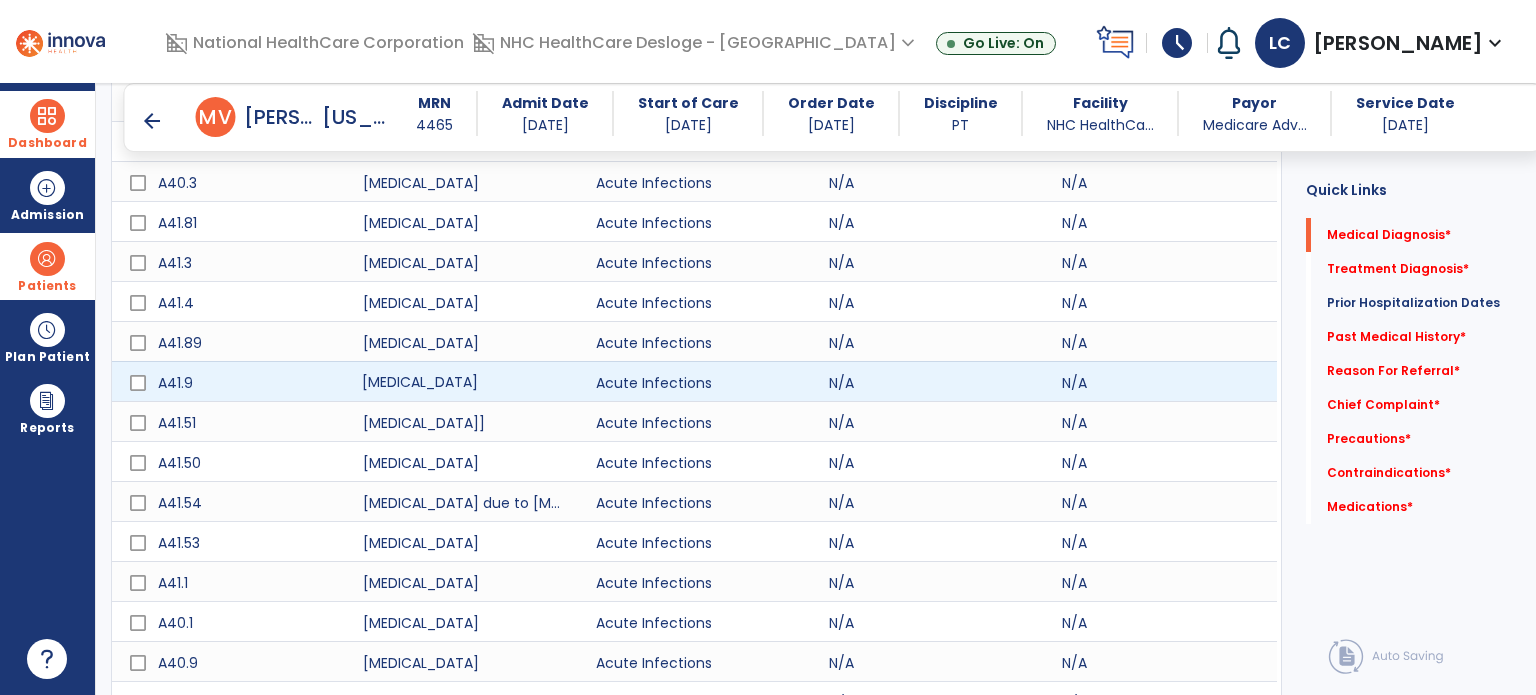 click on "[MEDICAL_DATA]" 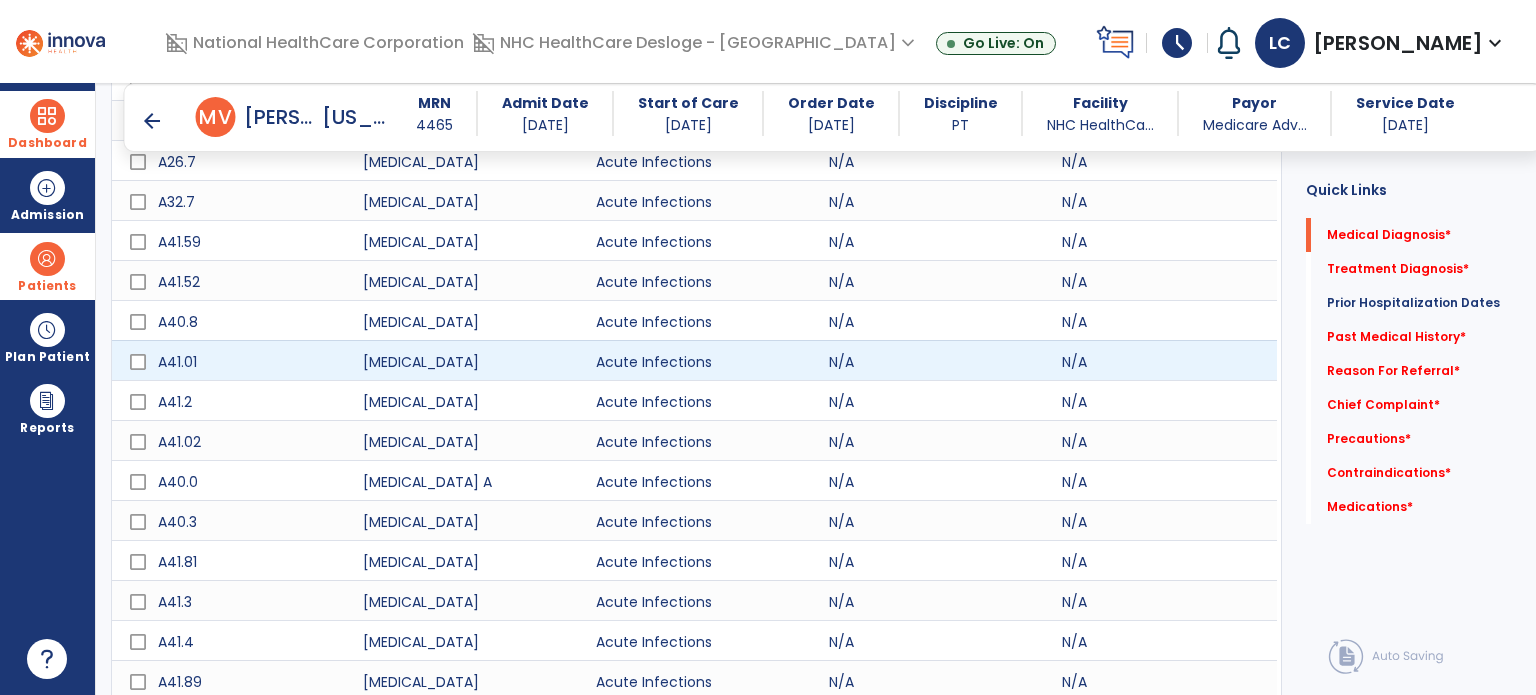 scroll, scrollTop: 0, scrollLeft: 0, axis: both 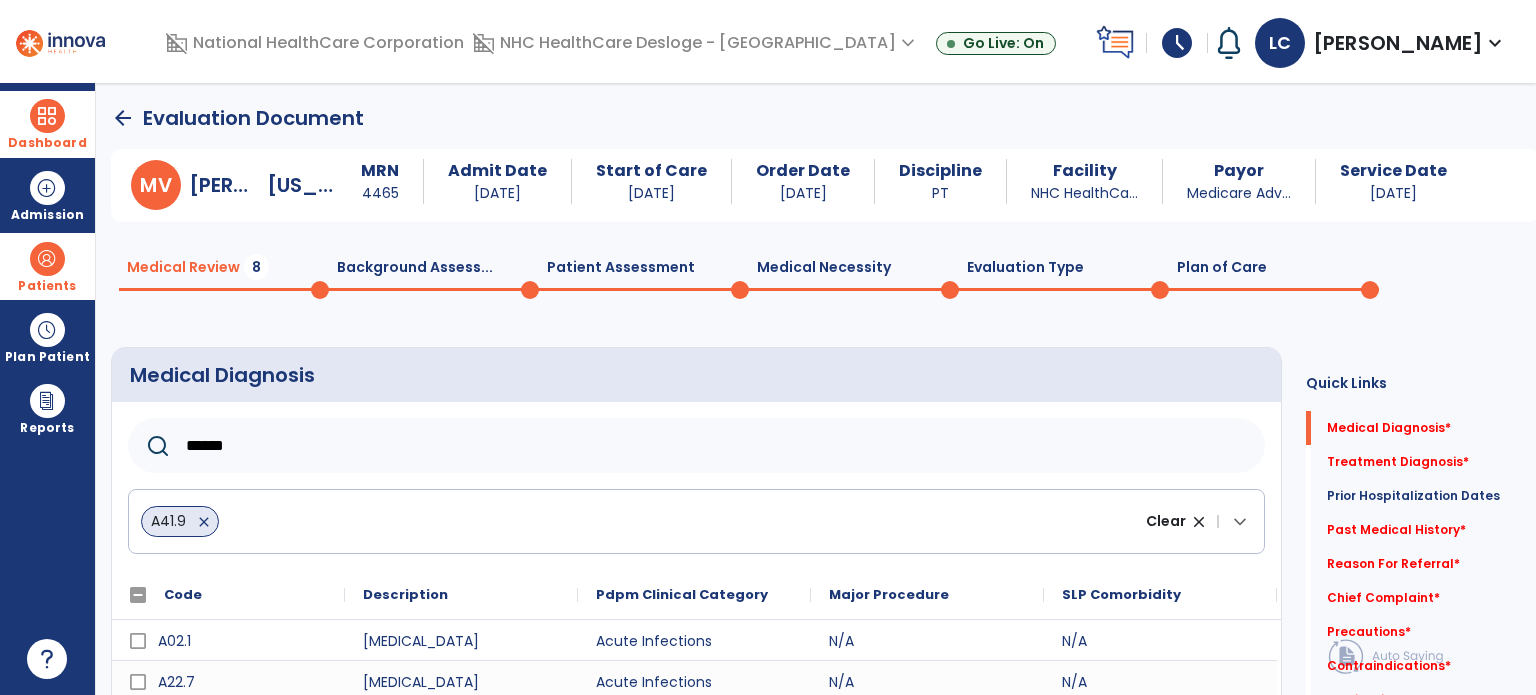 click on "A41.9   close" 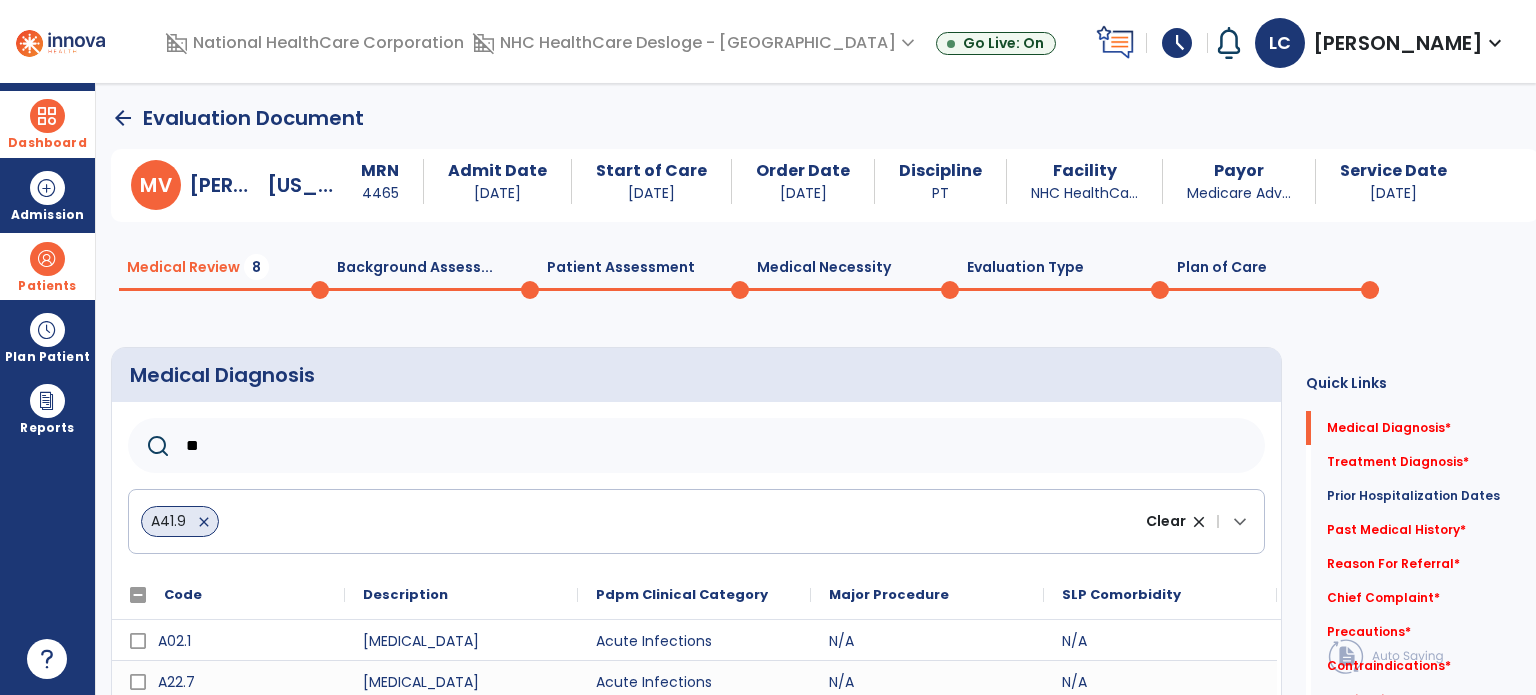type on "*" 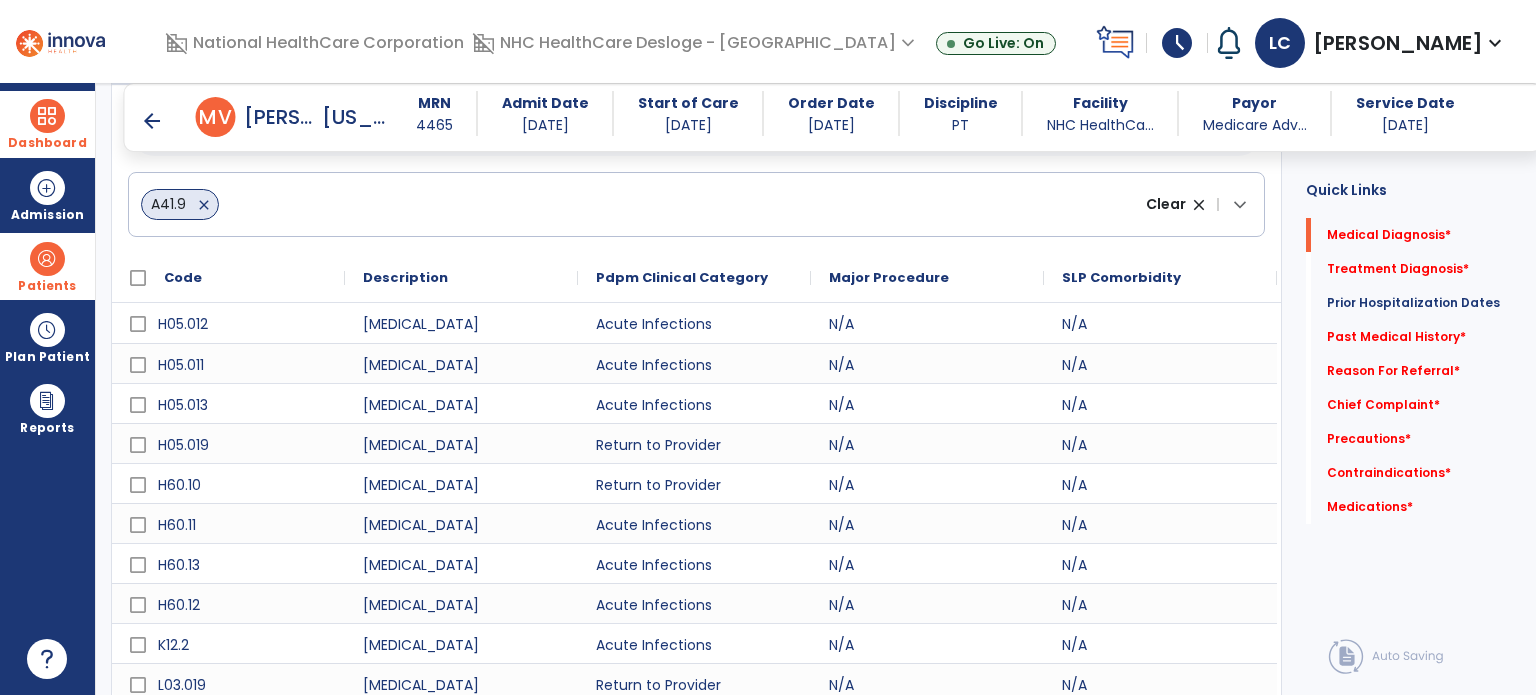 scroll, scrollTop: 369, scrollLeft: 0, axis: vertical 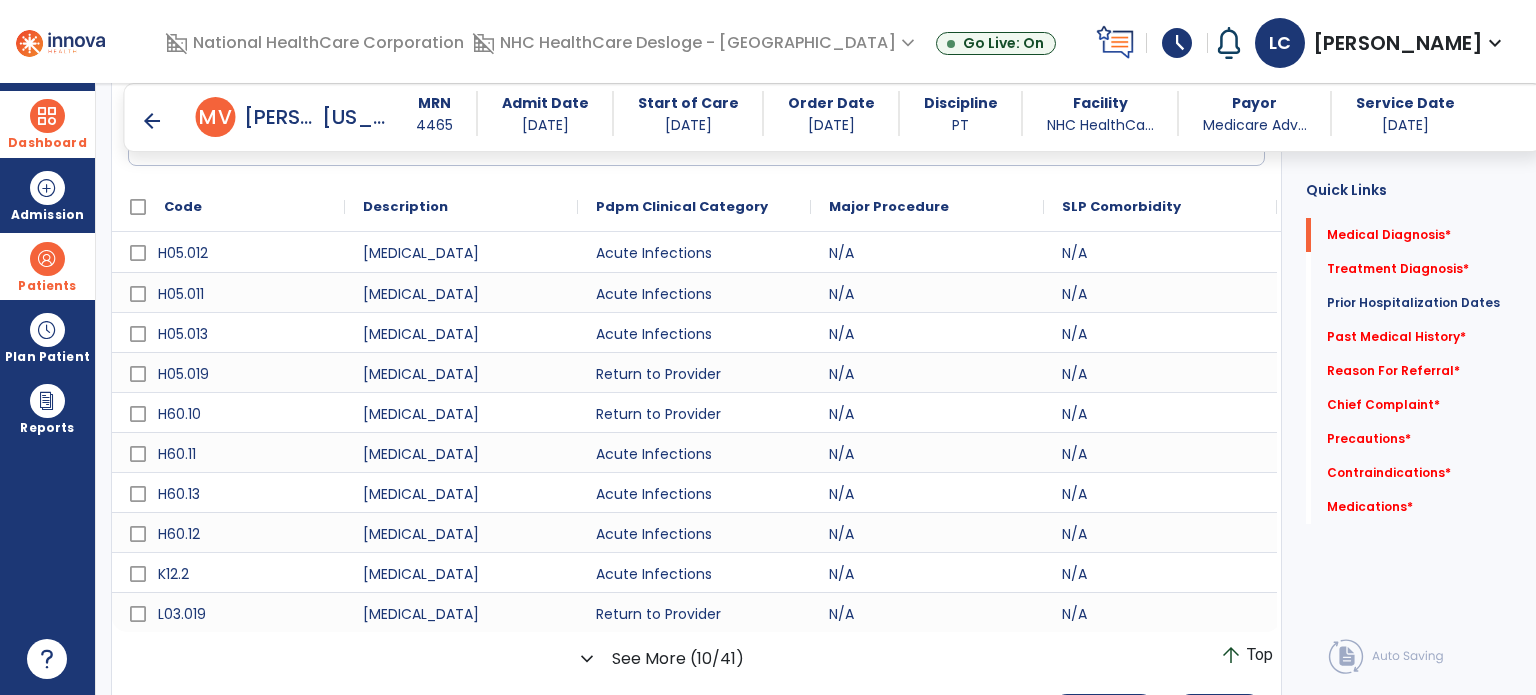 click on "expand_more" 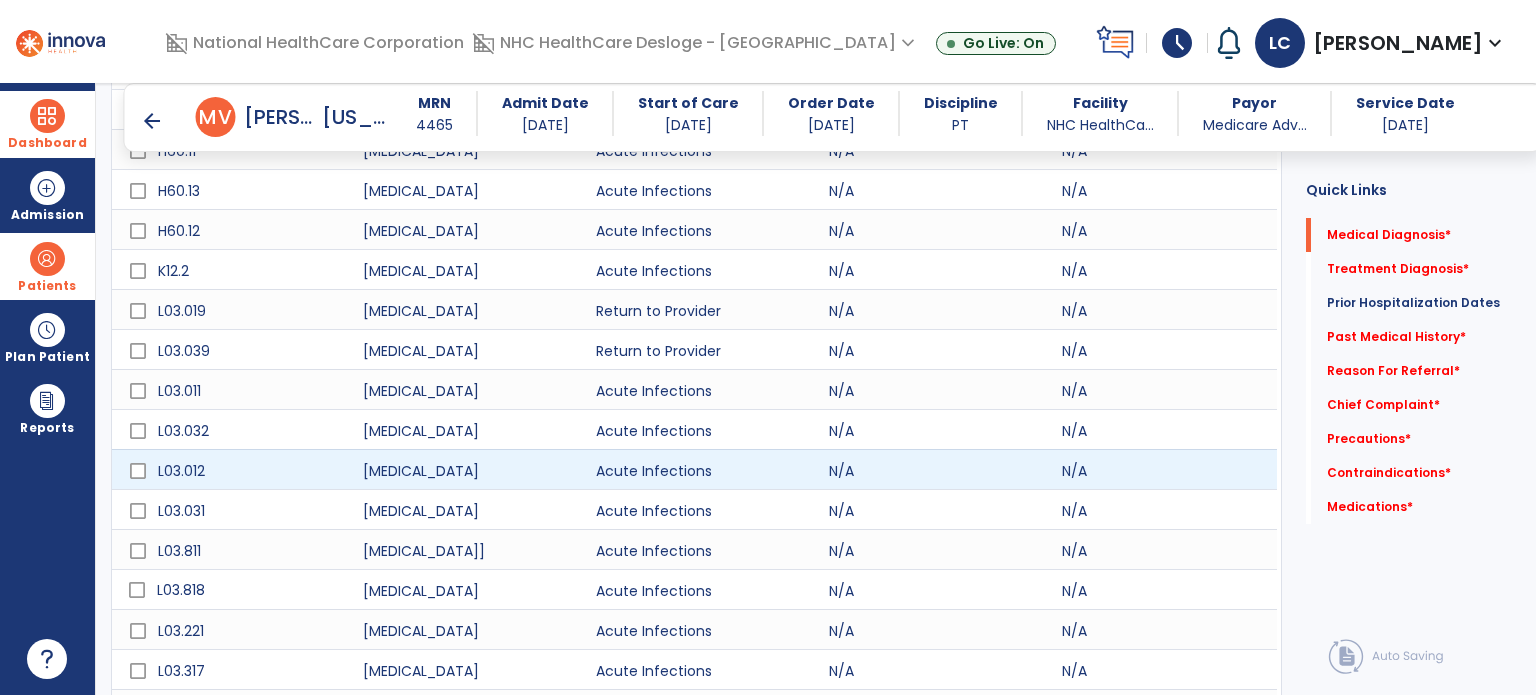 scroll, scrollTop: 751, scrollLeft: 0, axis: vertical 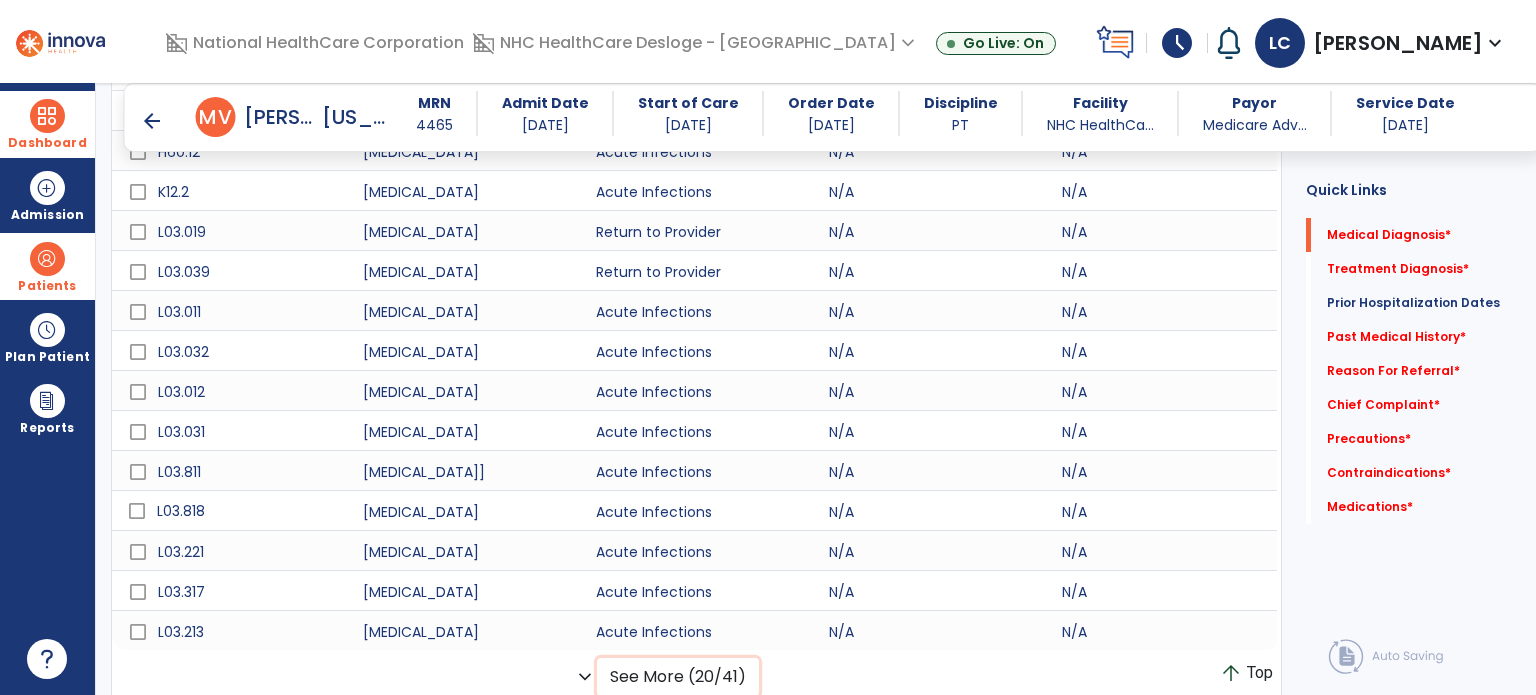 click on "See More (20/41)" 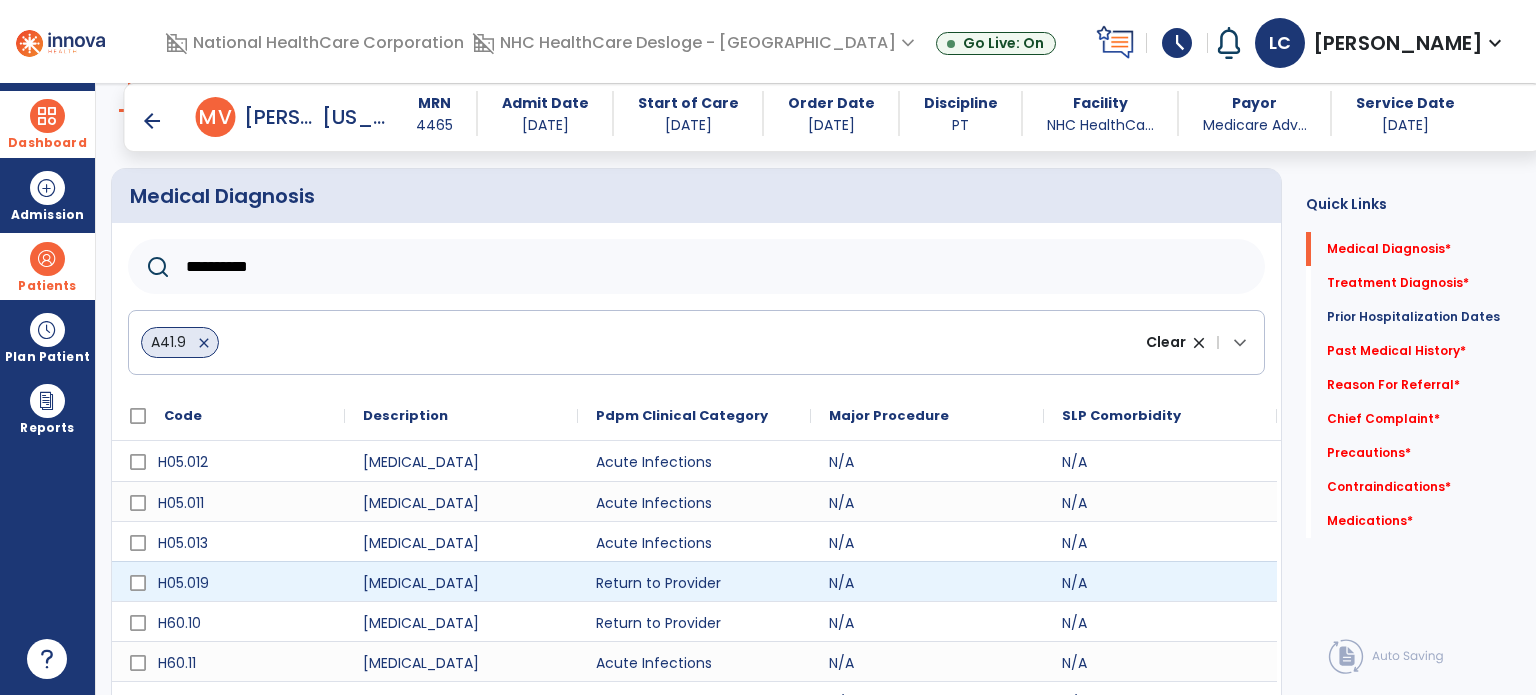 scroll, scrollTop: 147, scrollLeft: 0, axis: vertical 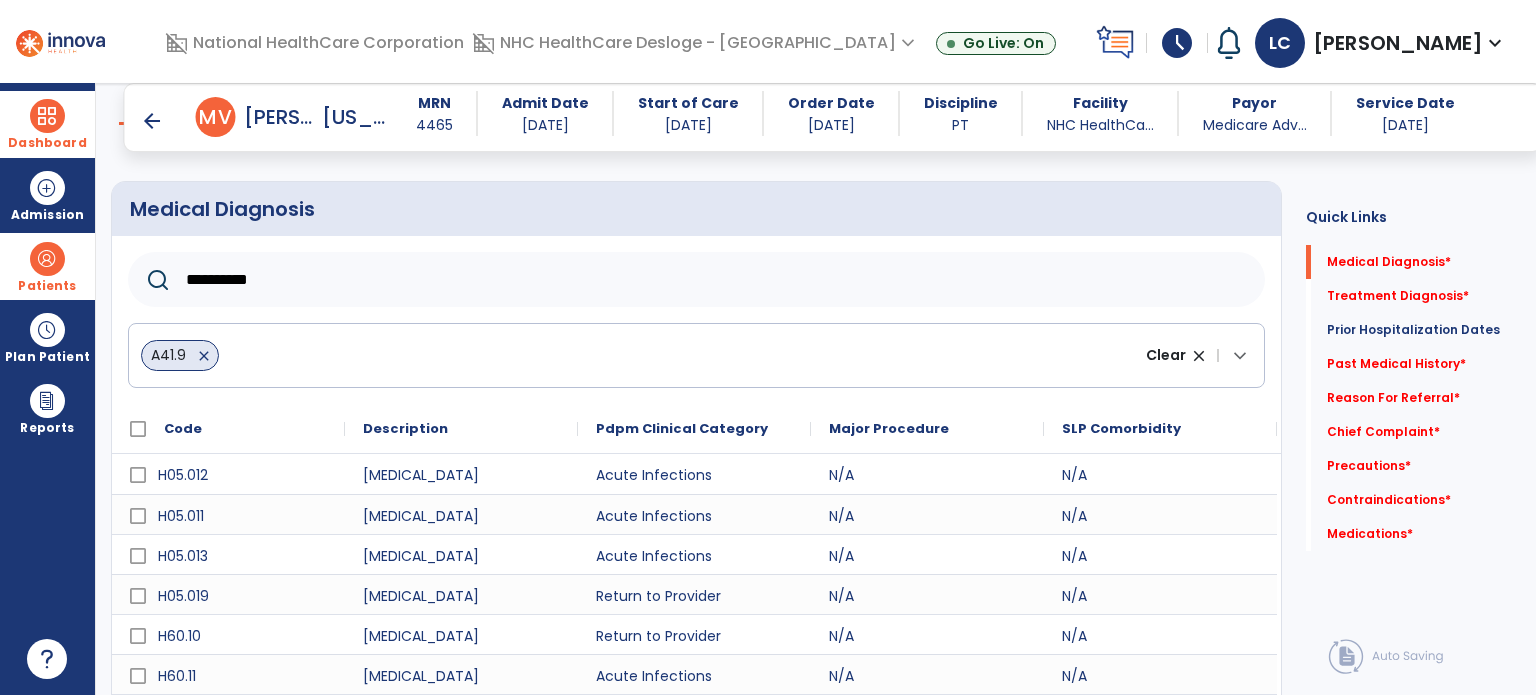 click on "**********" 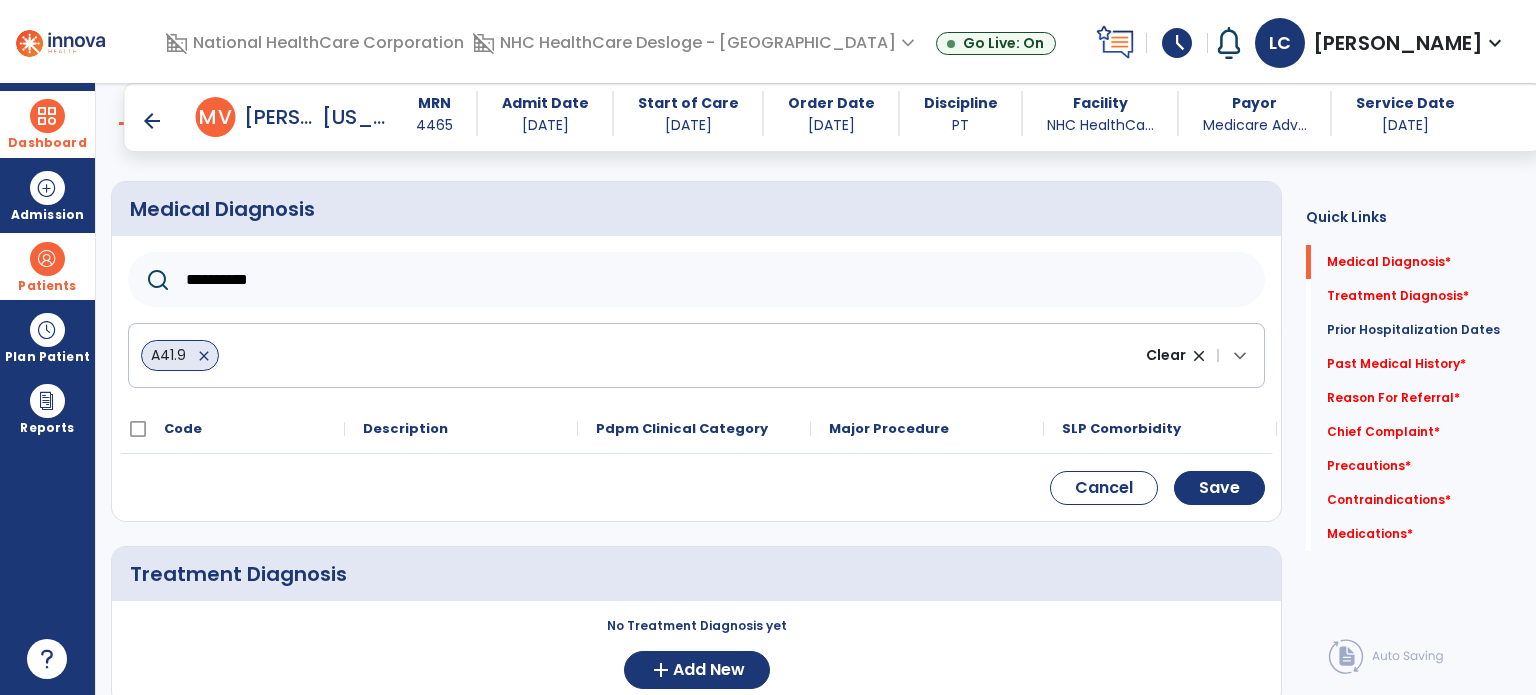 type on "**********" 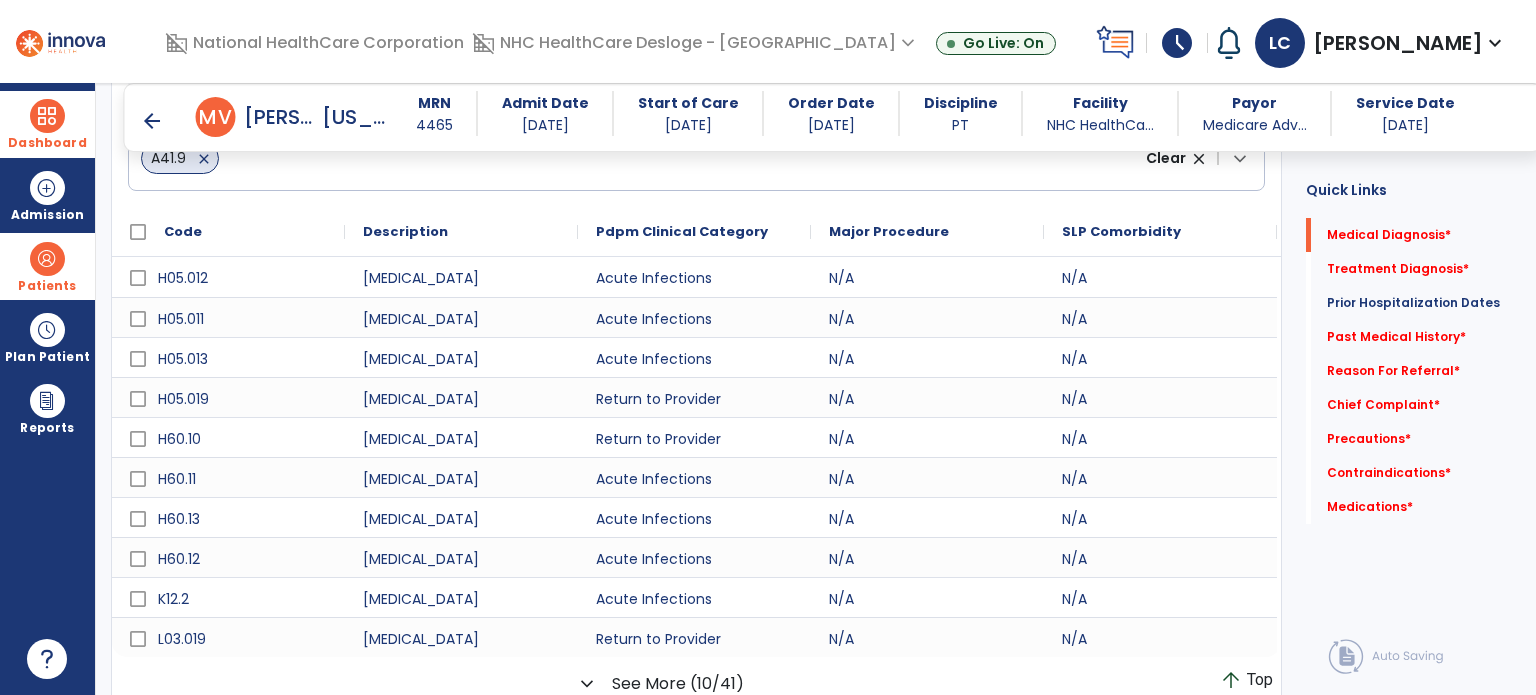 scroll, scrollTop: 351, scrollLeft: 0, axis: vertical 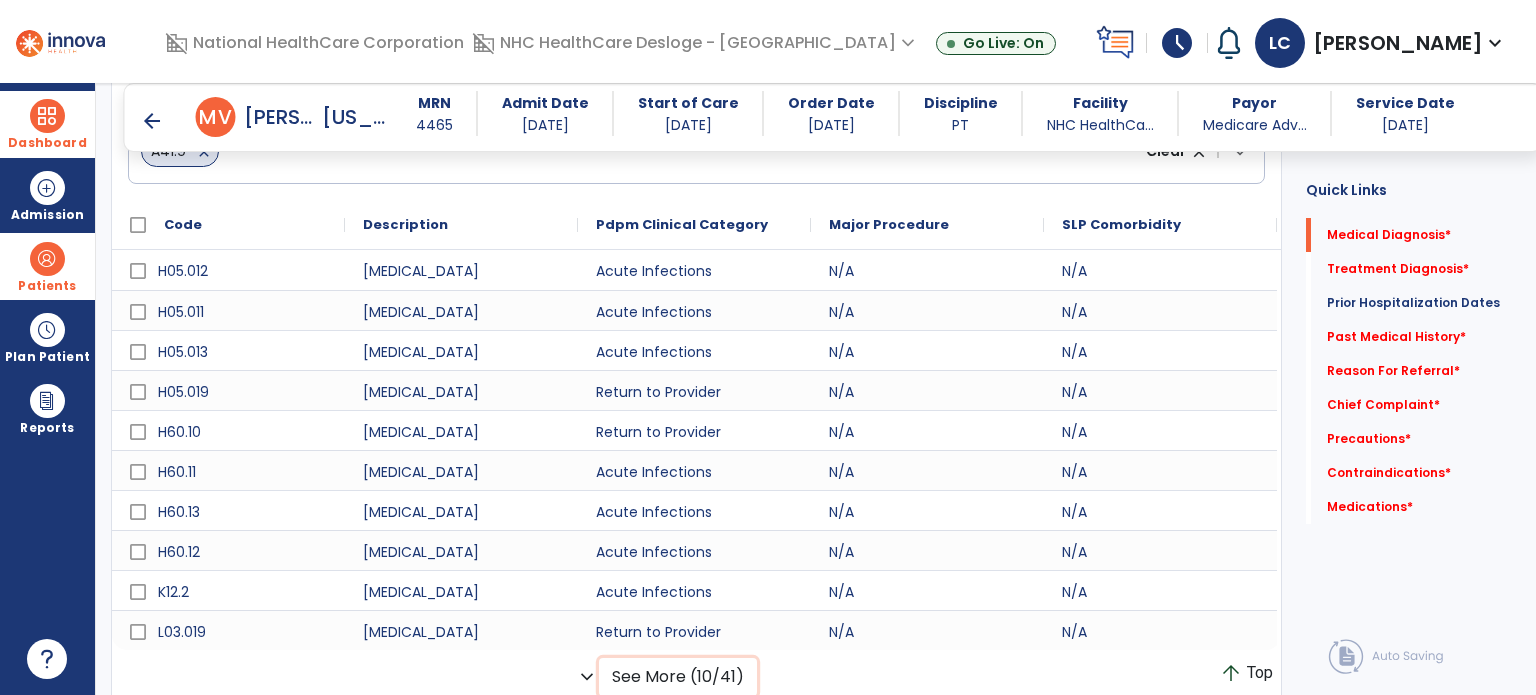 click on "See More (10/41)" 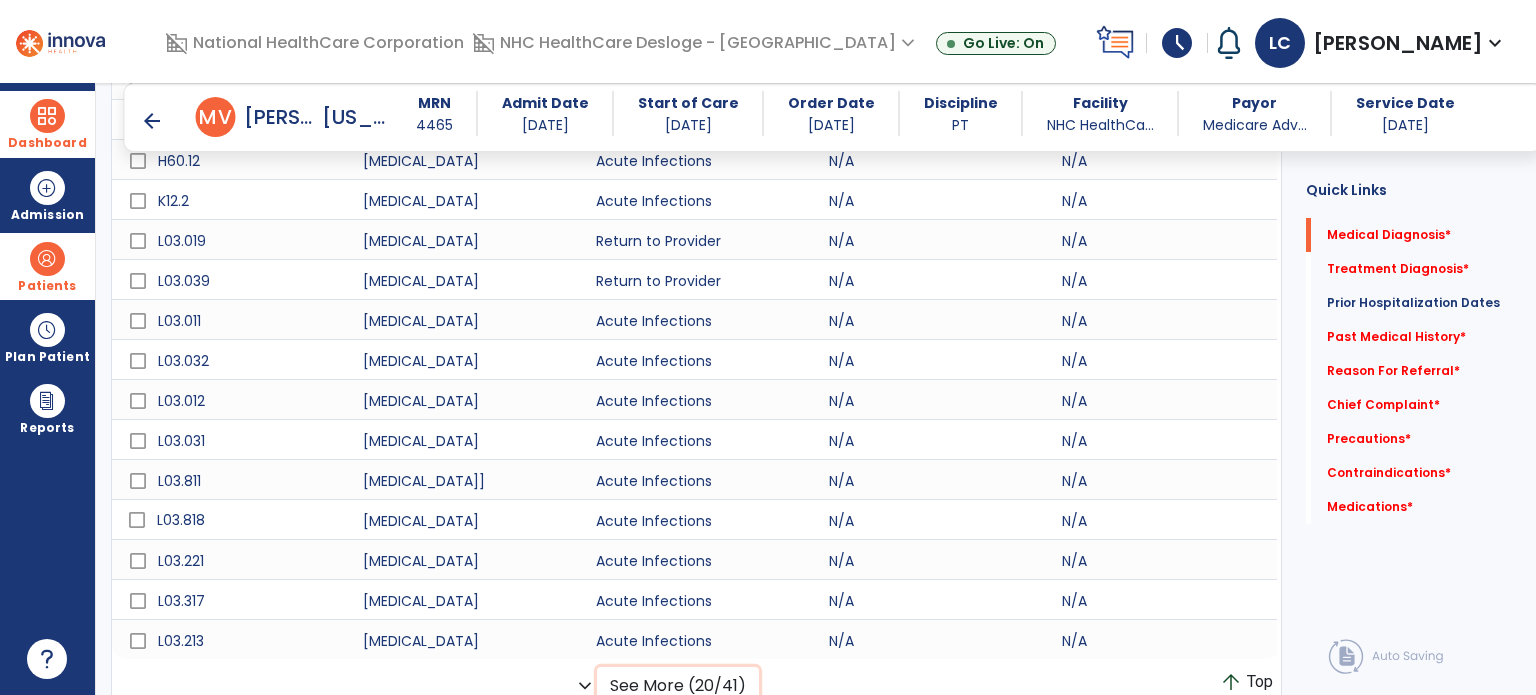 scroll, scrollTop: 751, scrollLeft: 0, axis: vertical 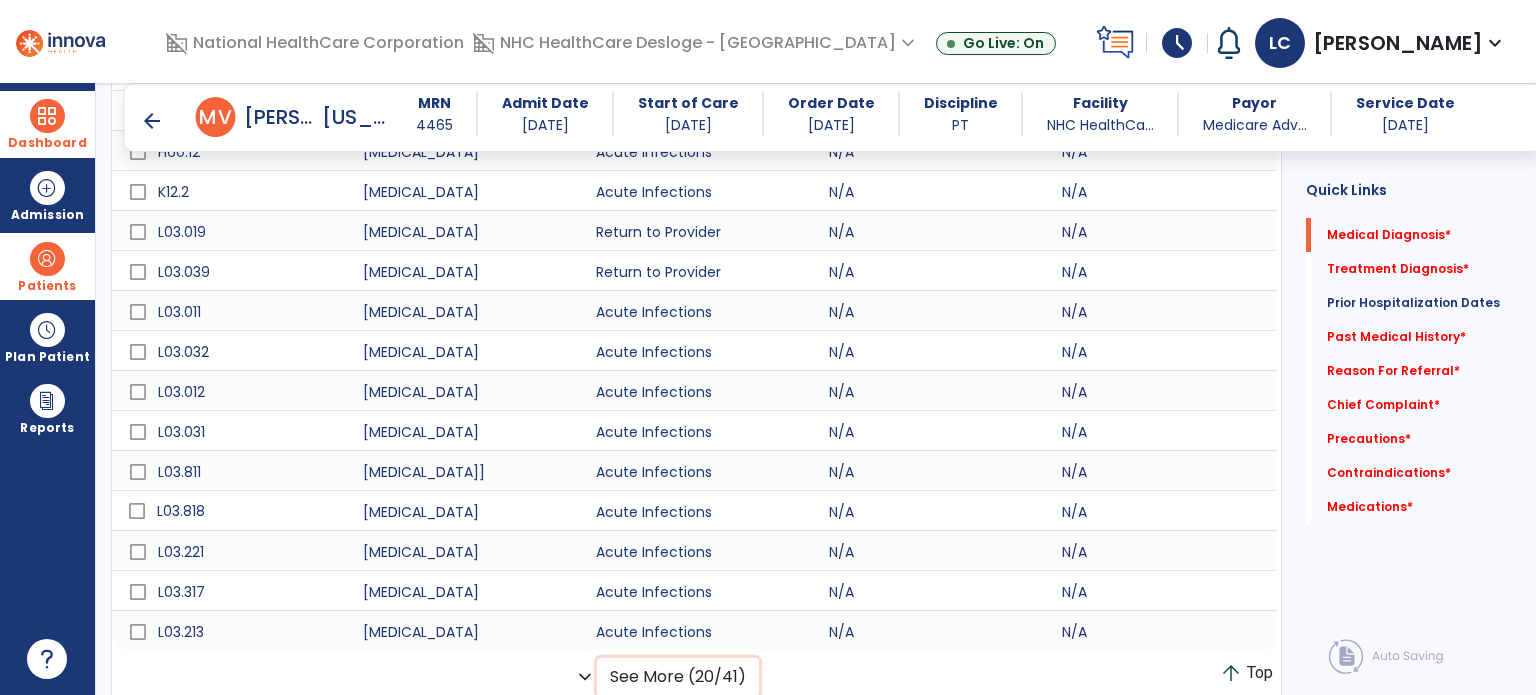 click on "See More (20/41)" 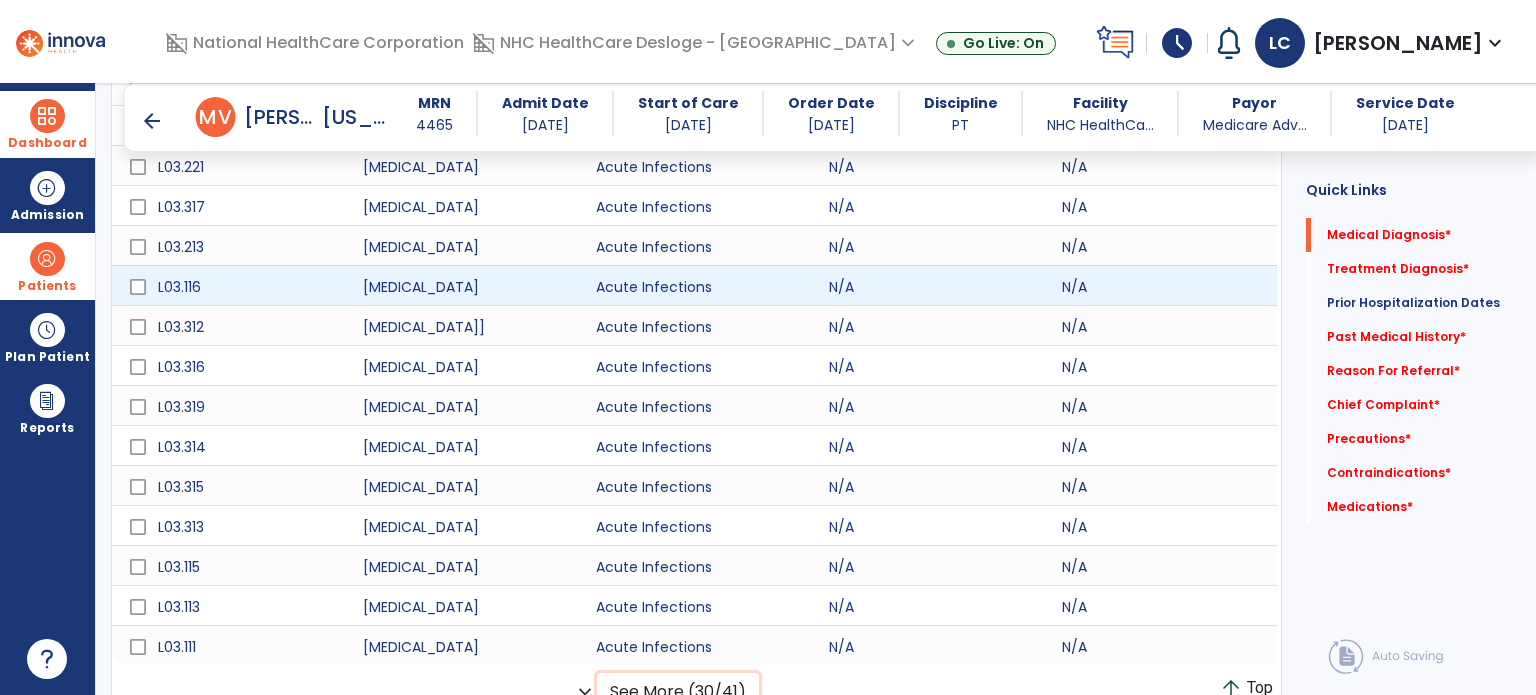 scroll, scrollTop: 1135, scrollLeft: 0, axis: vertical 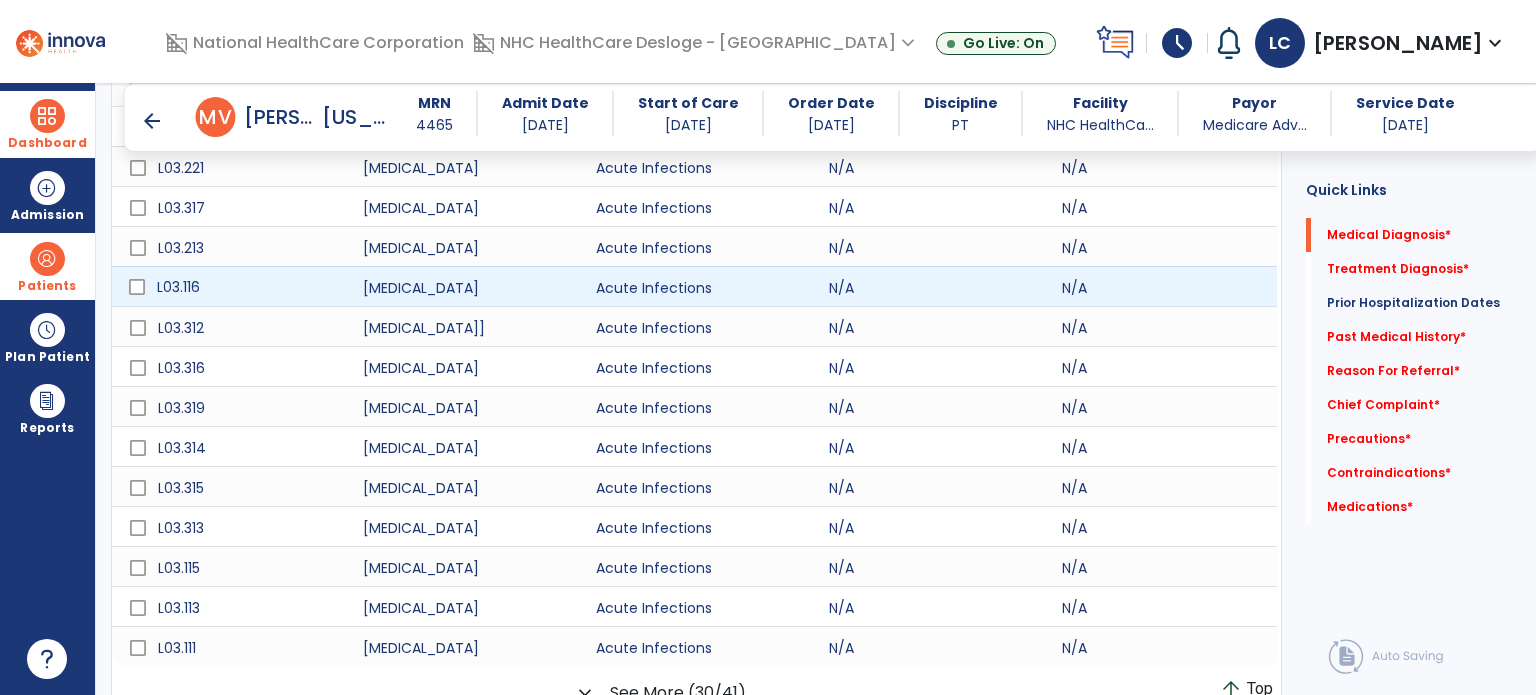 click on "L03.116" 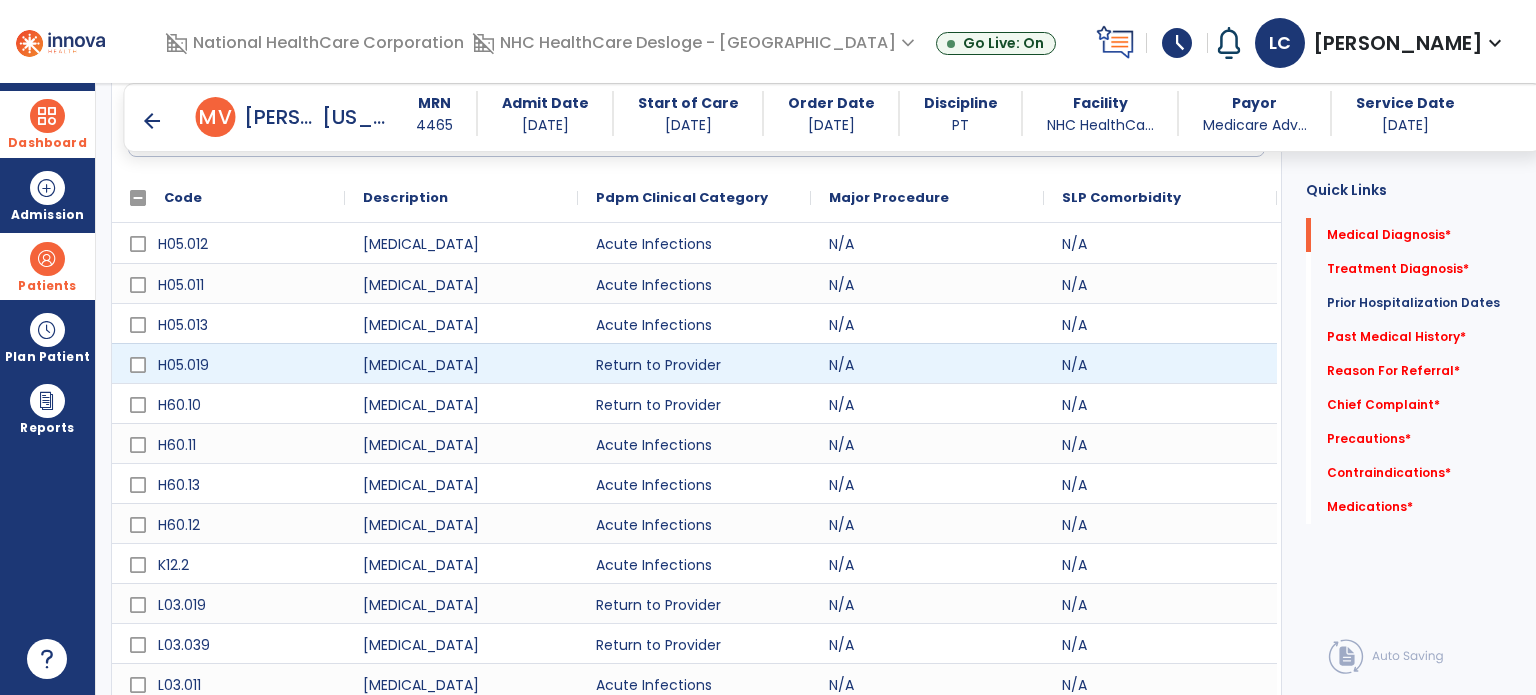 scroll, scrollTop: 0, scrollLeft: 0, axis: both 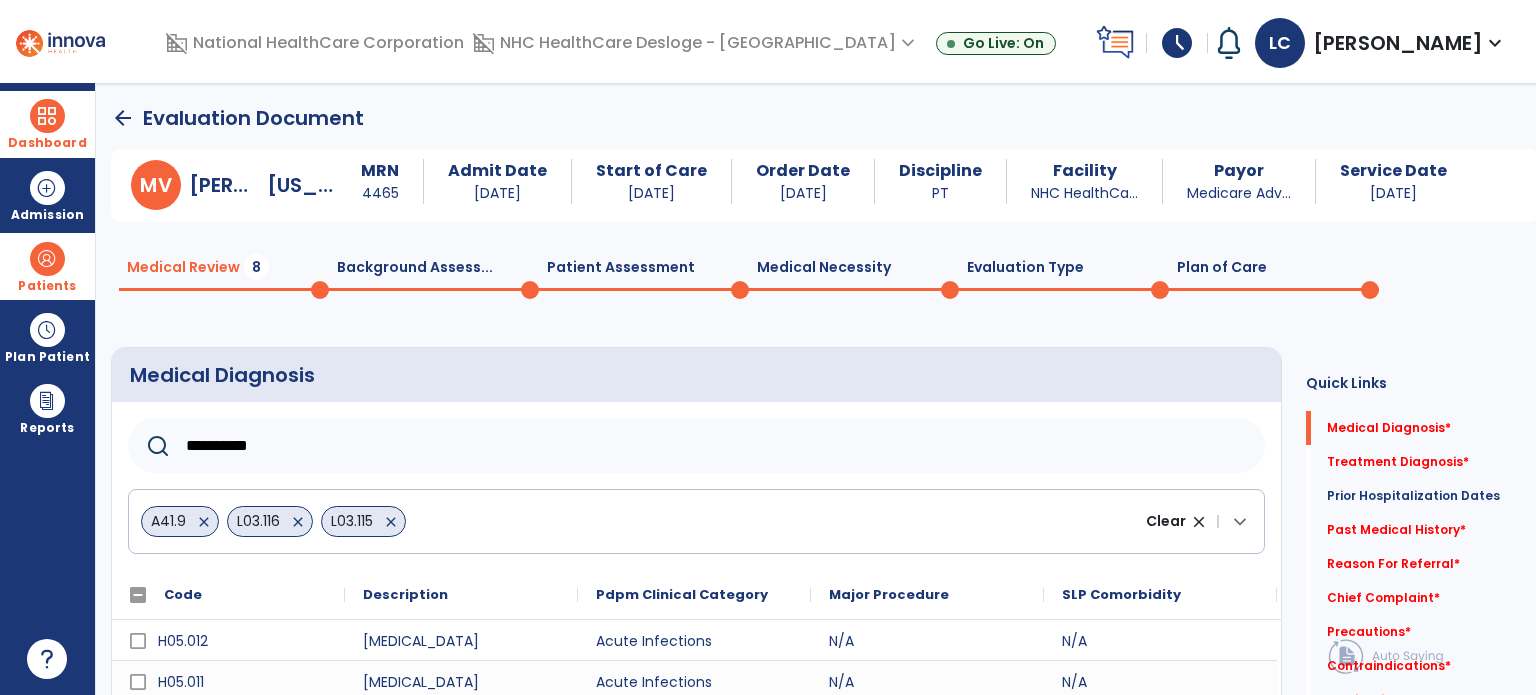 click on "A41.9   close   L03.116   close   L03.115   close  Clear close |  keyboard_arrow_down" 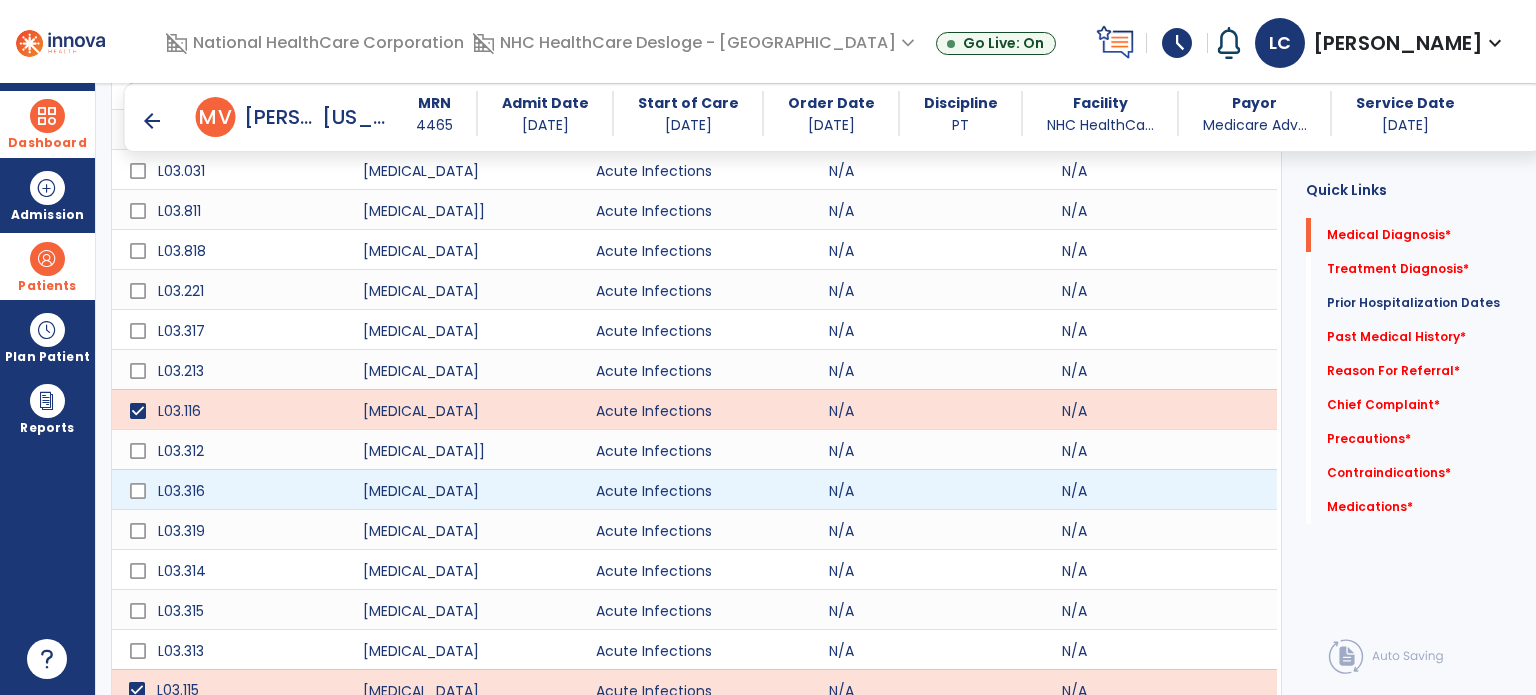 scroll, scrollTop: 1539, scrollLeft: 0, axis: vertical 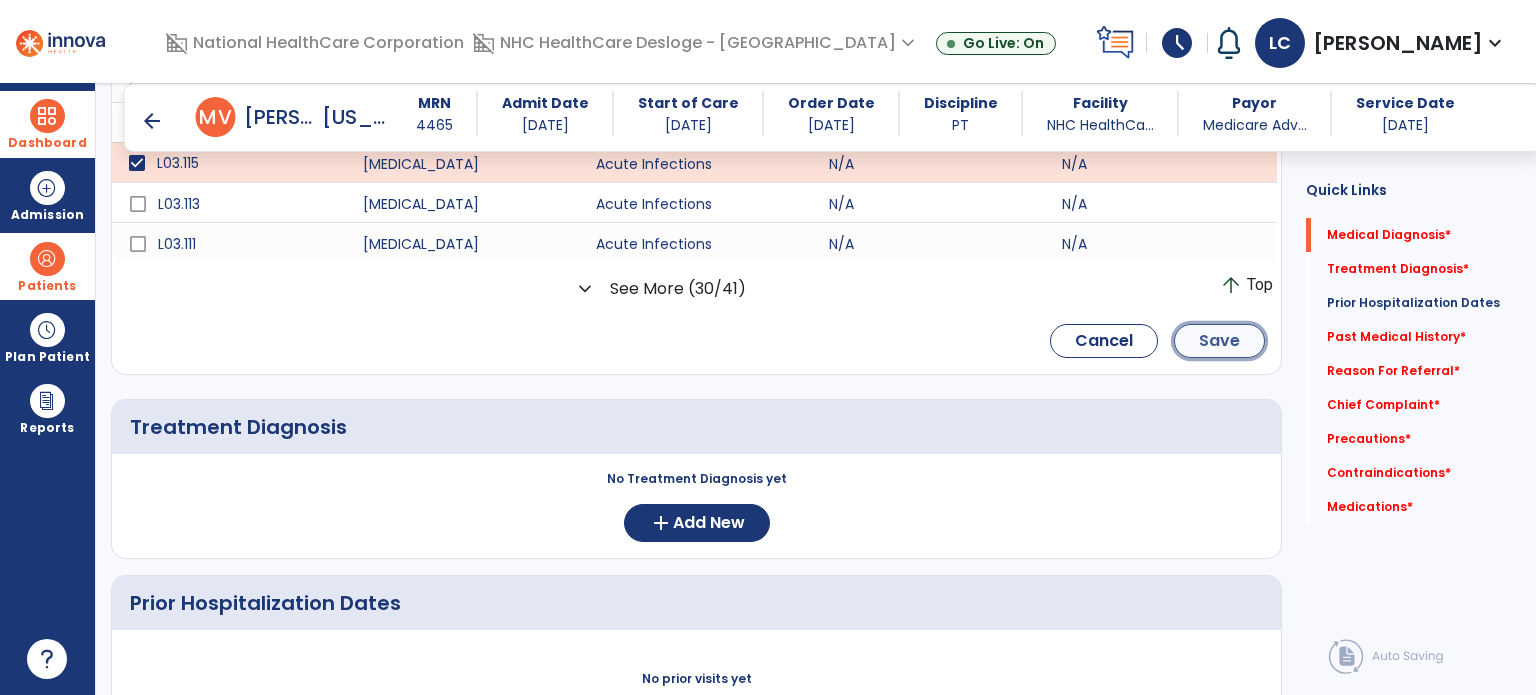 click on "Save" 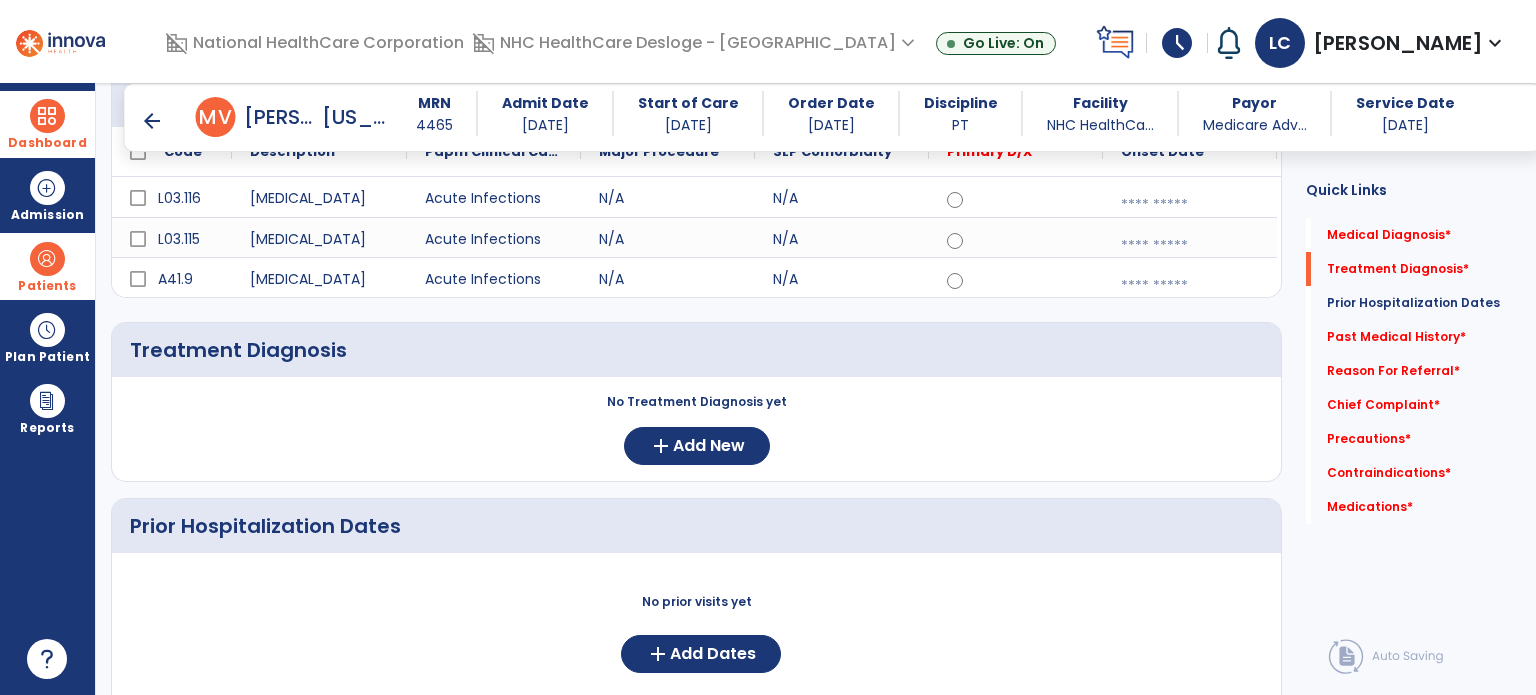 scroll, scrollTop: 259, scrollLeft: 0, axis: vertical 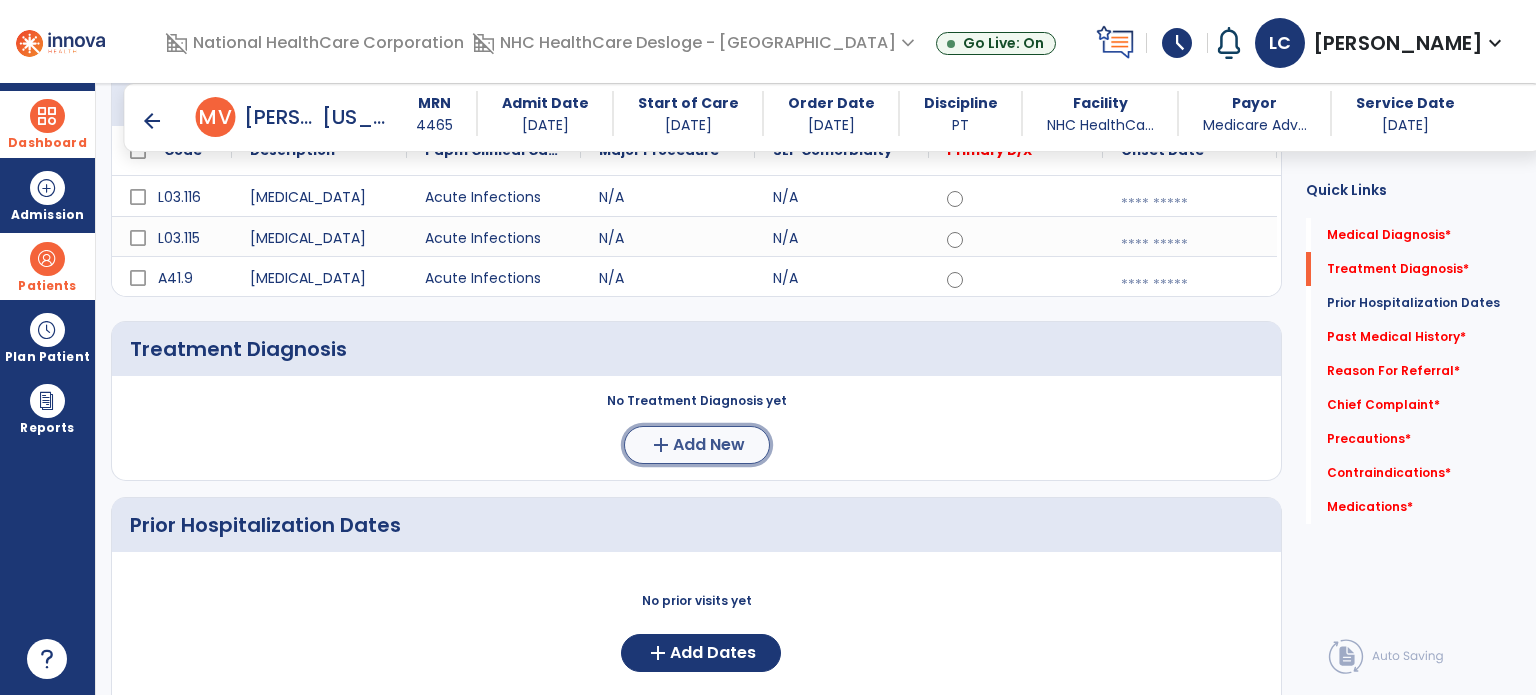 click on "Add New" 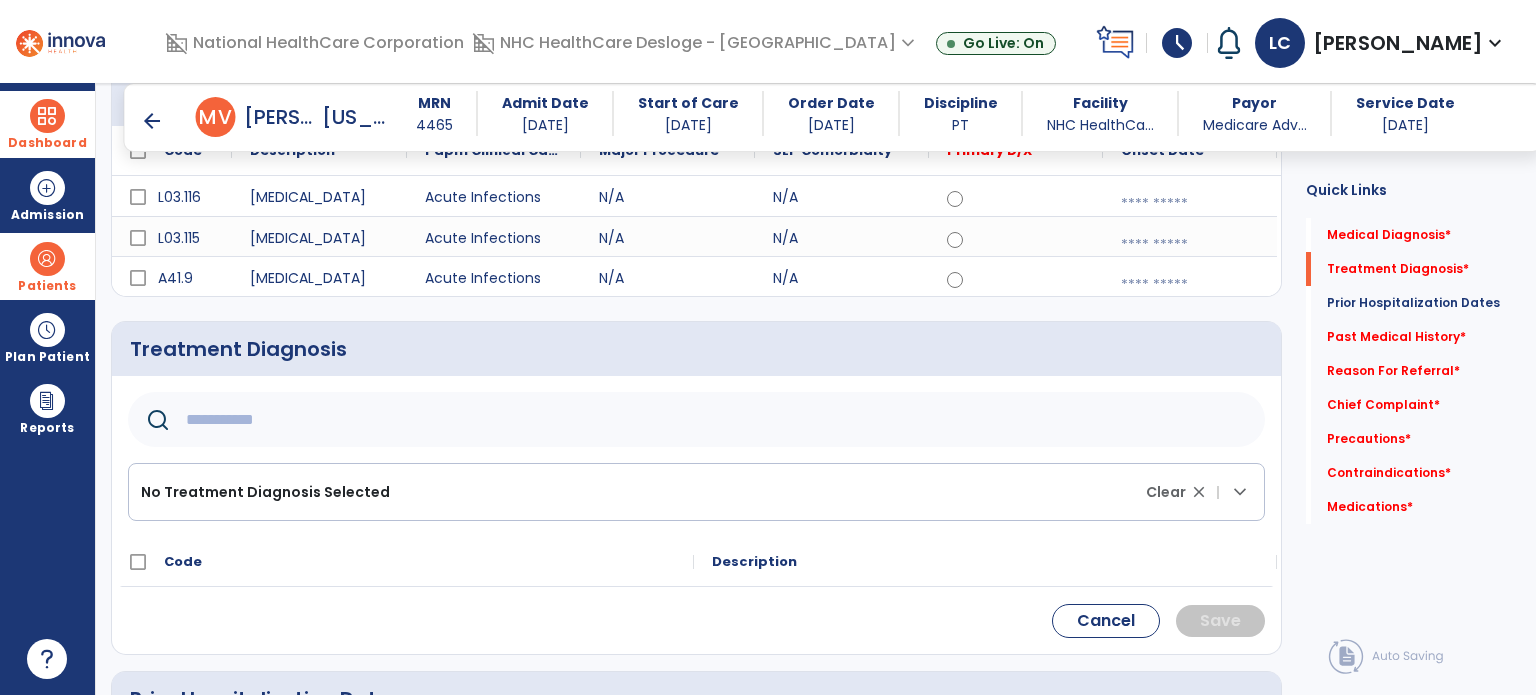 click 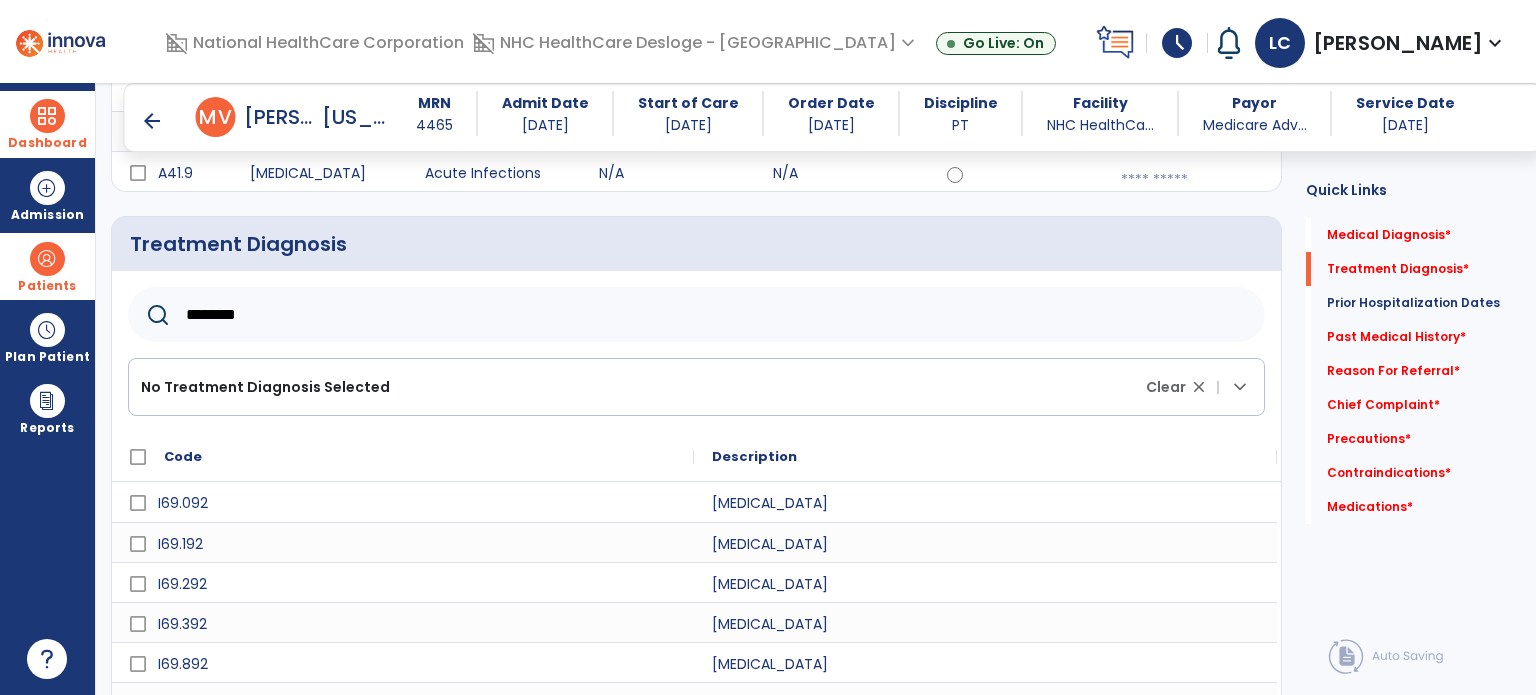 scroll, scrollTop: 302, scrollLeft: 0, axis: vertical 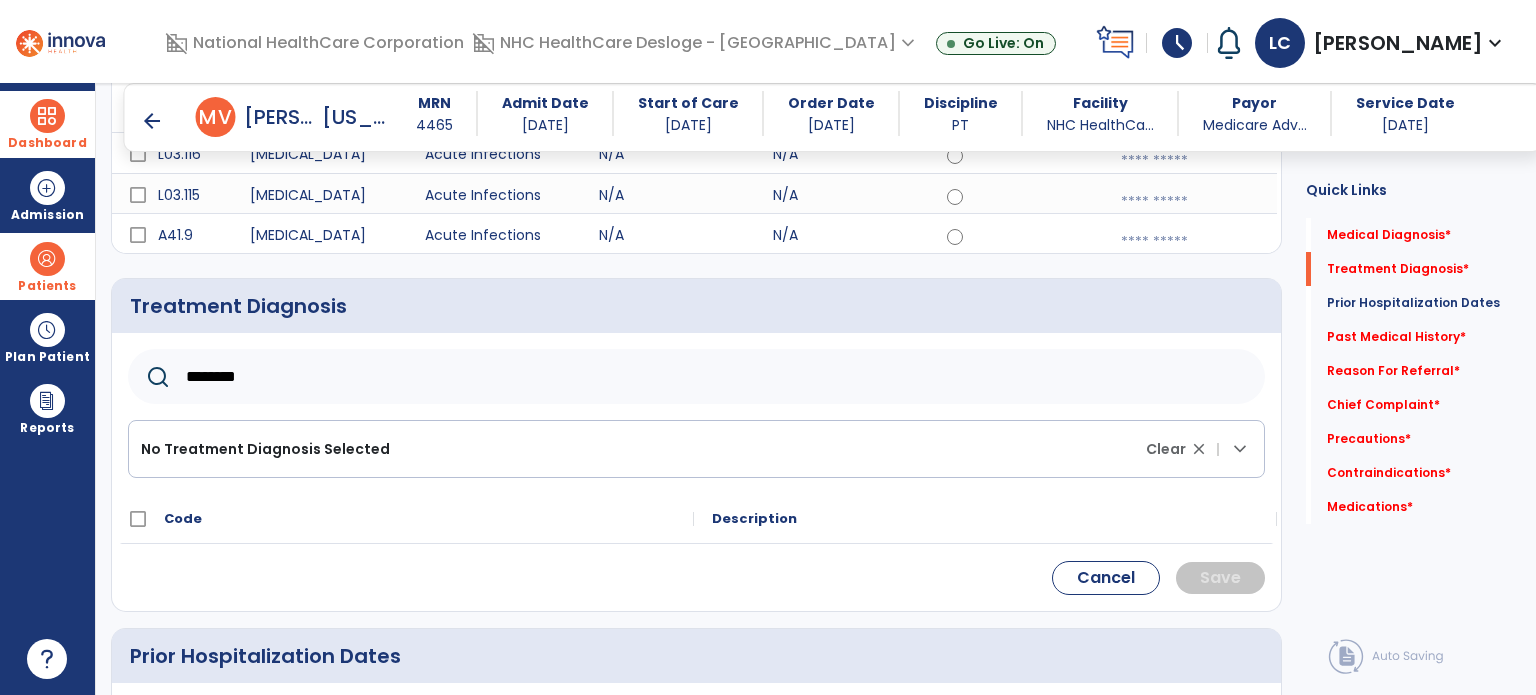 type on "********" 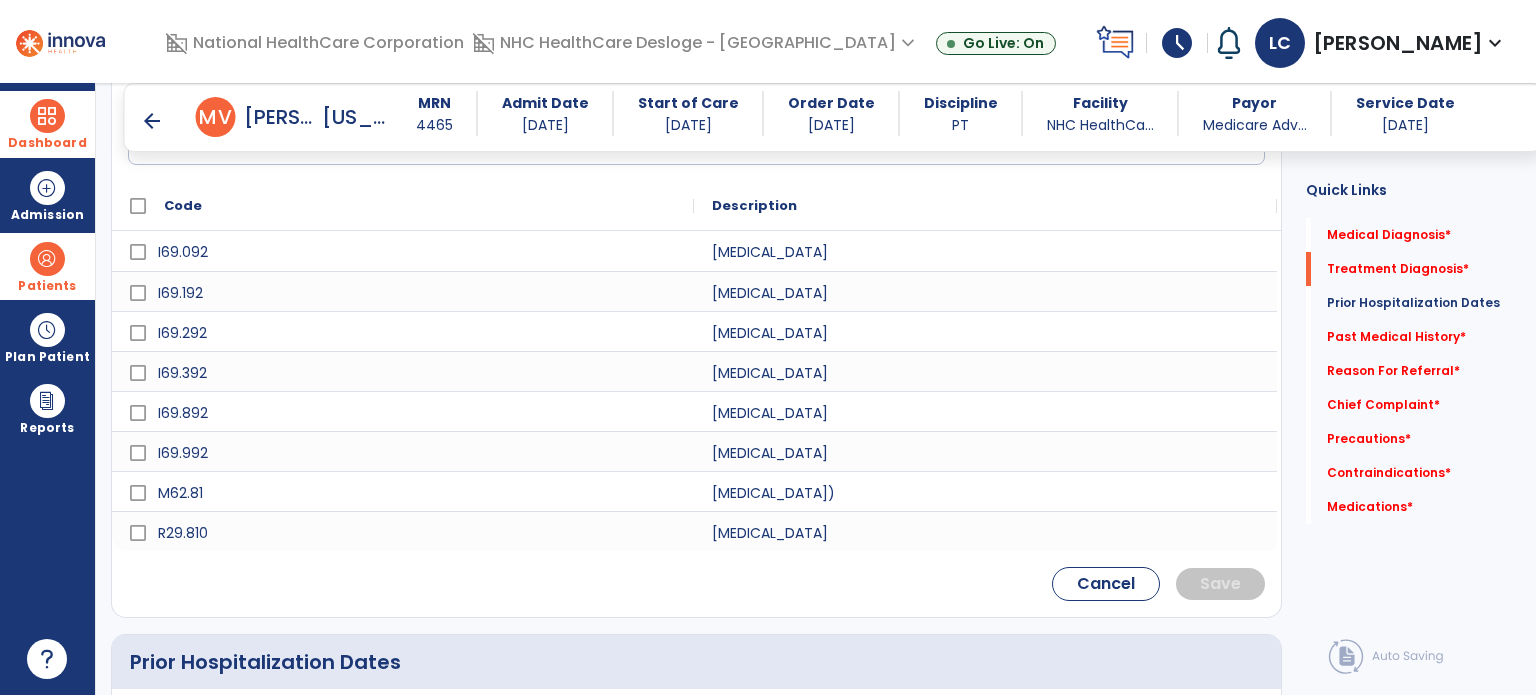 scroll, scrollTop: 614, scrollLeft: 0, axis: vertical 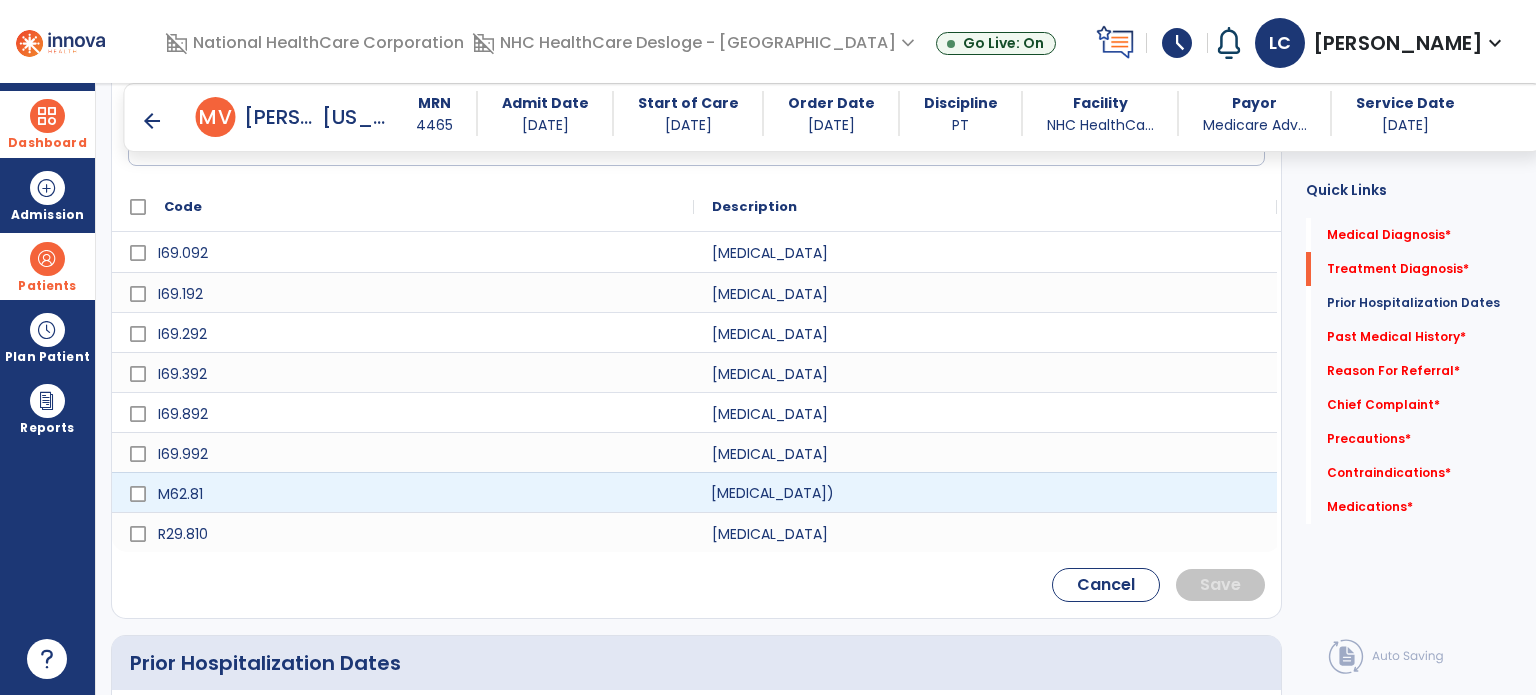 click on "[MEDICAL_DATA])" 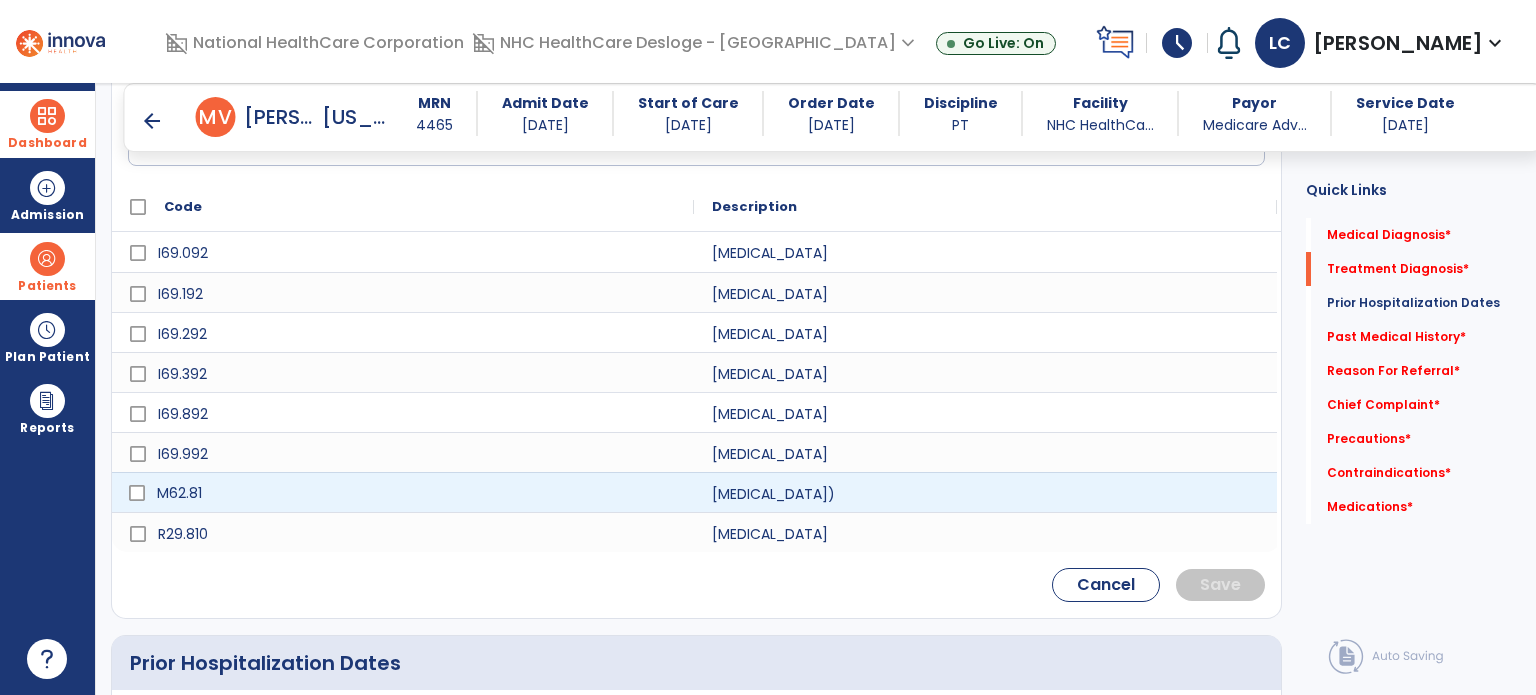 click on "M62.81" at bounding box center [417, 493] 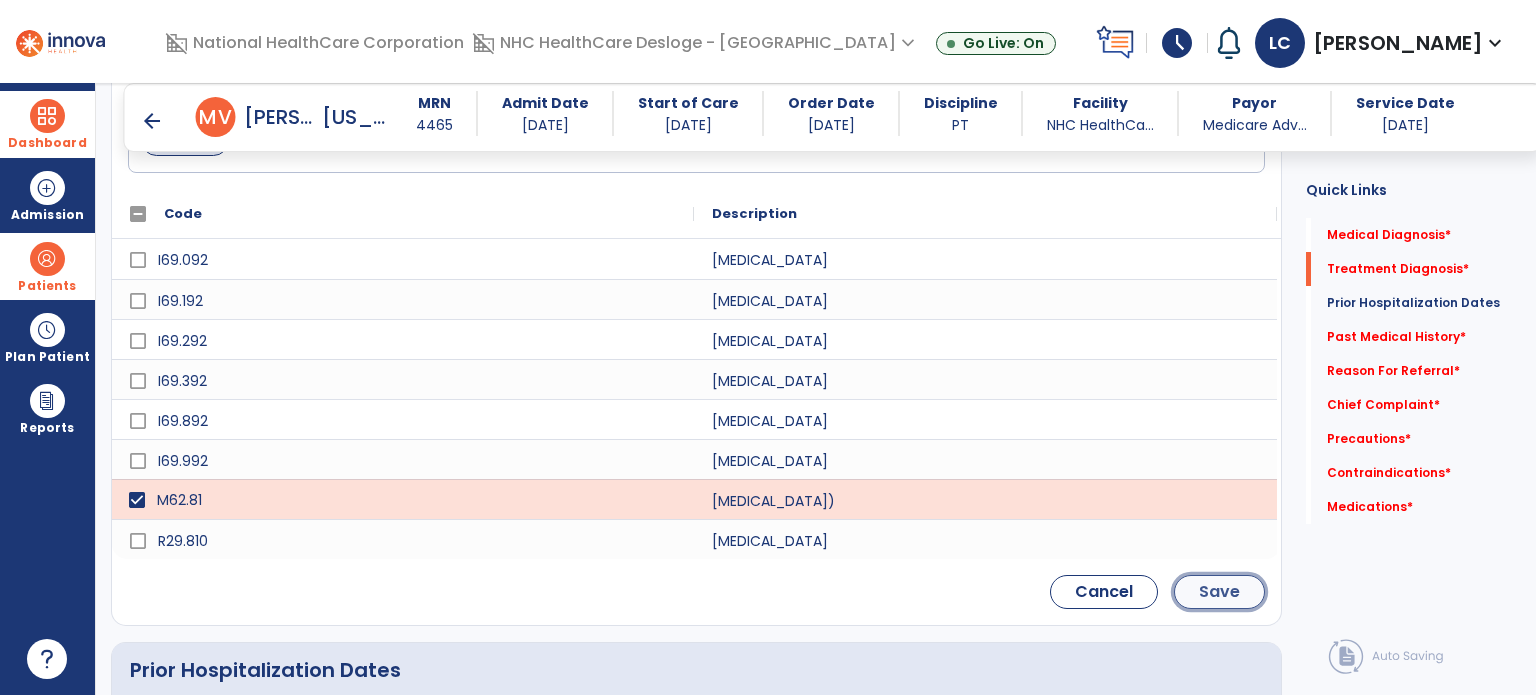 click on "Save" 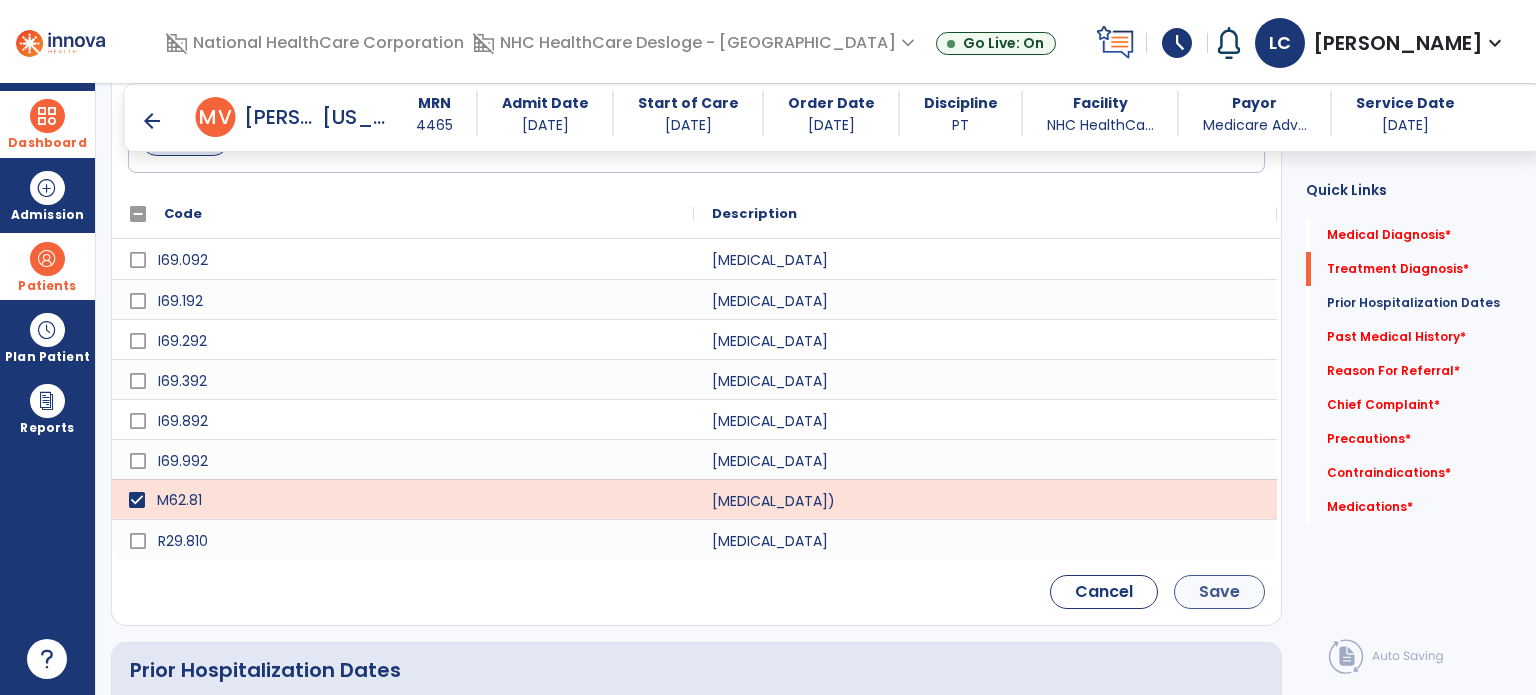 scroll, scrollTop: 449, scrollLeft: 0, axis: vertical 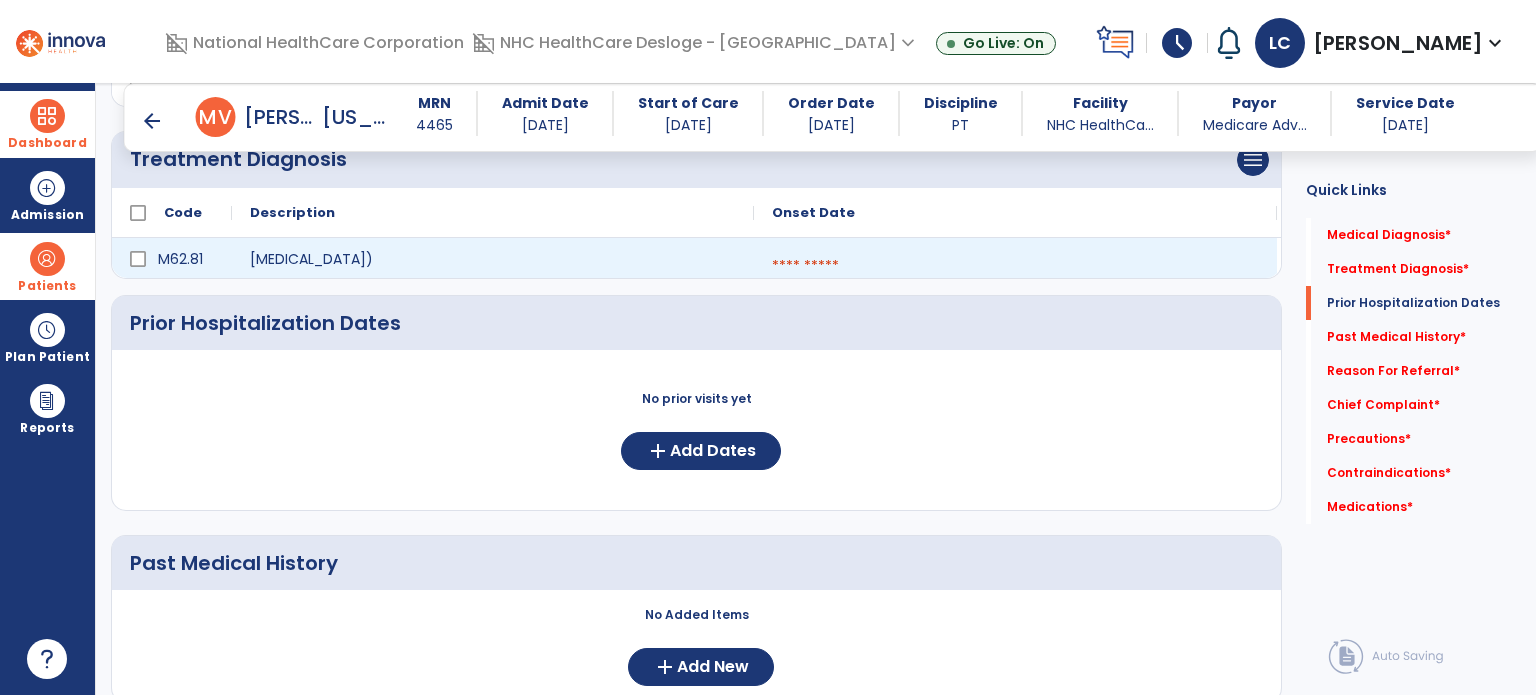 click at bounding box center [1015, 266] 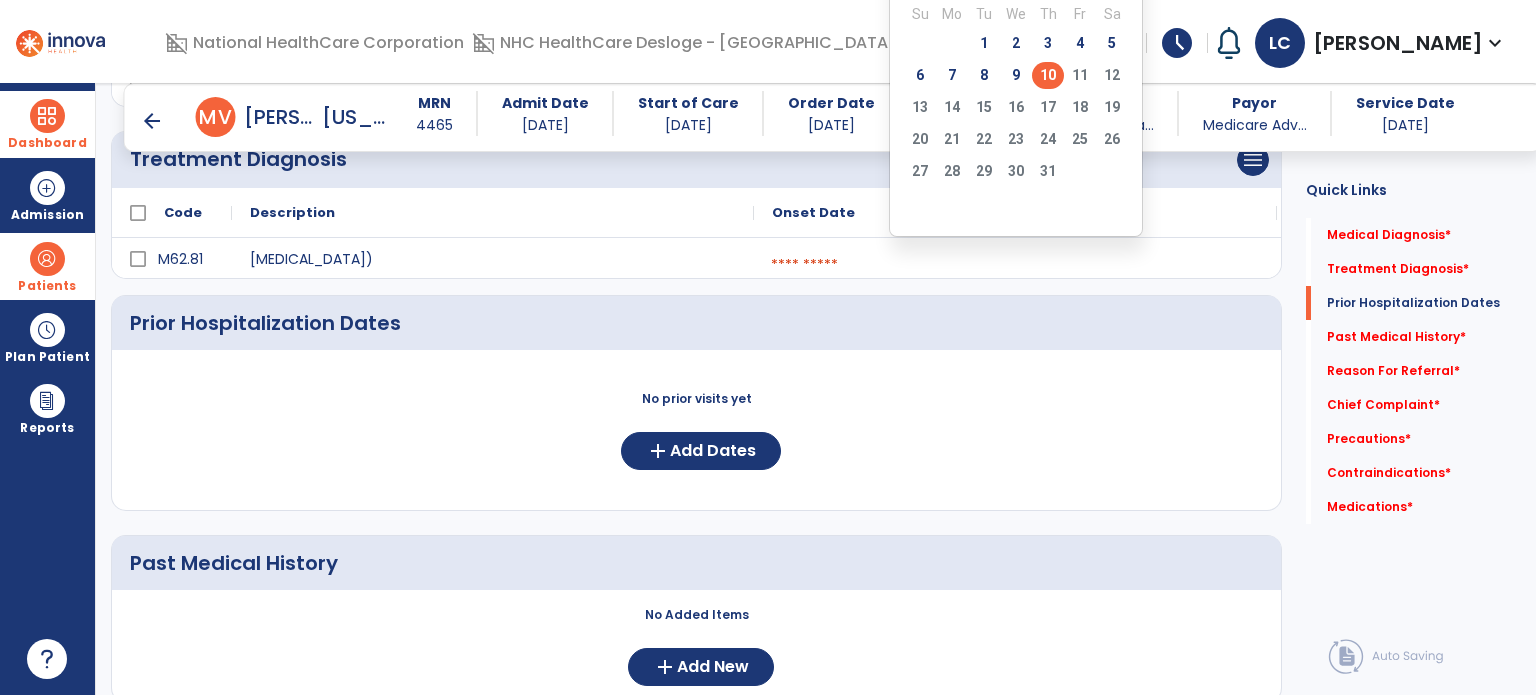 click on "10" 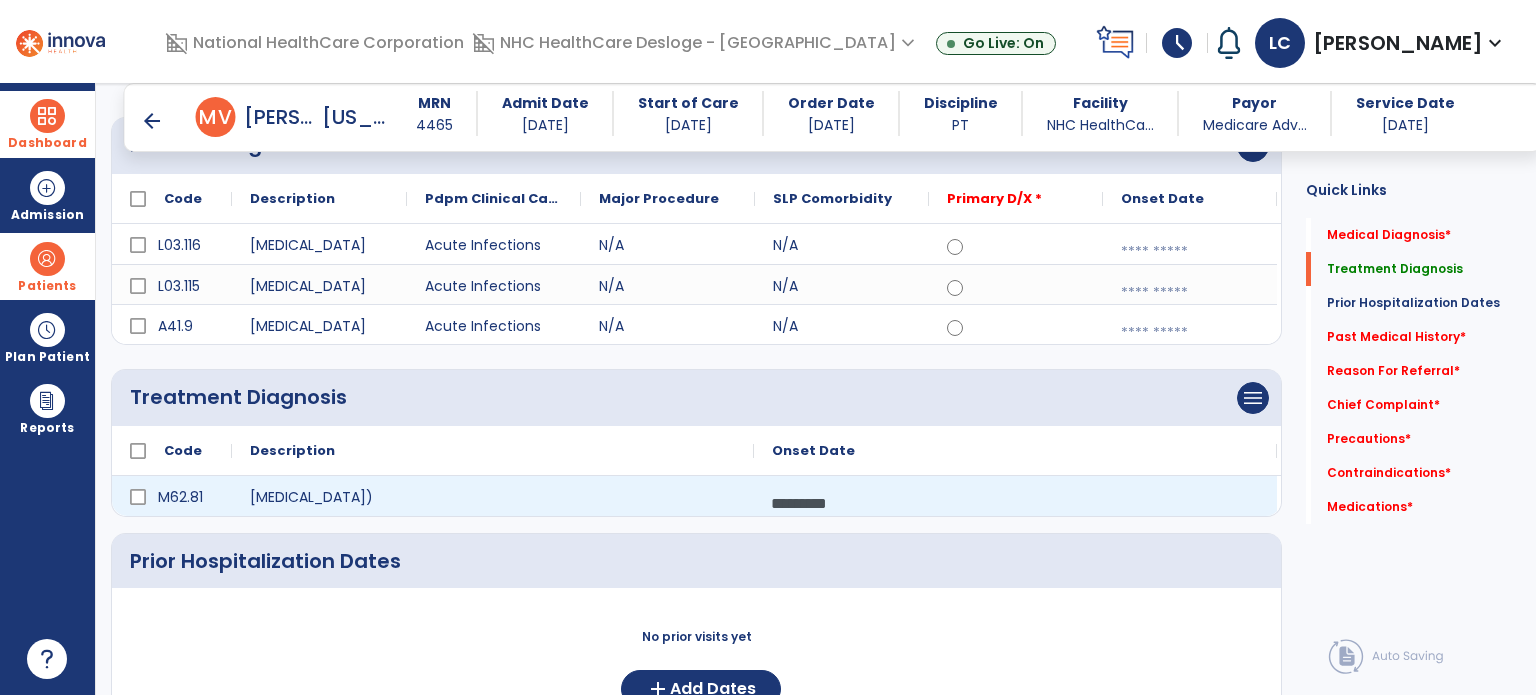 scroll, scrollTop: 210, scrollLeft: 0, axis: vertical 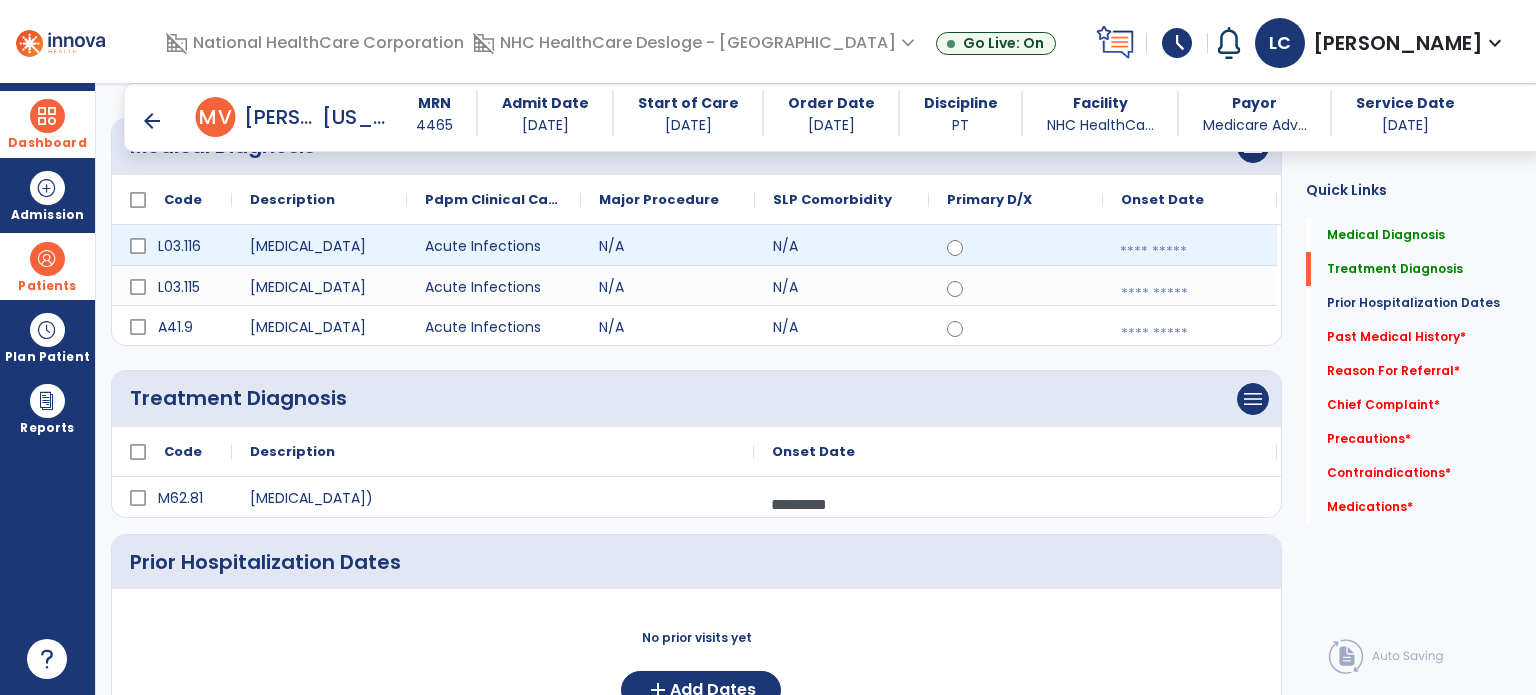 click at bounding box center [1190, 252] 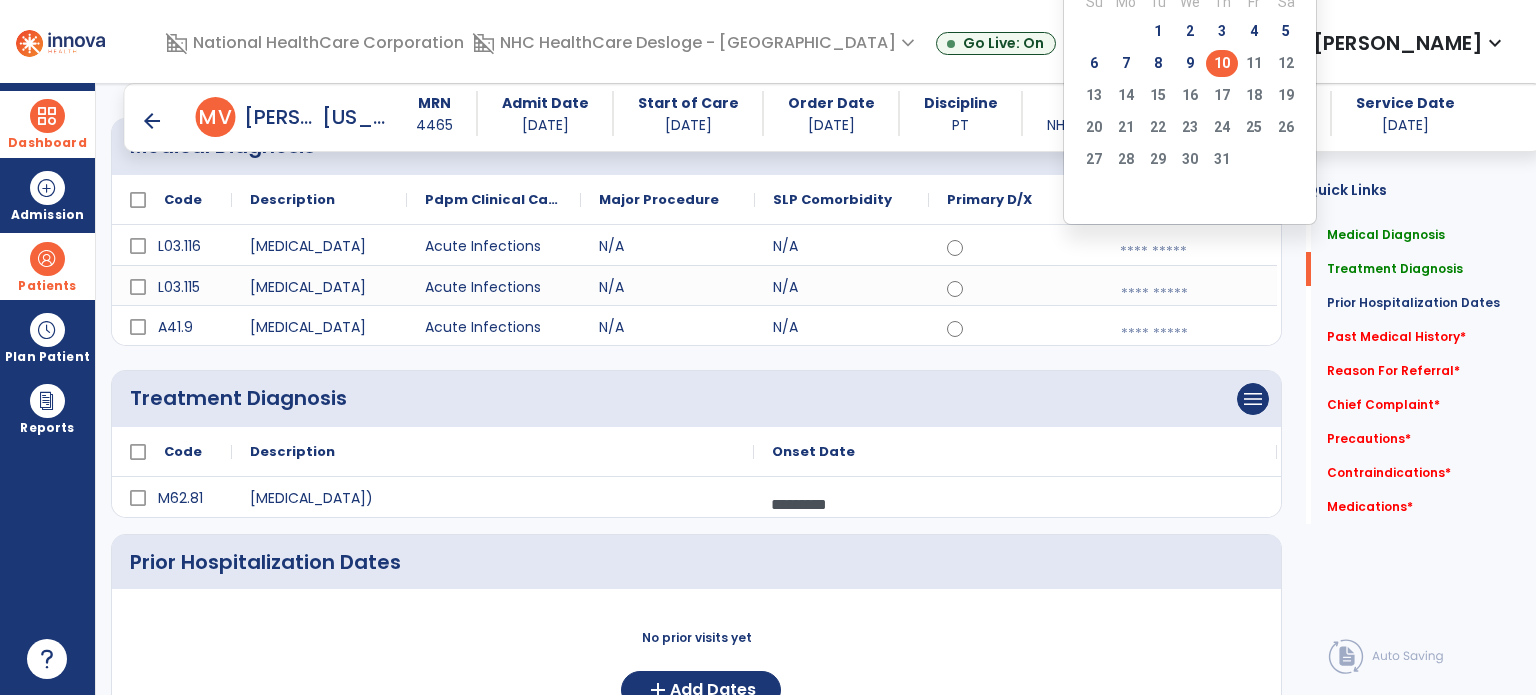 click on "10" 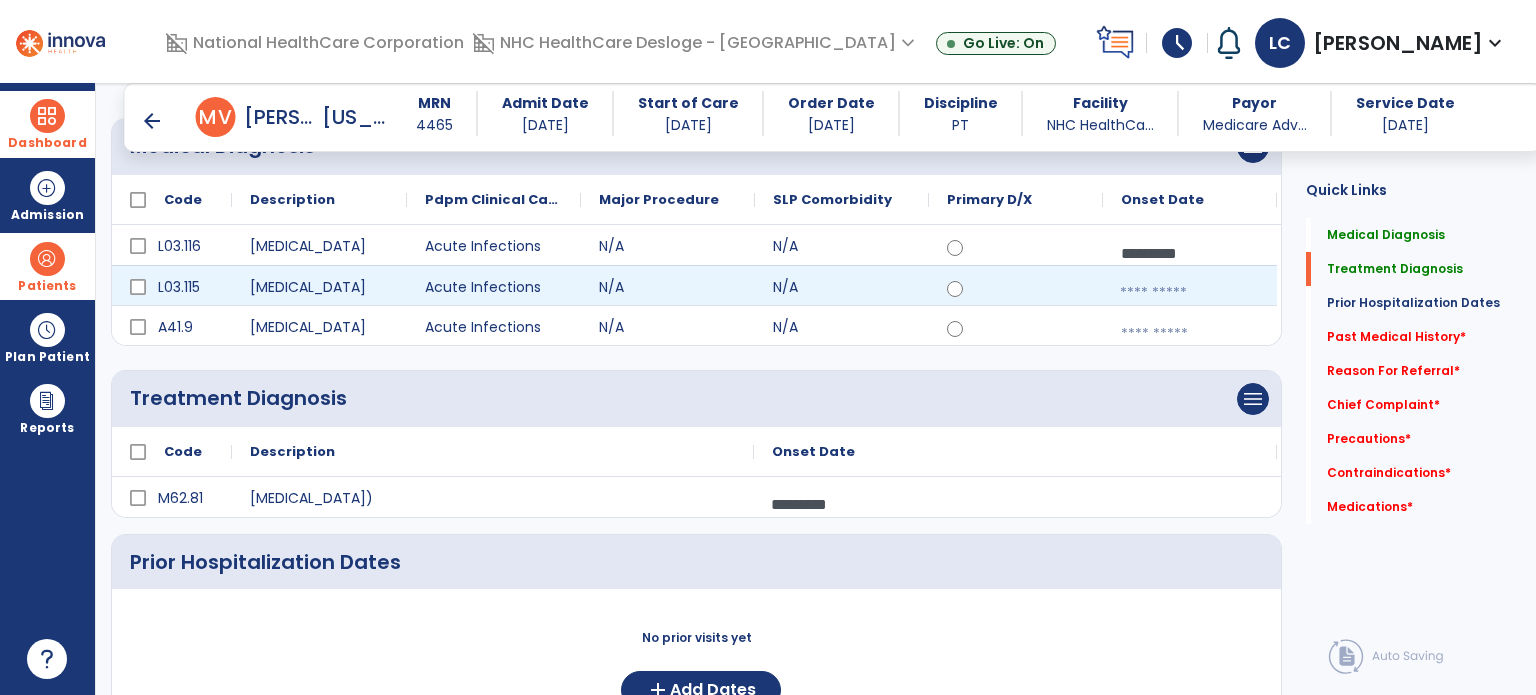 click at bounding box center [1190, 293] 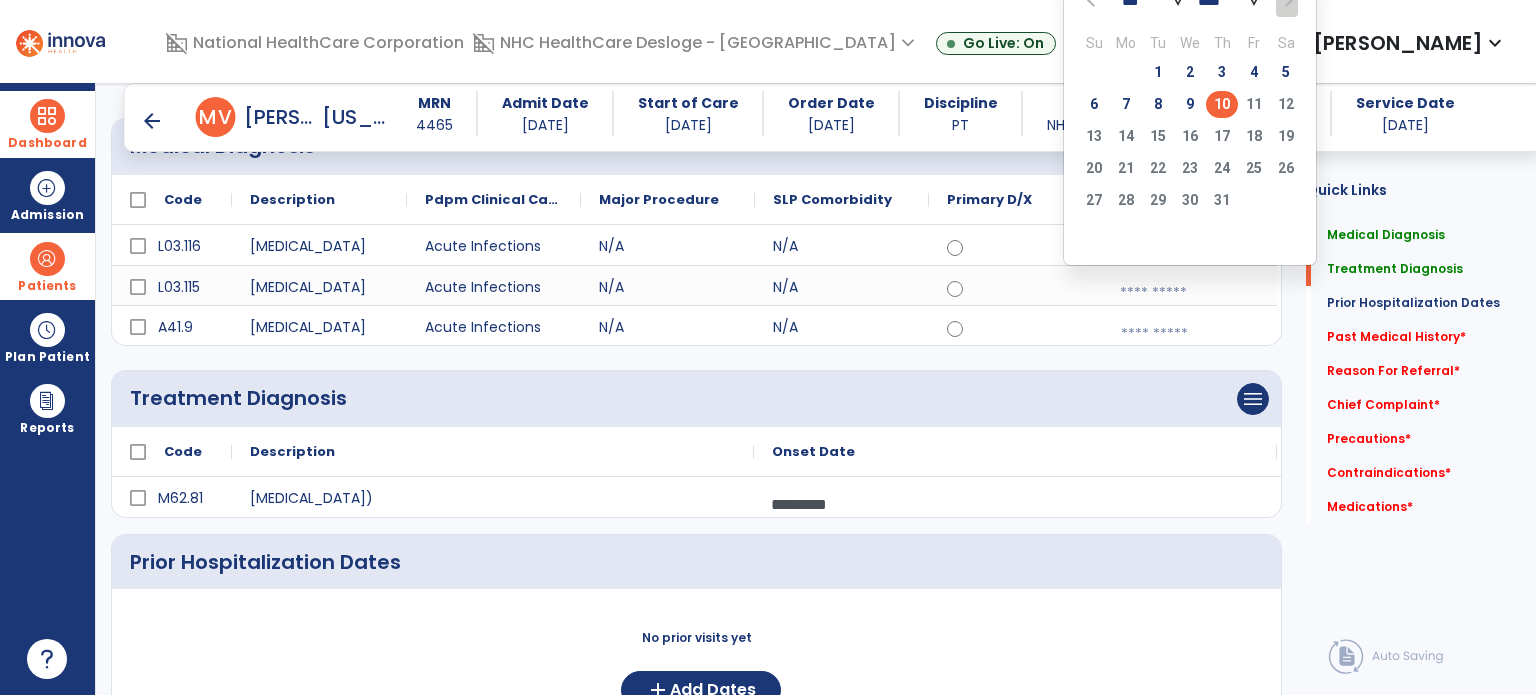 click on "10" 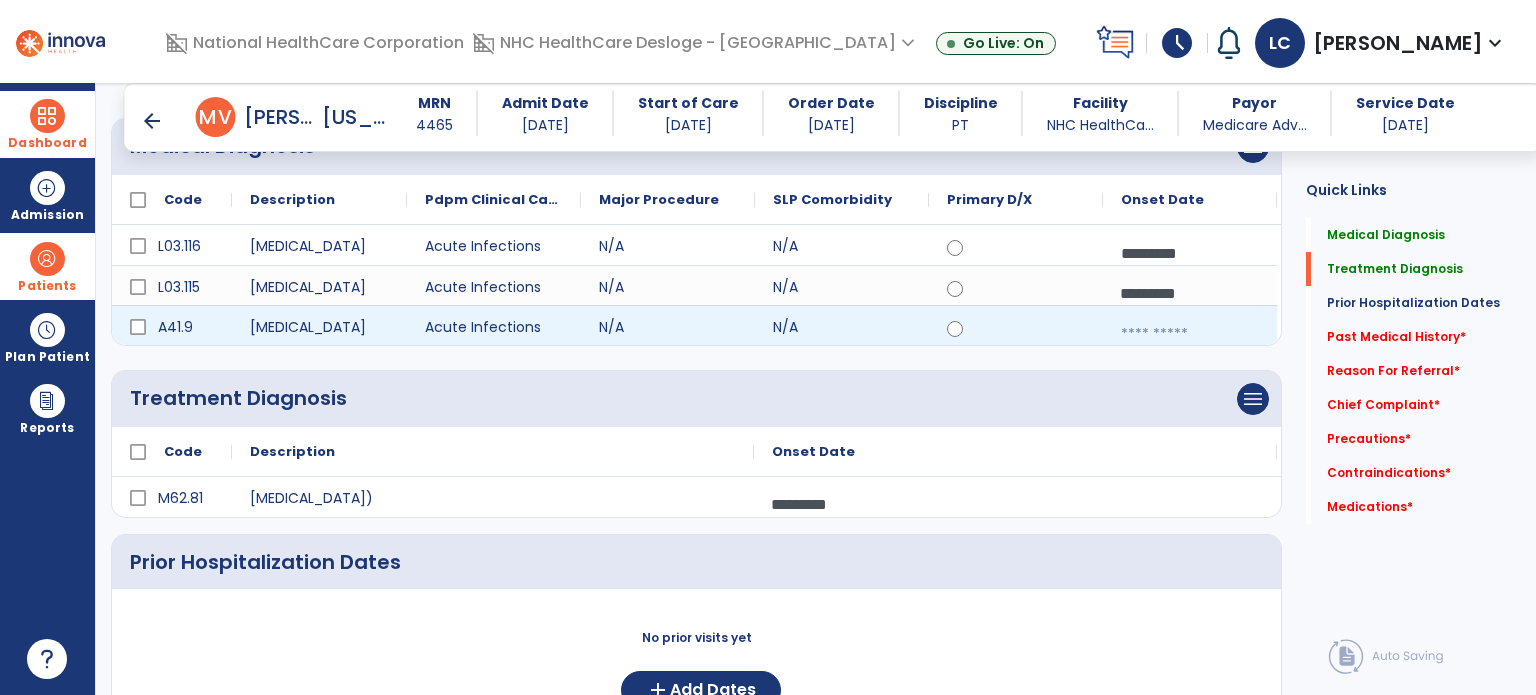 click at bounding box center [1190, 334] 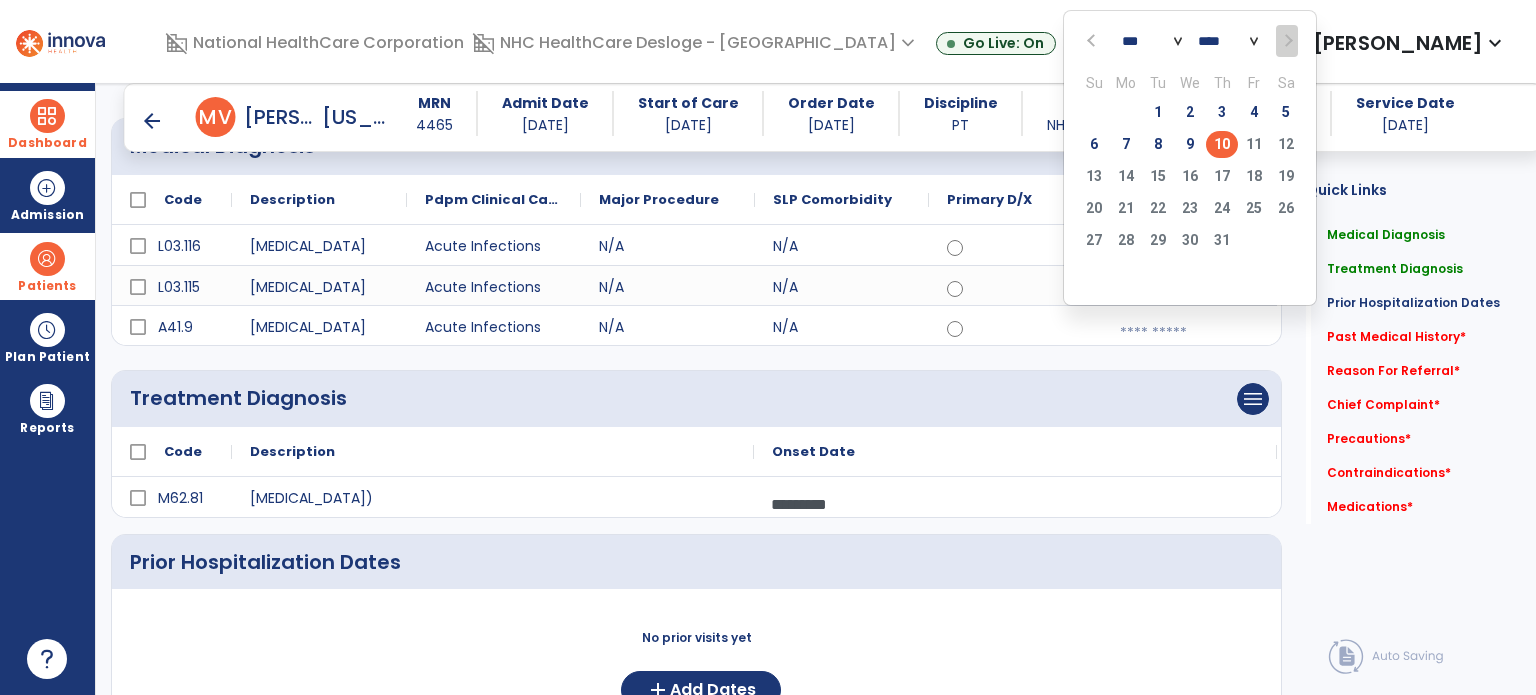 click on "10" 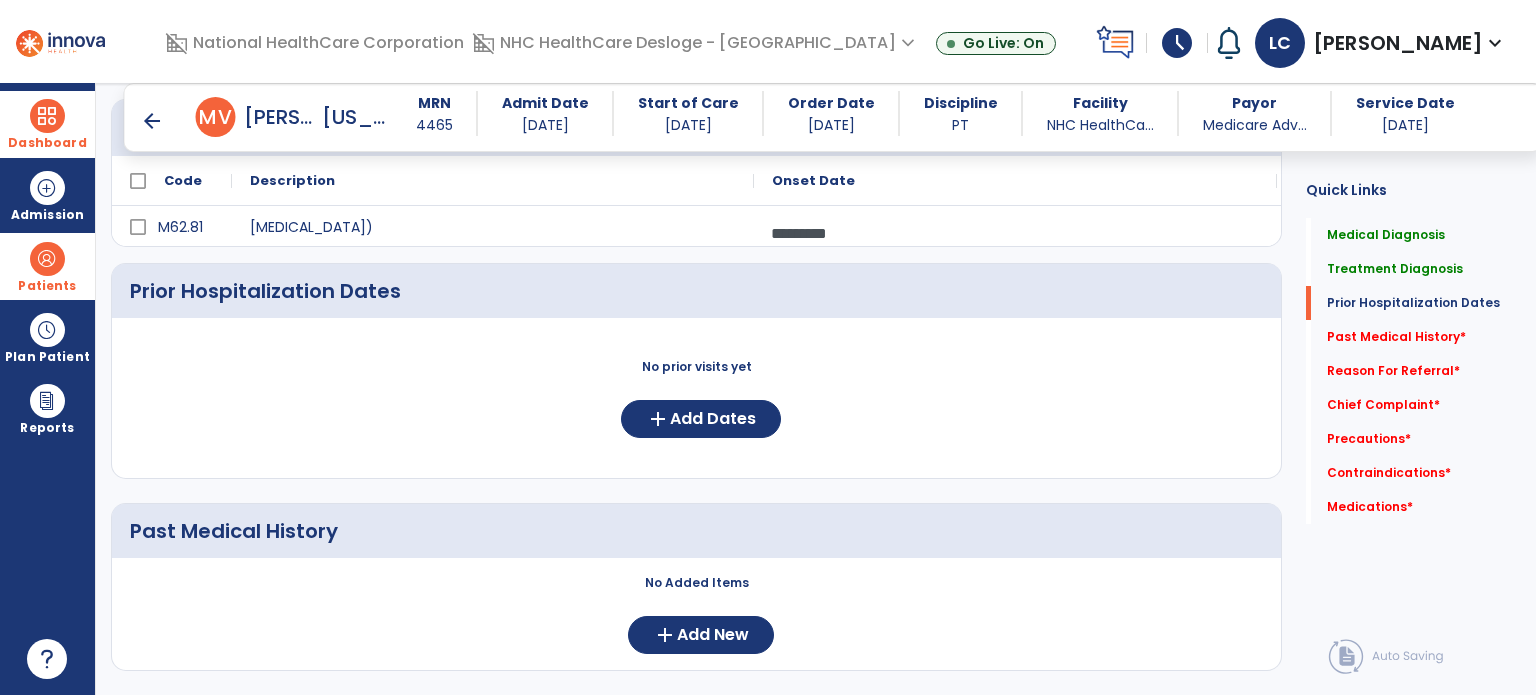 scroll, scrollTop: 595, scrollLeft: 0, axis: vertical 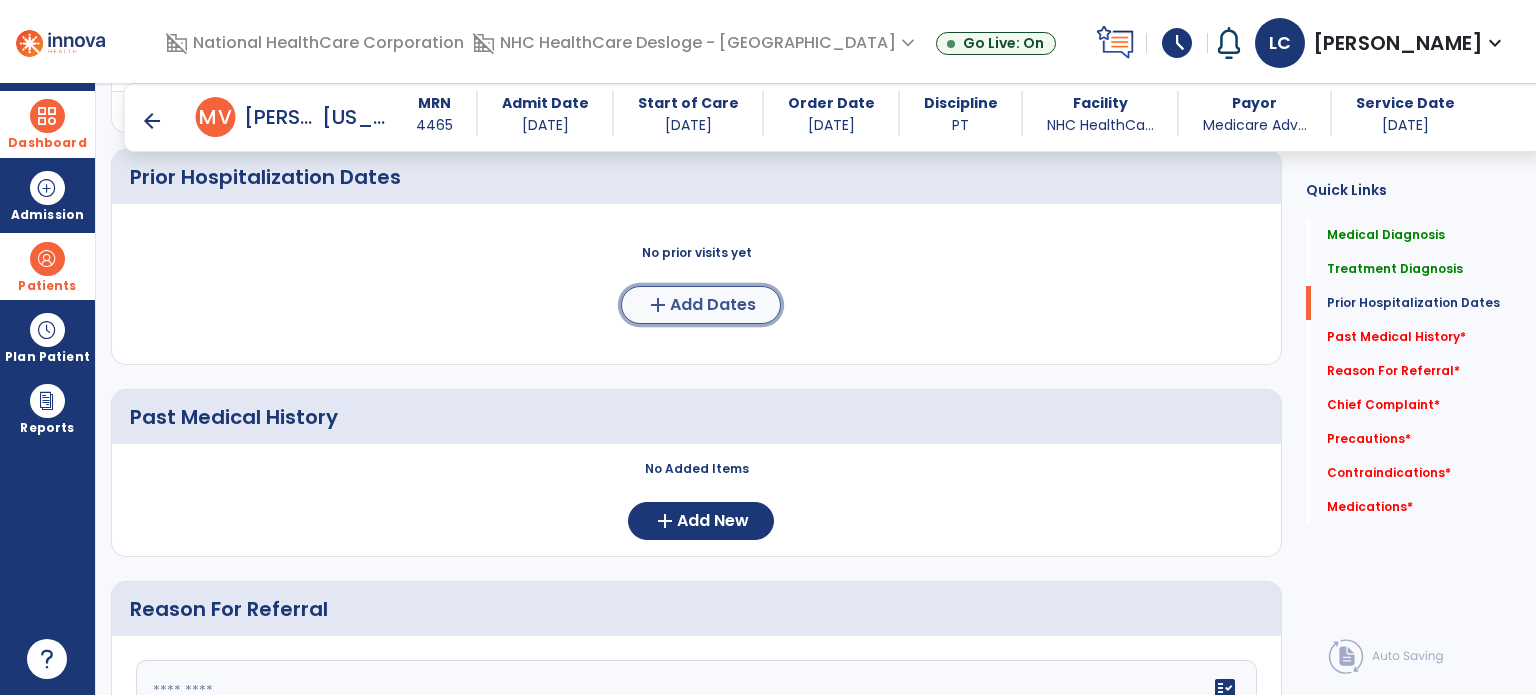 click on "Add Dates" 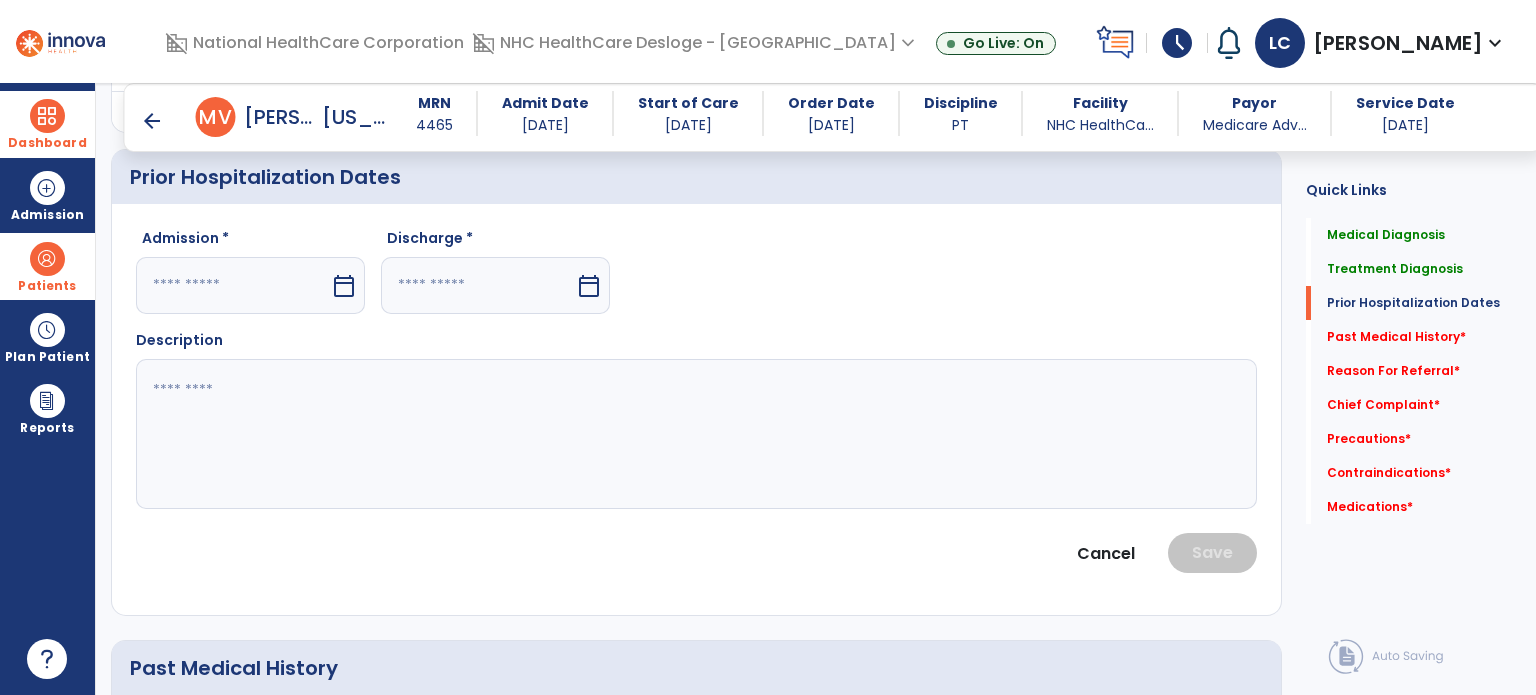click on "calendar_today" at bounding box center (589, 286) 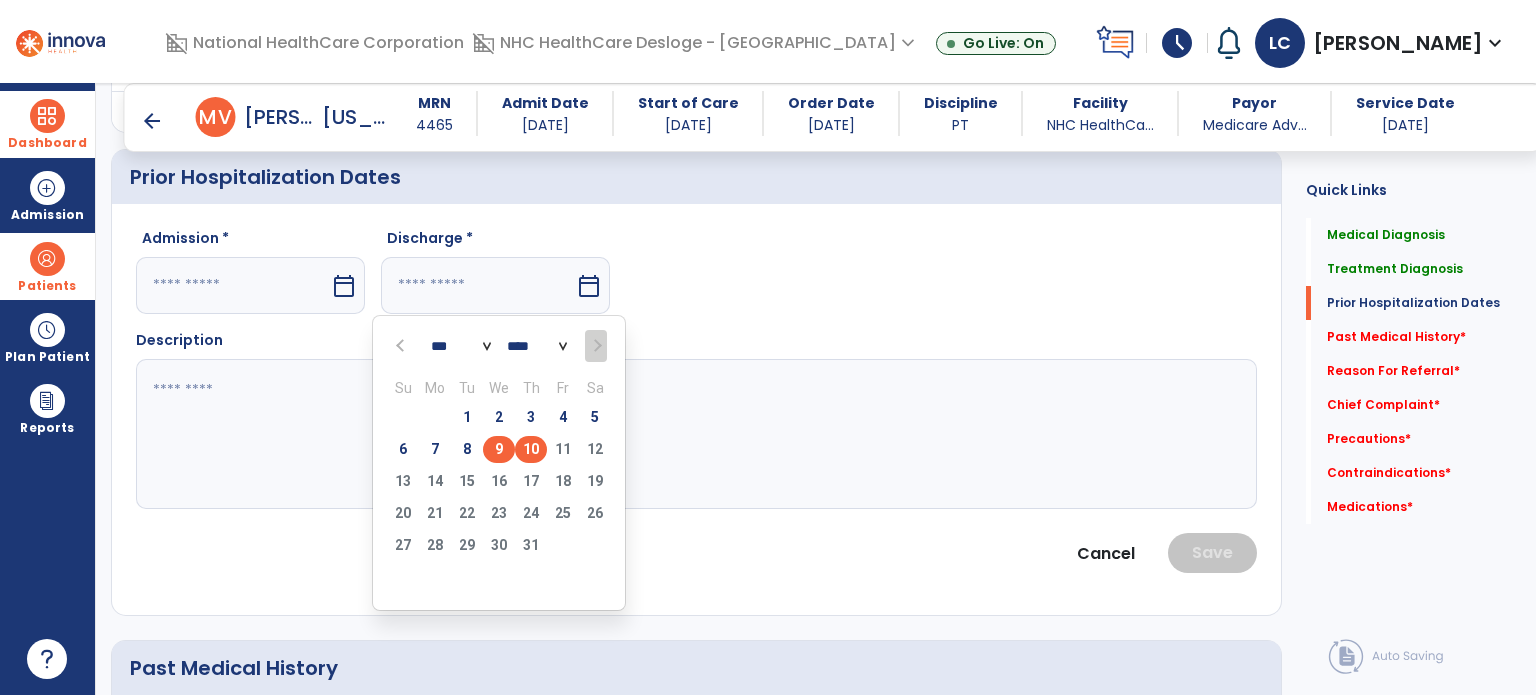 click on "9" at bounding box center [499, 449] 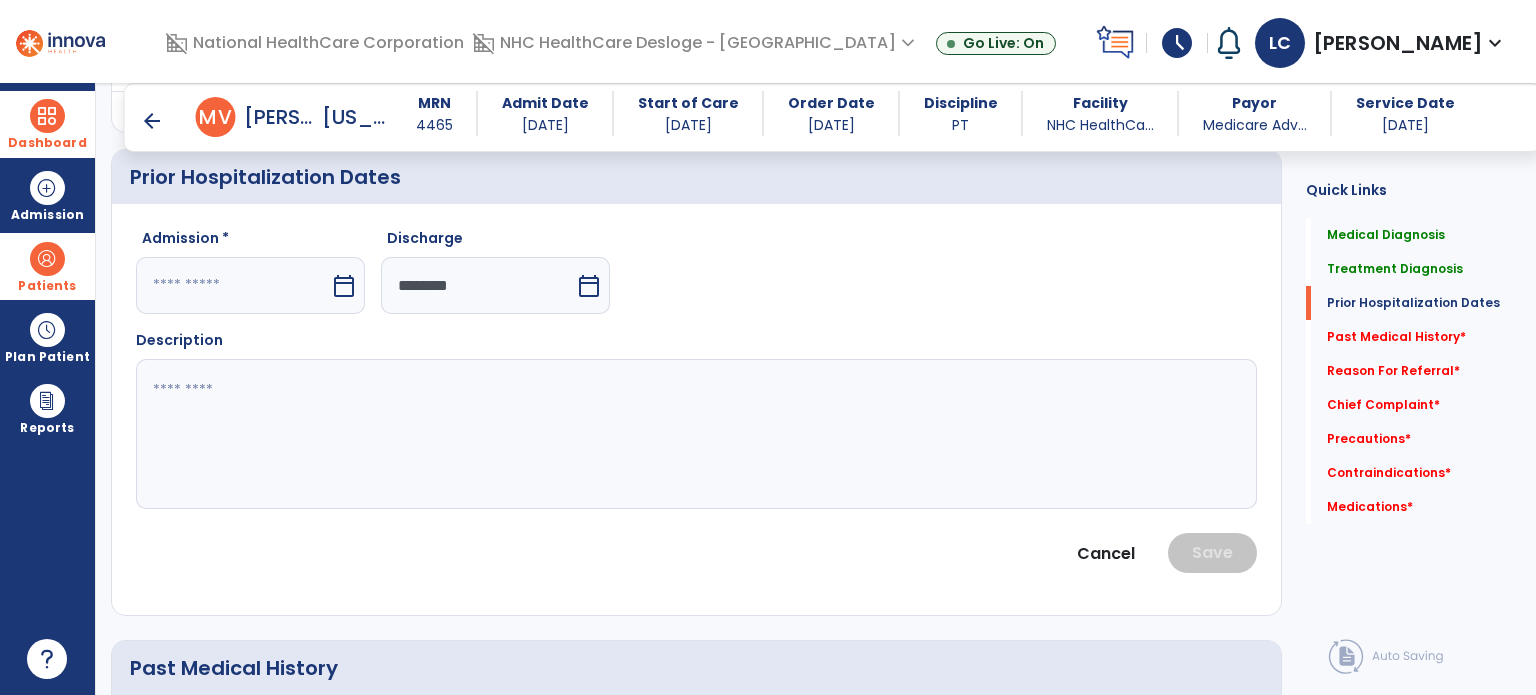 click on "calendar_today" at bounding box center (344, 286) 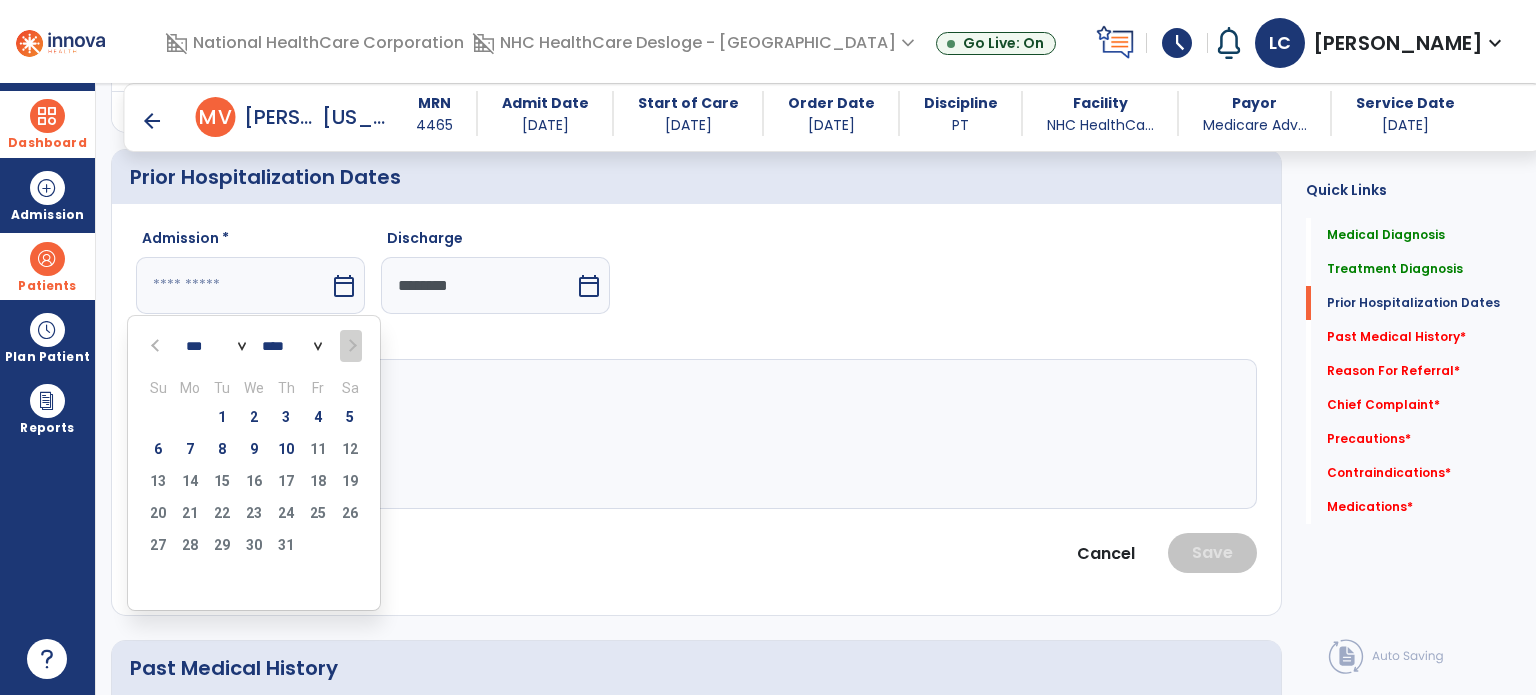 click on "Description" 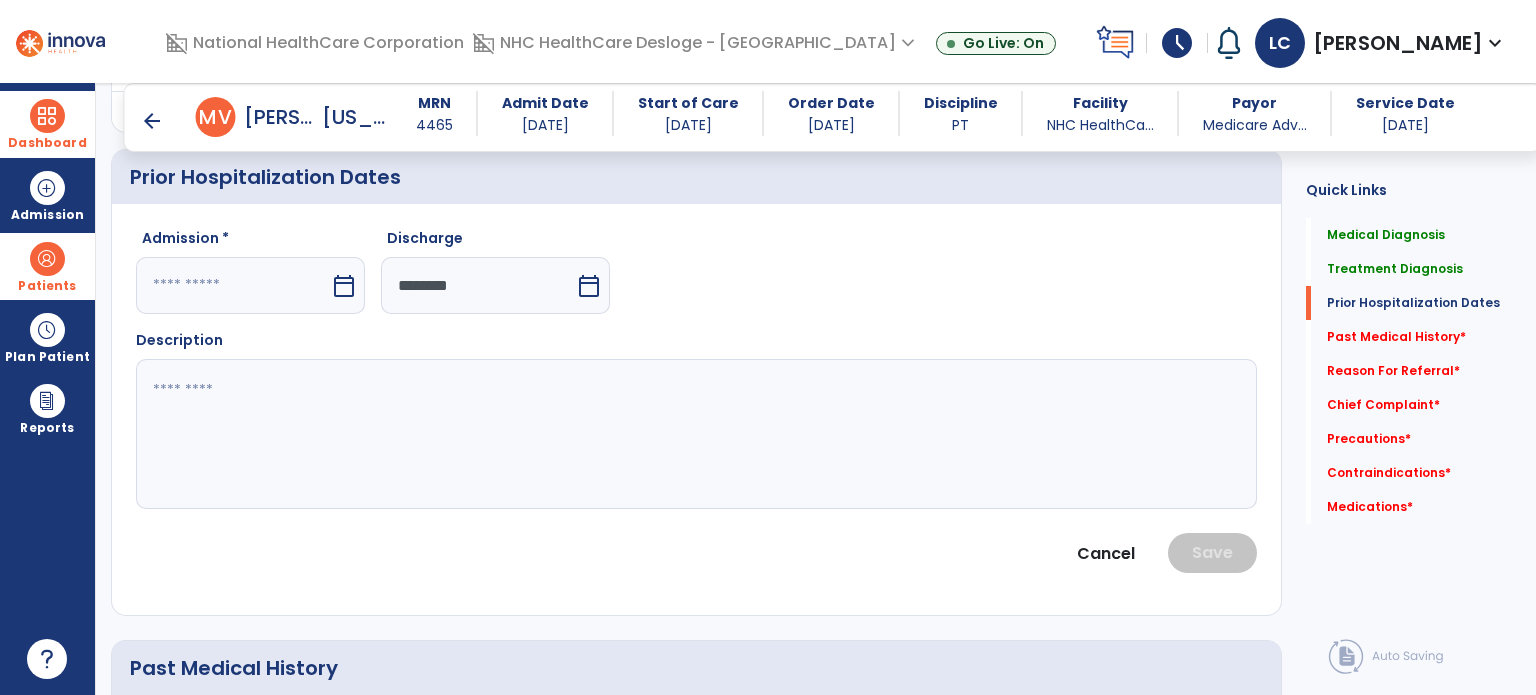 click 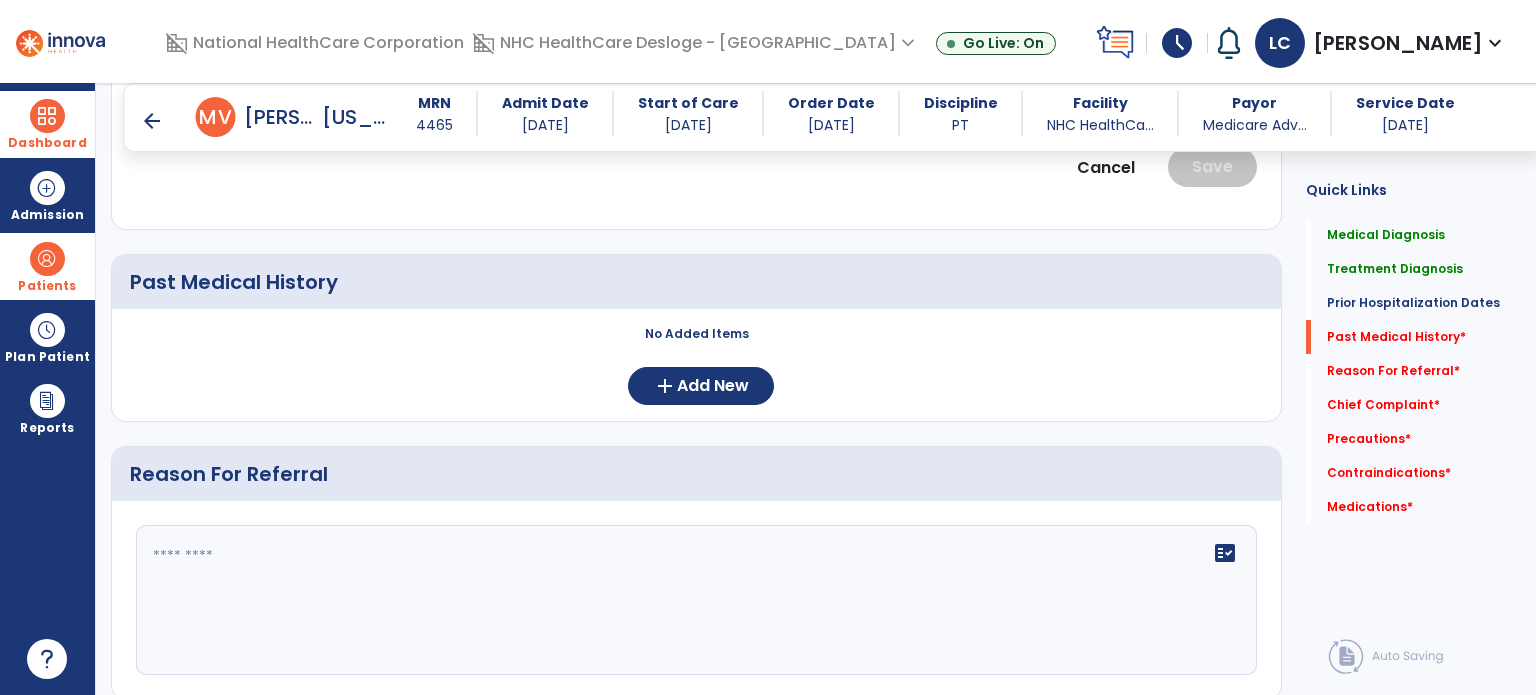 scroll, scrollTop: 982, scrollLeft: 0, axis: vertical 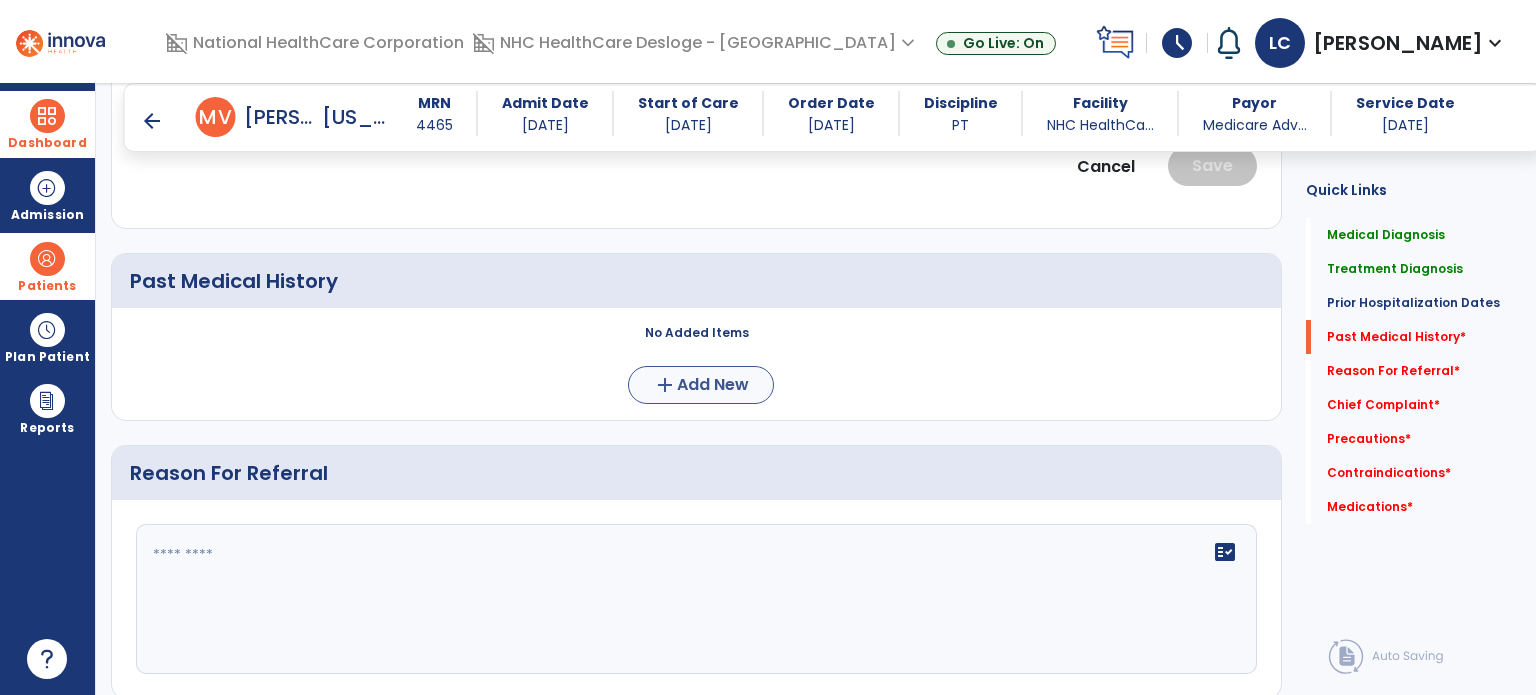 type on "**********" 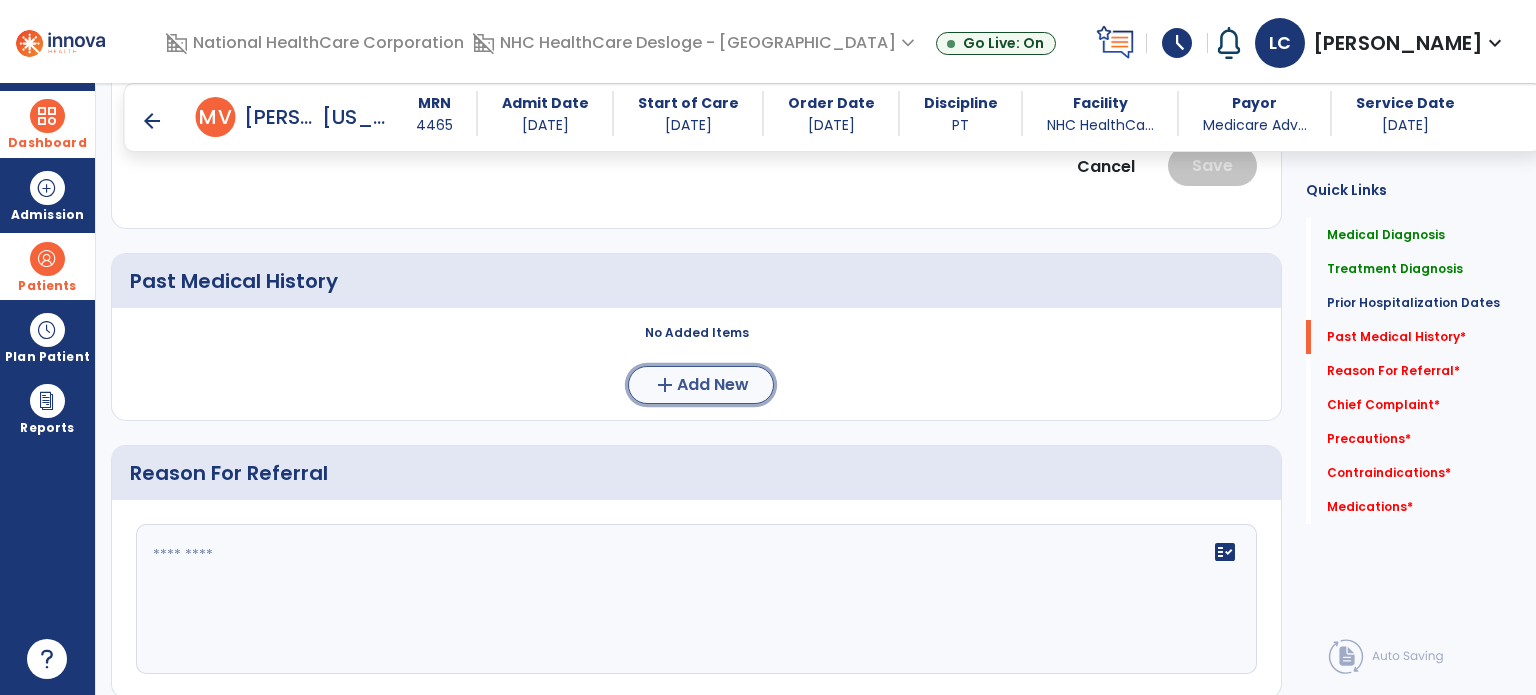 click on "Add New" 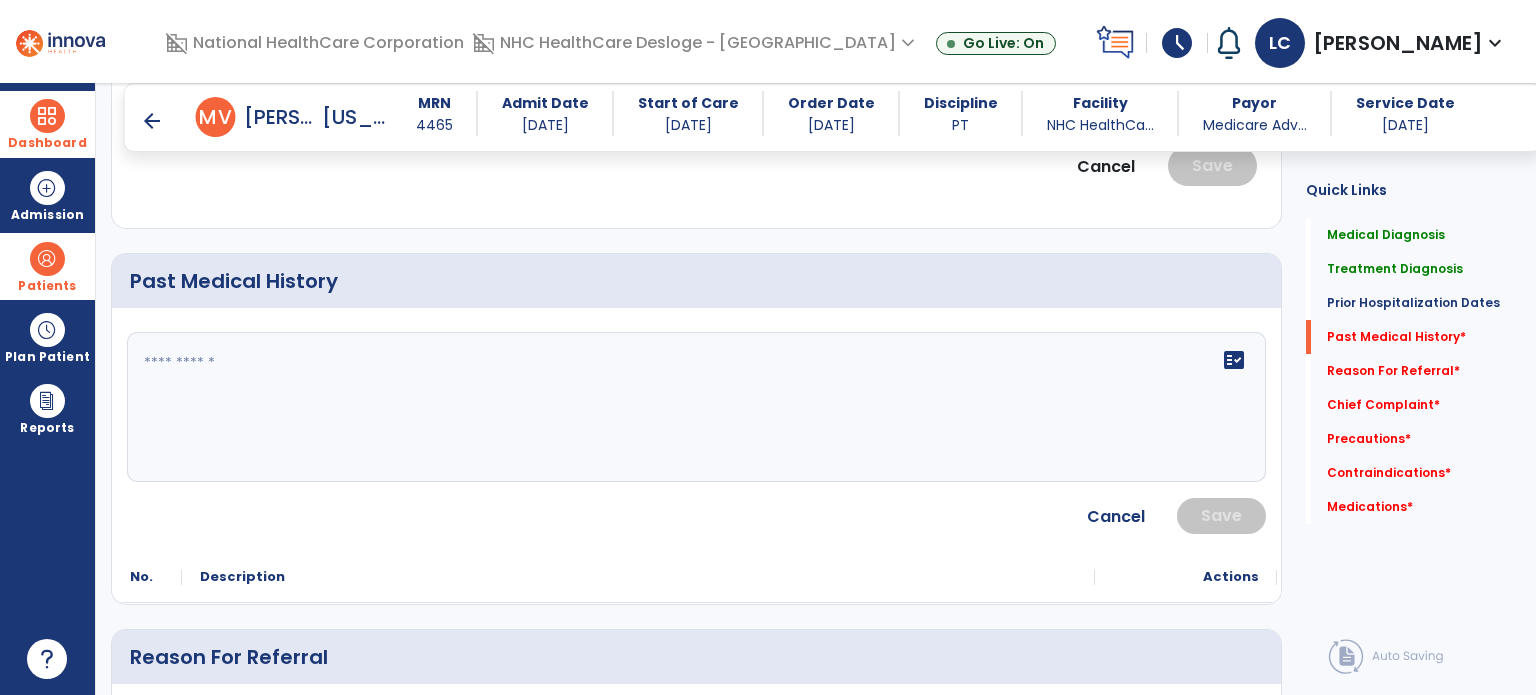 click on "fact_check" 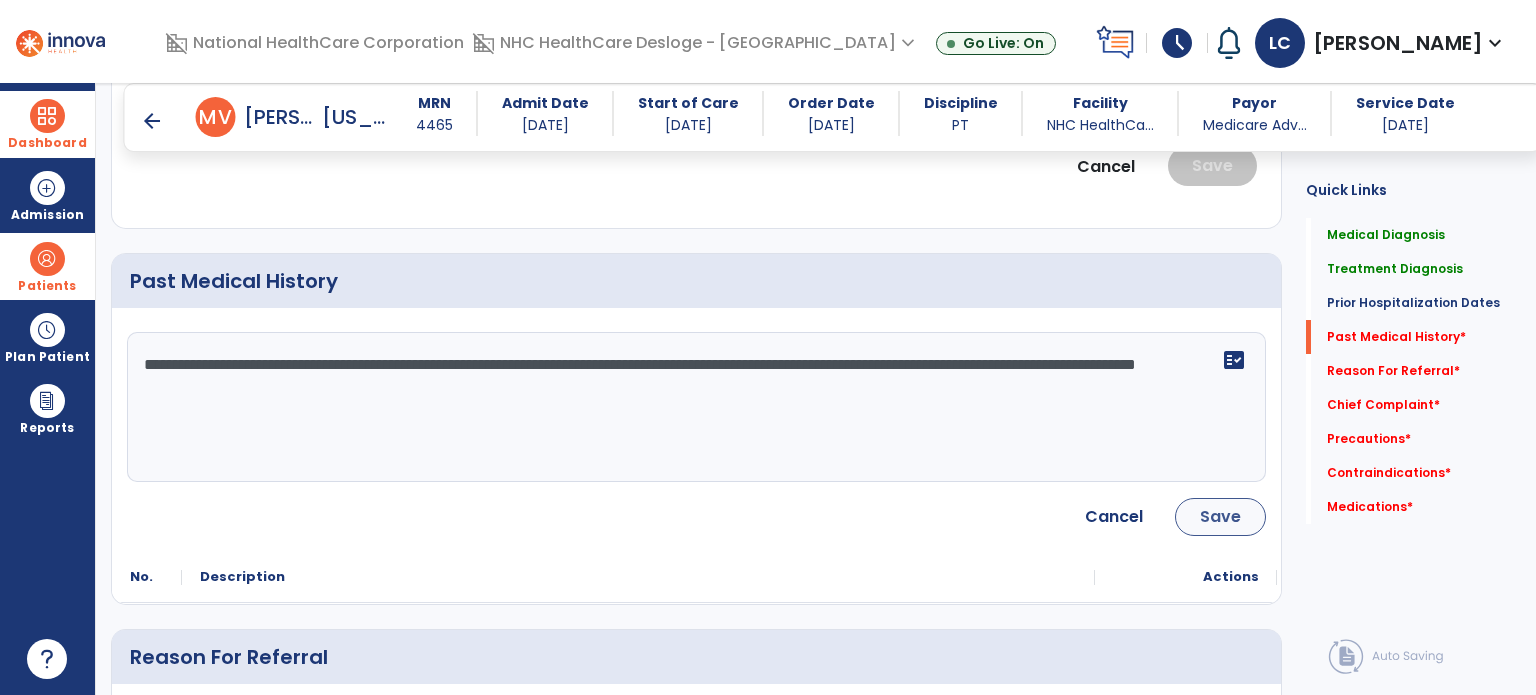 type on "**********" 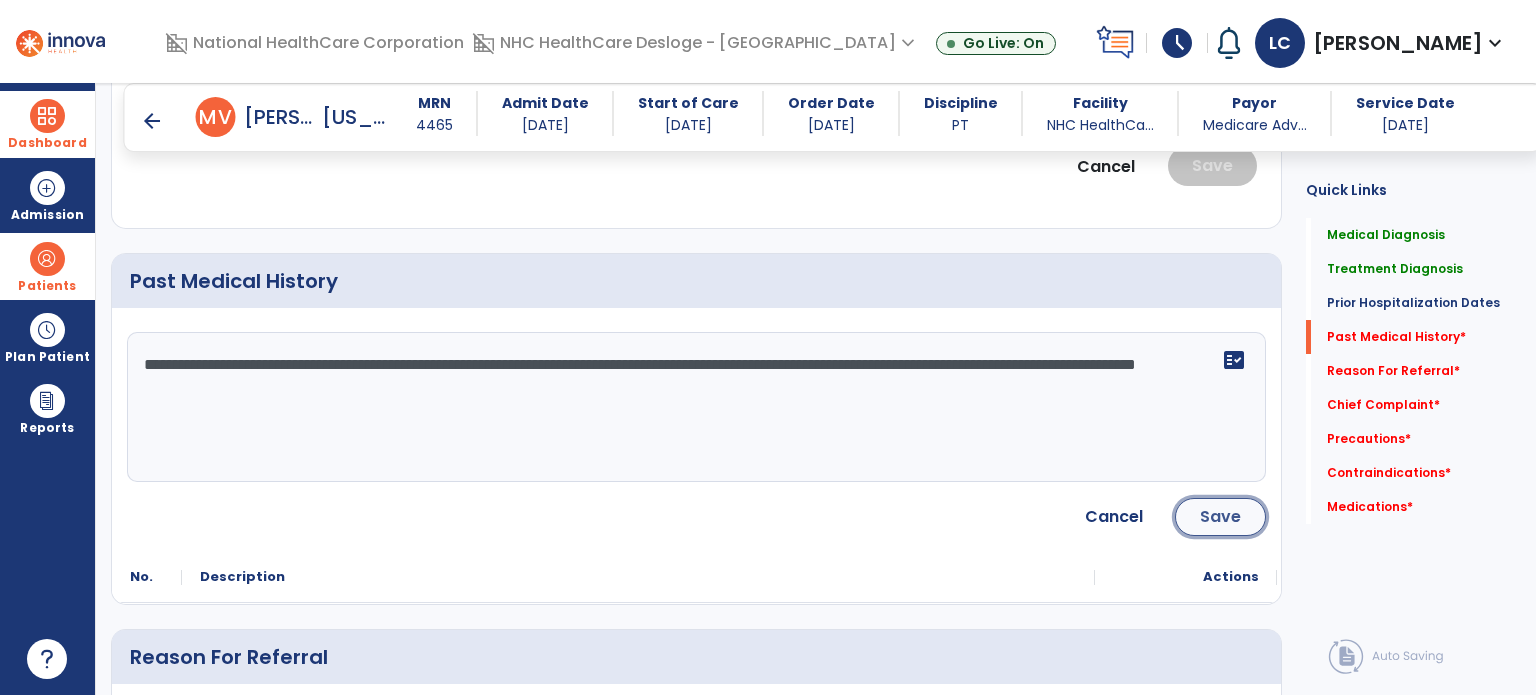 click on "Save" 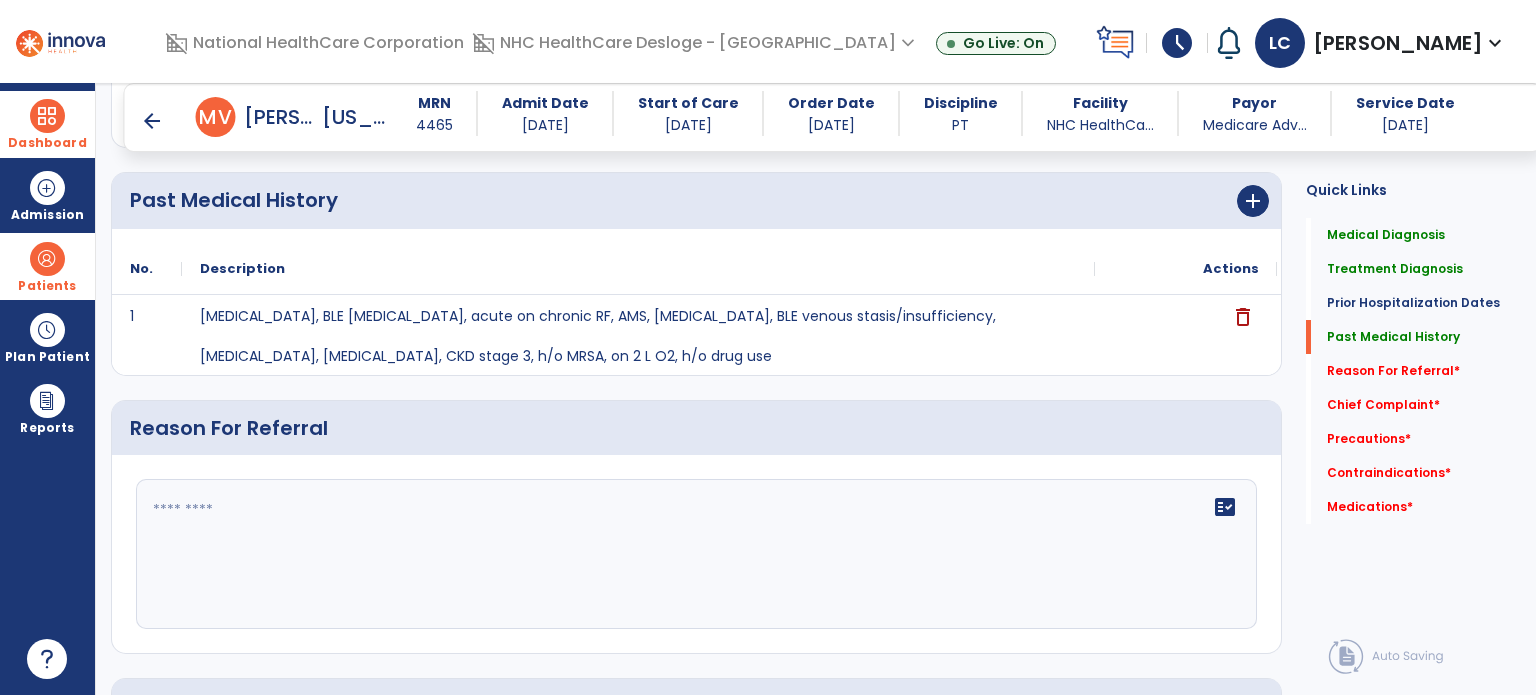 scroll, scrollTop: 1069, scrollLeft: 0, axis: vertical 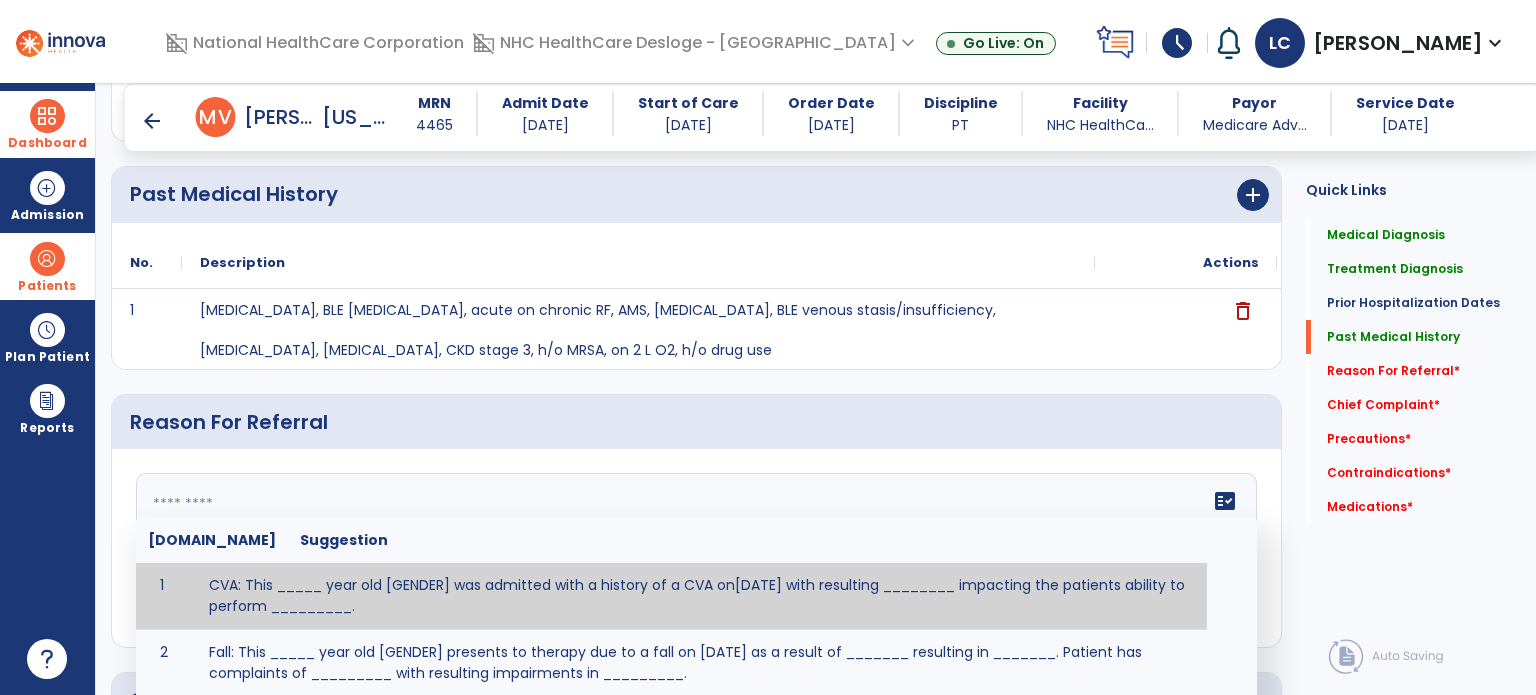 click on "fact_check  [DOMAIN_NAME] Suggestion 1 CVA: This _____ year old [GENDER] was admitted with a history of a CVA on[DATE] with resulting ________ impacting the patients ability to perform _________. 2 Fall: This _____ year old [GENDER] presents to therapy due to a fall on [DATE] as a result of _______ resulting in _______.  Patient has complaints of _________ with resulting impairments in _________. 3 Maintenance Program: This ____ year old [GENDER] would benefit from the development of a maintenance program.  This program is needed to maintain the patient's ability to ________ in order to decrease risk of ____________.  The specialized skill, knowledge, and judgment of a Physical  4 Fall at Home: This _____ year old [GENDER] fell at home, resulting  in ________.  This has impacted this patient's _______.  As a result of these noted limitations in functional activities, this patient is unable to safely return to home.  This patient requires skilled therapy in order to improve safety and function. 5 6 7 8 9 10" 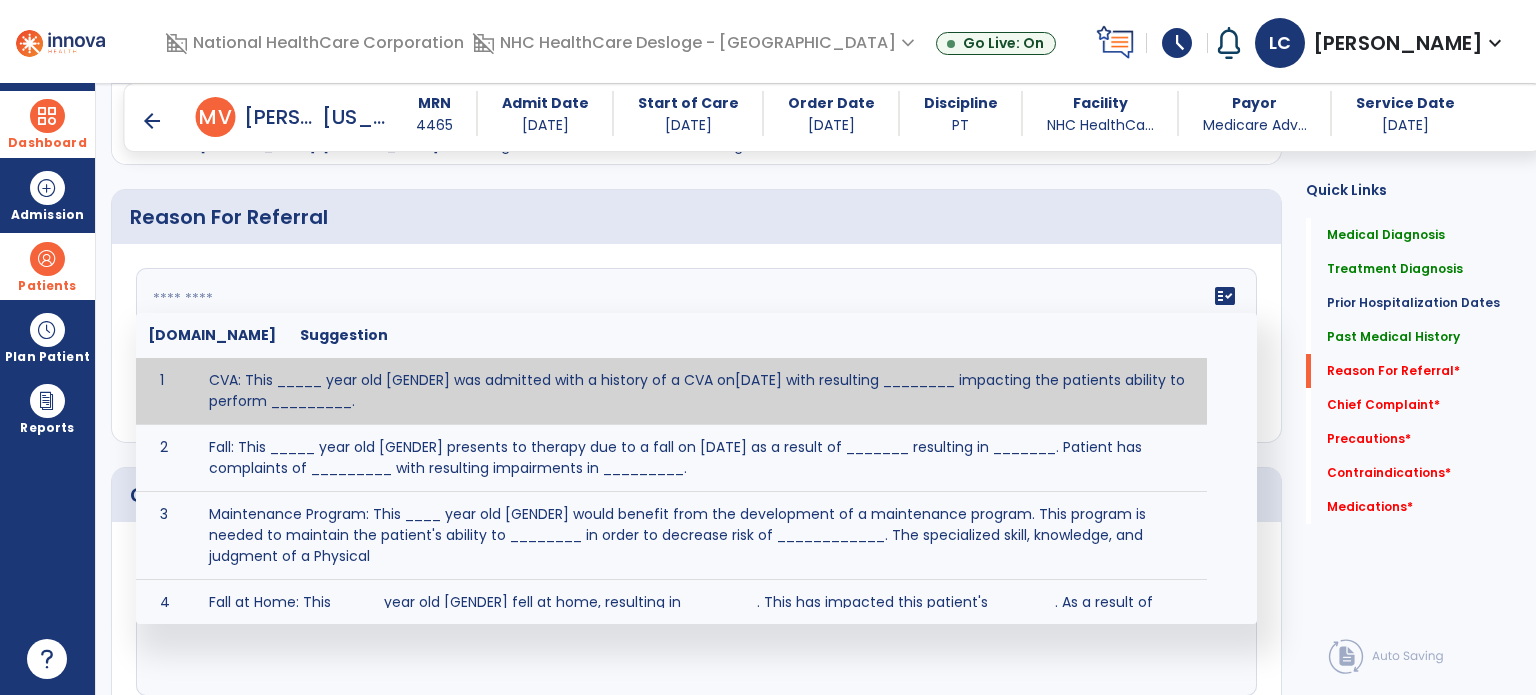 scroll, scrollTop: 1275, scrollLeft: 0, axis: vertical 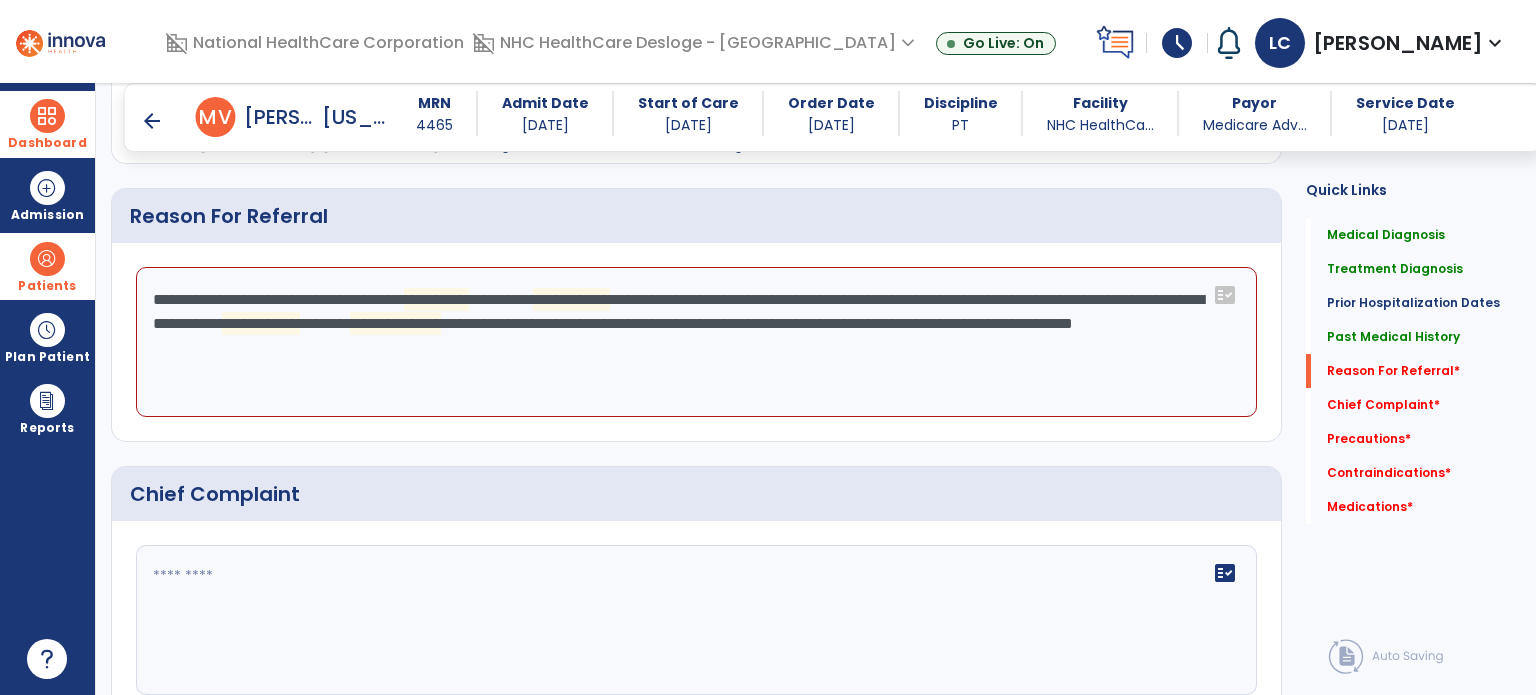 click on "**********" 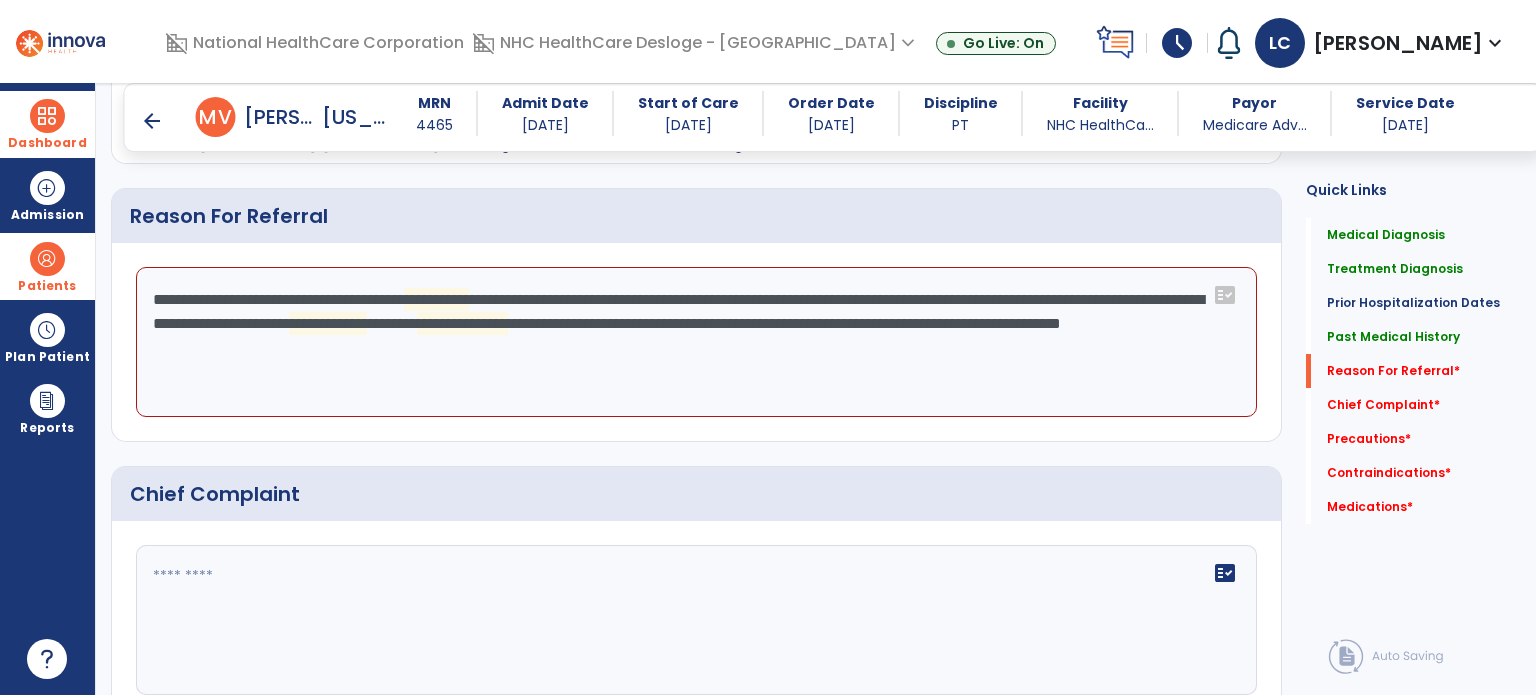 drag, startPoint x: 156, startPoint y: 298, endPoint x: 766, endPoint y: 344, distance: 611.732 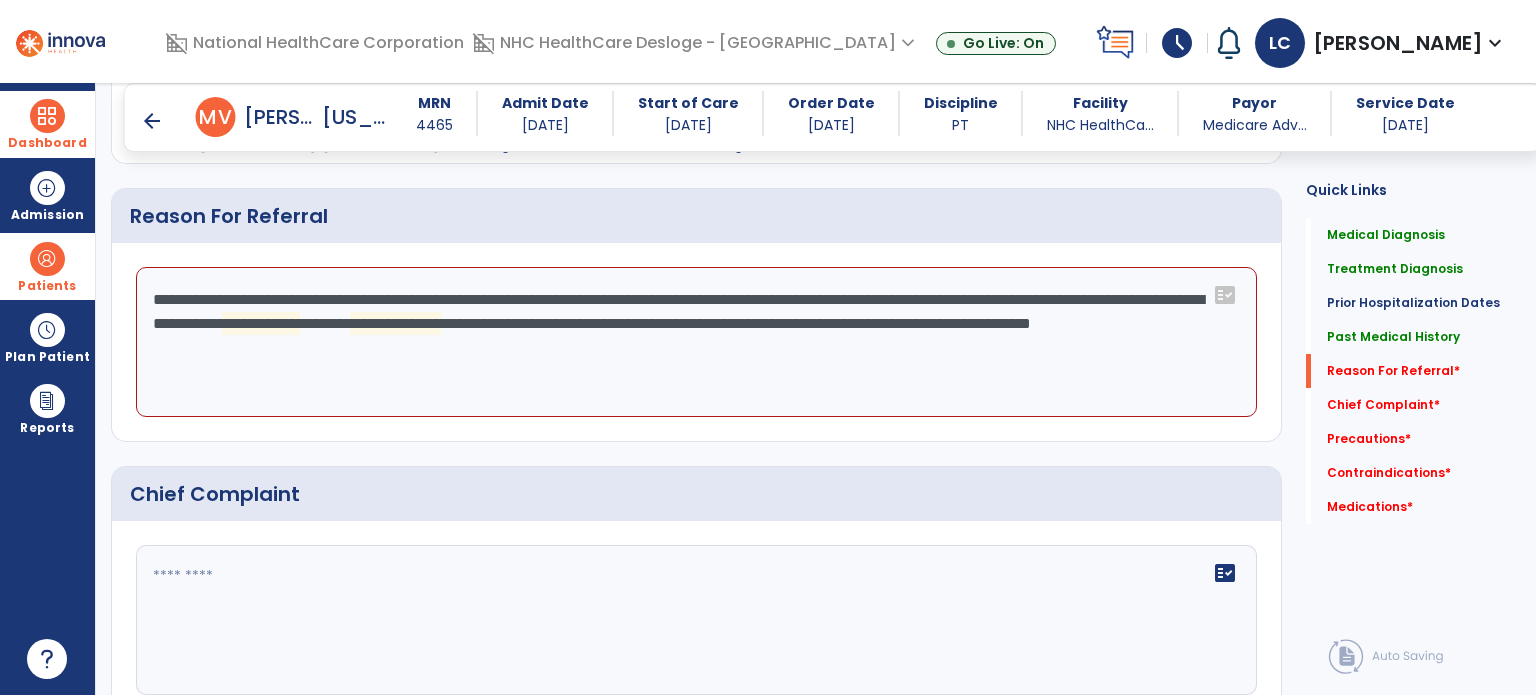 drag, startPoint x: 157, startPoint y: 298, endPoint x: 732, endPoint y: 372, distance: 579.7422 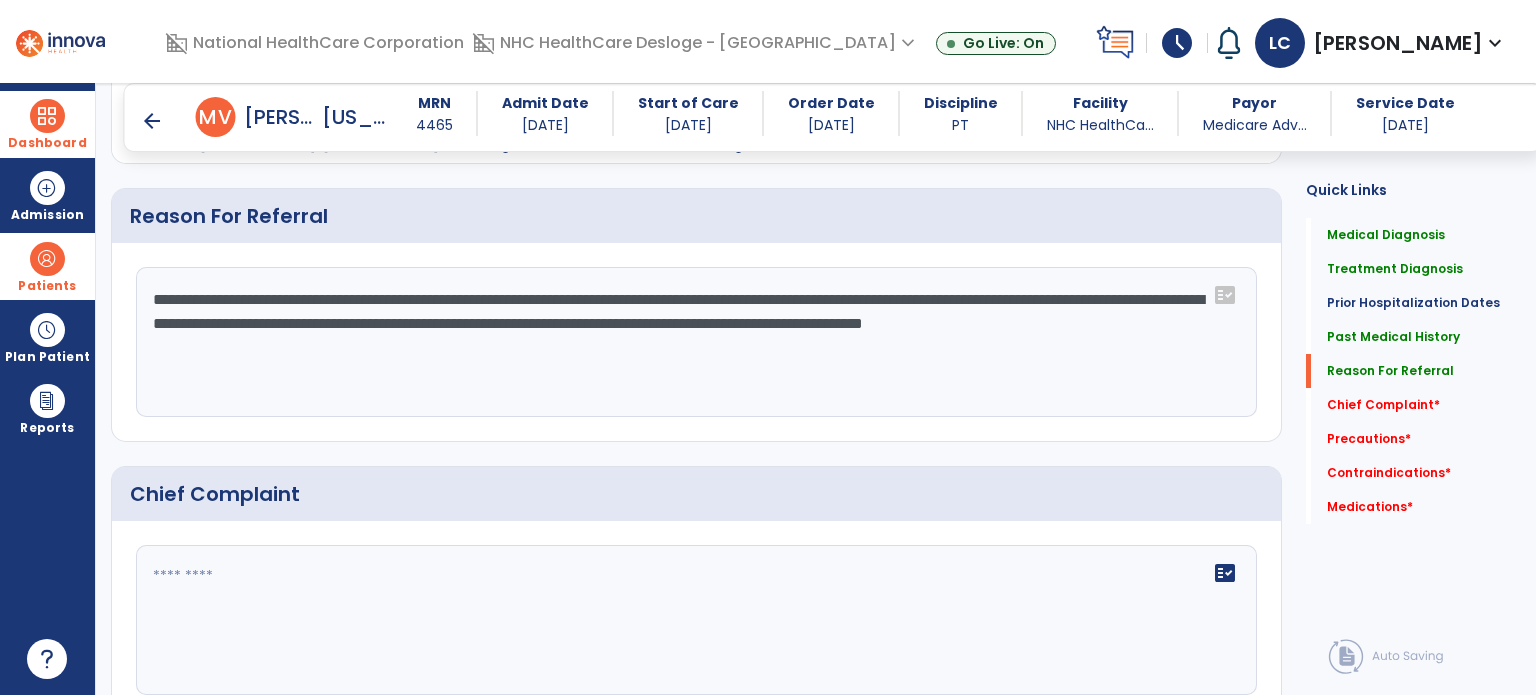 click on "**********" 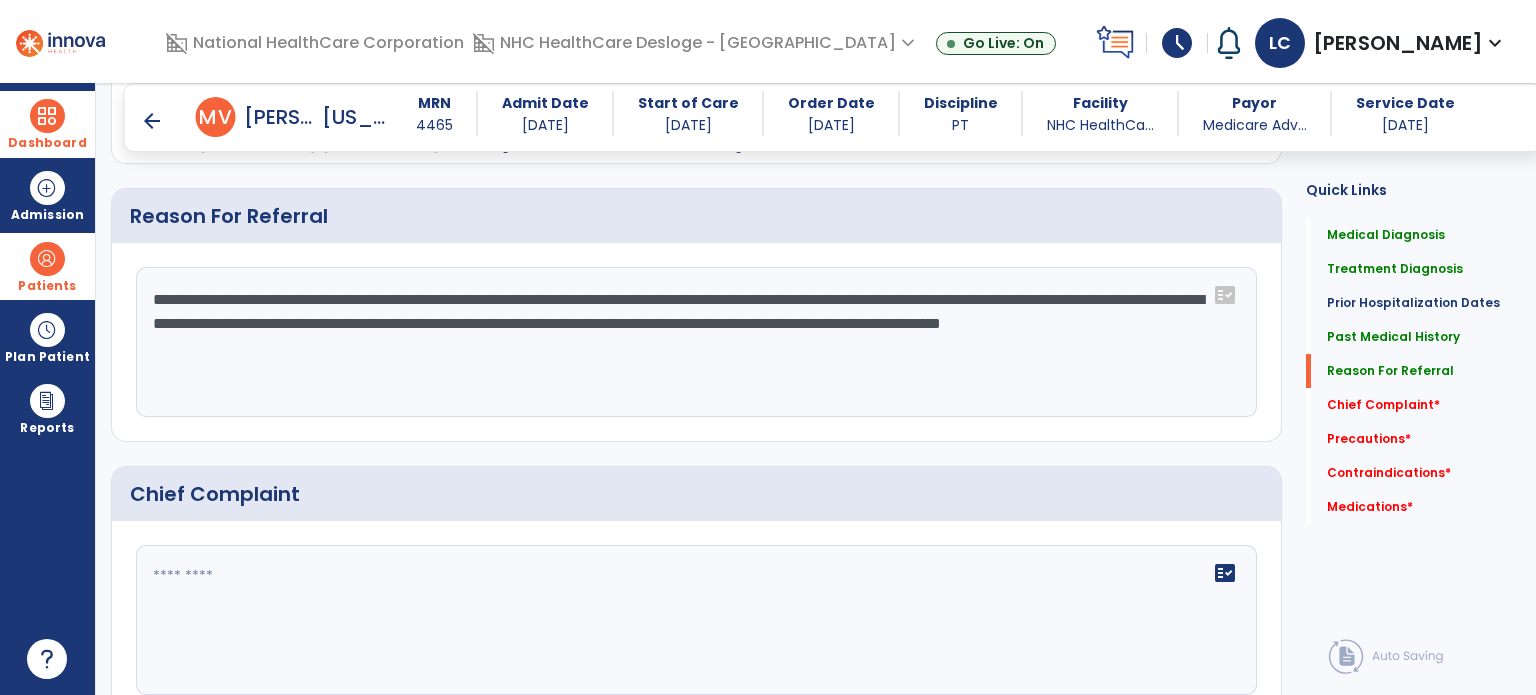 type on "**********" 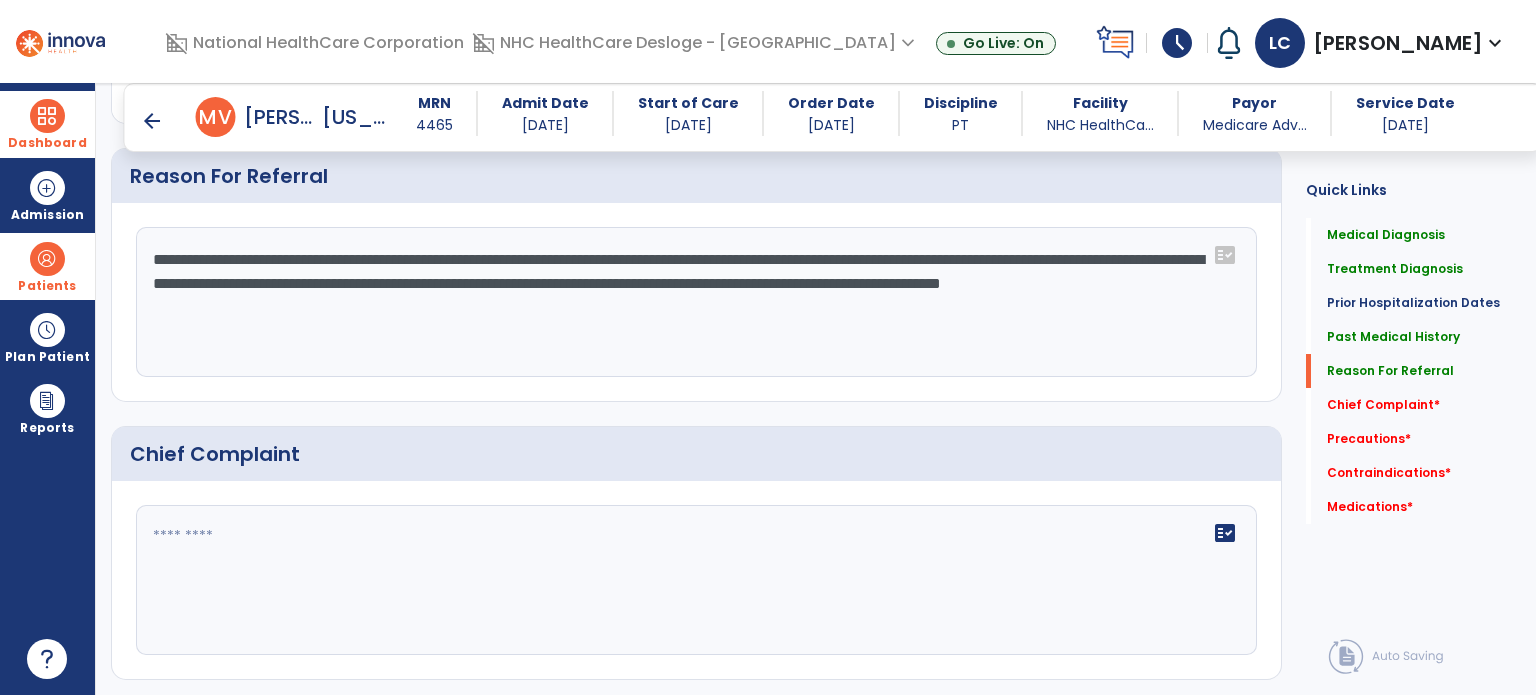 click on "Medical Diagnosis      menu   Add Medical Diagnosis   Delete Medical Diagnosis
Code
Description
Pdpm Clinical Category" 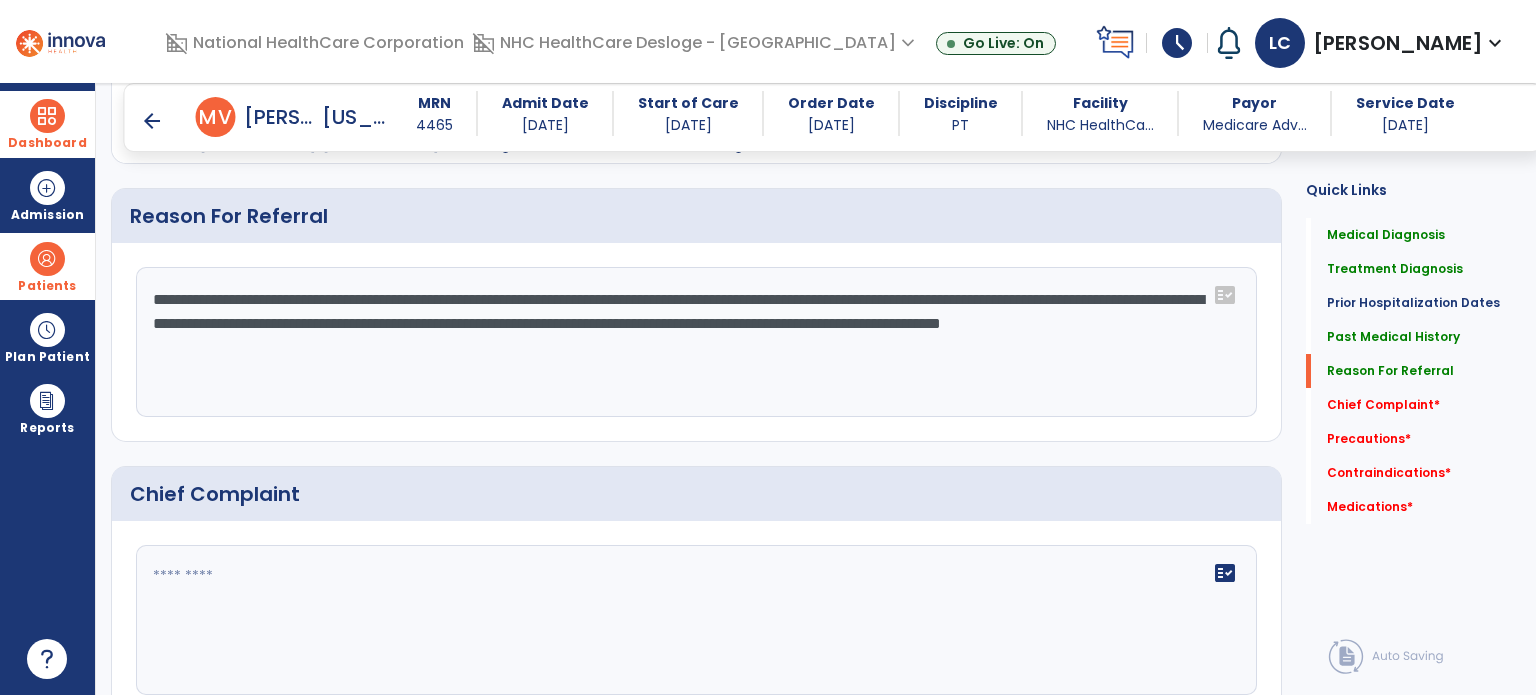 scroll, scrollTop: 1503, scrollLeft: 0, axis: vertical 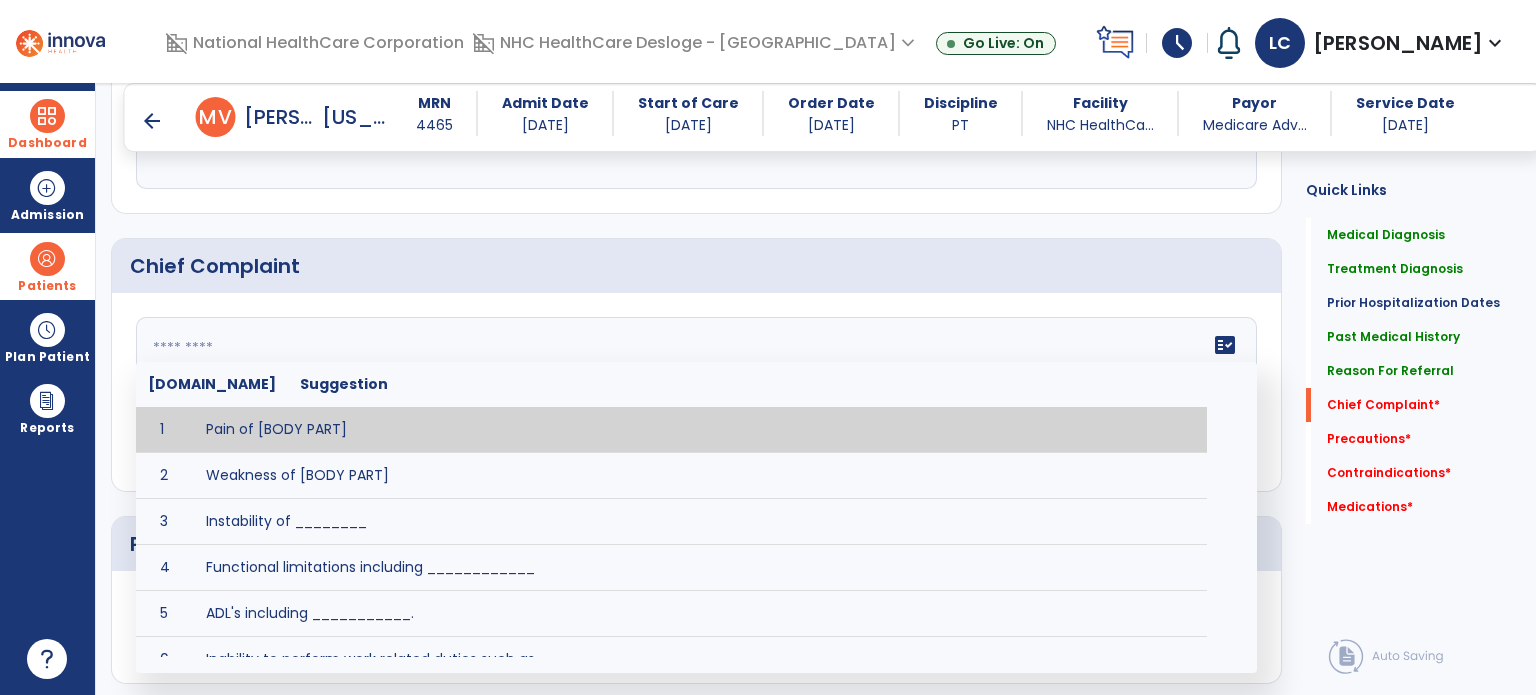 click 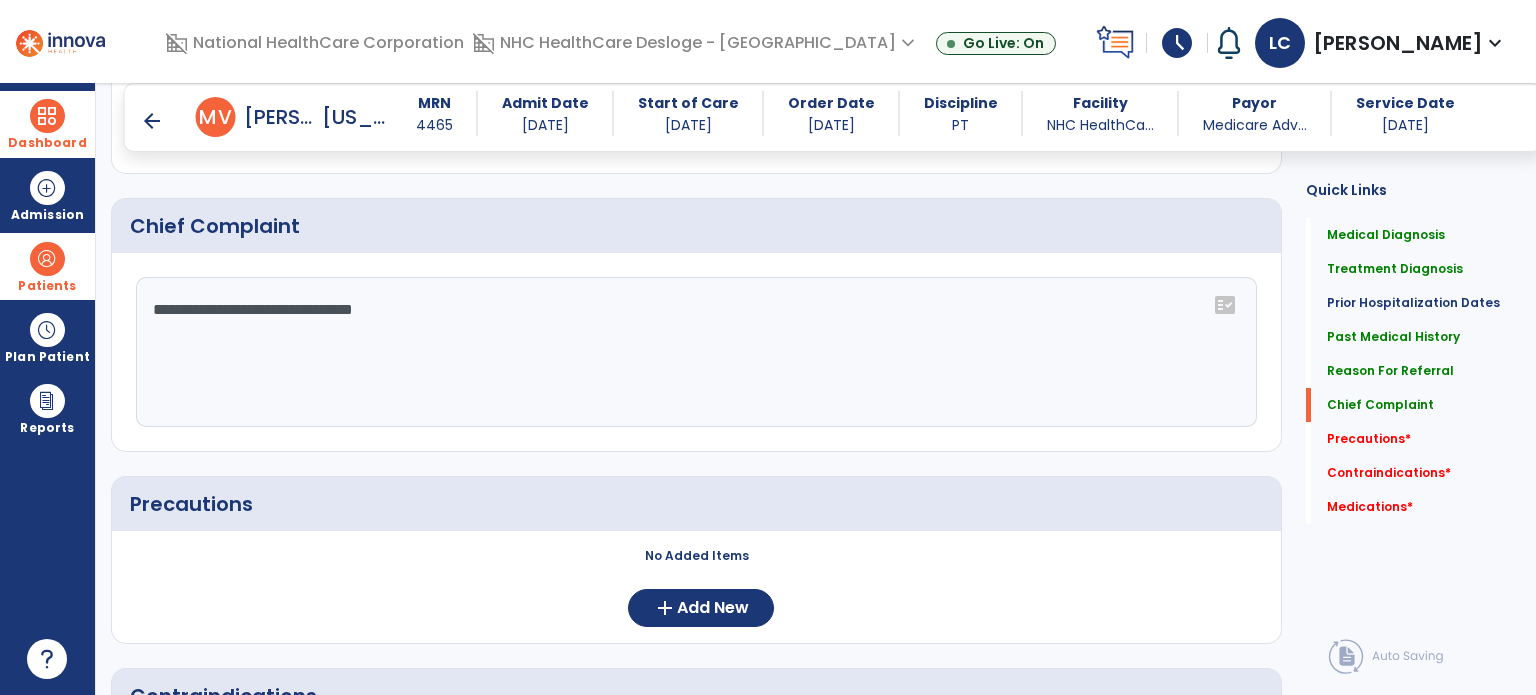 scroll, scrollTop: 1503, scrollLeft: 0, axis: vertical 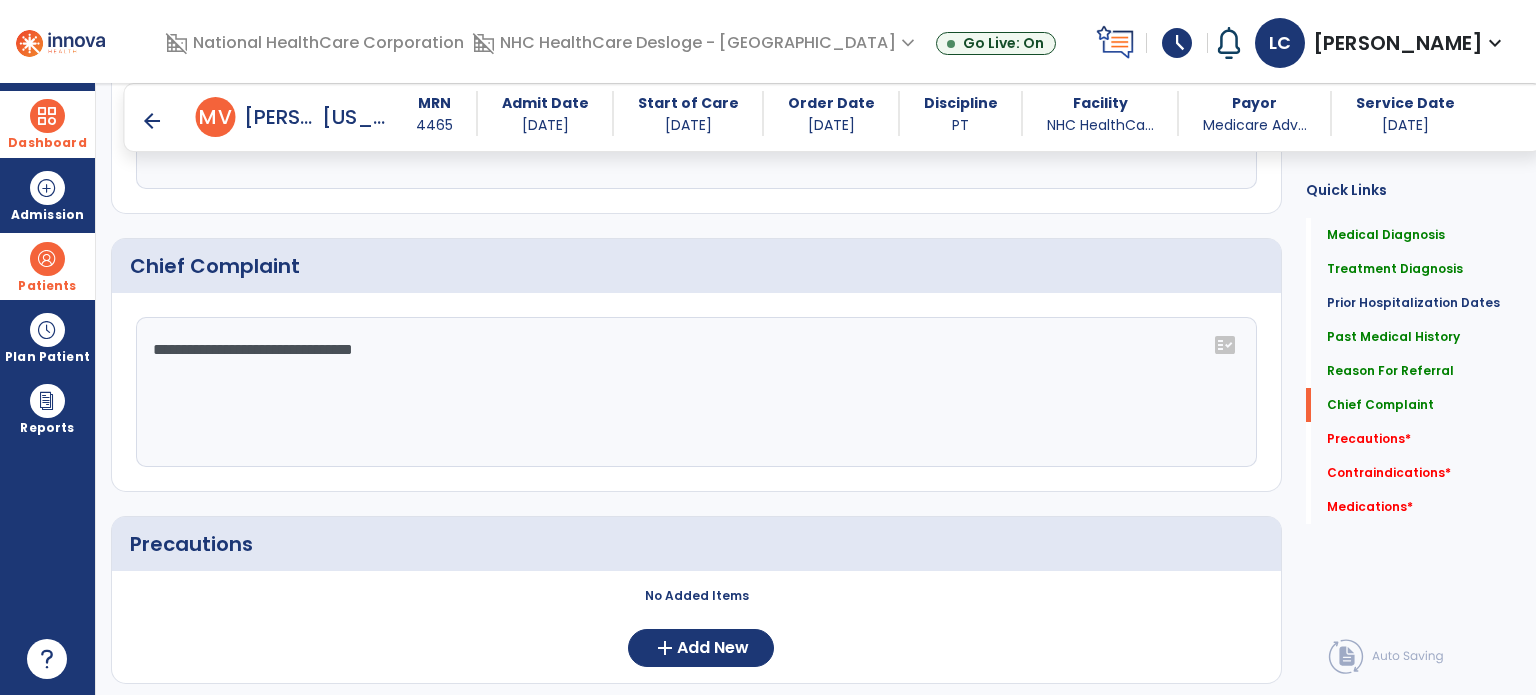 click on "**********" 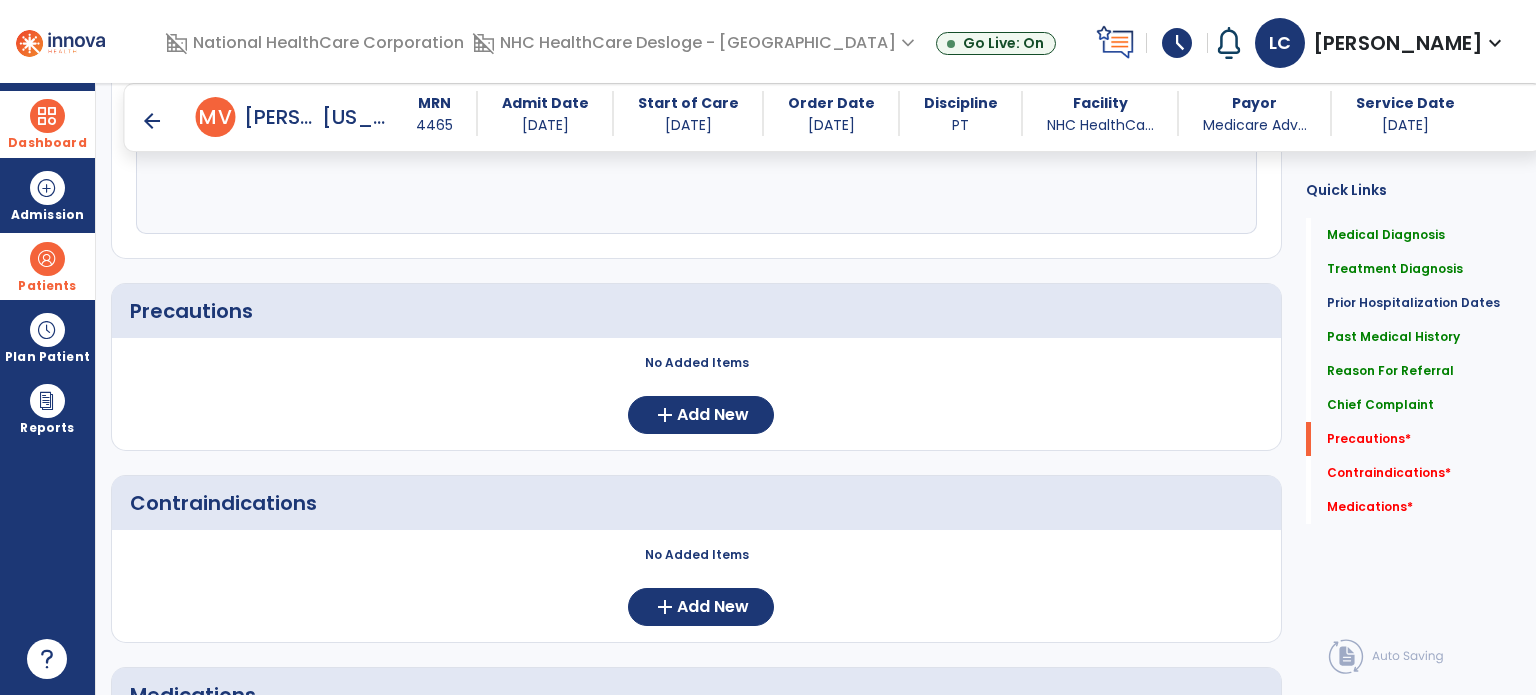 scroll, scrollTop: 1776, scrollLeft: 0, axis: vertical 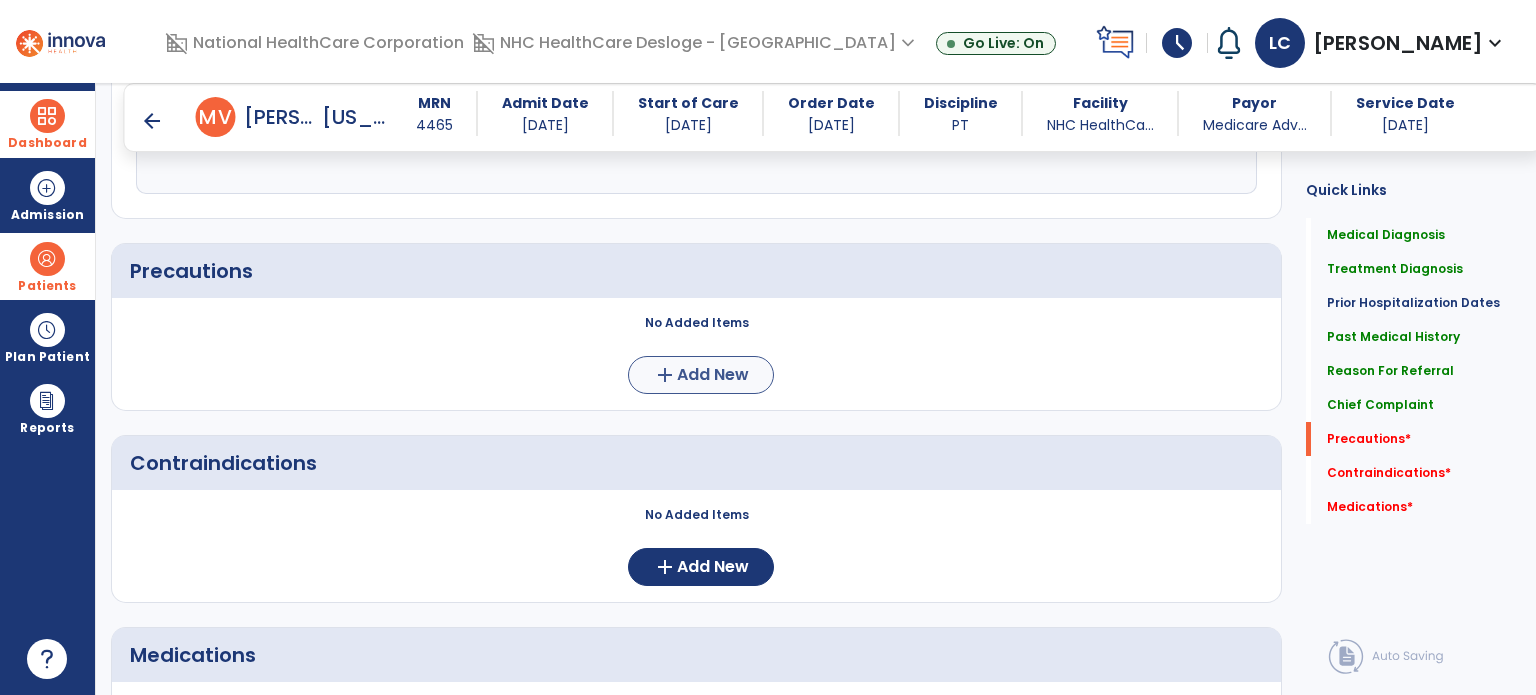 type on "**********" 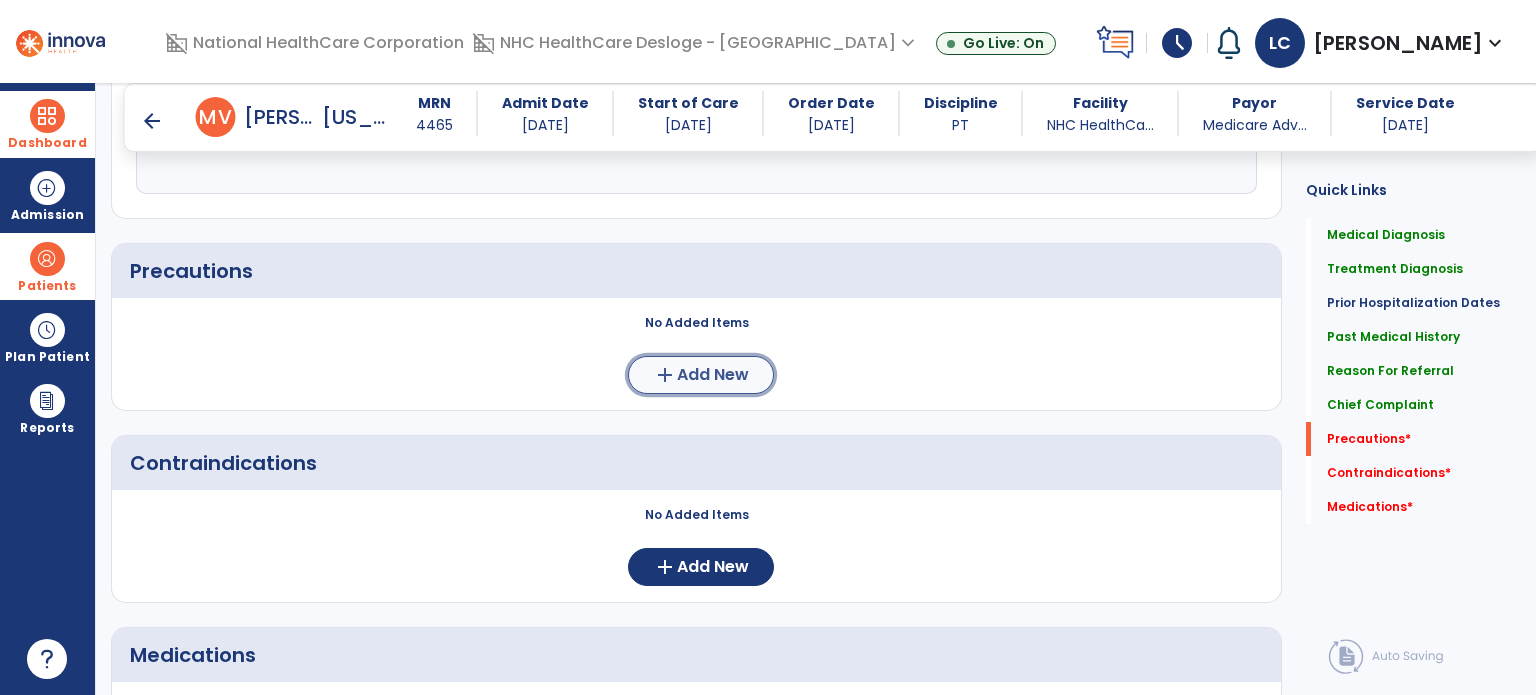 click on "Add New" 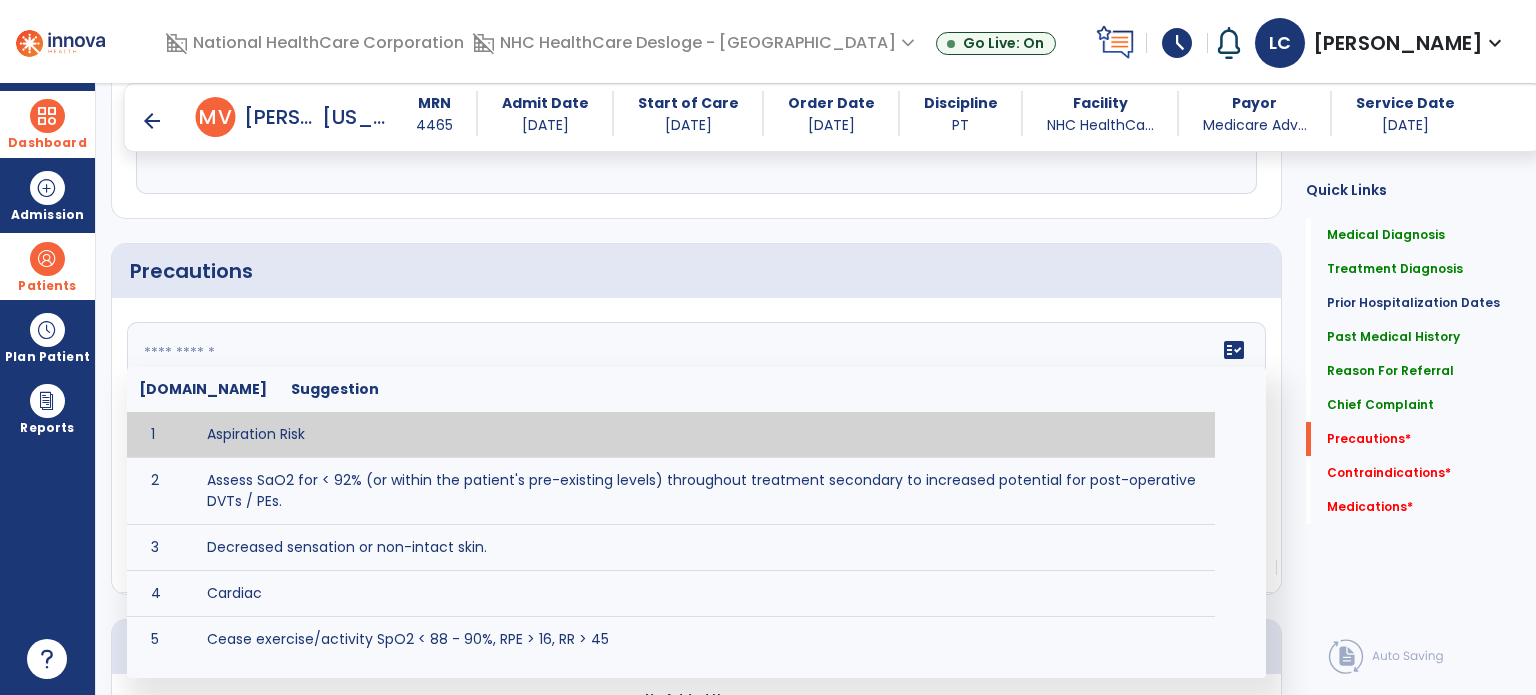 click on "fact_check  [DOMAIN_NAME] Suggestion 1 Aspiration Risk 2 Assess SaO2 for < 92% (or within the patient's pre-existing levels) throughout treatment secondary to increased potential for post-operative DVTs / PEs. 3 Decreased sensation or non-intact skin. 4 Cardiac 5 Cease exercise/activity SpO2 < 88 - 90%, RPE > 16, RR > 45 6 Check for modified diet / oral intake restrictions related to swallowing impairments. Consult ST as appropriate. 7 Check INR lab results prior to activity if patient on [MEDICAL_DATA]. 8 Closely monitor anxiety or stress due to increased SOB/dyspnea and cease activity/exercise until patient is able to control this response 9 Code Status:  10 Confirm surgical approach and discoloration or other precautions. 11 Confirm surgical procedure and specific precautions based on procedure (e.g., no twisting/bending/lifting, need for post-op brace, limiting time in sitting, etc.). 12 Confirm [MEDICAL_DATA] status as defined by the surgeon. 13 14 Precautions for exercise include:  15 [MEDICAL_DATA] 16 17 18 19 20" 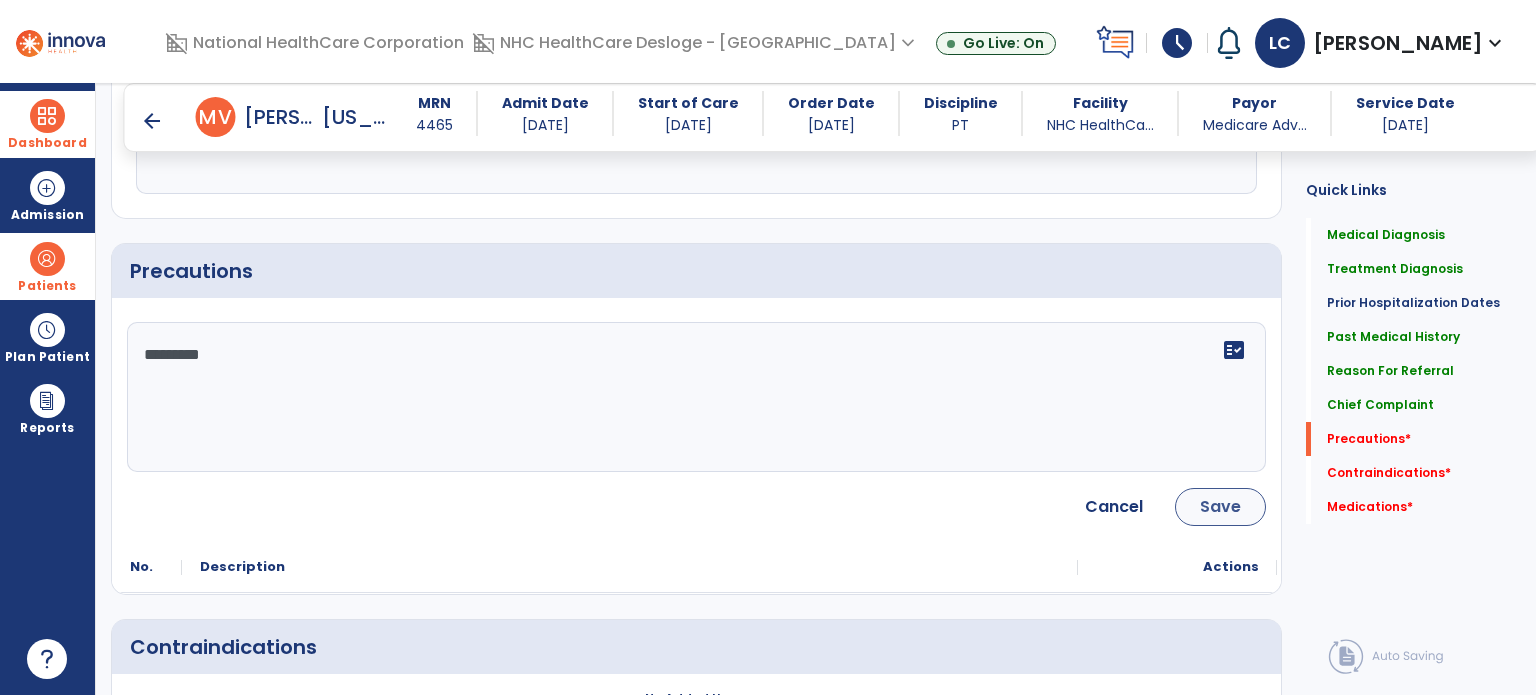 type on "*********" 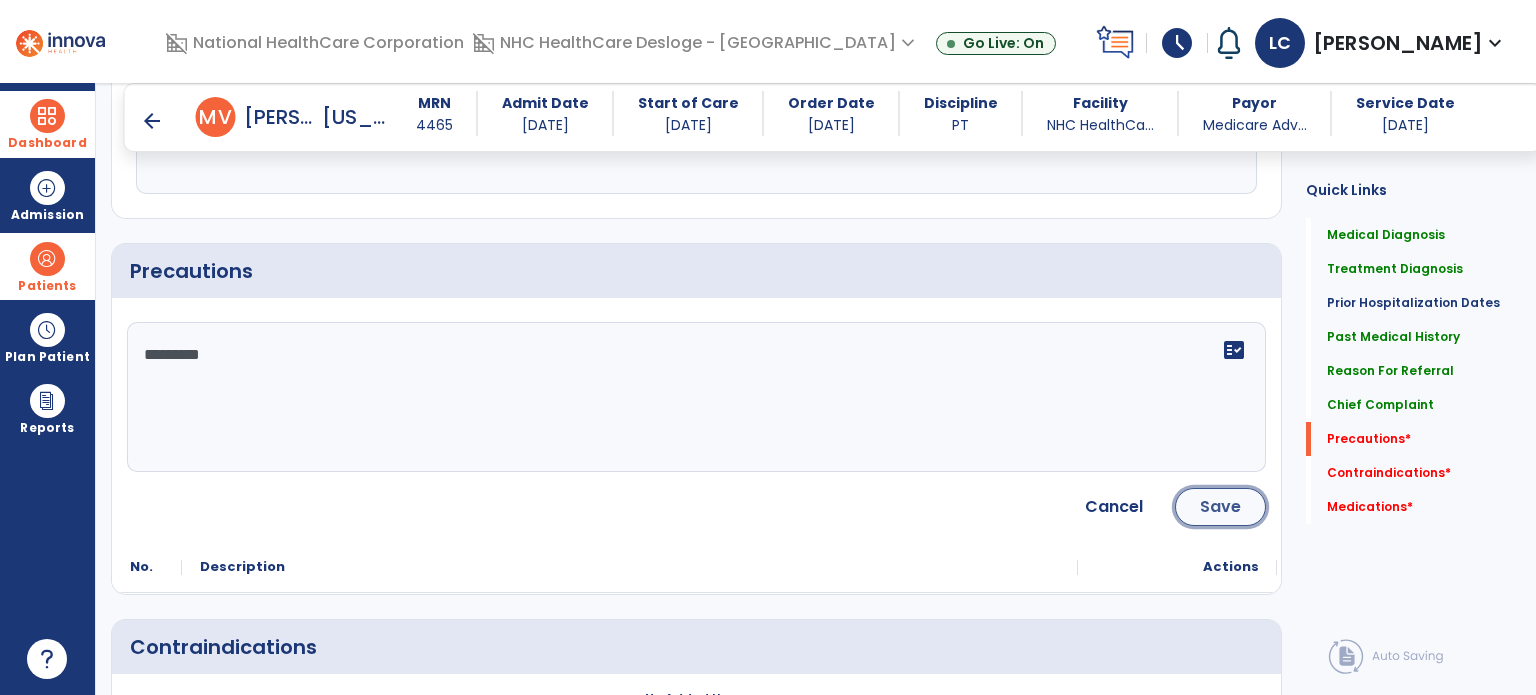 click on "Save" 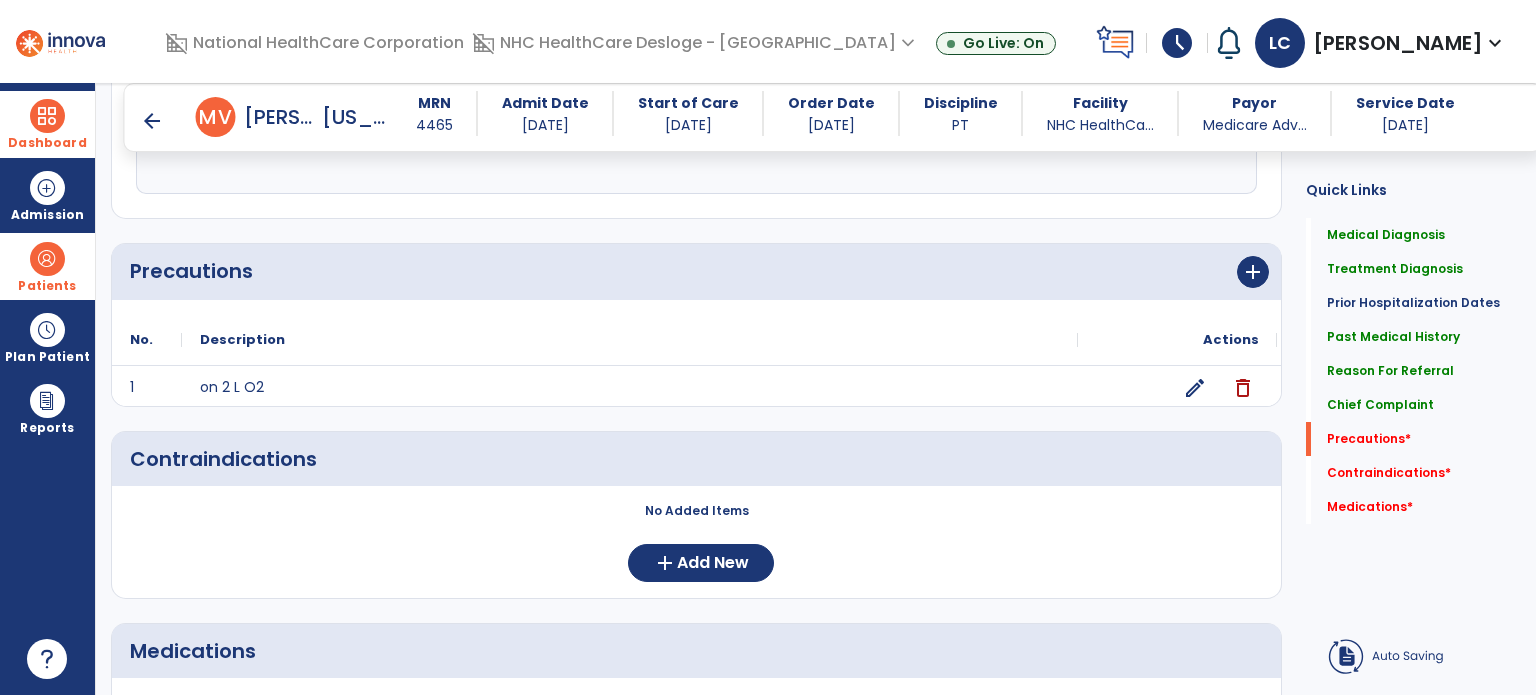scroll, scrollTop: 1776, scrollLeft: 0, axis: vertical 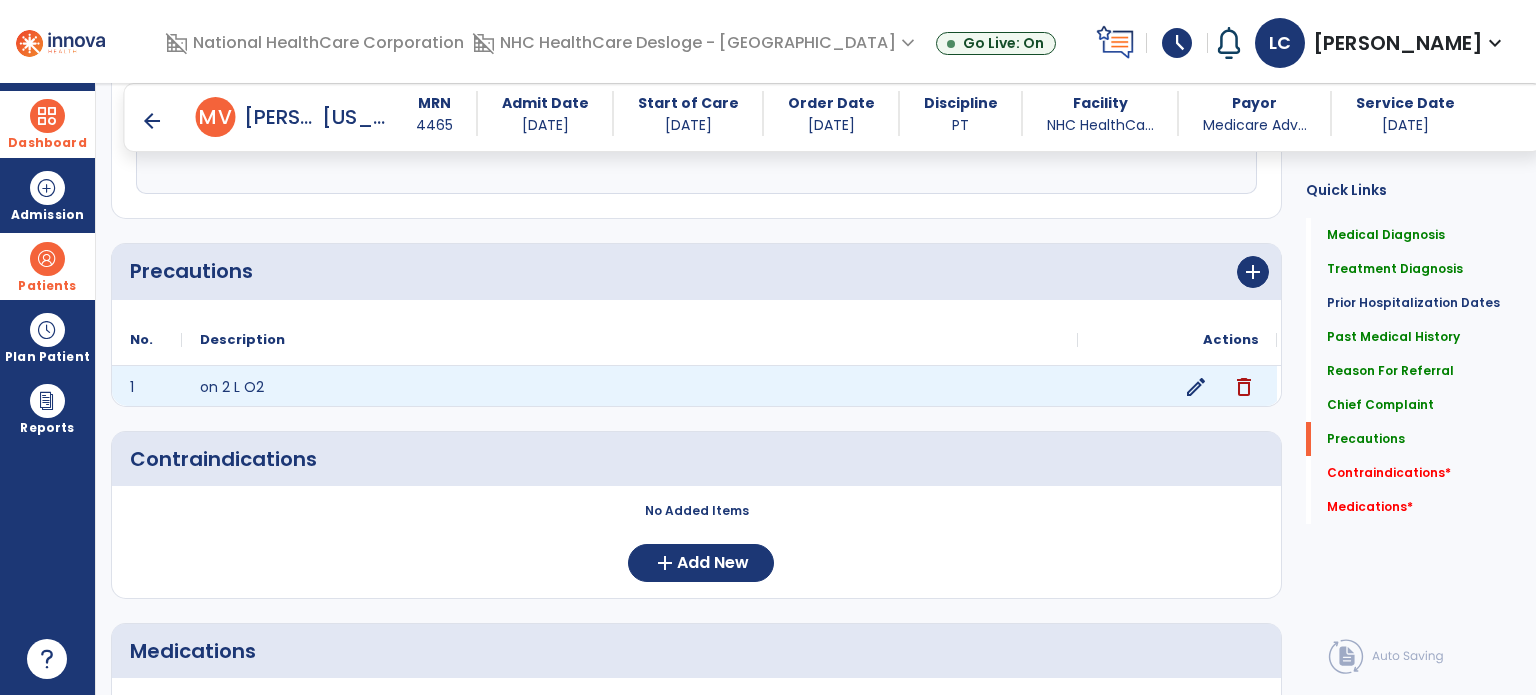 click on "edit" 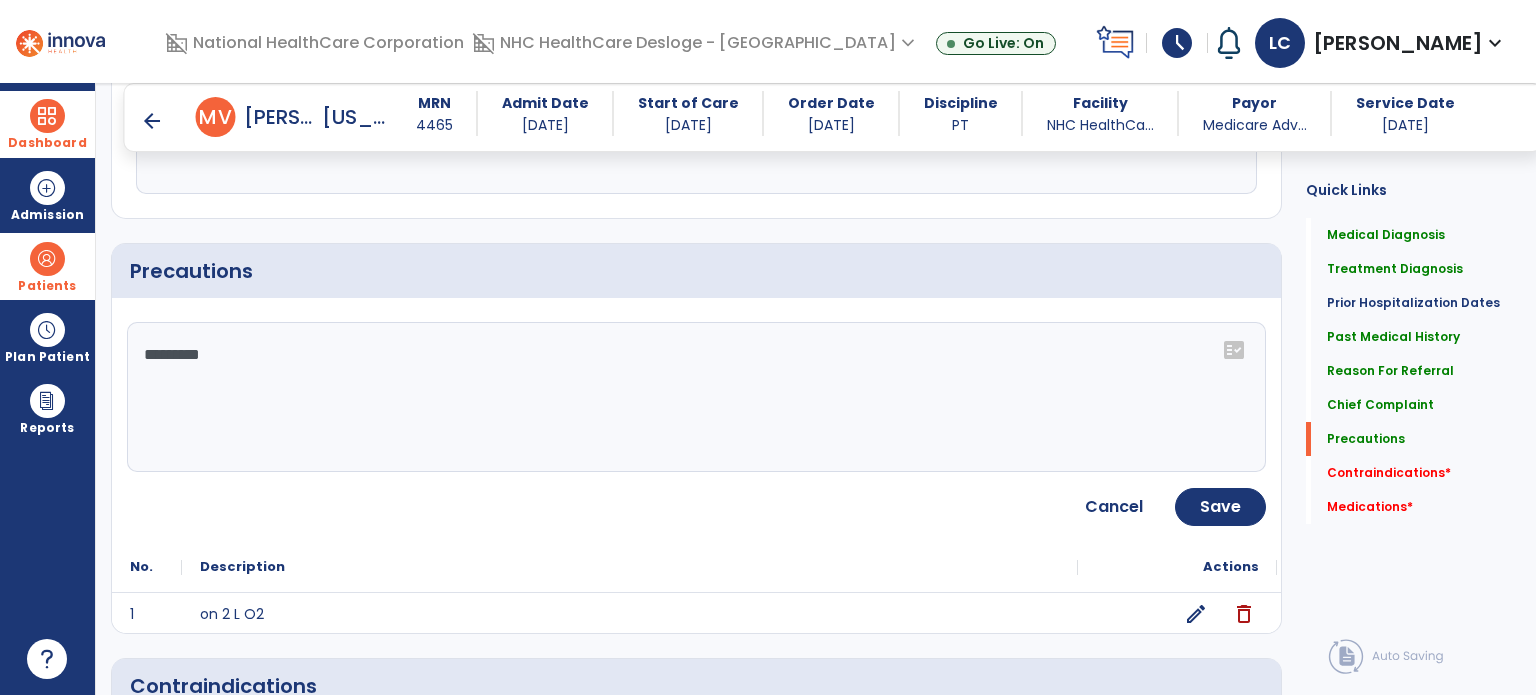 click on "*********" 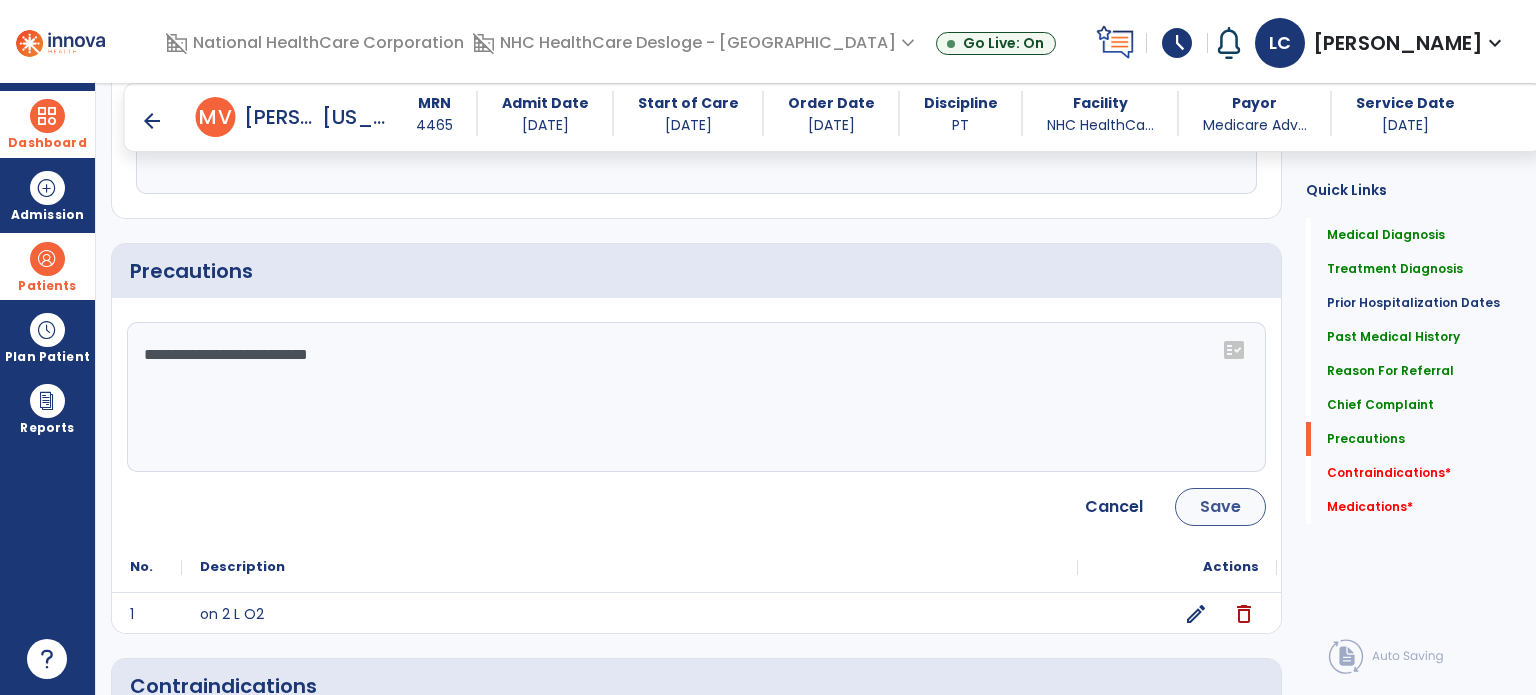 type on "**********" 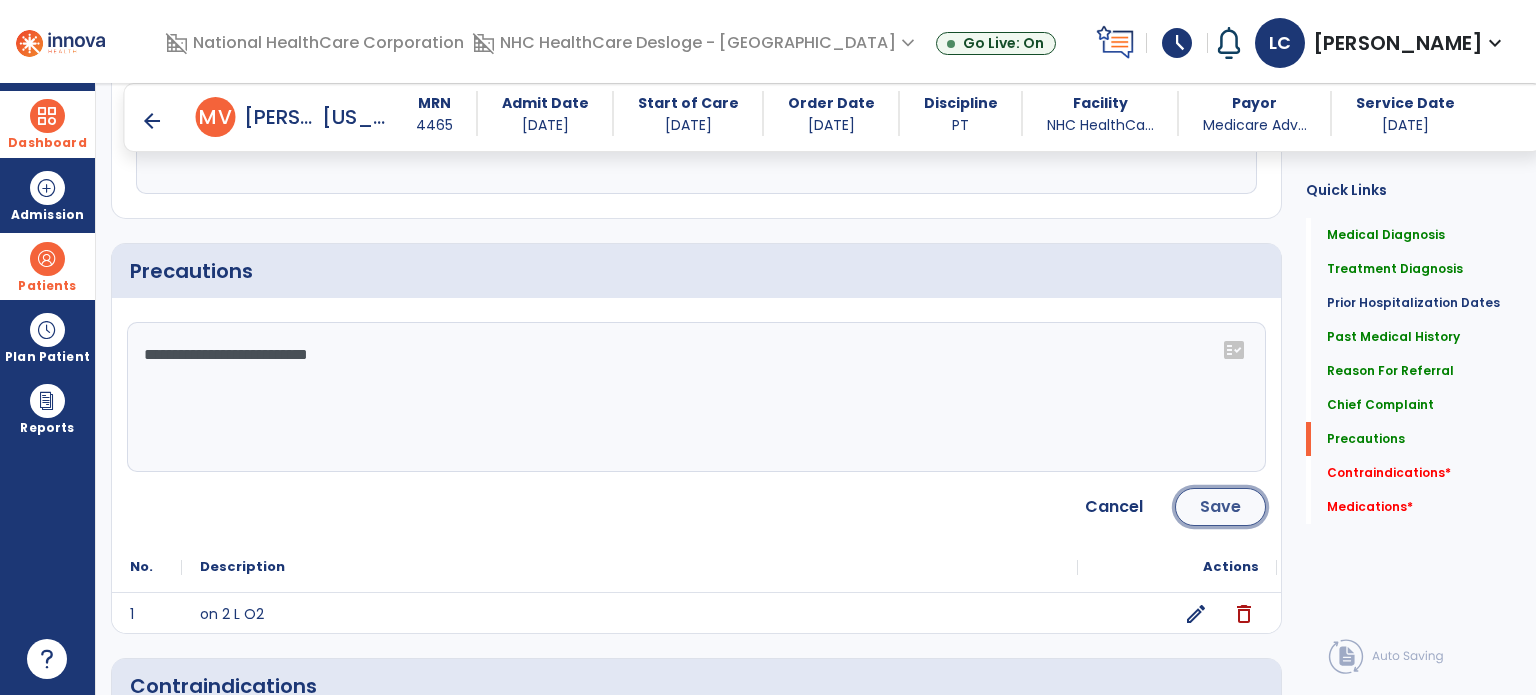 click on "Save" 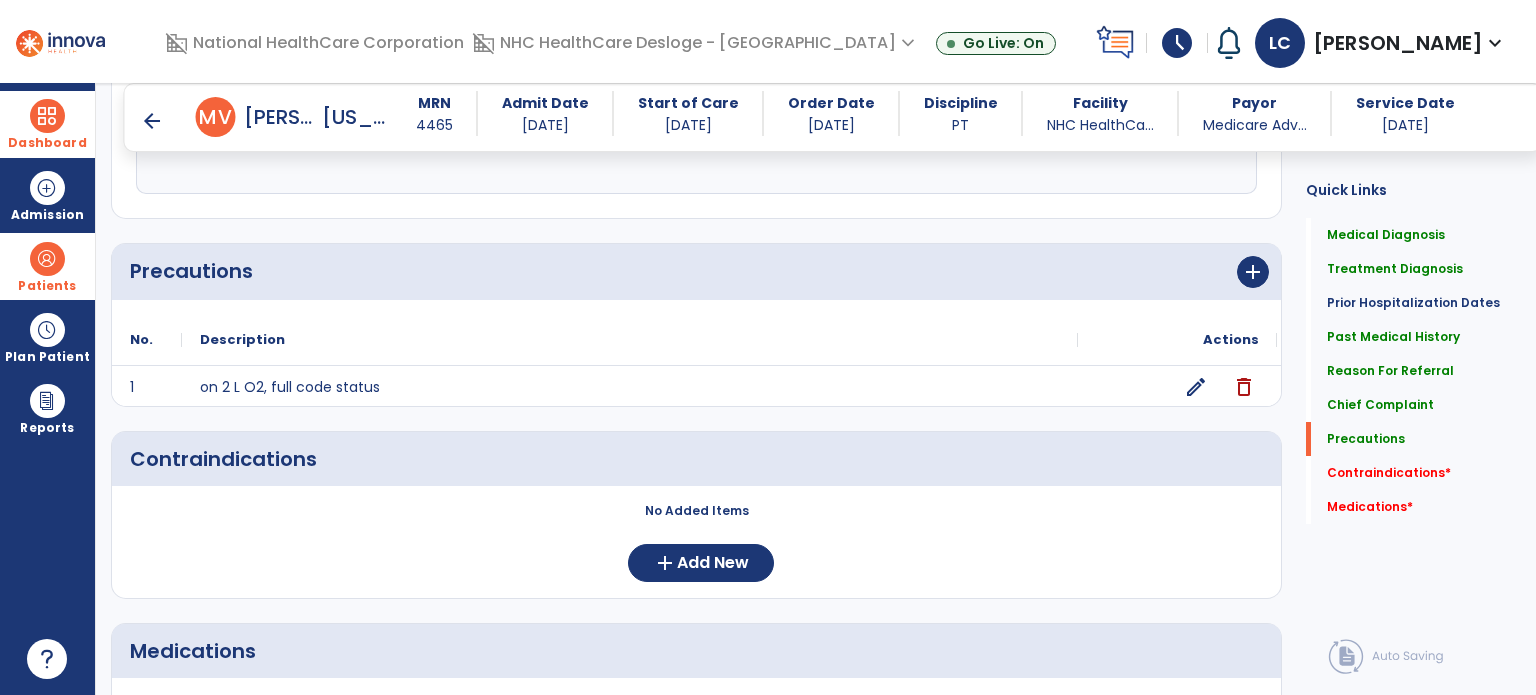 click on "No Added Items" 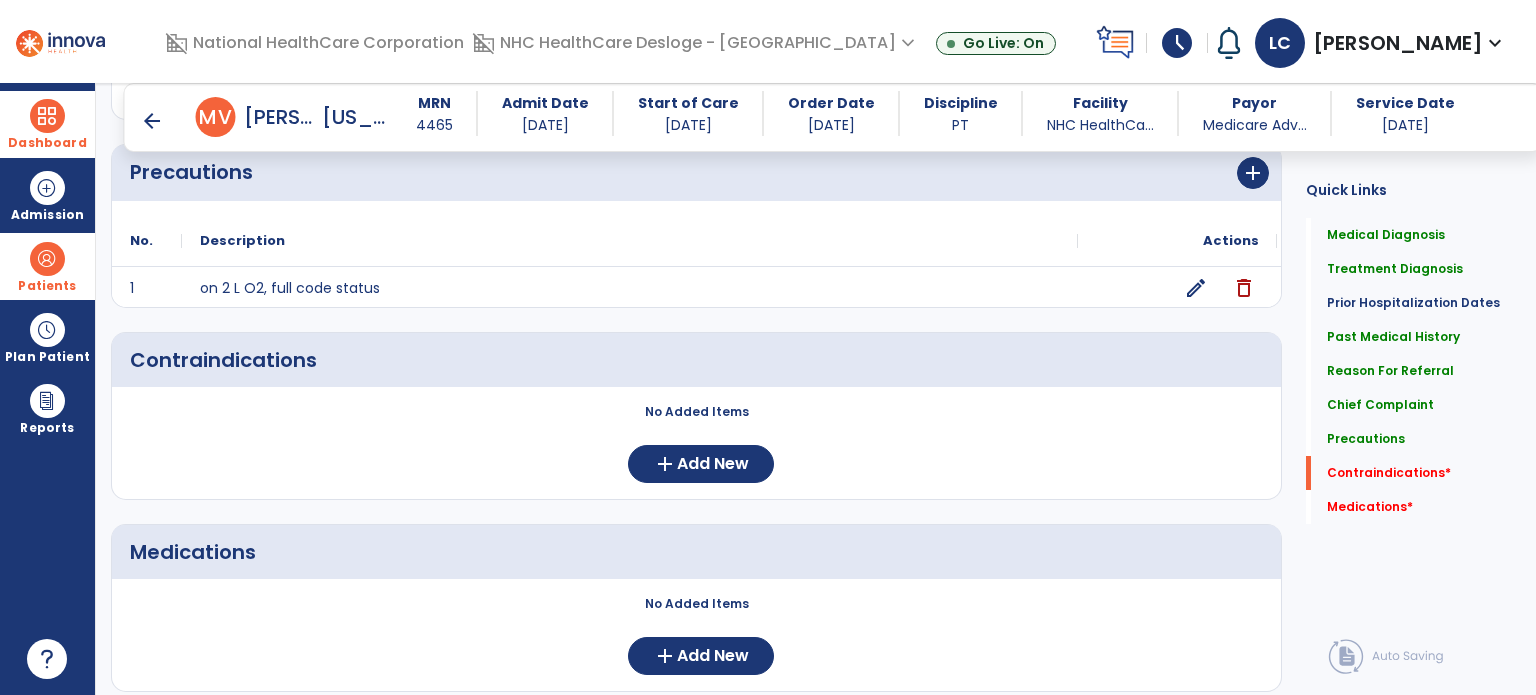 scroll, scrollTop: 1934, scrollLeft: 0, axis: vertical 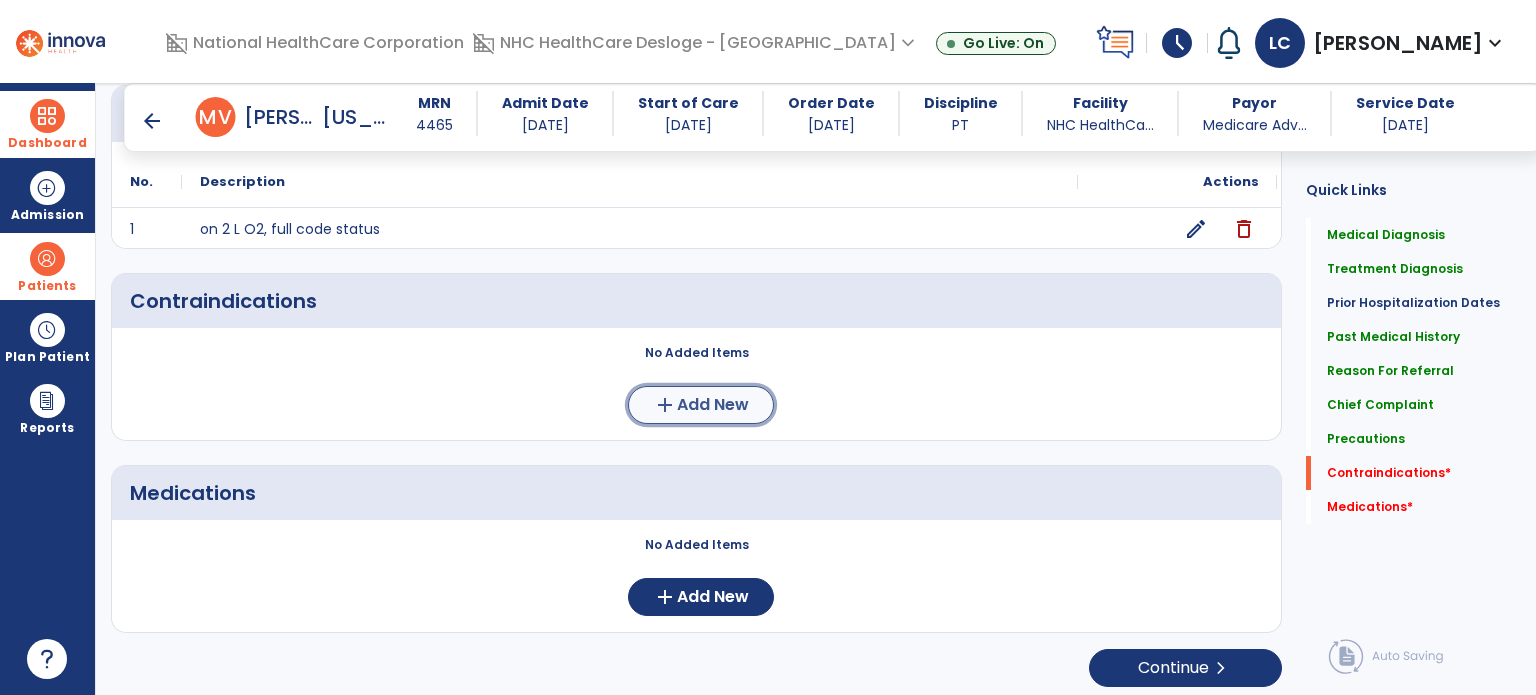 click on "Add New" 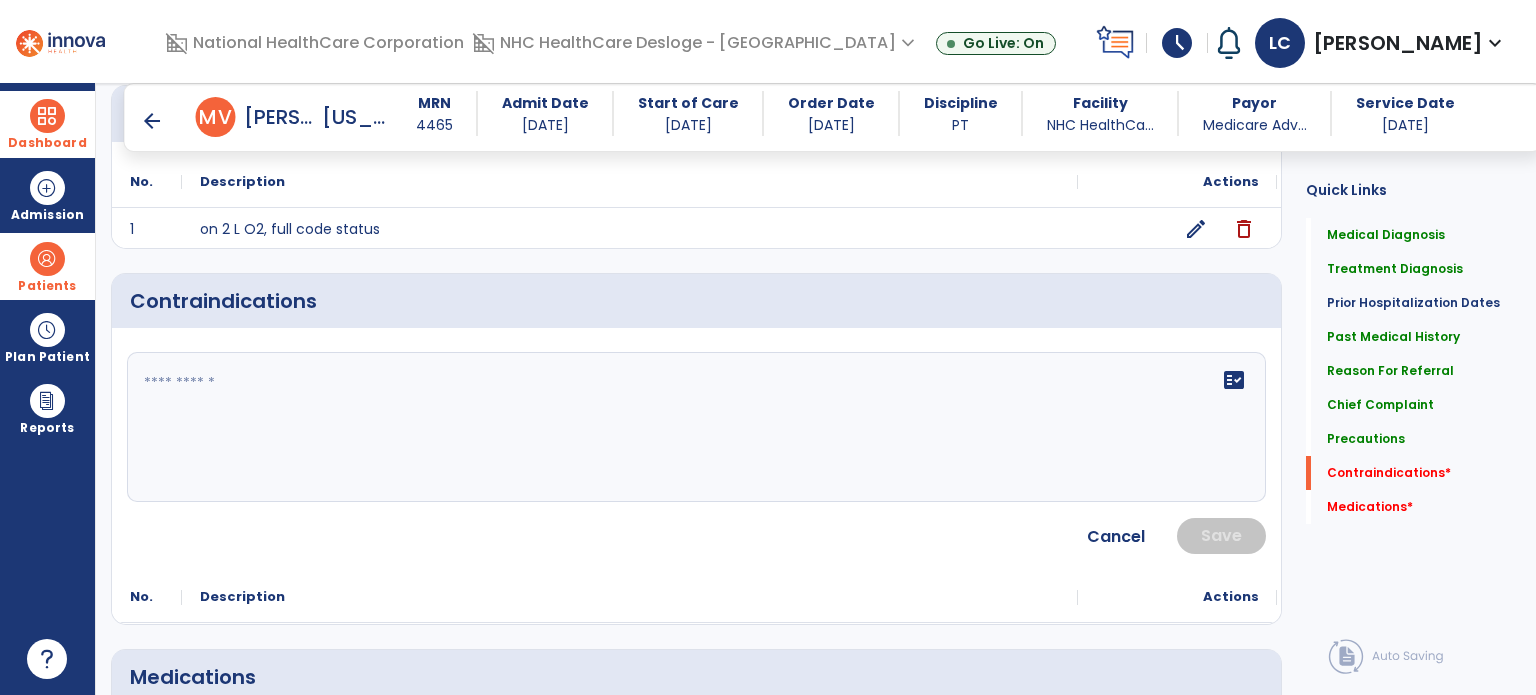 click on "fact_check" 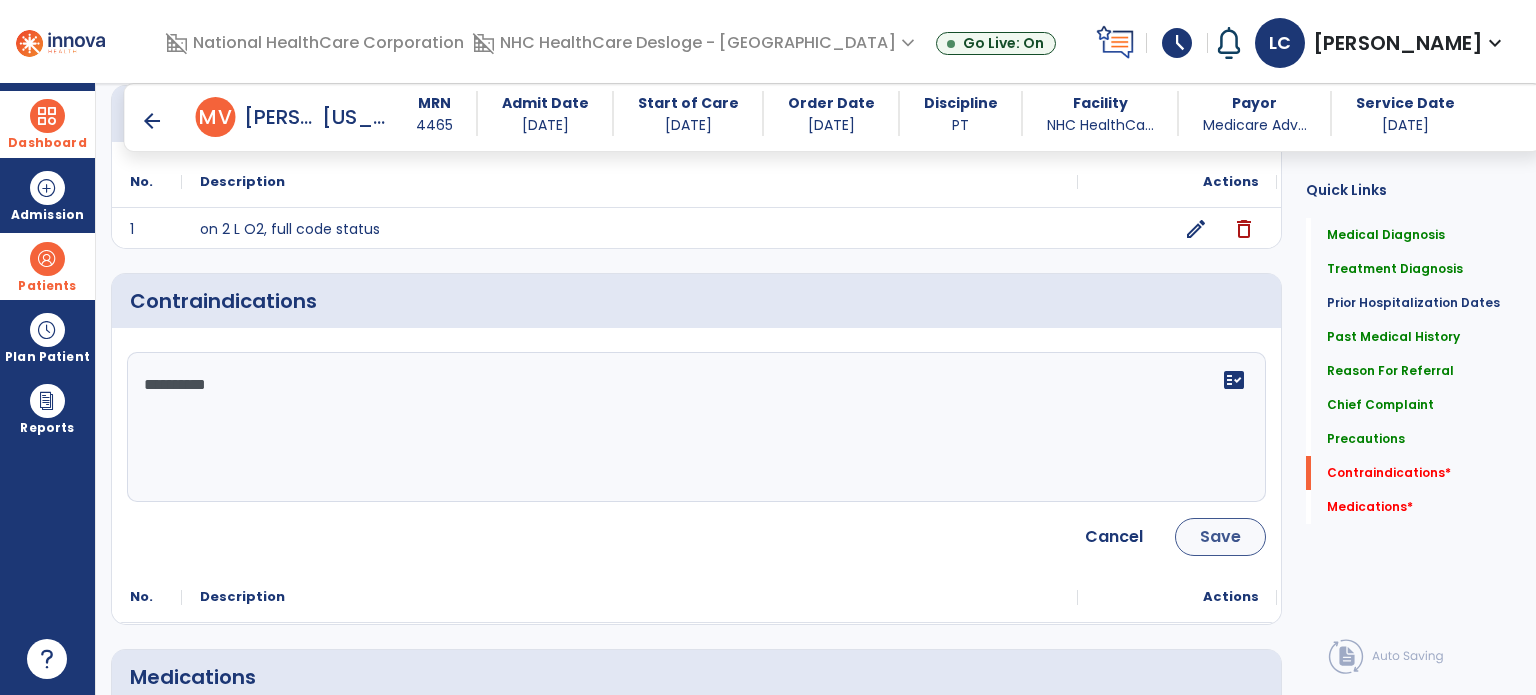 type on "**********" 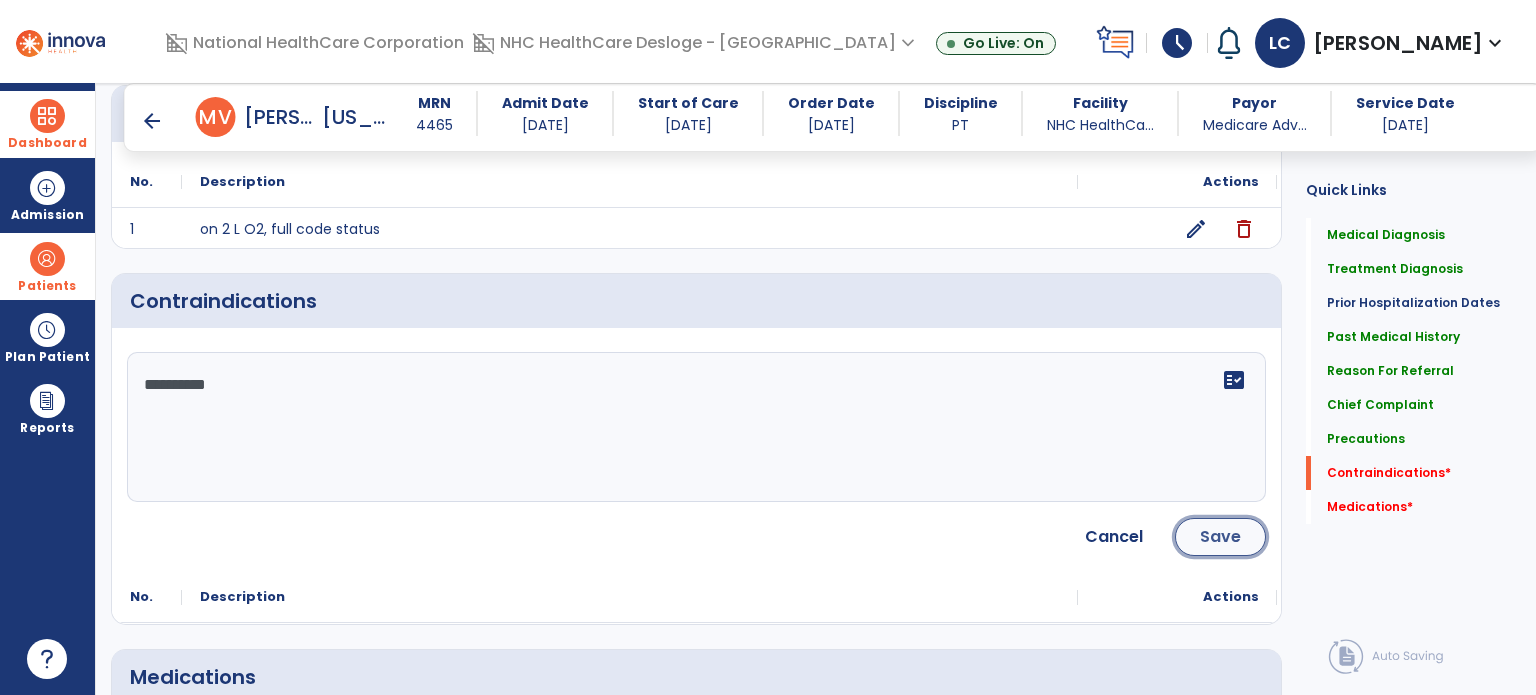 click on "Save" 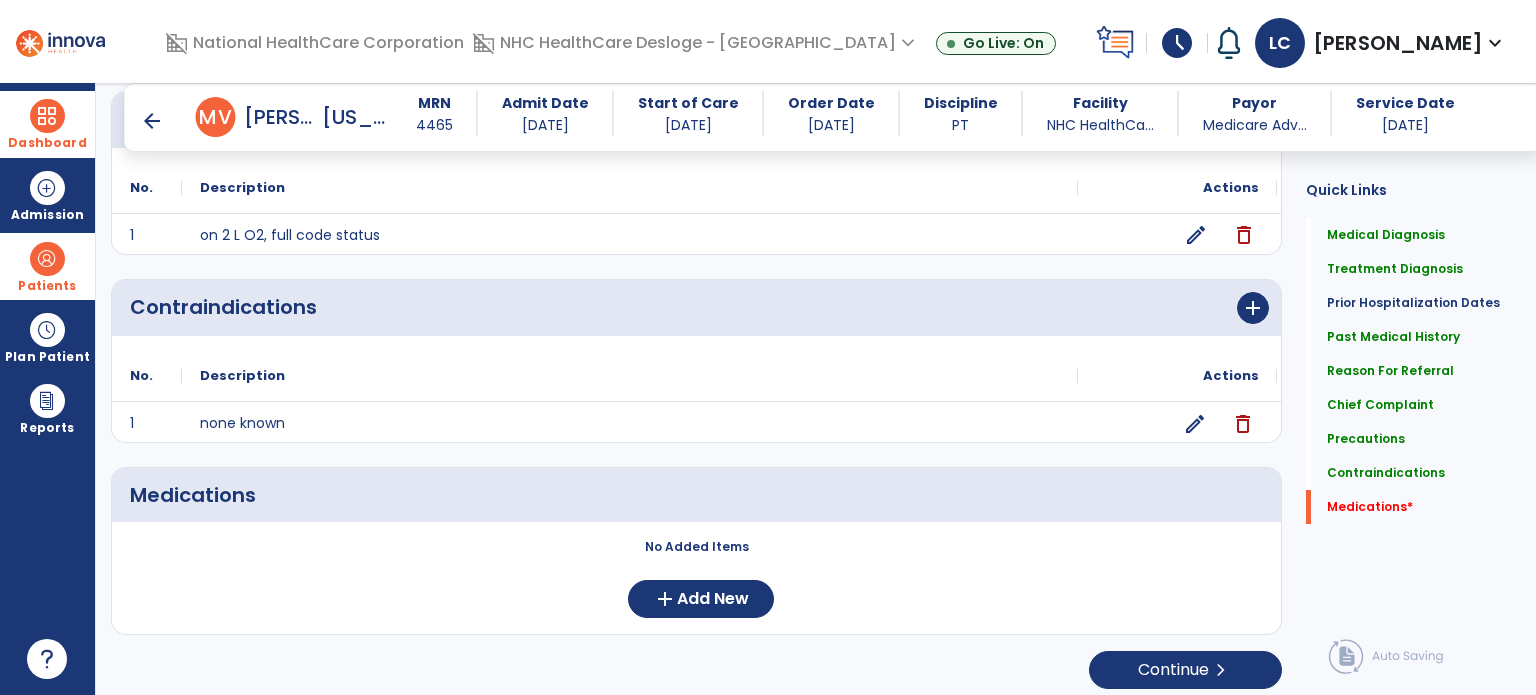 scroll, scrollTop: 1930, scrollLeft: 0, axis: vertical 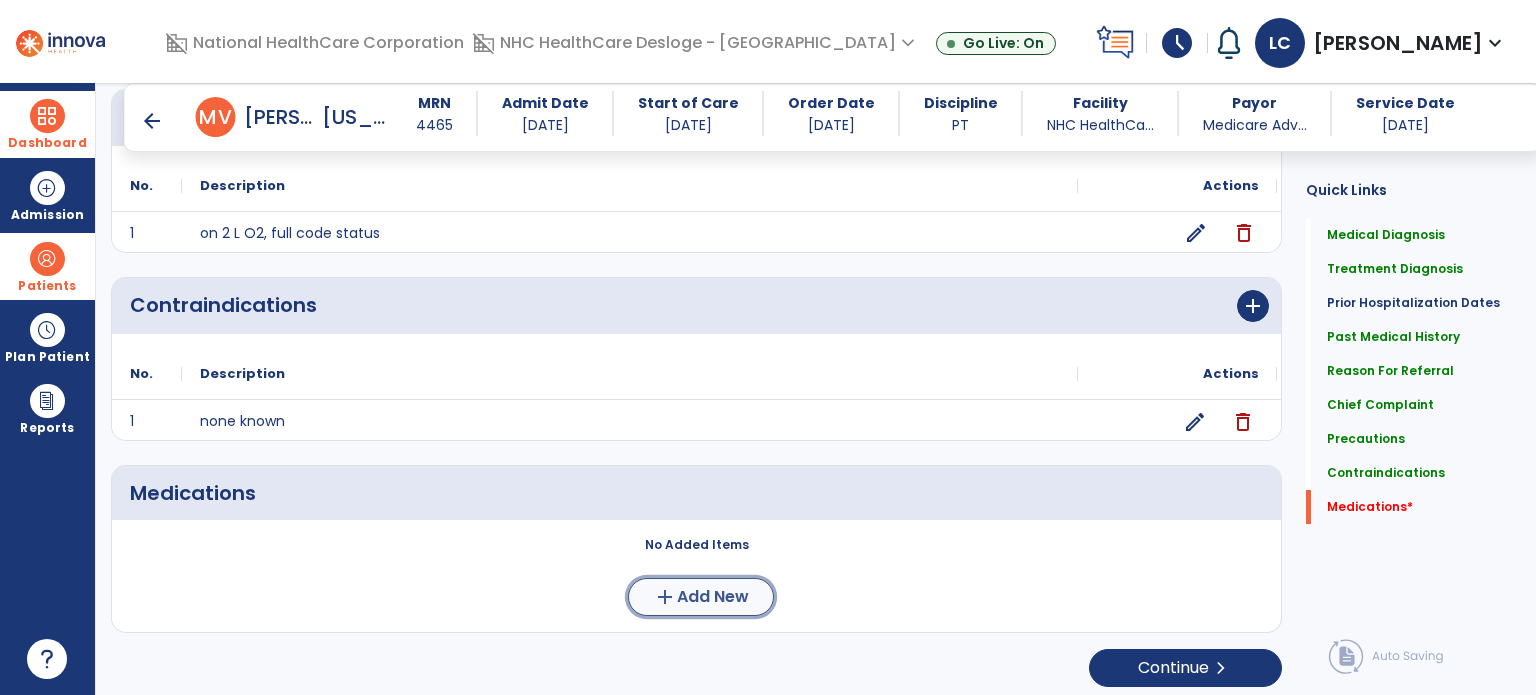 click on "add  Add New" 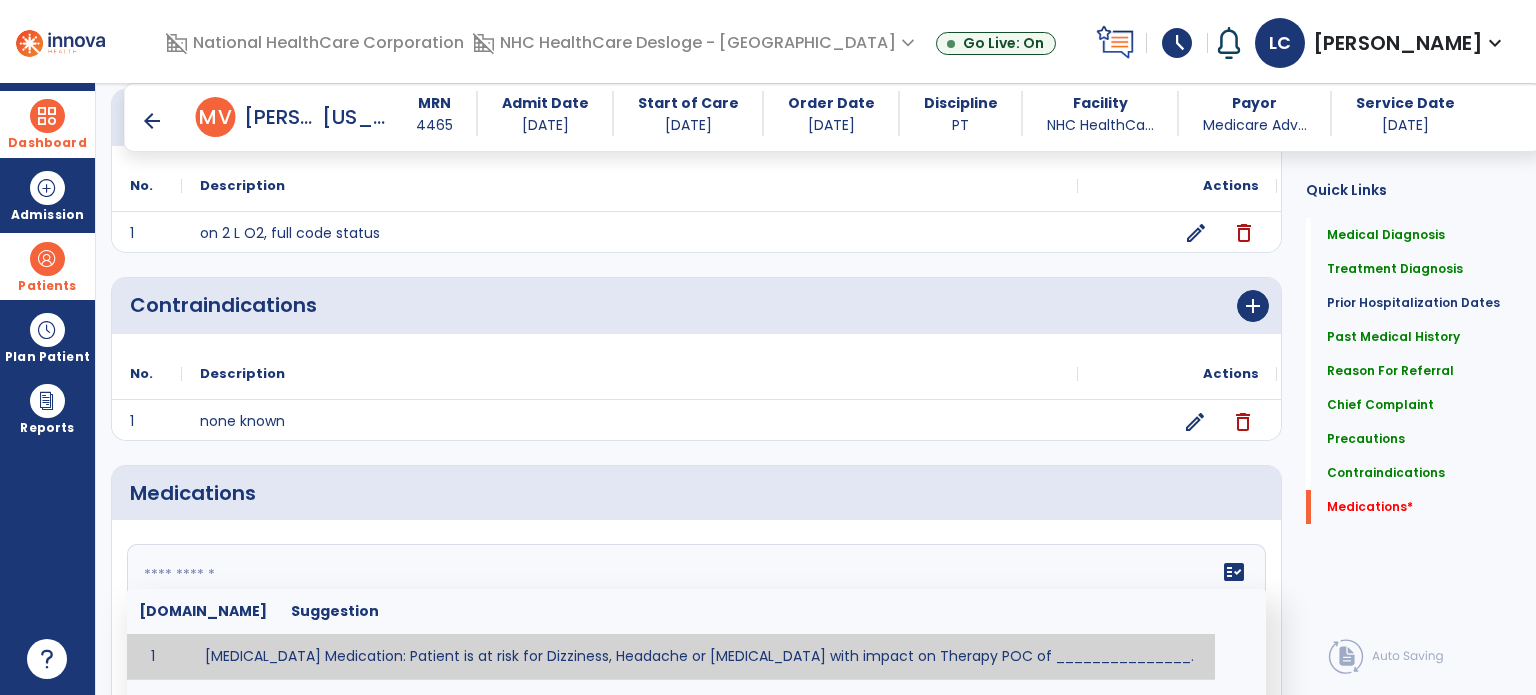 click 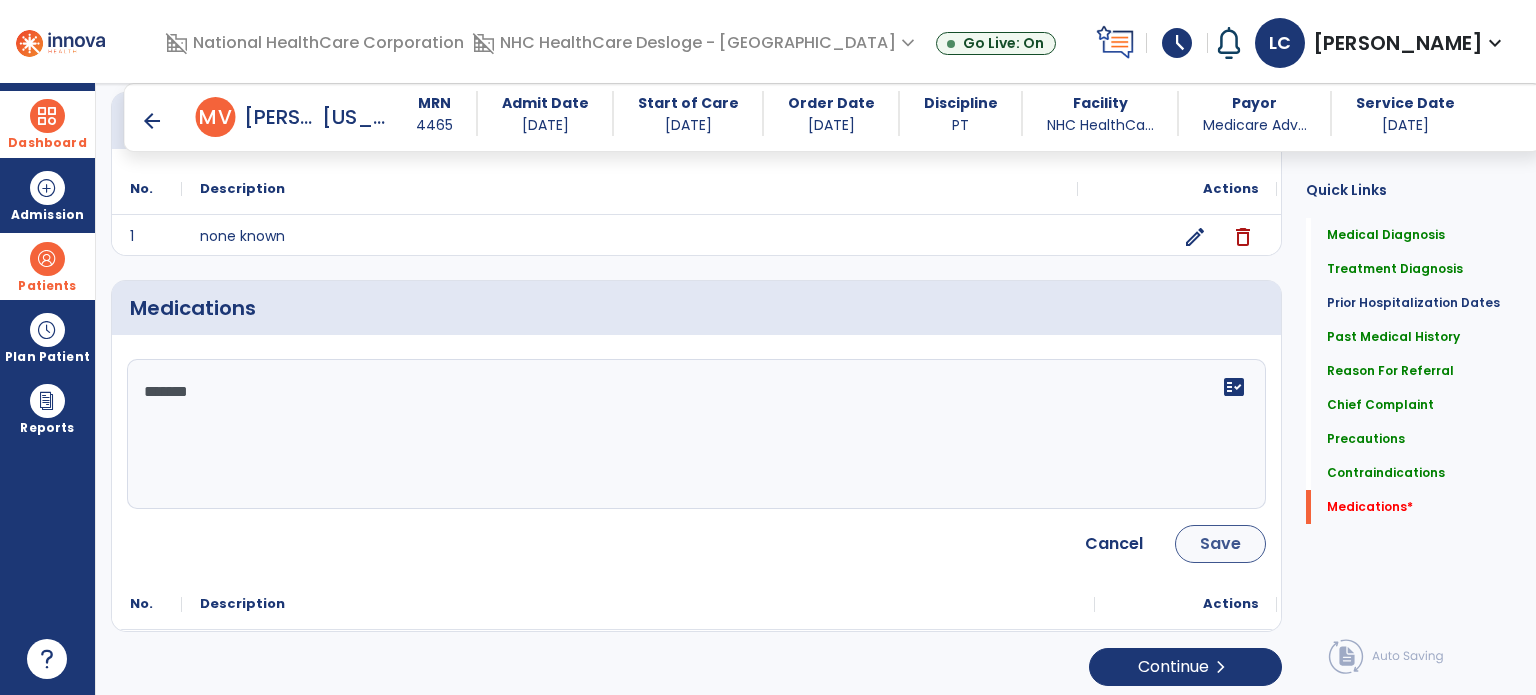 type on "*******" 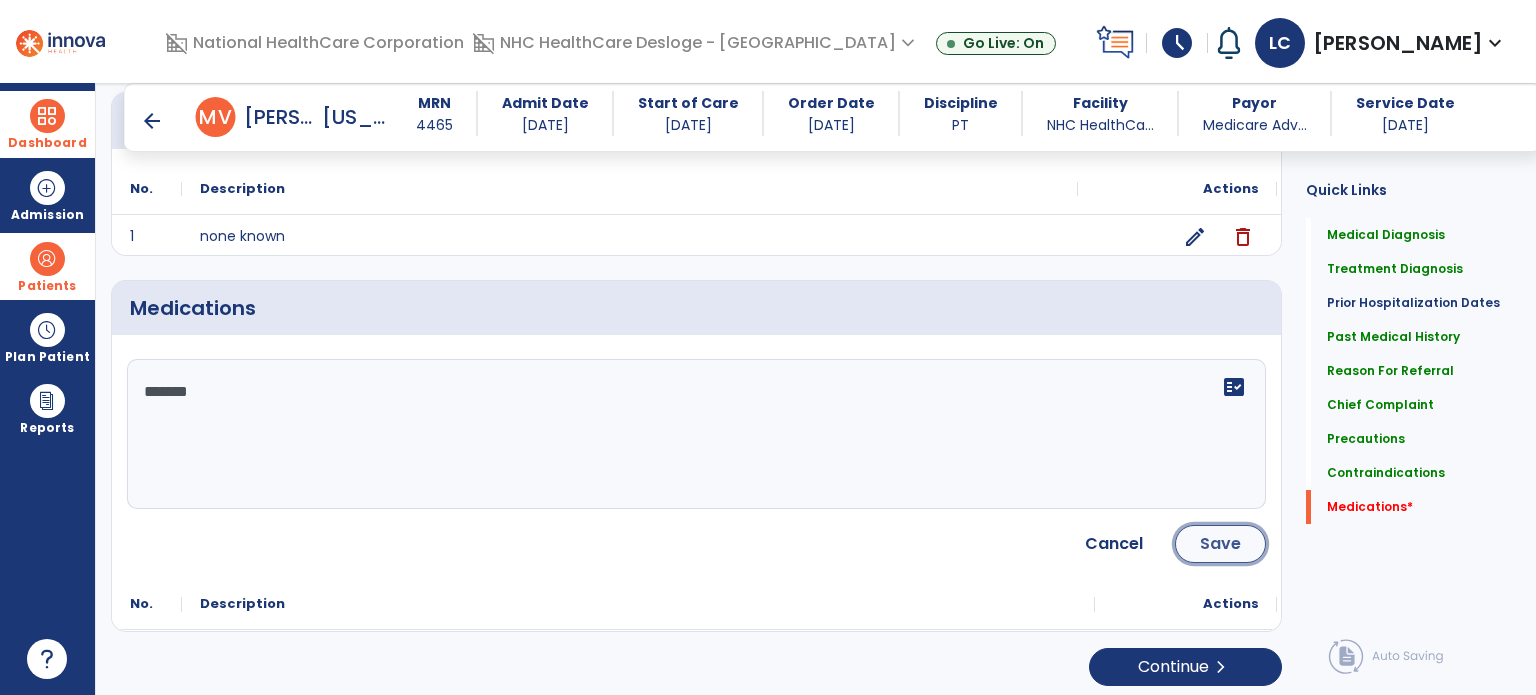 click on "Save" 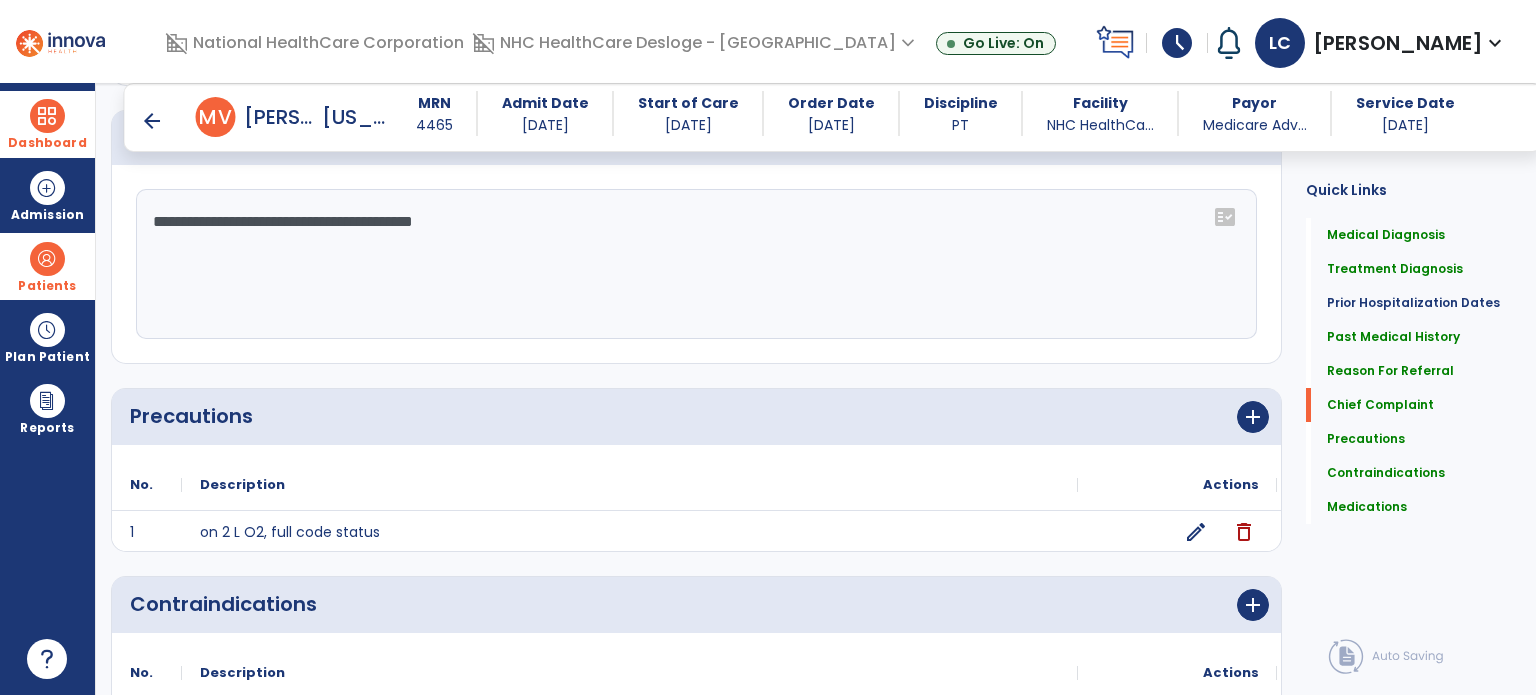 scroll, scrollTop: 1927, scrollLeft: 0, axis: vertical 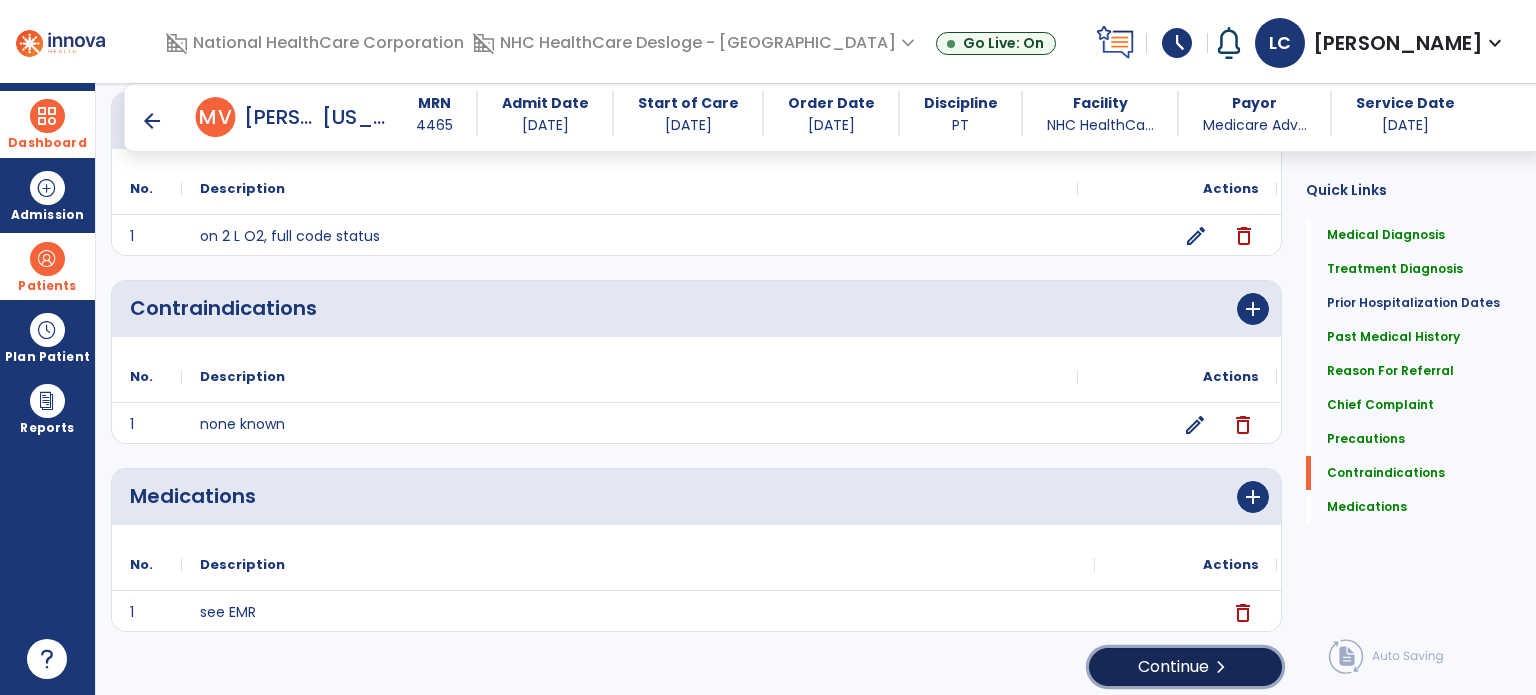 click on "Continue  chevron_right" 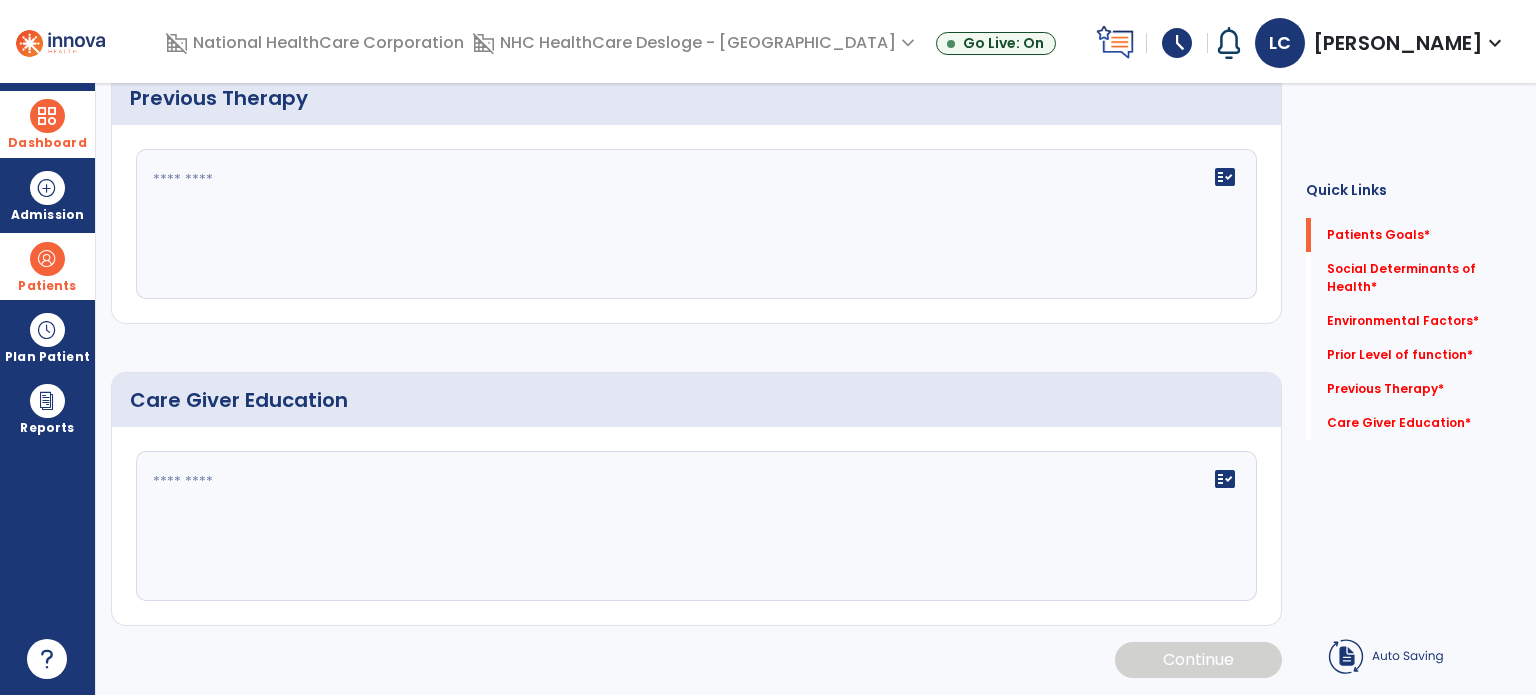 scroll, scrollTop: 0, scrollLeft: 0, axis: both 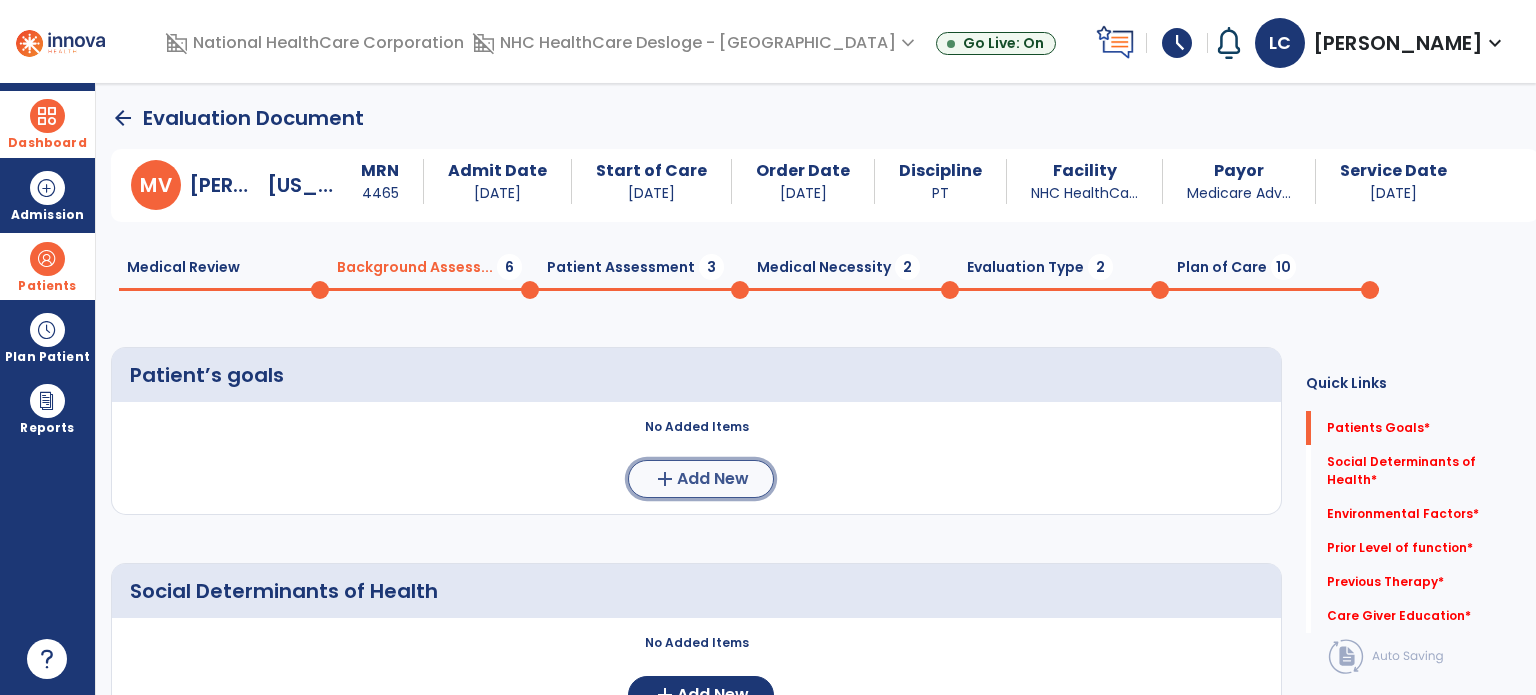 click on "Add New" 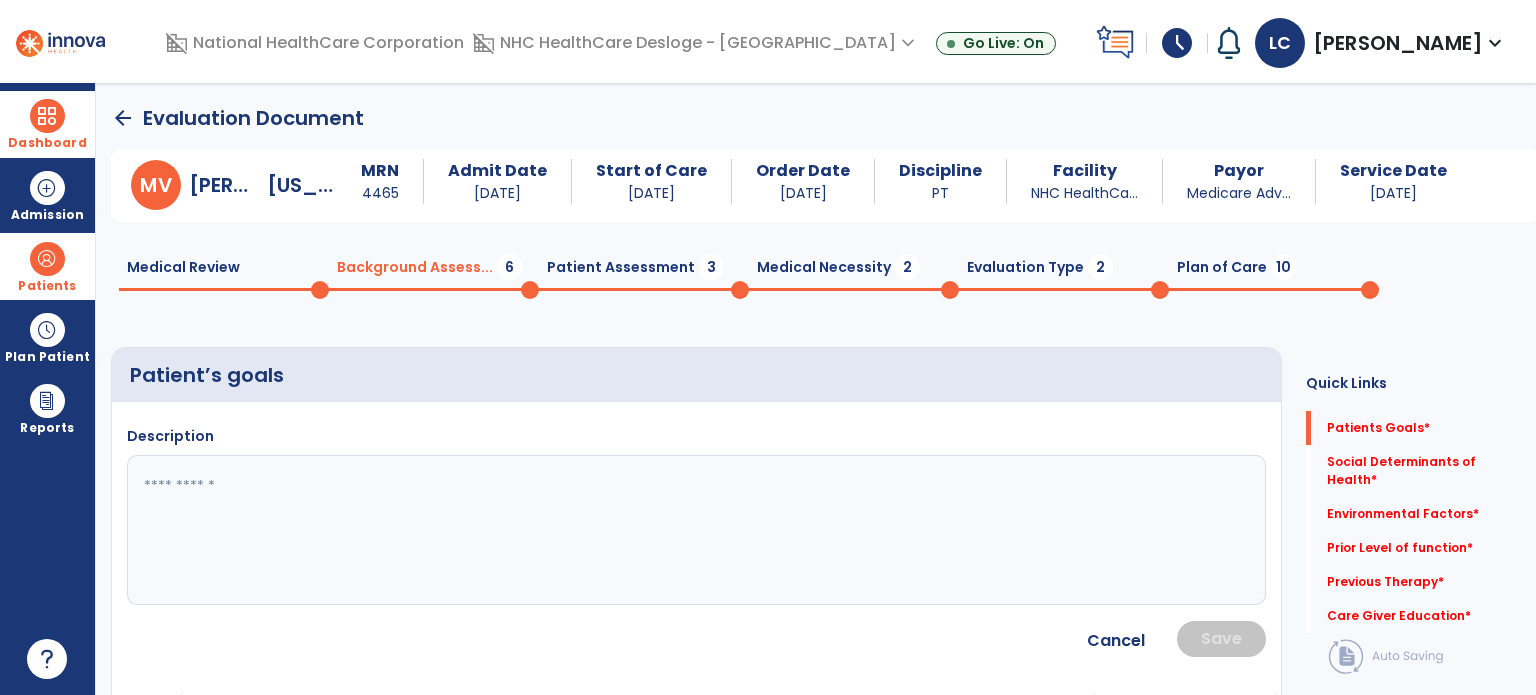 click 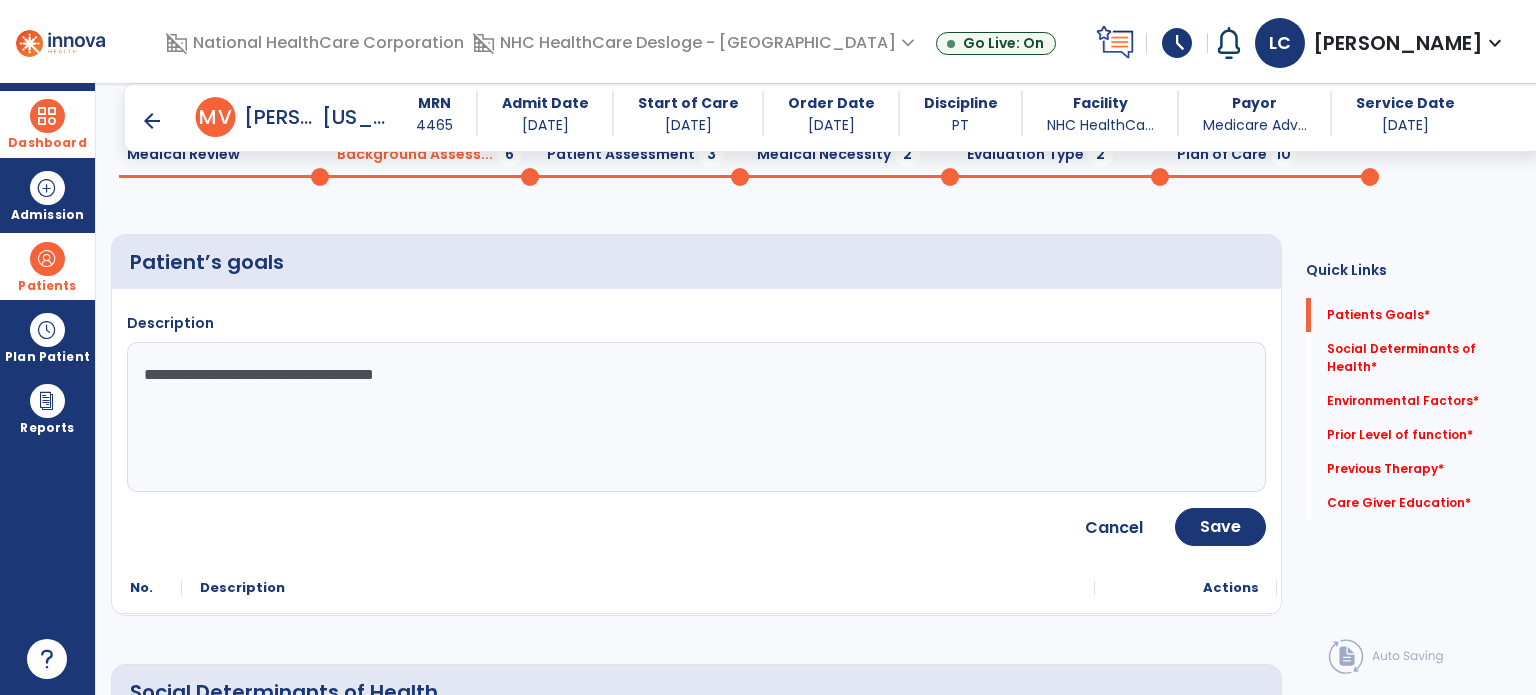 scroll, scrollTop: 187, scrollLeft: 0, axis: vertical 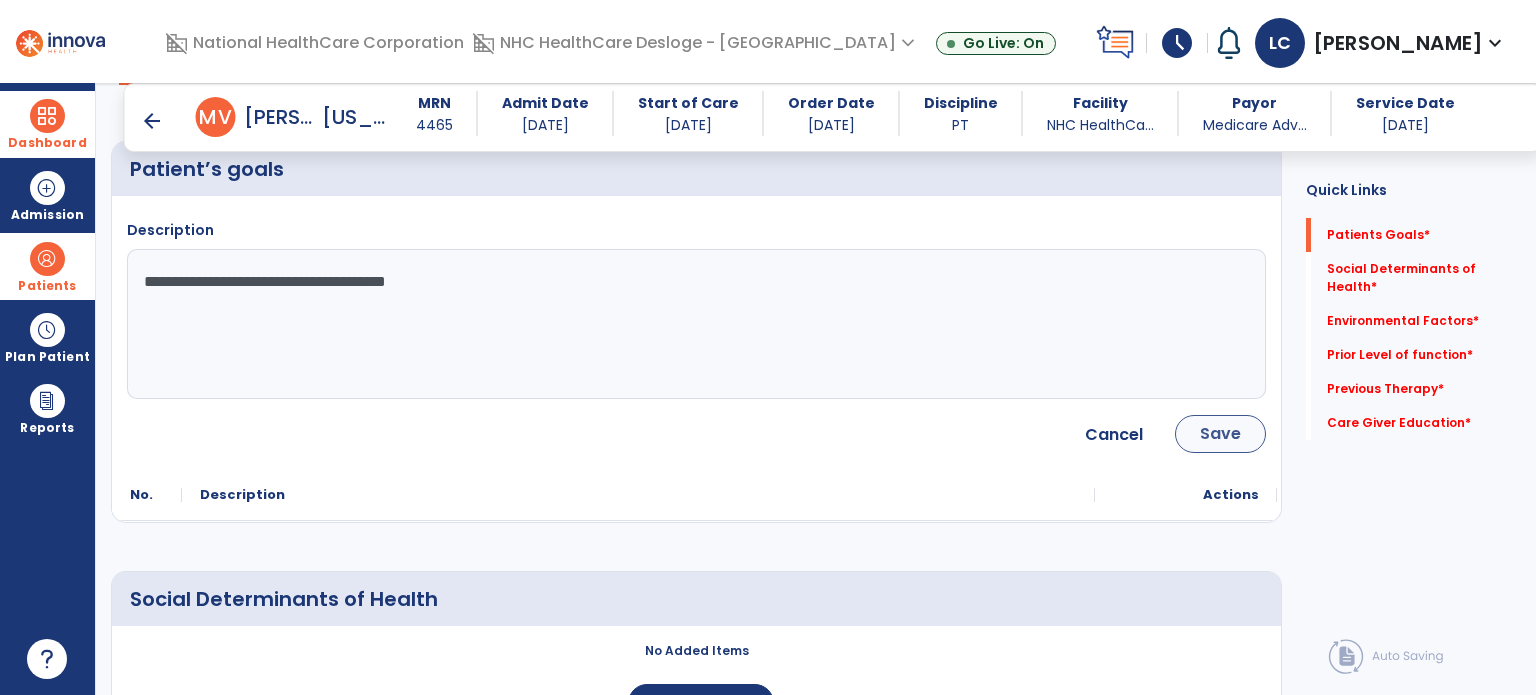 type on "**********" 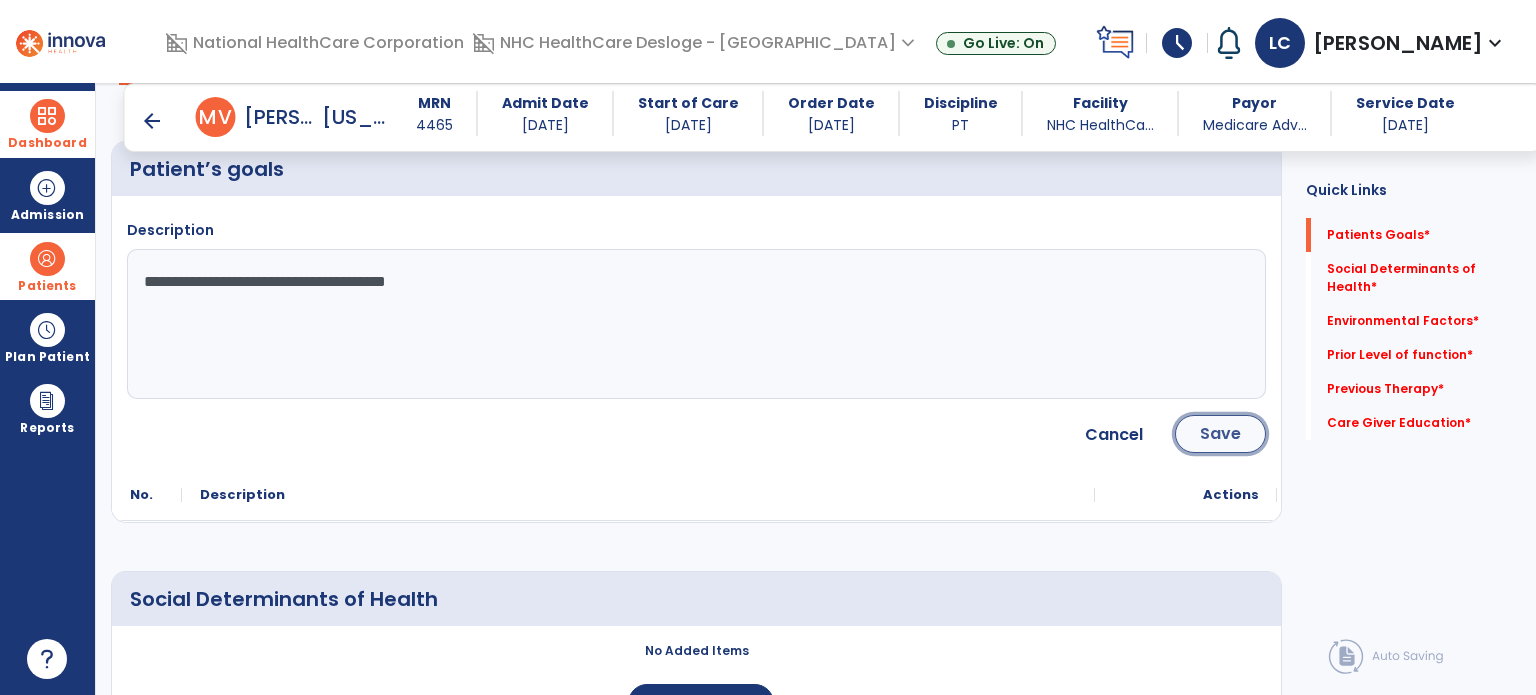 click on "Save" 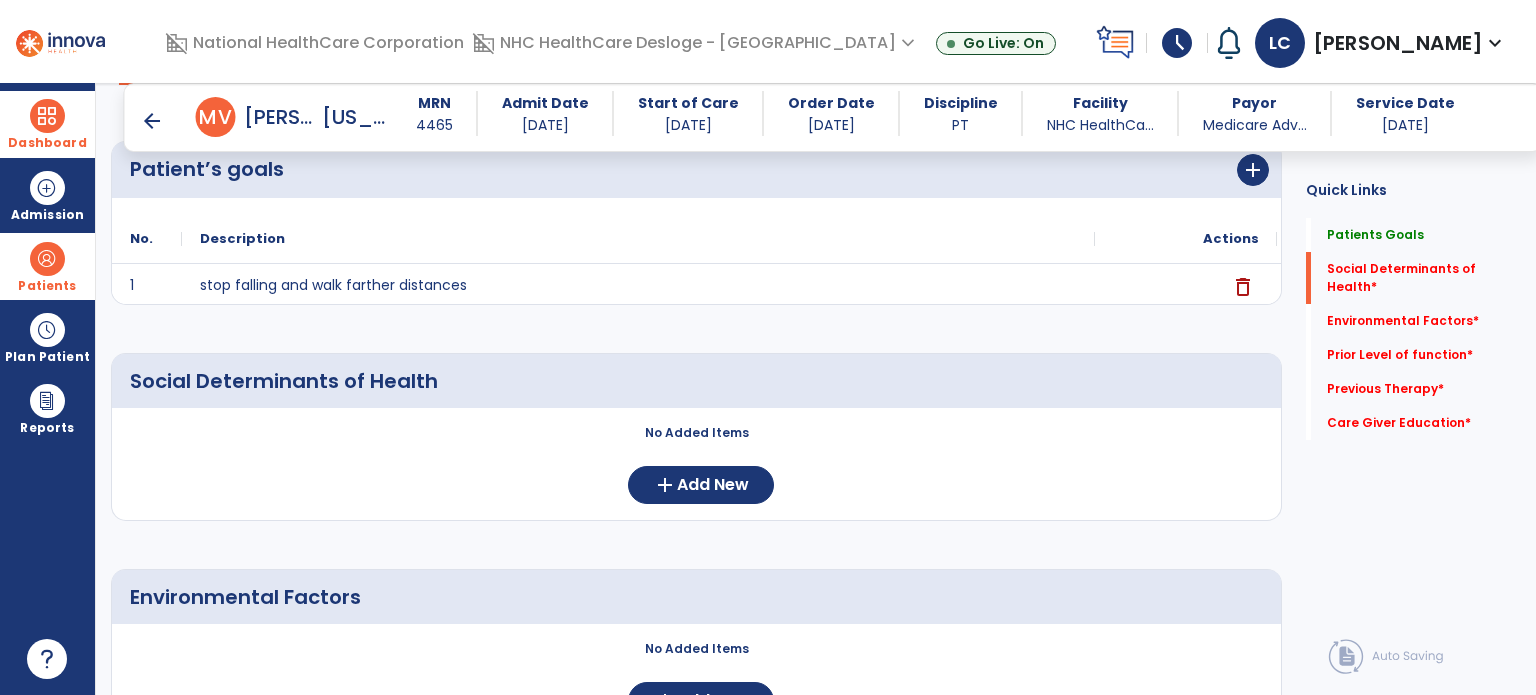 scroll, scrollTop: 342, scrollLeft: 0, axis: vertical 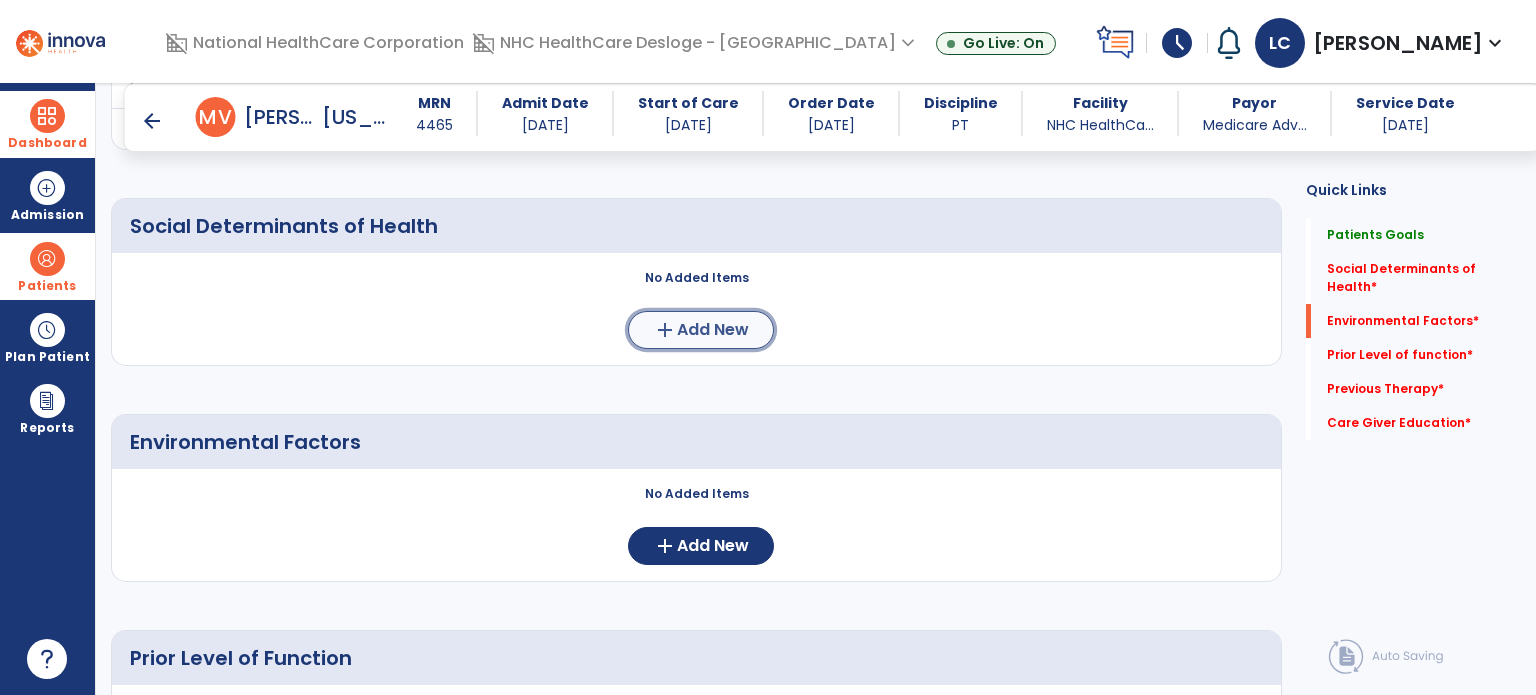 click on "Add New" 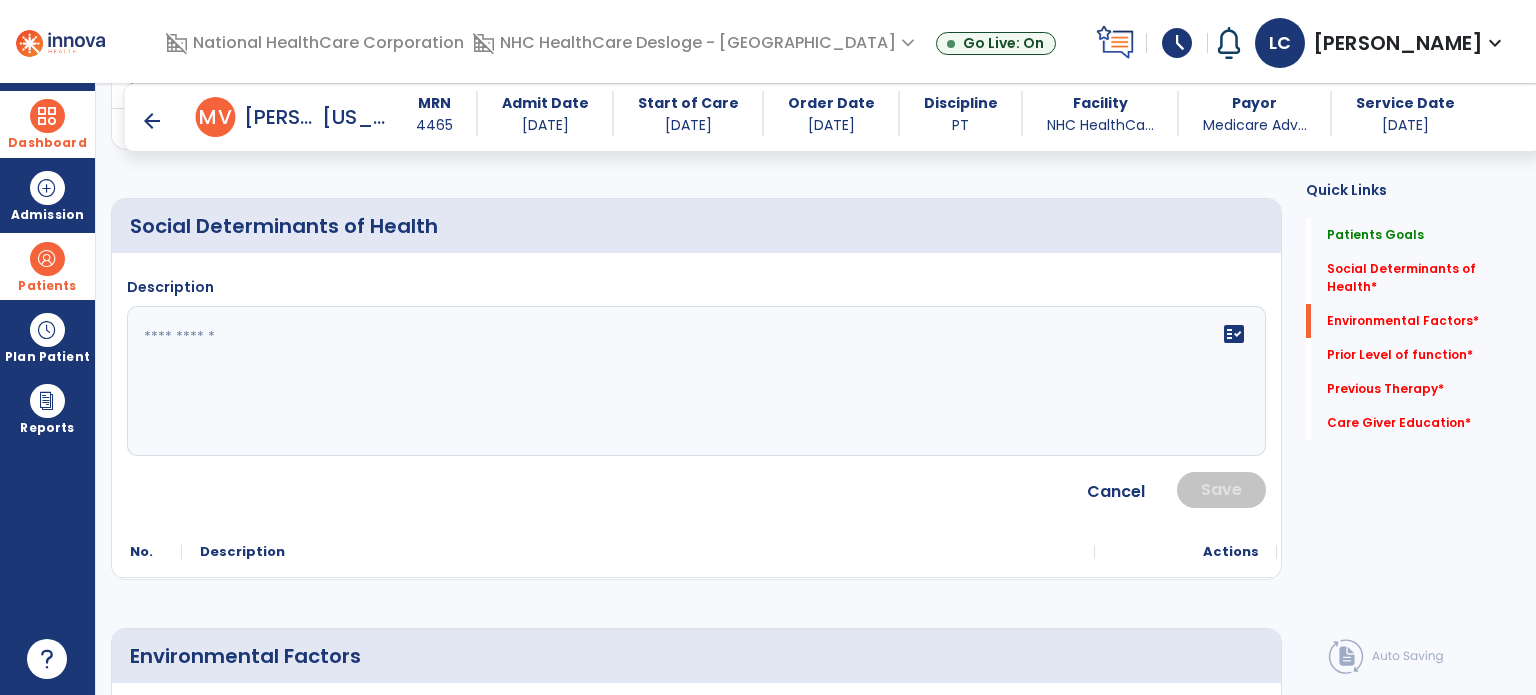 click on "fact_check" 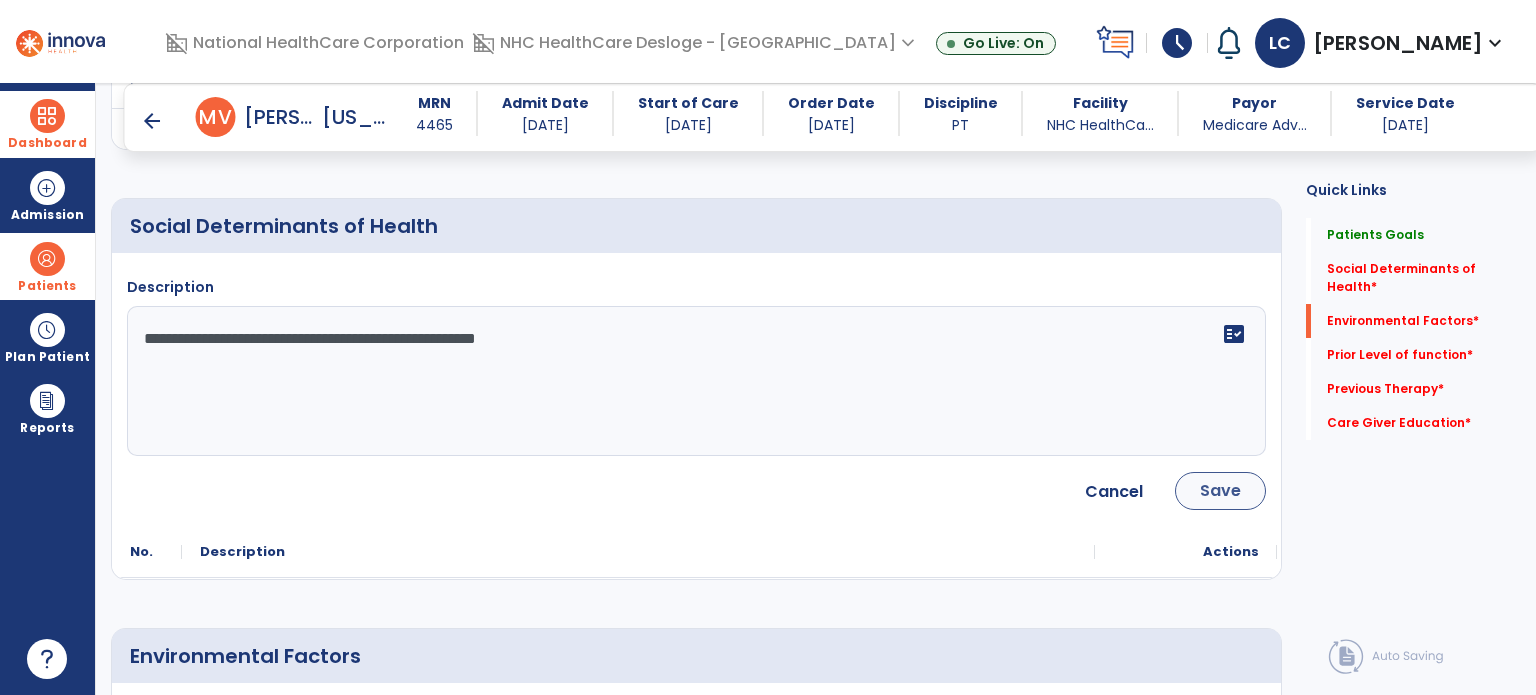 type on "**********" 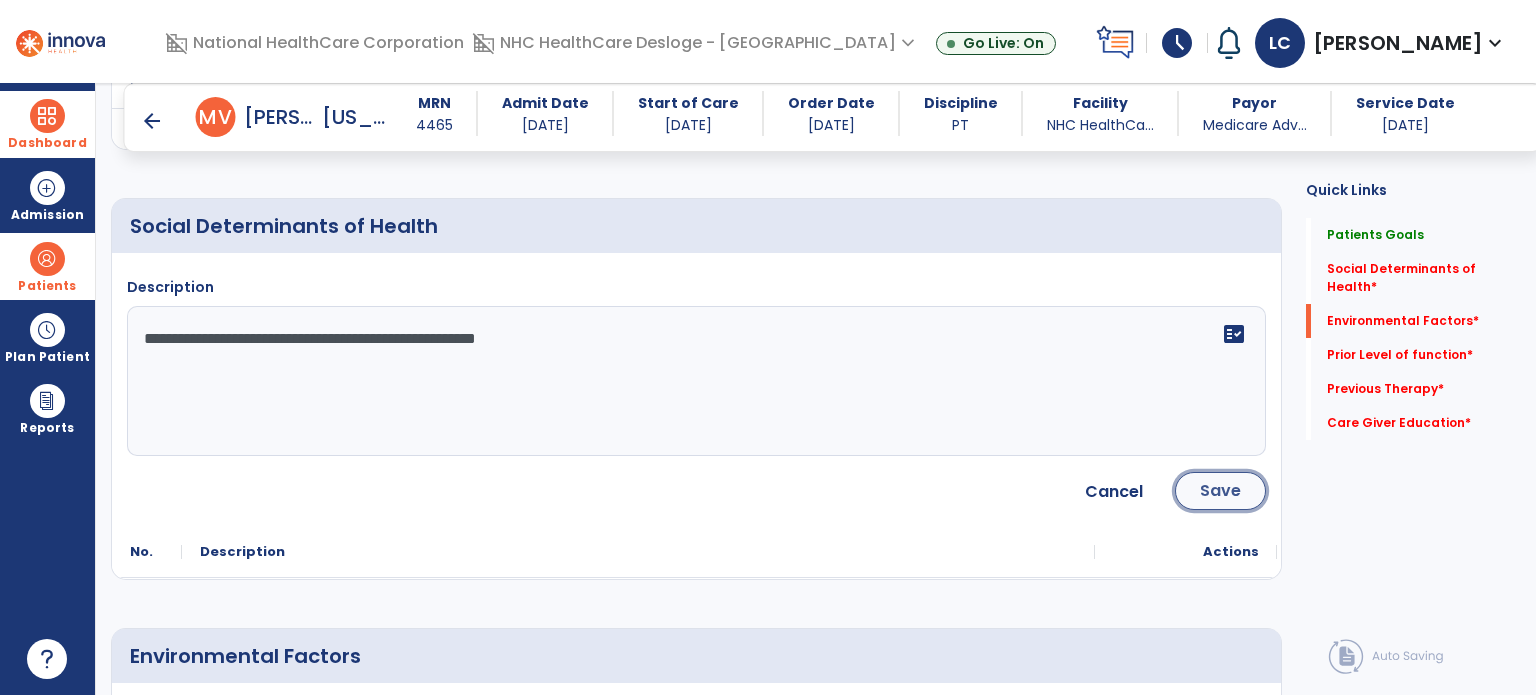 click on "Save" 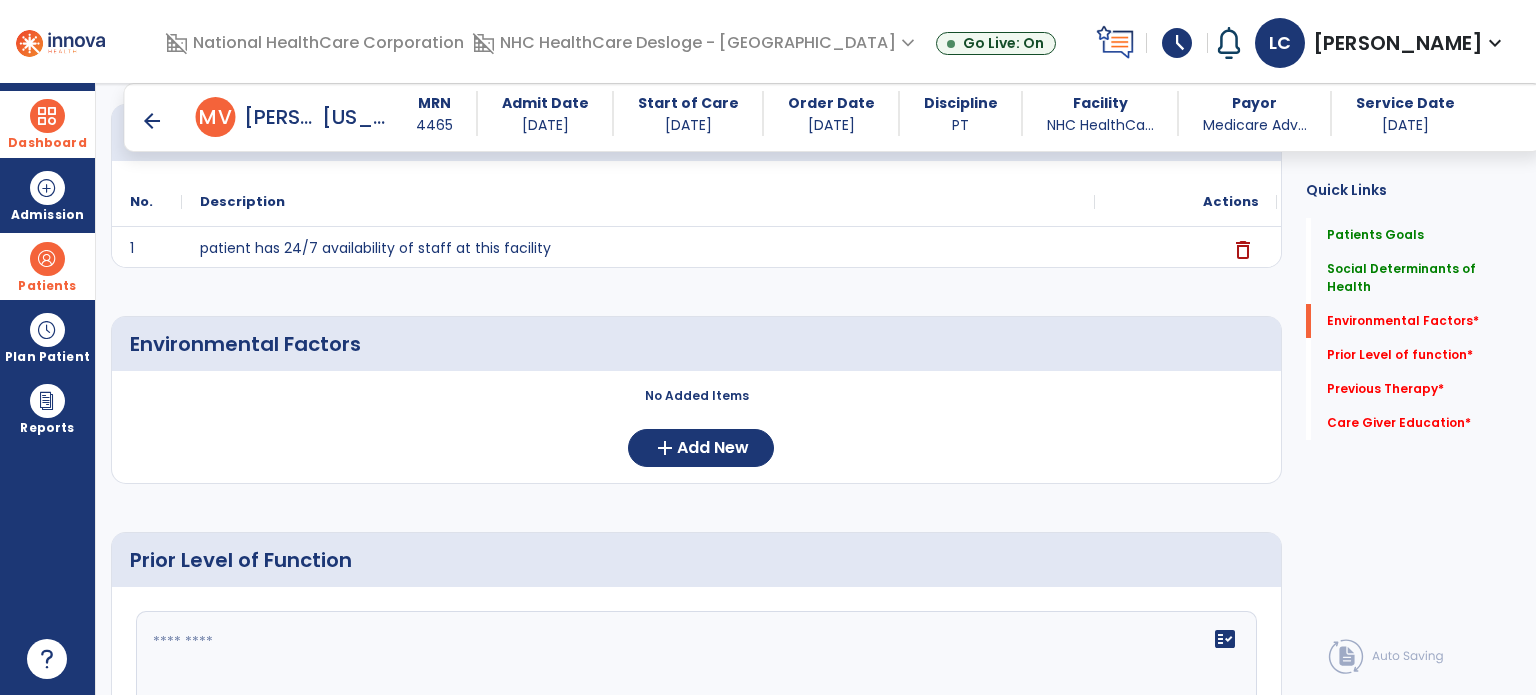 scroll, scrollTop: 444, scrollLeft: 0, axis: vertical 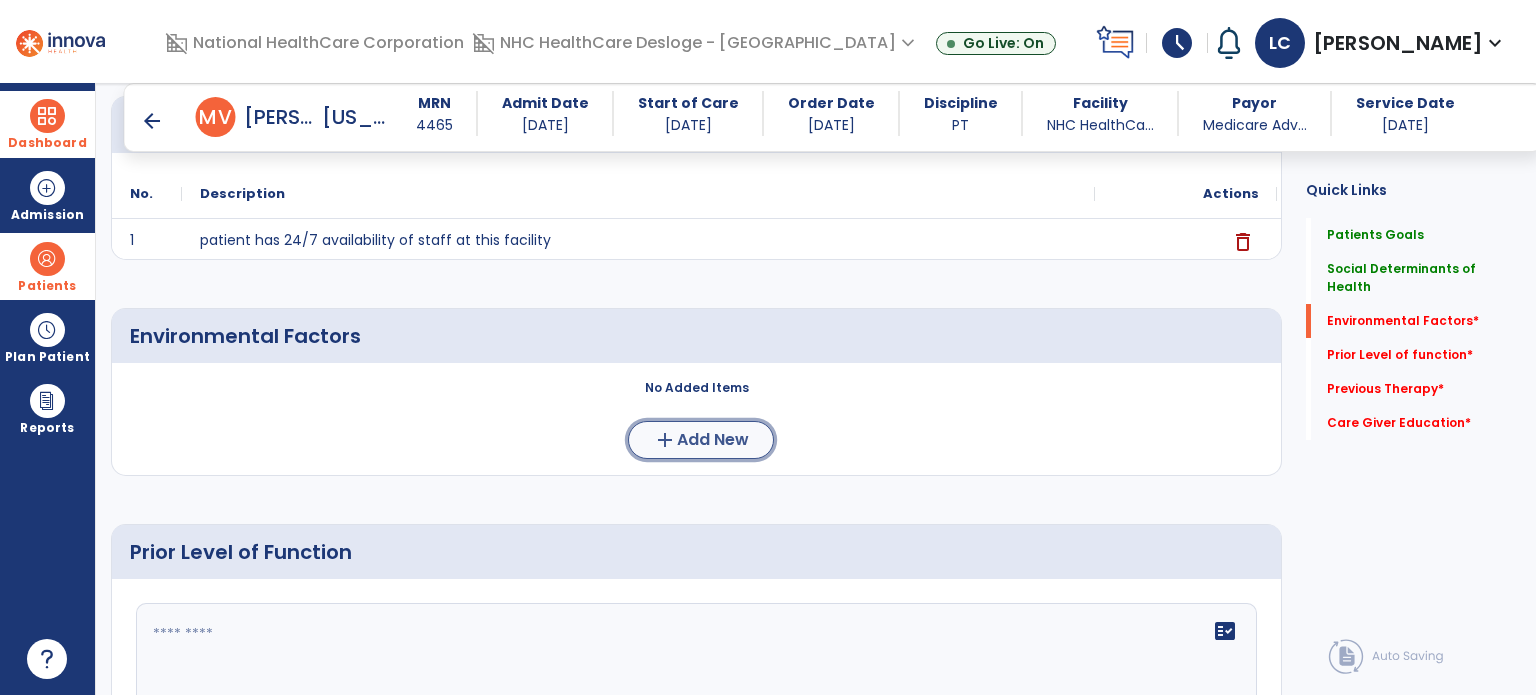 click on "Add New" 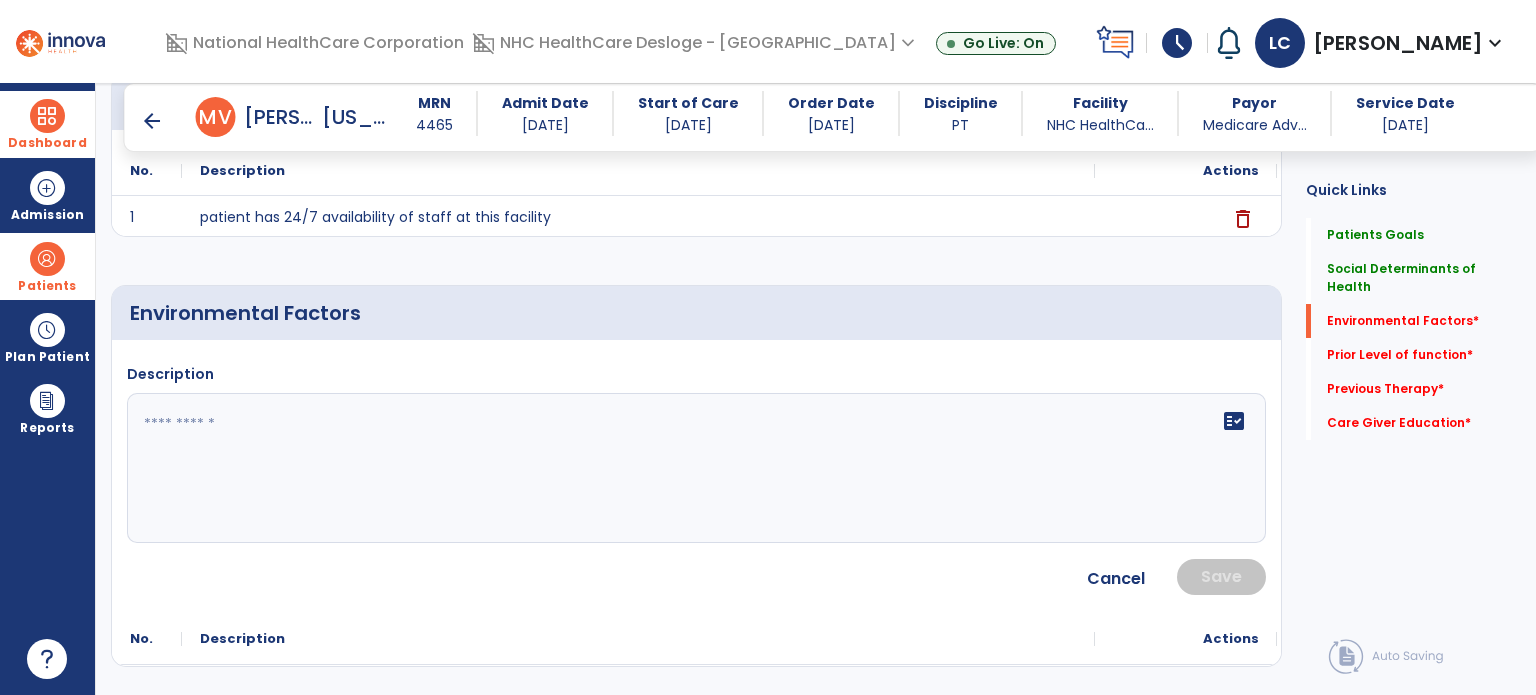 scroll, scrollTop: 468, scrollLeft: 0, axis: vertical 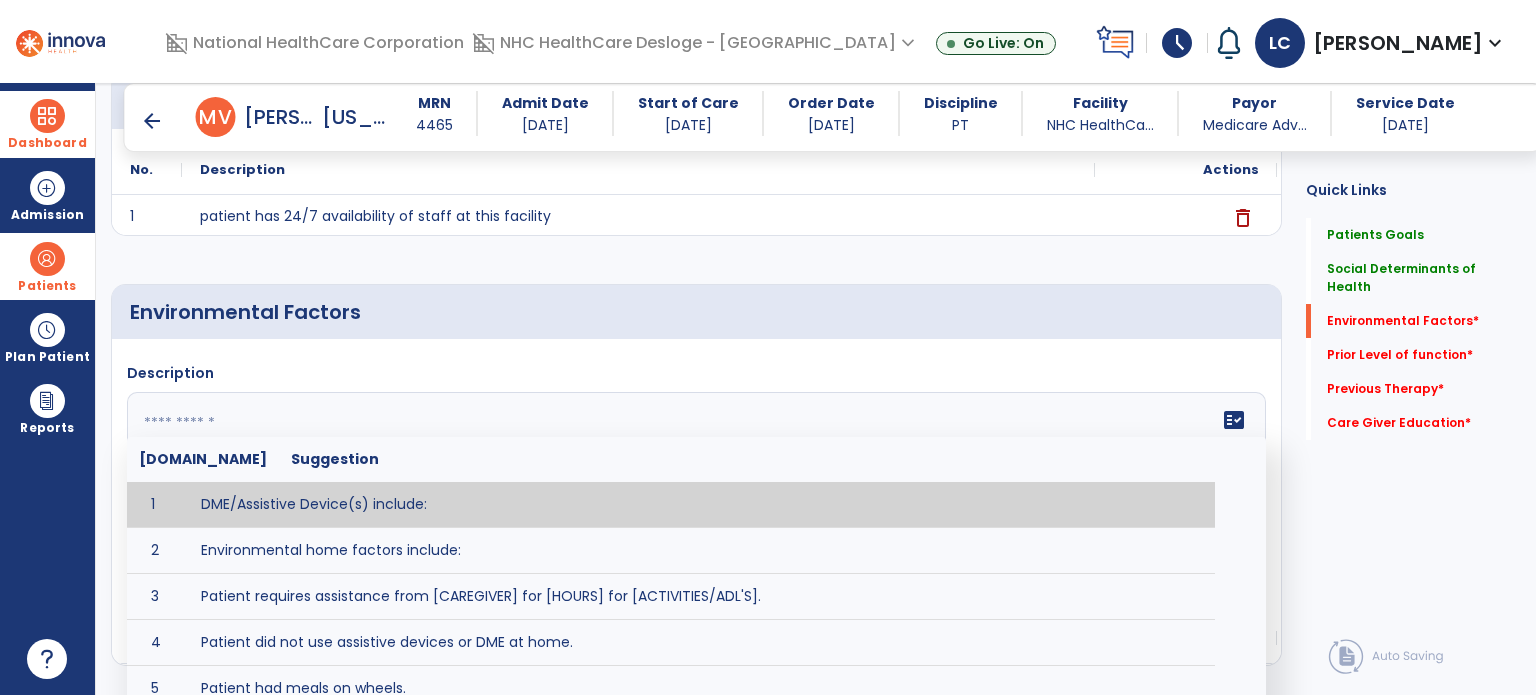 click on "fact_check  [DOMAIN_NAME] Suggestion 1 DME/Assistive Device(s) include:  2 Environmental home factors include:  3 Patient requires assistance from [CAREGIVER] for [HOURS] for [ACTIVITIES/ADL'S]. 4 Patient did not use assistive devices or DME at home. 5 Patient had meals on wheels. 6 Patient has caregiver help at home who will be able to provide assistance upon discharge. 7 Patient lived alone at home prior to admission and will [HAVE or HAVE NOT] assistance at home from [CAREGIVER] upon discharge. 8 Patient lives alone. 9 Patient lives with caregiver who provides support/aid for ____________. 10 Patient lives with spouse/significant other. 11 Patient needs to clime [NUMBER] stairs [WITH/WITHOUT] railing in order to reach [ROOM]. 12 Patient uses adaptive equipment at home including [EQUIPMENT] and has the following home modifications __________. 13 Patient was able to complete community activities (driving, shopping, community ambulation, etc.) independently. 14 15 16 17" 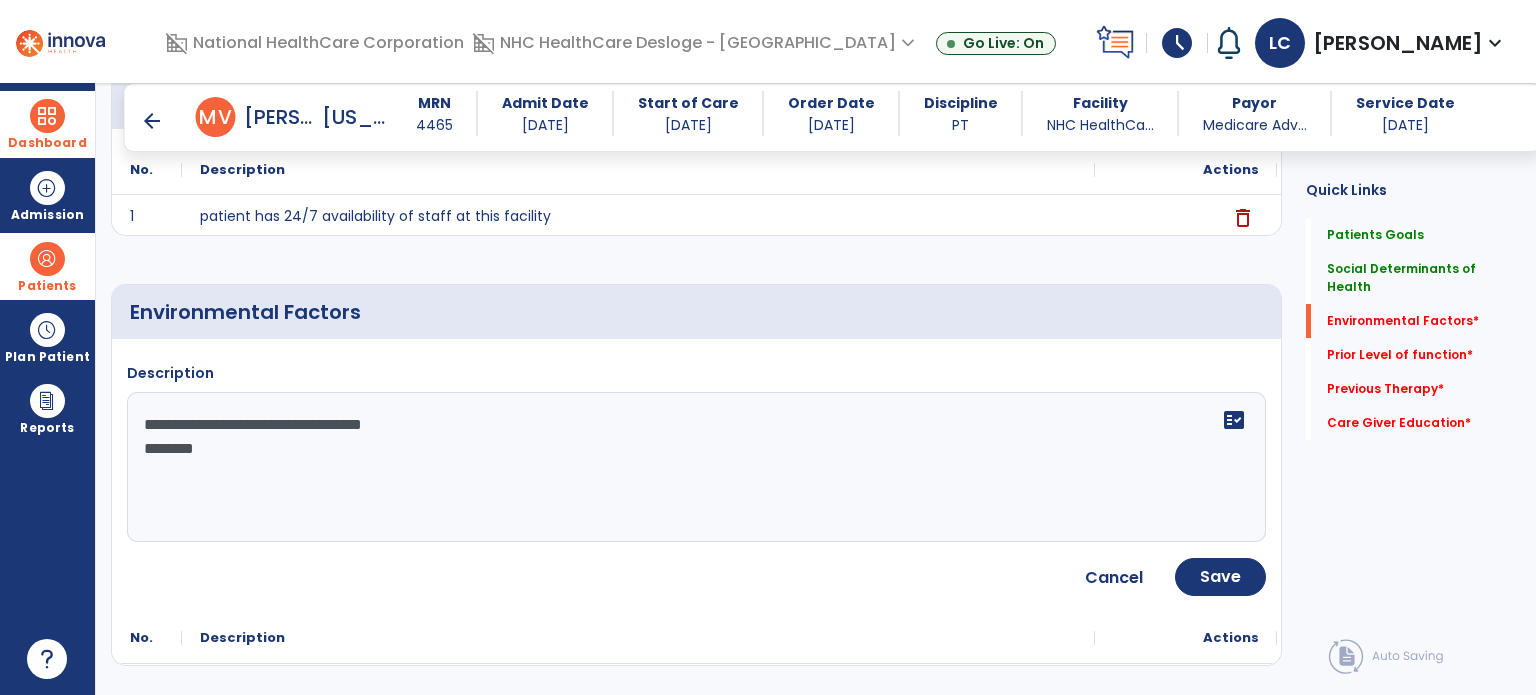 click on "**********" 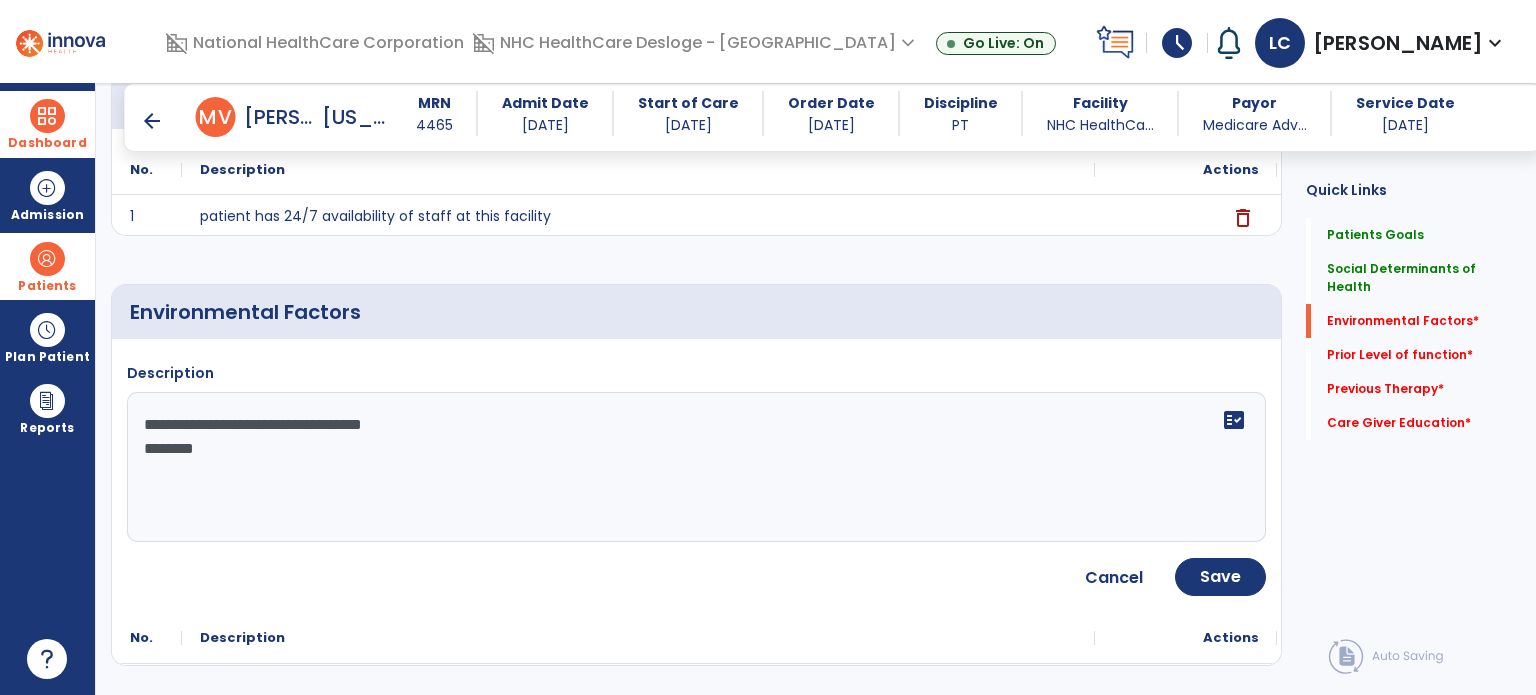 click on "**********" 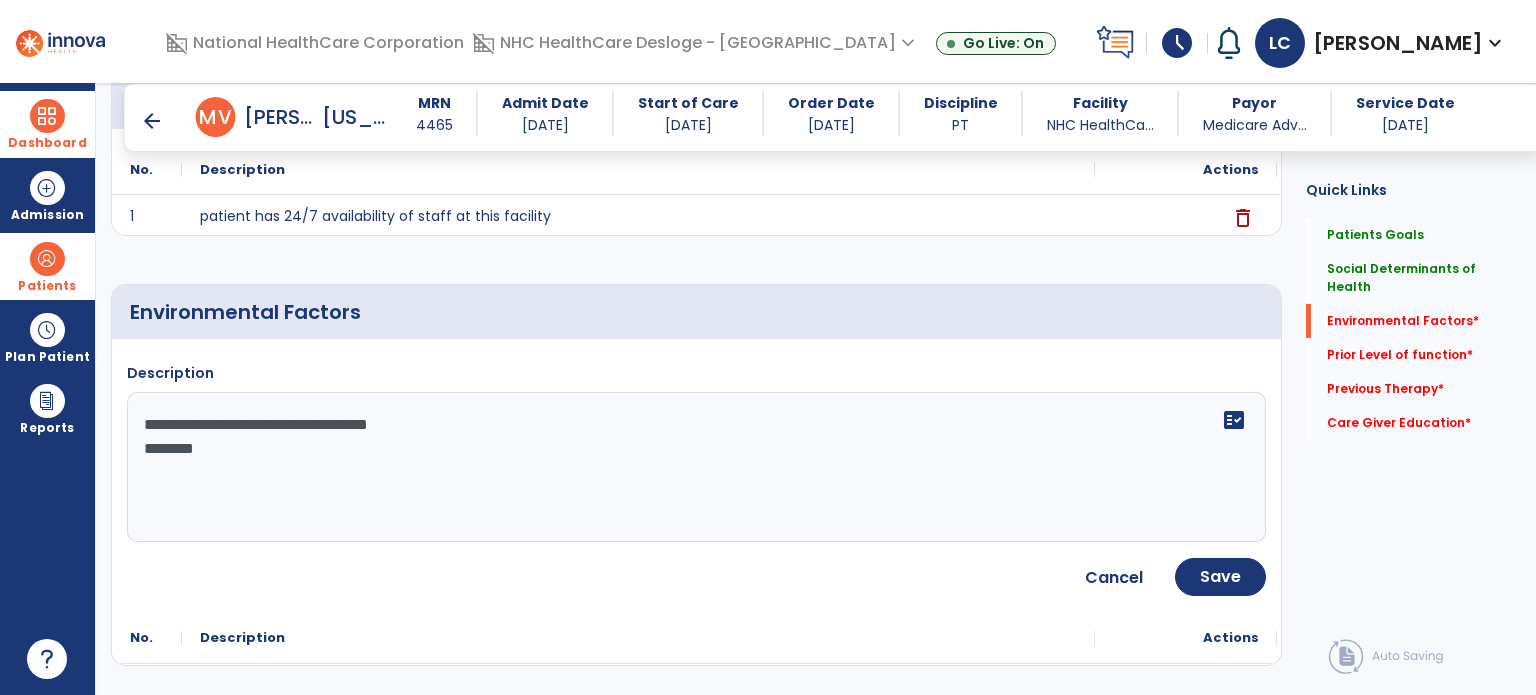 click on "**********" 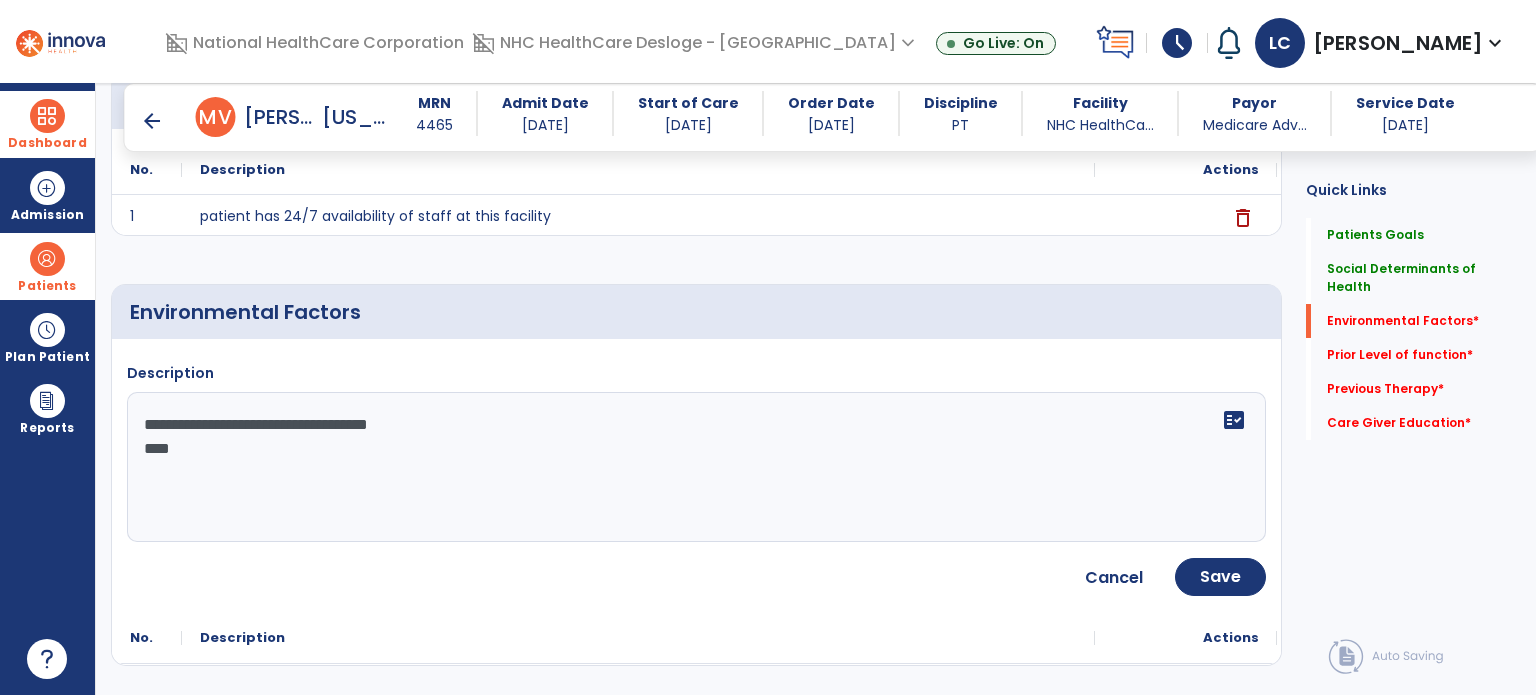 click on "**********" 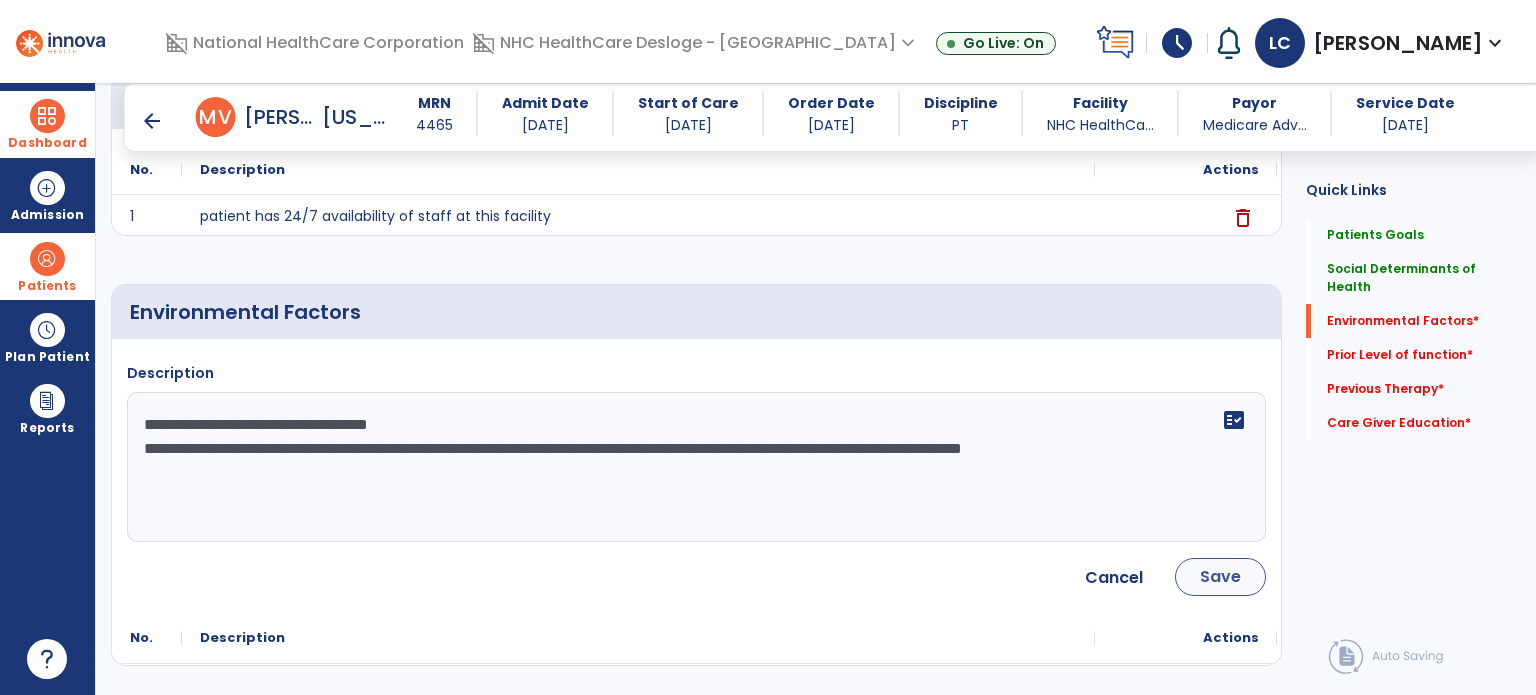 type on "**********" 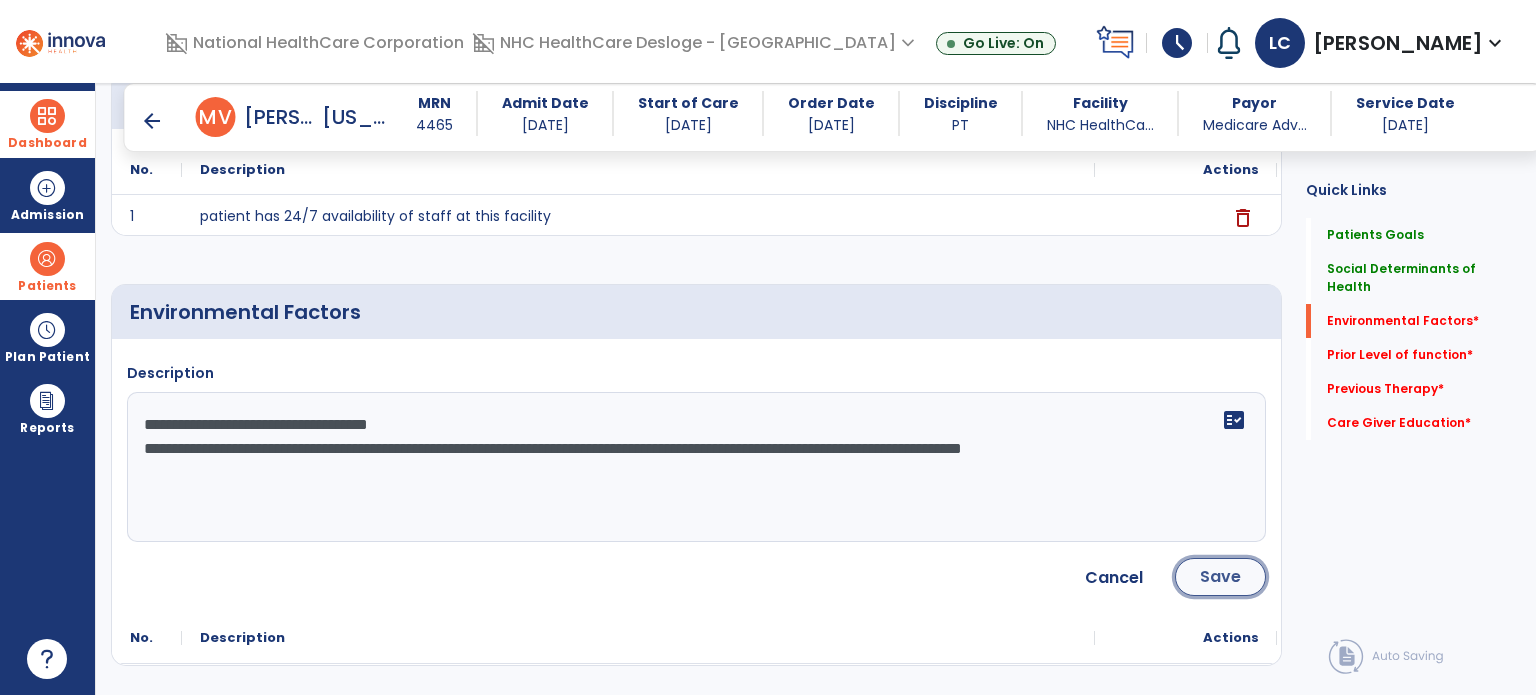 click on "Save" 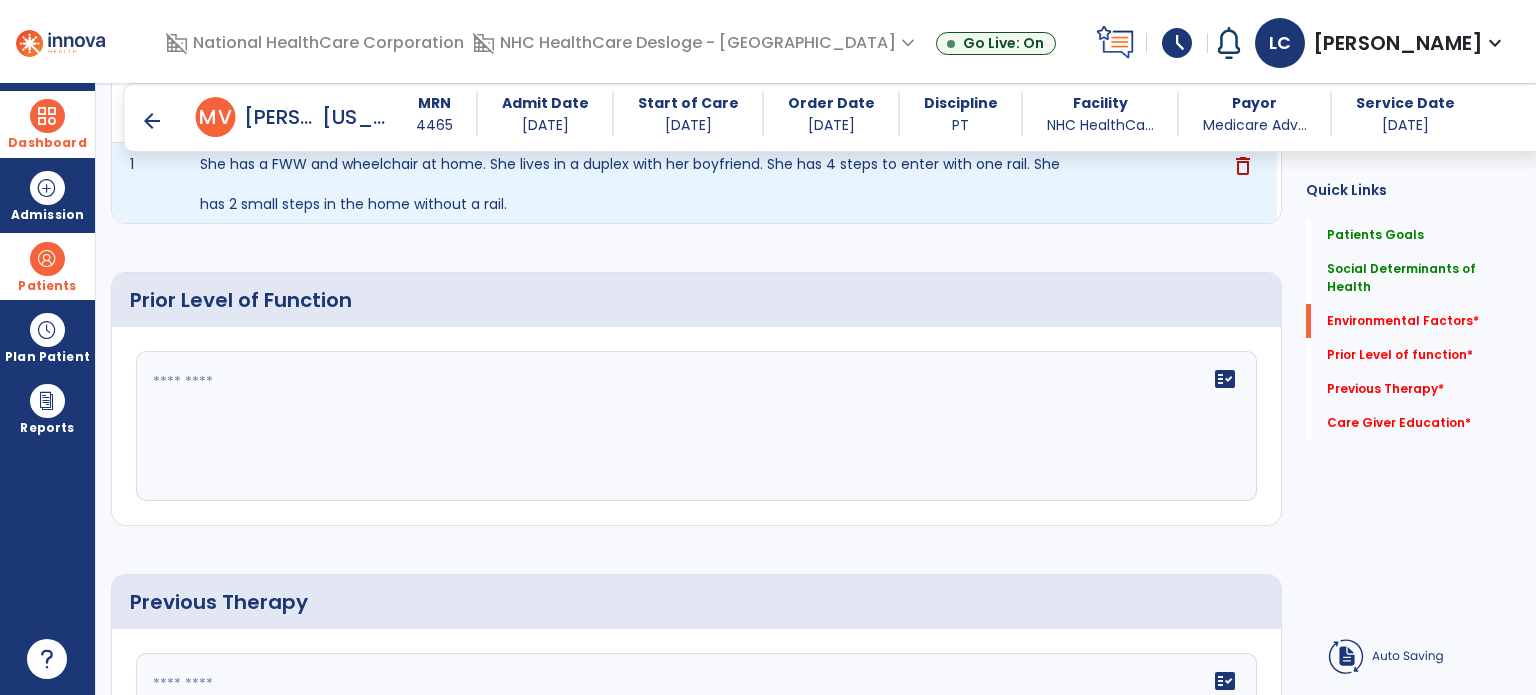 scroll, scrollTop: 734, scrollLeft: 0, axis: vertical 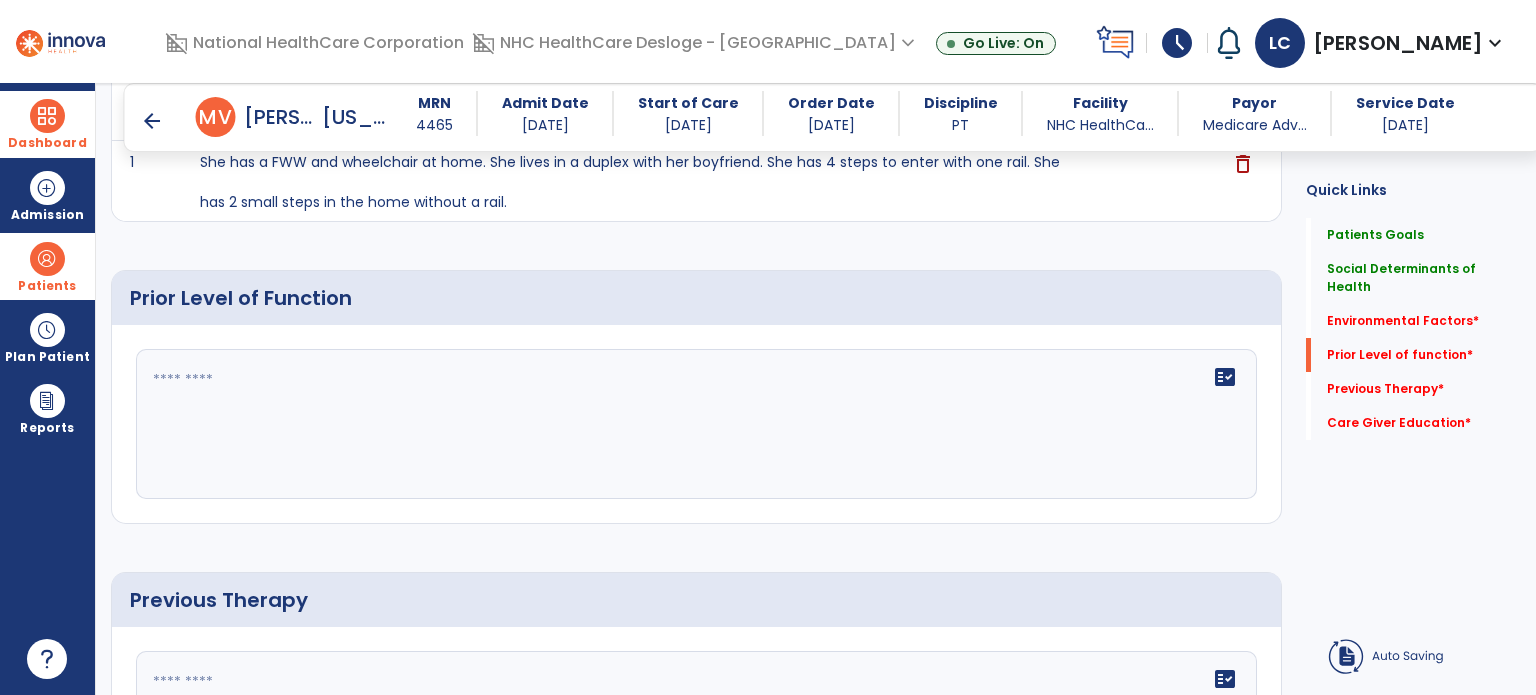 click on "fact_check" 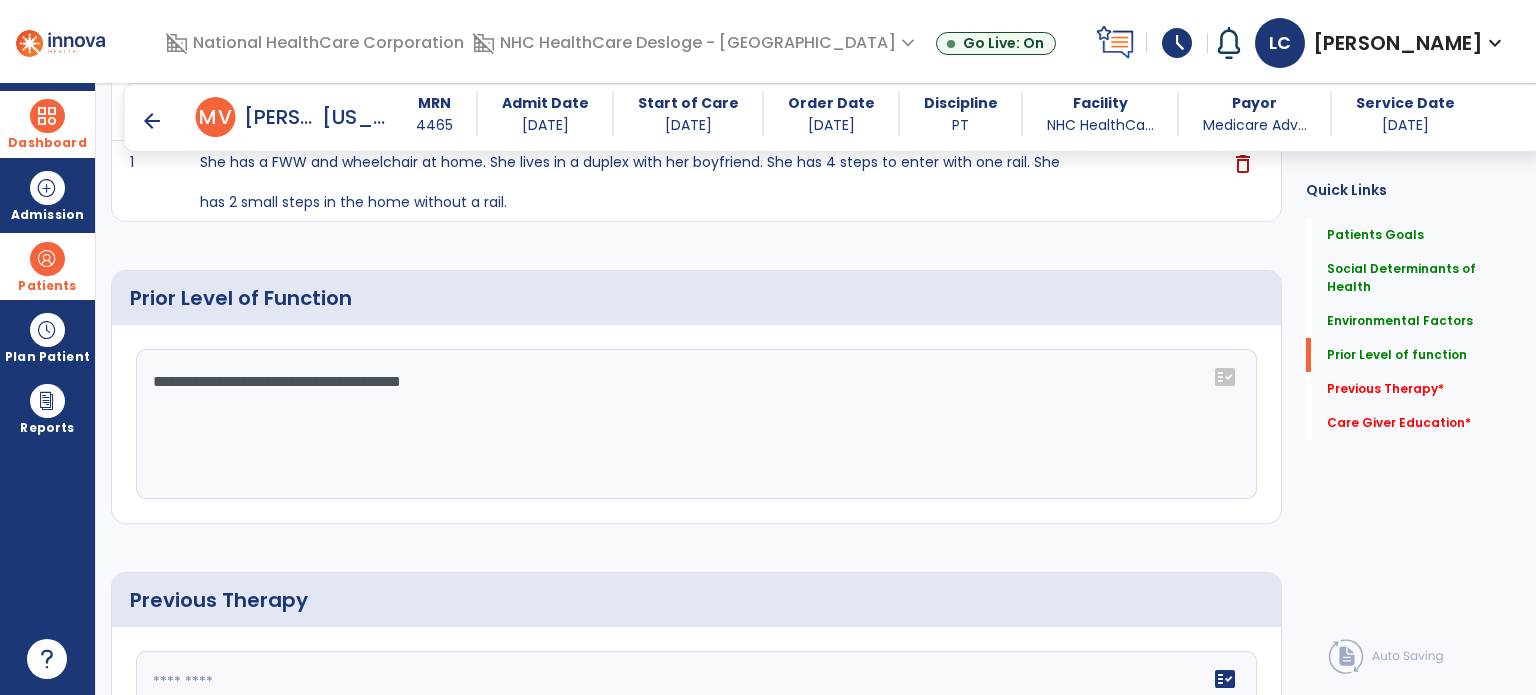 click on "**********" 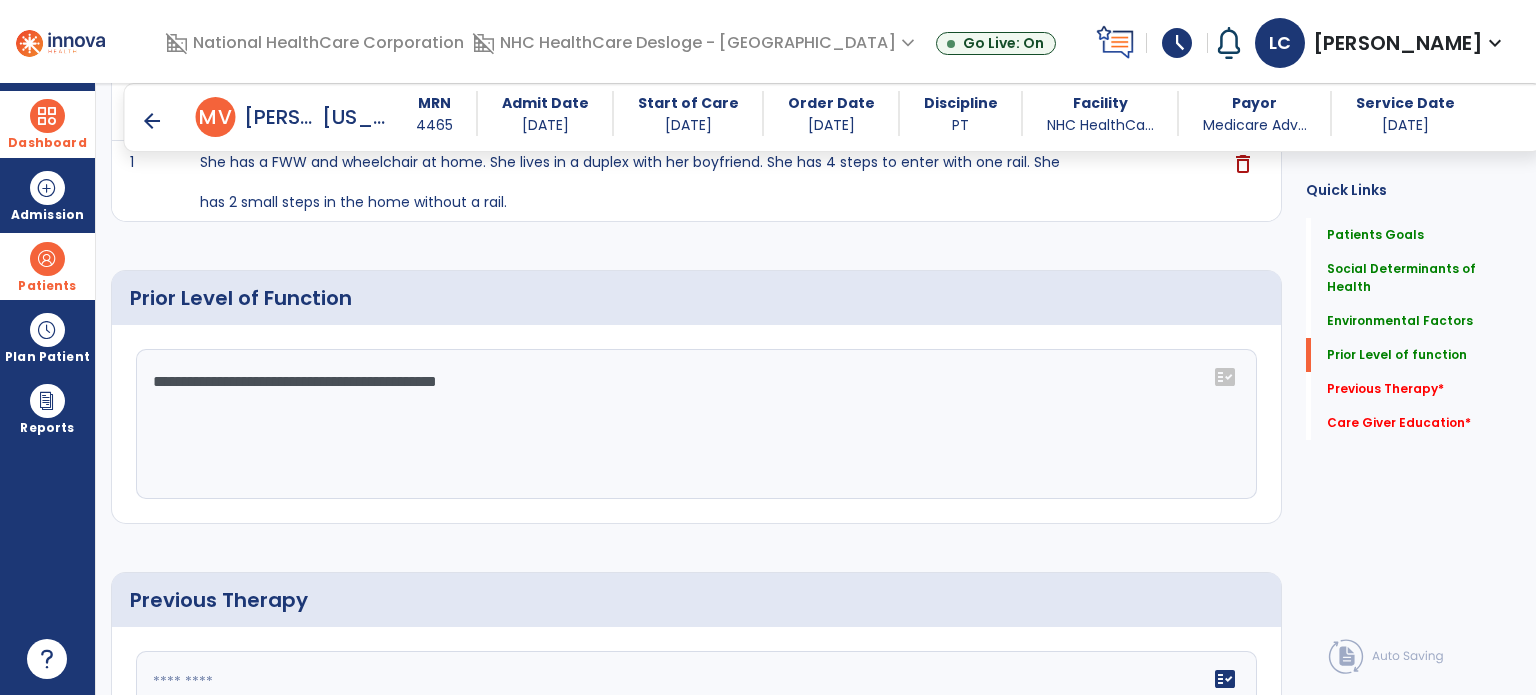 click on "**********" 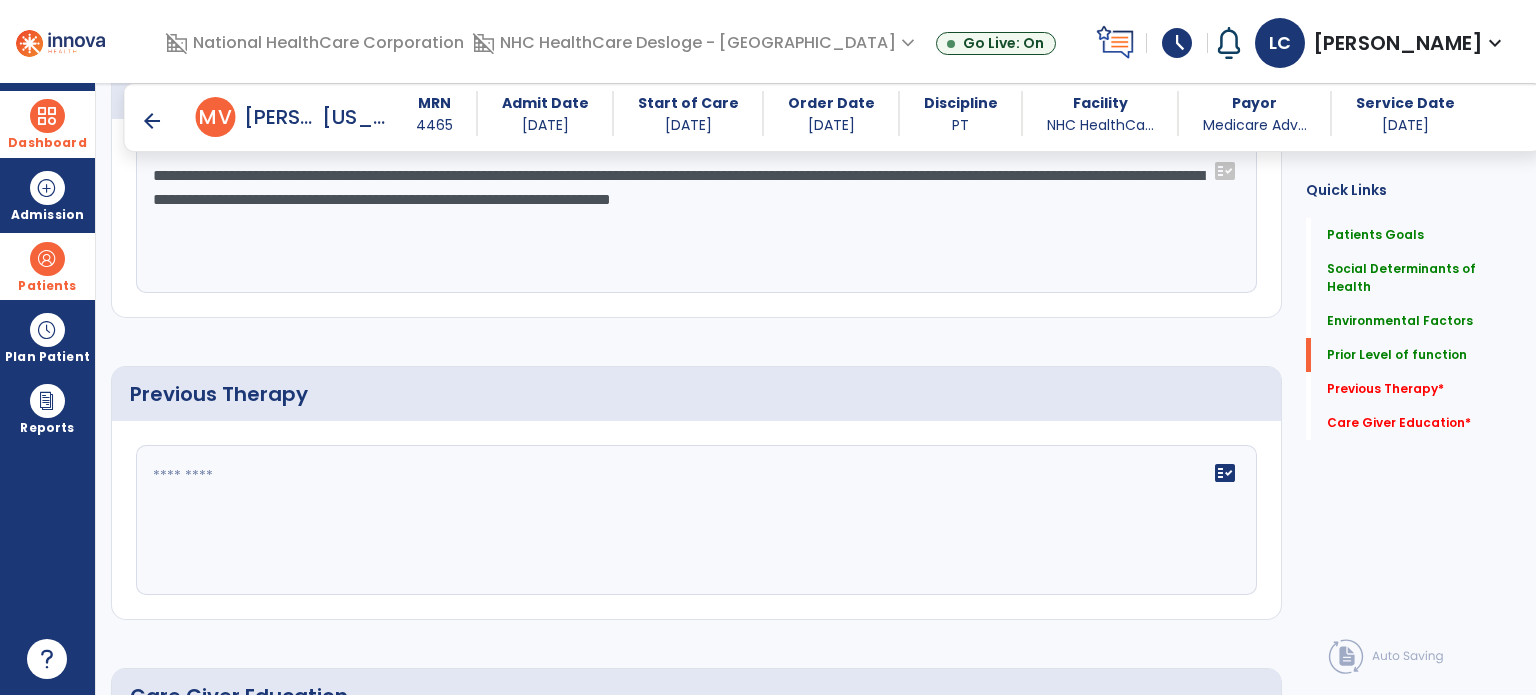 scroll, scrollTop: 946, scrollLeft: 0, axis: vertical 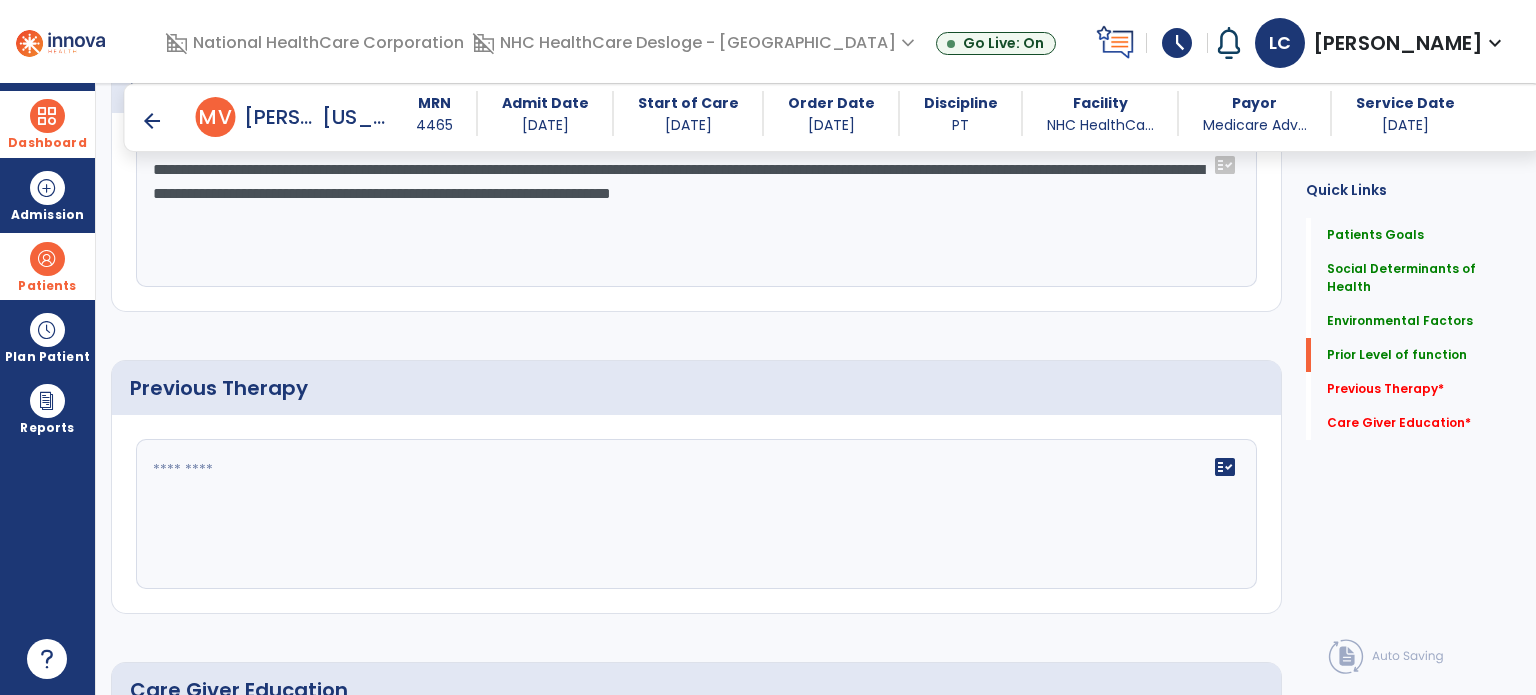type on "**********" 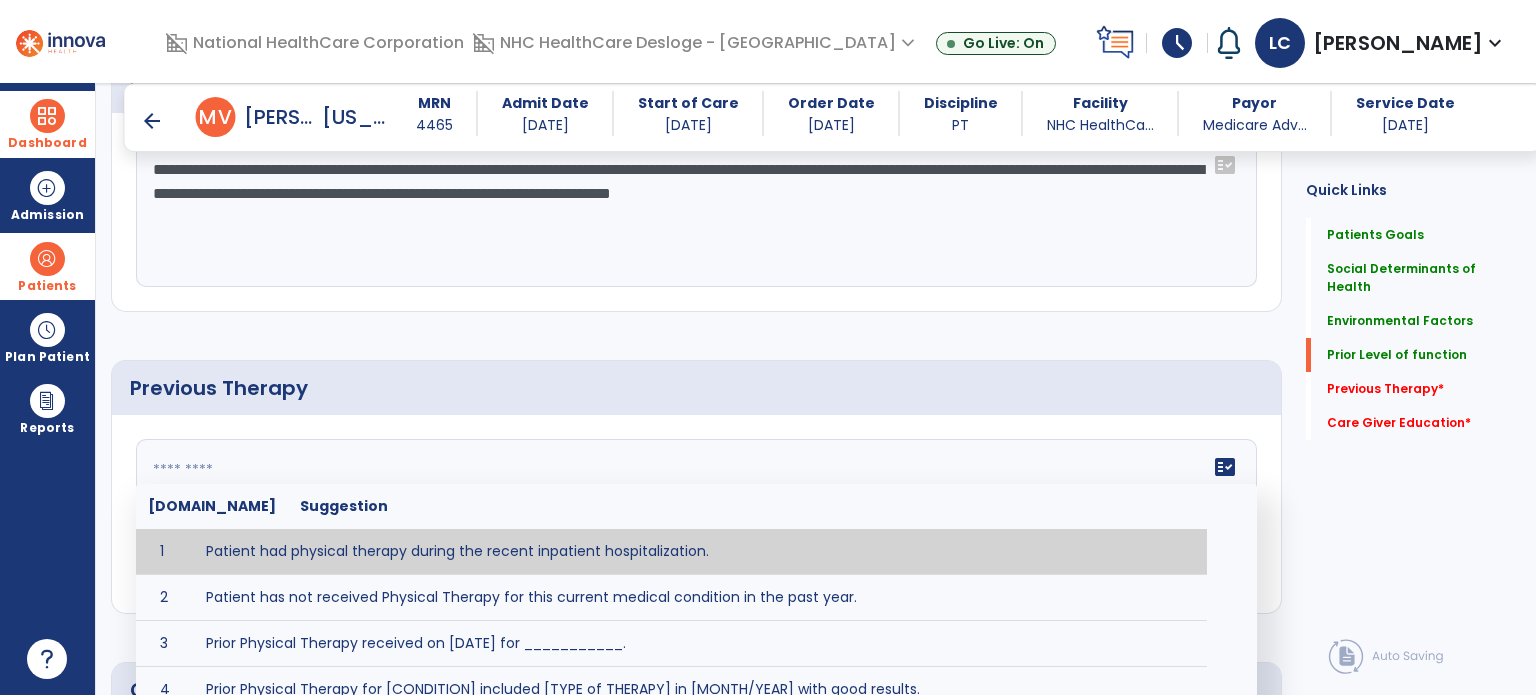click on "fact_check  [DOMAIN_NAME] Suggestion 1 Patient had physical therapy during the recent inpatient hospitalization. 2 Patient has not received Physical Therapy for this current medical condition in the past year. 3 Prior Physical Therapy received on [DATE] for ___________. 4 Prior Physical Therapy for [CONDITION] included [TYPE of THERAPY] in [MONTH/YEAR] with good results. 5 Patient has not received Physical Therapy for this current medical condition in the past year and had yet to achieve LTGs prior to being hospitalized. 6 Prior to this recent hospitalization, the patient had been on therapy case load for [TIME]and was still working to achieve LTGs before being hospitalized." 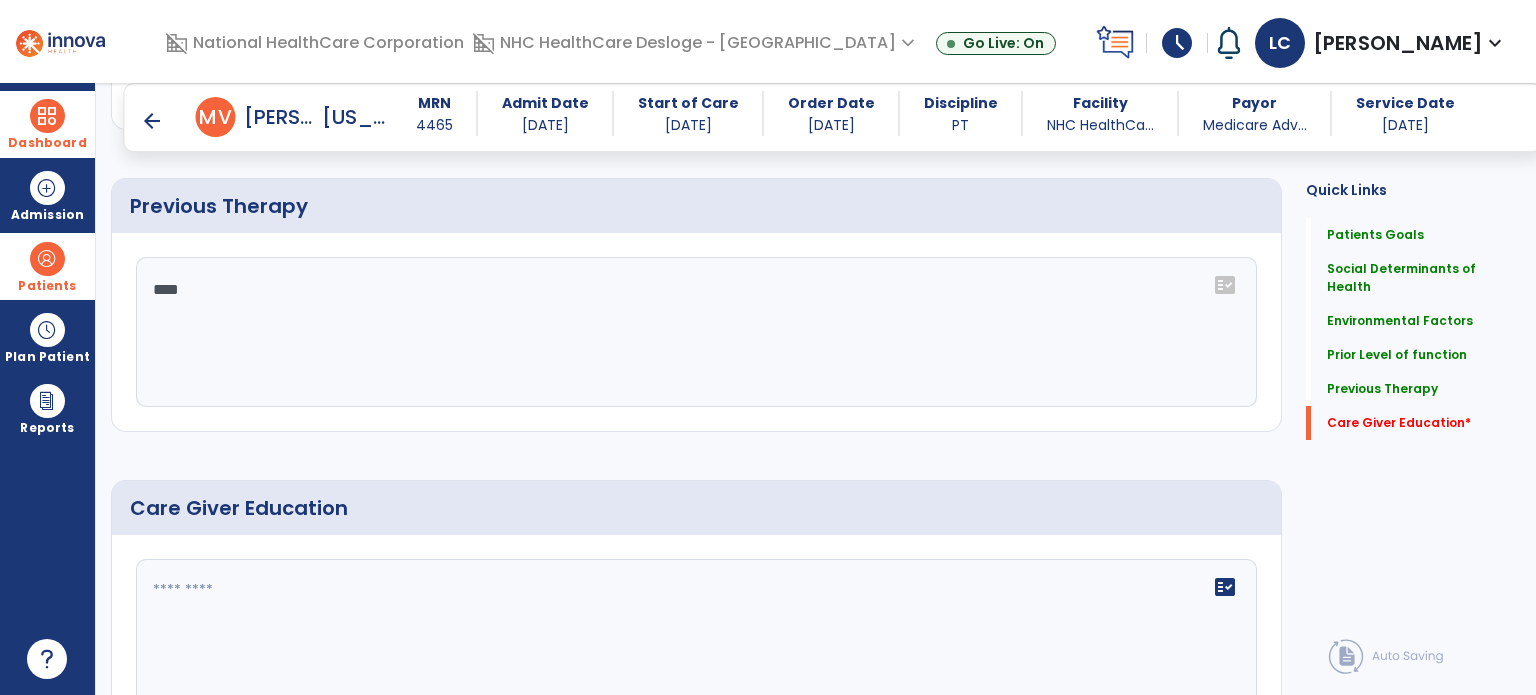 scroll, scrollTop: 1232, scrollLeft: 0, axis: vertical 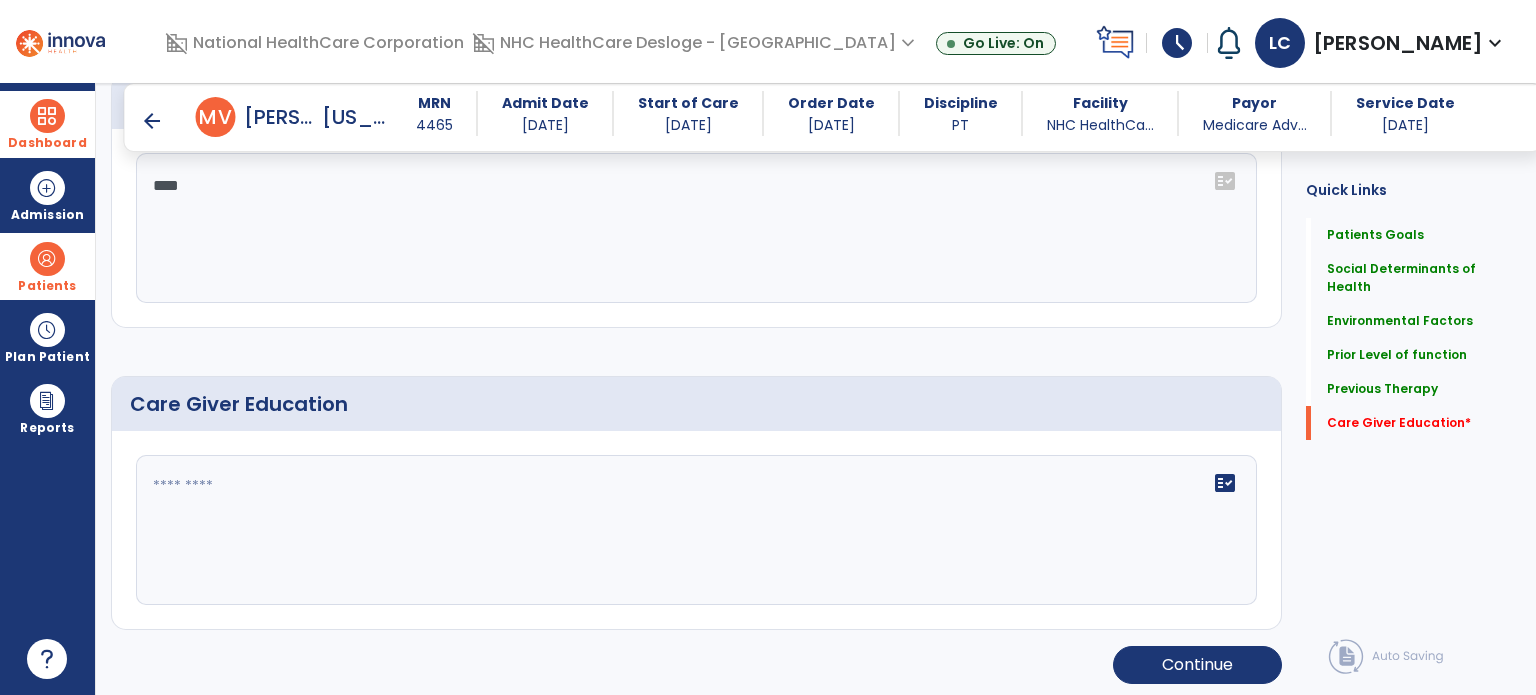 type on "****" 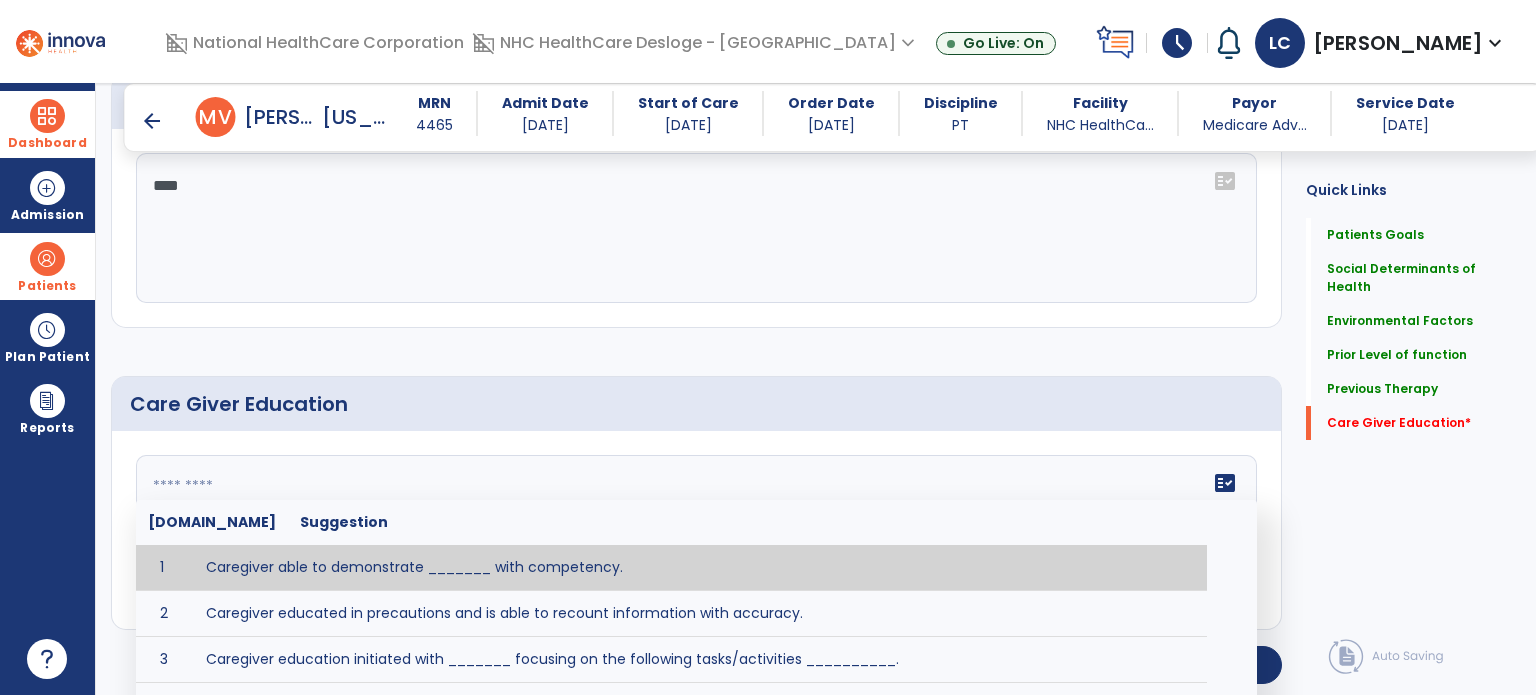 click on "fact_check  [DOMAIN_NAME] Suggestion 1 Caregiver able to demonstrate _______ with competency. 2 Caregiver educated in precautions and is able to recount information with accuracy. 3 Caregiver education initiated with _______ focusing on the following tasks/activities __________. 4 Home exercise program initiated with caregiver focusing on __________. 5 Patient educated in precautions and is able to recount information with [VALUE]% accuracy." 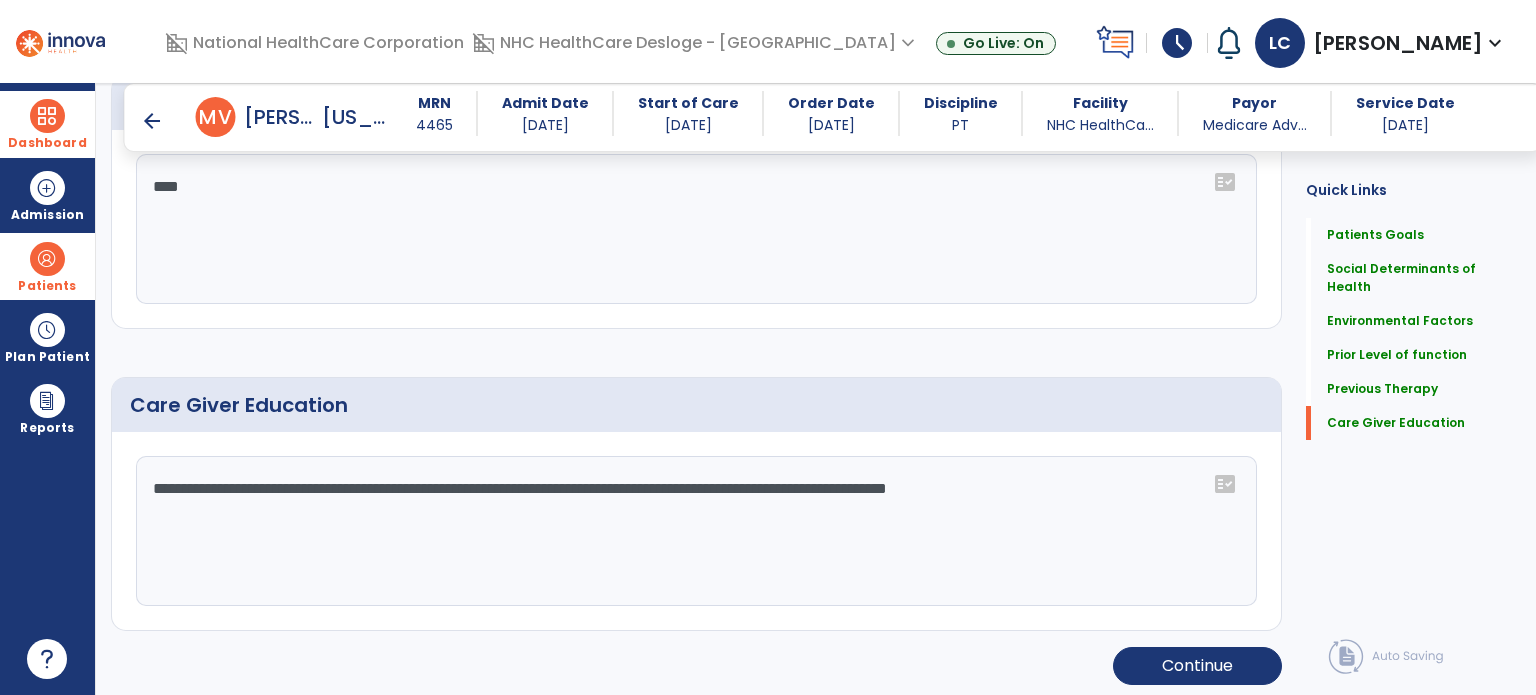 scroll, scrollTop: 1232, scrollLeft: 0, axis: vertical 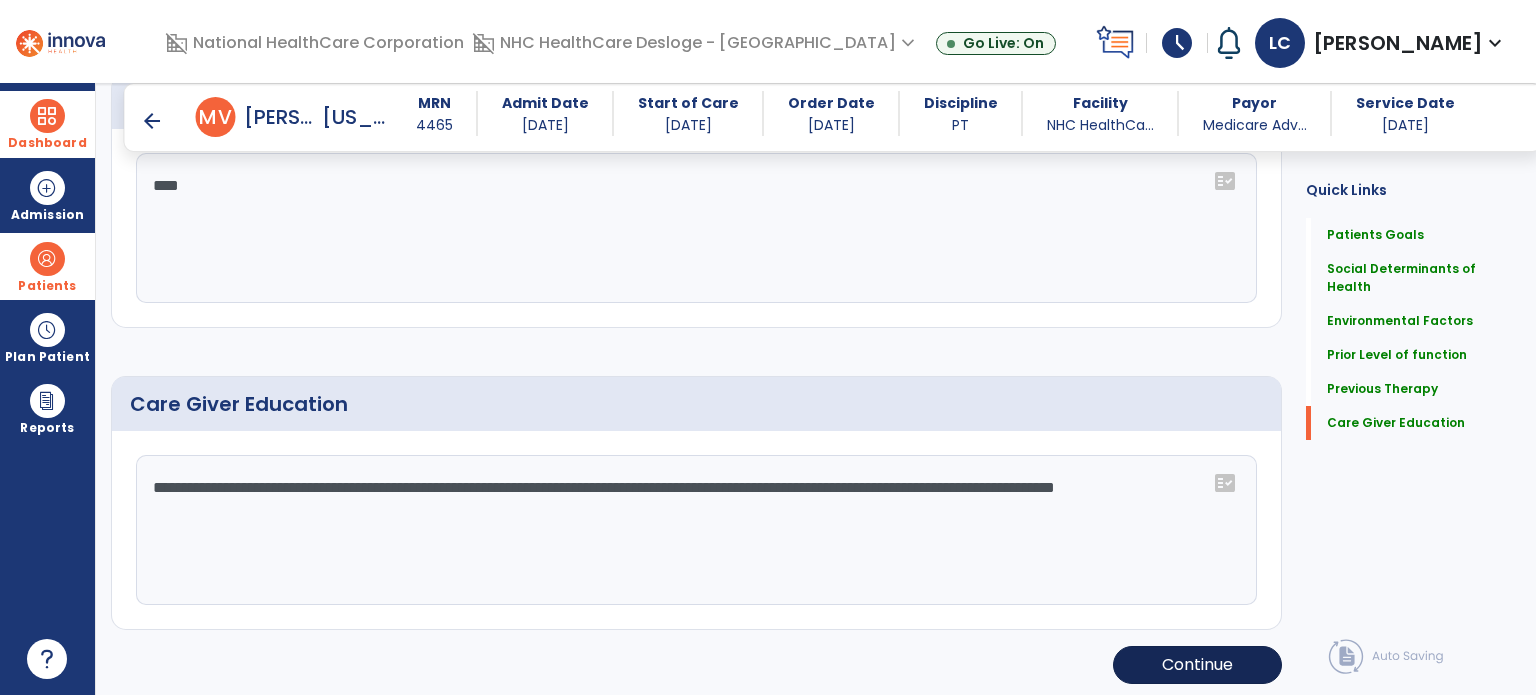 type on "**********" 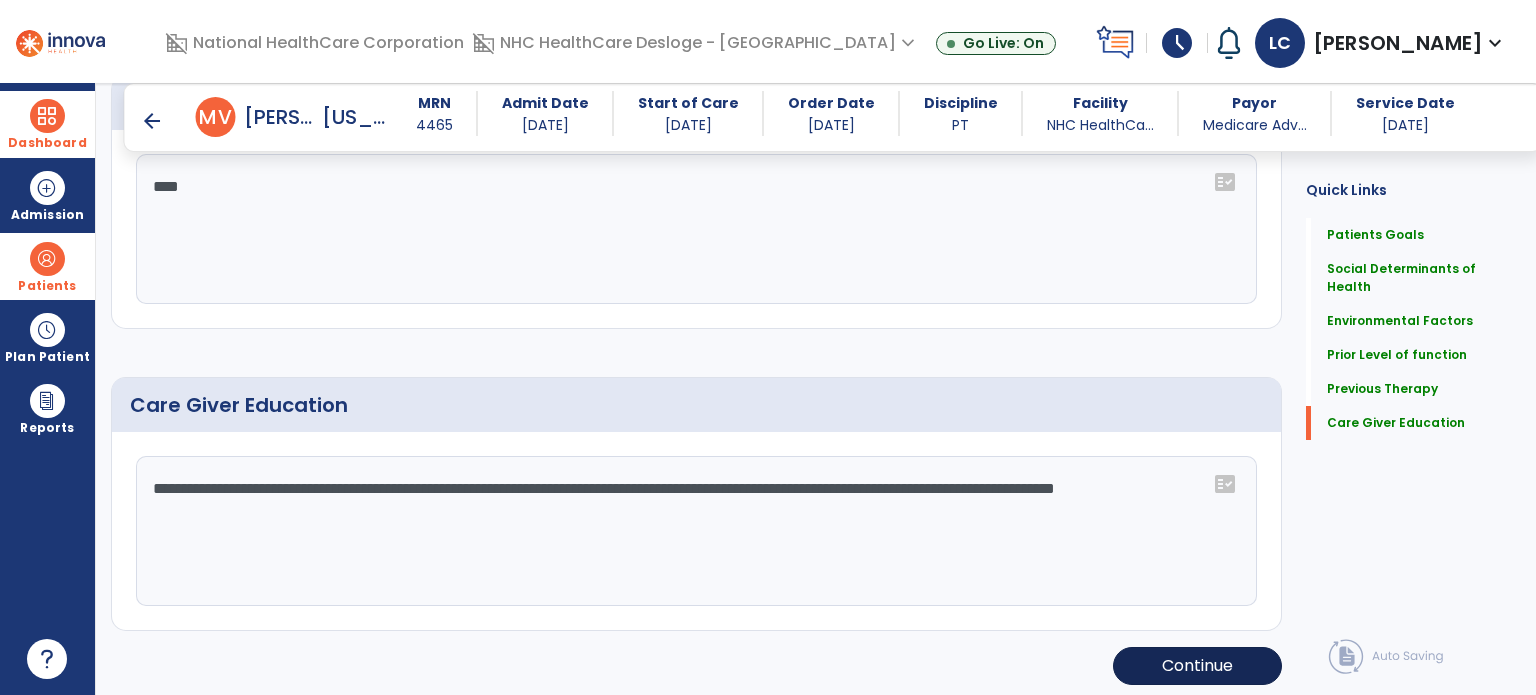 click on "Continue" 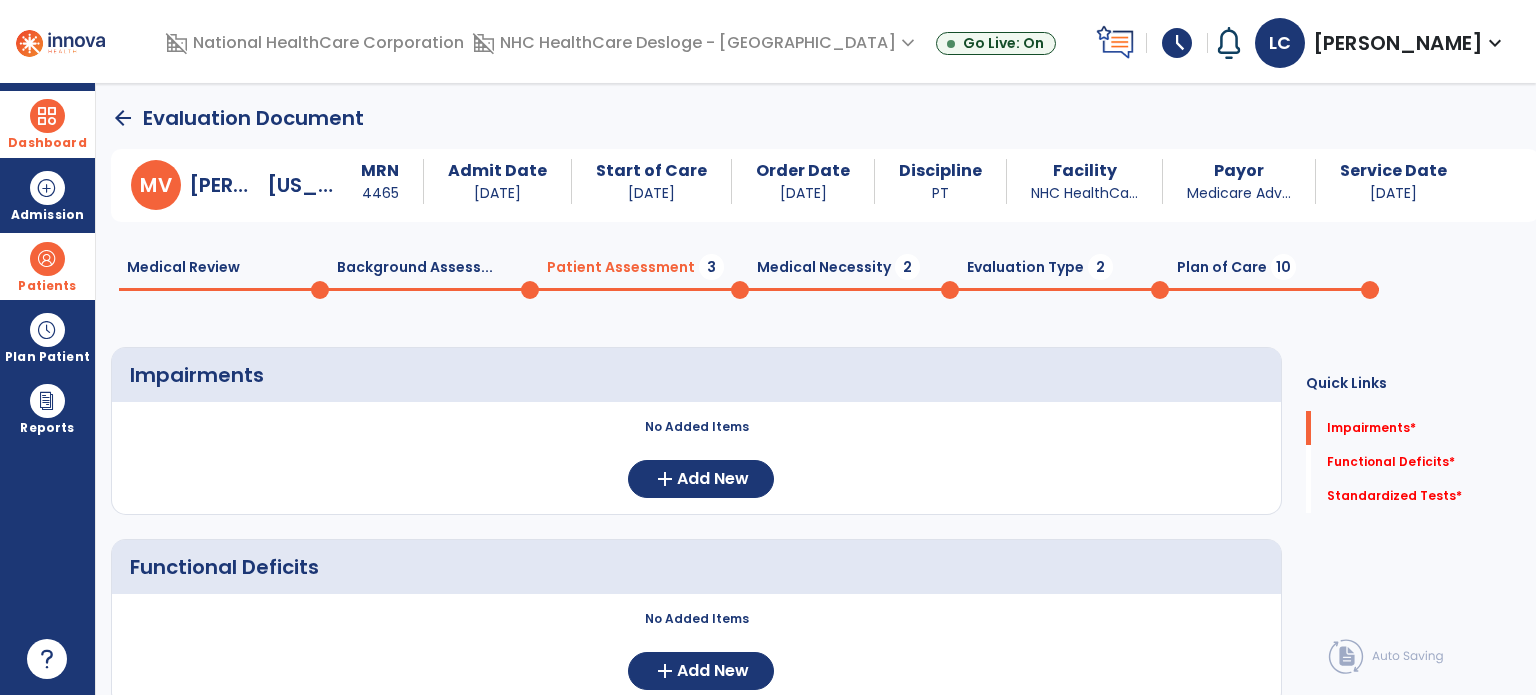 scroll, scrollTop: 0, scrollLeft: 0, axis: both 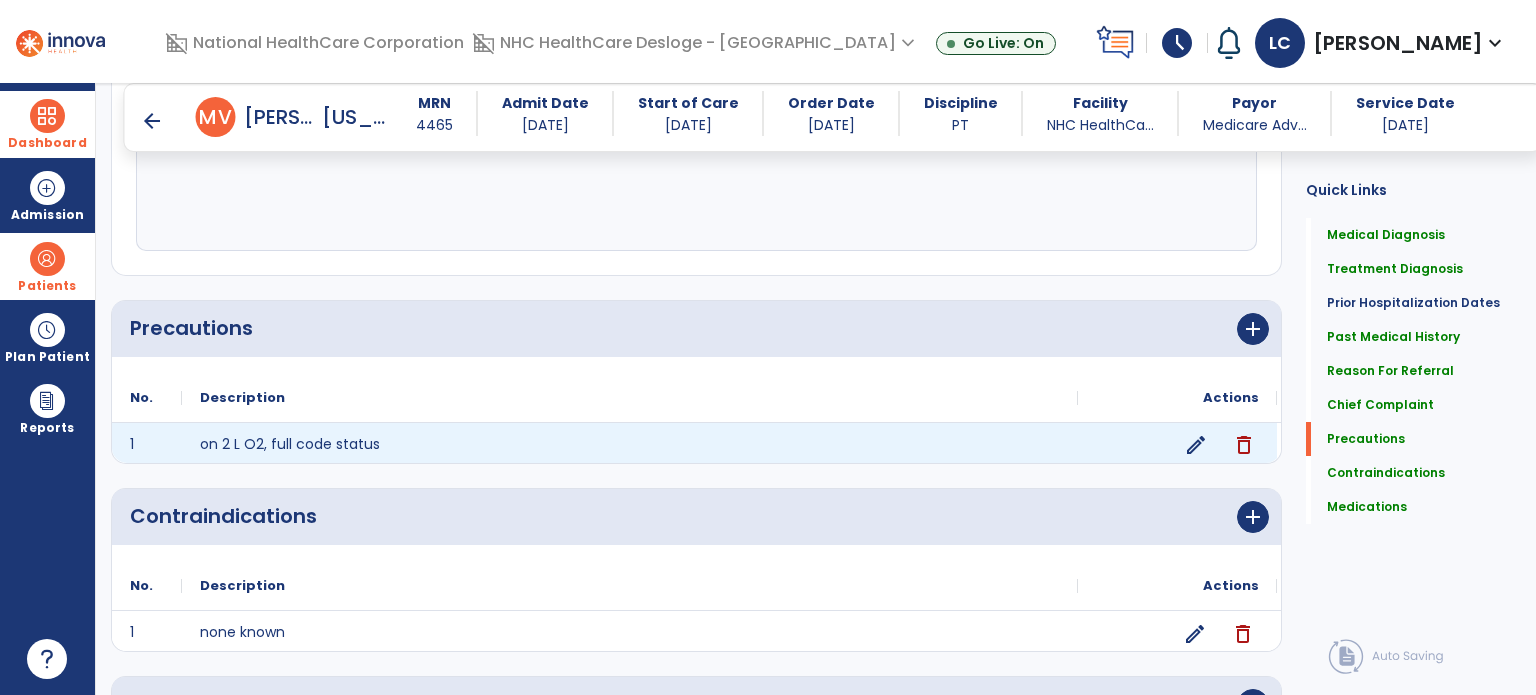 click on "edit" 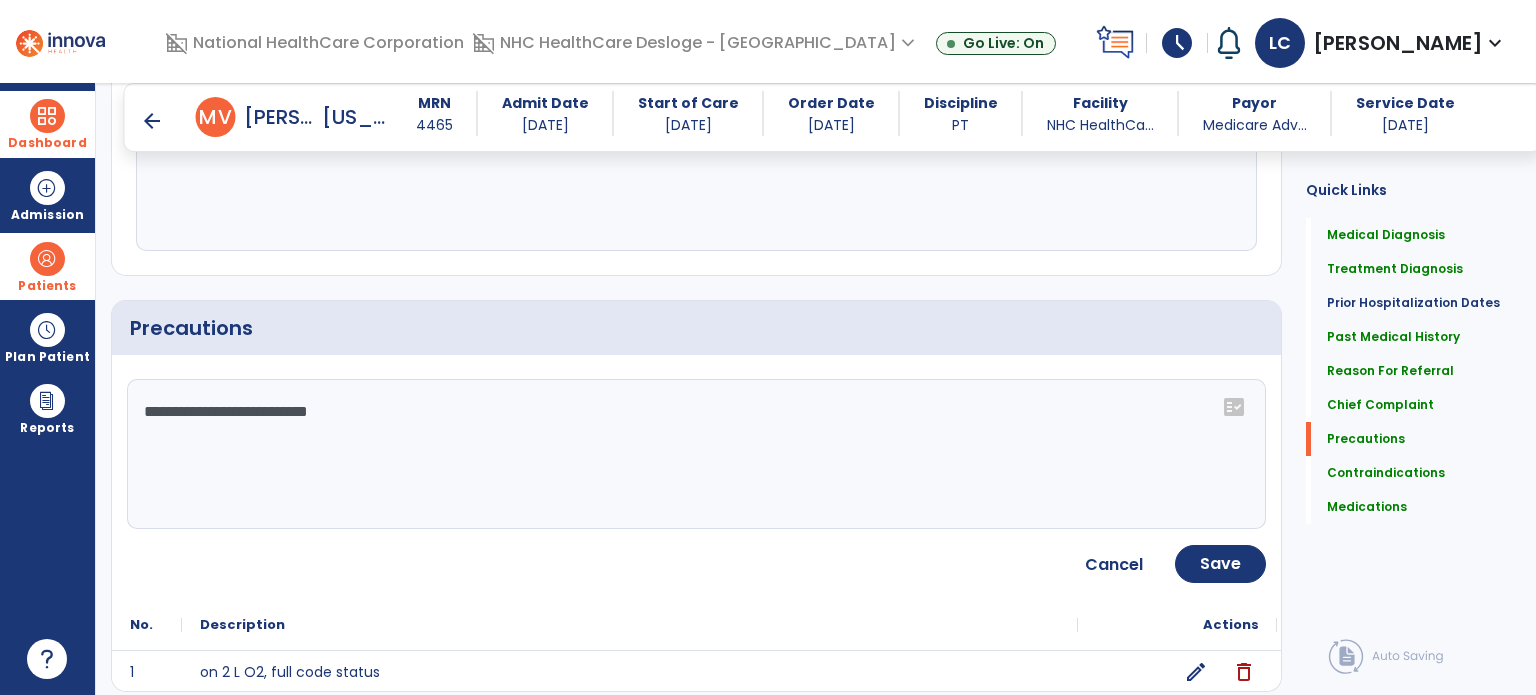 click on "**********" 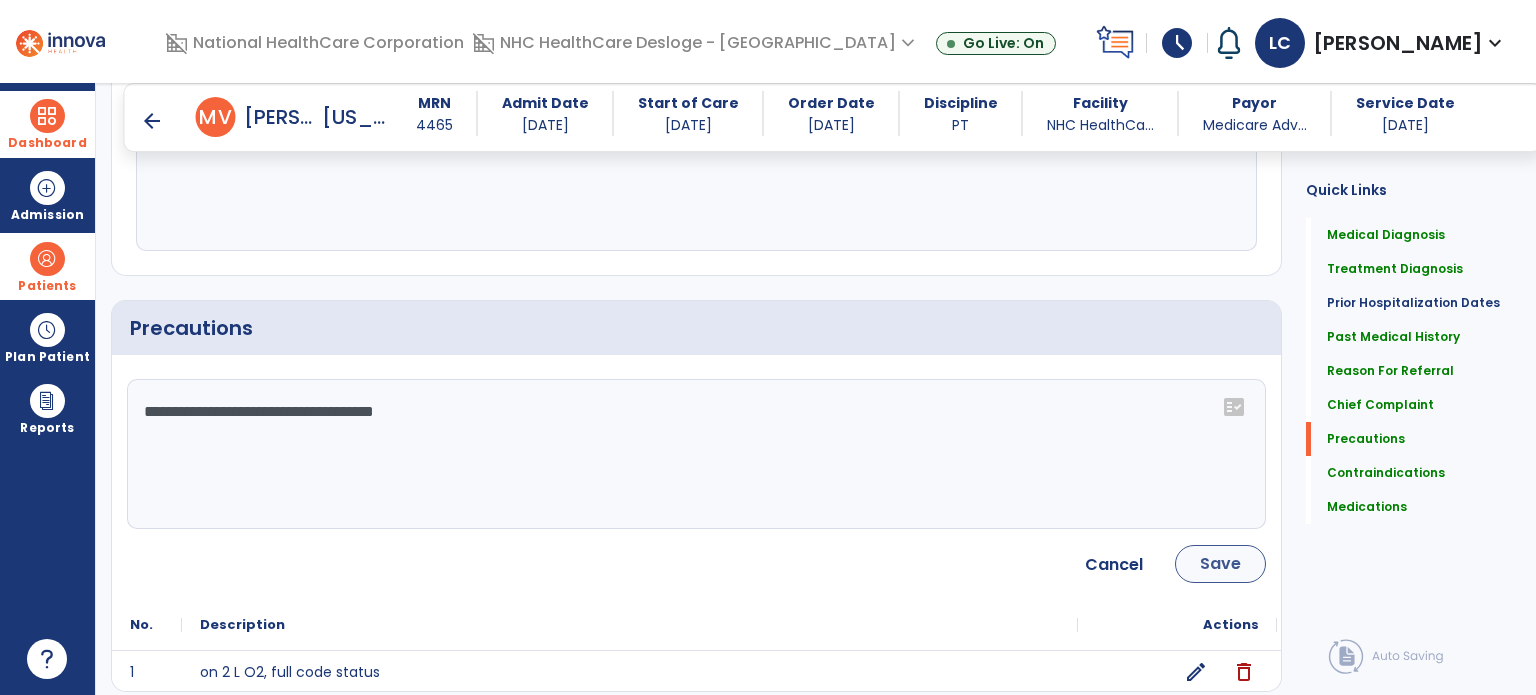 type on "**********" 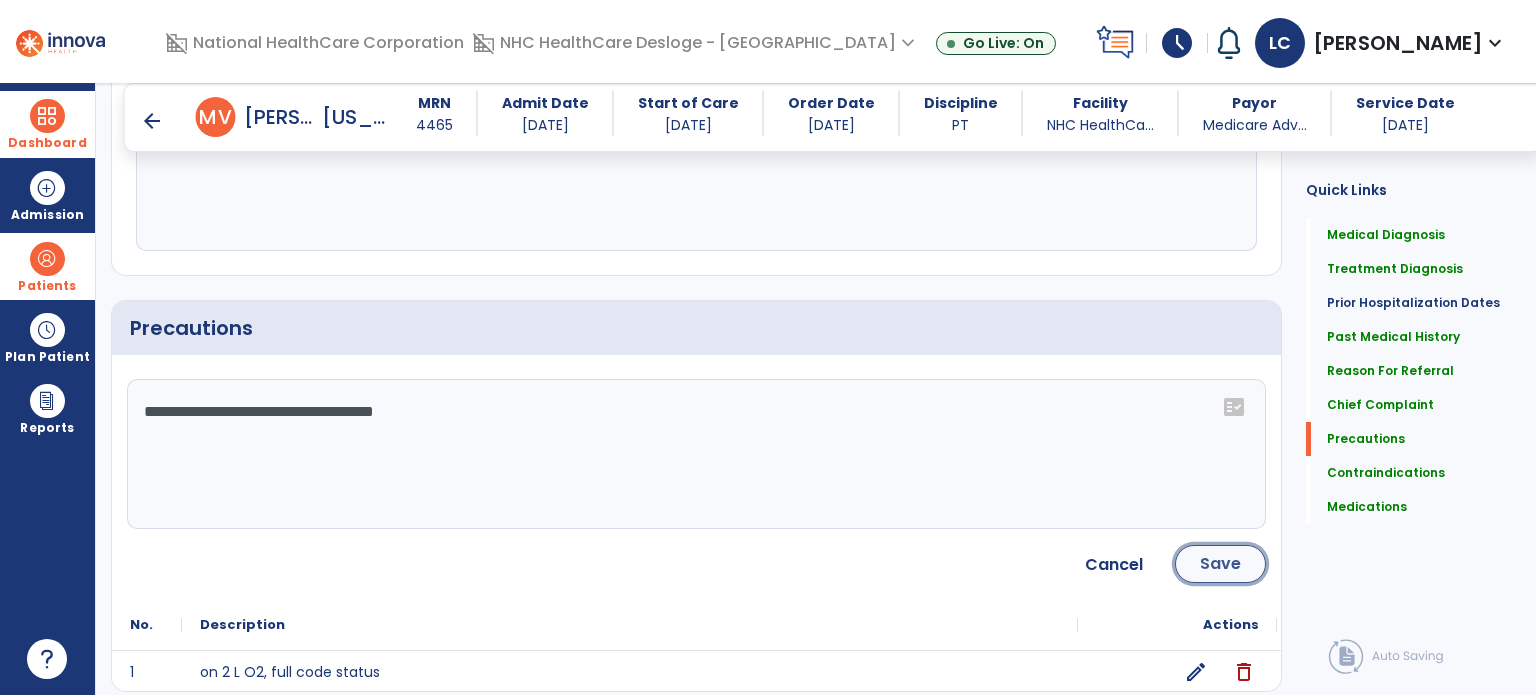 click on "Save" 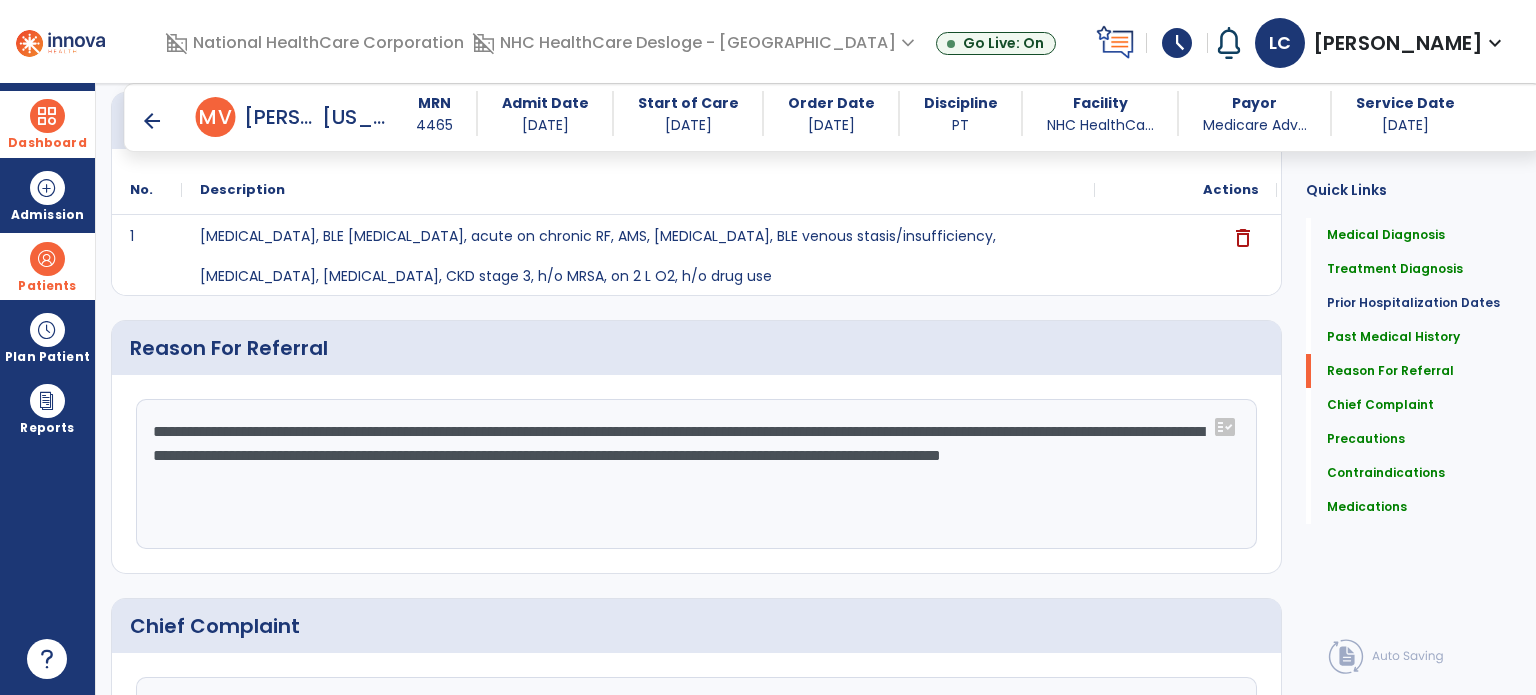 scroll, scrollTop: 0, scrollLeft: 0, axis: both 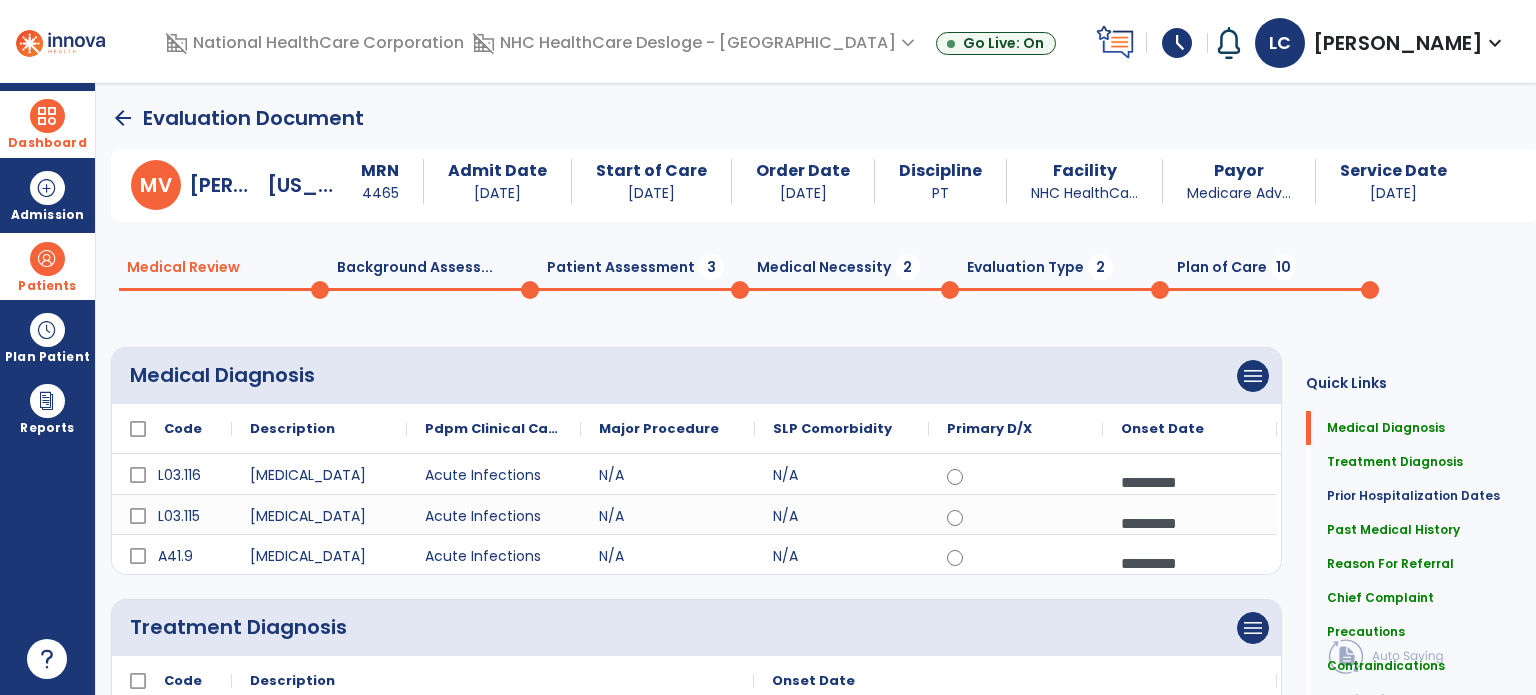 click on "Patient Assessment  3" 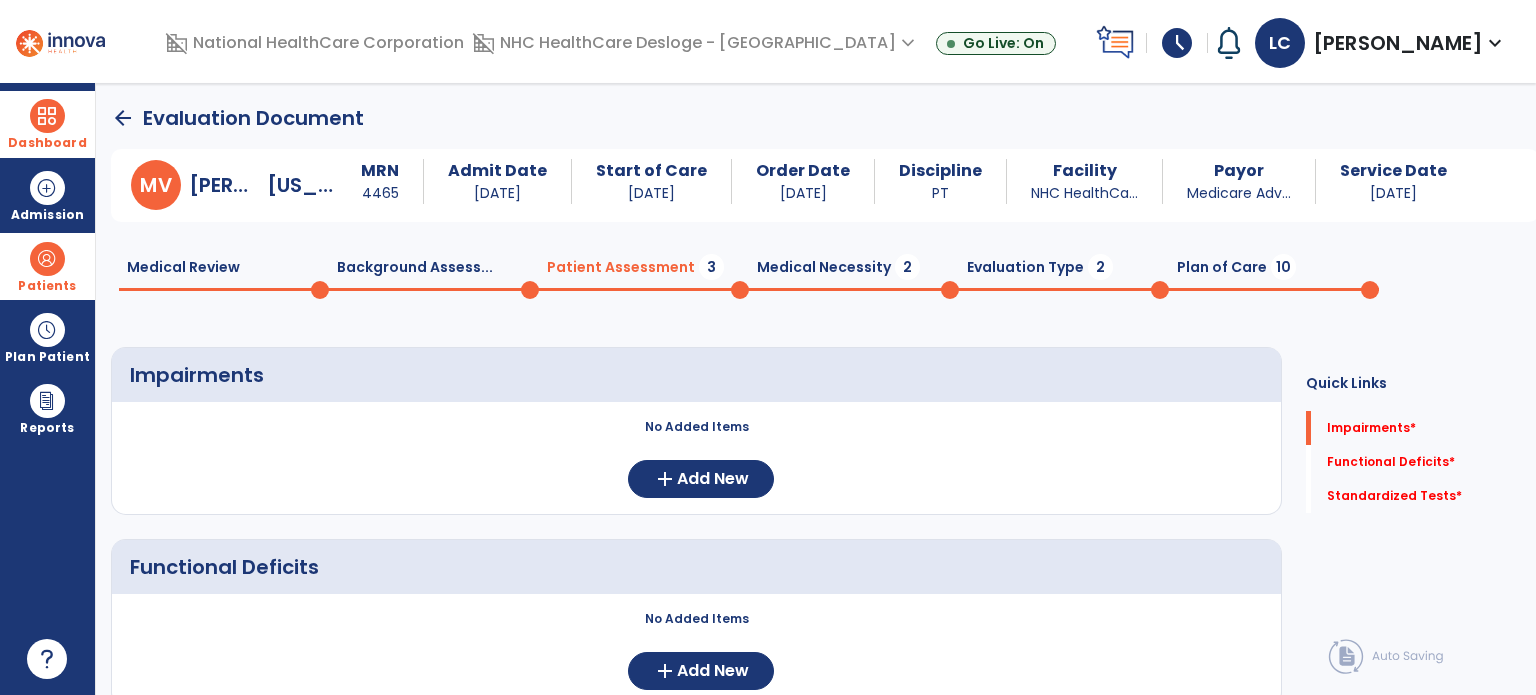 click on "Background Assess...  0" 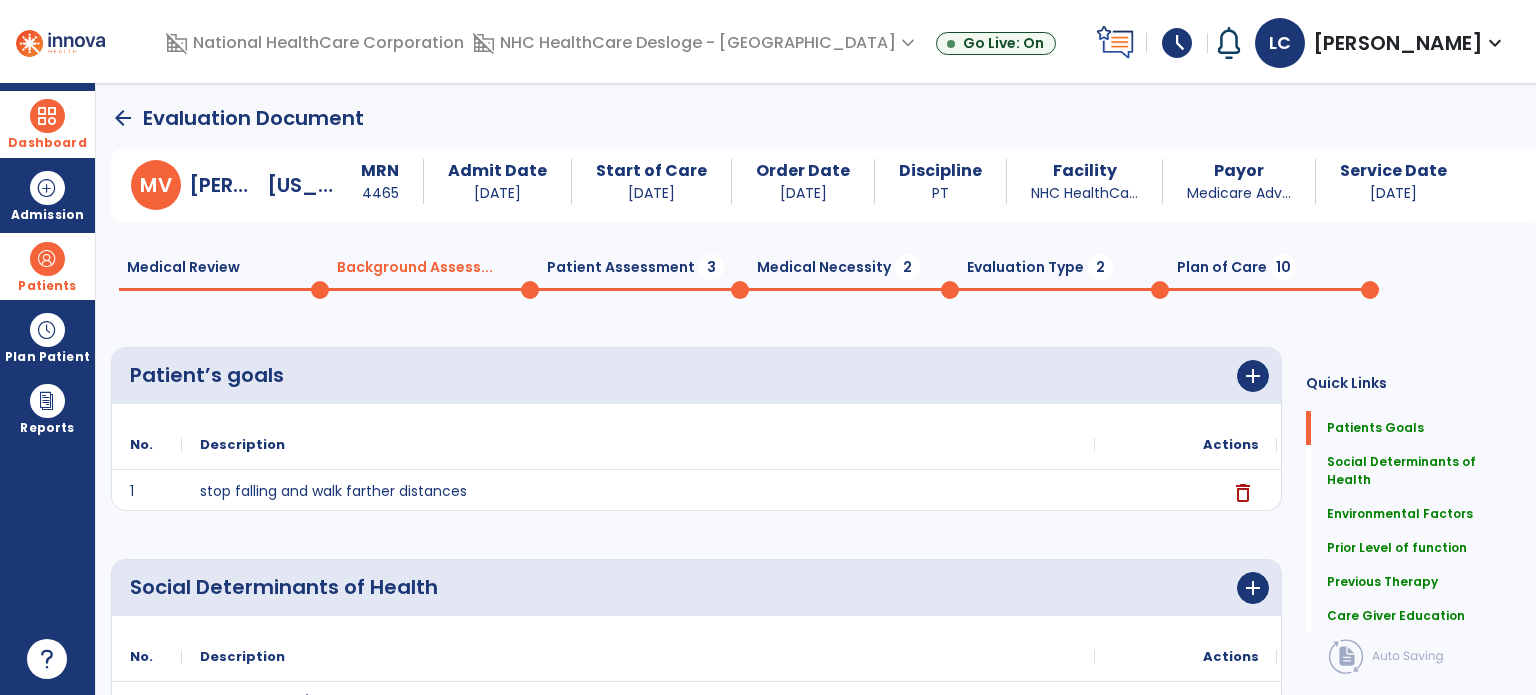 click on "Patient Assessment  3" 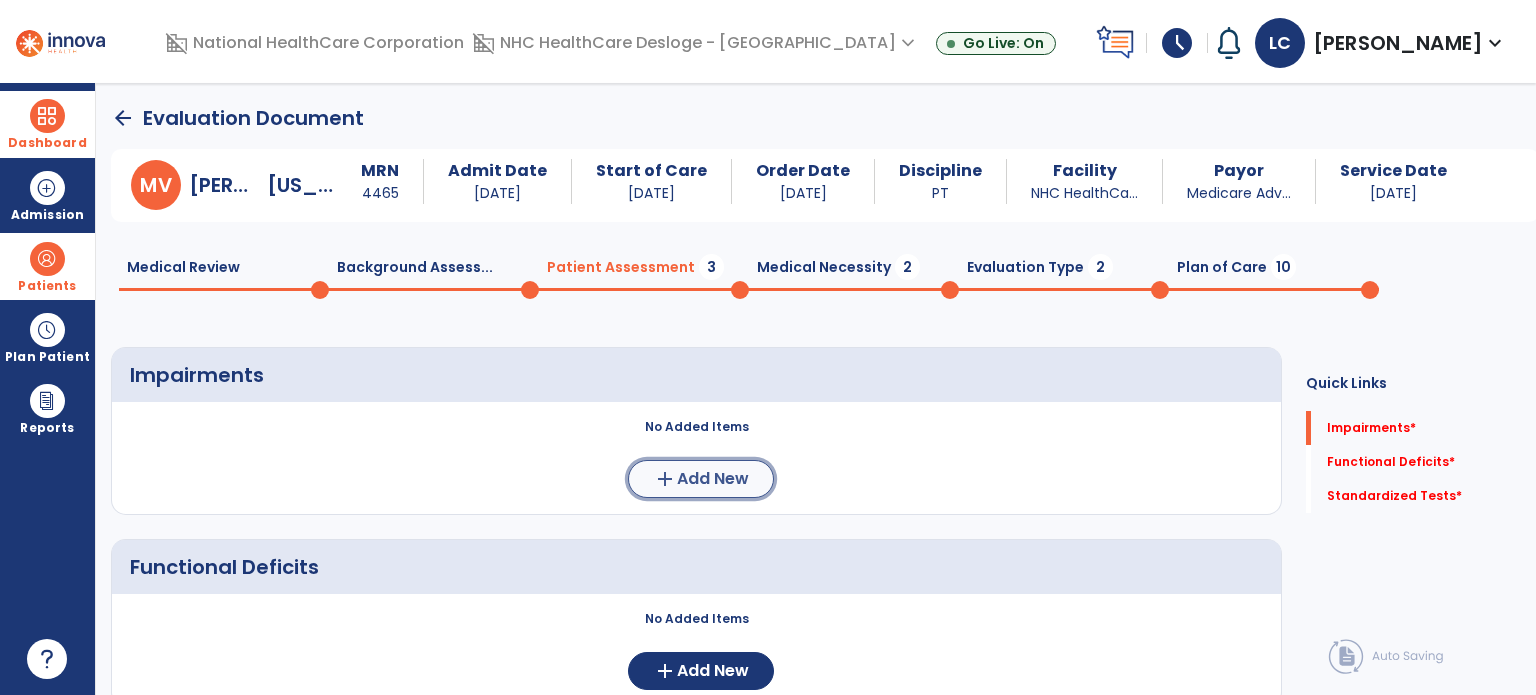click on "Add New" 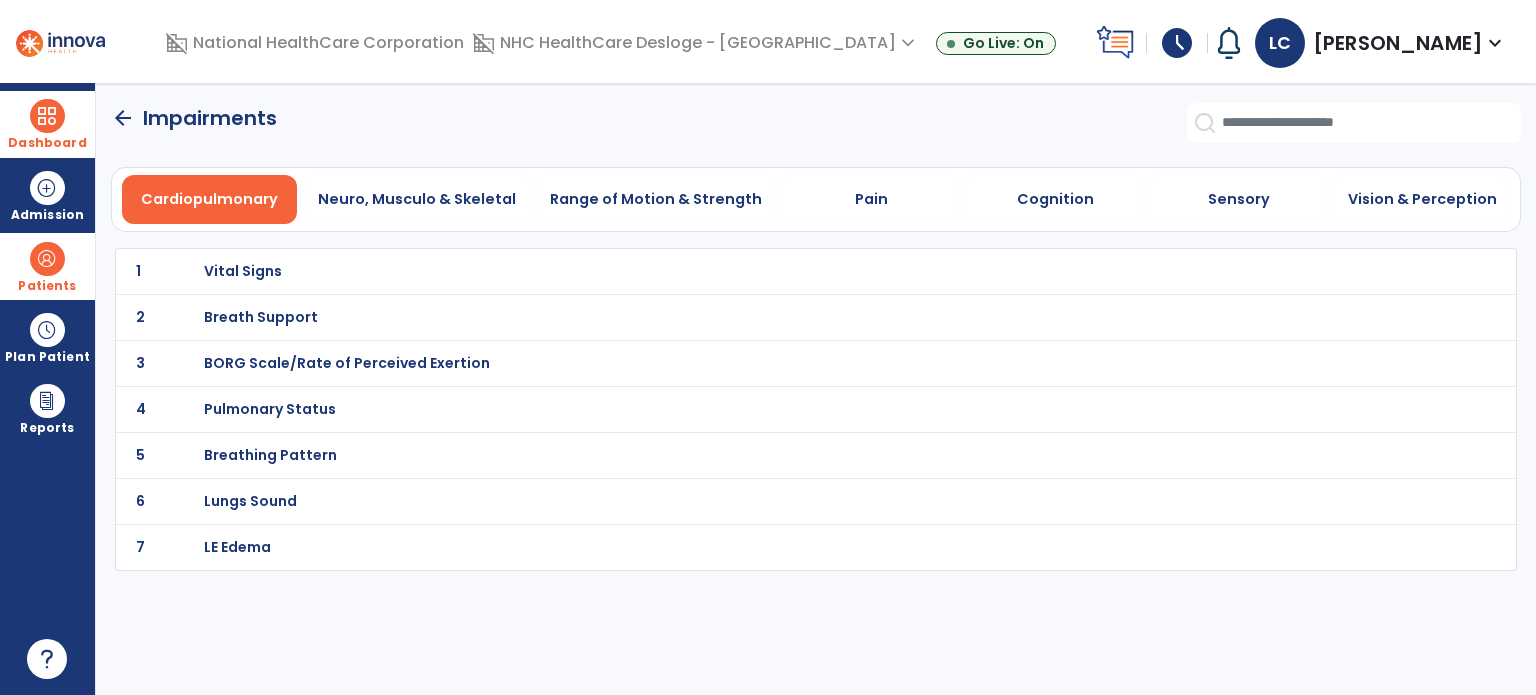 click on "Vital Signs" at bounding box center (243, 271) 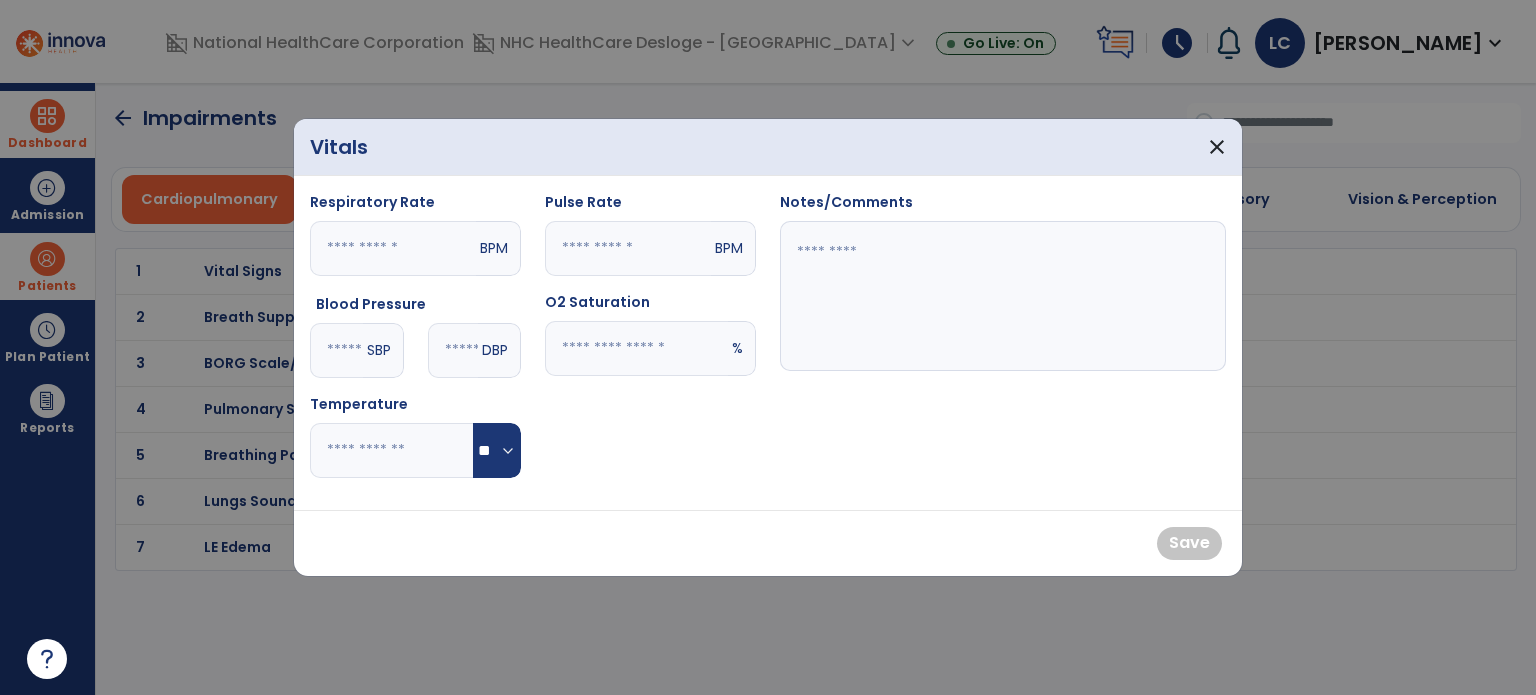 click at bounding box center [628, 248] 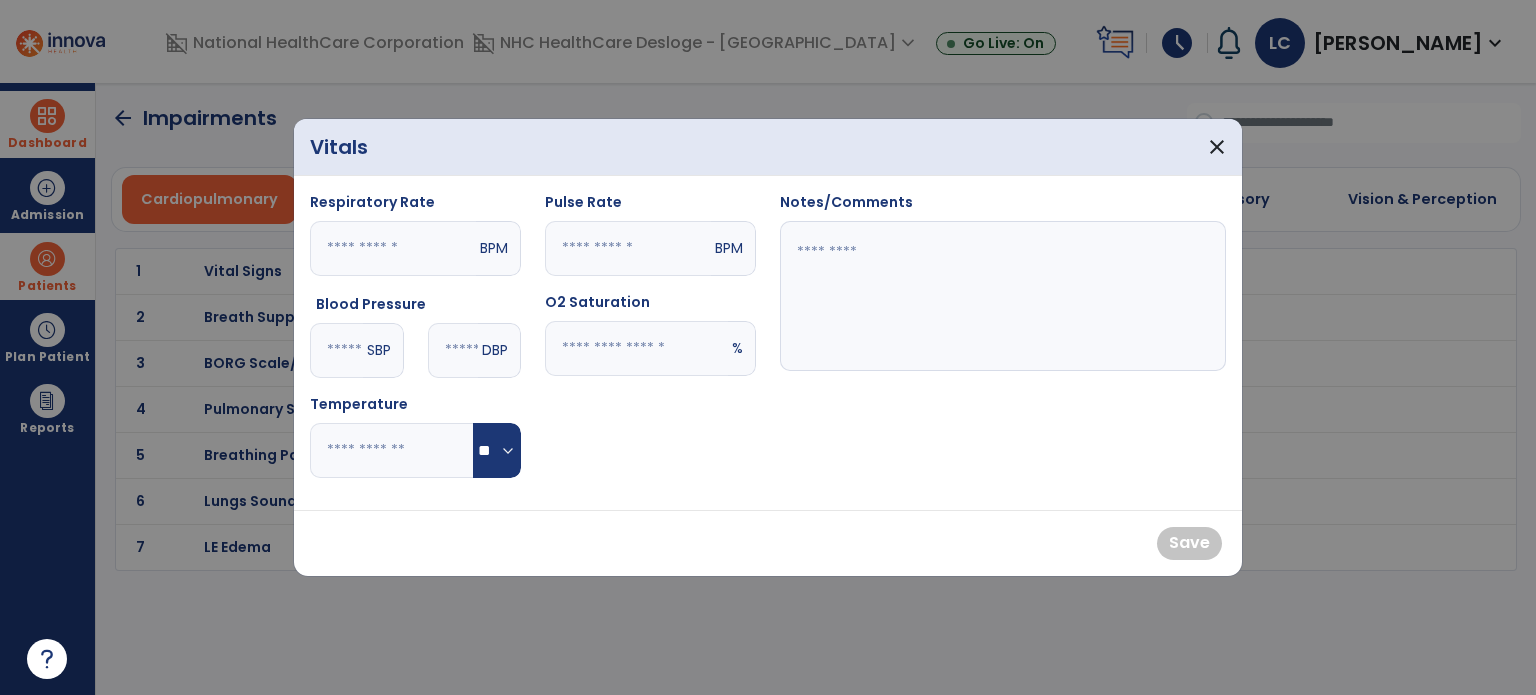 click at bounding box center (636, 348) 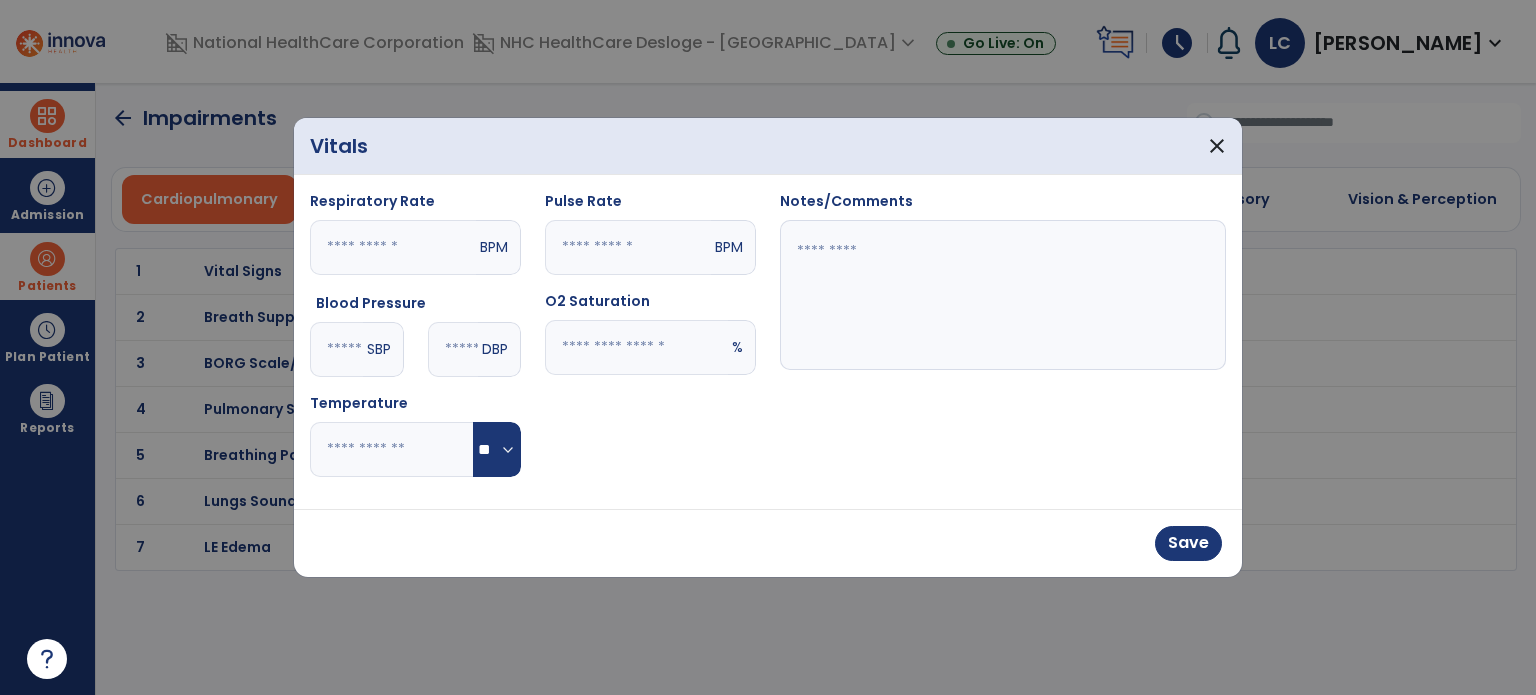 type on "**" 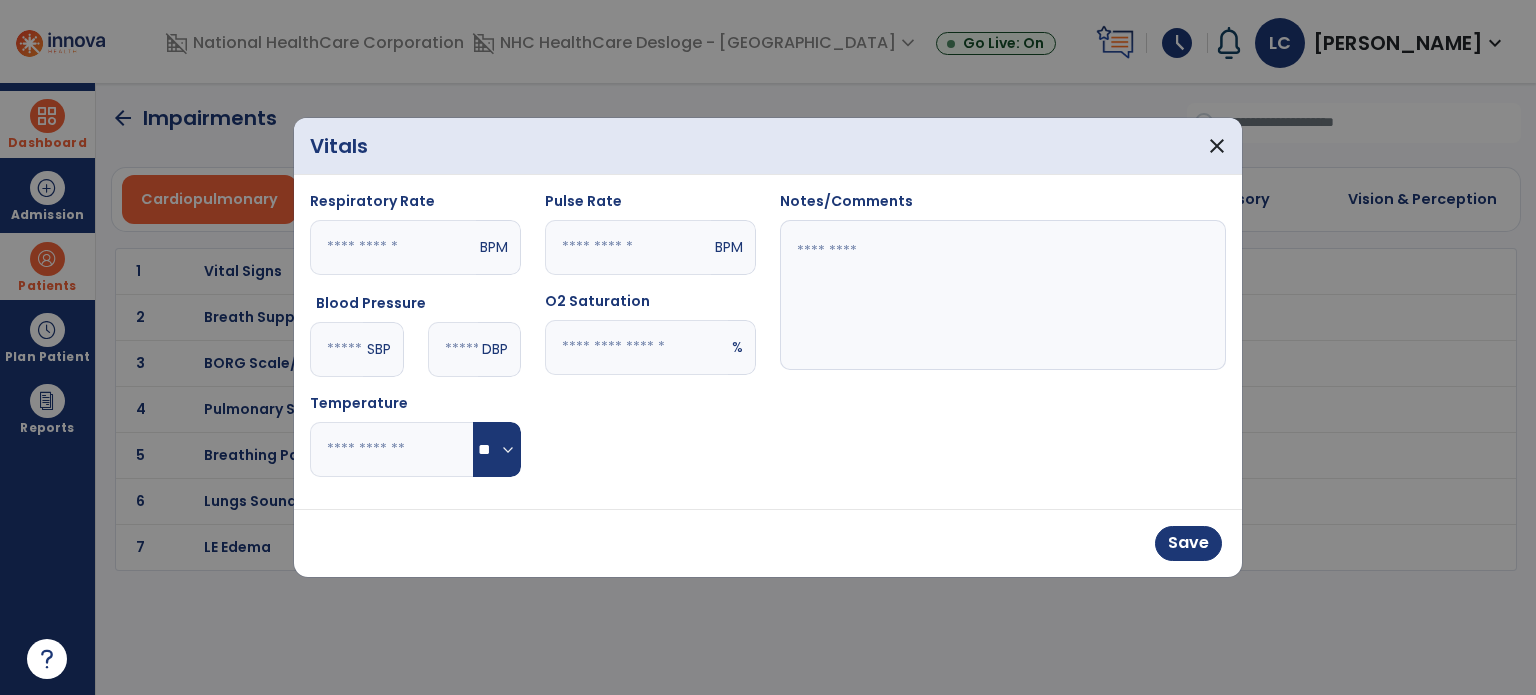 click at bounding box center (1003, 295) 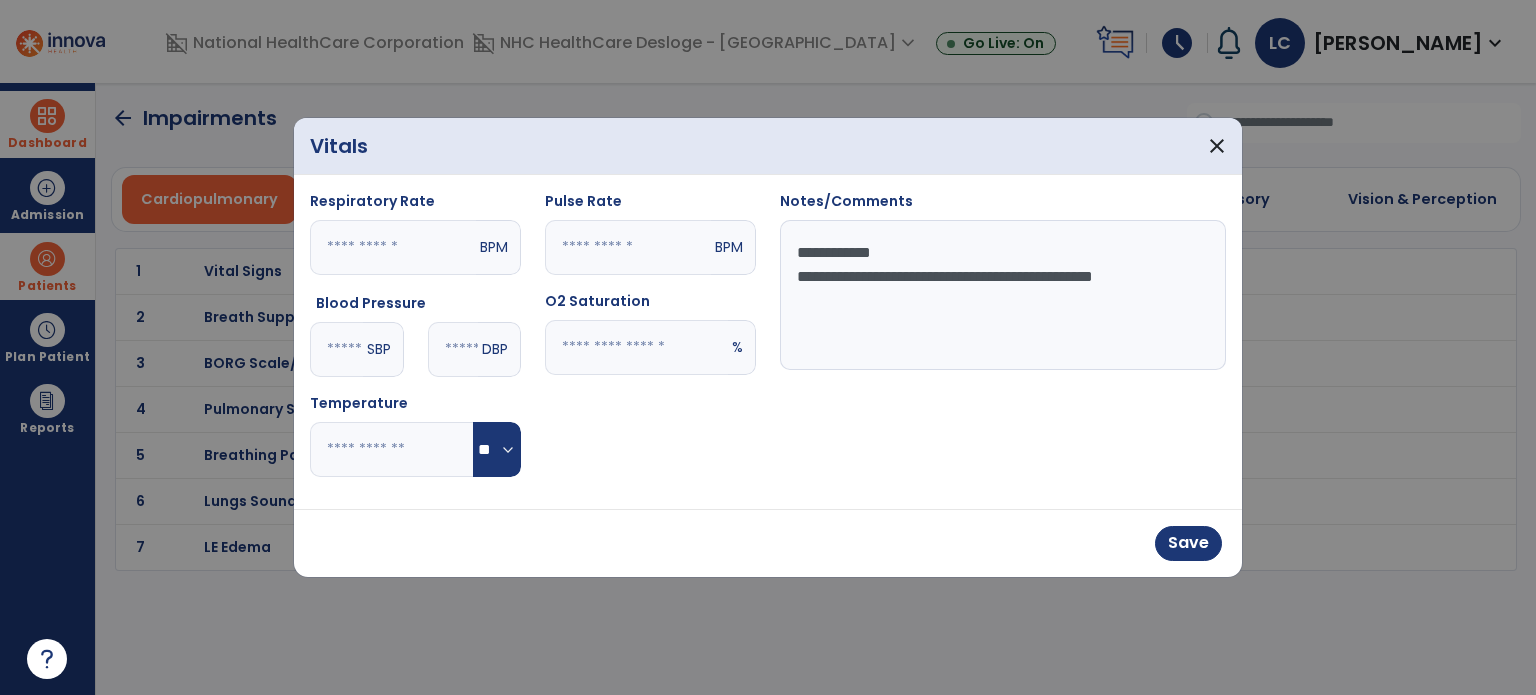 click on "**********" at bounding box center [1003, 295] 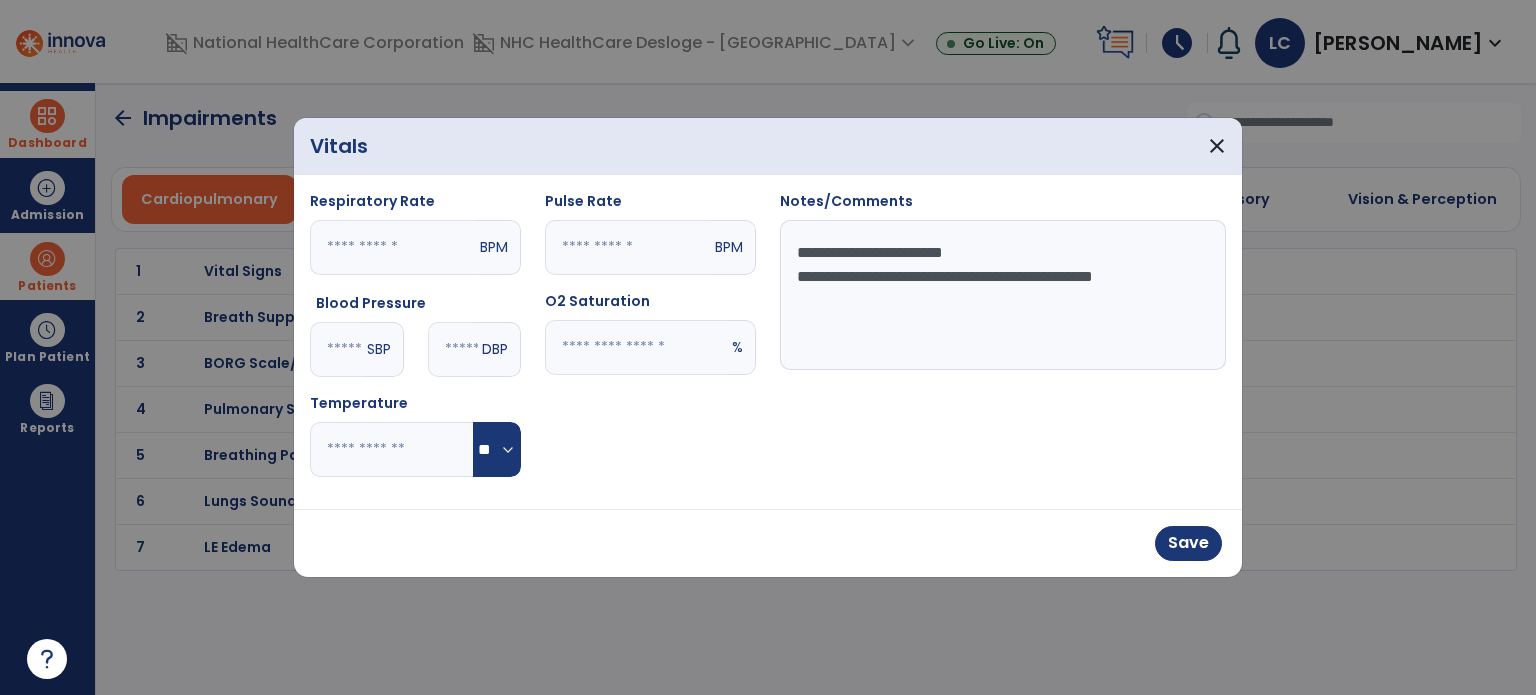 click on "**********" at bounding box center (1003, 295) 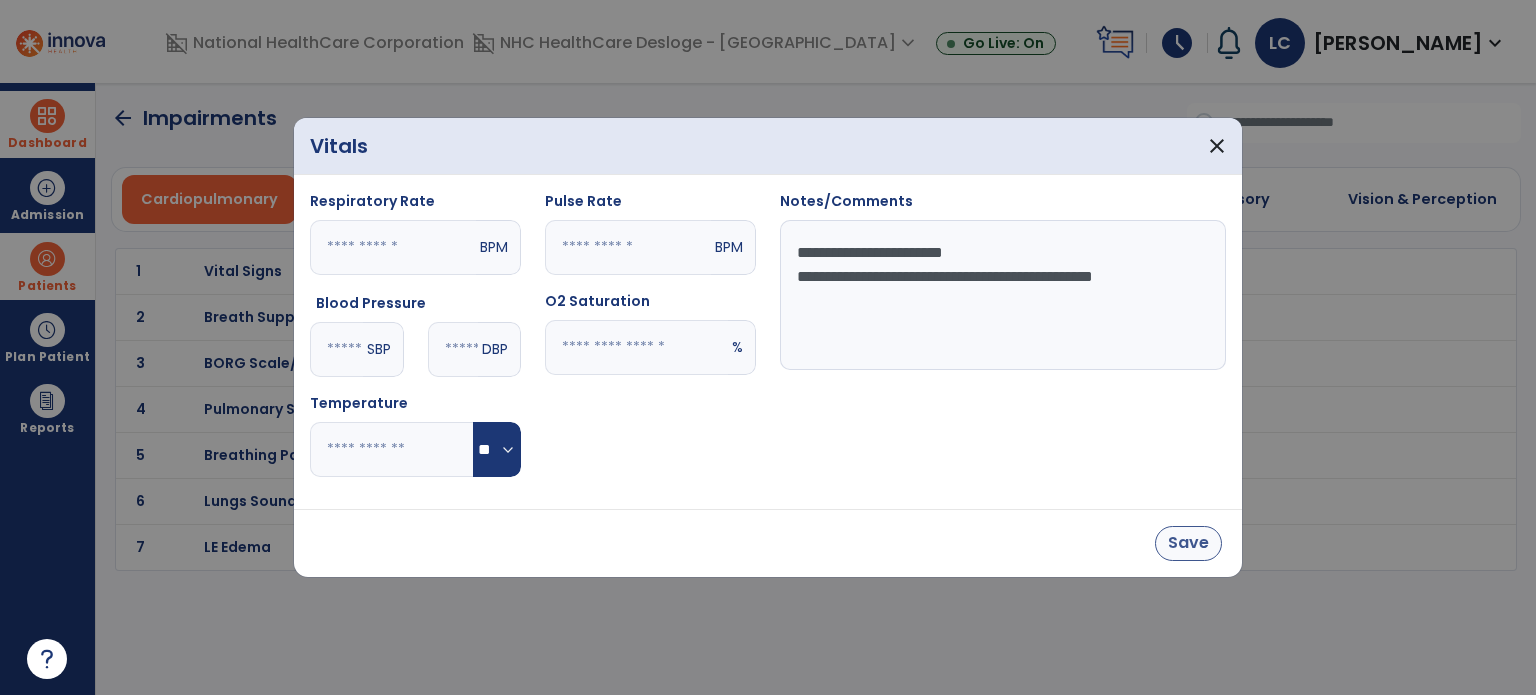 type on "**********" 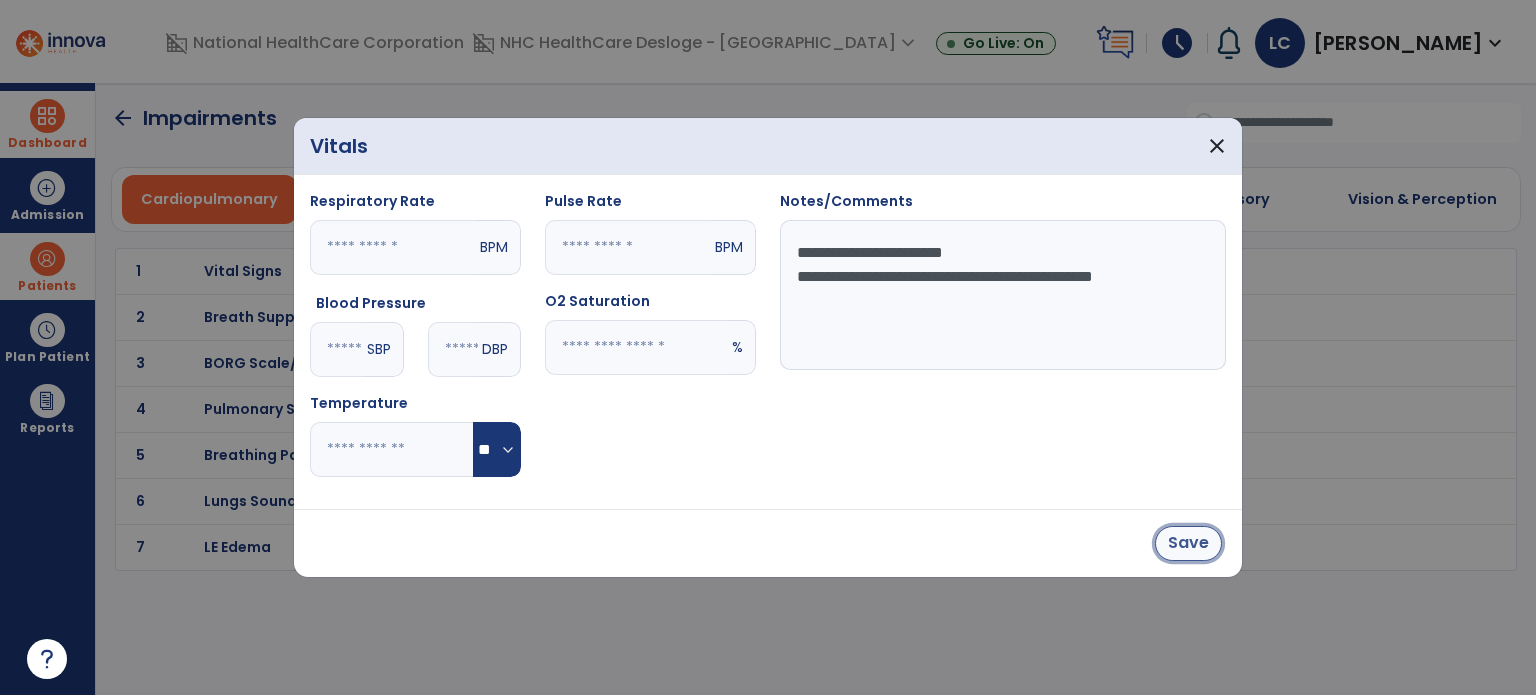 click on "Save" at bounding box center (1188, 543) 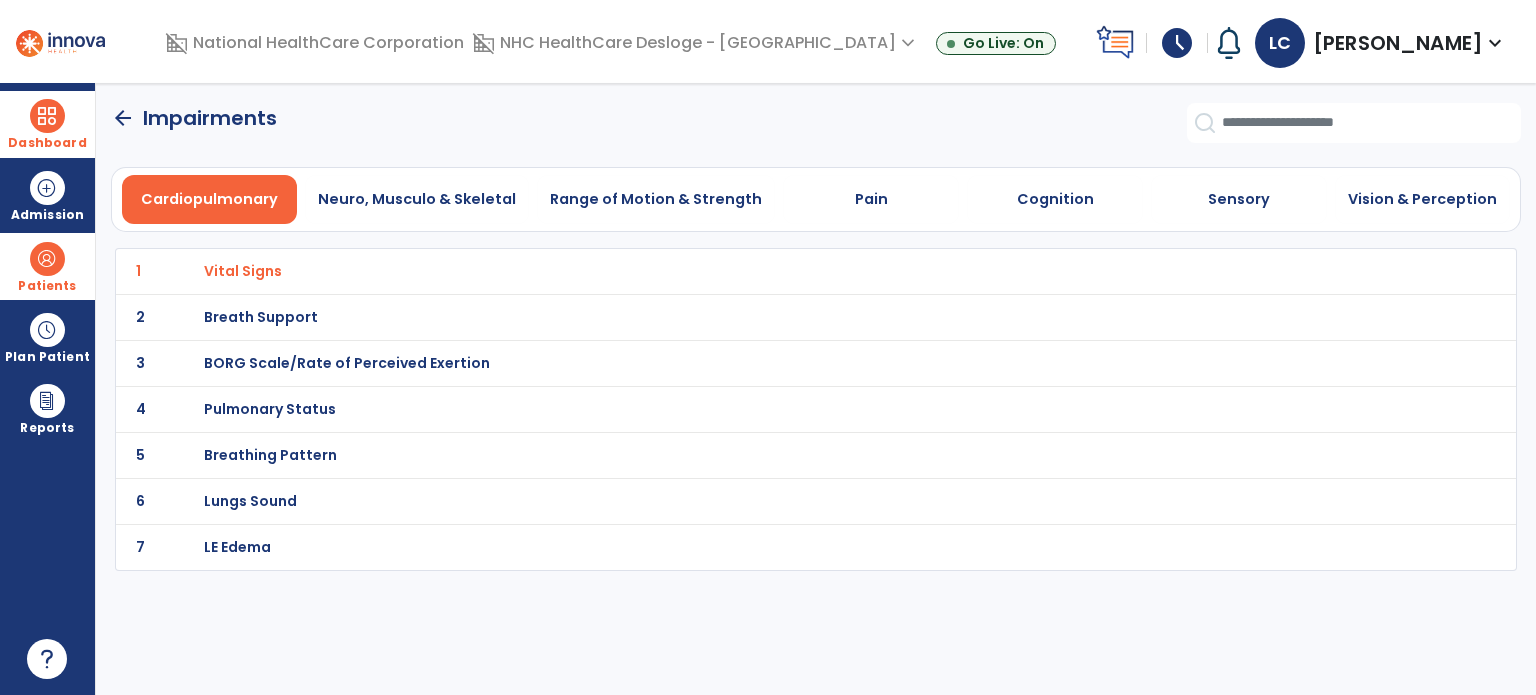 click on "LE Edema" at bounding box center [243, 271] 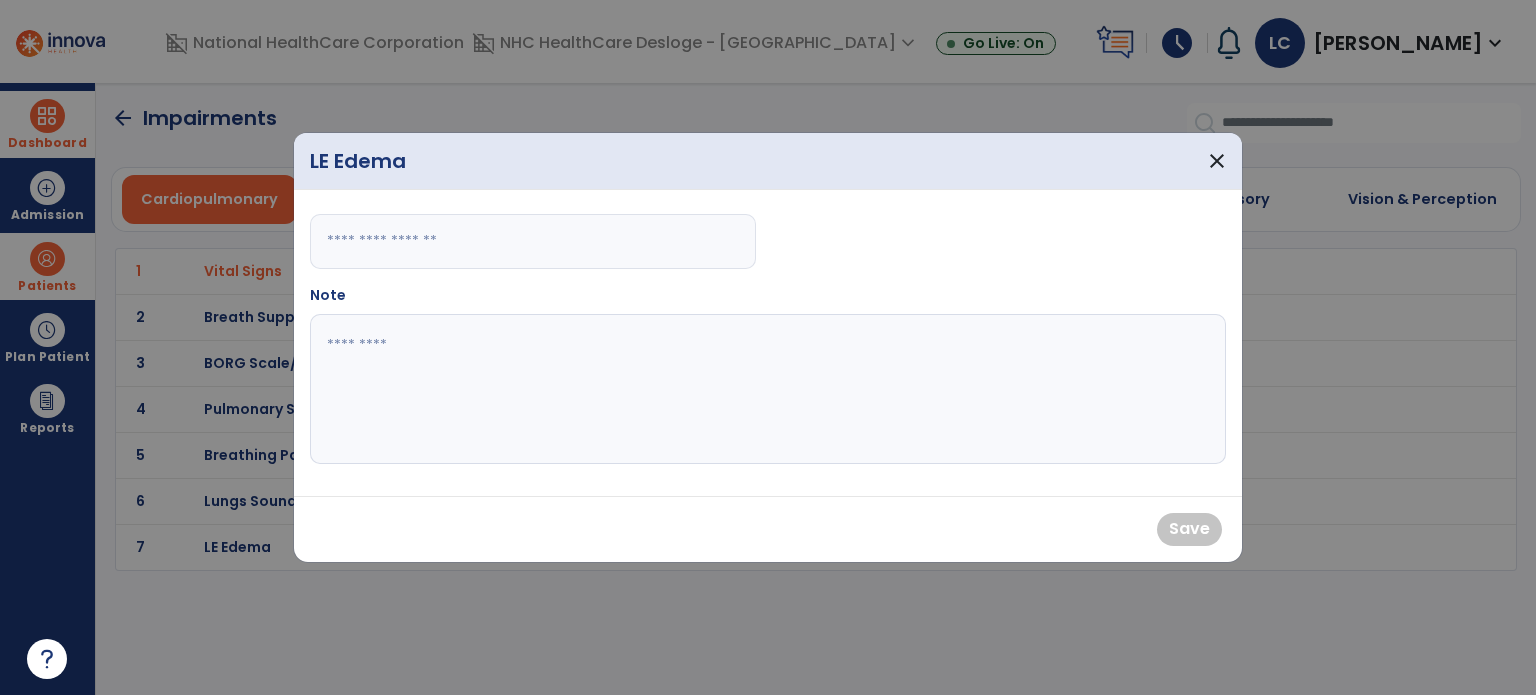 click at bounding box center (768, 389) 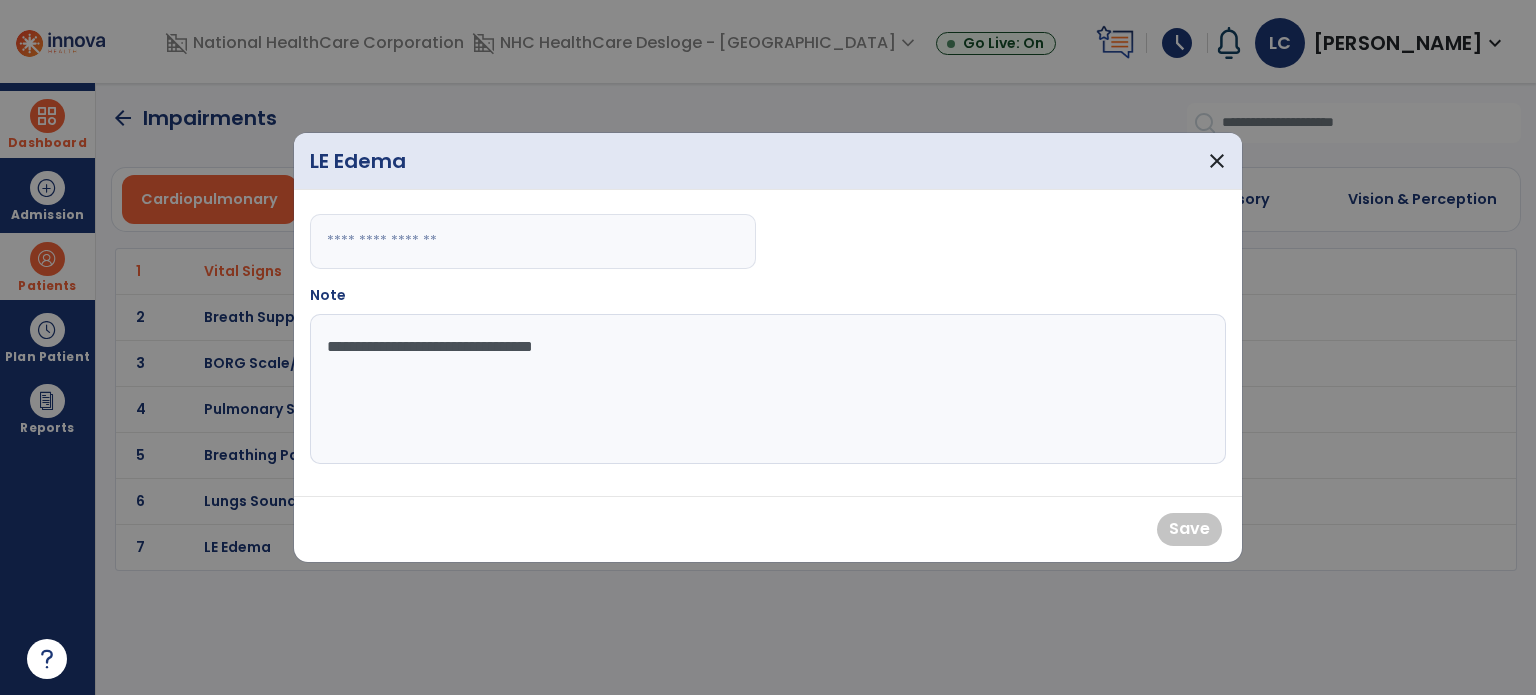 type on "**********" 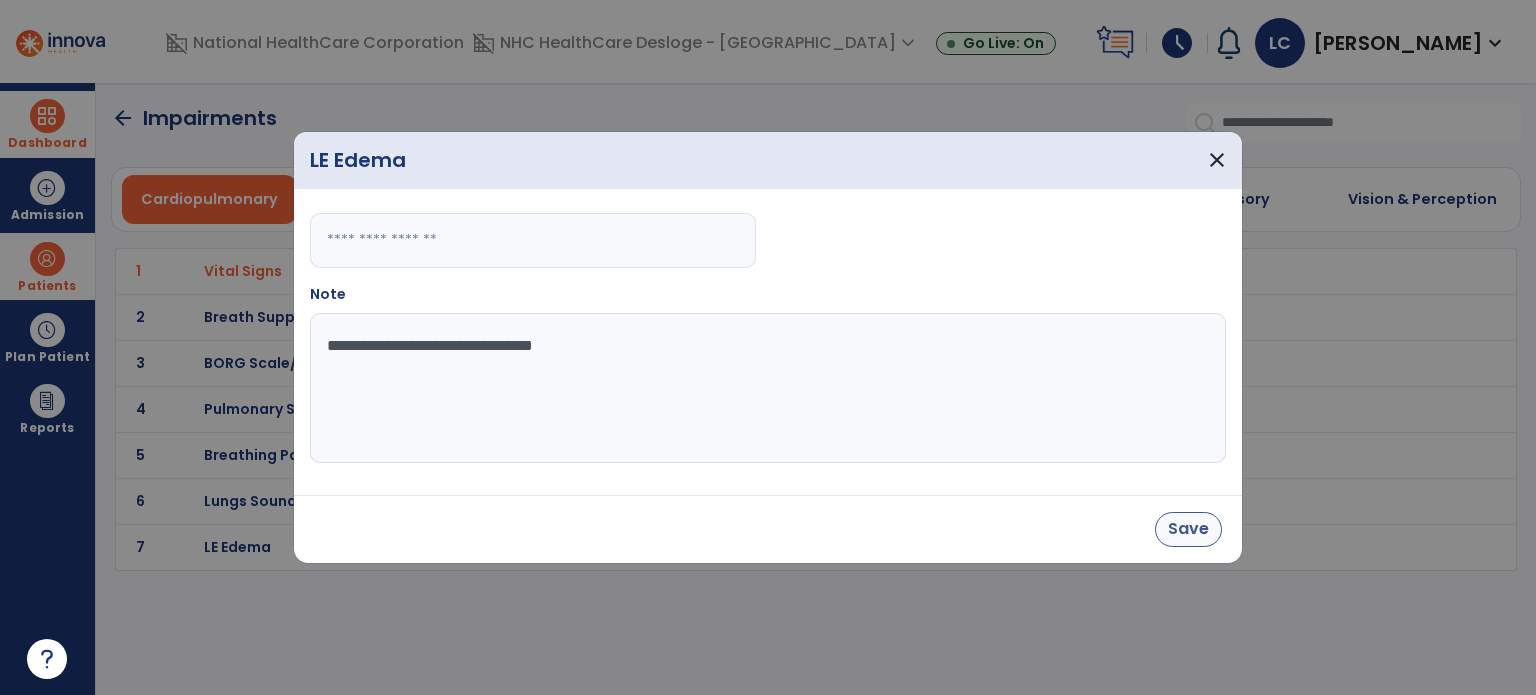 type on "*" 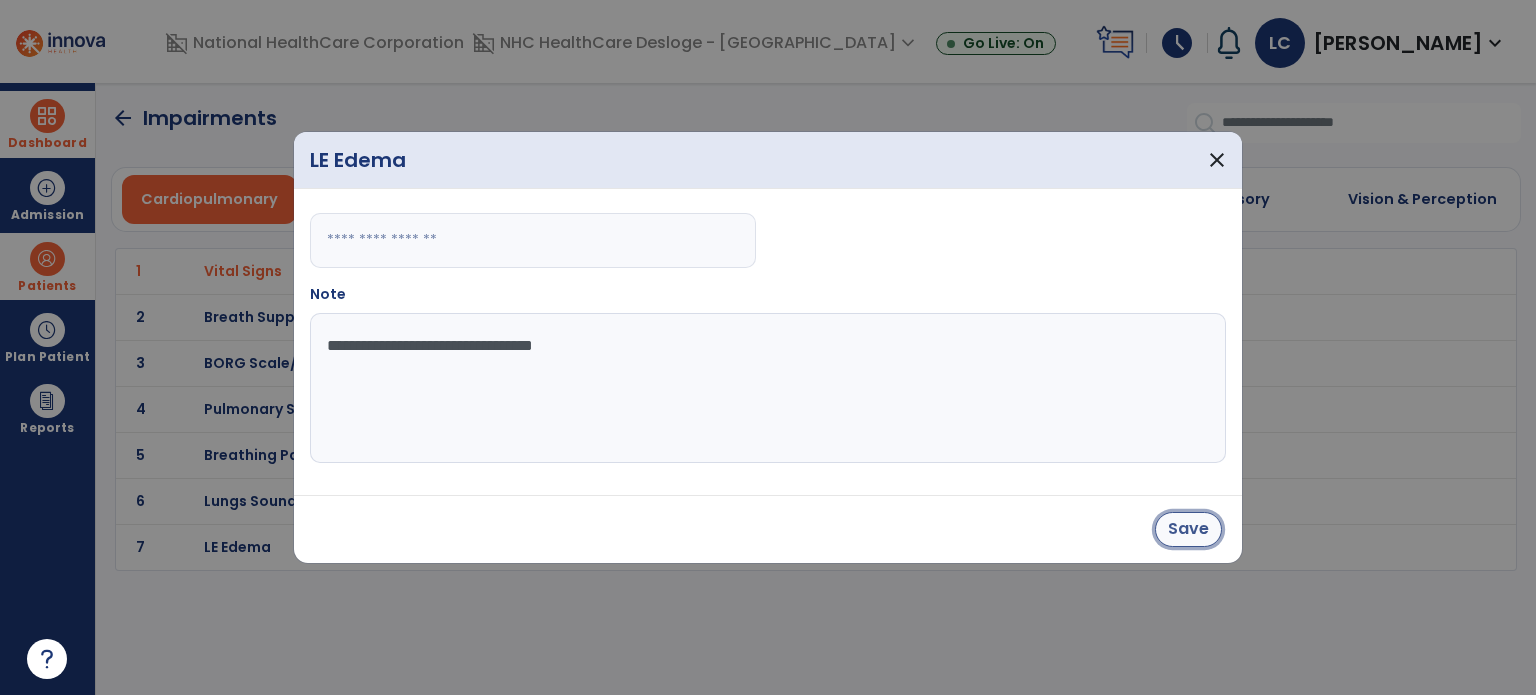 click on "Save" at bounding box center (1188, 529) 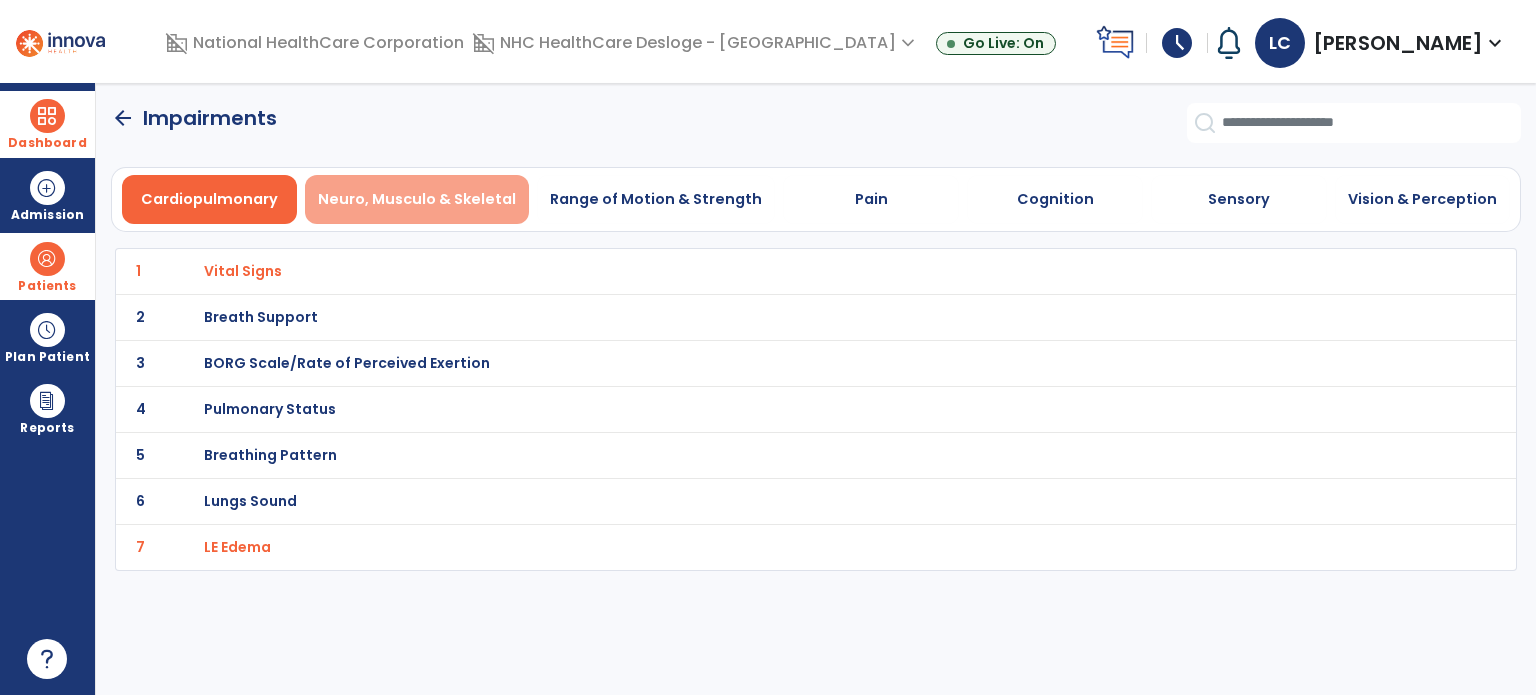 click on "Neuro, Musculo & Skeletal" at bounding box center (417, 199) 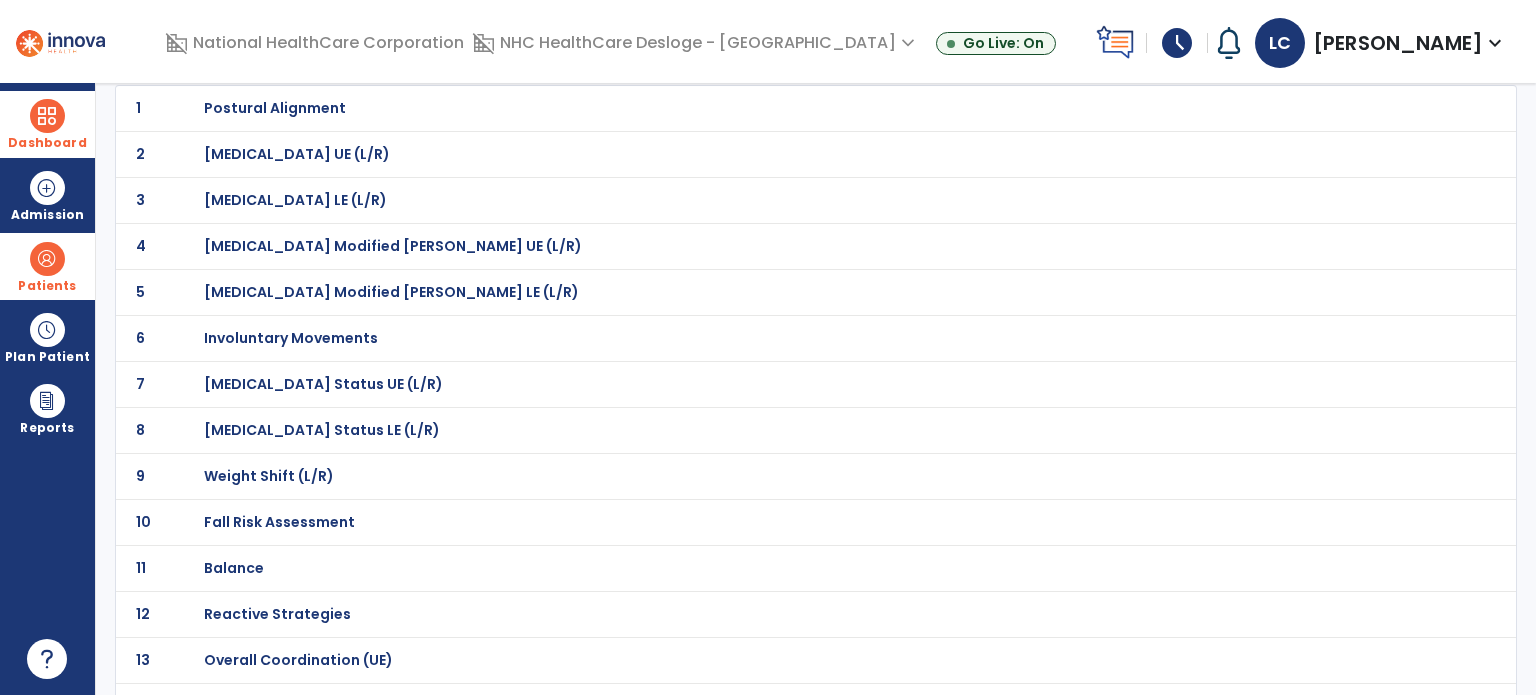 scroll, scrollTop: 0, scrollLeft: 0, axis: both 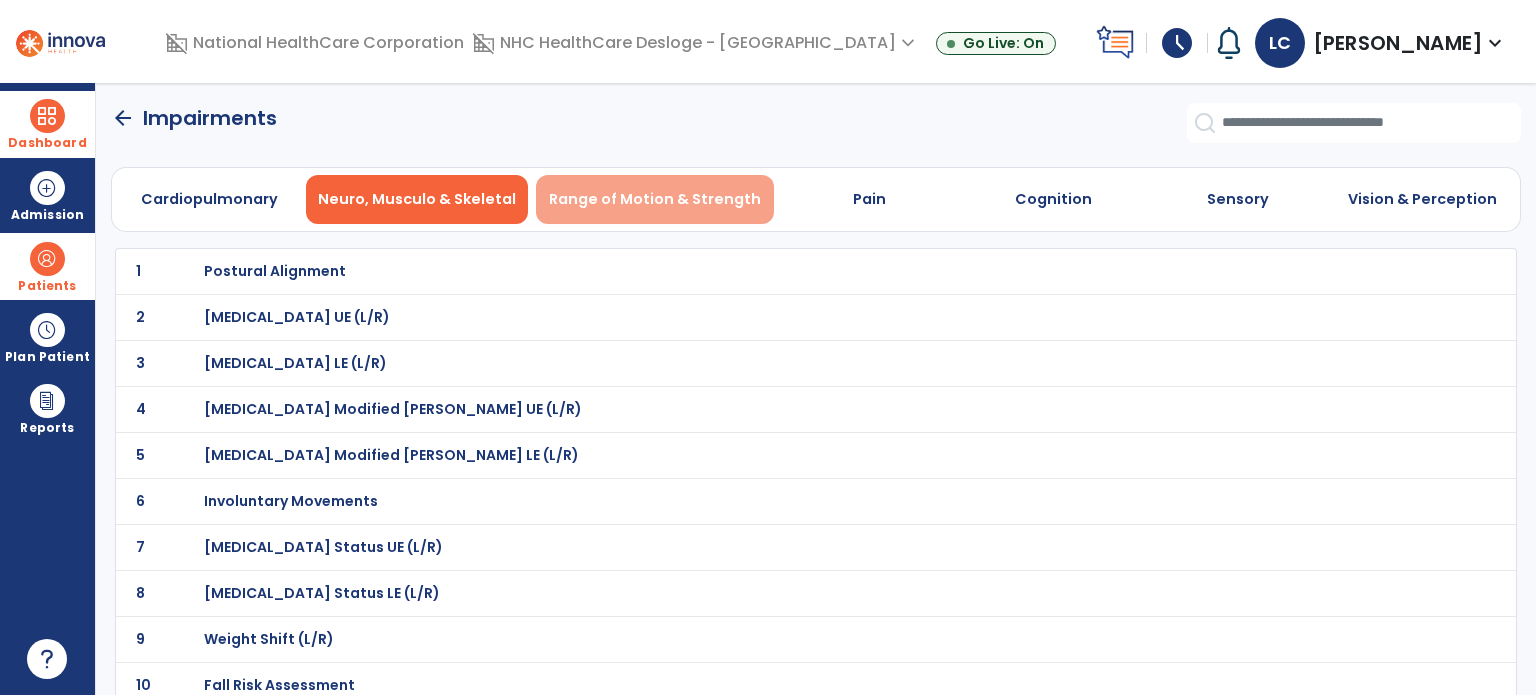 click on "Range of Motion & Strength" at bounding box center [655, 199] 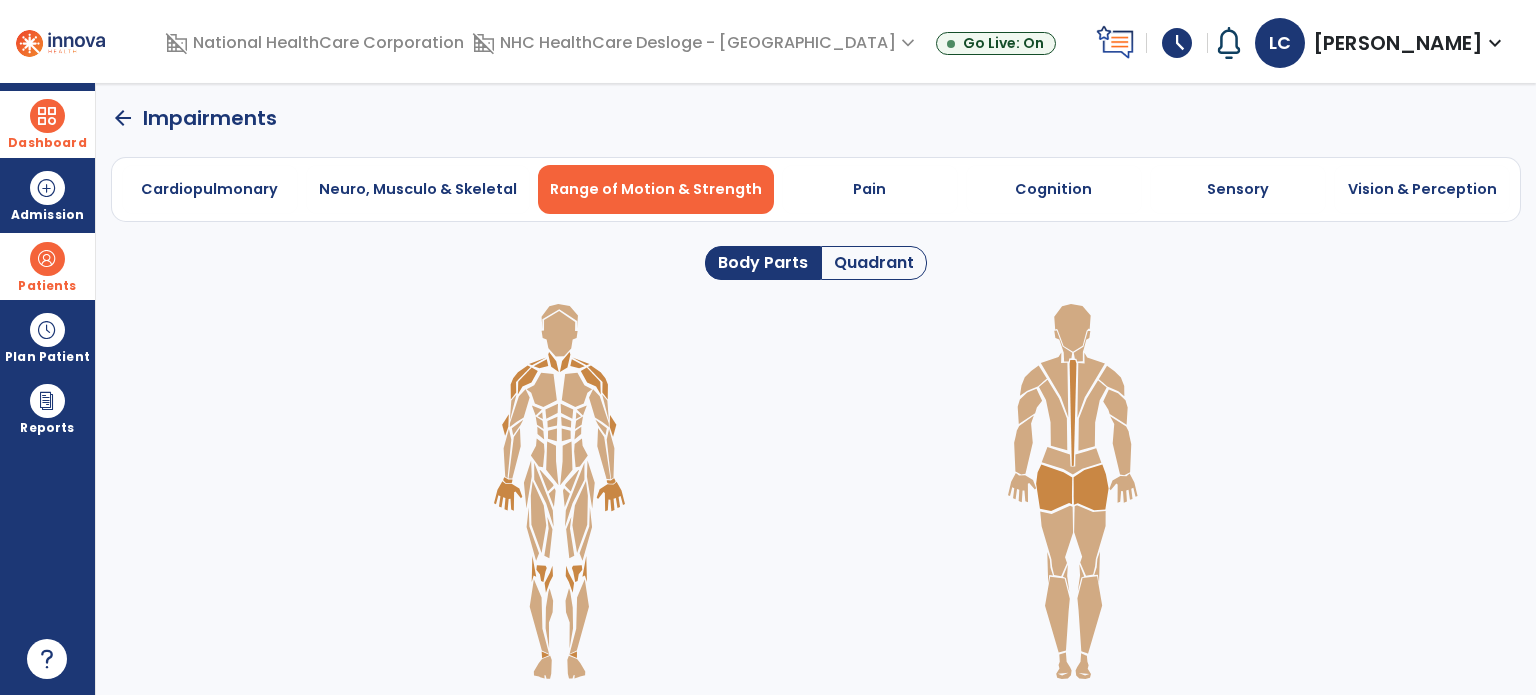 click on "Quadrant" 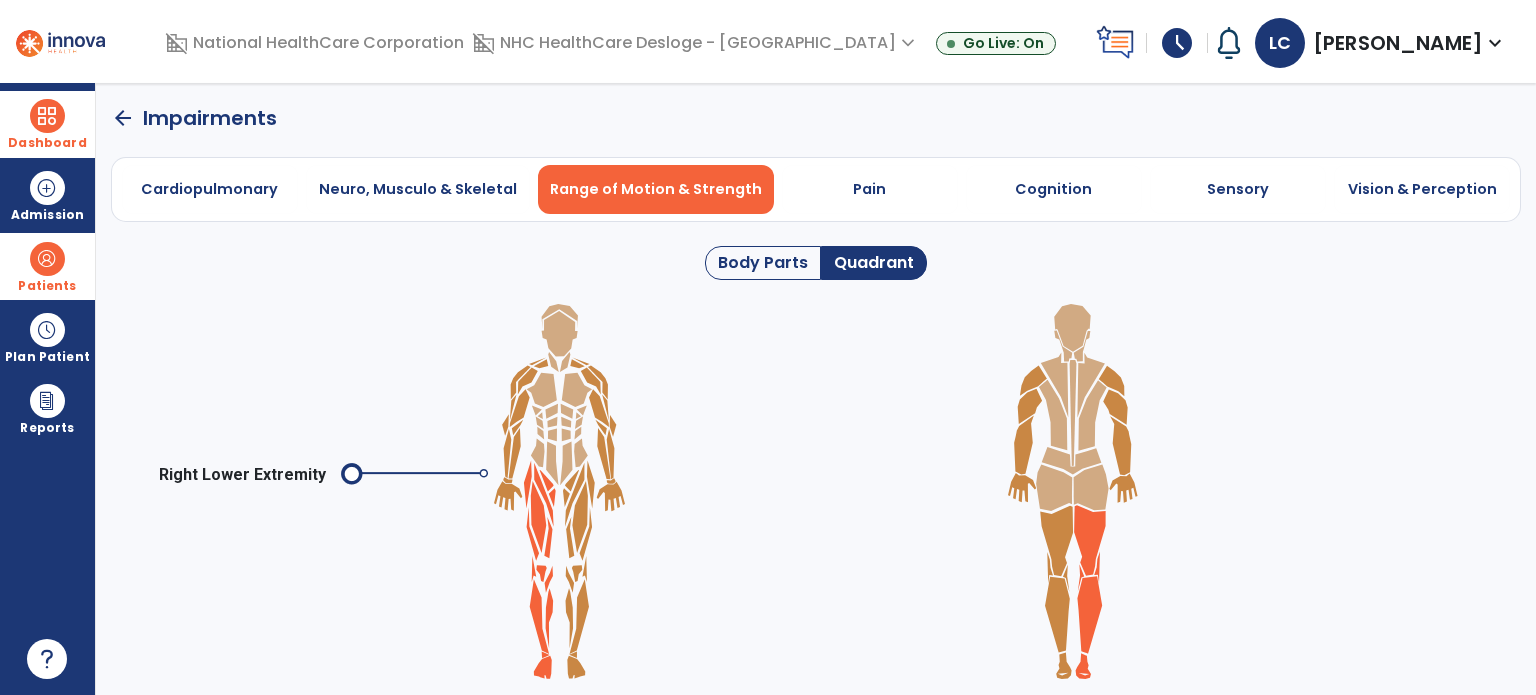 click 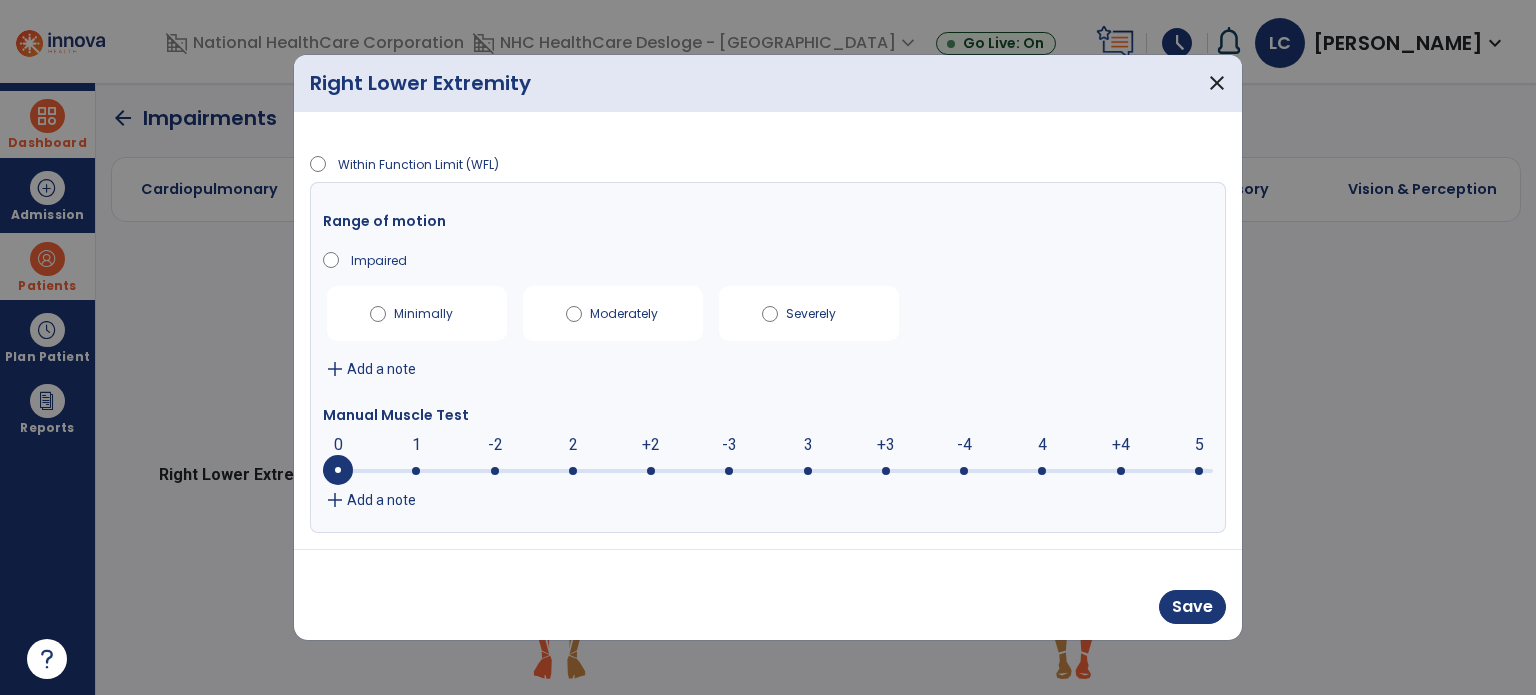 click at bounding box center [1042, 471] 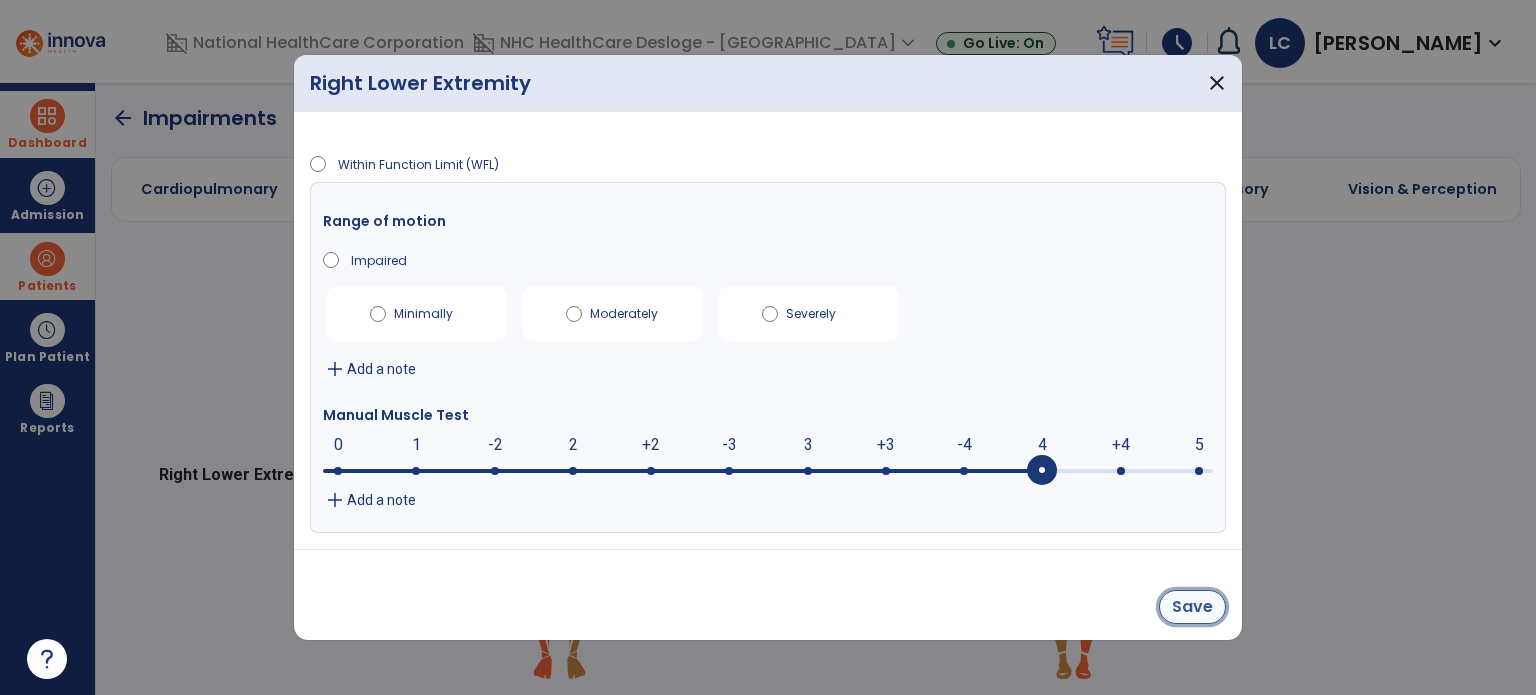 click on "Save" at bounding box center [1192, 607] 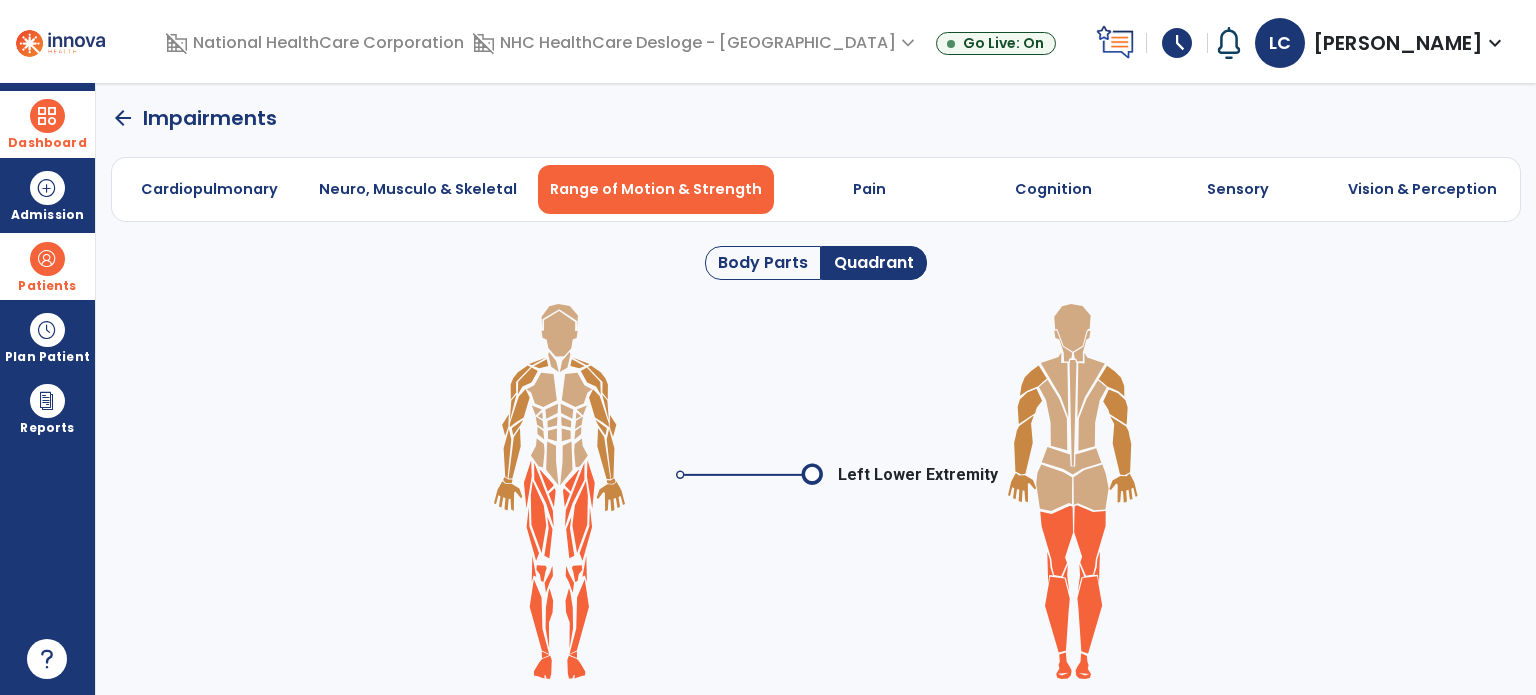 click 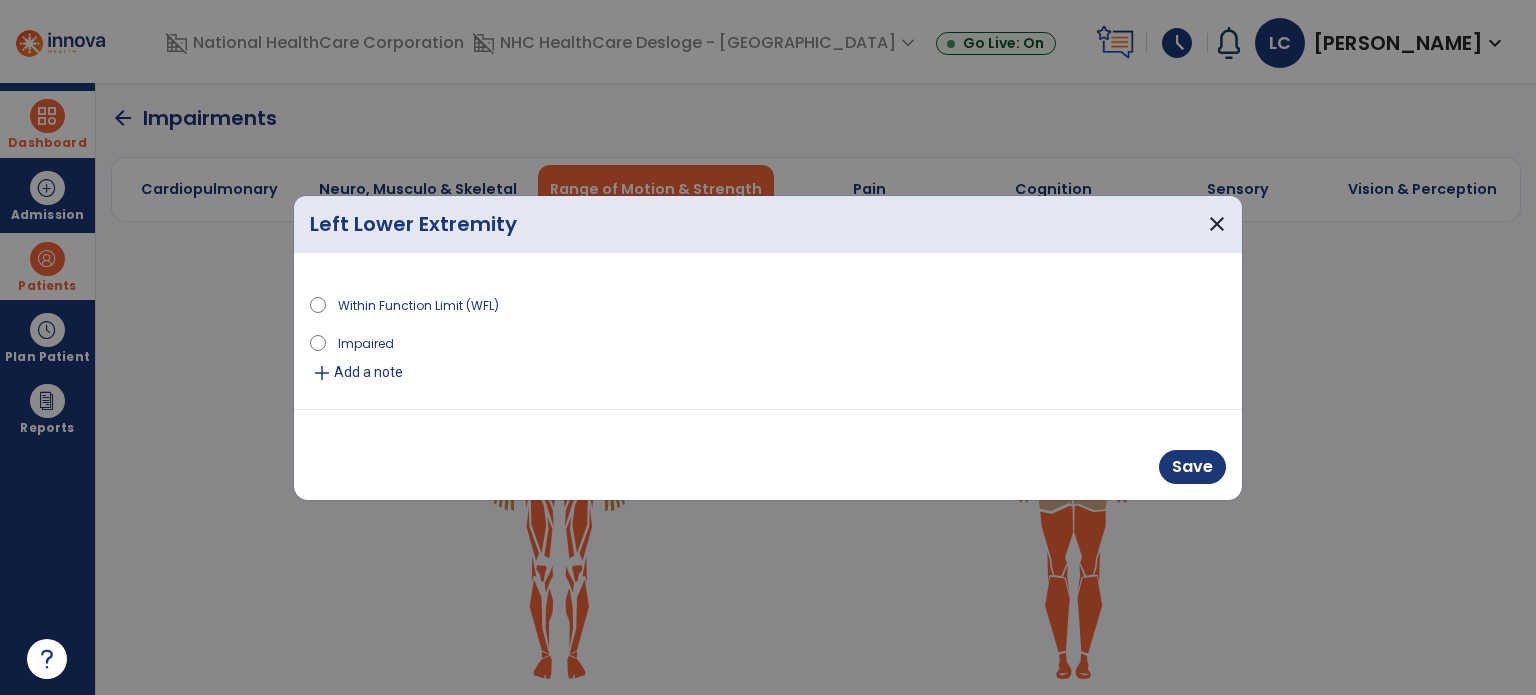 click on "Impaired" at bounding box center [366, 342] 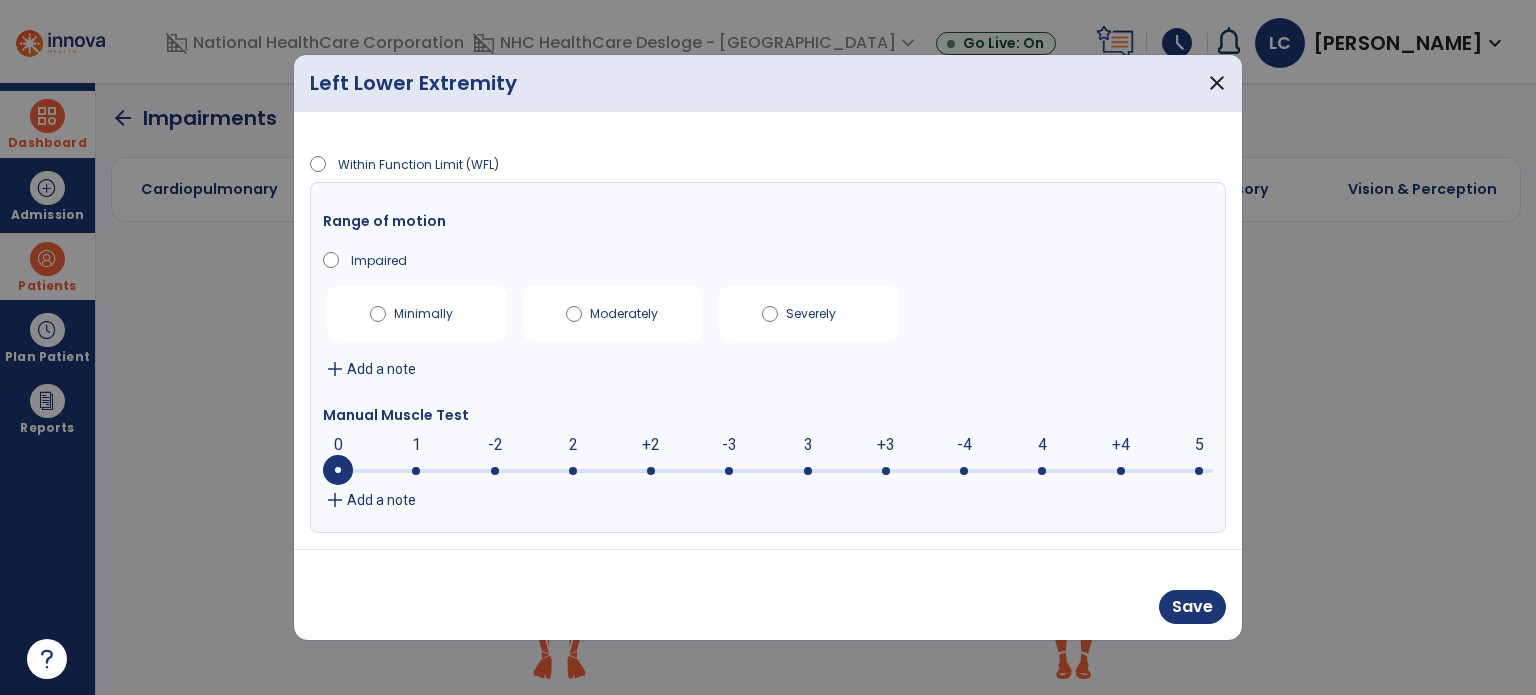 click at bounding box center (729, 471) 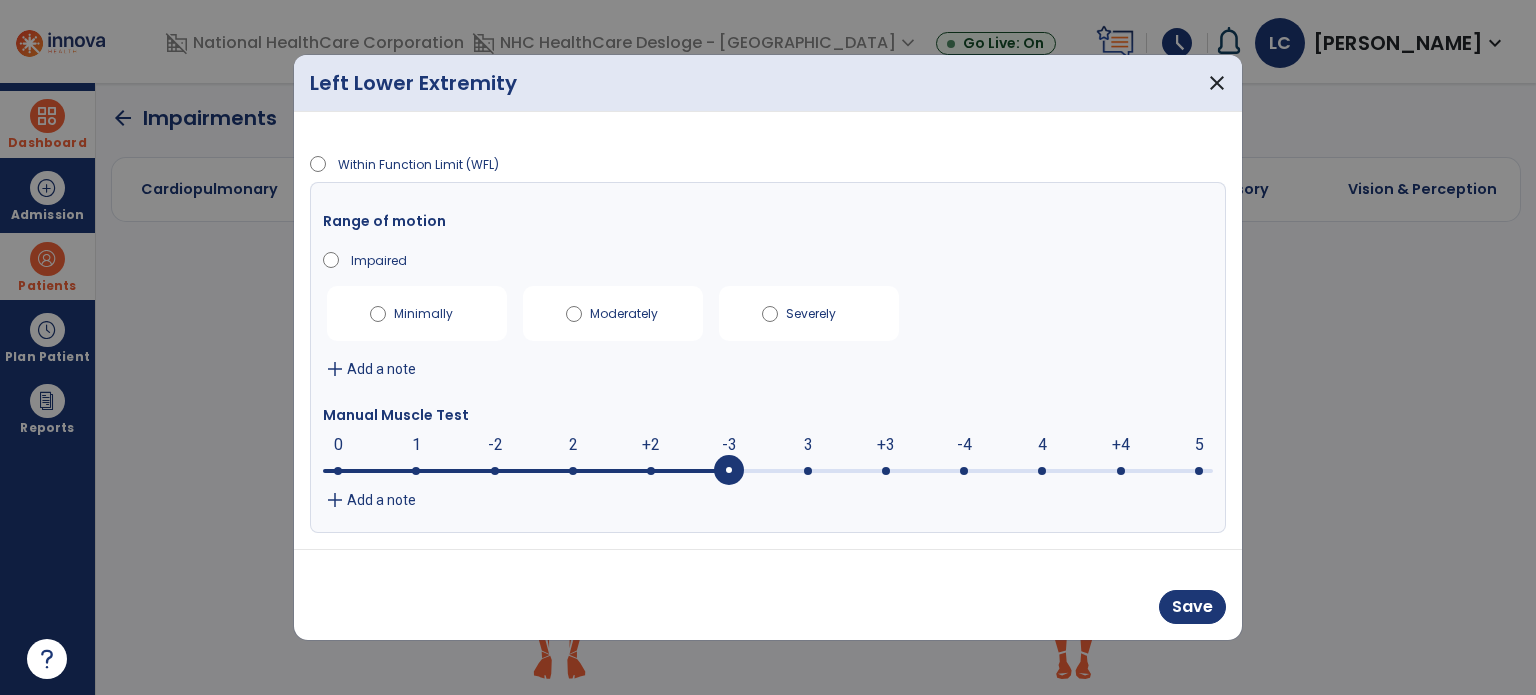 click on "Add a note" at bounding box center [381, 500] 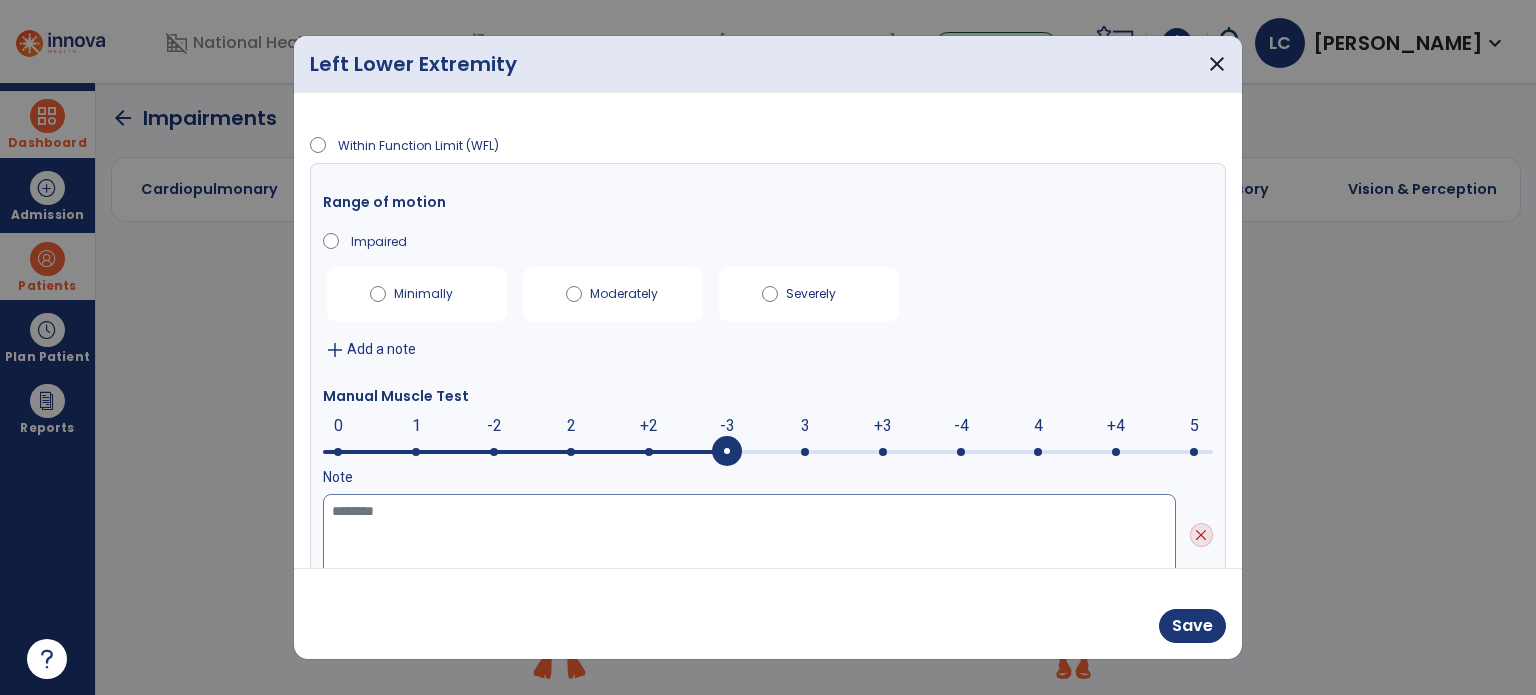 click at bounding box center (749, 535) 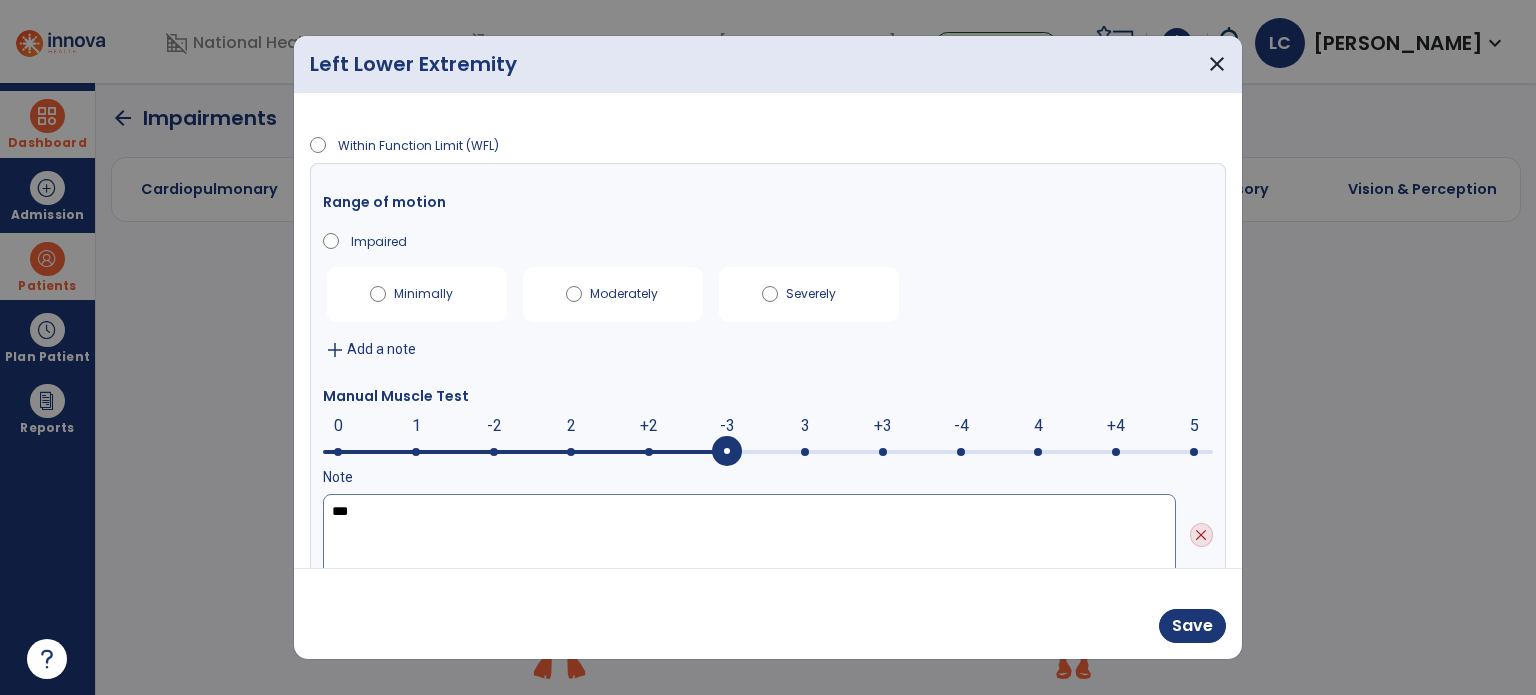 click on "***" at bounding box center [749, 535] 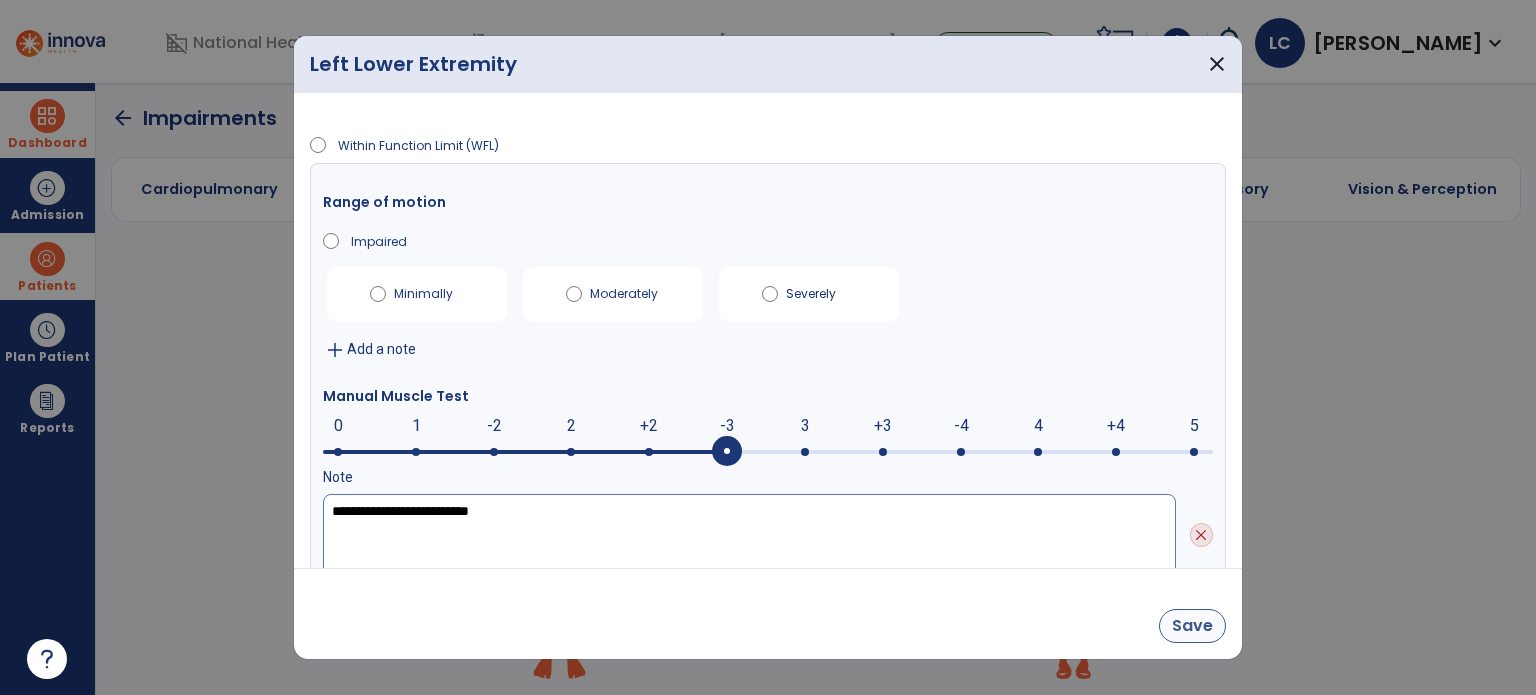 type on "**********" 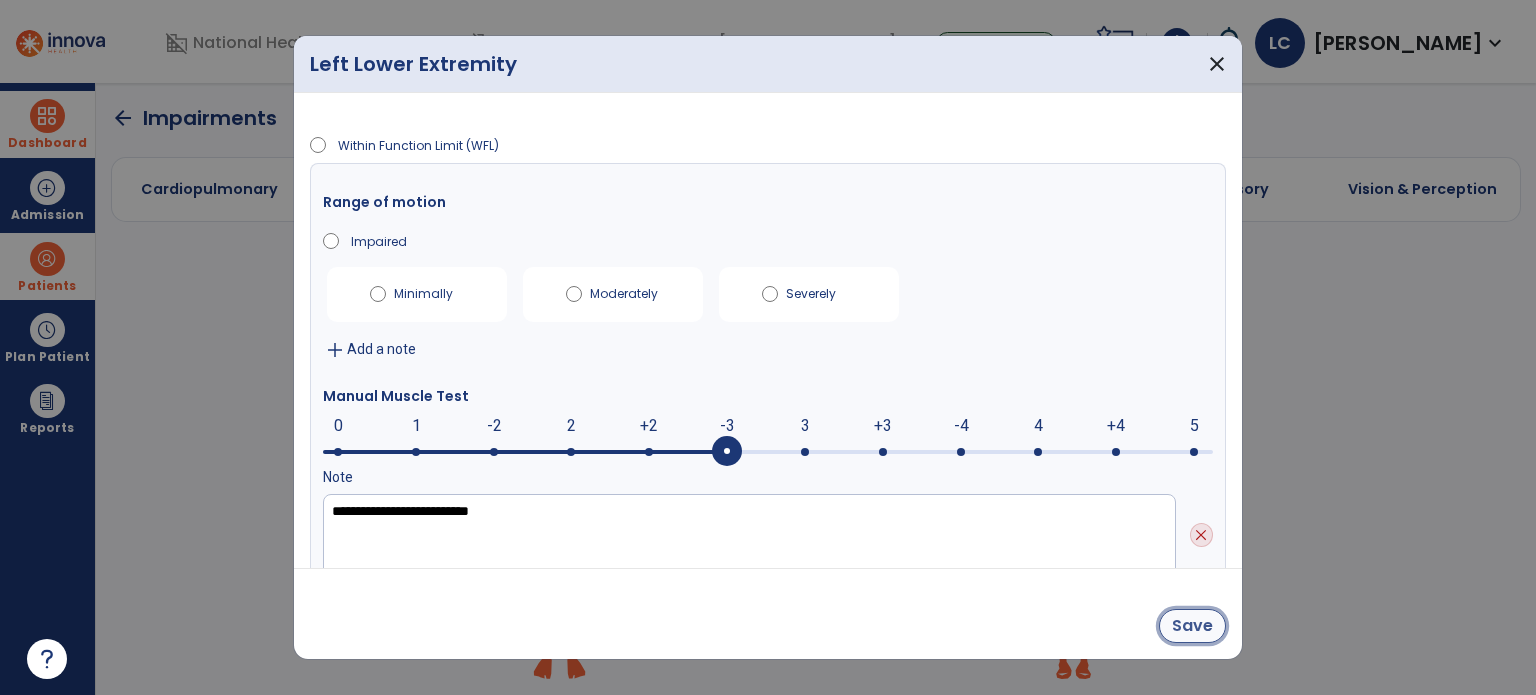 click on "Save" at bounding box center [1192, 626] 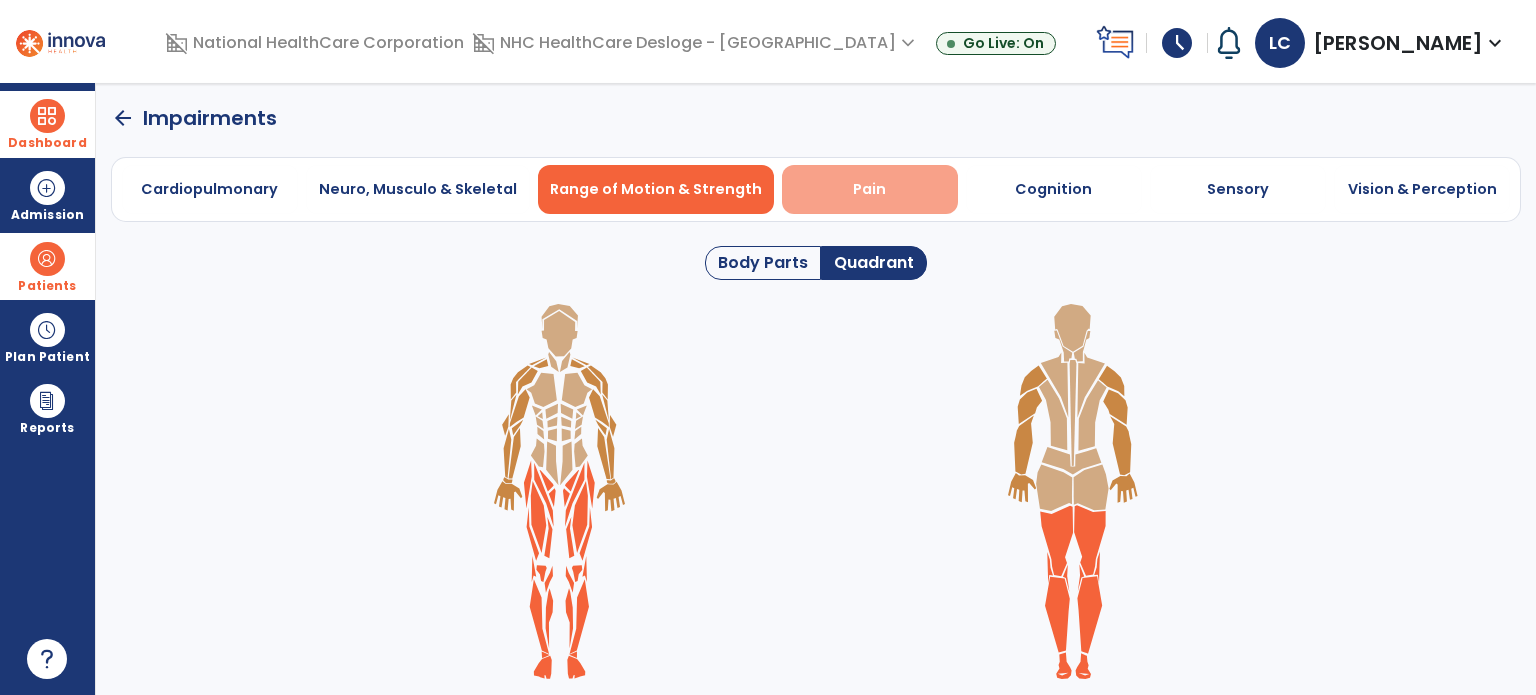 click on "Pain" at bounding box center (869, 189) 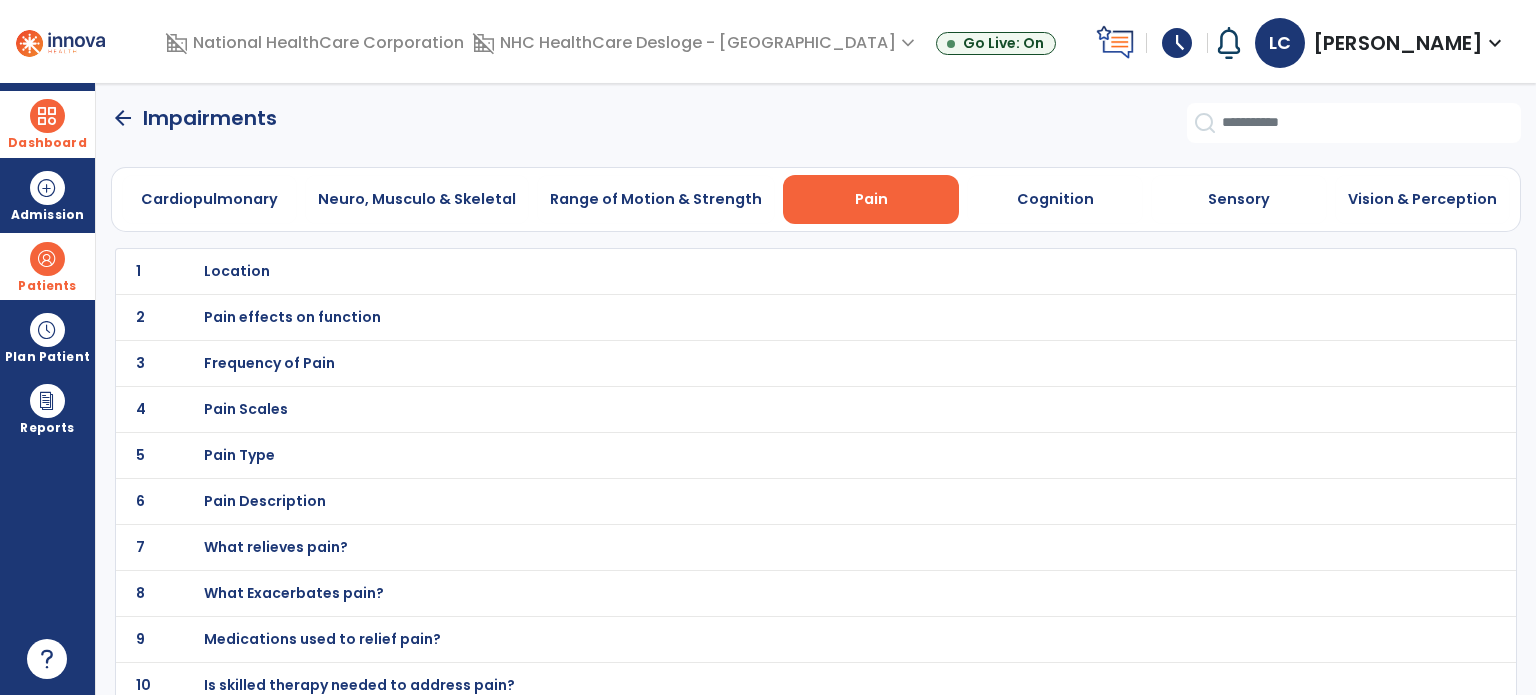 click on "Pain Scales" at bounding box center [237, 271] 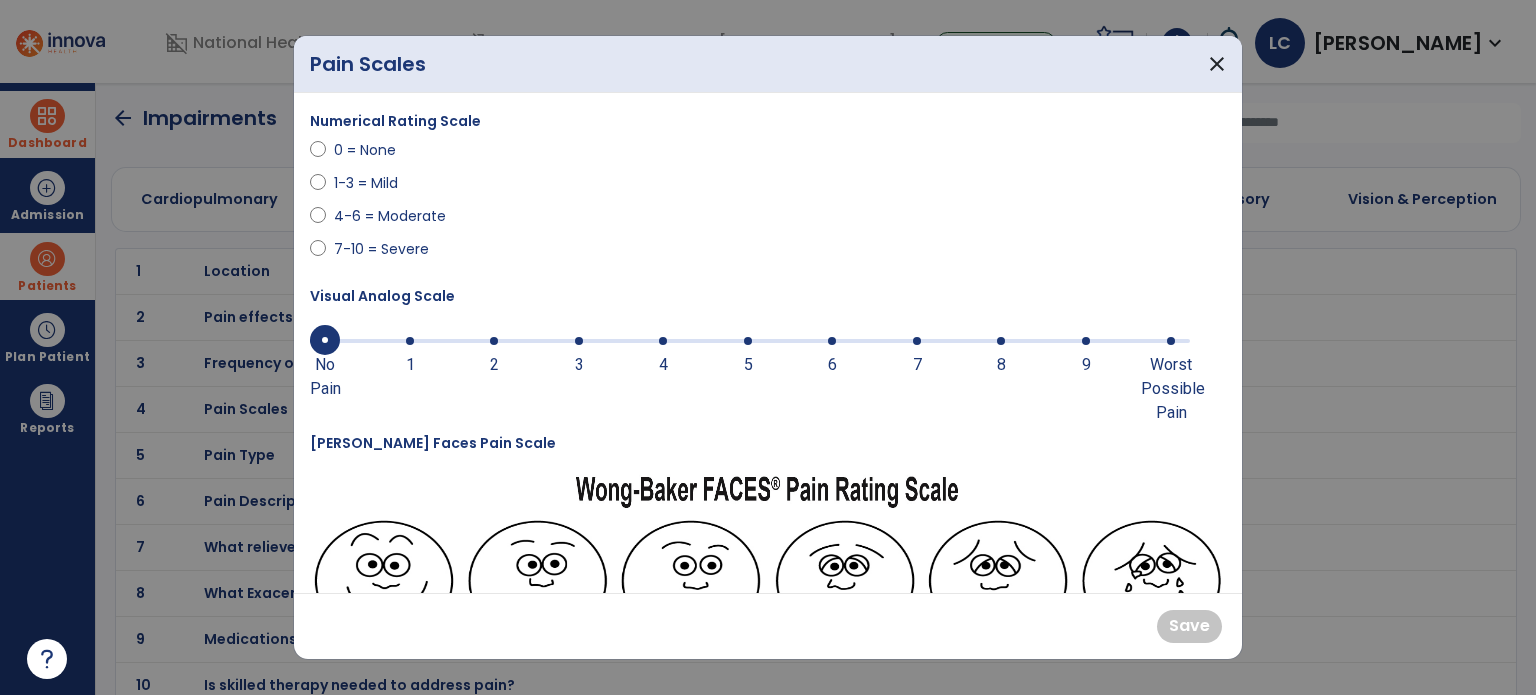 click at bounding box center (1001, 341) 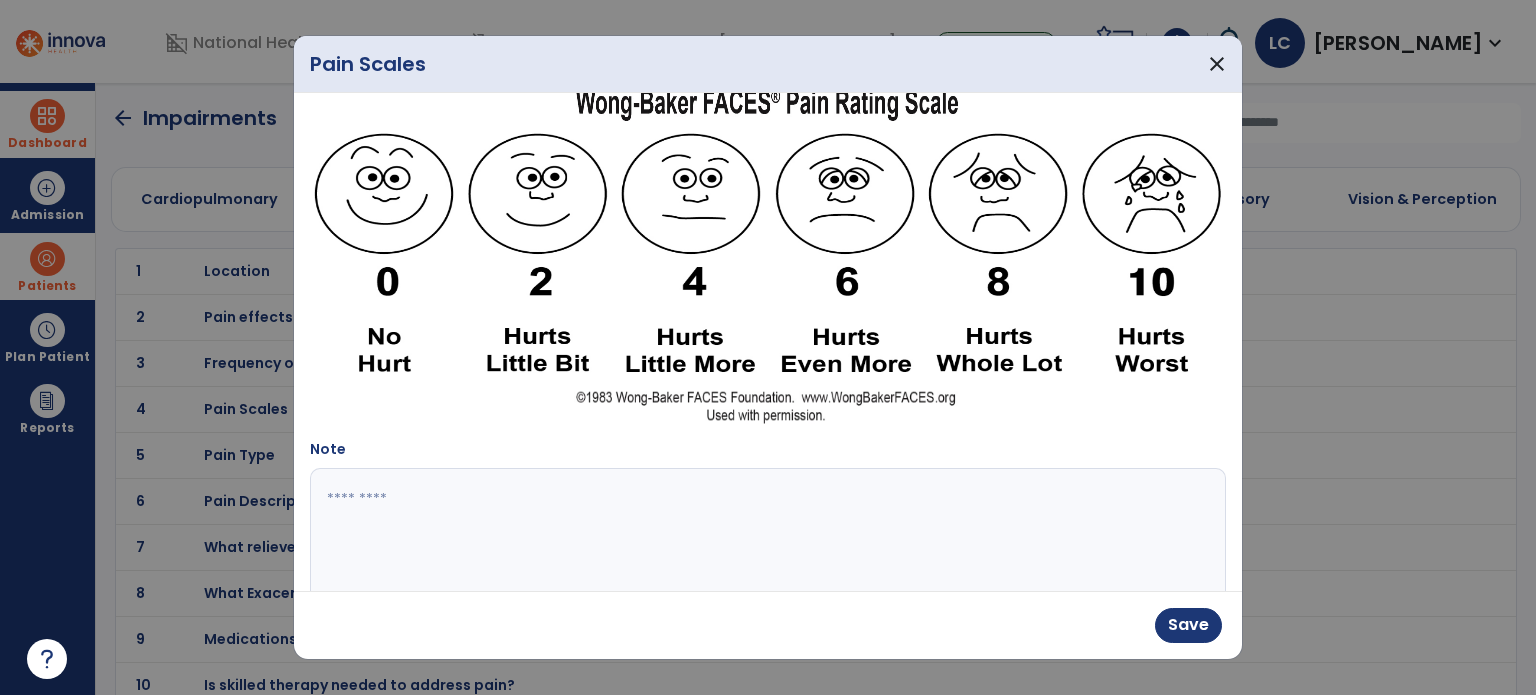 scroll, scrollTop: 388, scrollLeft: 0, axis: vertical 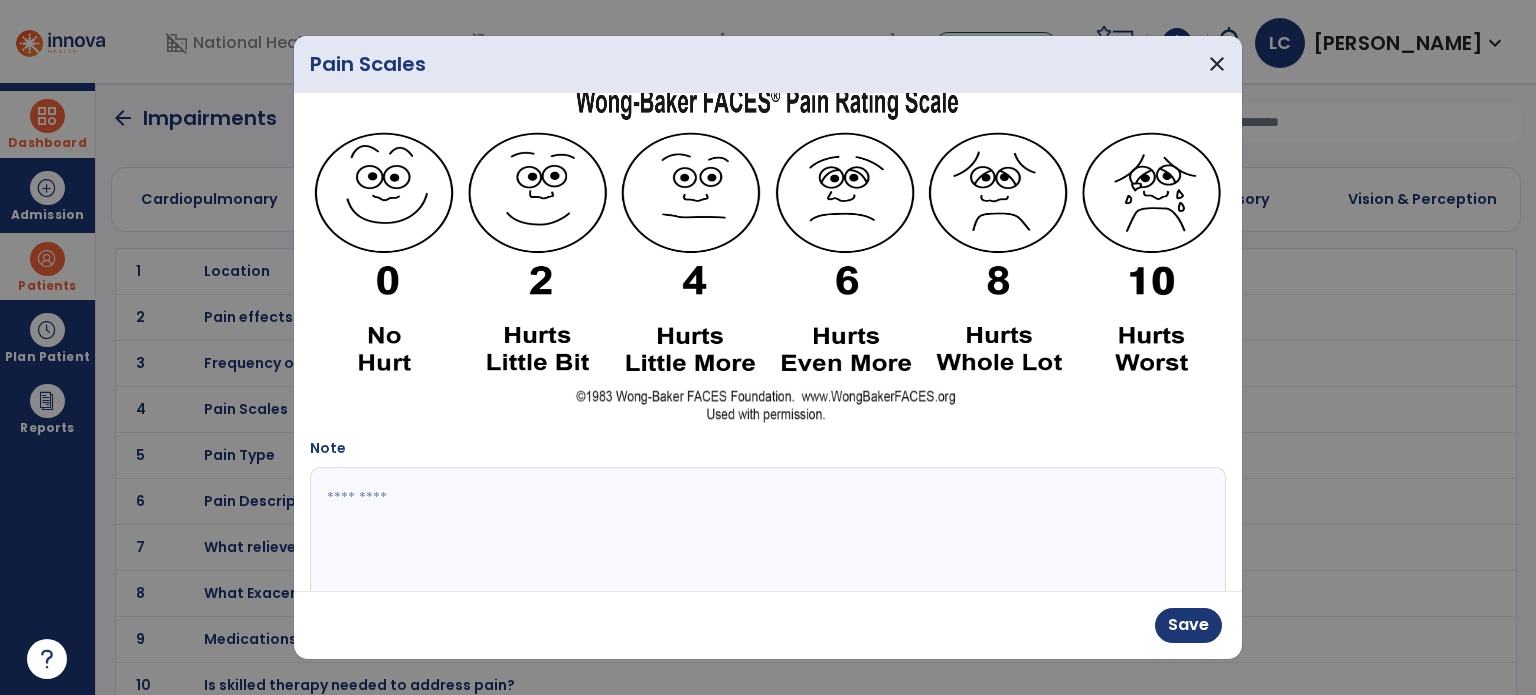 click at bounding box center (766, 542) 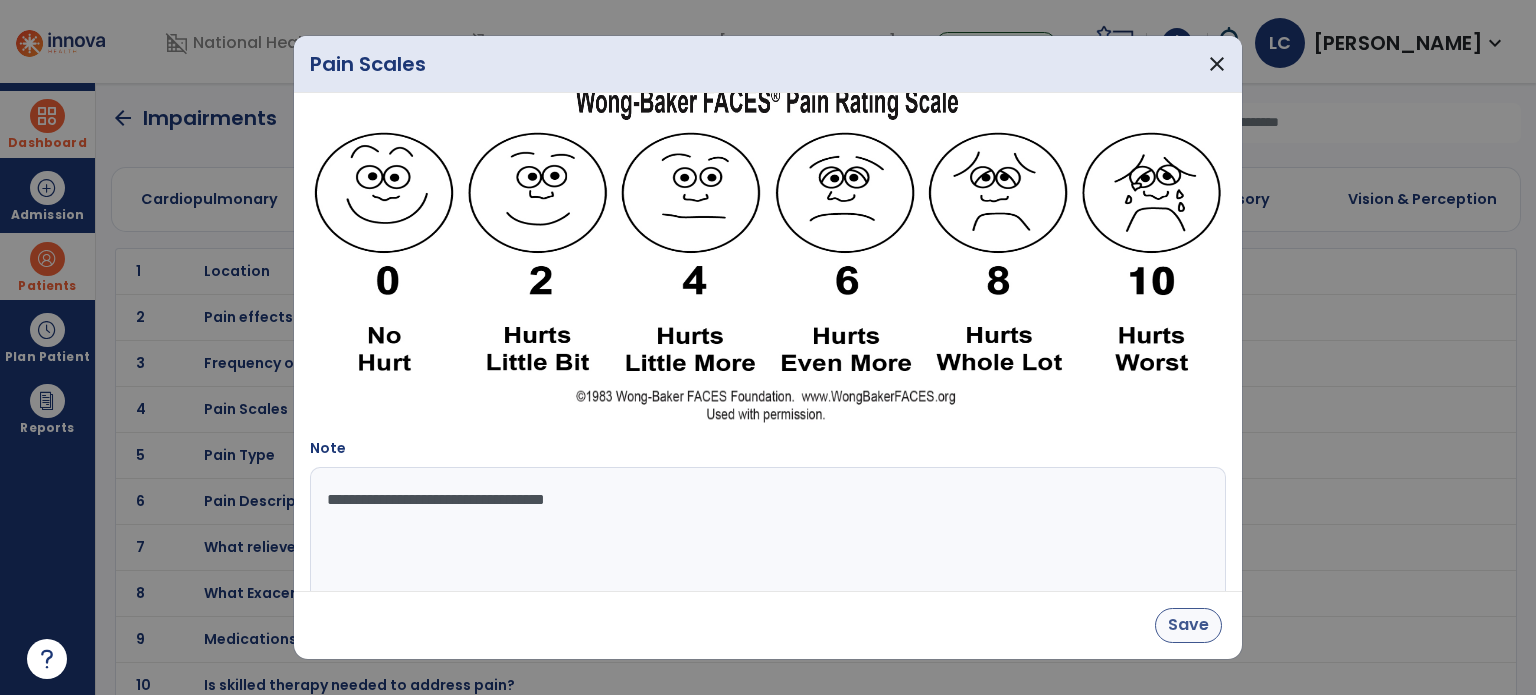 type on "**********" 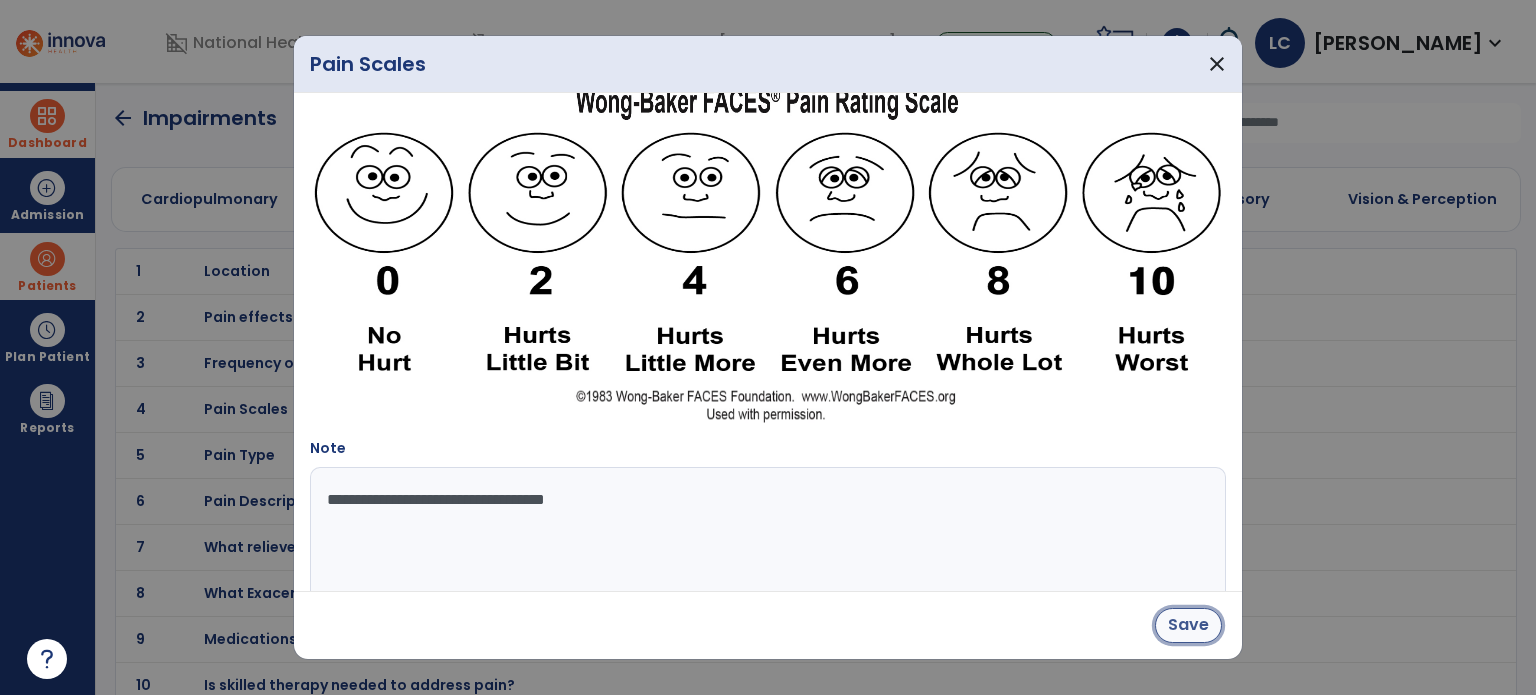 click on "Save" at bounding box center (1188, 625) 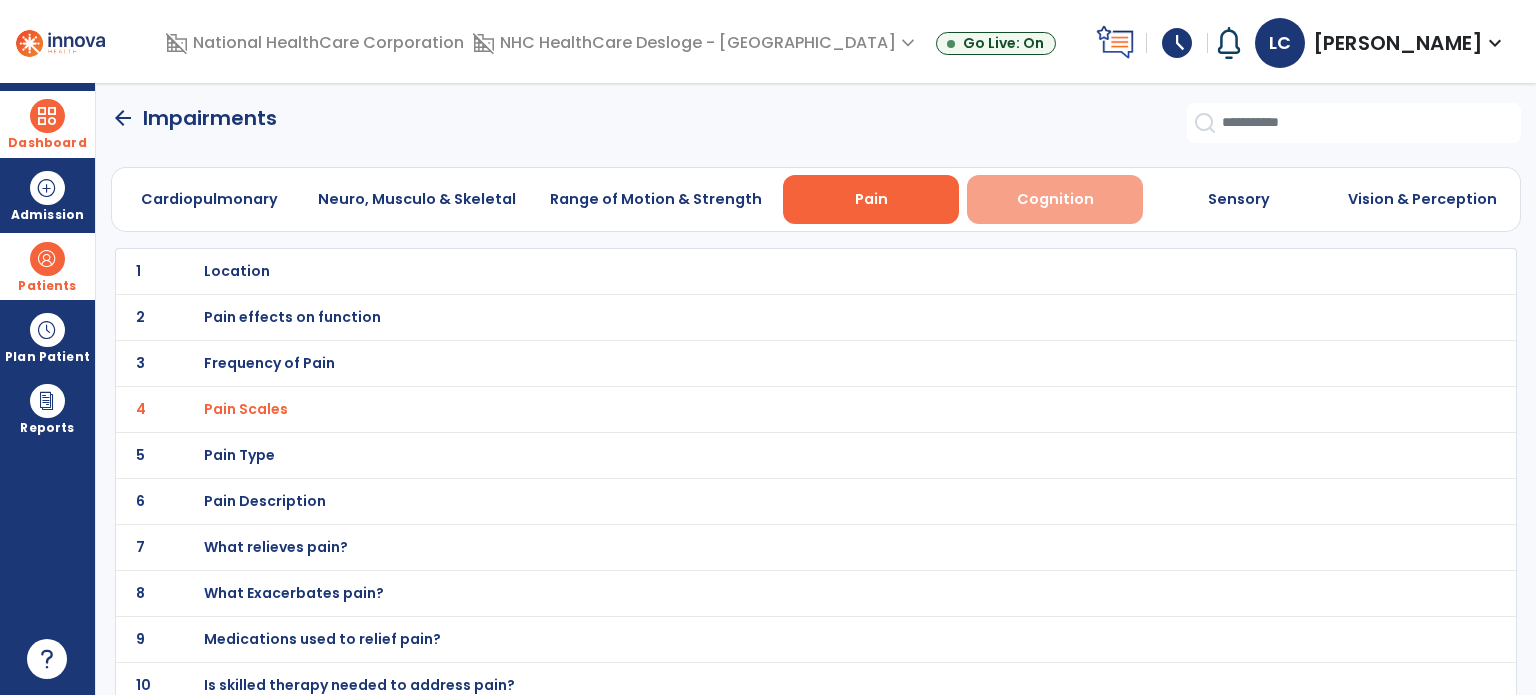 click on "Cognition" at bounding box center (1055, 199) 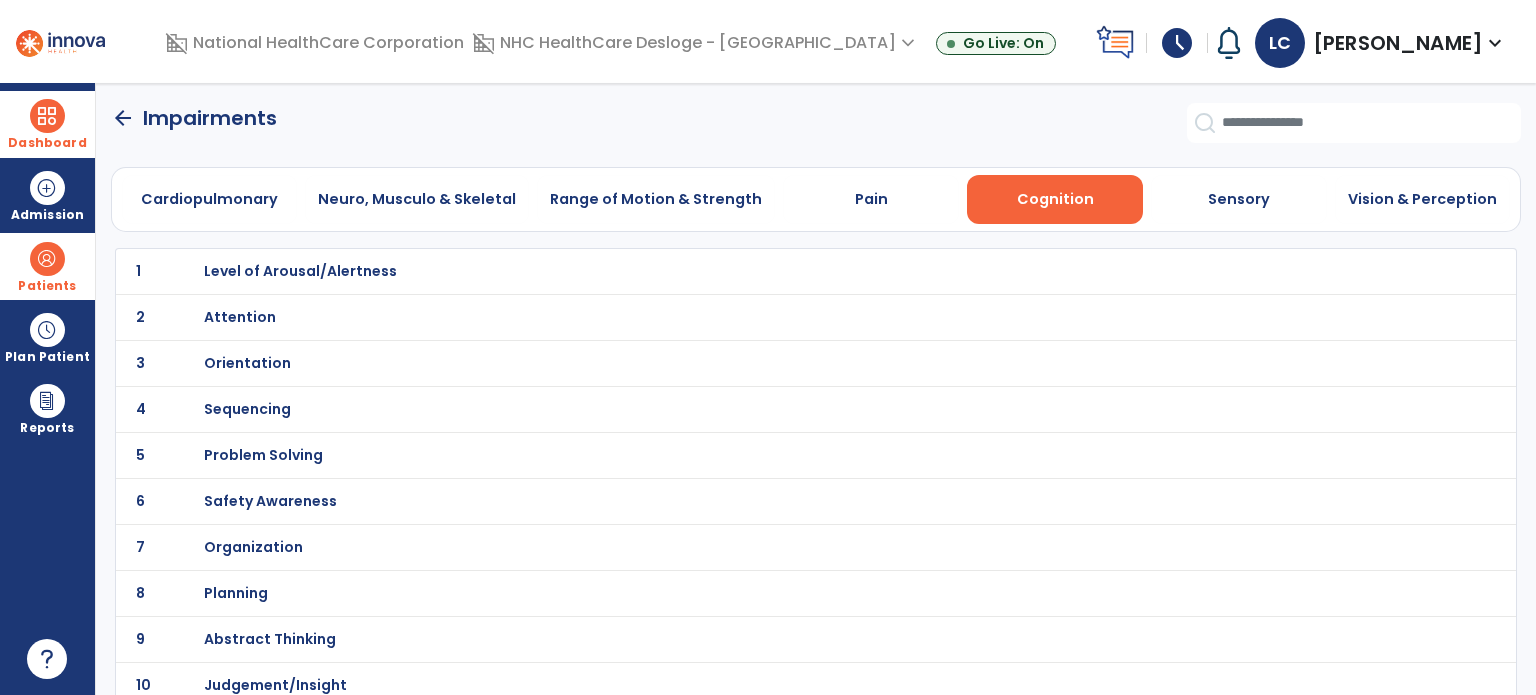 click on "Orientation" at bounding box center (300, 271) 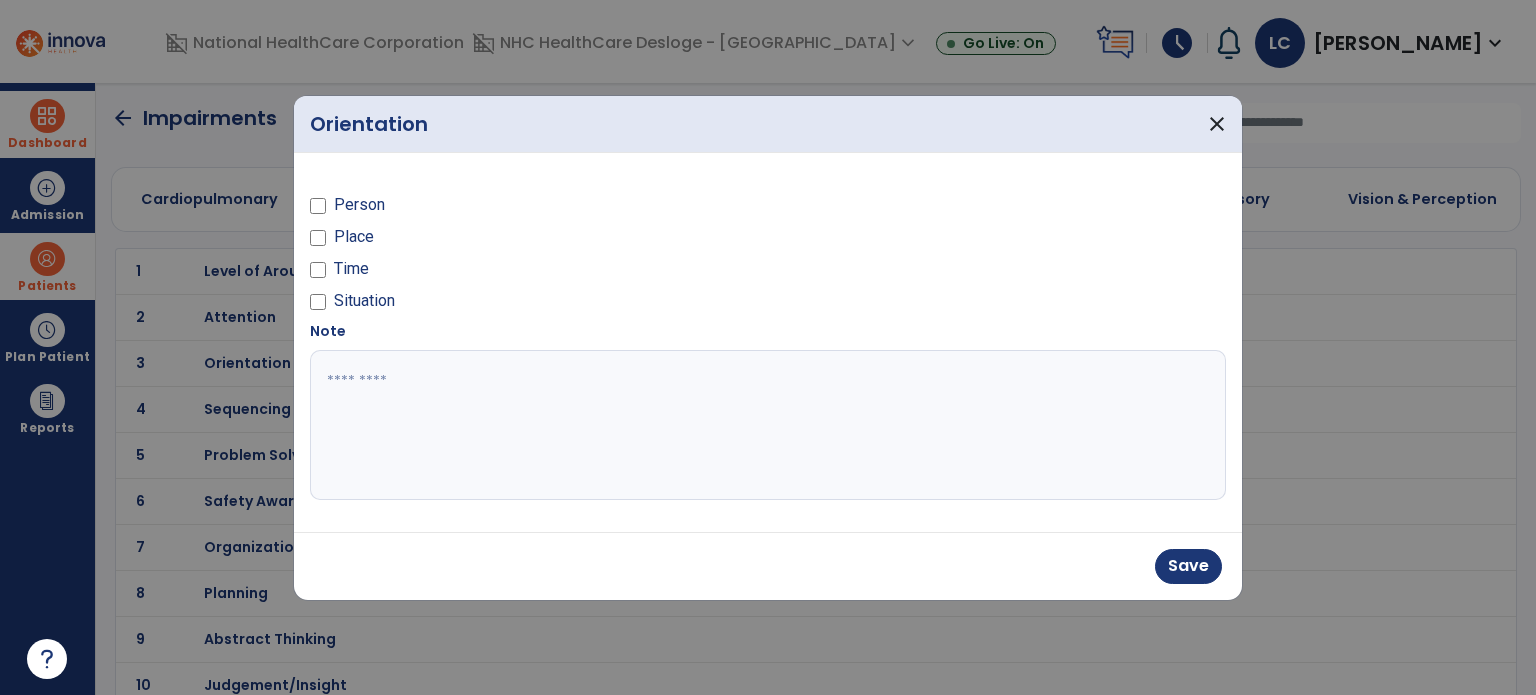click at bounding box center (318, 241) 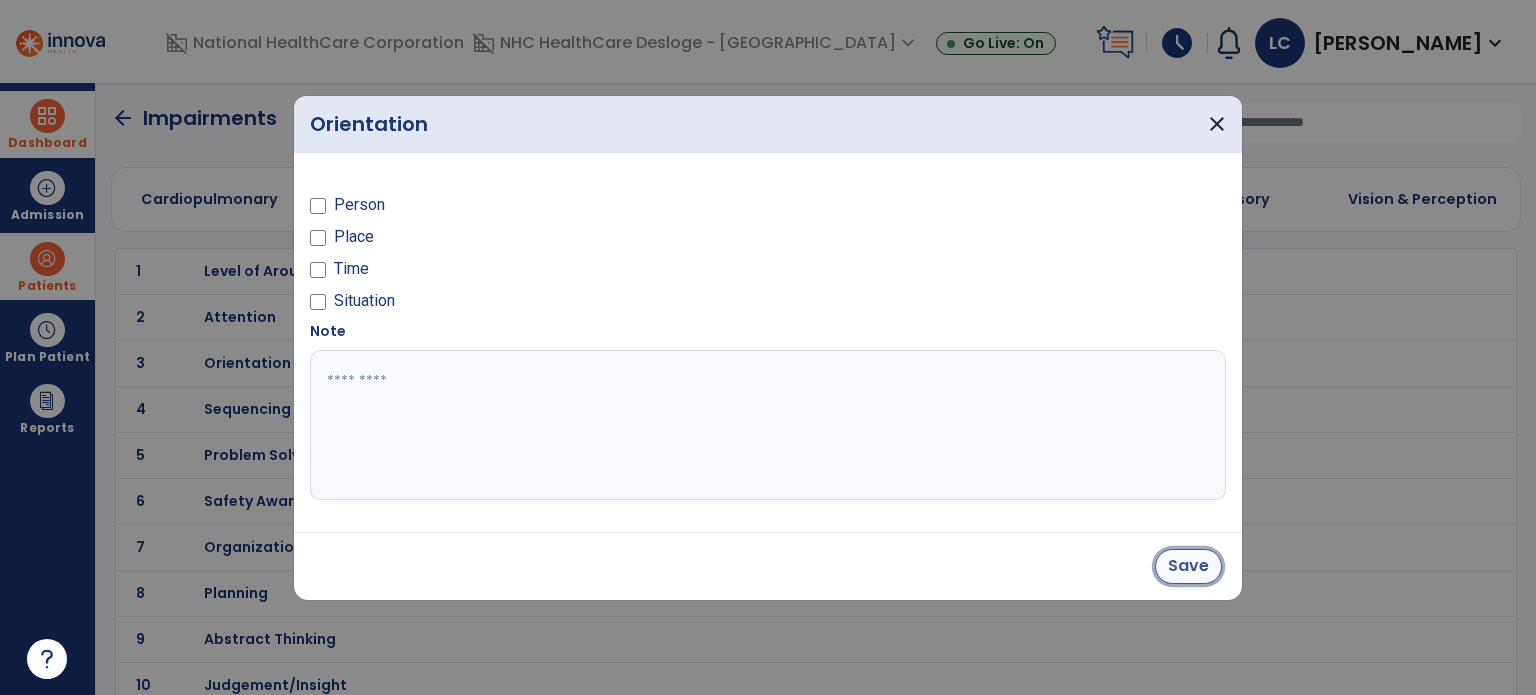 click on "Save" at bounding box center [1188, 566] 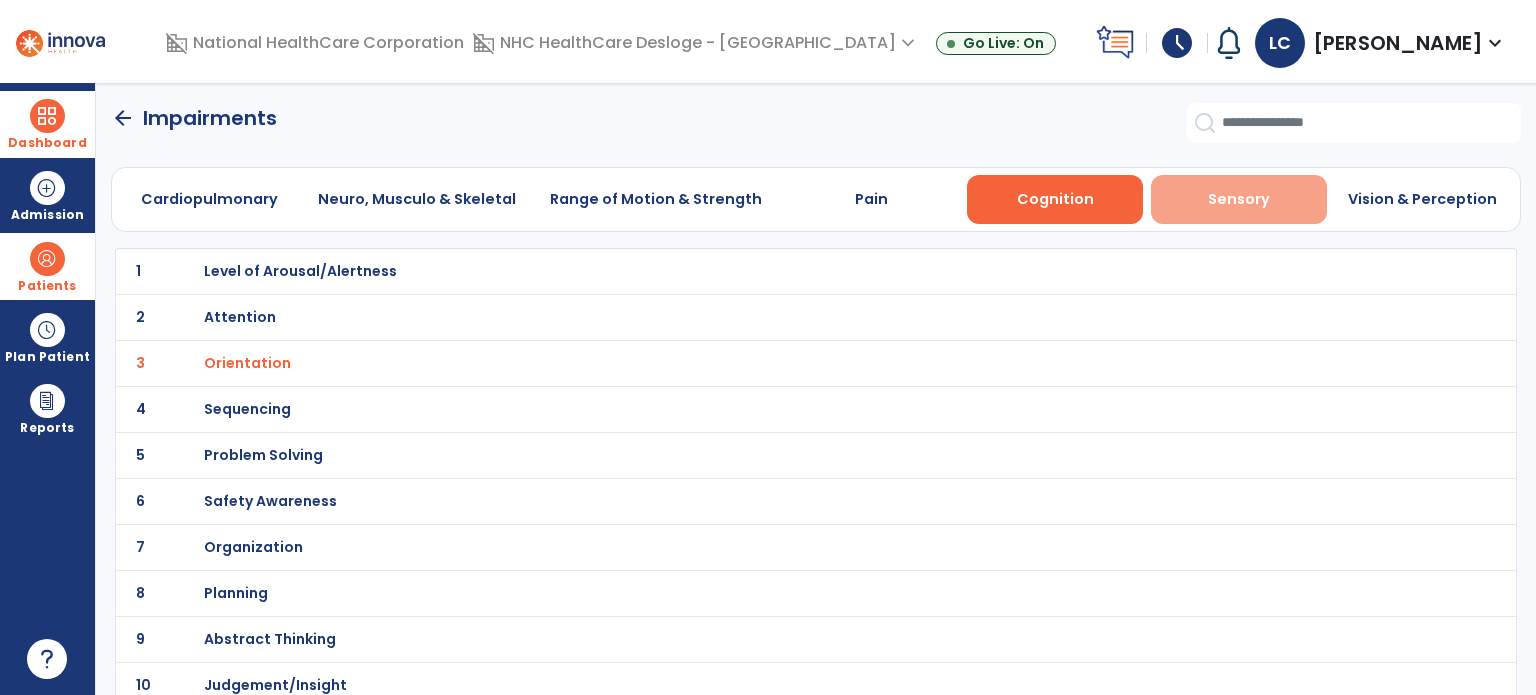 click on "Sensory" at bounding box center [1239, 199] 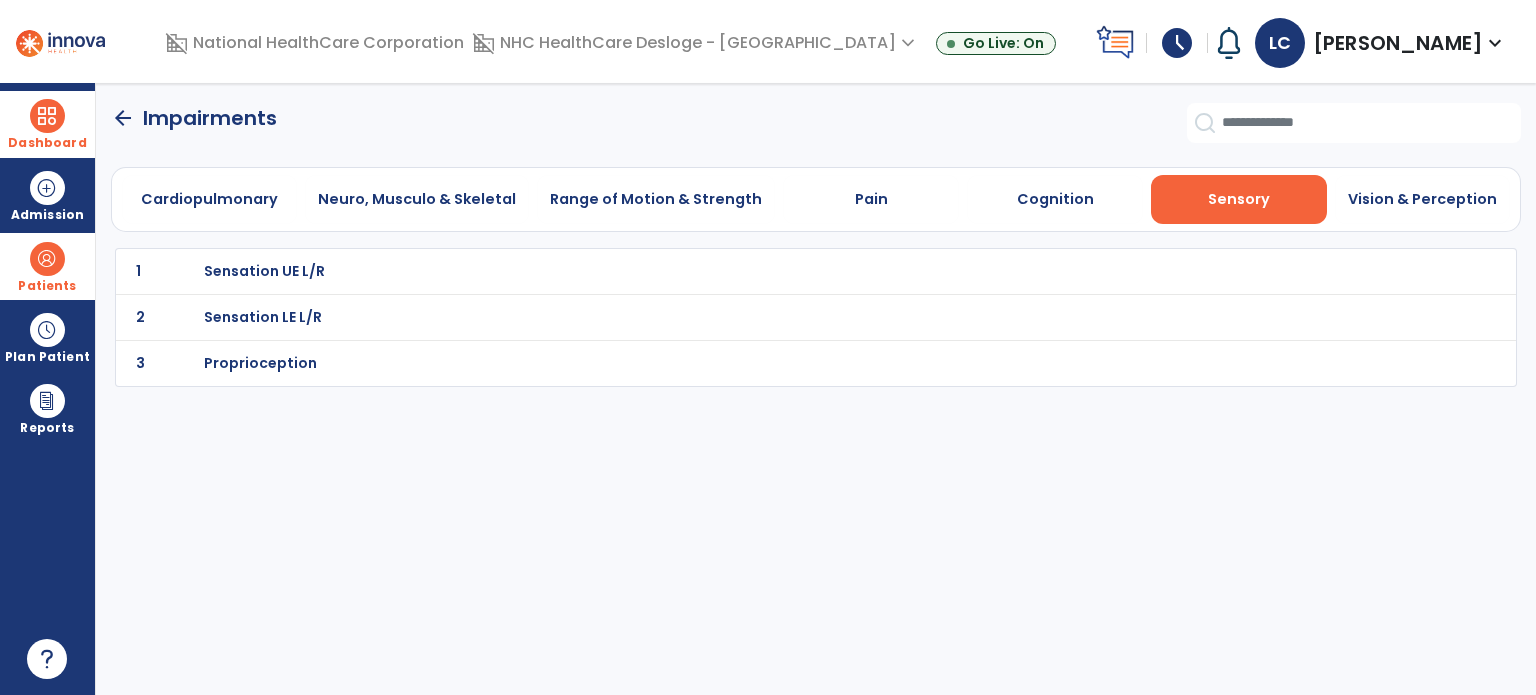 click on "Sensation UE L/R" at bounding box center [264, 271] 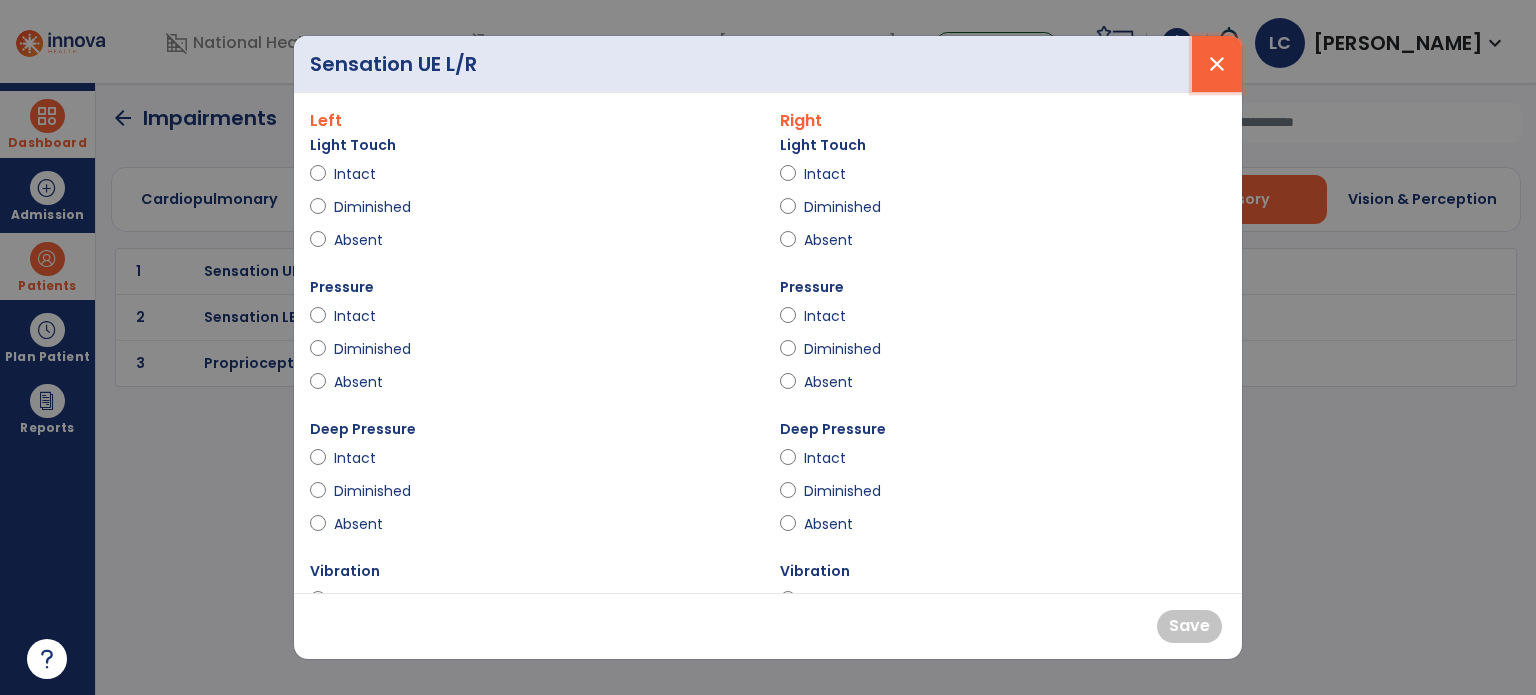 click on "close" at bounding box center [1217, 64] 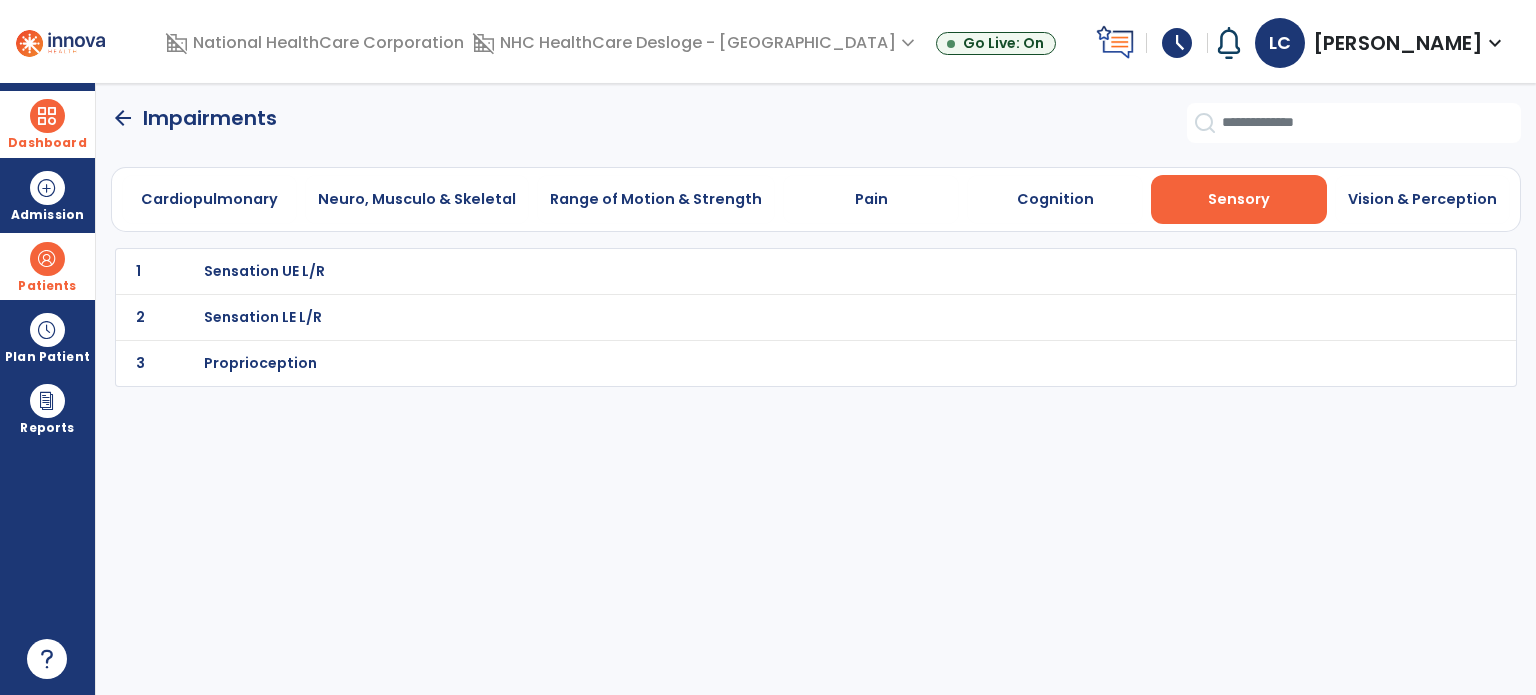 click on "Sensation LE L/R" at bounding box center [772, 271] 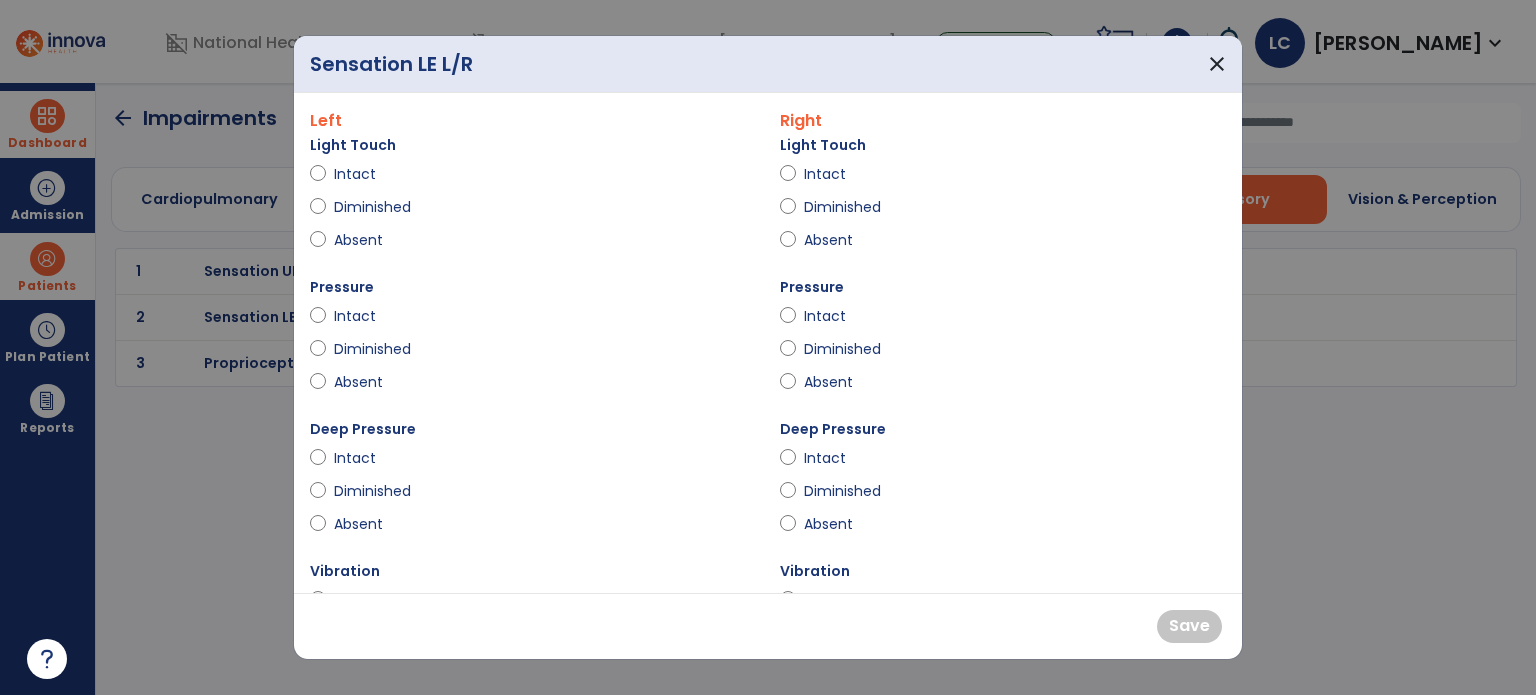 click on "Intact" at bounding box center [369, 174] 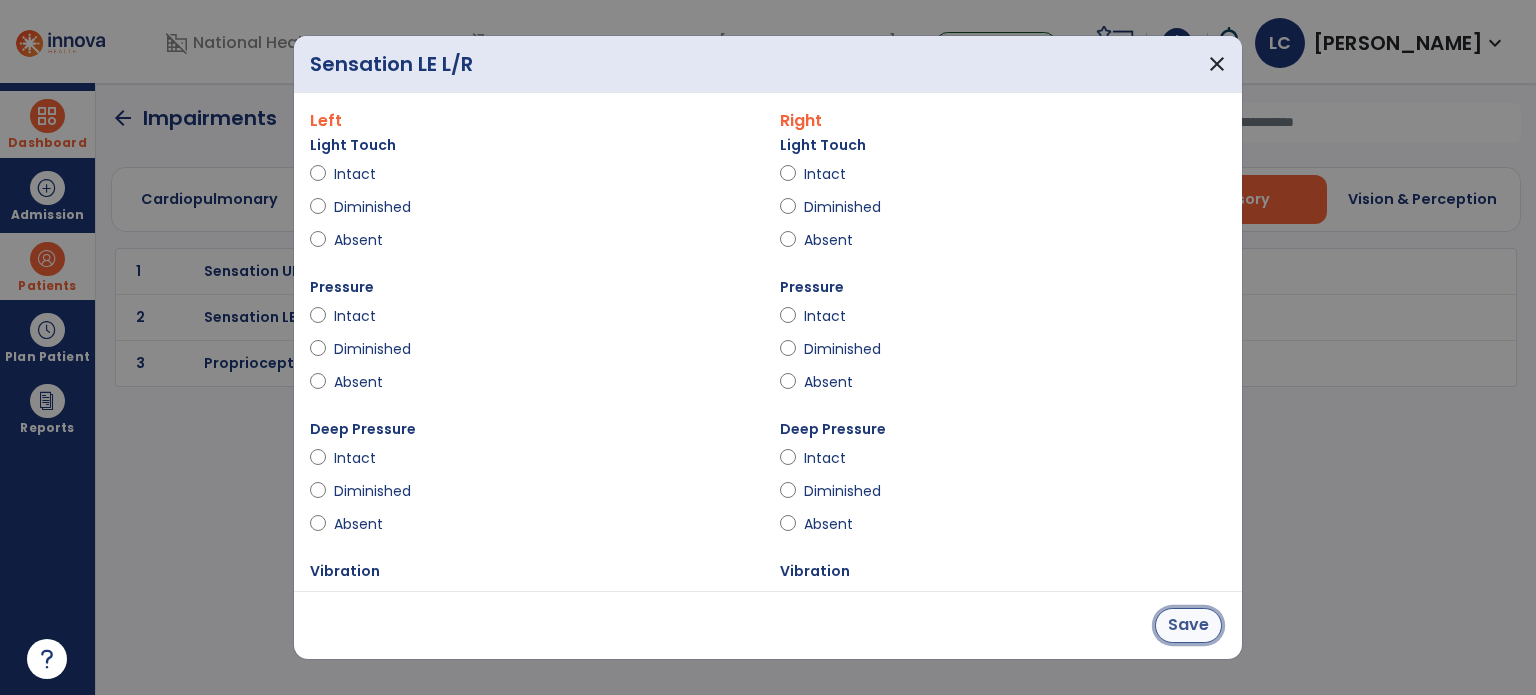 click on "Save" at bounding box center [1188, 625] 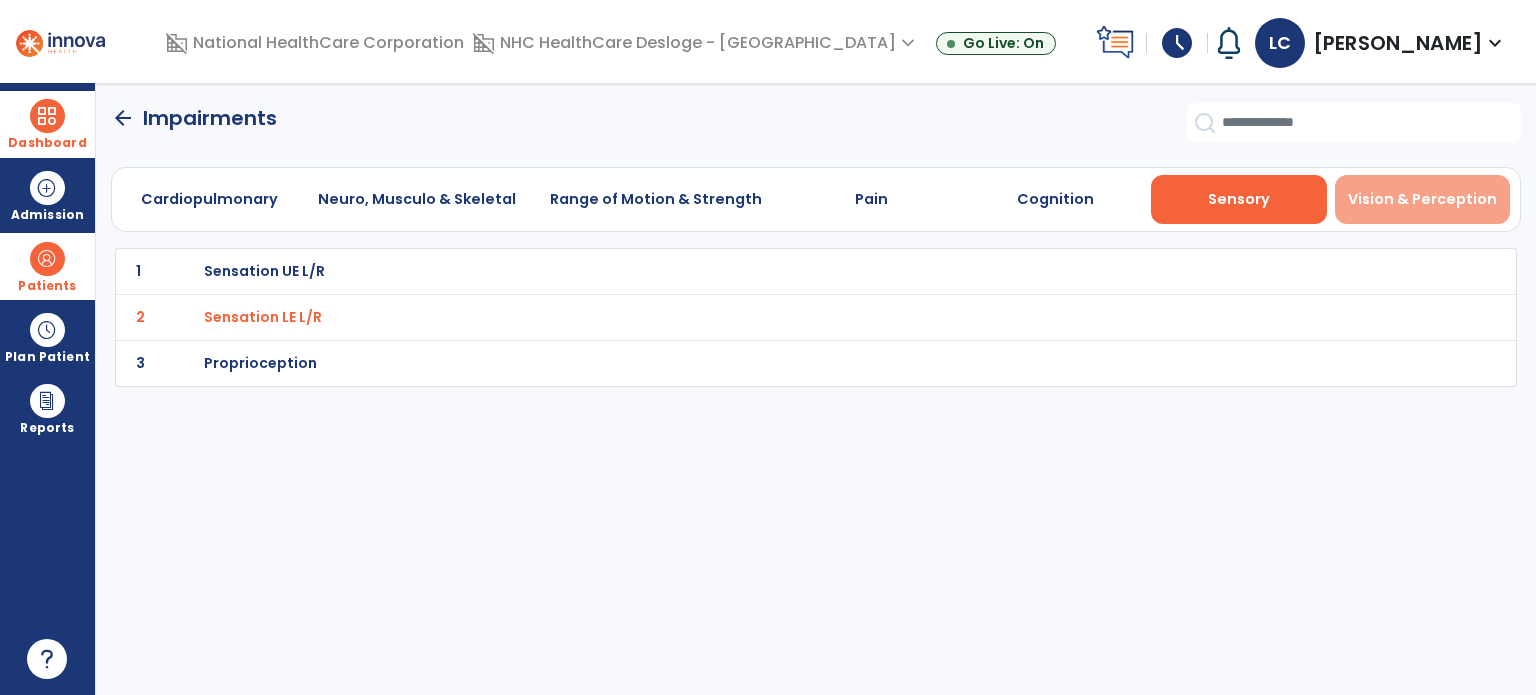 click on "Vision & Perception" at bounding box center (1422, 199) 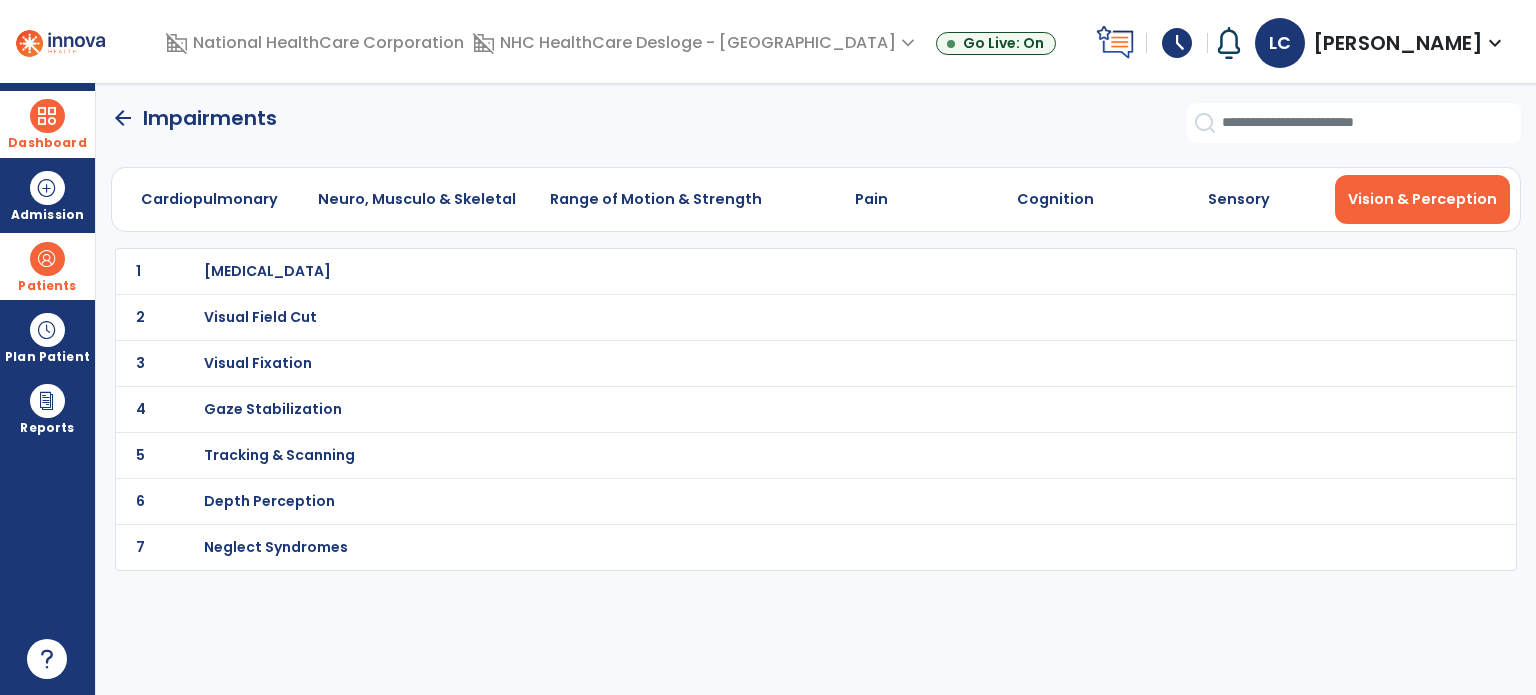 click on "arrow_back" 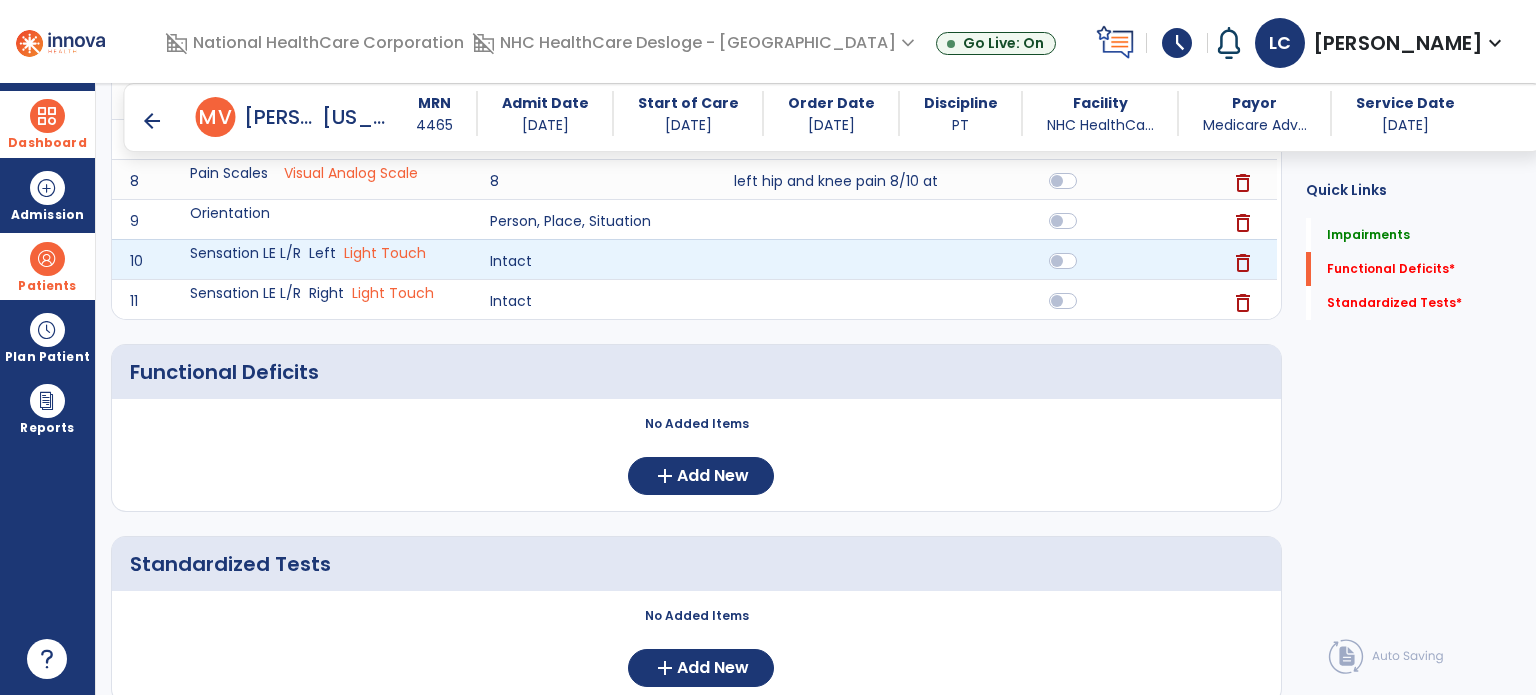 scroll, scrollTop: 726, scrollLeft: 0, axis: vertical 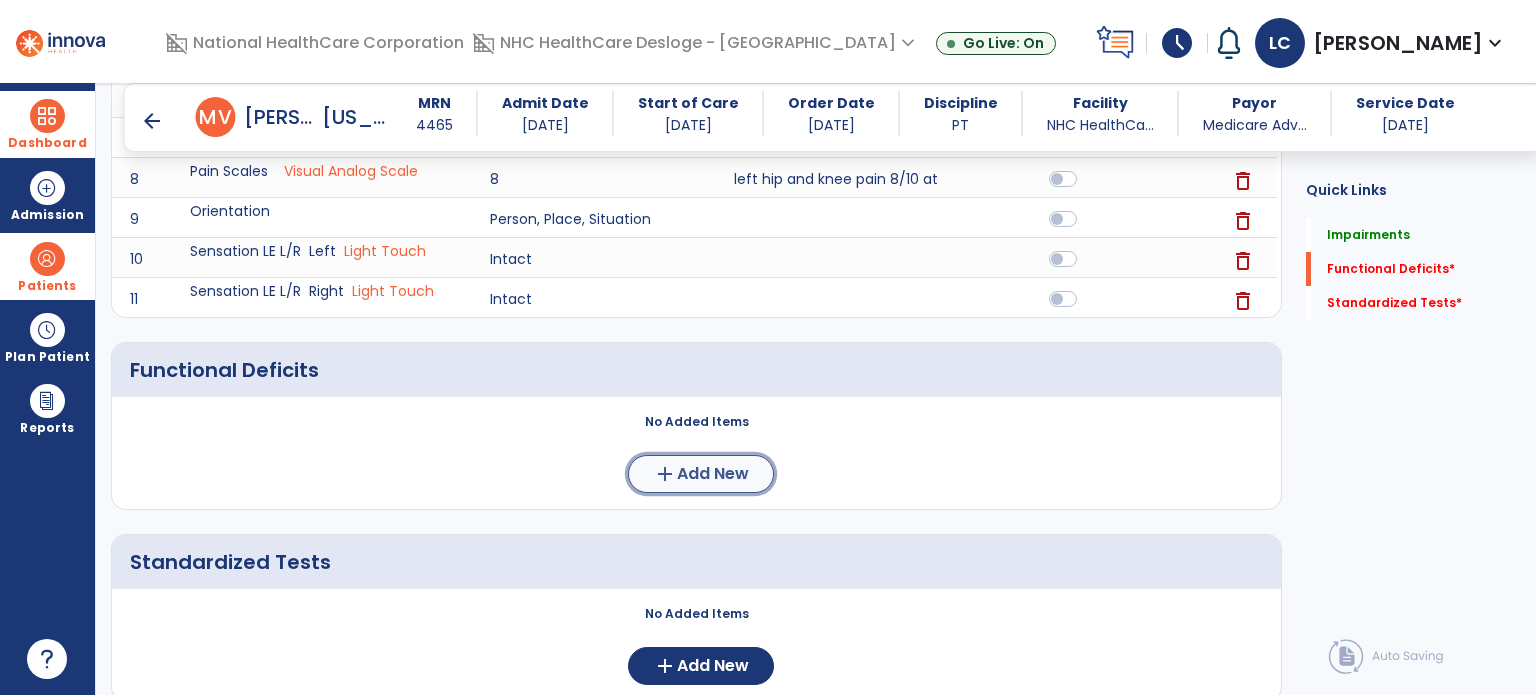 click on "Add New" 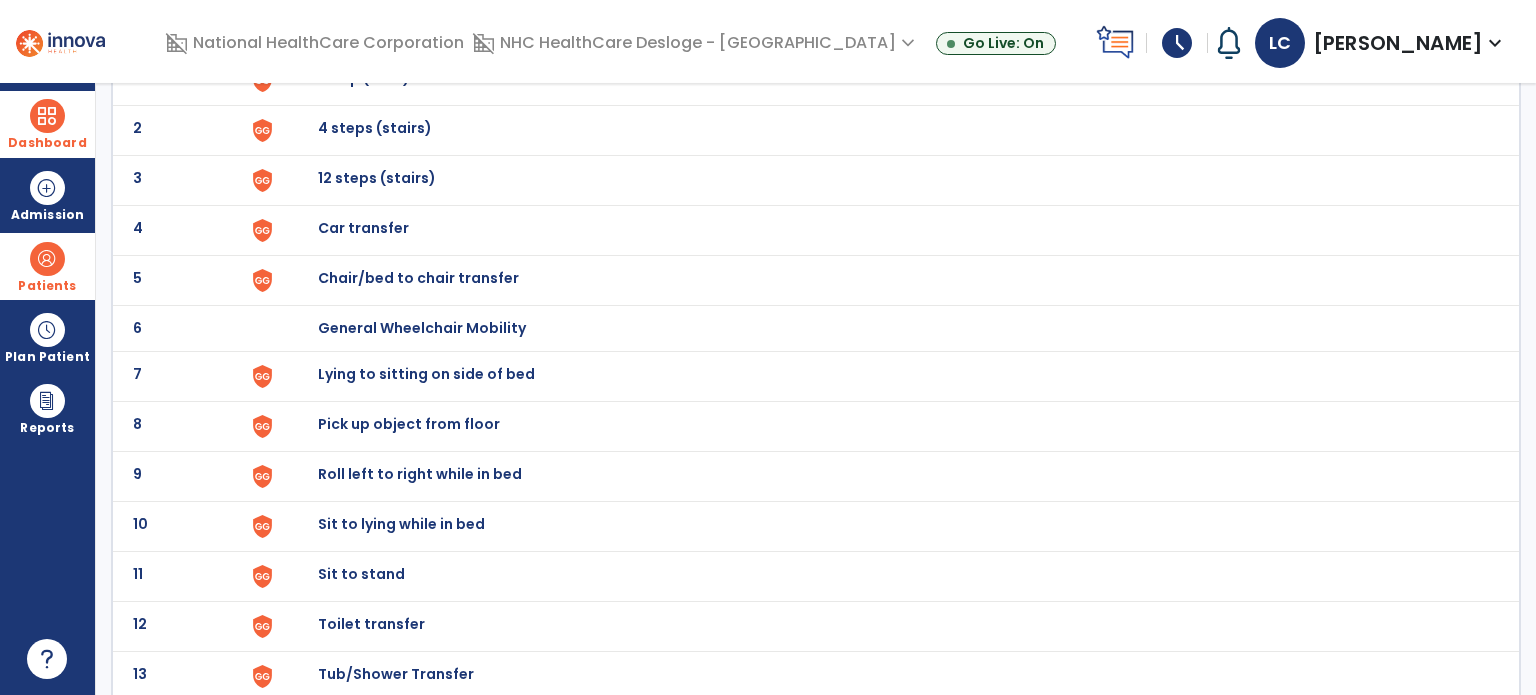 scroll, scrollTop: 184, scrollLeft: 0, axis: vertical 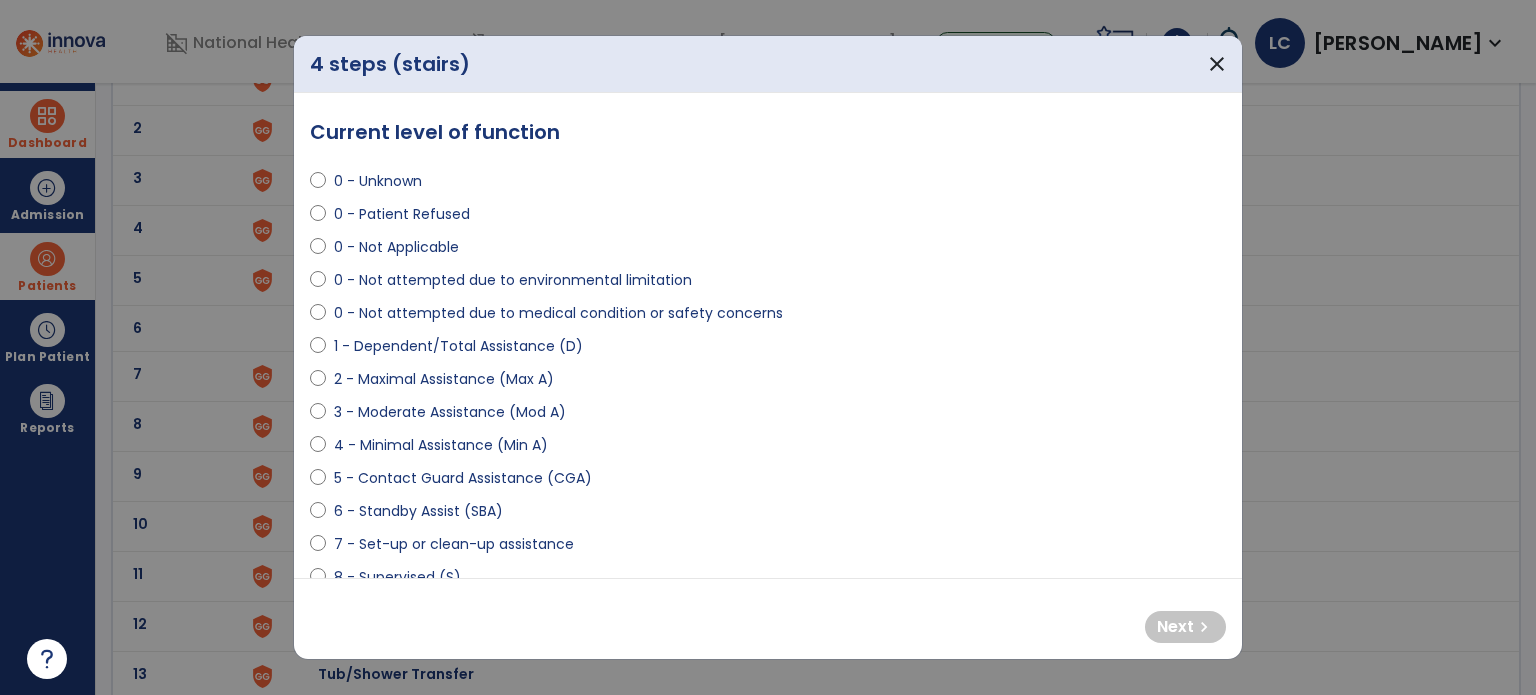 select on "**********" 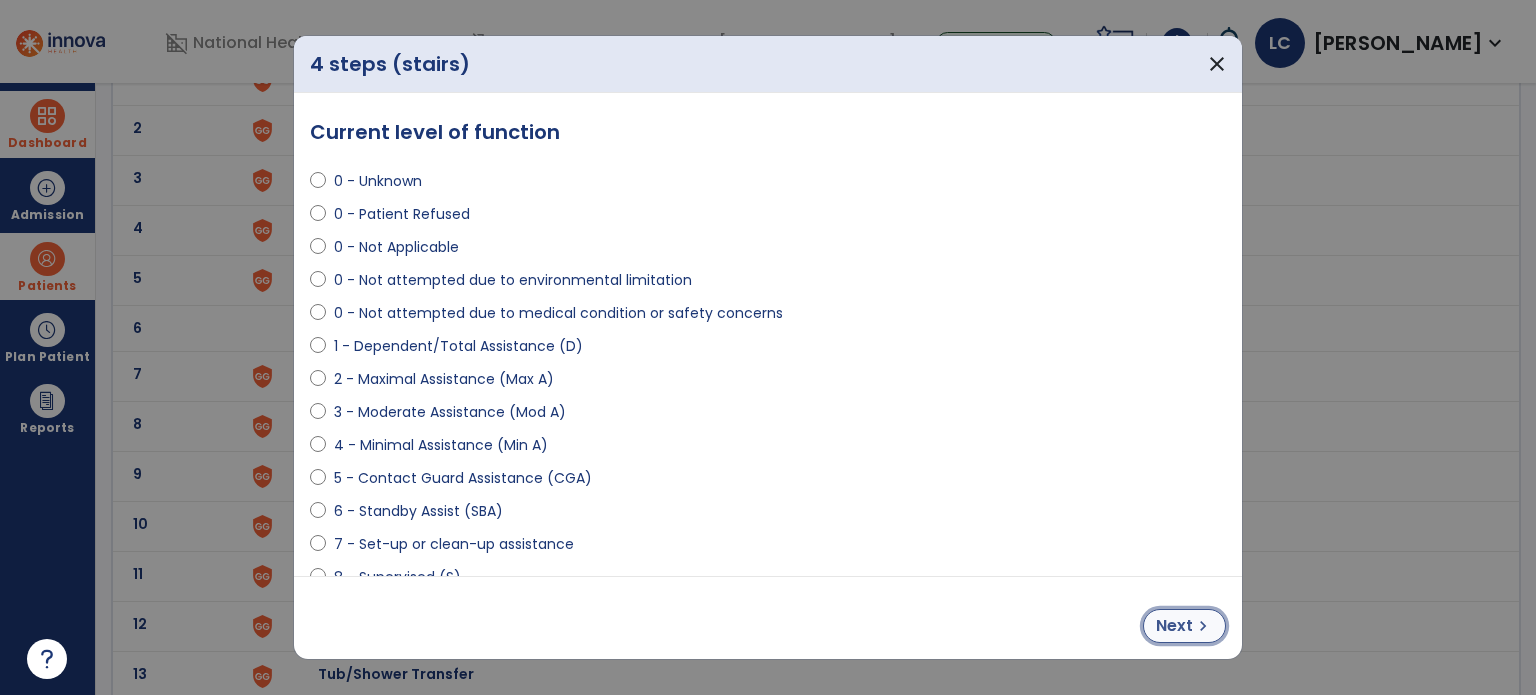 click on "Next" at bounding box center (1174, 626) 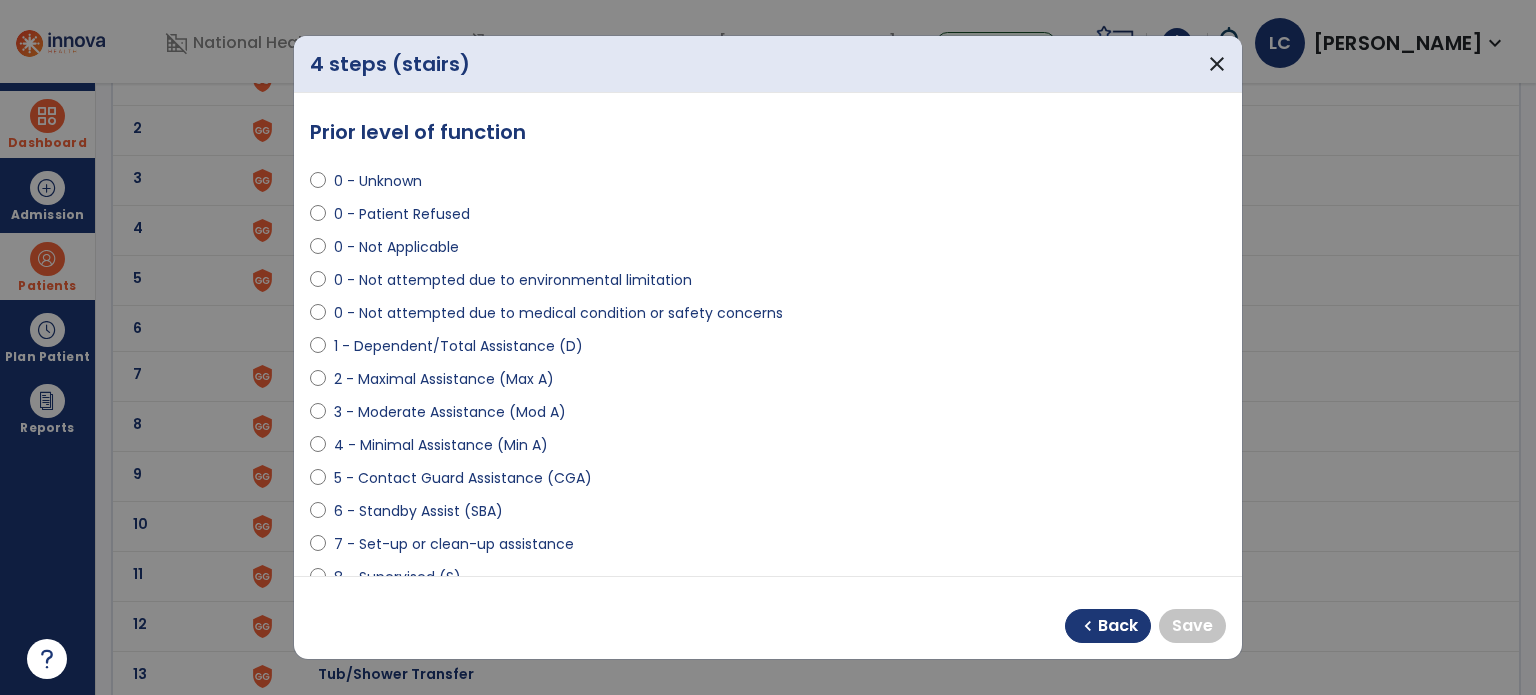 select on "**********" 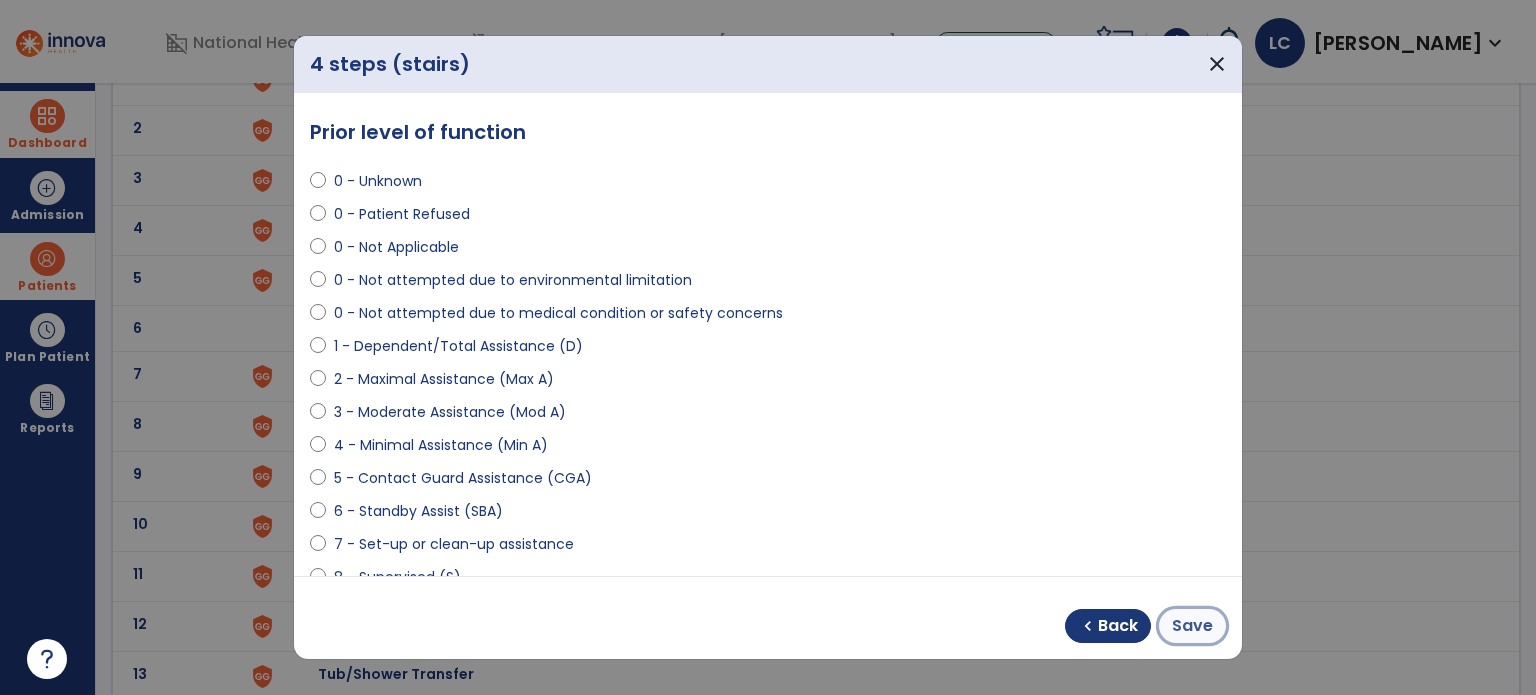 click on "Save" at bounding box center [1192, 626] 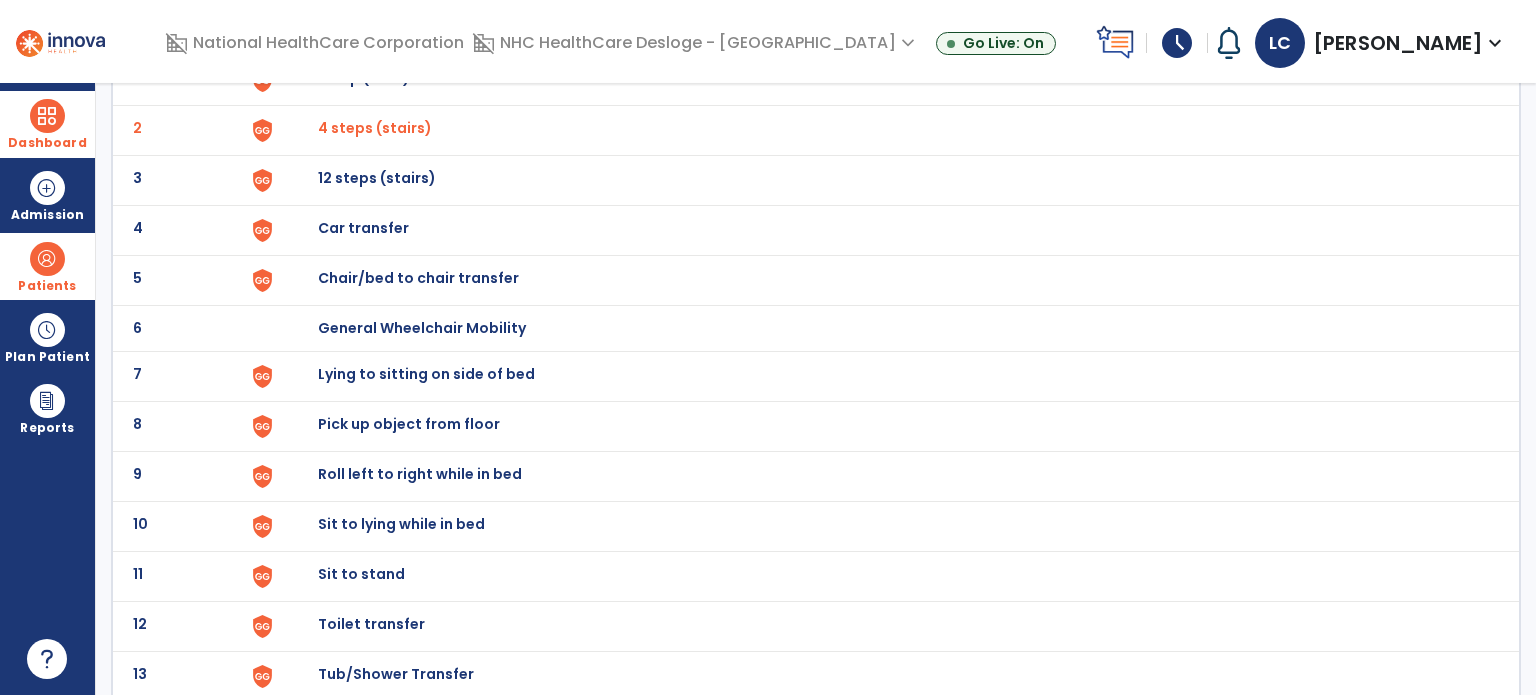 click on "Chair/bed to chair transfer" at bounding box center [364, 78] 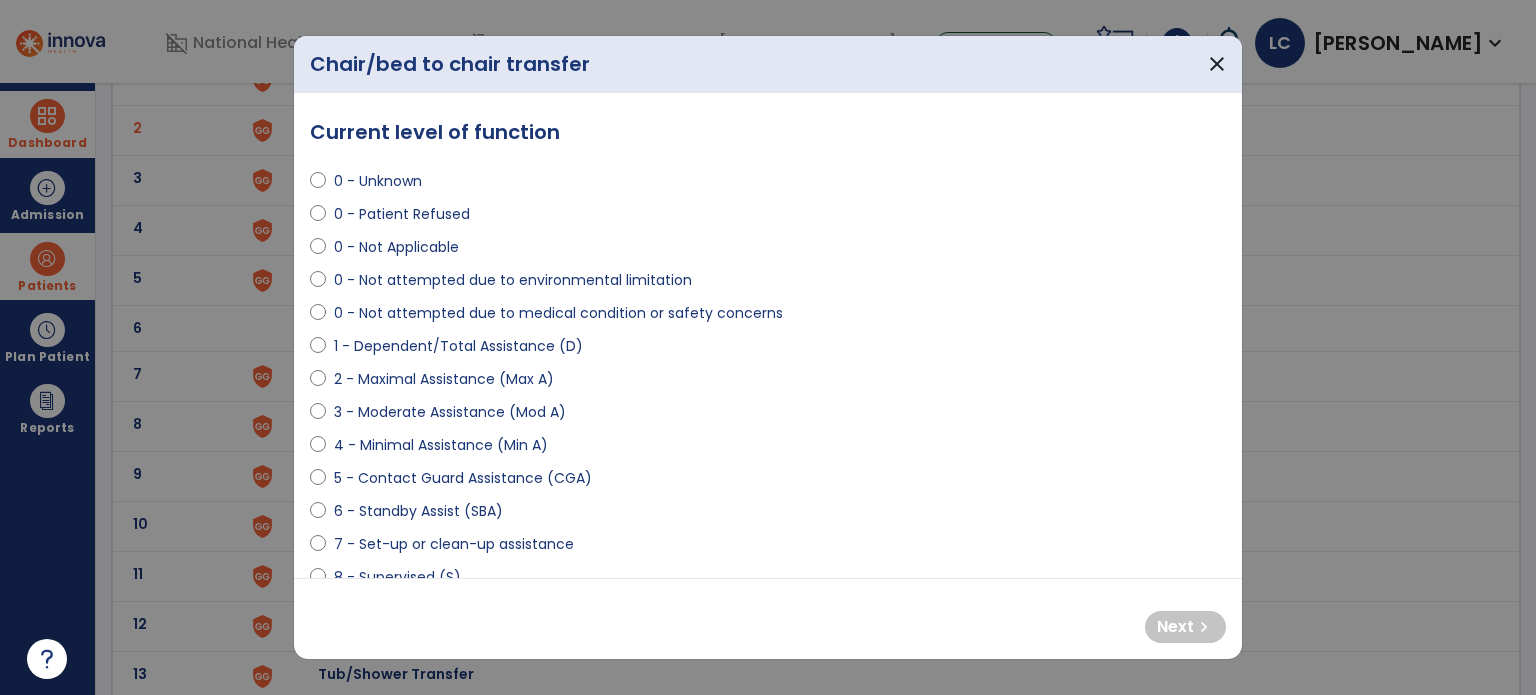 select on "**********" 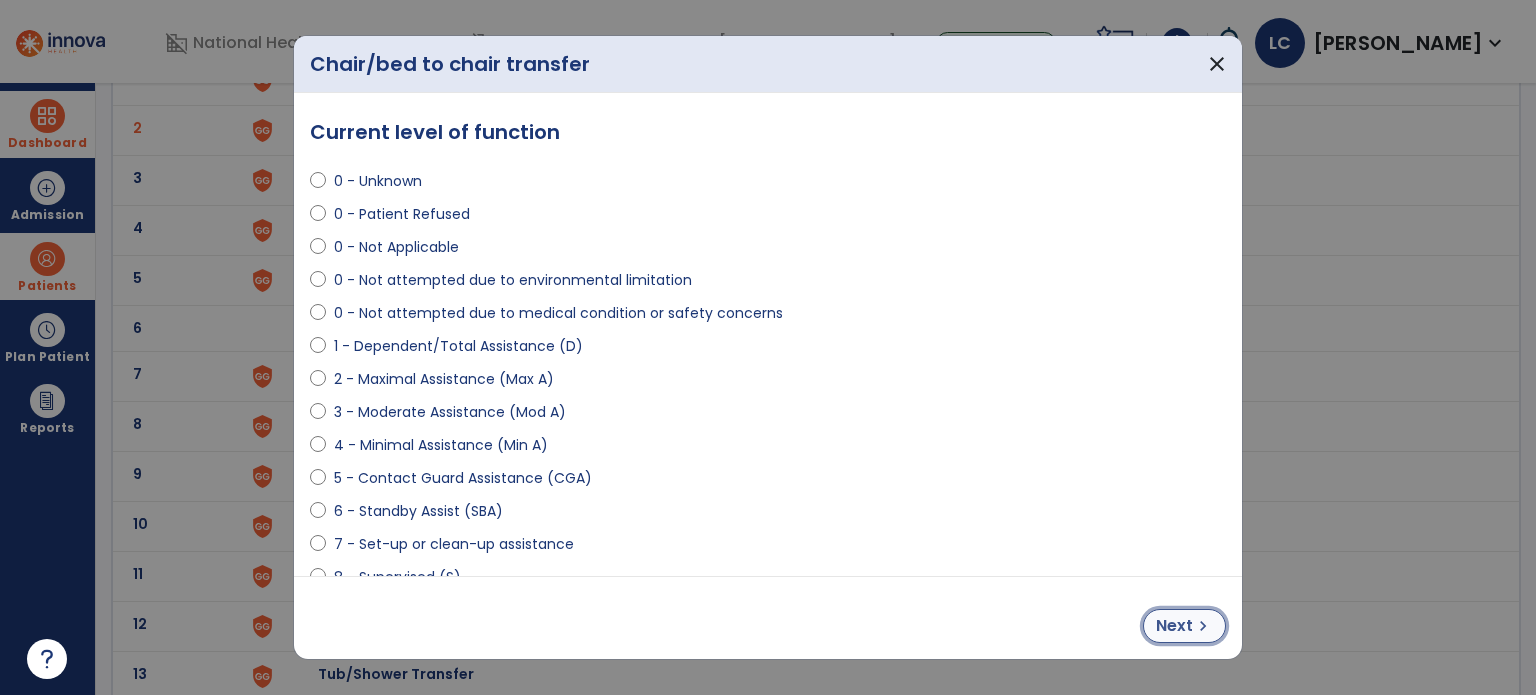 click on "Next" at bounding box center (1174, 626) 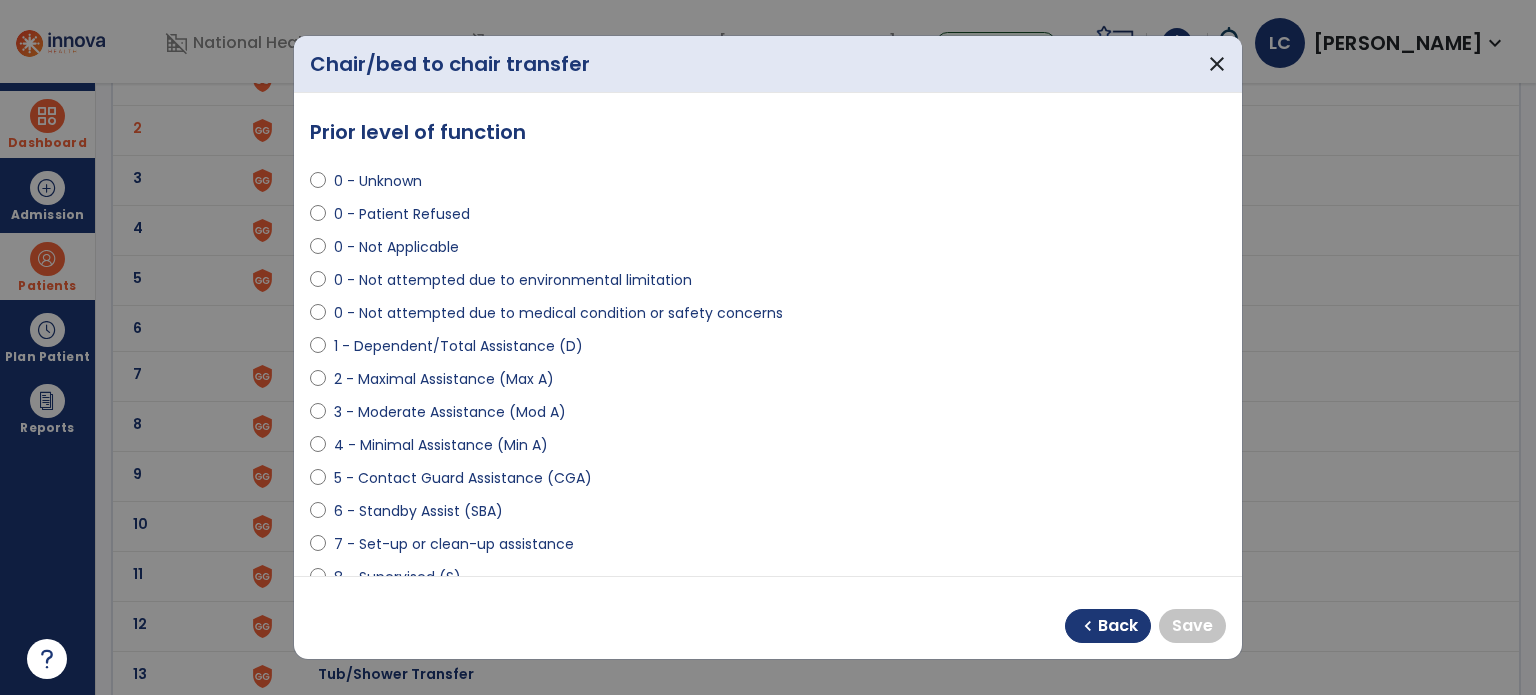 select on "**********" 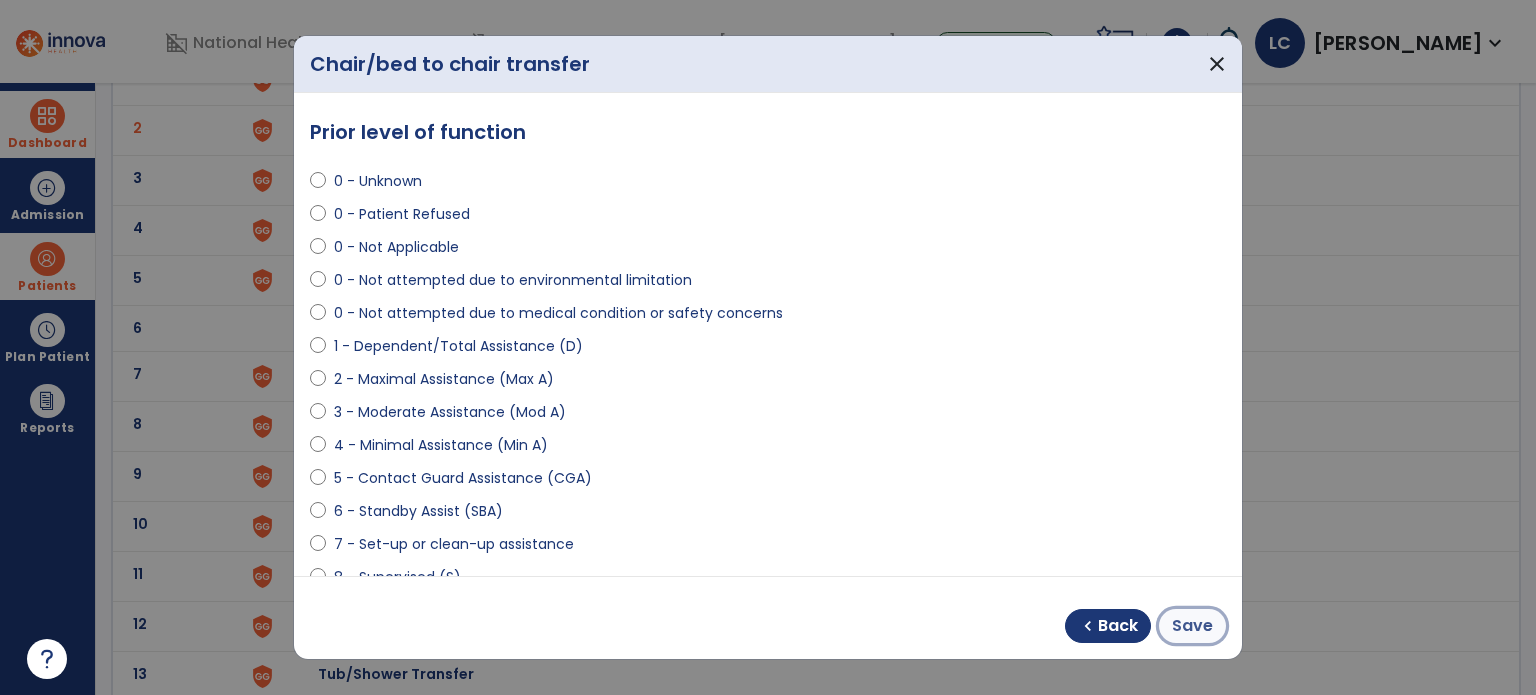 click on "Save" at bounding box center [1192, 626] 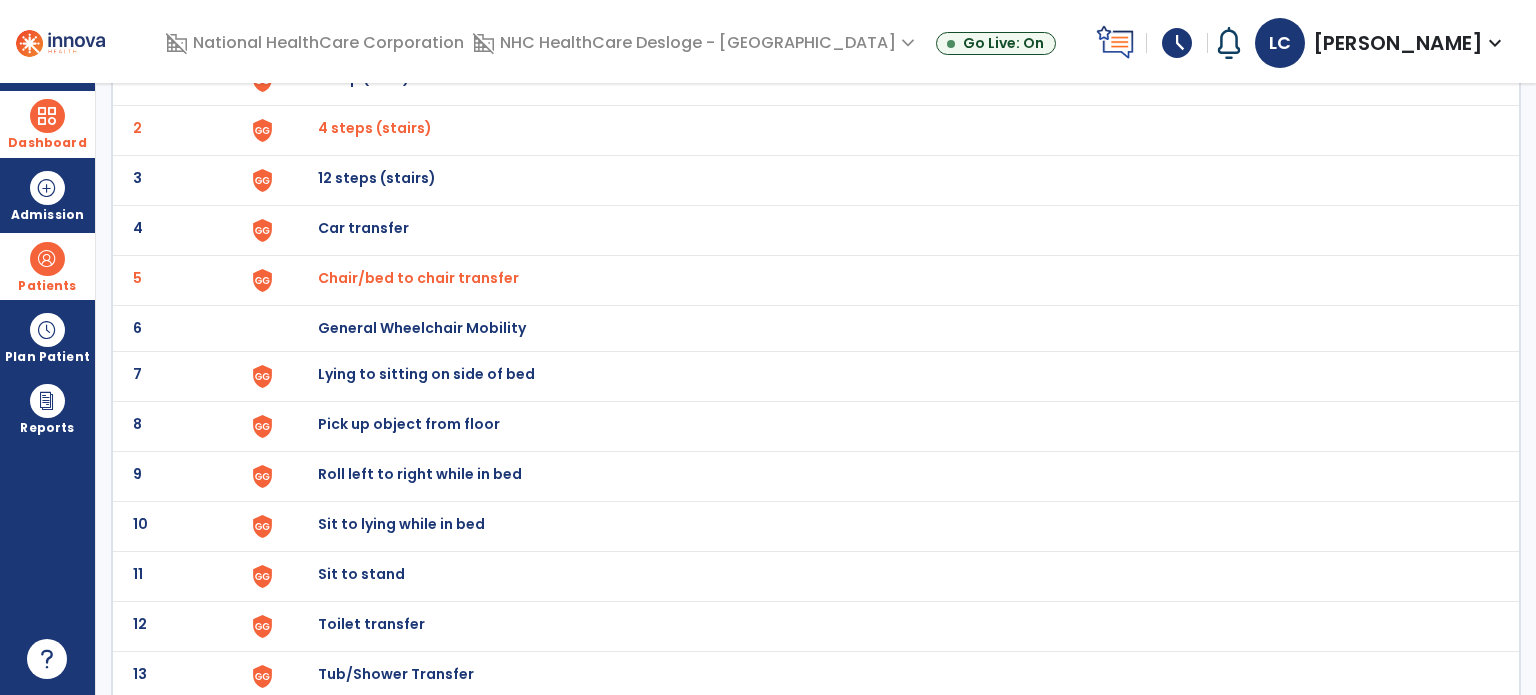 click on "Toilet transfer" at bounding box center [888, 80] 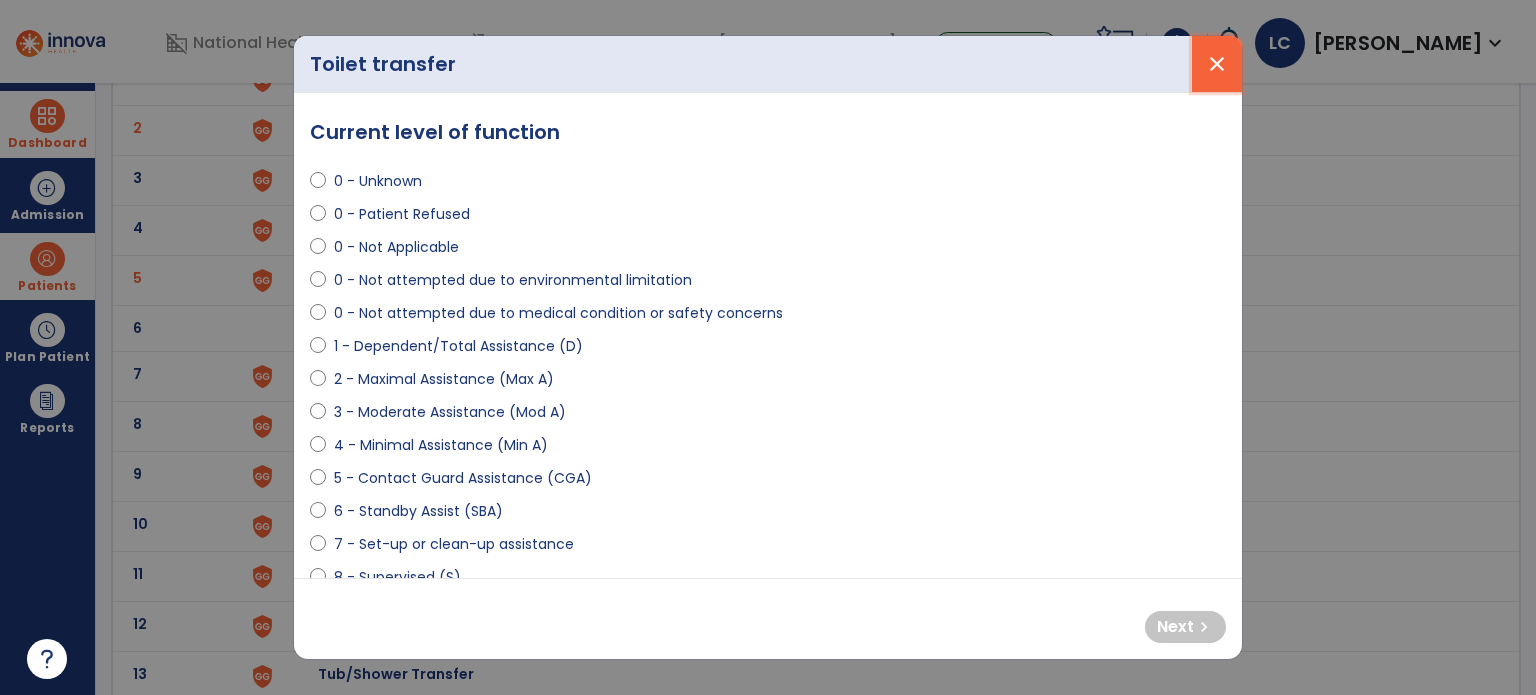click on "close" at bounding box center (1217, 64) 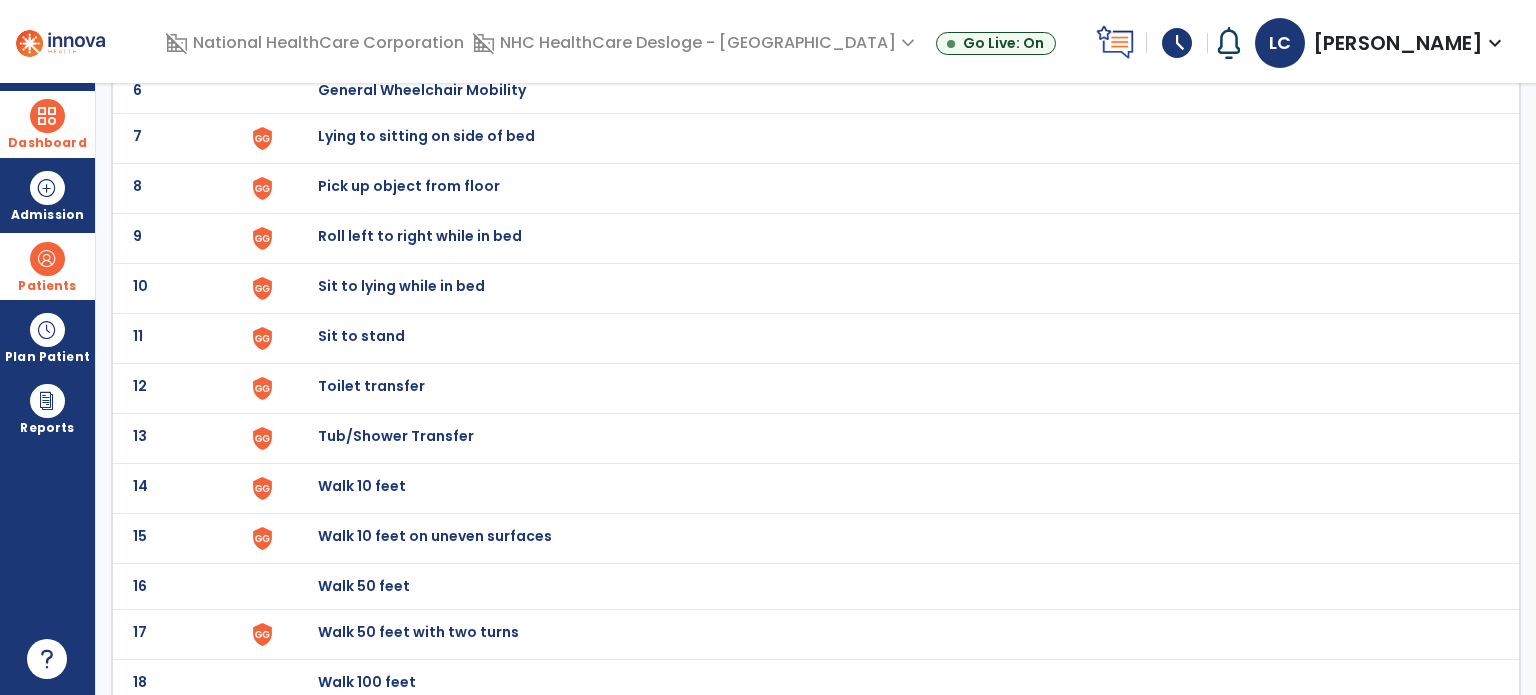 scroll, scrollTop: 424, scrollLeft: 0, axis: vertical 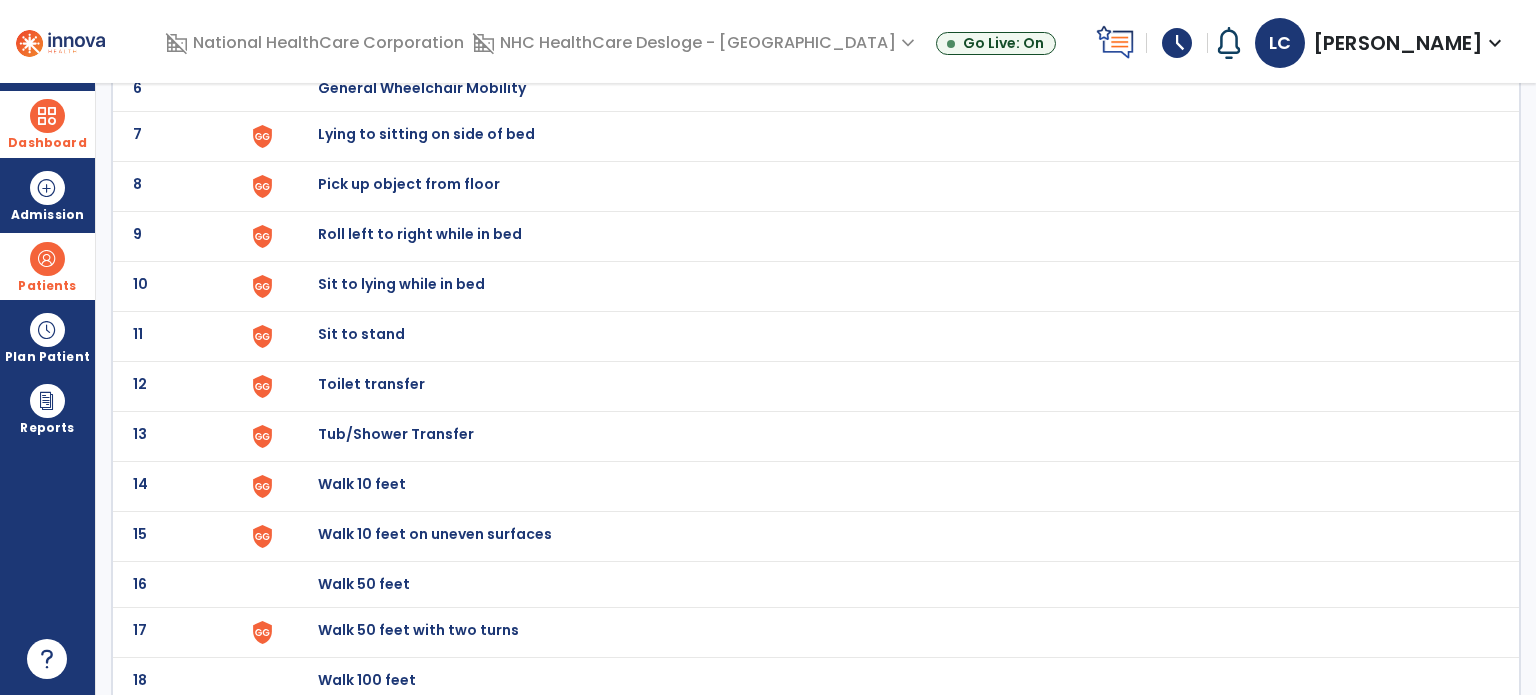click at bounding box center (262, -160) 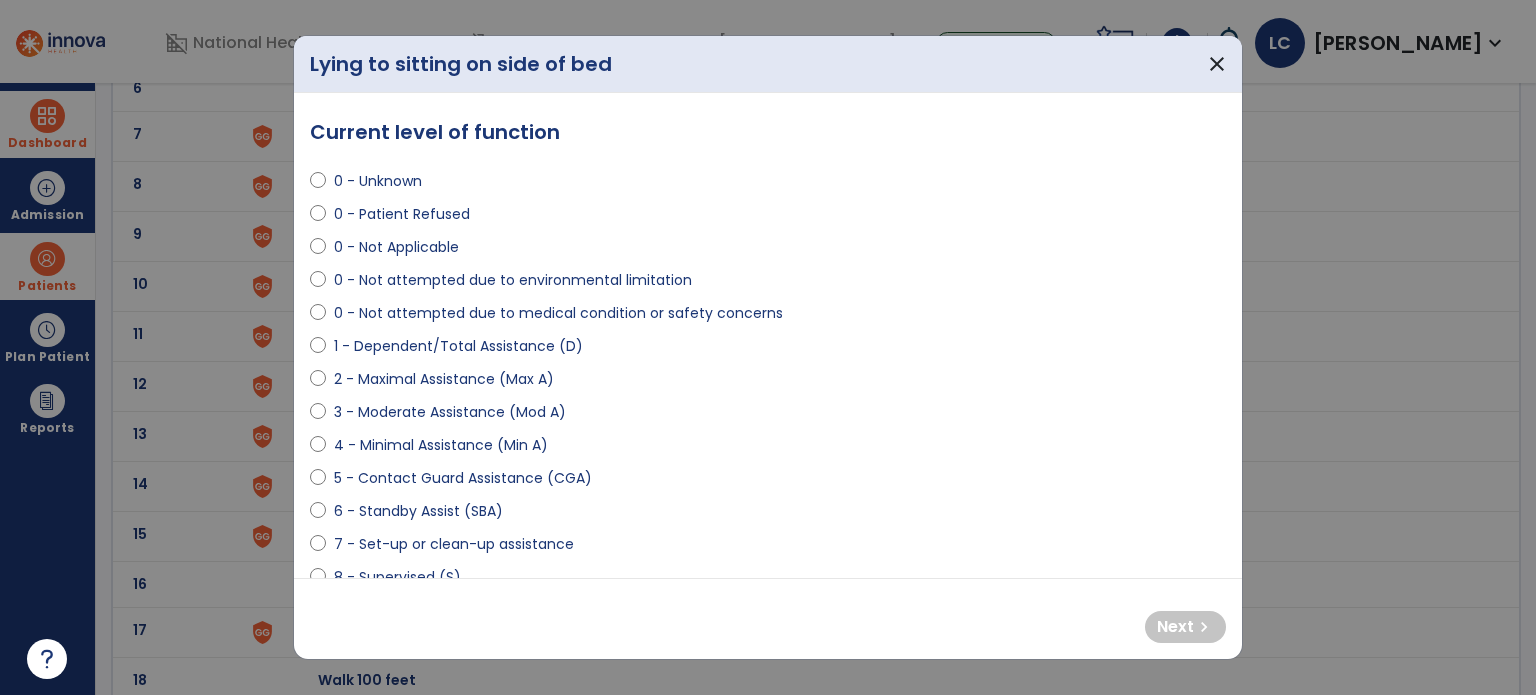 select on "**********" 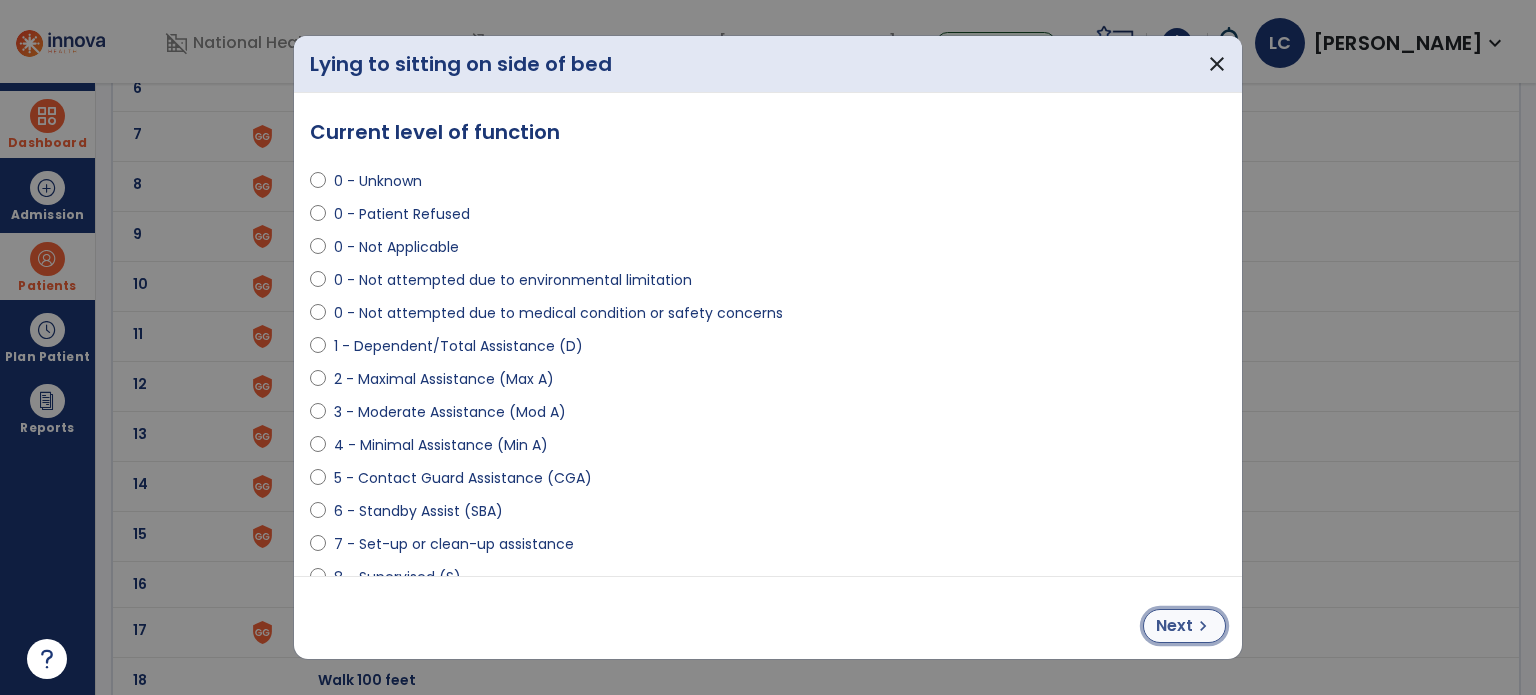 click on "Next" at bounding box center (1174, 626) 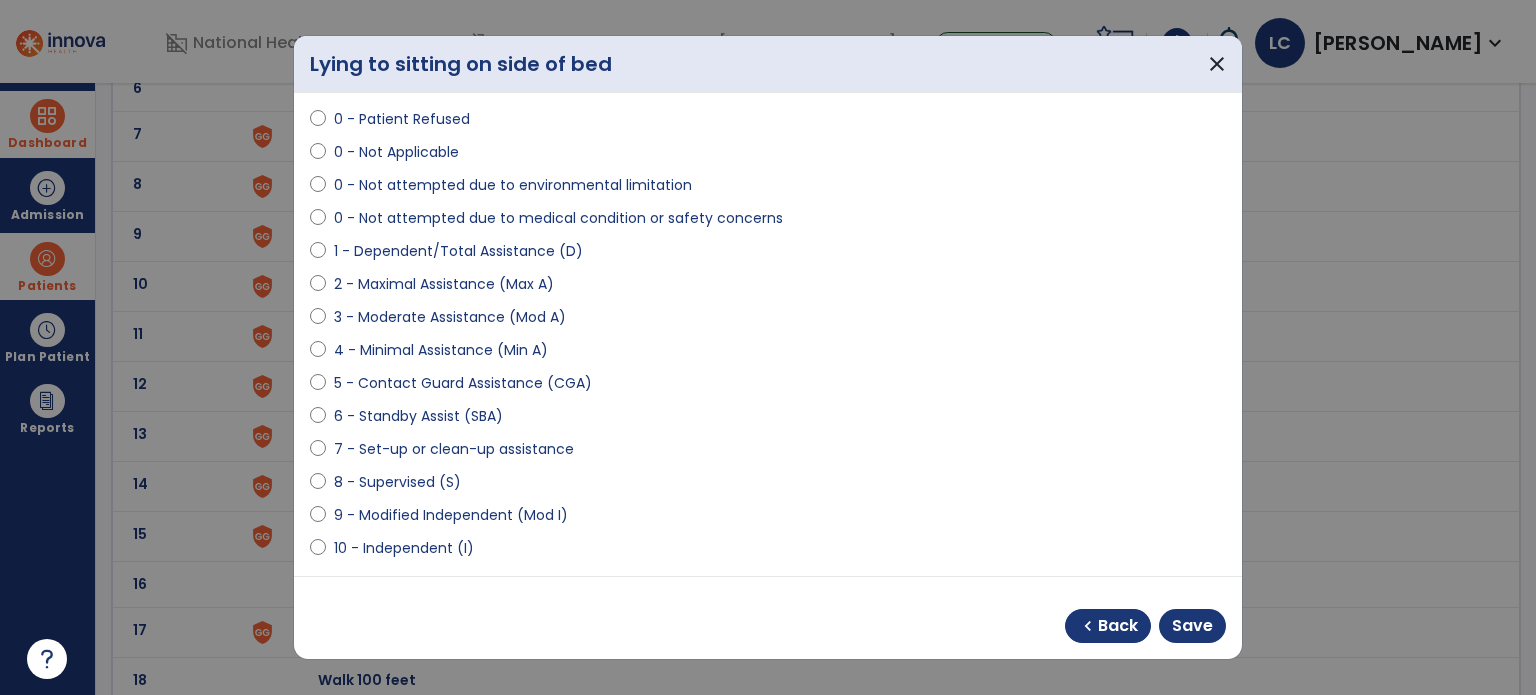 scroll, scrollTop: 104, scrollLeft: 0, axis: vertical 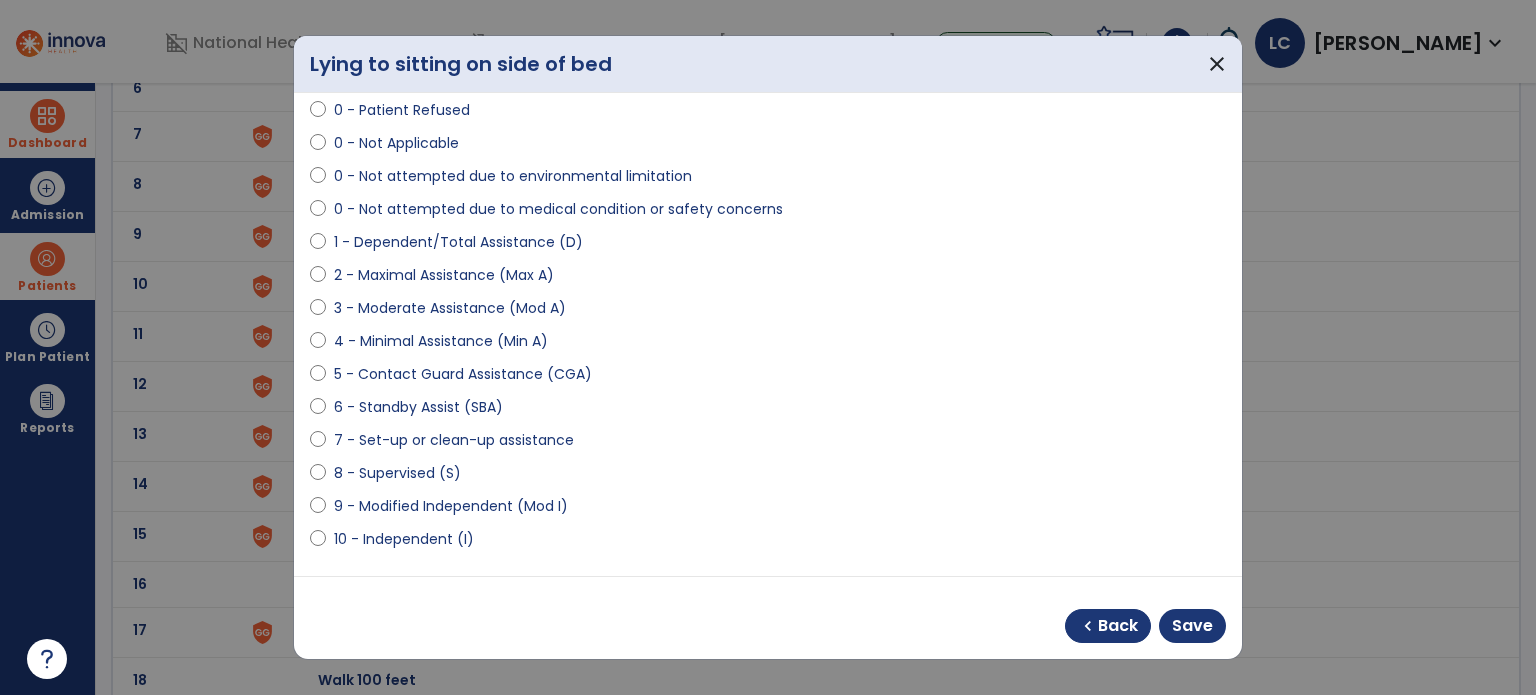 select on "**********" 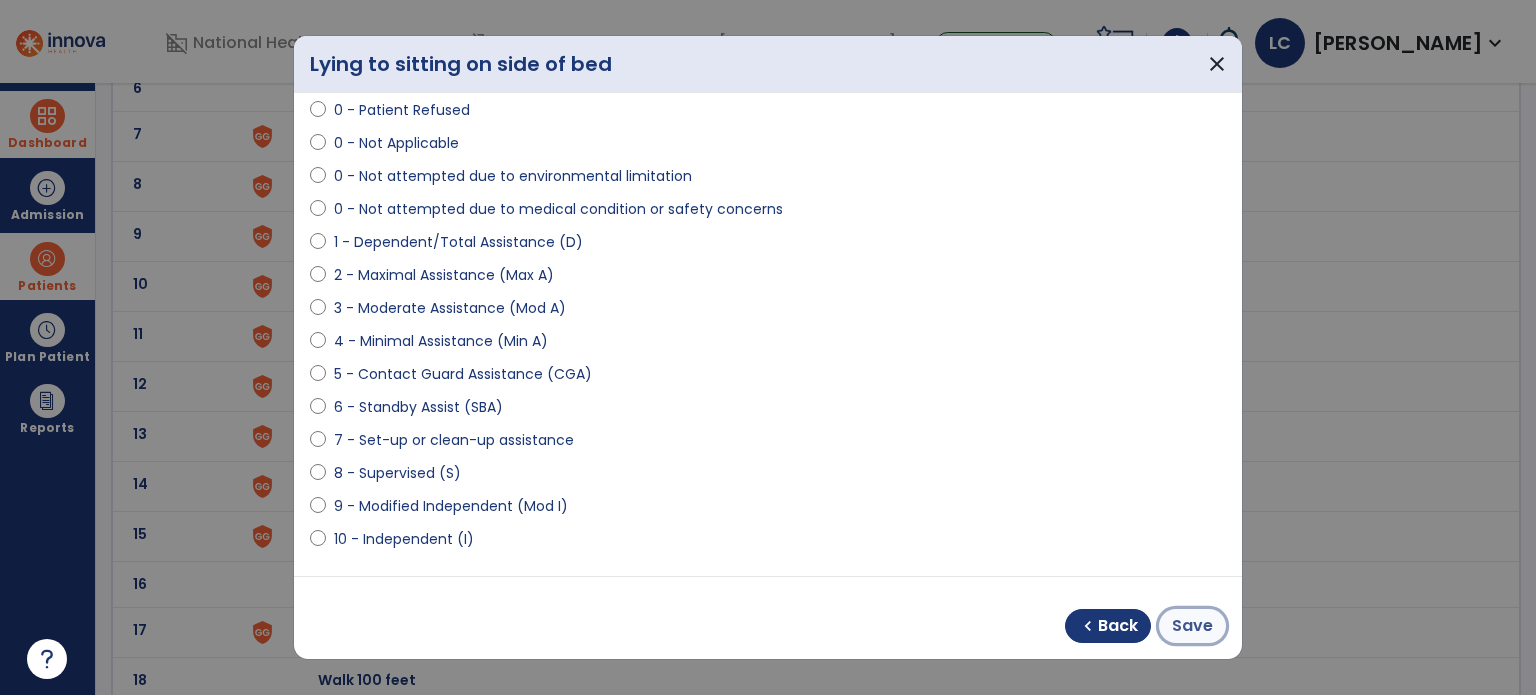click on "Save" at bounding box center [1192, 626] 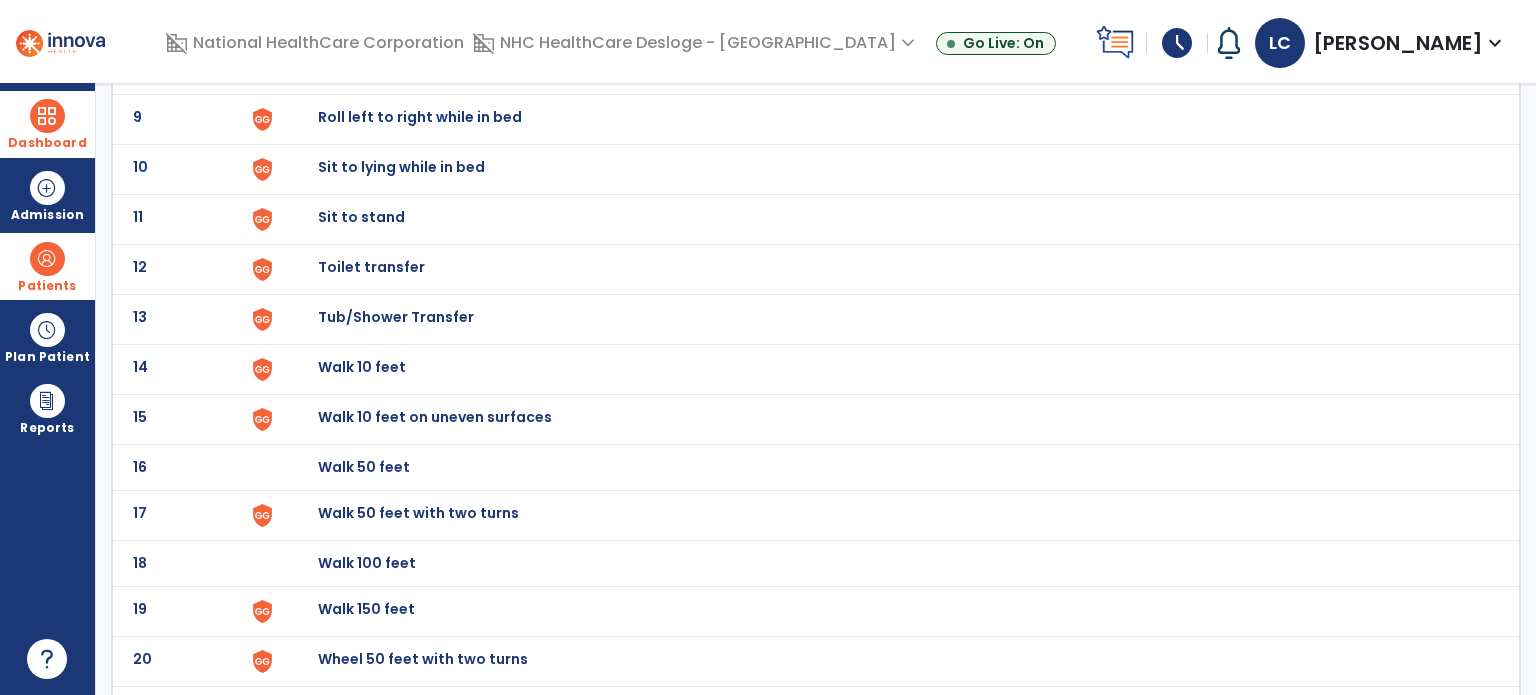 scroll, scrollTop: 549, scrollLeft: 0, axis: vertical 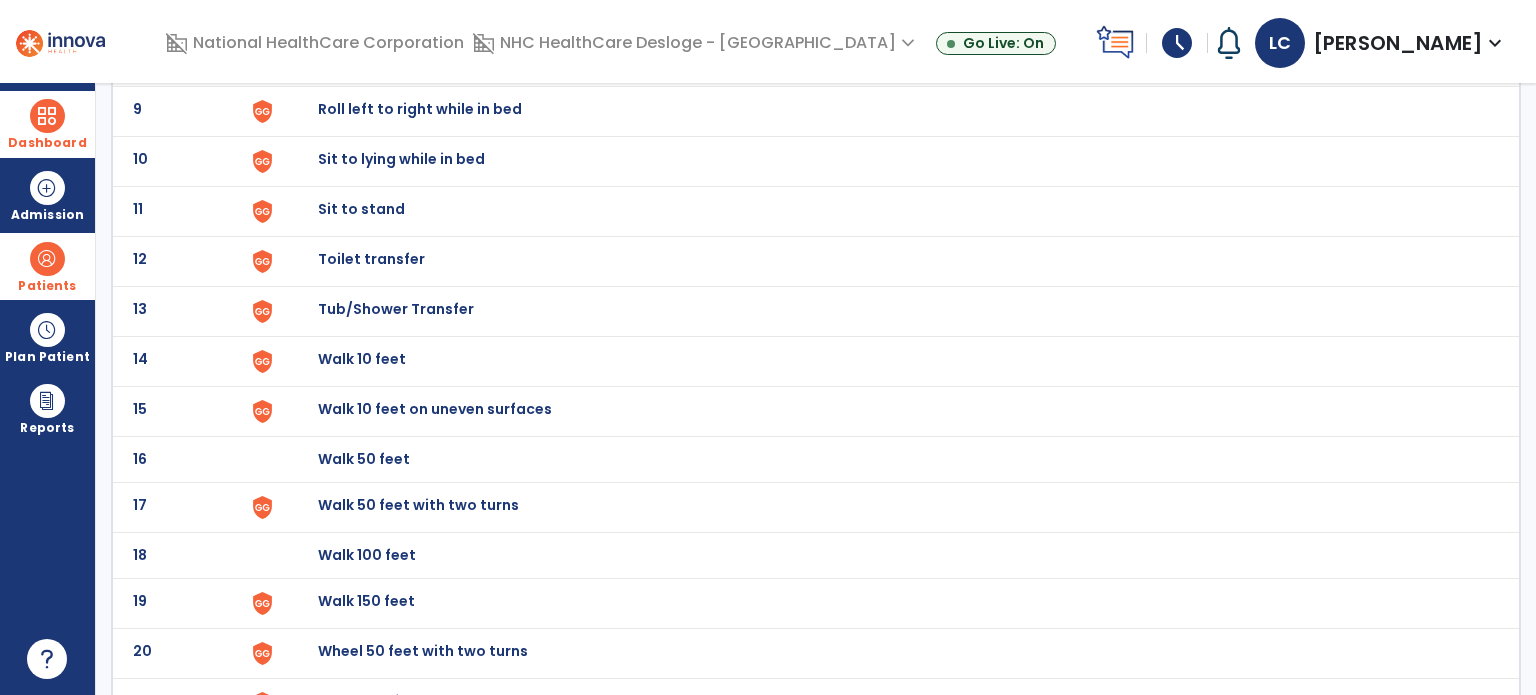 click at bounding box center (262, -285) 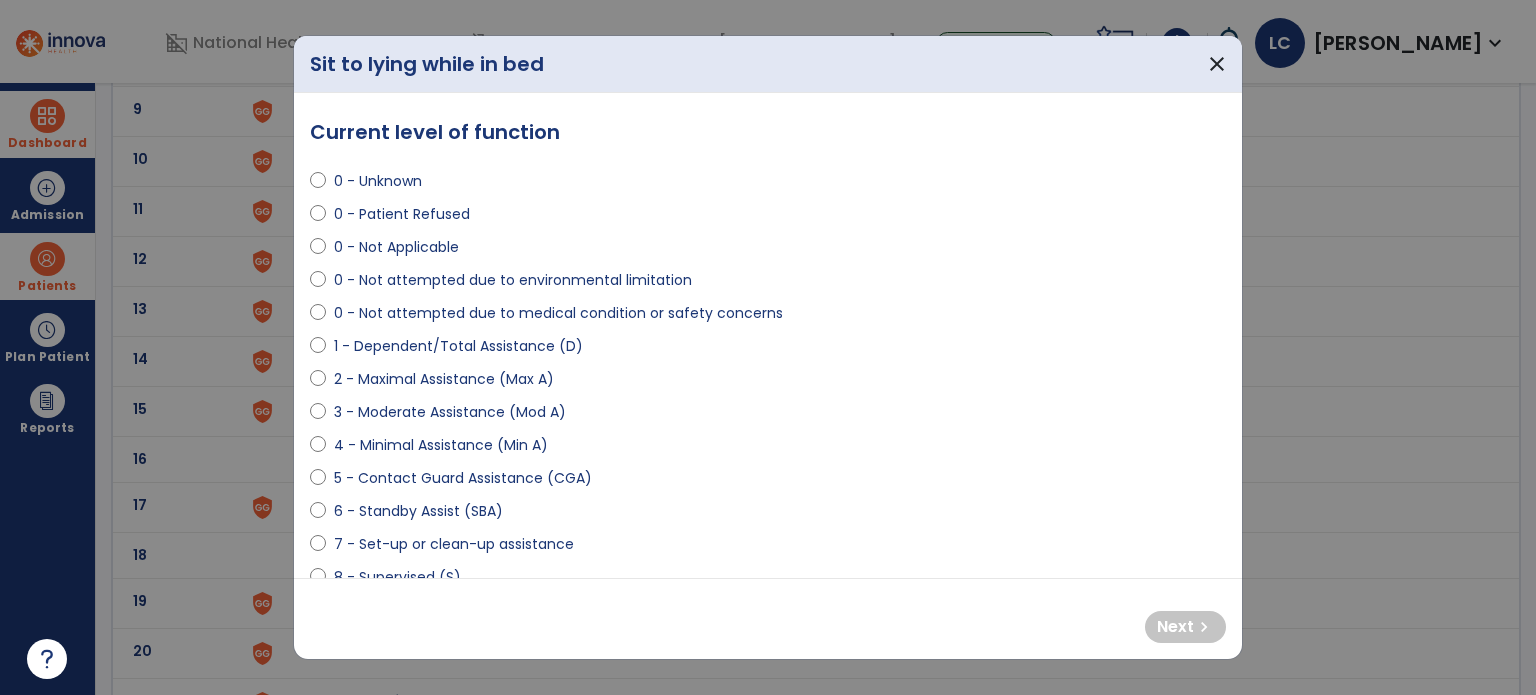 select on "**********" 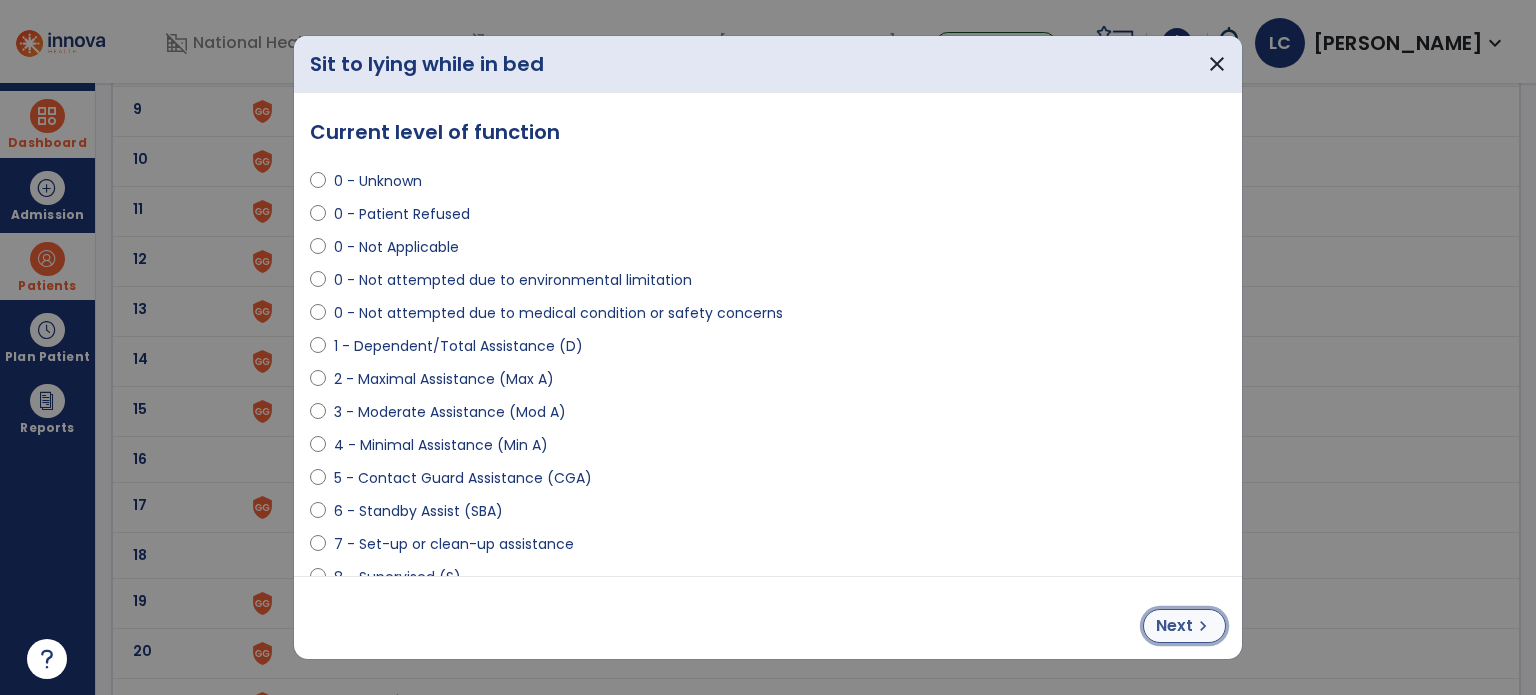click on "Next" at bounding box center (1174, 626) 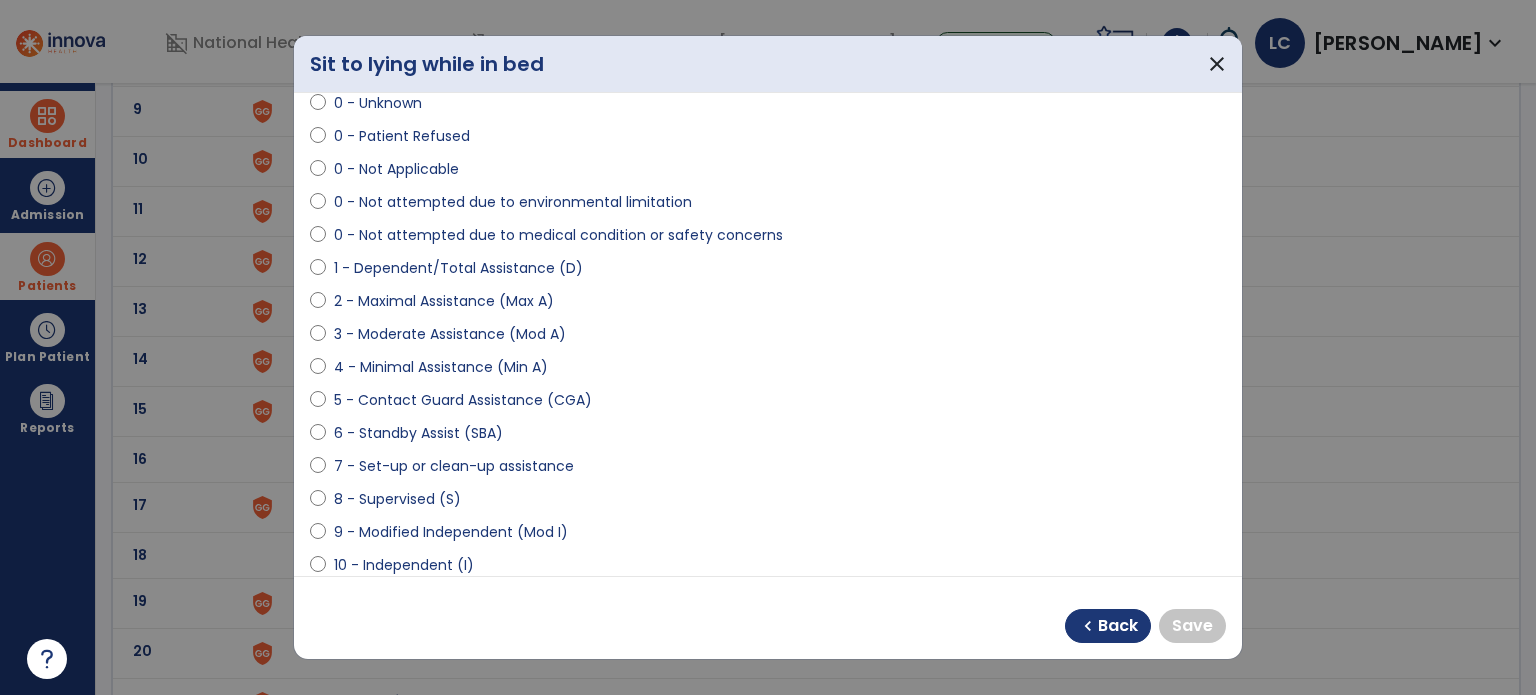 scroll, scrollTop: 84, scrollLeft: 0, axis: vertical 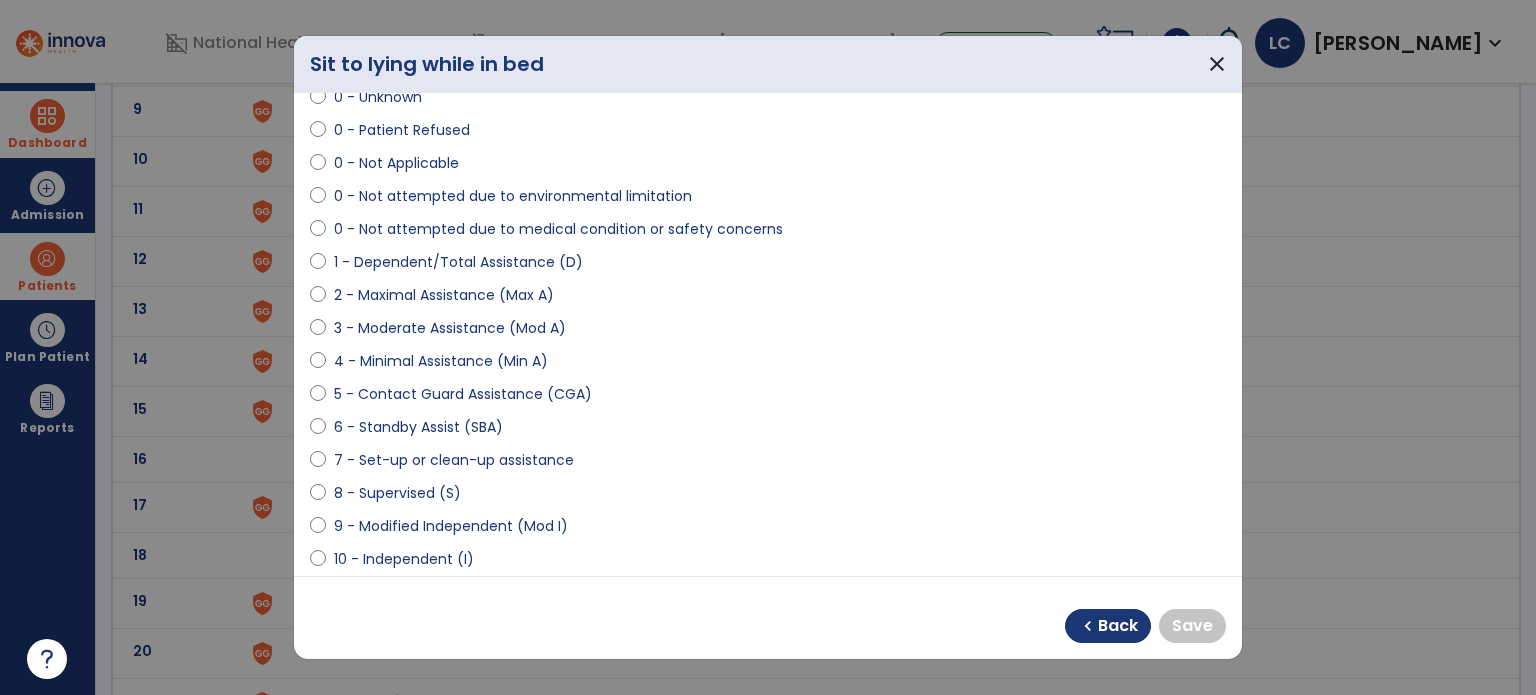 select on "**********" 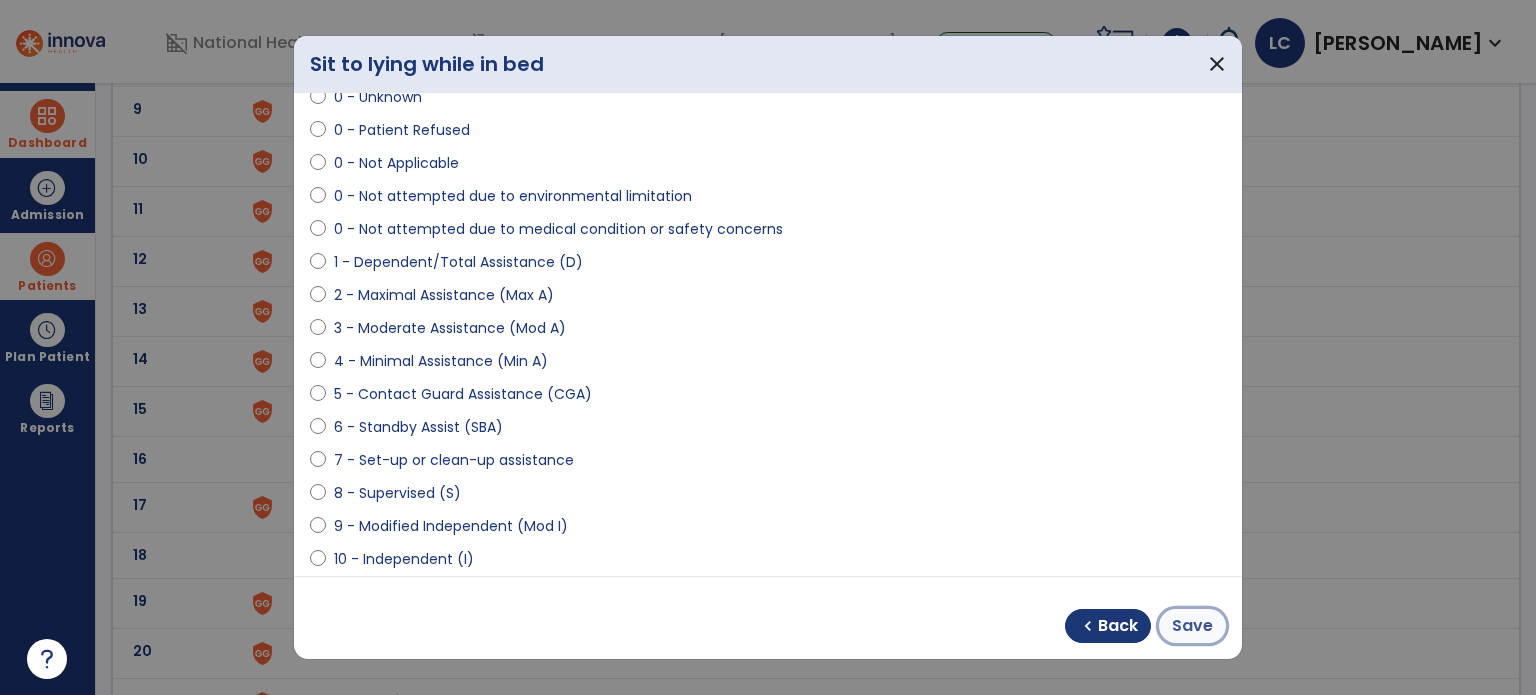 click on "Save" at bounding box center (1192, 626) 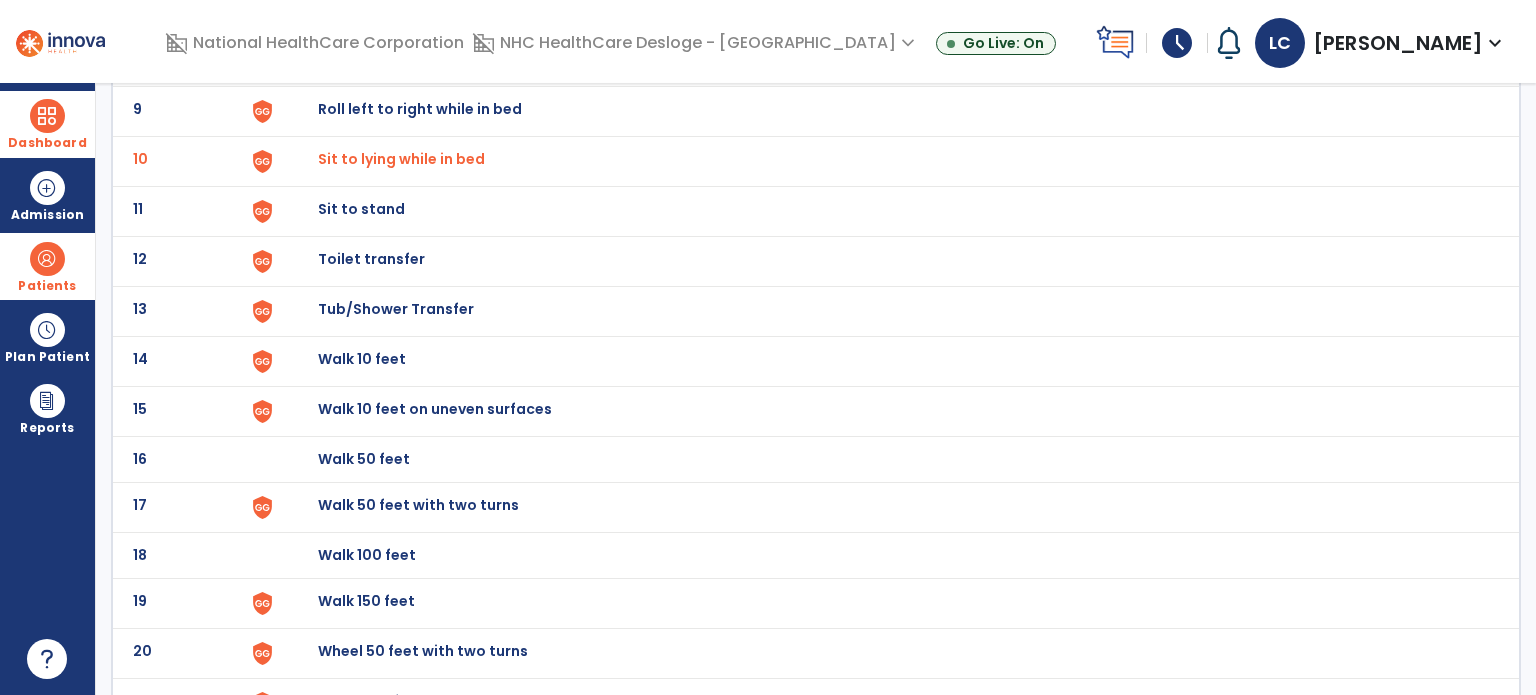 click on "Sit to stand" at bounding box center (364, -287) 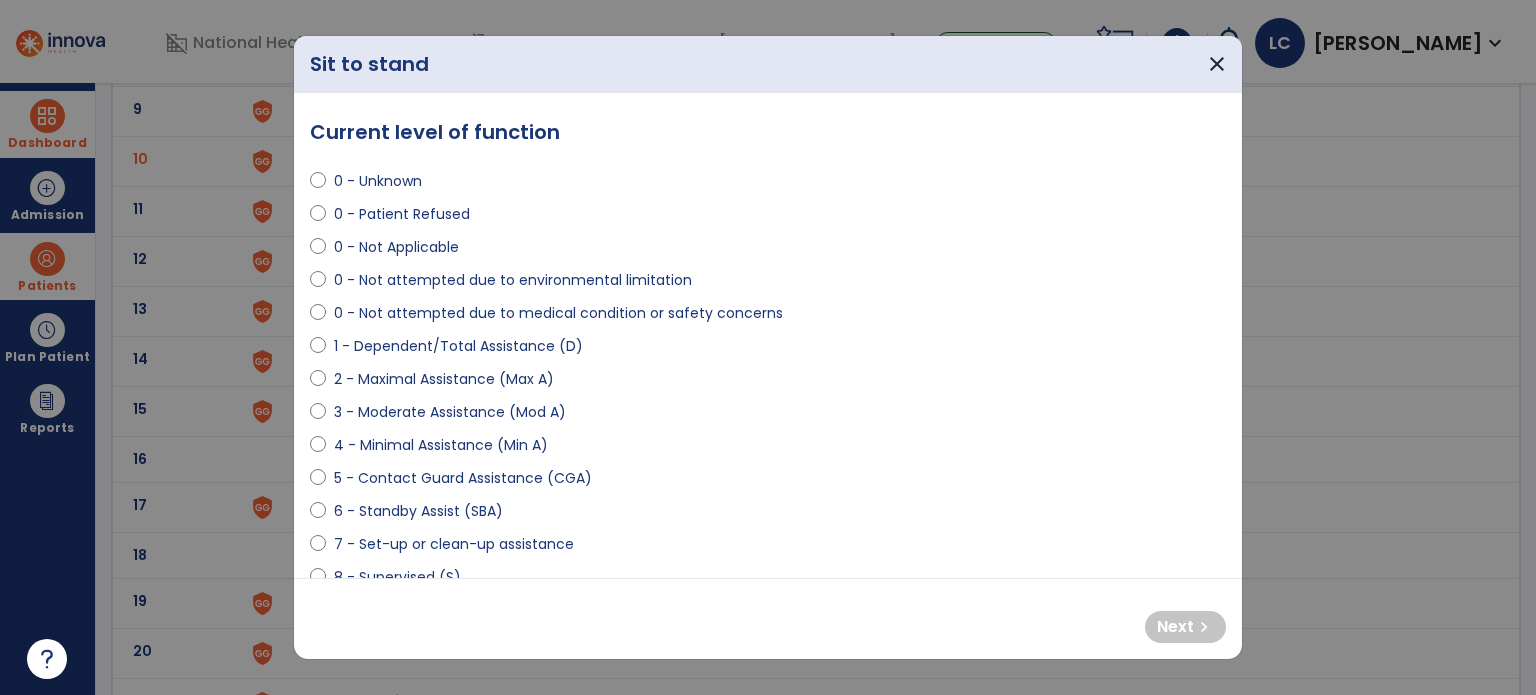 select on "**********" 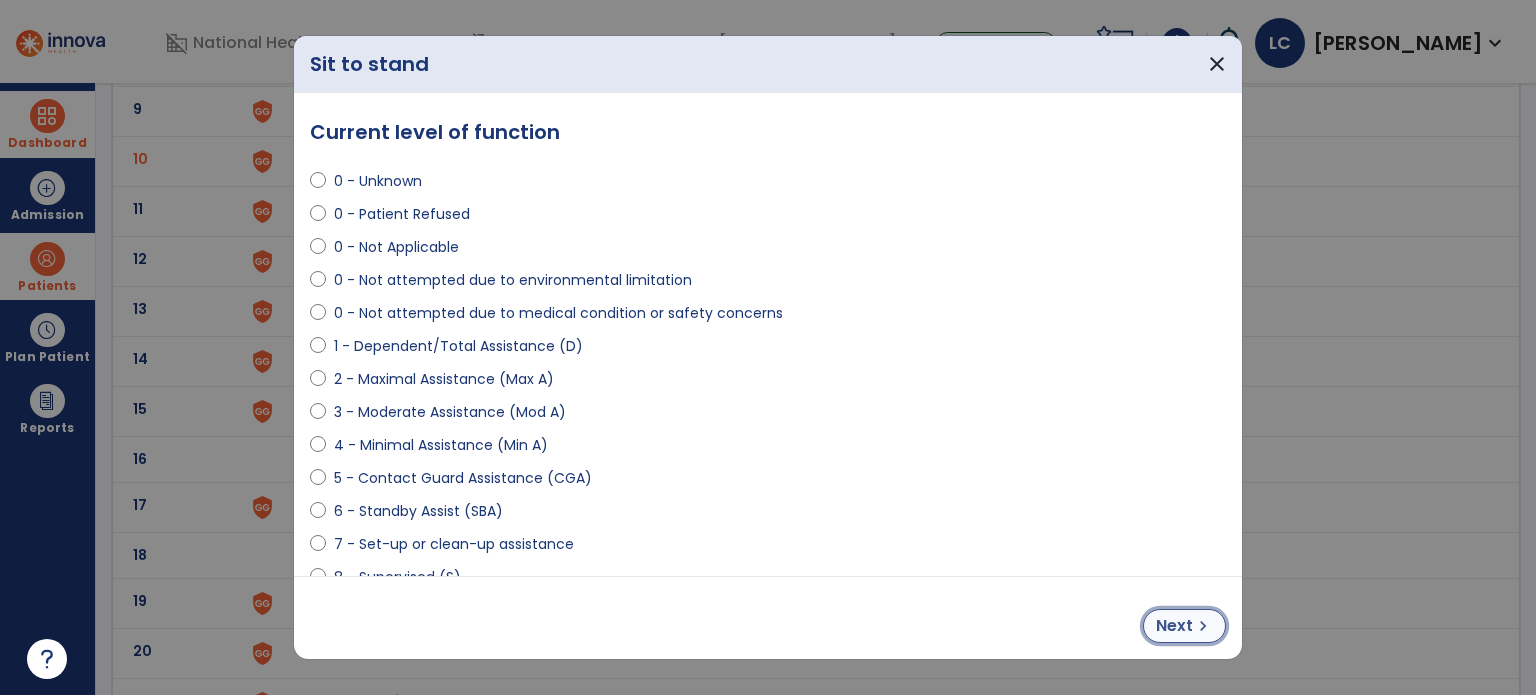 click on "Next" at bounding box center [1174, 626] 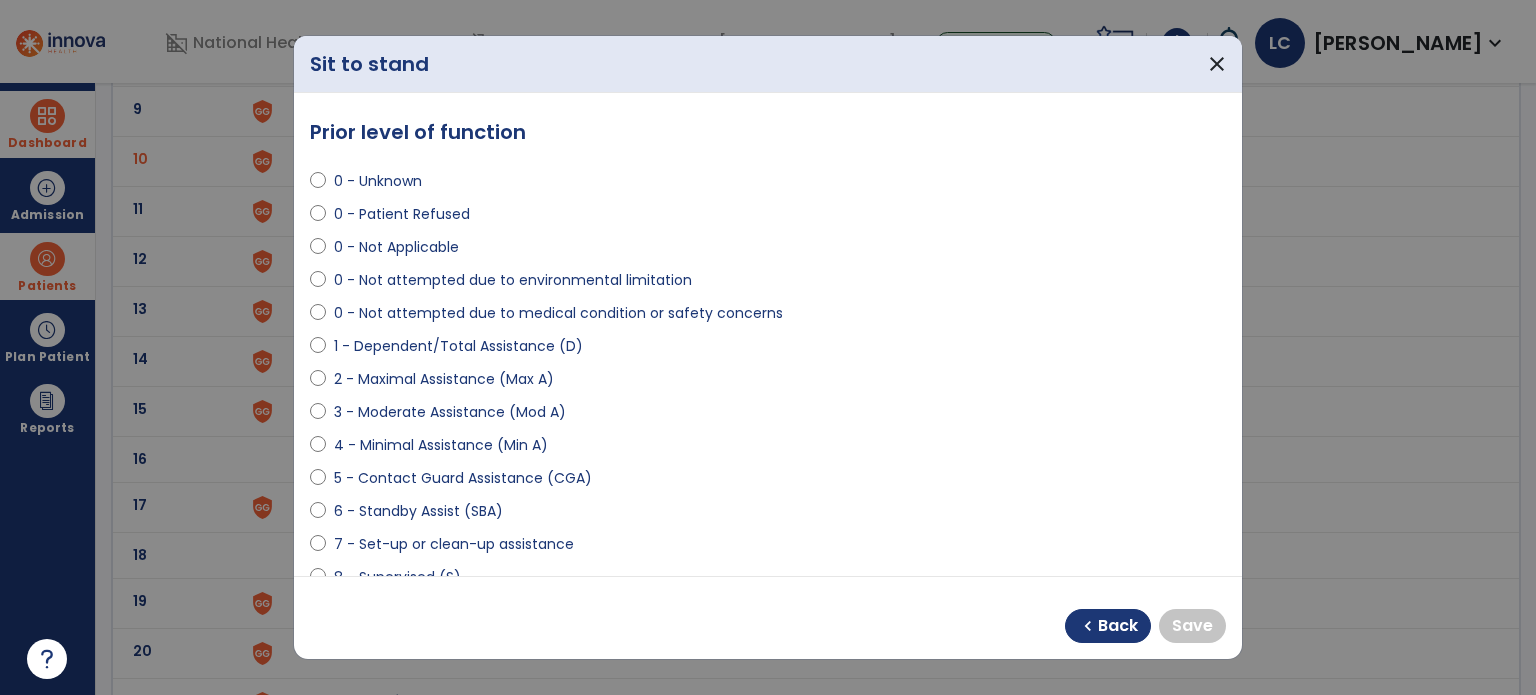 click on "6 - Standby Assist (SBA)" at bounding box center [768, 515] 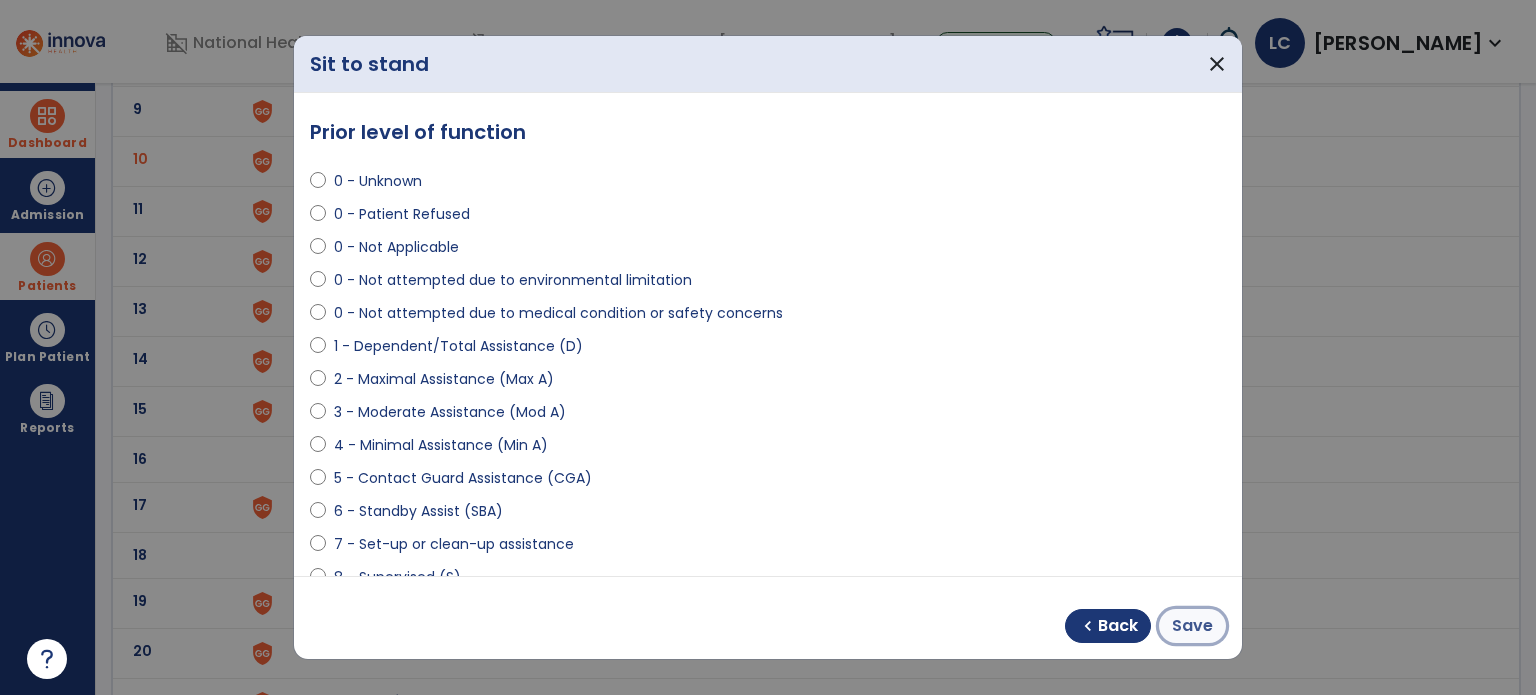 click on "Save" at bounding box center [1192, 626] 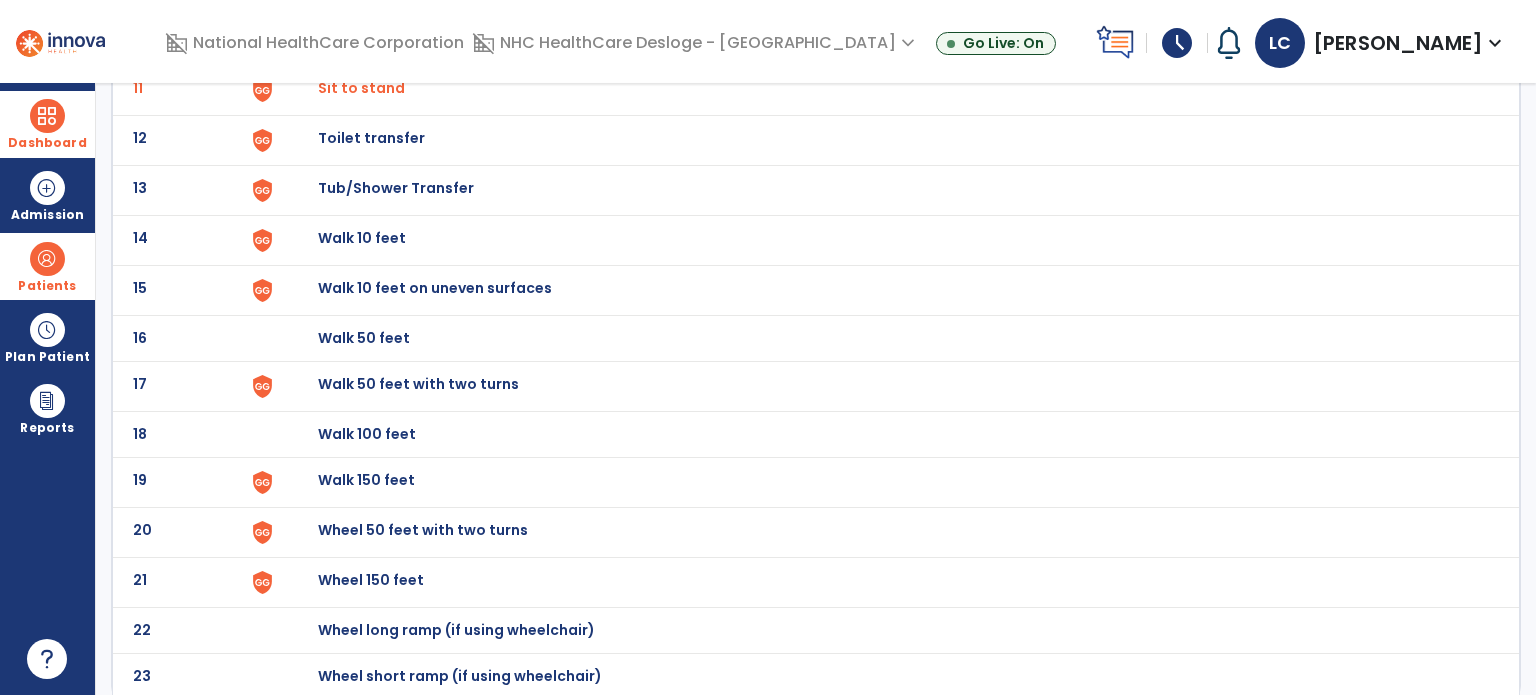 scroll, scrollTop: 669, scrollLeft: 0, axis: vertical 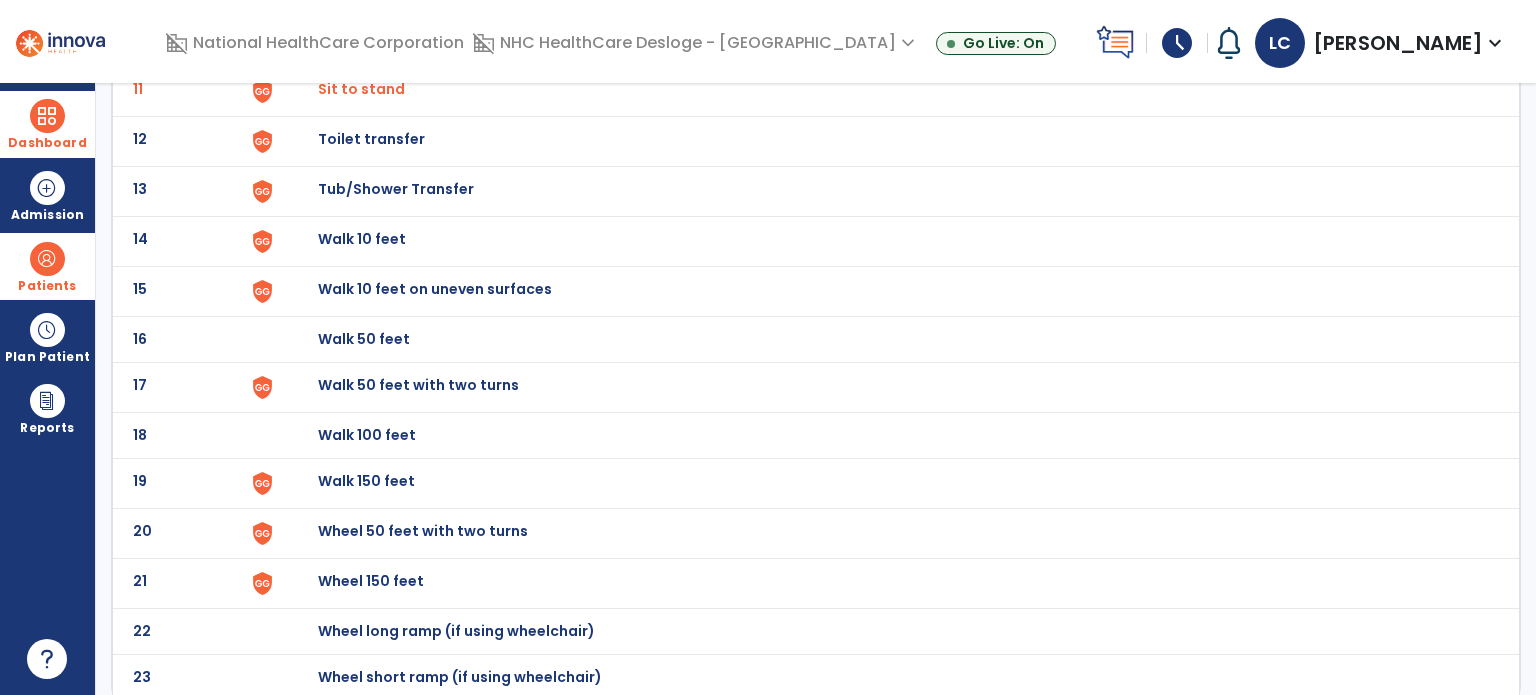 click on "Walk 10 feet" at bounding box center (364, -407) 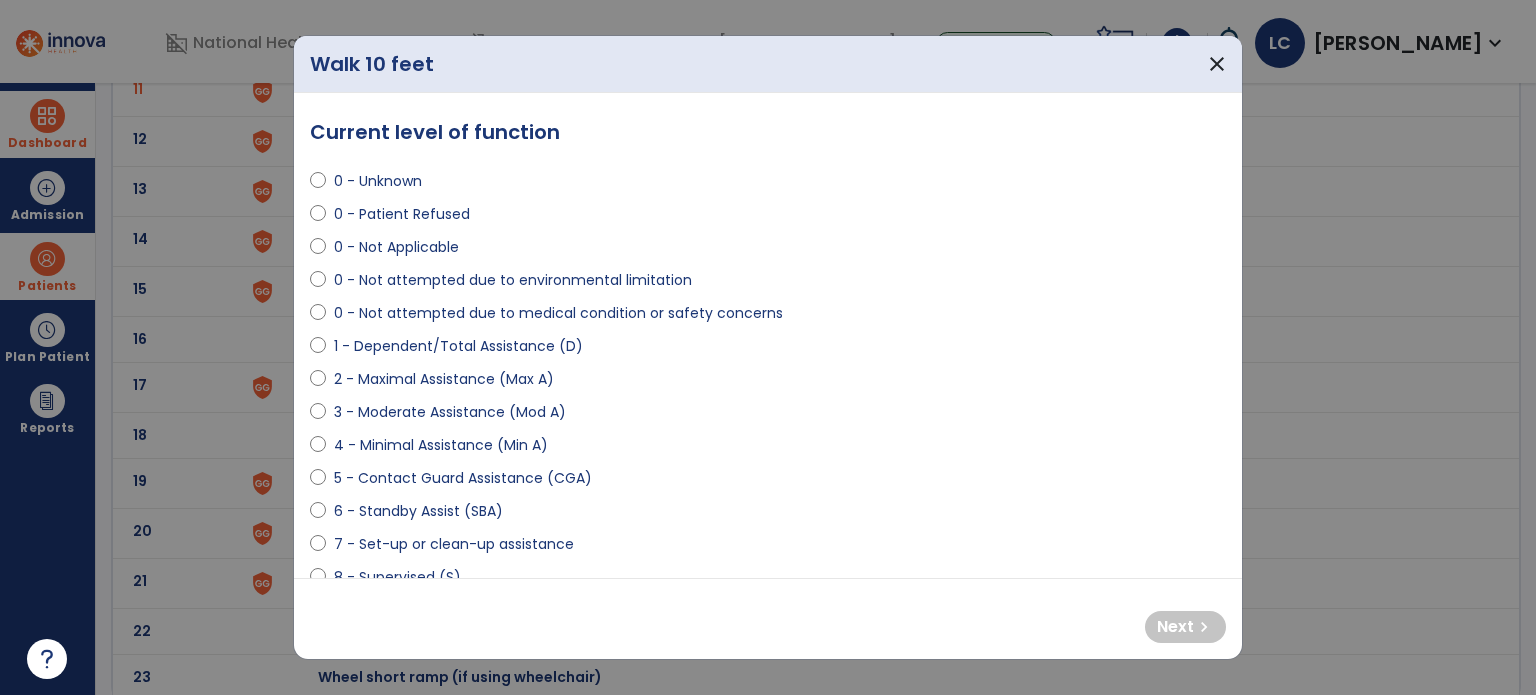 click on "4 - Minimal Assistance (Min A)" at bounding box center (441, 445) 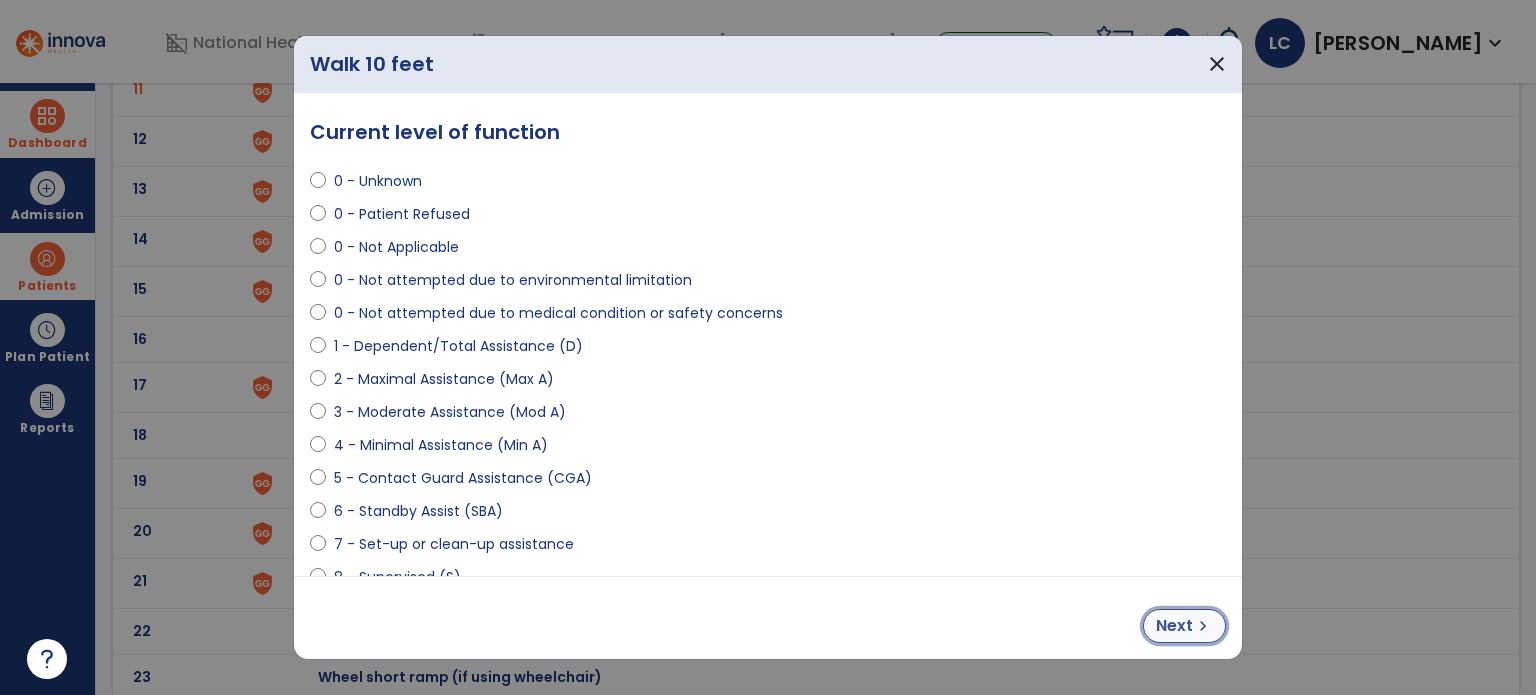 click on "Next" at bounding box center [1174, 626] 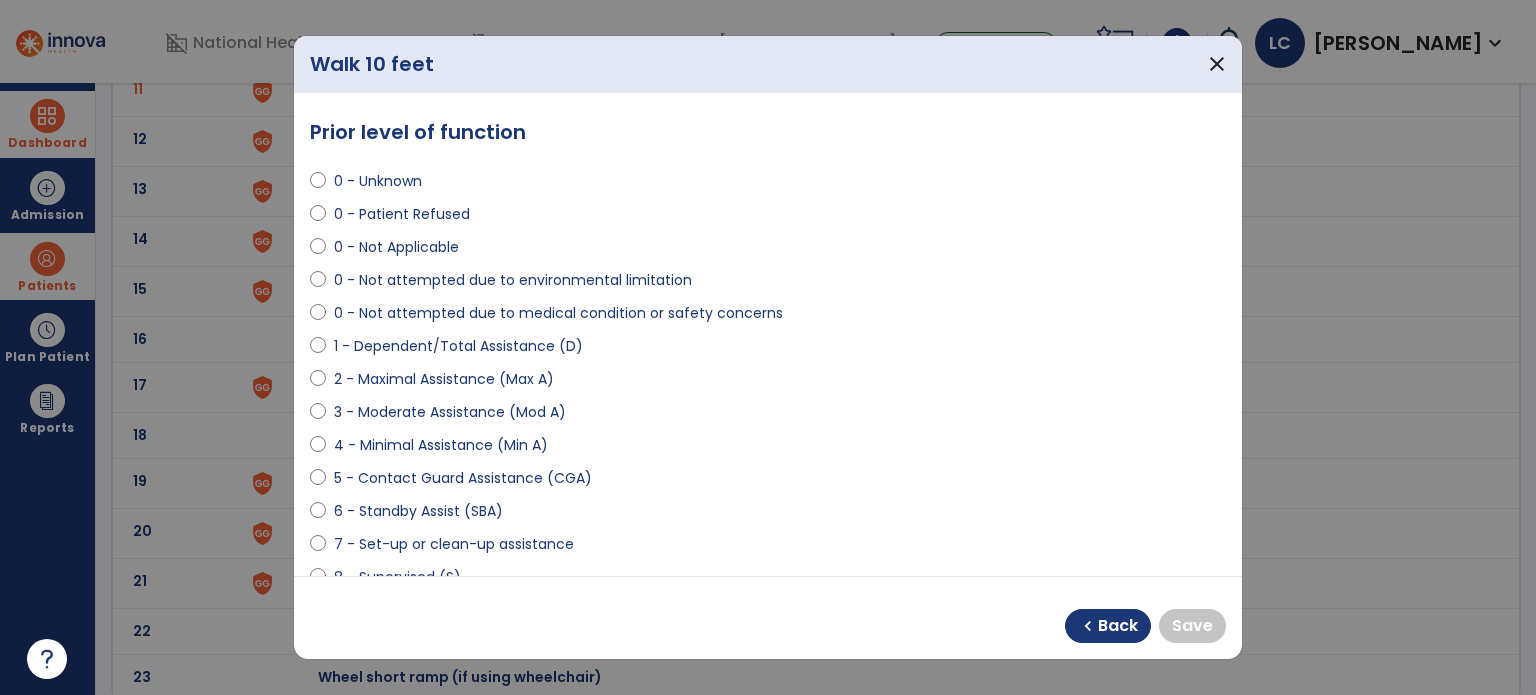 select on "**********" 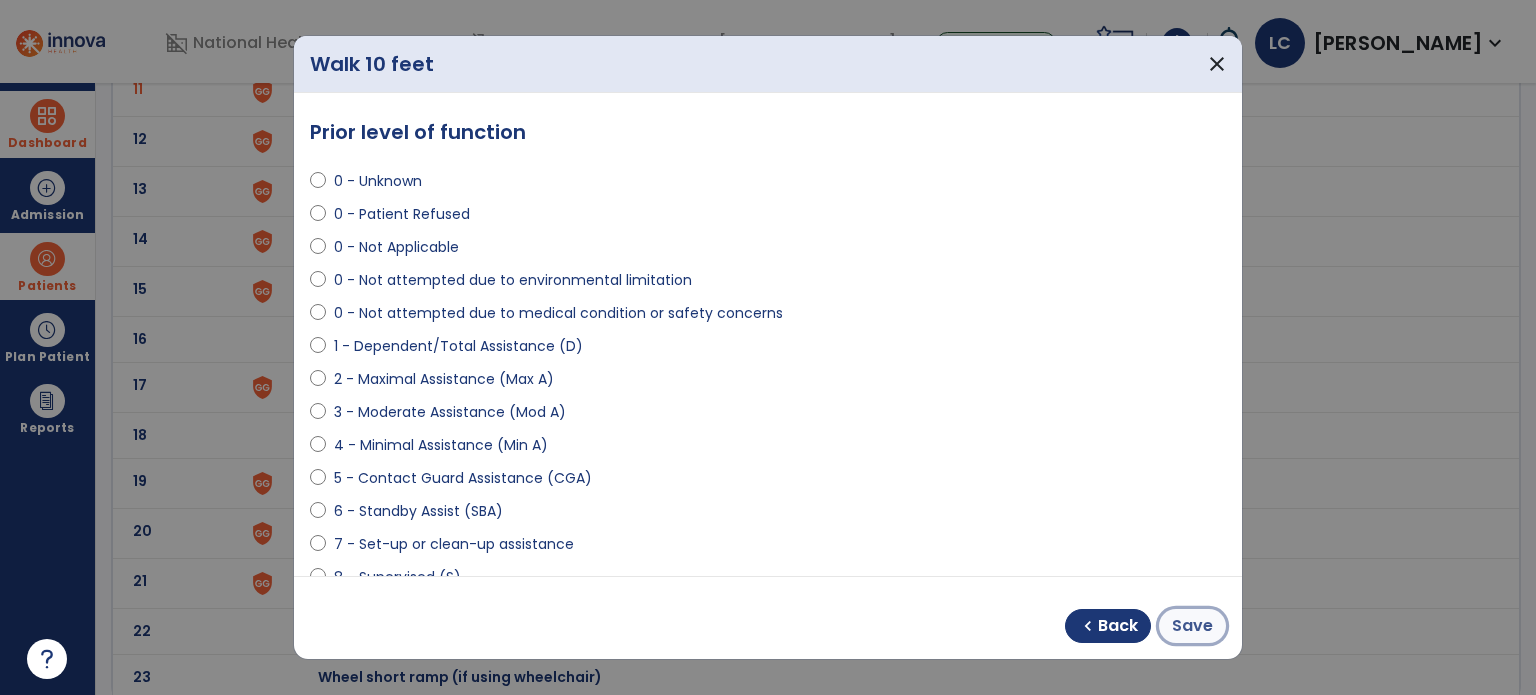 click on "Save" at bounding box center [1192, 626] 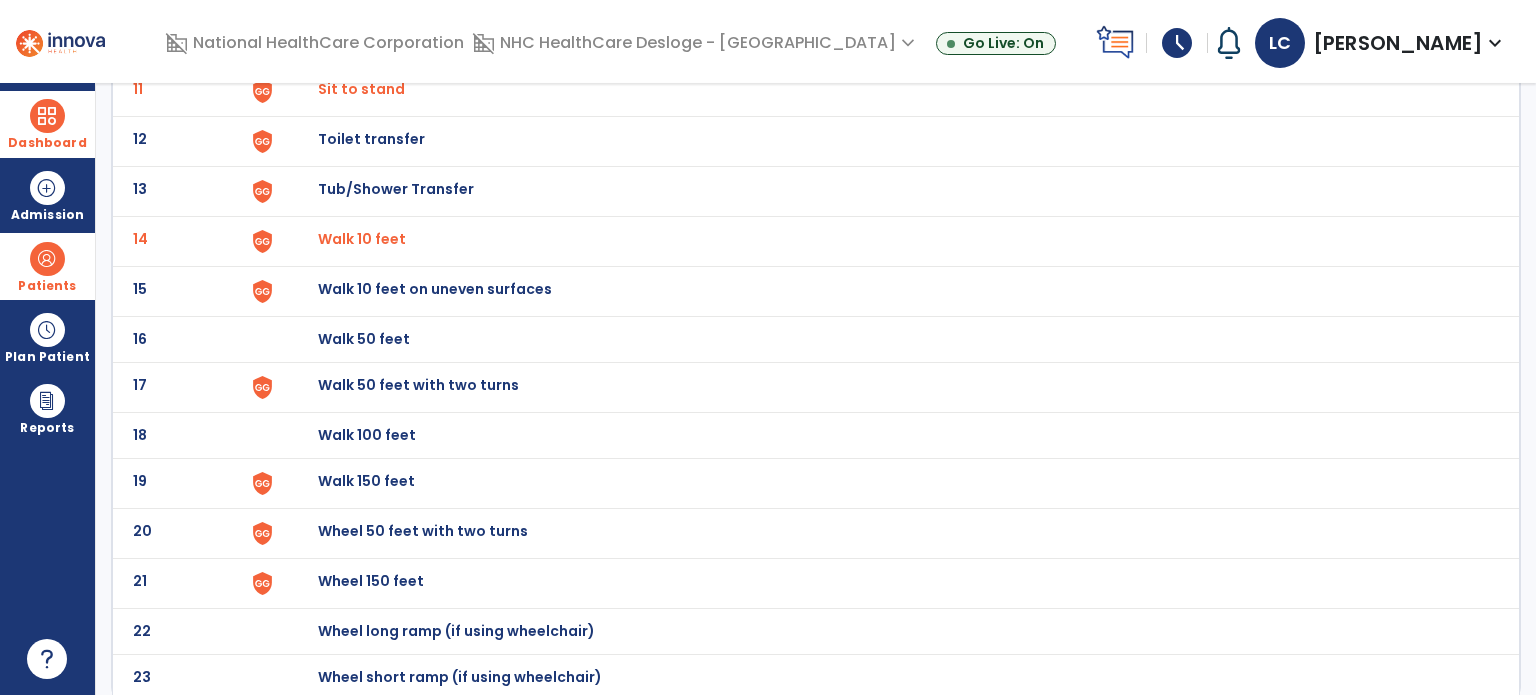 click on "Walk 50 feet with two turns" at bounding box center [364, -407] 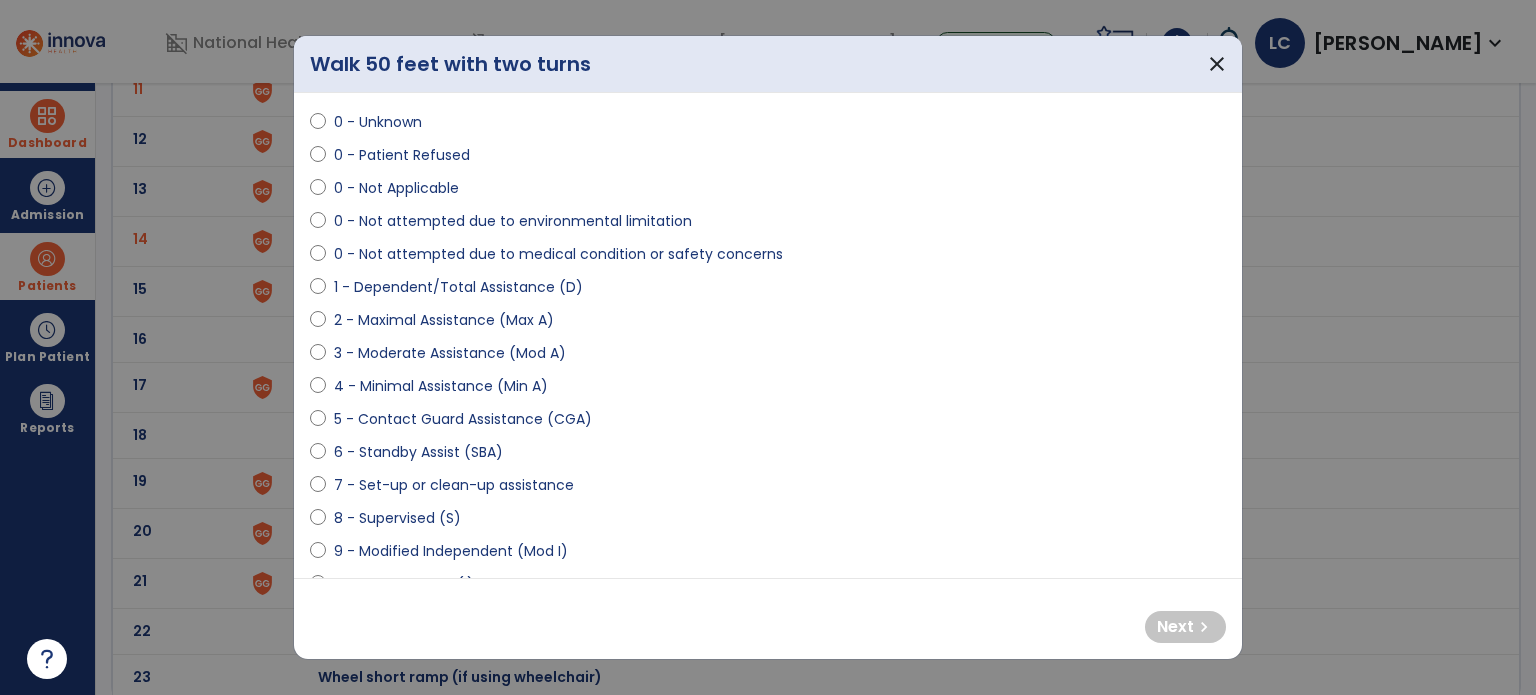 scroll, scrollTop: 58, scrollLeft: 0, axis: vertical 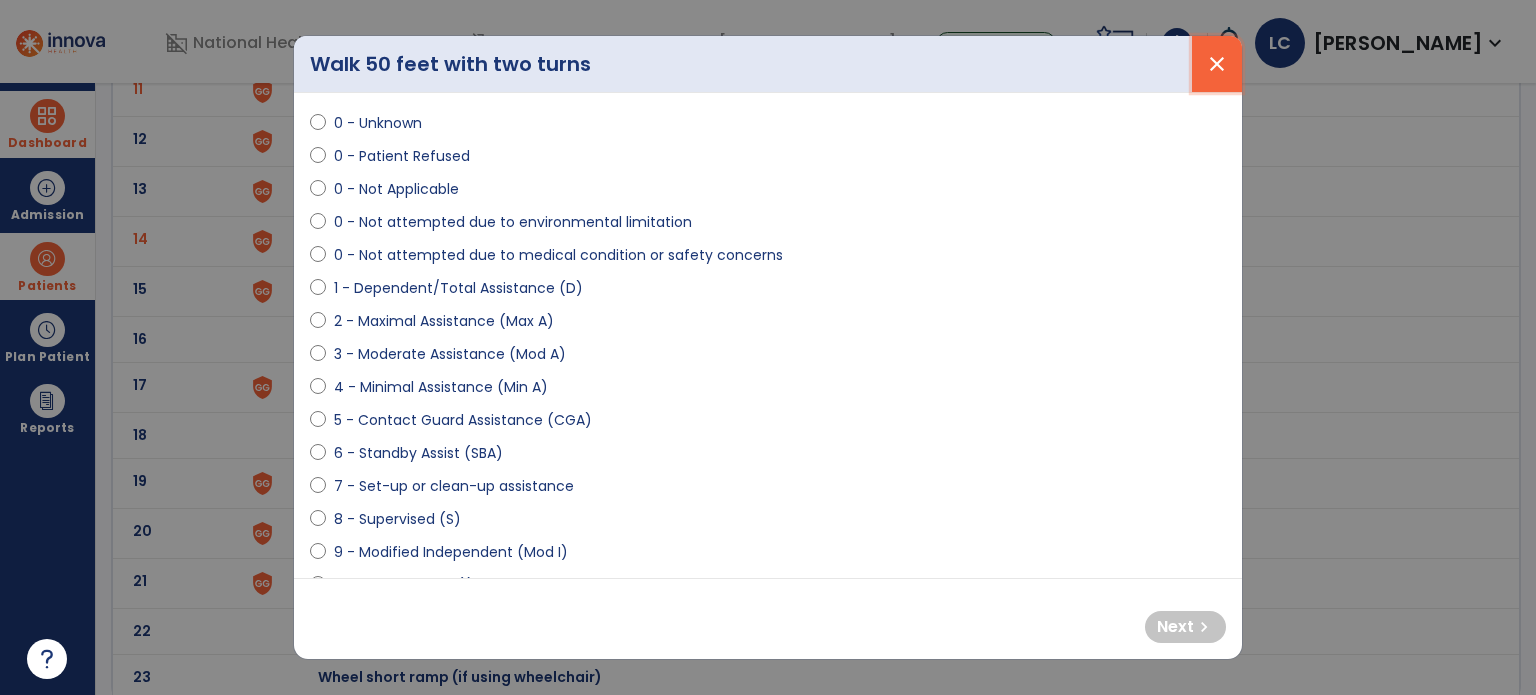 click on "close" at bounding box center (1217, 64) 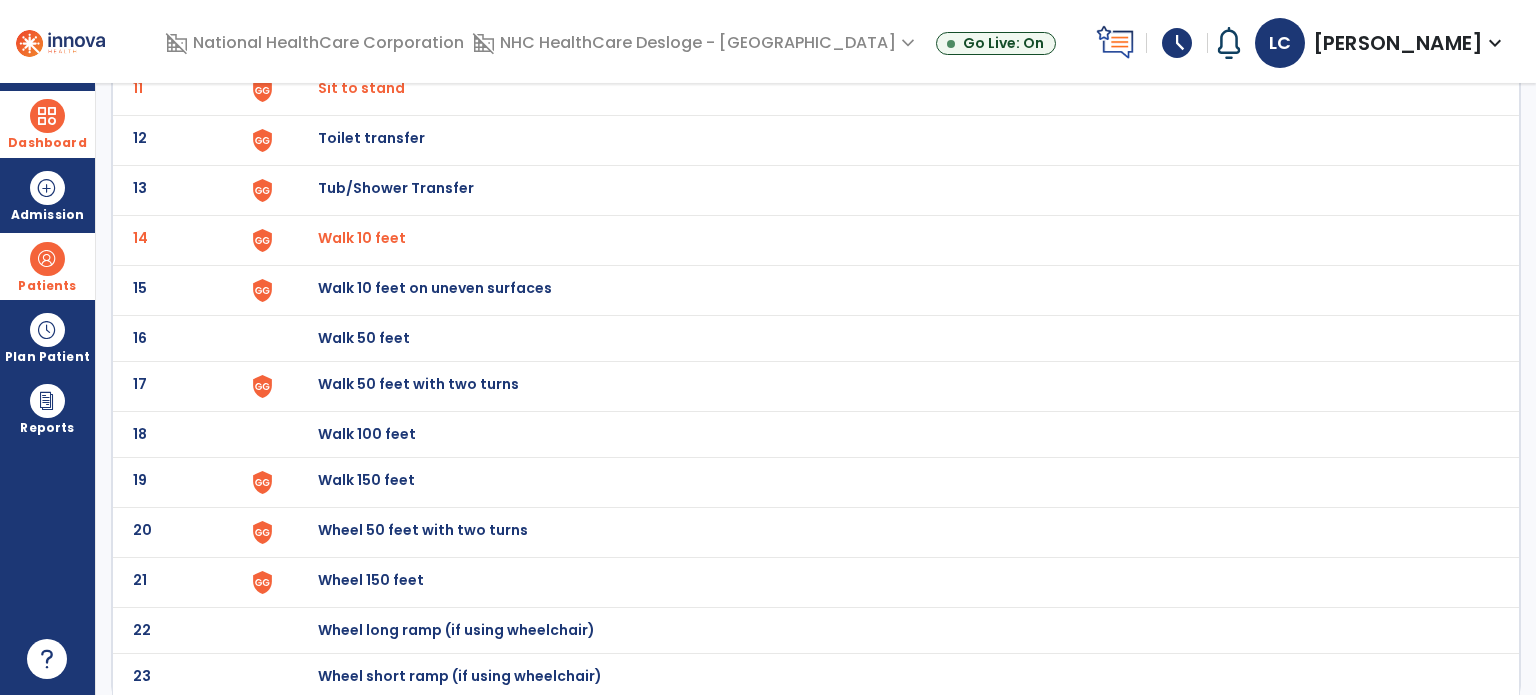scroll, scrollTop: 0, scrollLeft: 0, axis: both 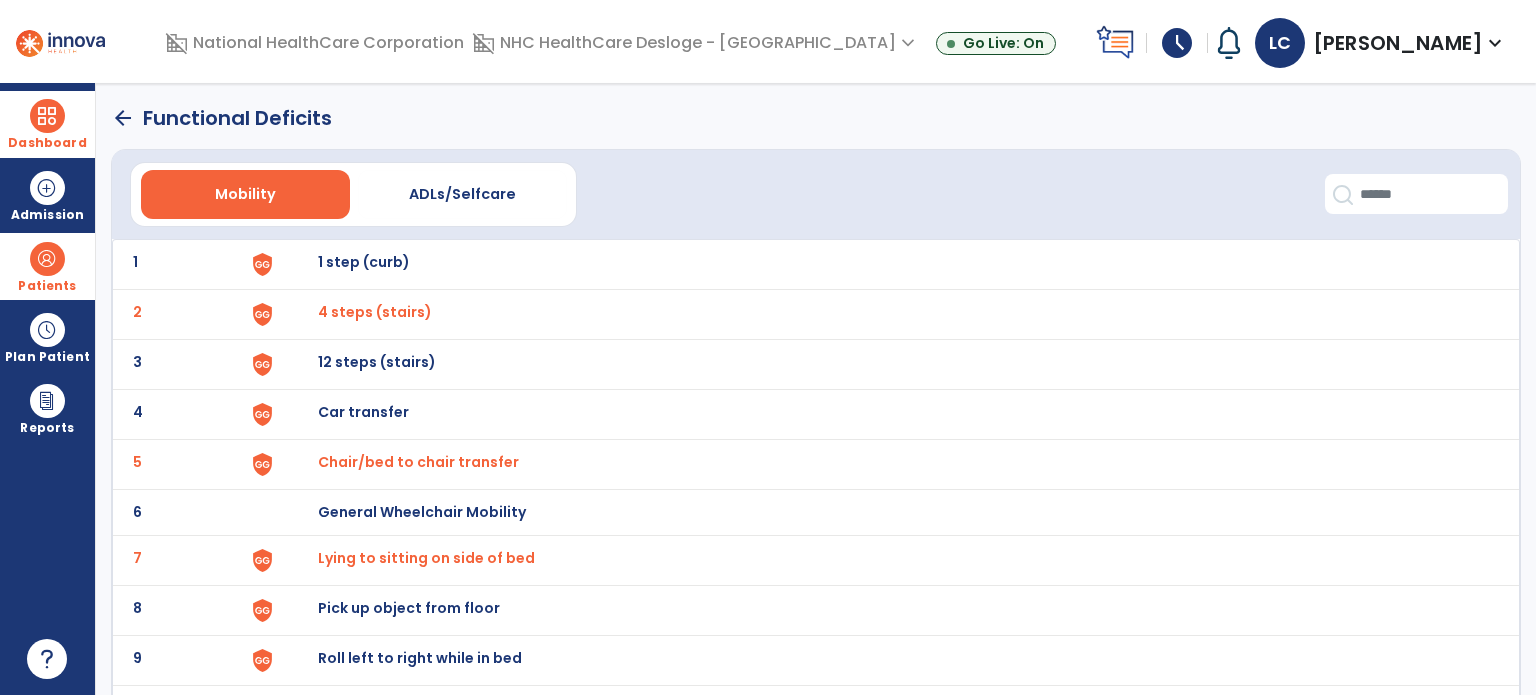 click on "arrow_back" 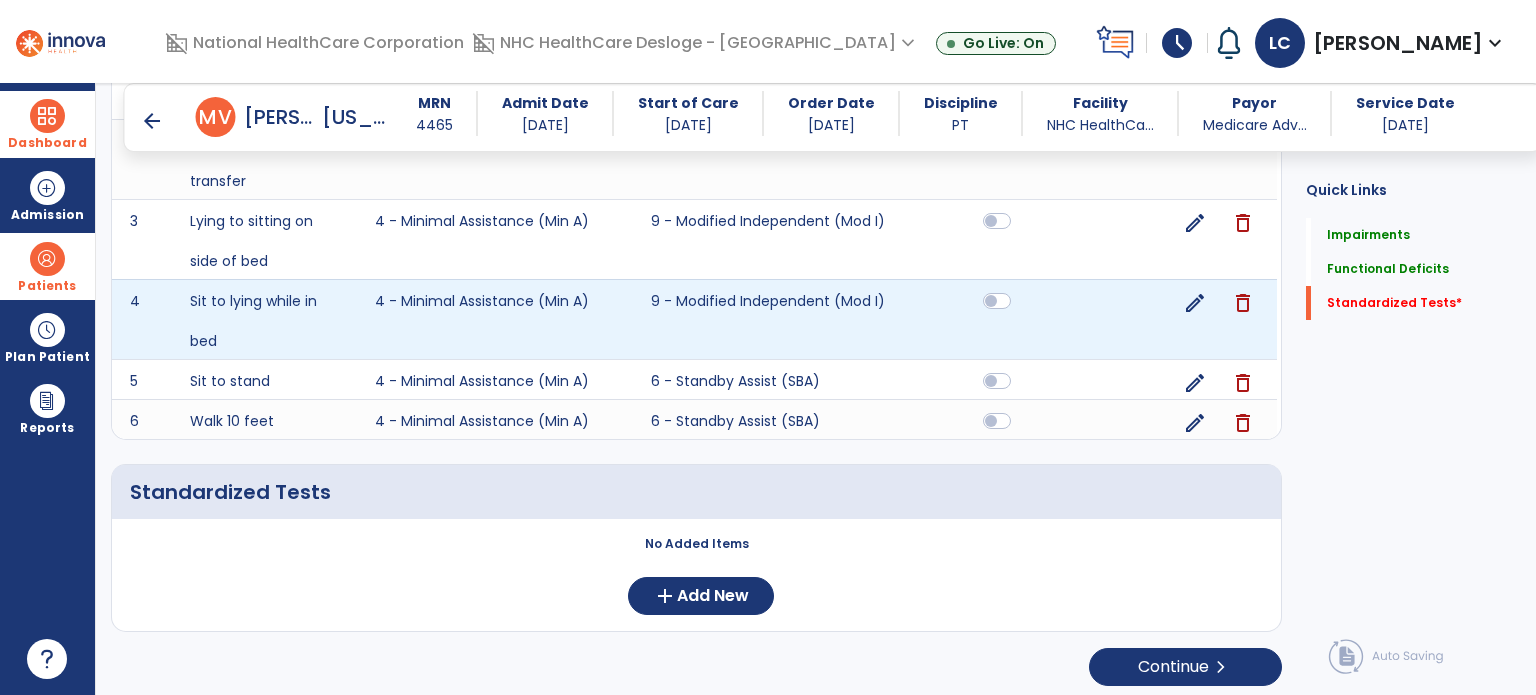 scroll, scrollTop: 1148, scrollLeft: 0, axis: vertical 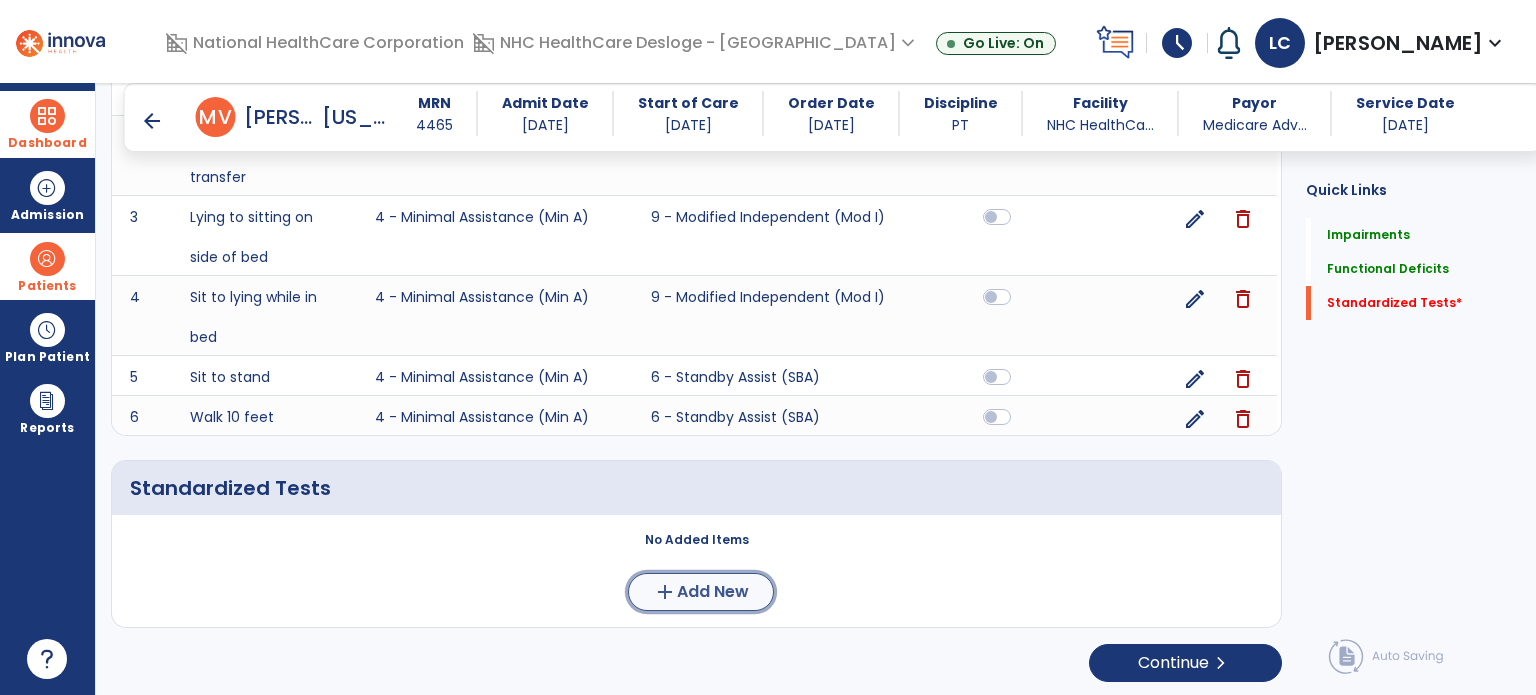 click on "Add New" 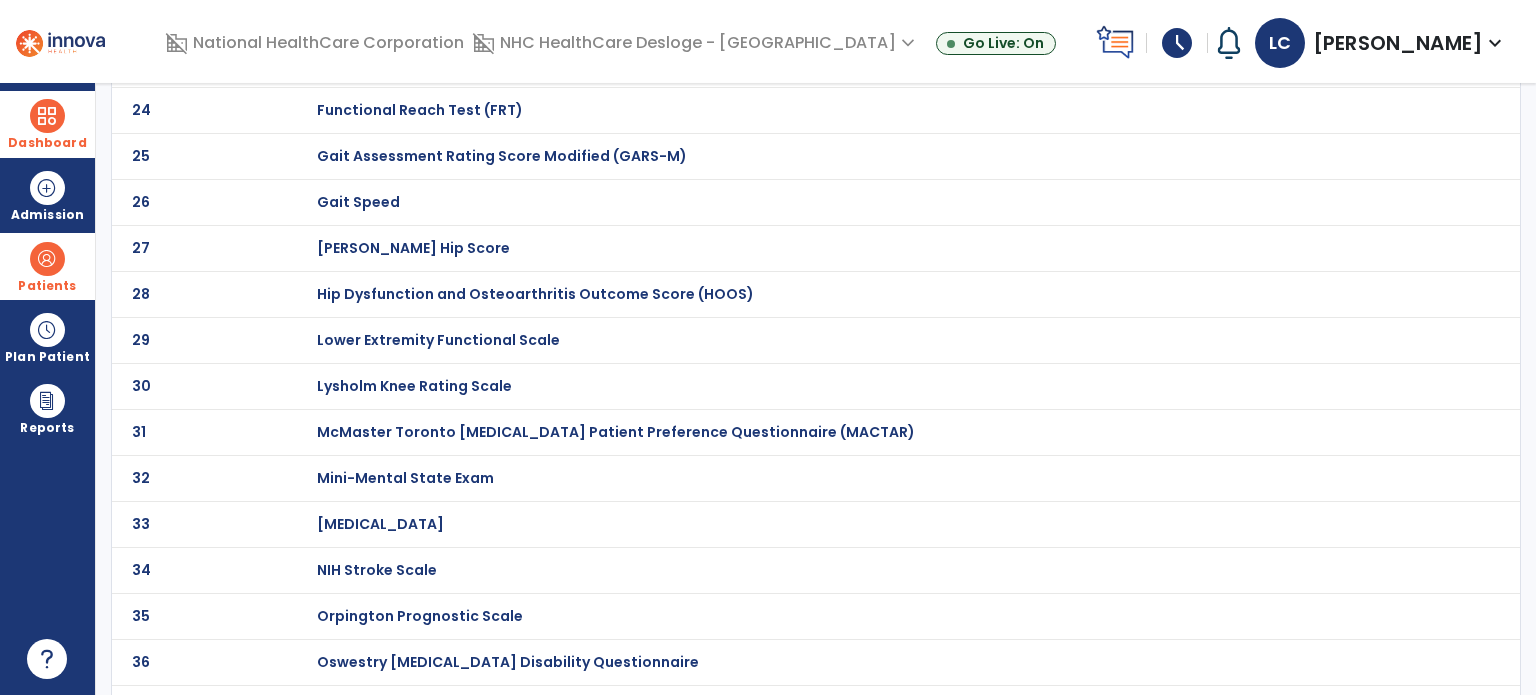 scroll, scrollTop: 0, scrollLeft: 0, axis: both 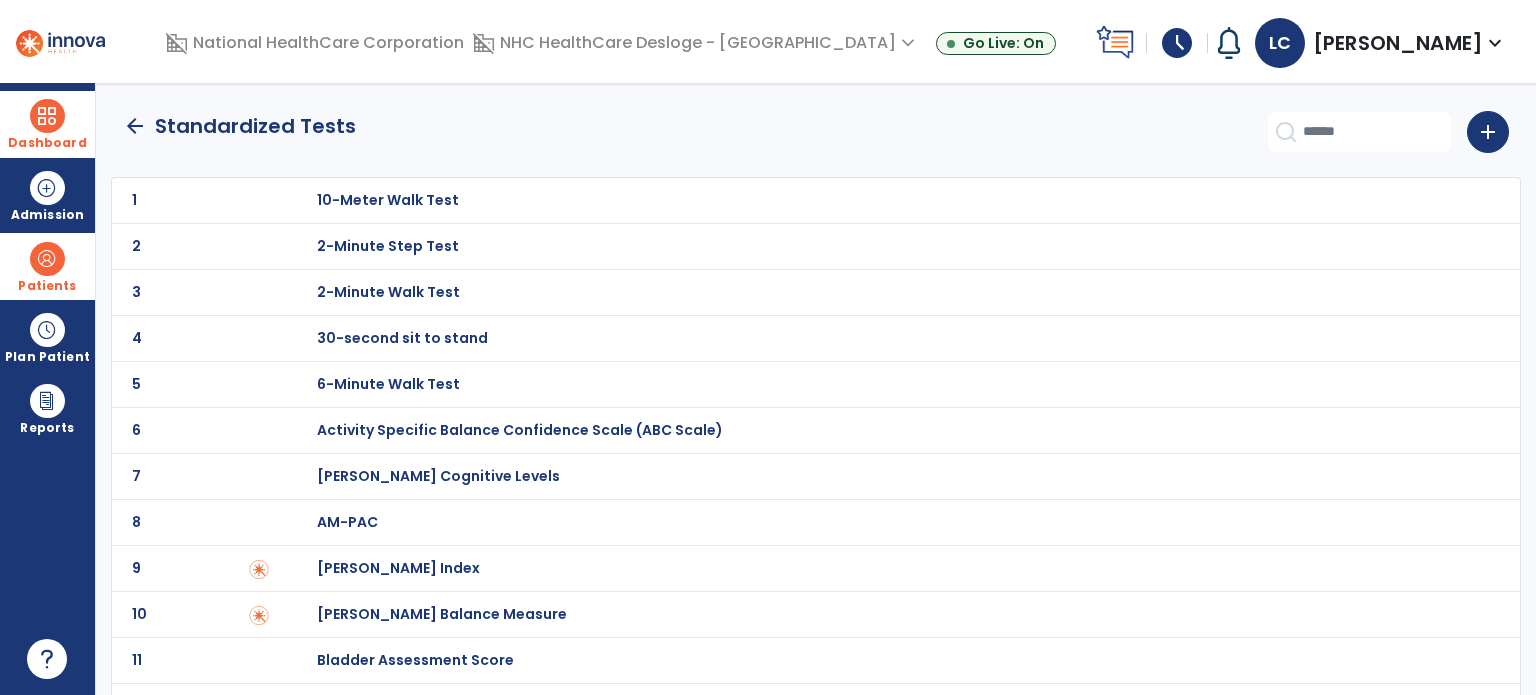 click on "30-second sit to stand" at bounding box center (388, 200) 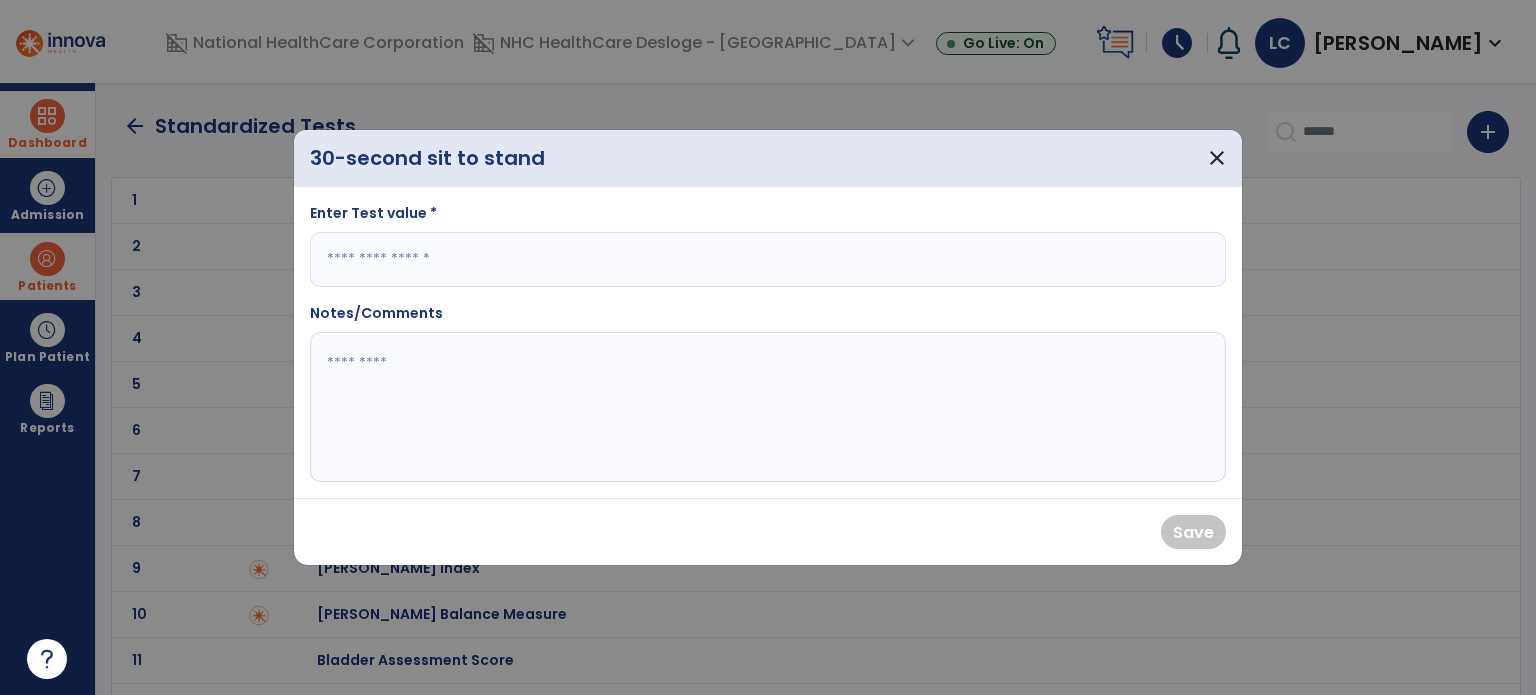 click at bounding box center [768, 259] 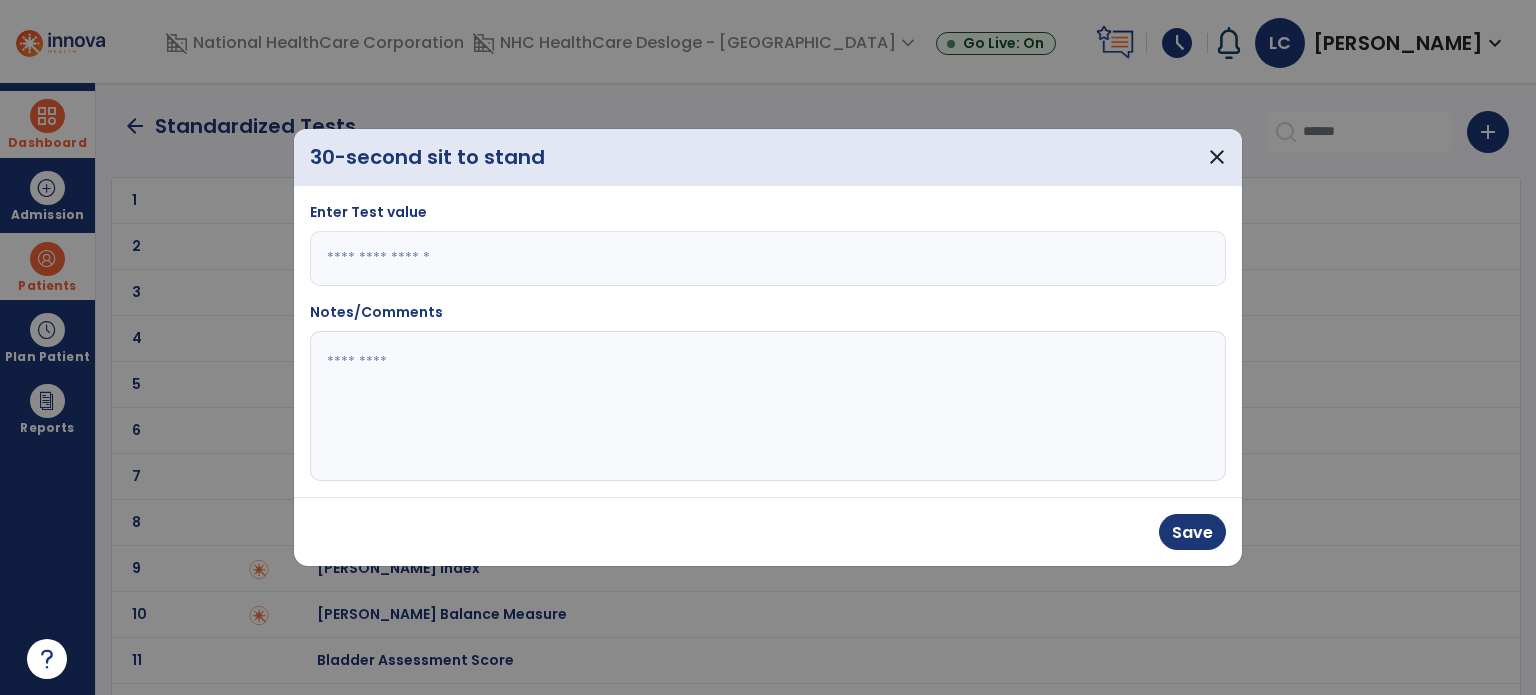 type on "*" 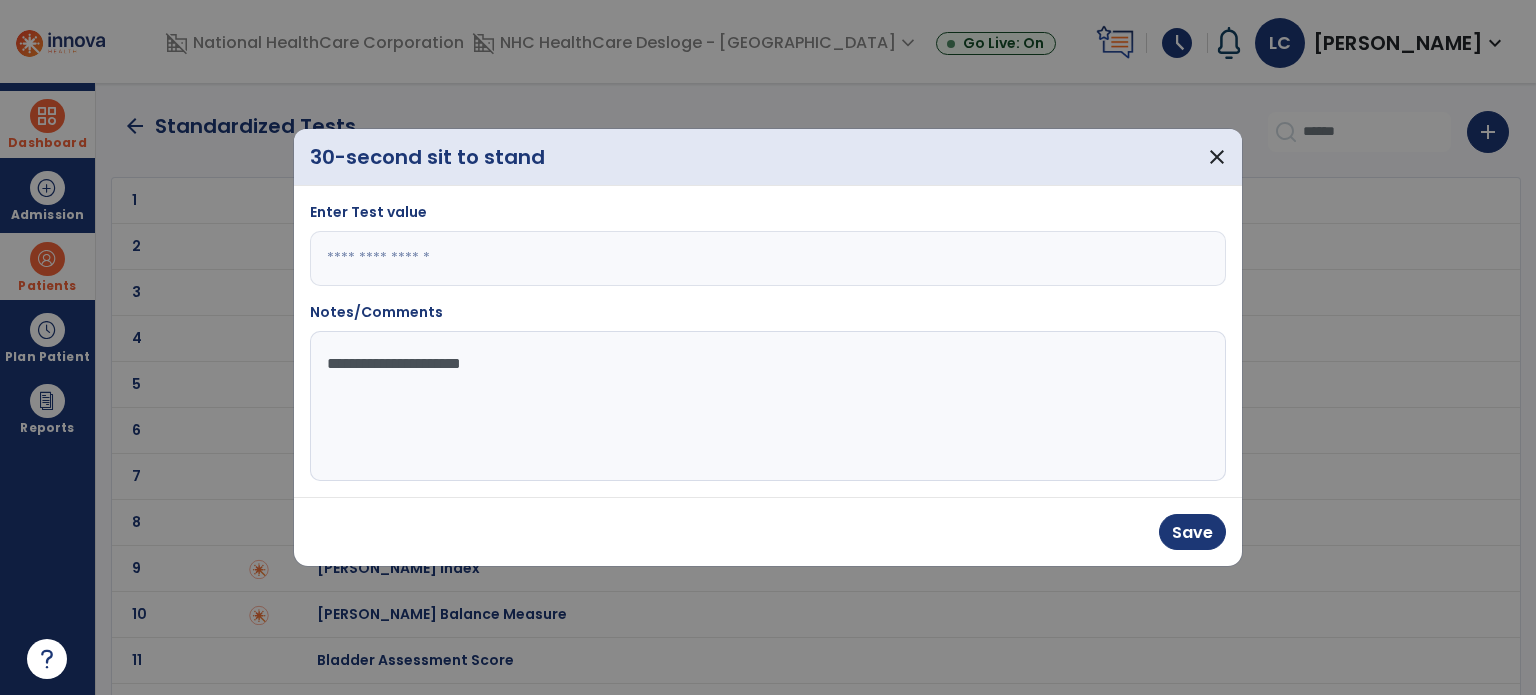 type on "**********" 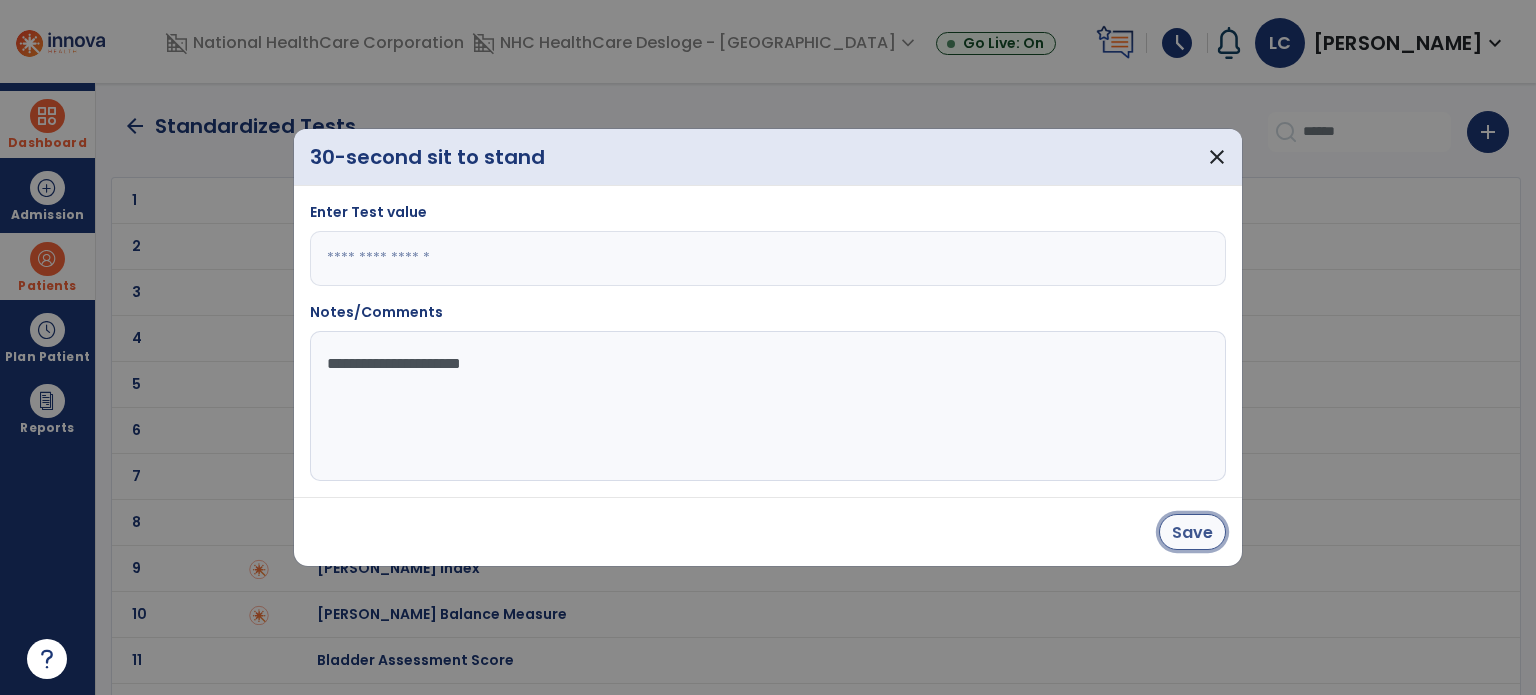 click on "Save" at bounding box center [1192, 532] 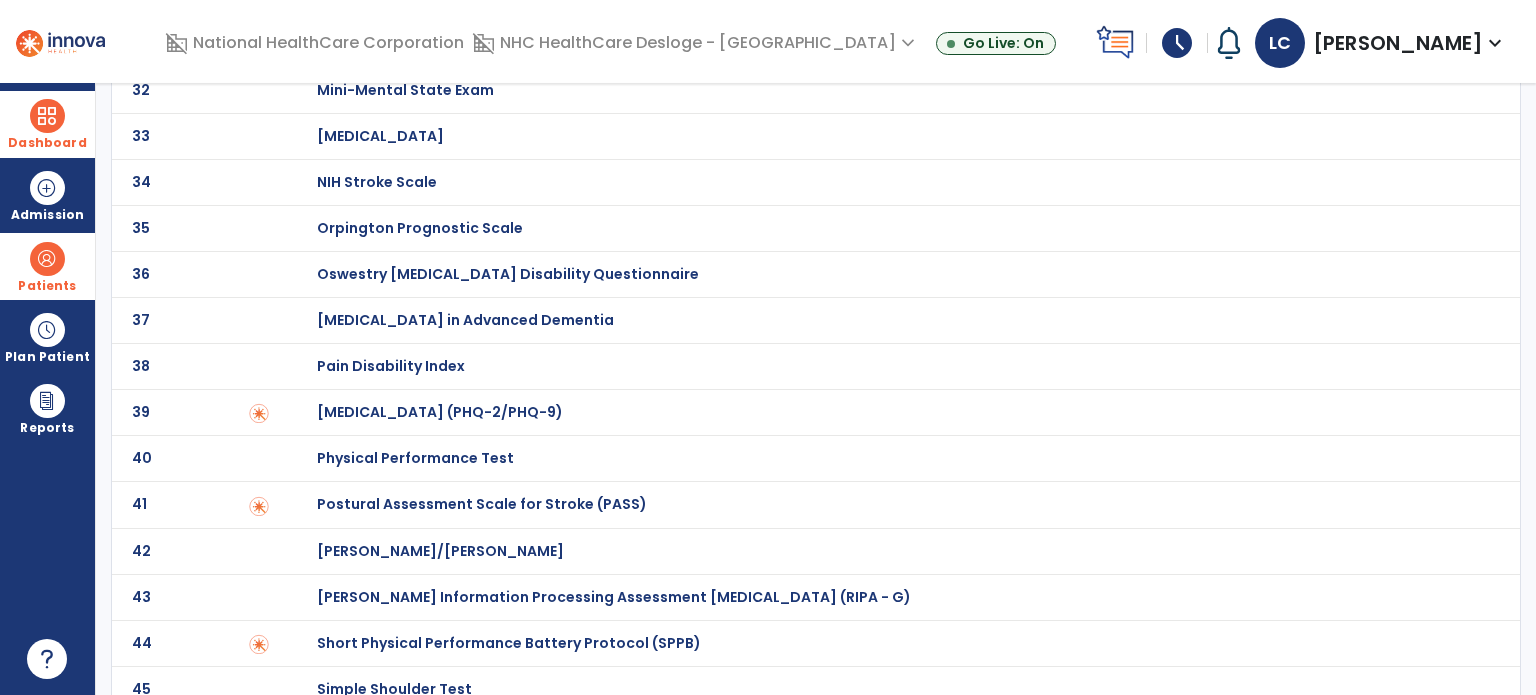 scroll, scrollTop: 1820, scrollLeft: 0, axis: vertical 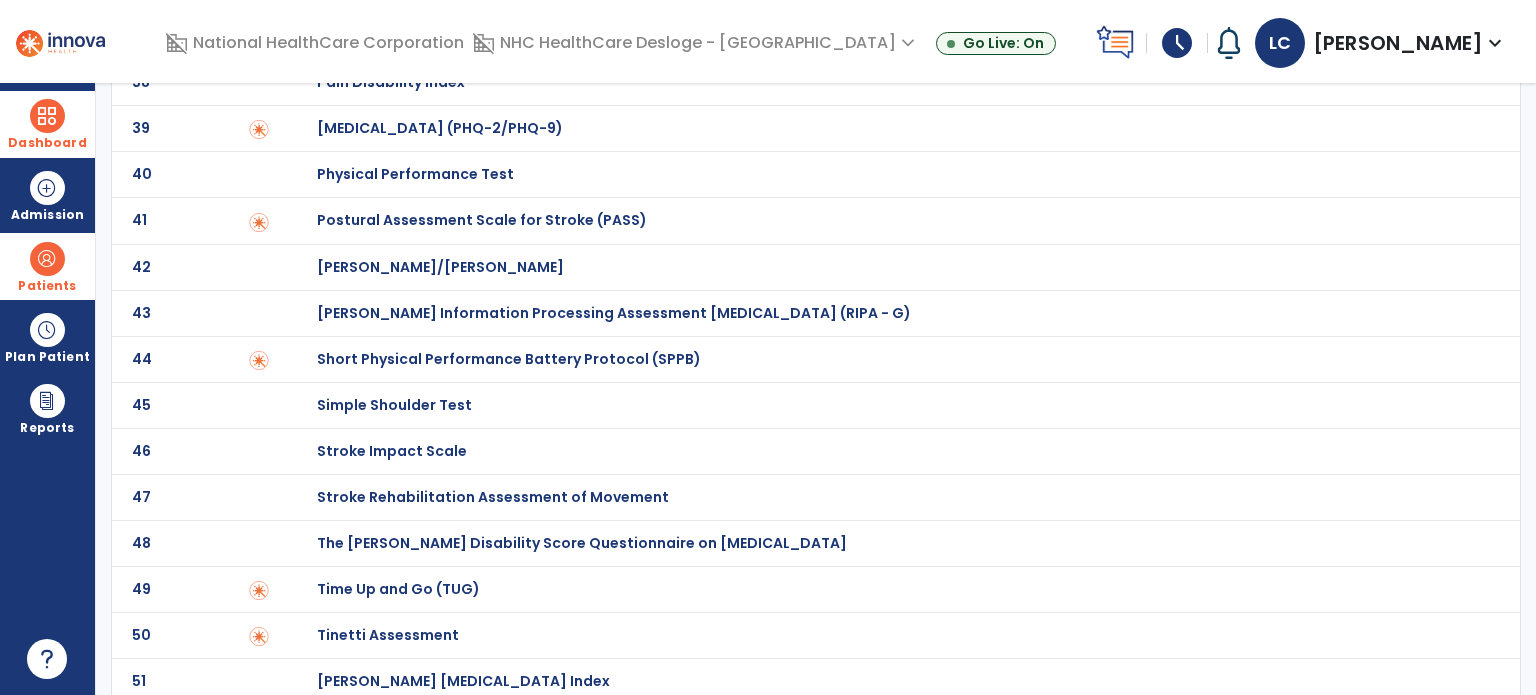 click on "Tinetti Assessment" at bounding box center (388, -1620) 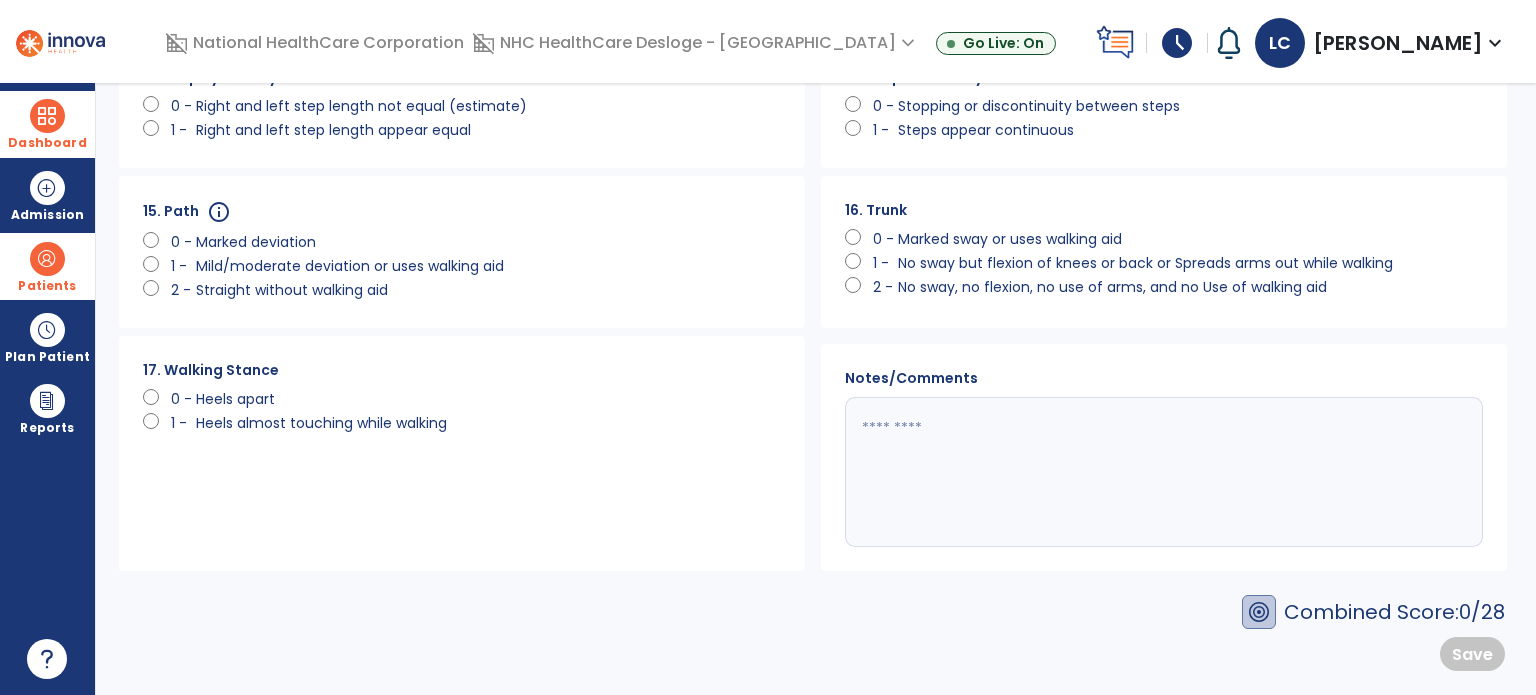 scroll, scrollTop: 0, scrollLeft: 0, axis: both 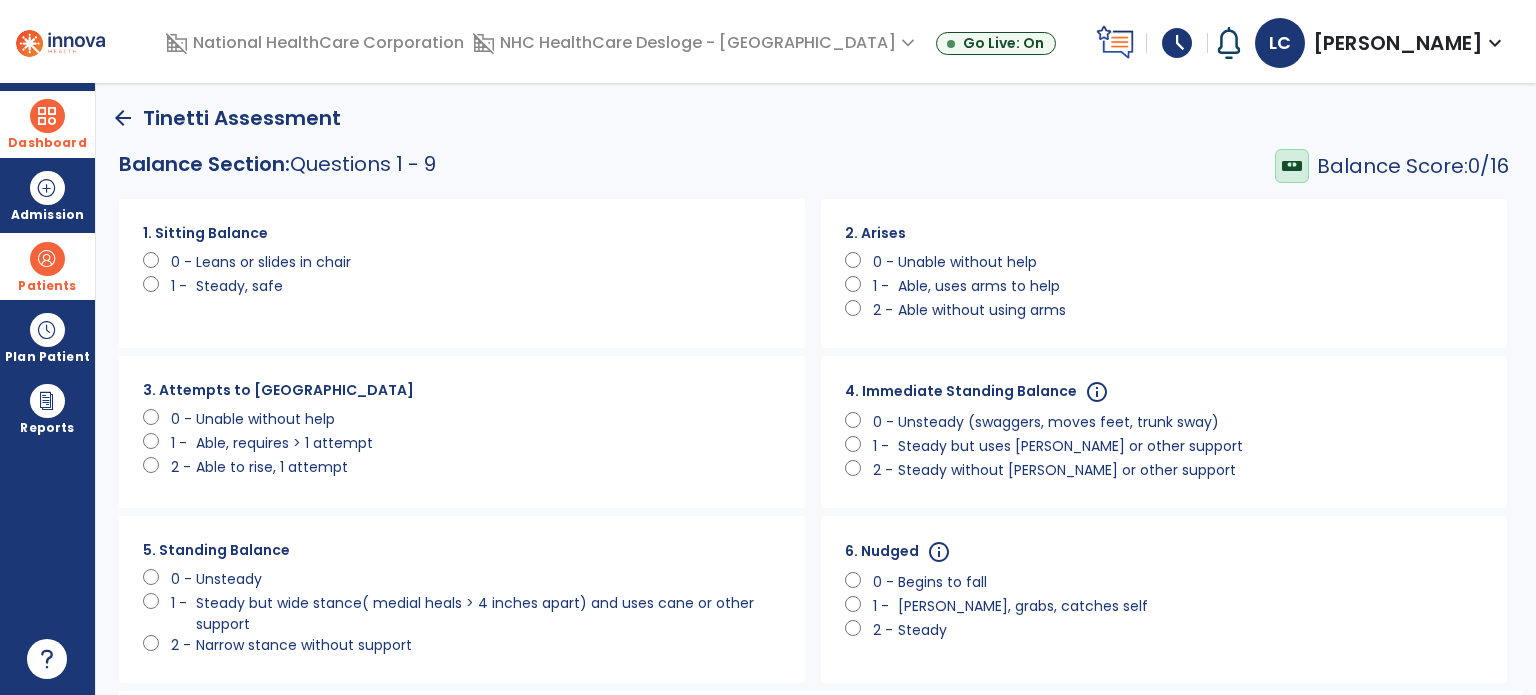 click on "Steady but wide stance( medial heals > 4 inches apart) and uses cane or other support" 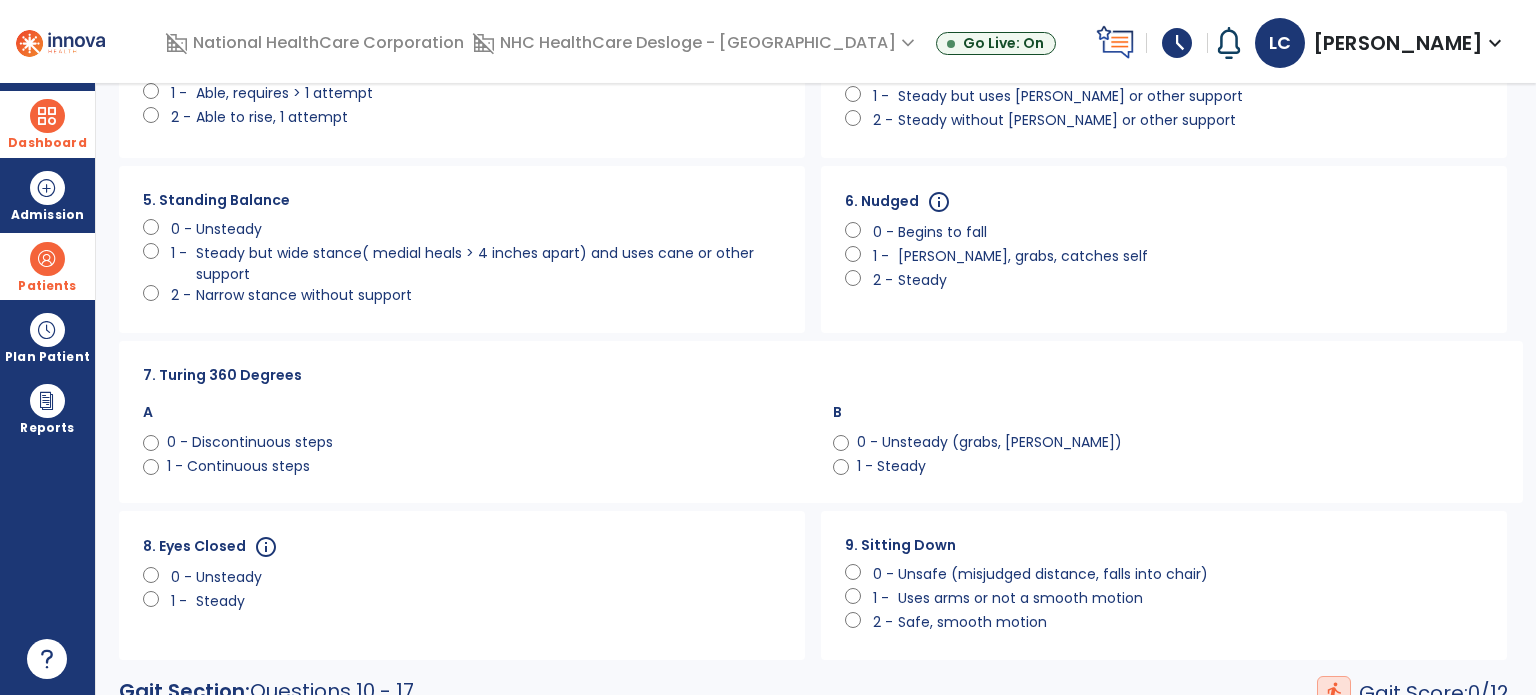 scroll, scrollTop: 355, scrollLeft: 0, axis: vertical 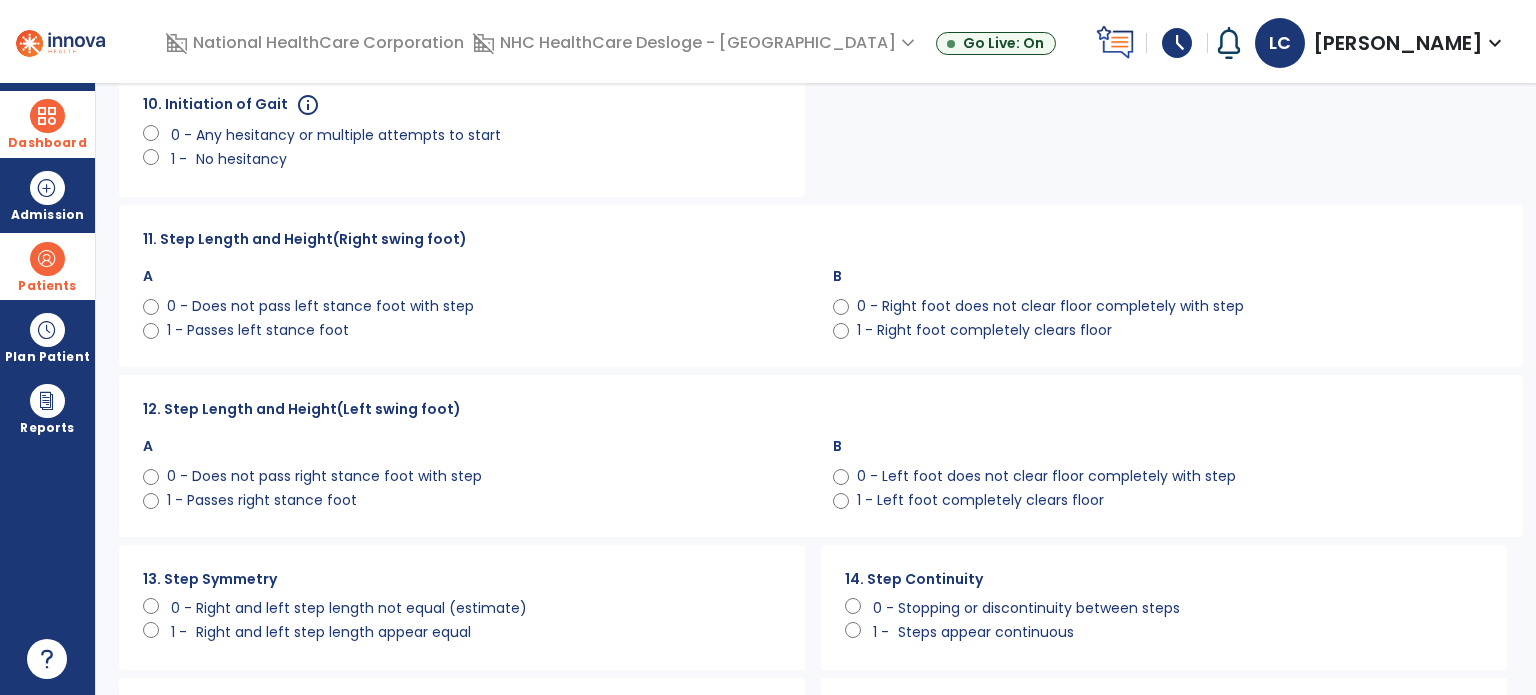 click on "0 - Right foot does not clear floor completely with step" 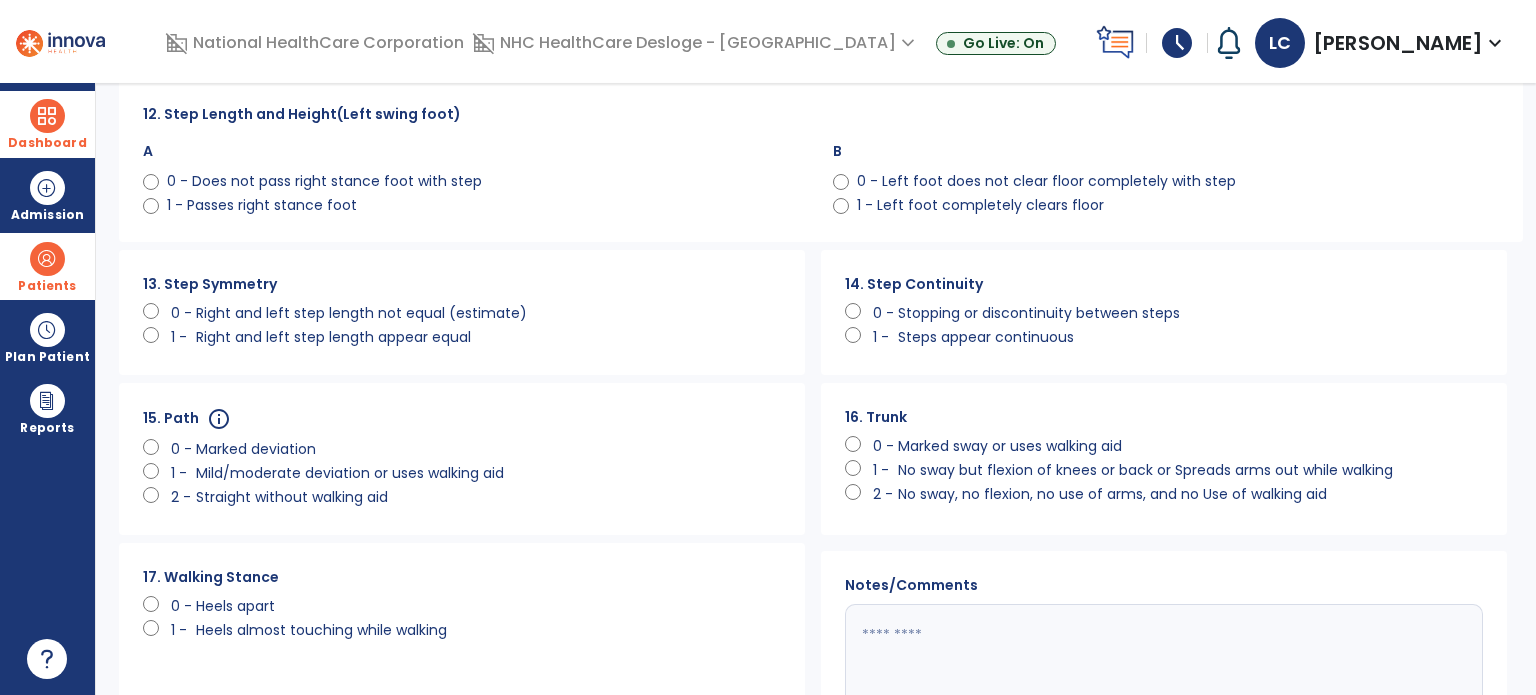 scroll, scrollTop: 1303, scrollLeft: 0, axis: vertical 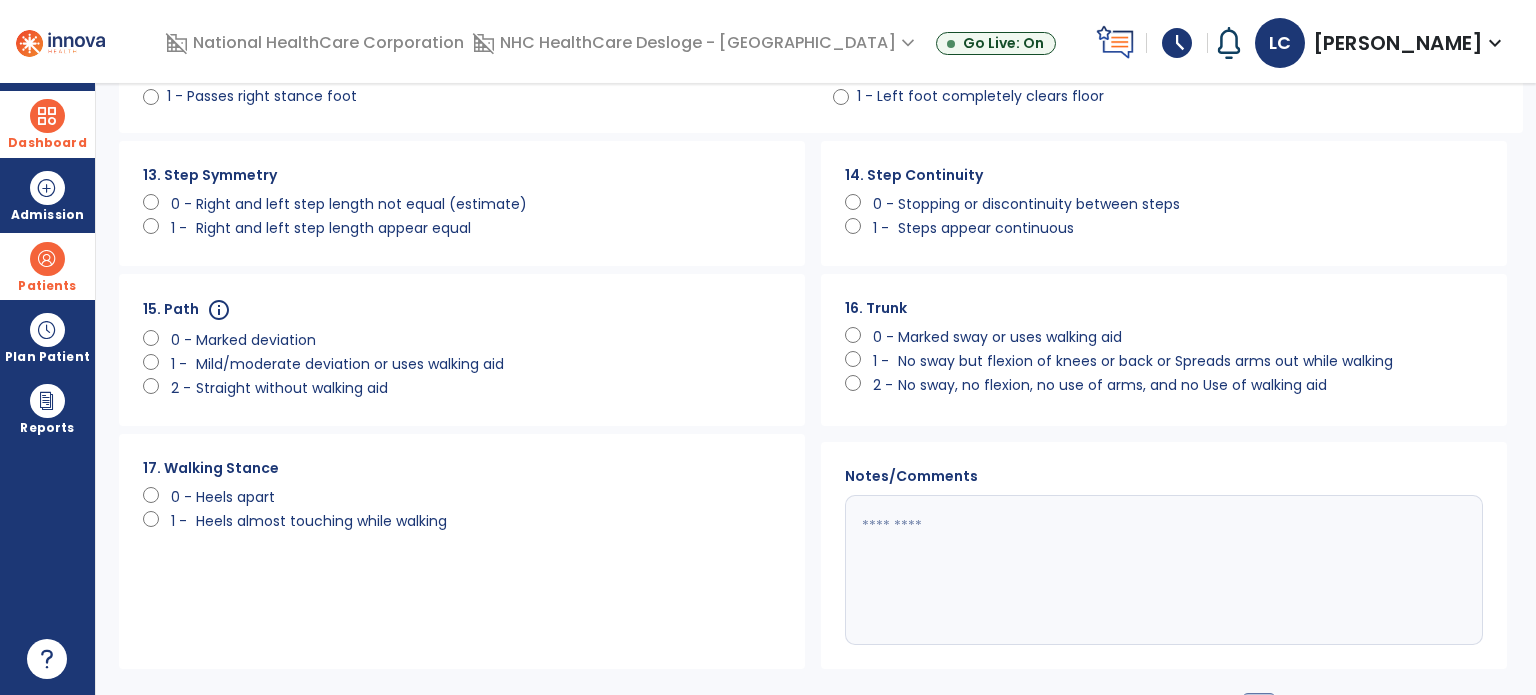 click on "0 -   Marked sway or uses walking aid" 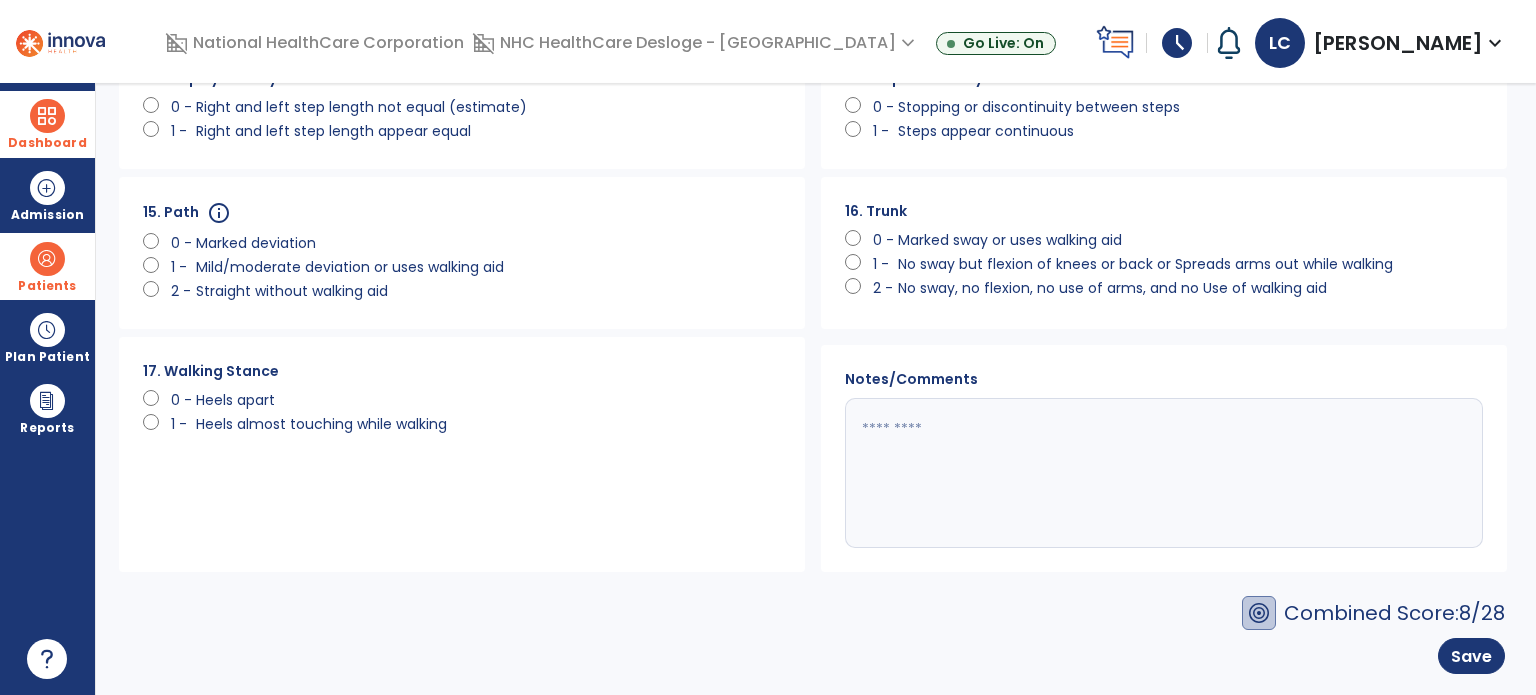 click 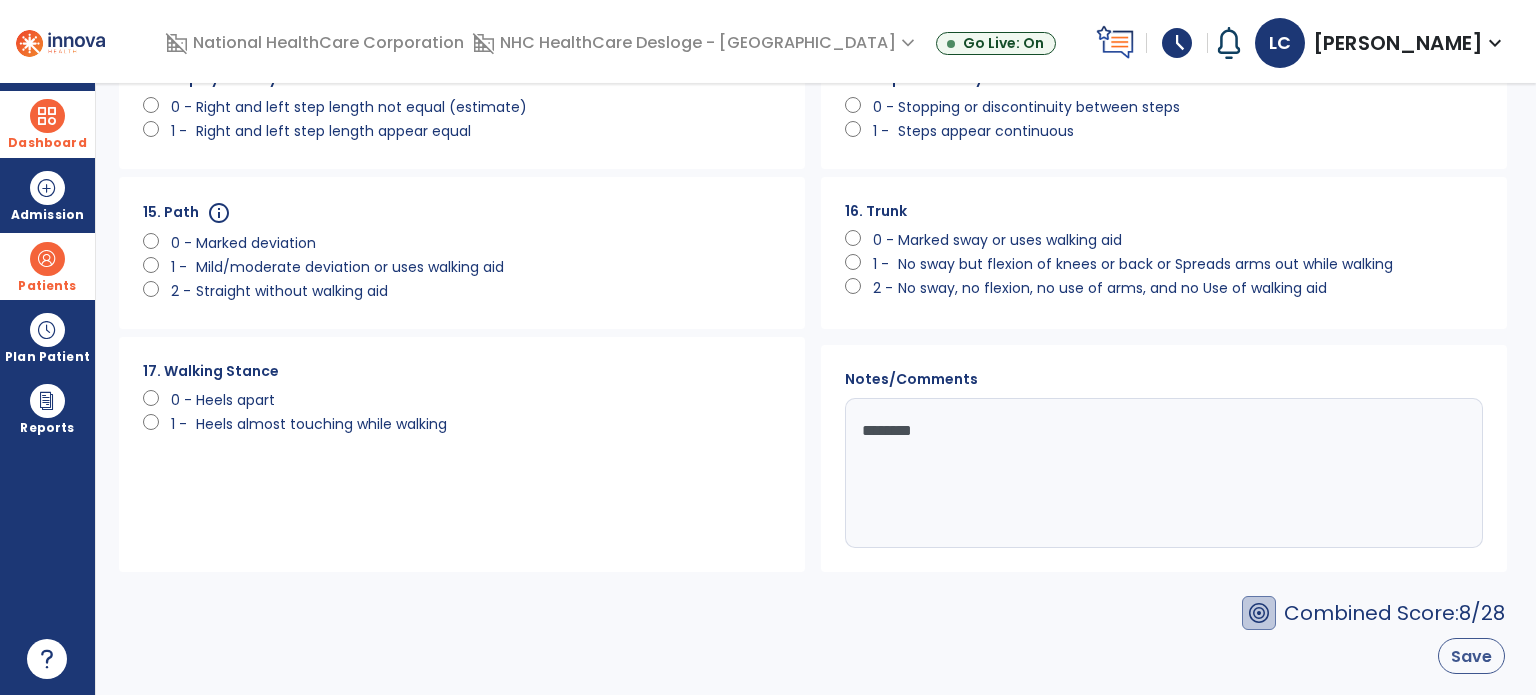 type on "********" 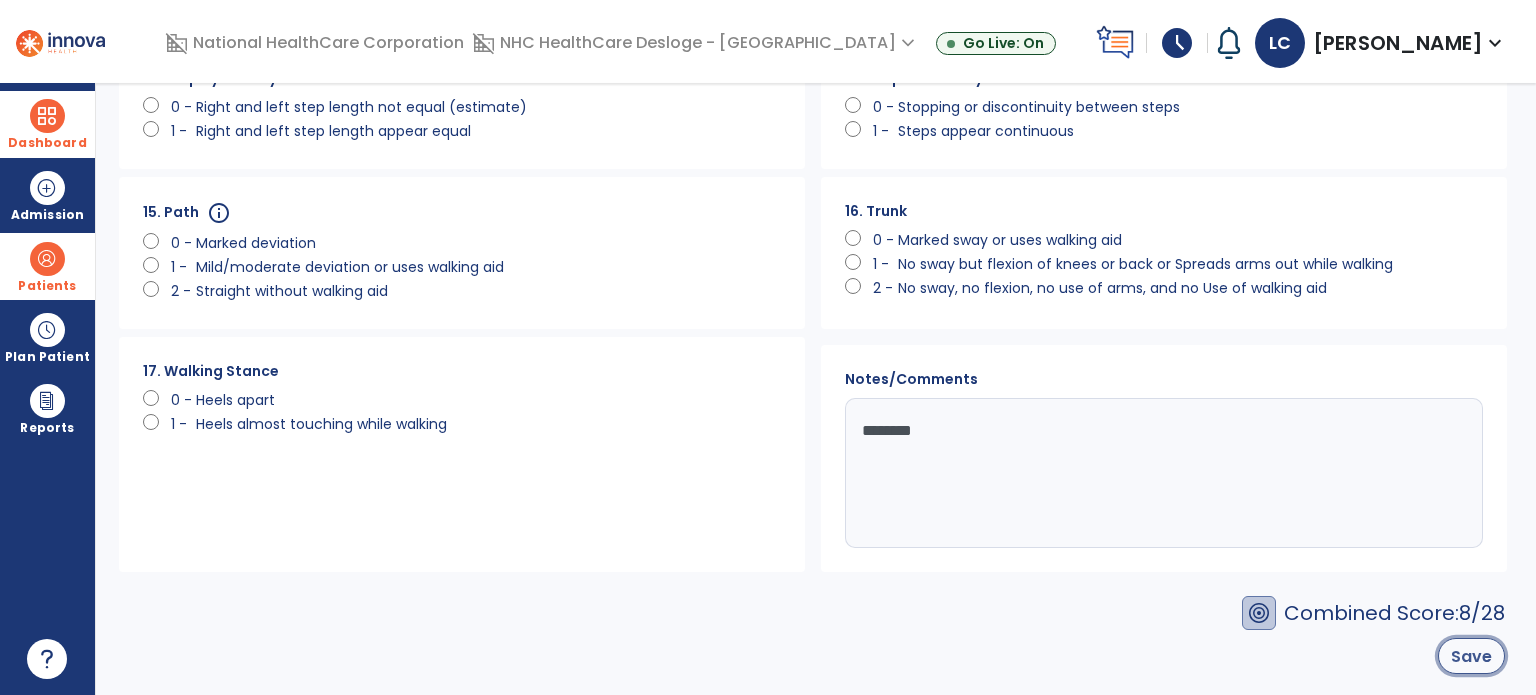 click on "Save" 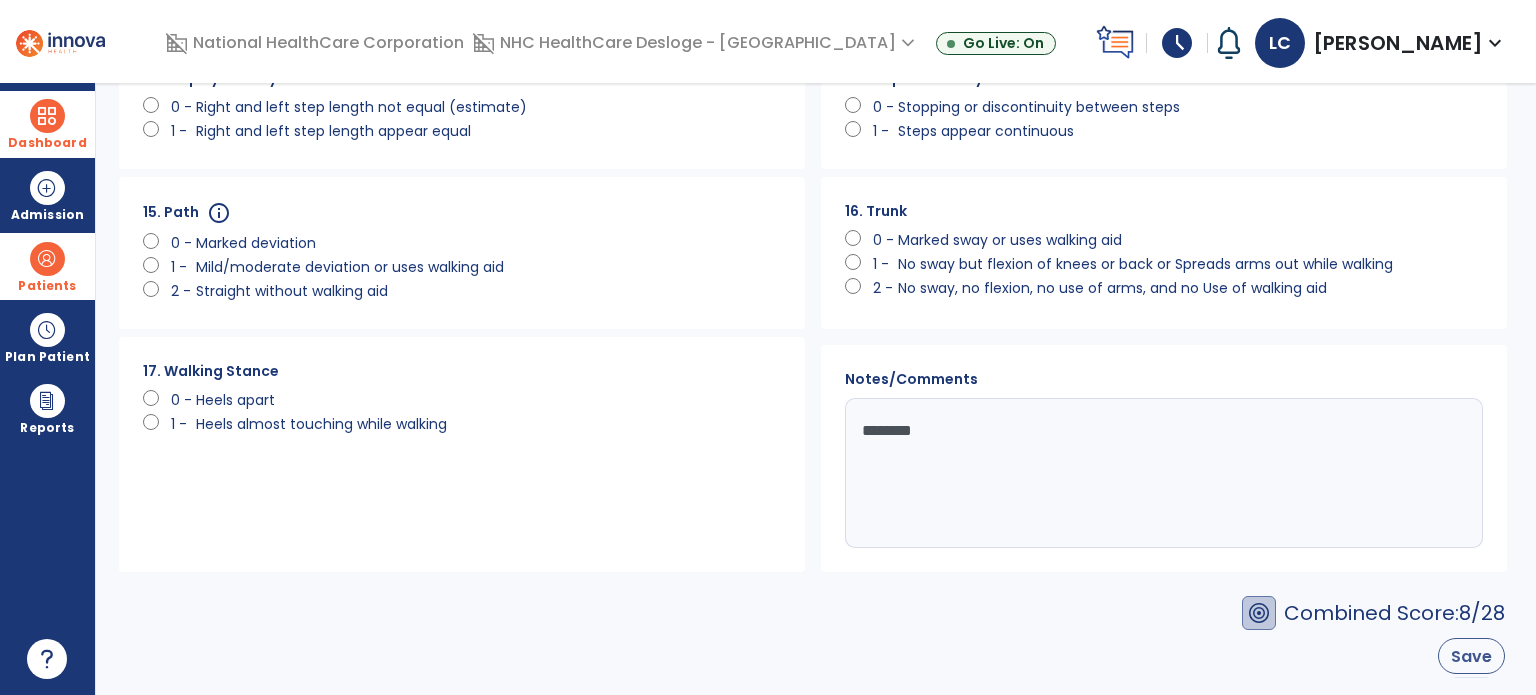 scroll, scrollTop: 1820, scrollLeft: 0, axis: vertical 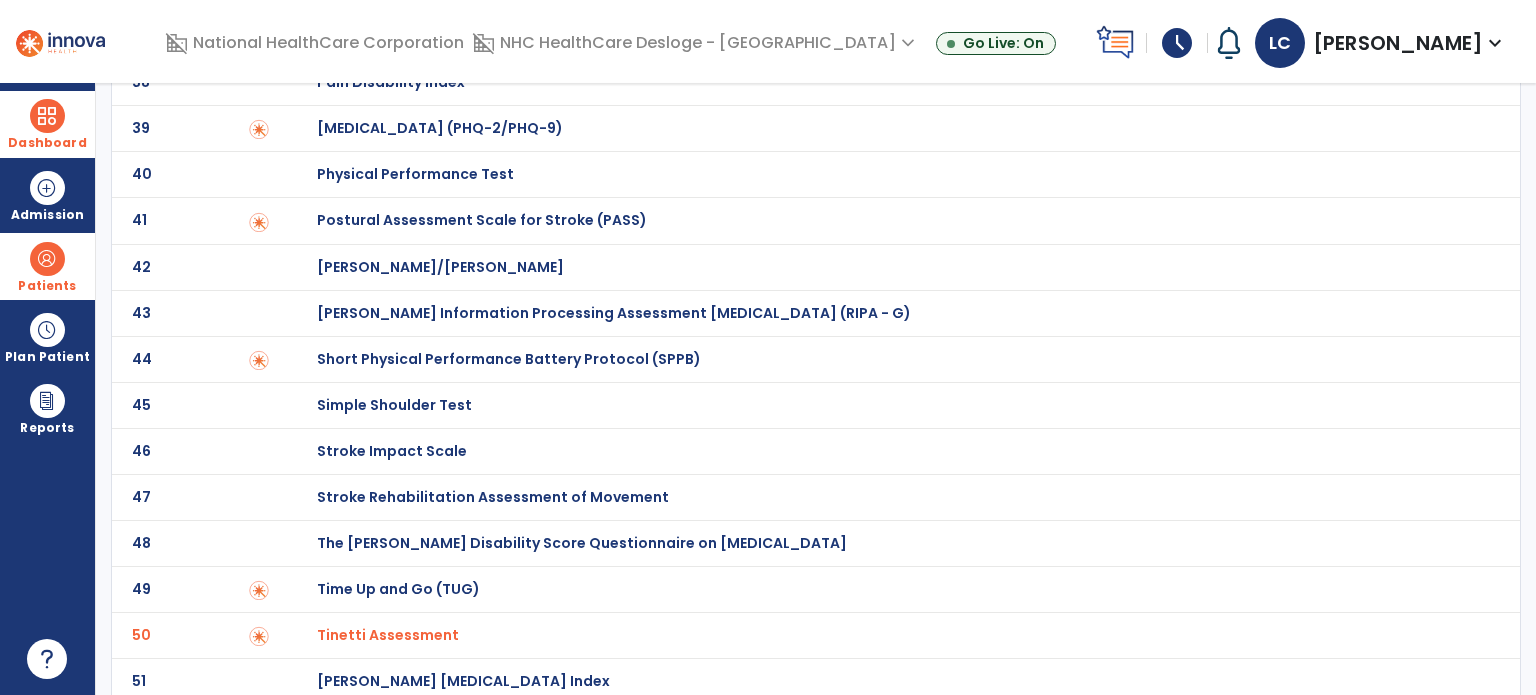 click on "51 [PERSON_NAME] [MEDICAL_DATA] Index" 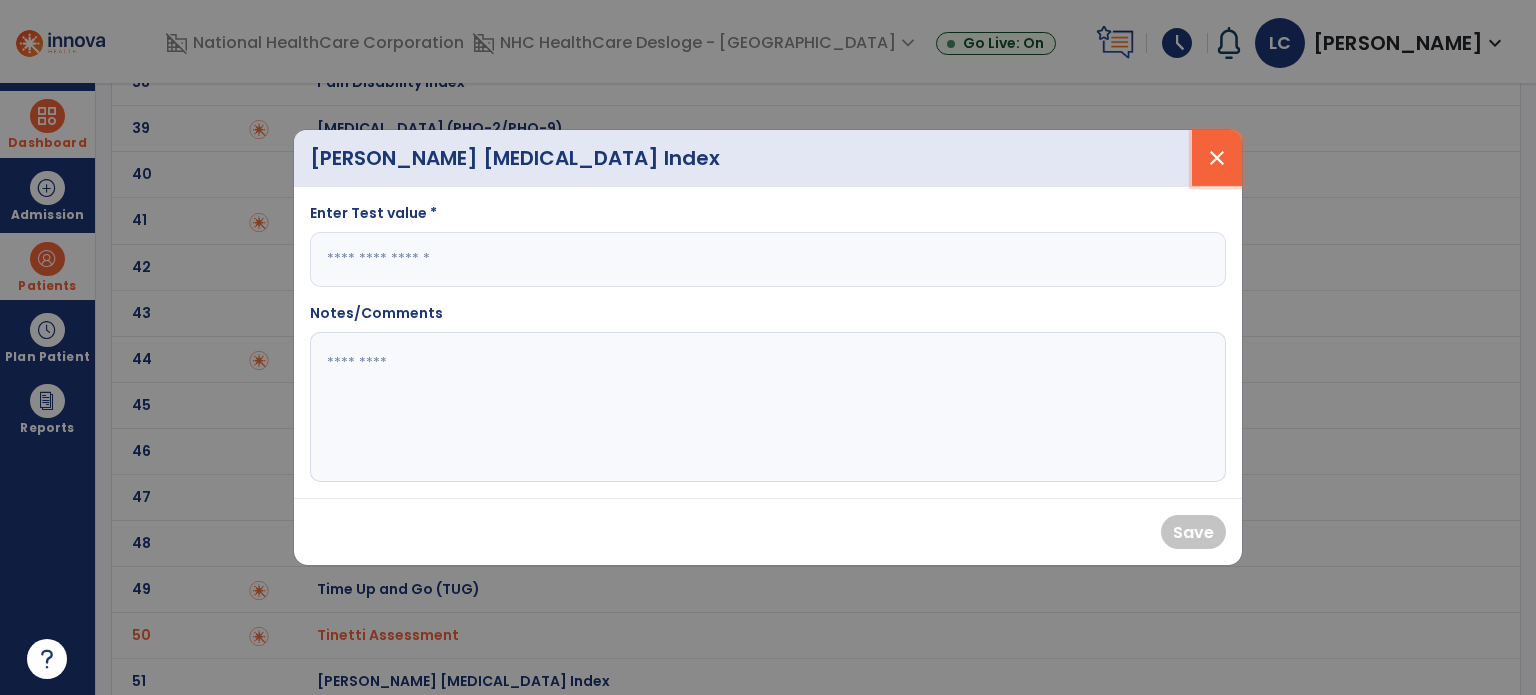 click on "close" at bounding box center (1217, 158) 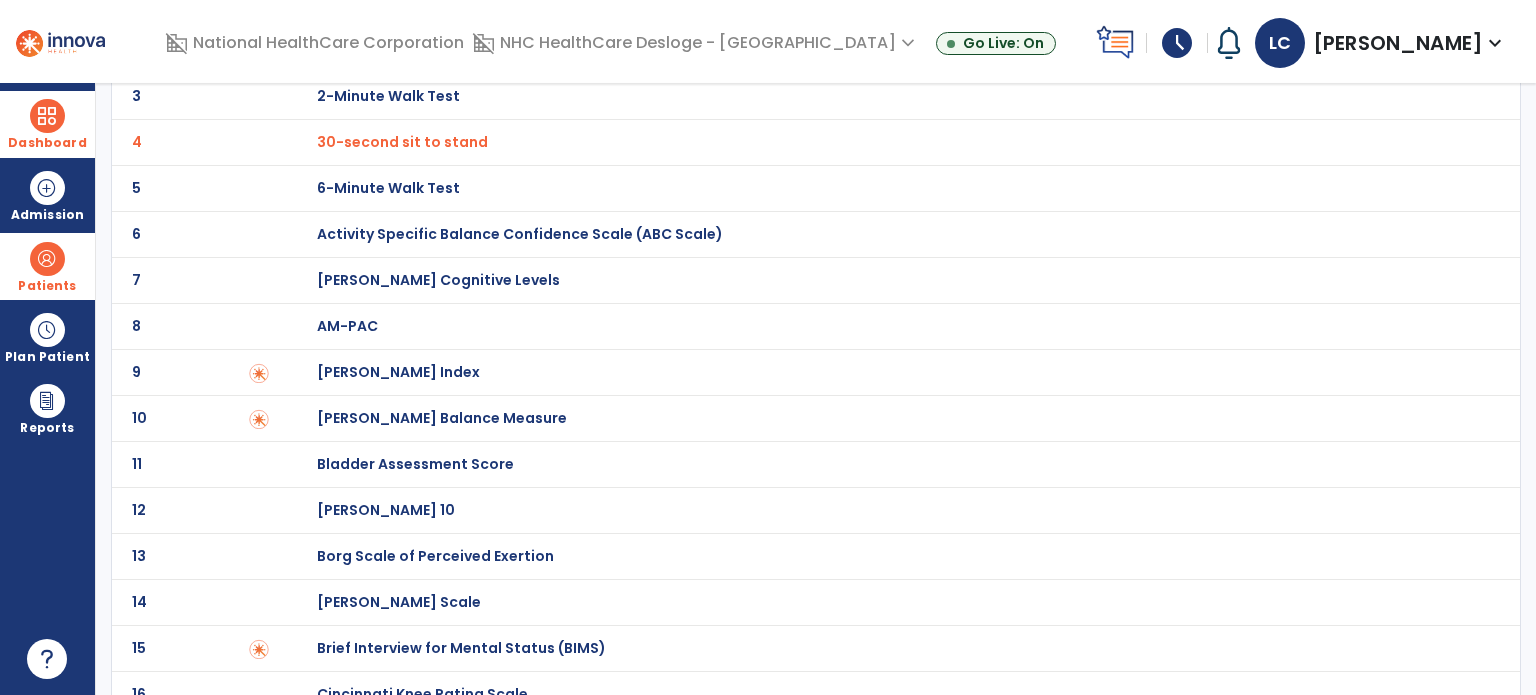 scroll, scrollTop: 0, scrollLeft: 0, axis: both 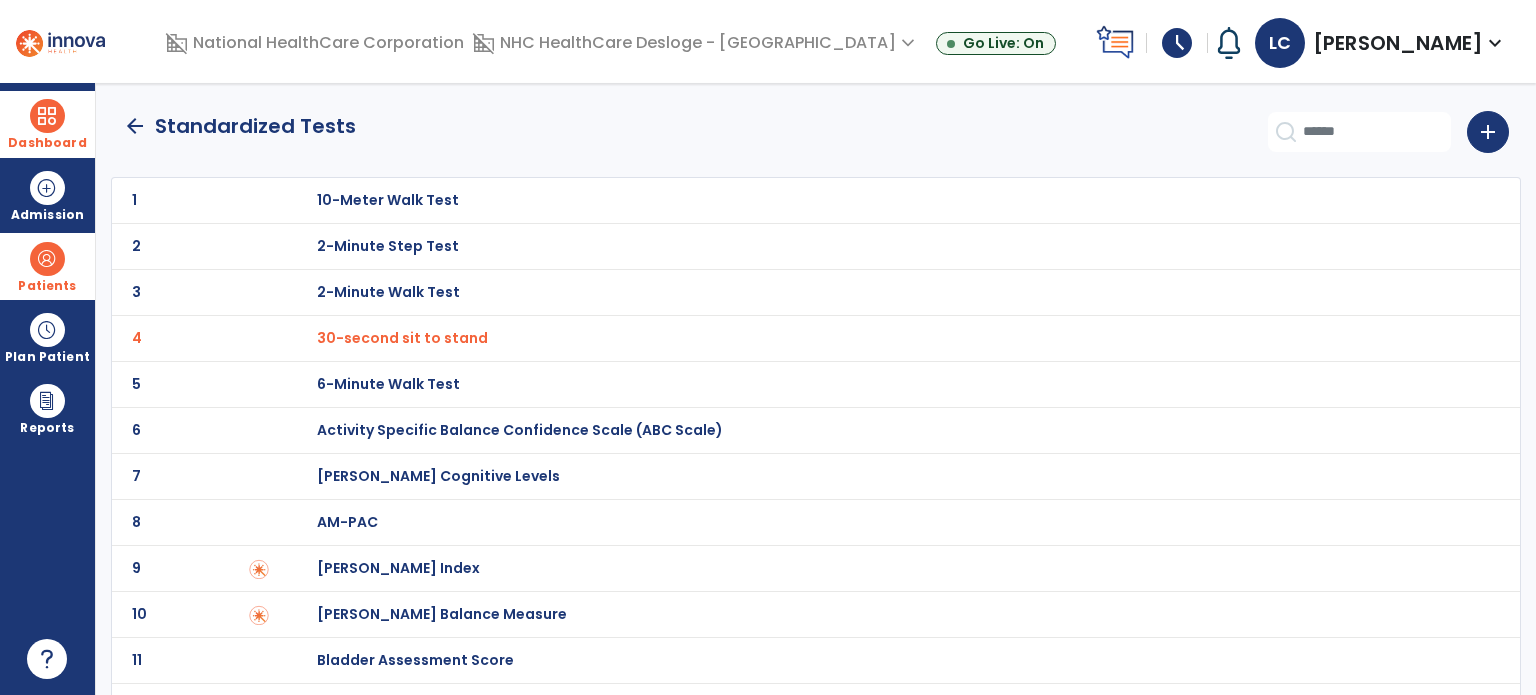 click on "arrow_back" 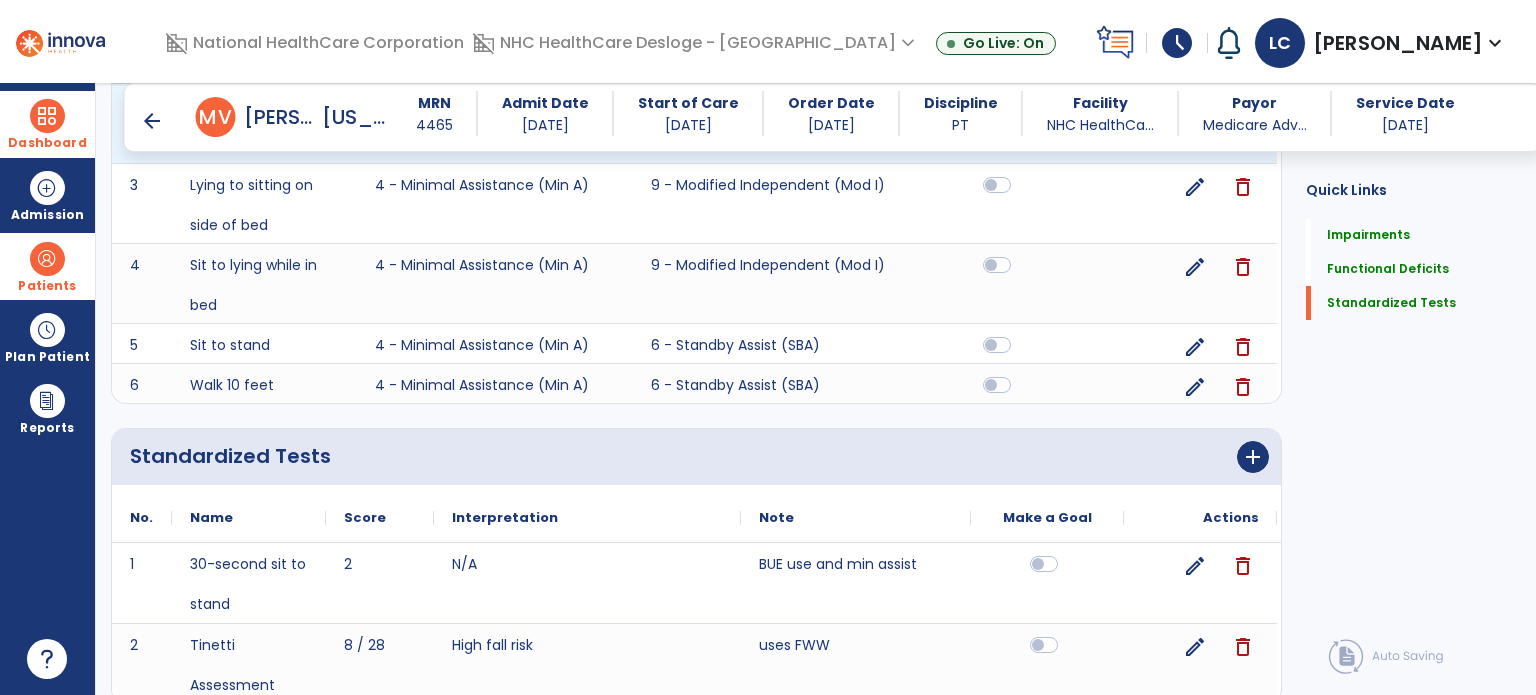 scroll, scrollTop: 1257, scrollLeft: 0, axis: vertical 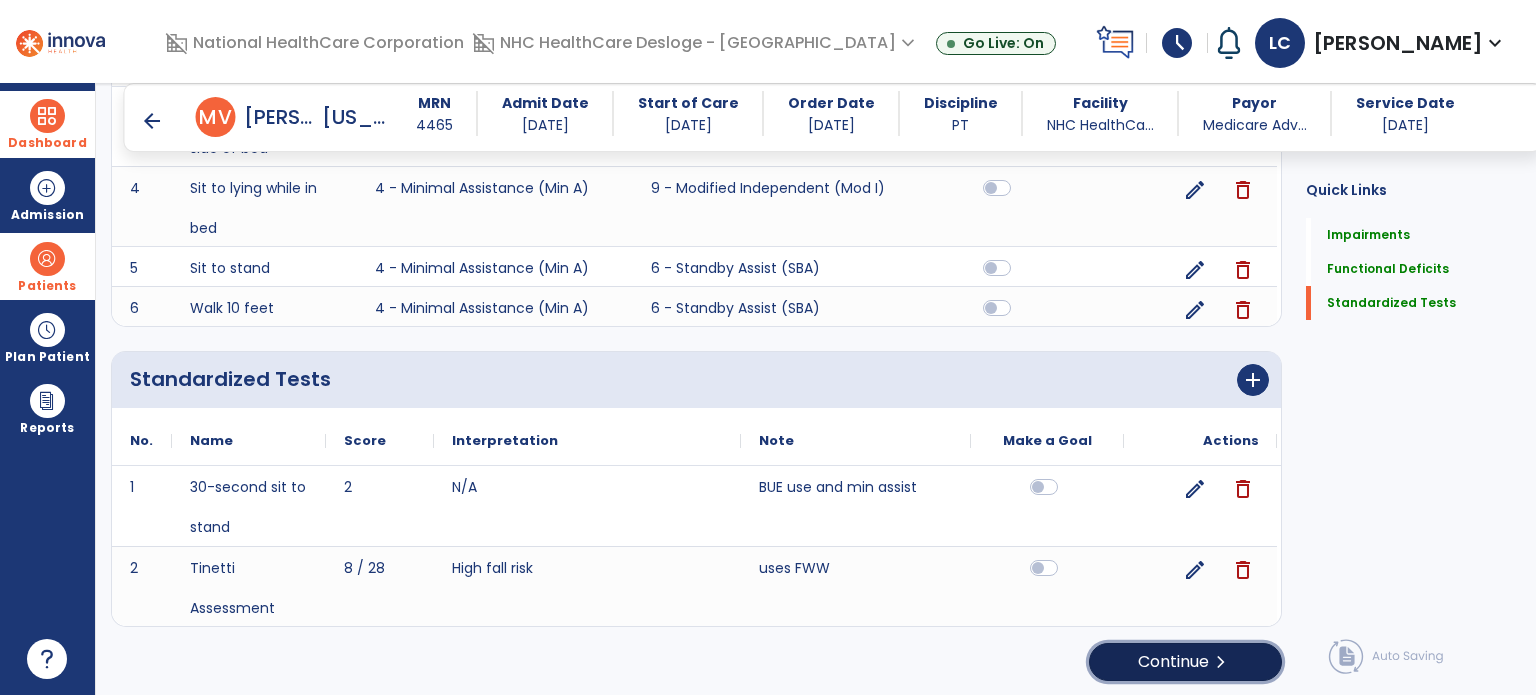 click on "Continue  chevron_right" 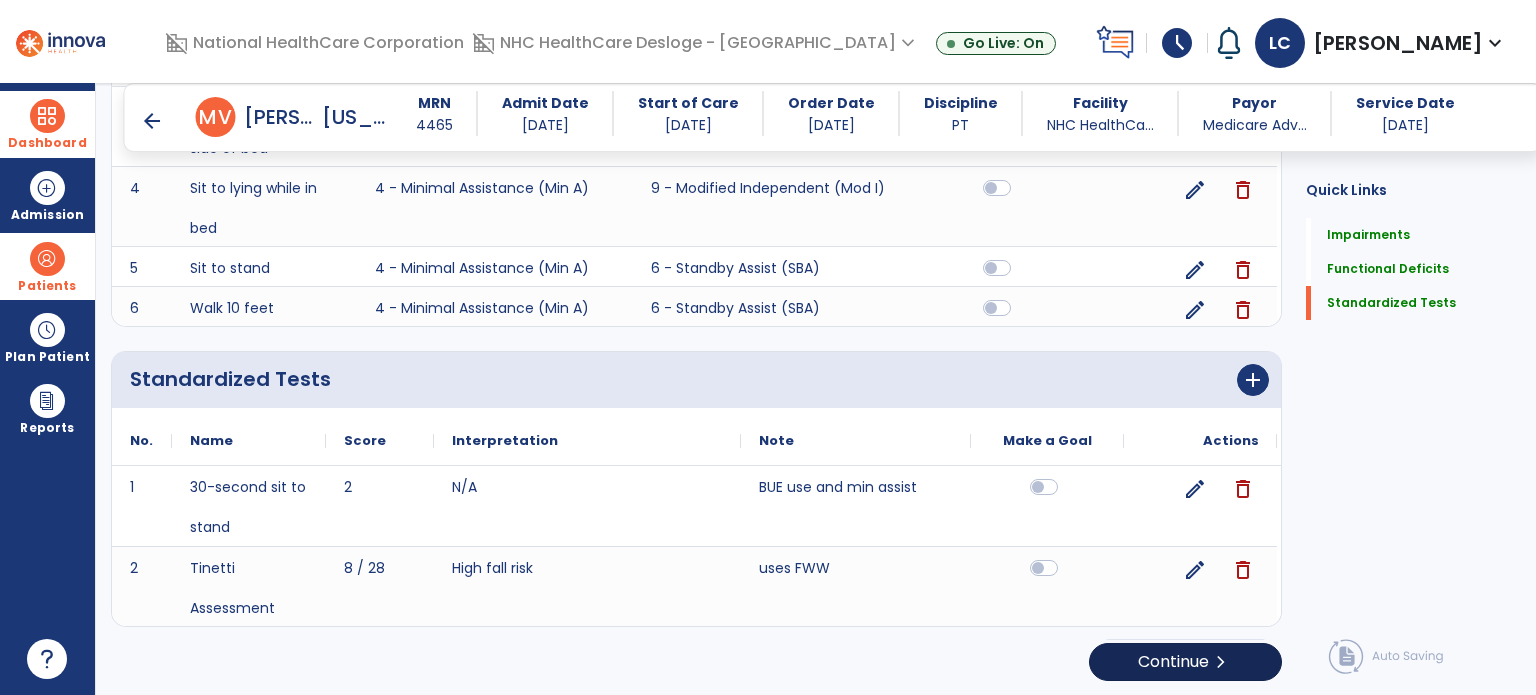 scroll, scrollTop: 0, scrollLeft: 0, axis: both 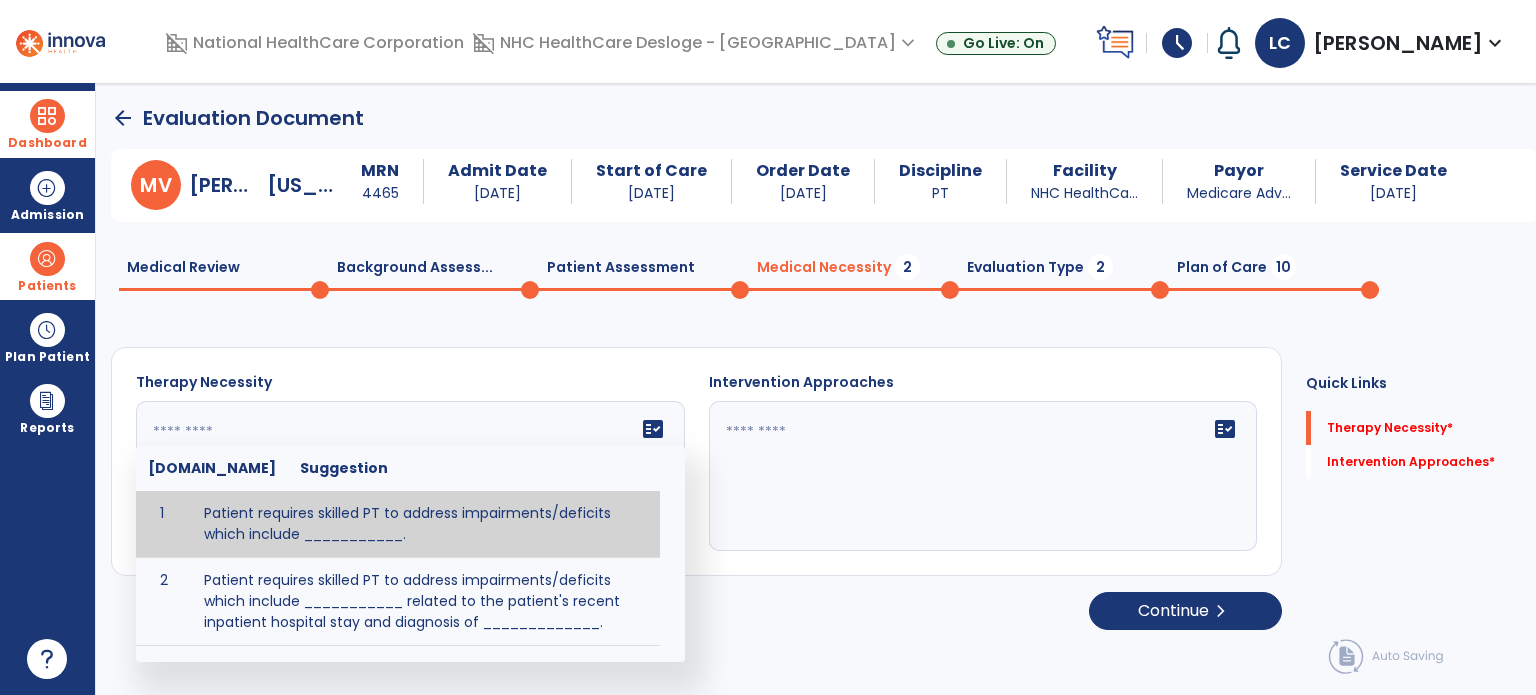 click on "fact_check  [DOMAIN_NAME] Suggestion 1 Patient requires skilled PT to address impairments/deficits which include ___________. 2 Patient requires skilled PT to address impairments/deficits which include ___________ related to the patient's recent inpatient hospital stay and diagnosis of _____________." 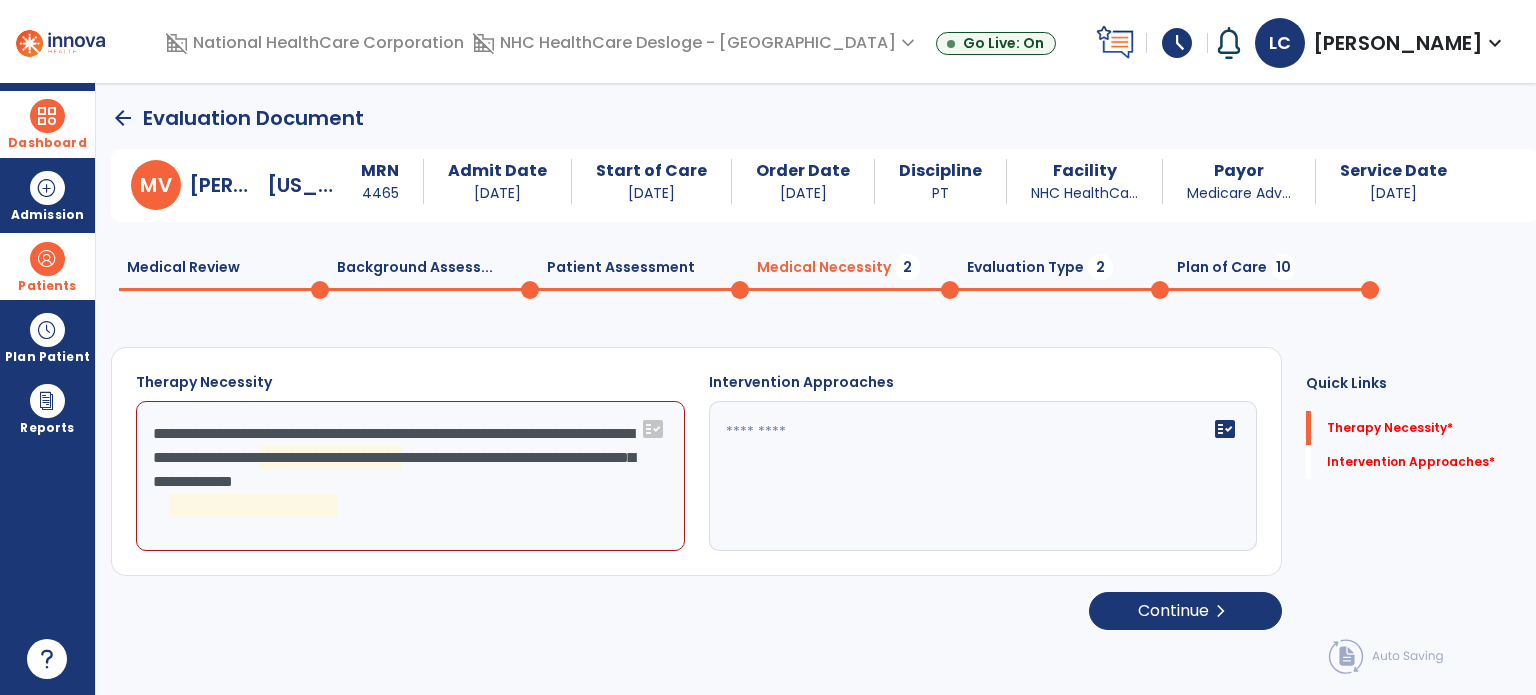 click on "**********" 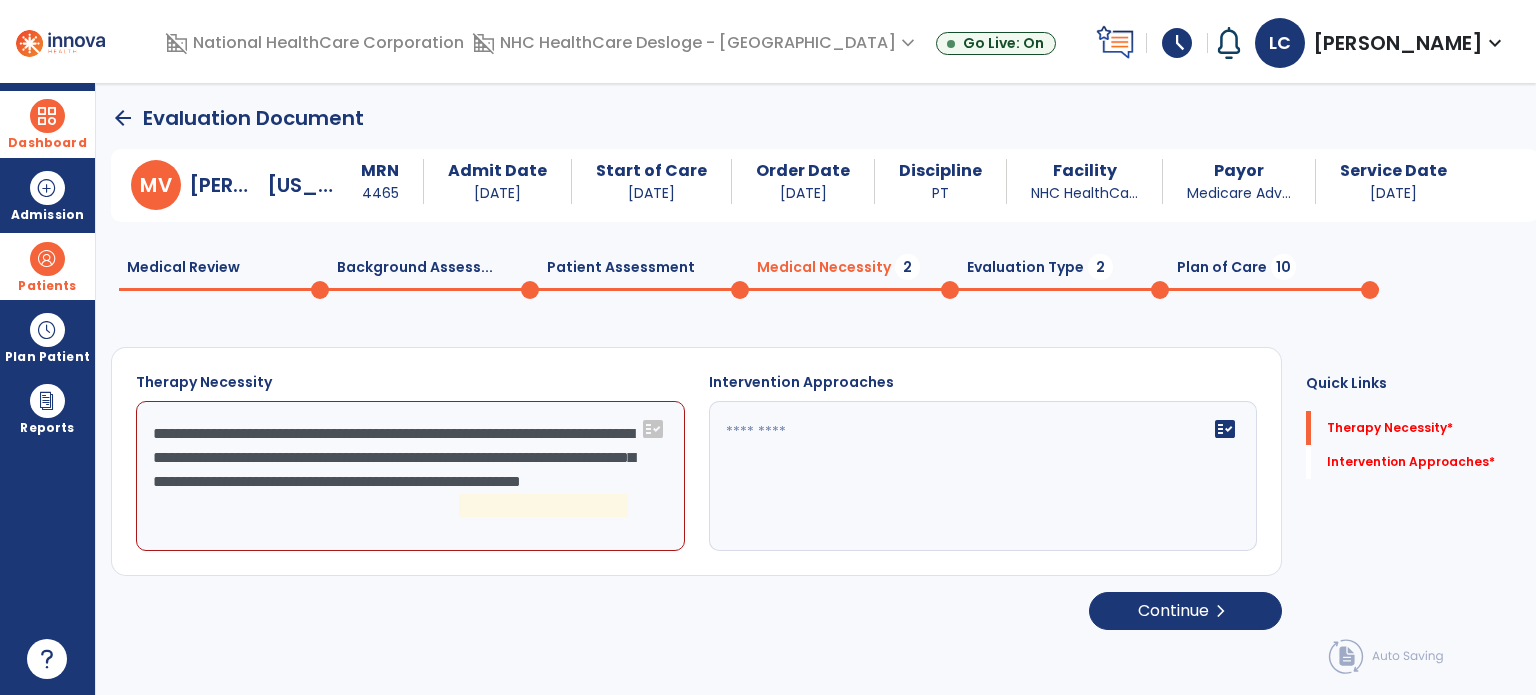click on "**********" 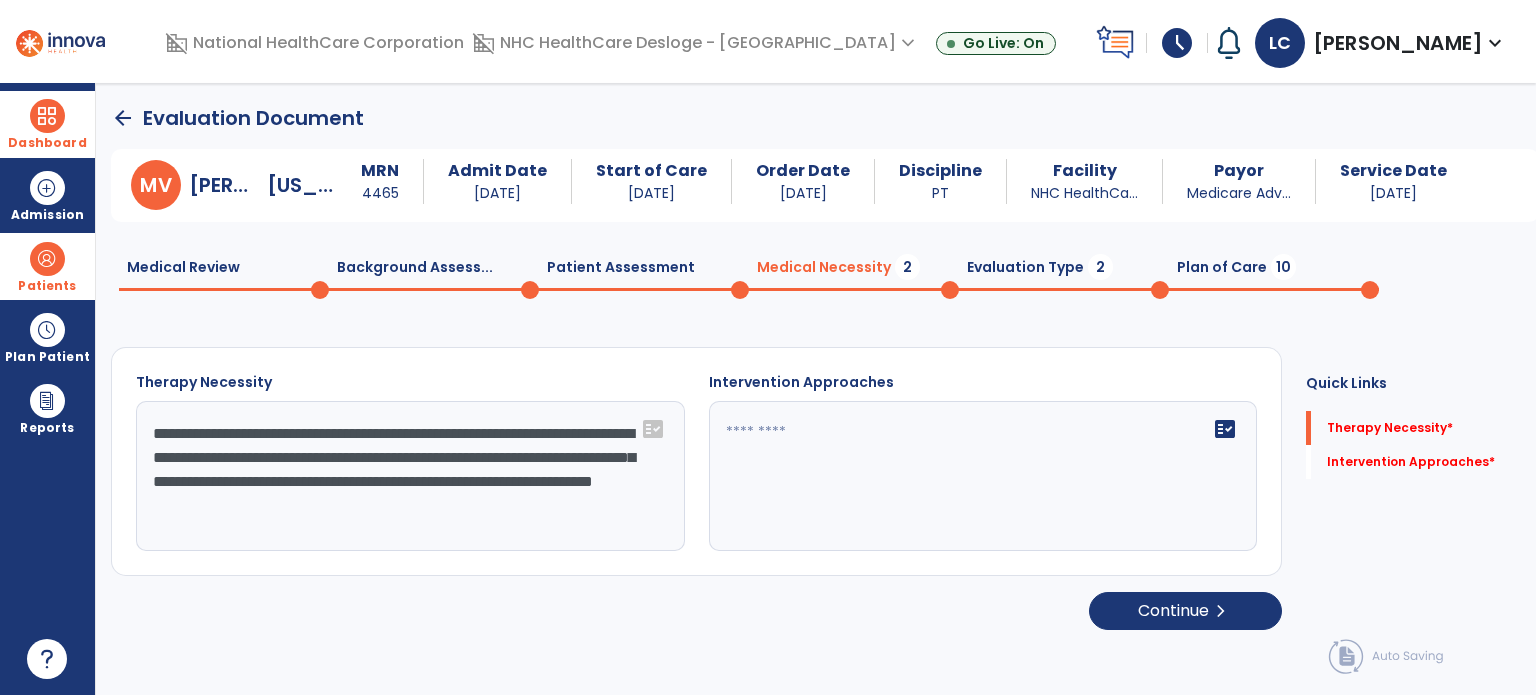 type on "**********" 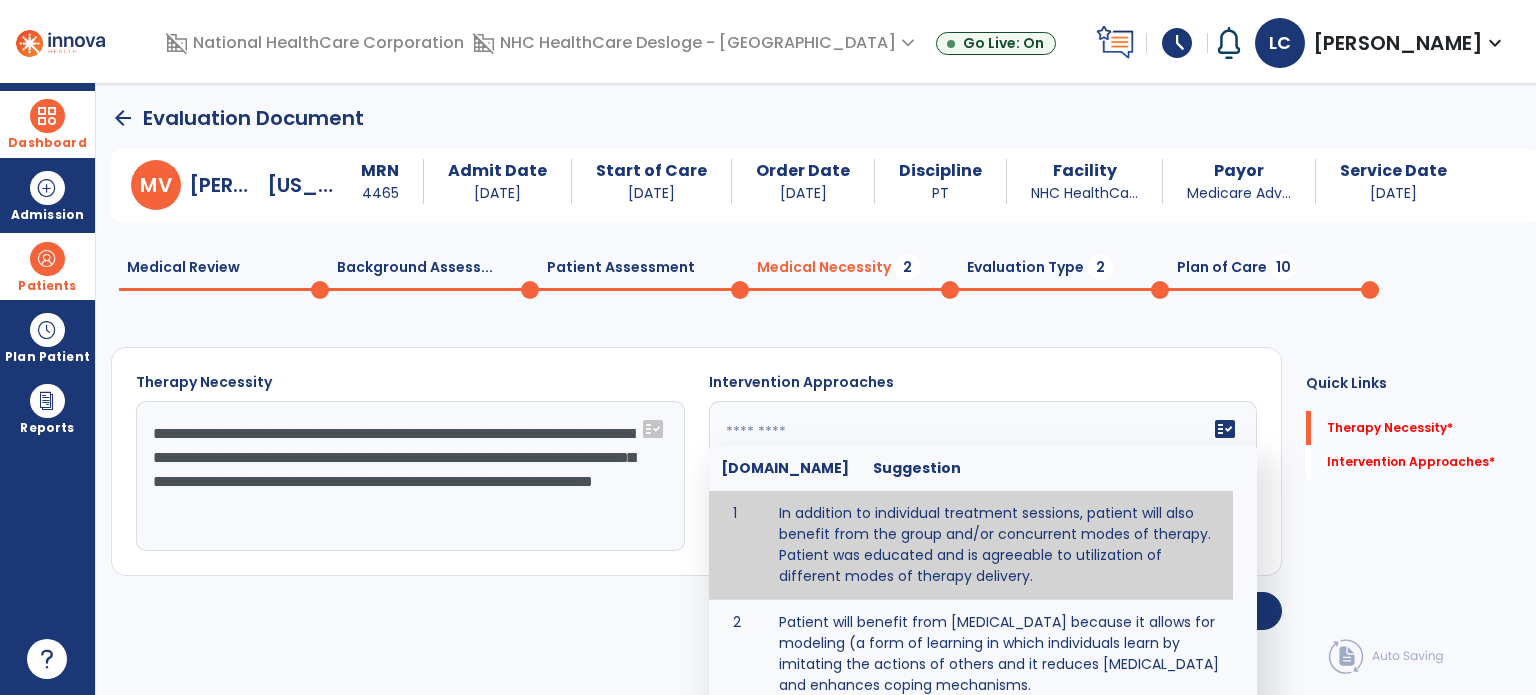 click 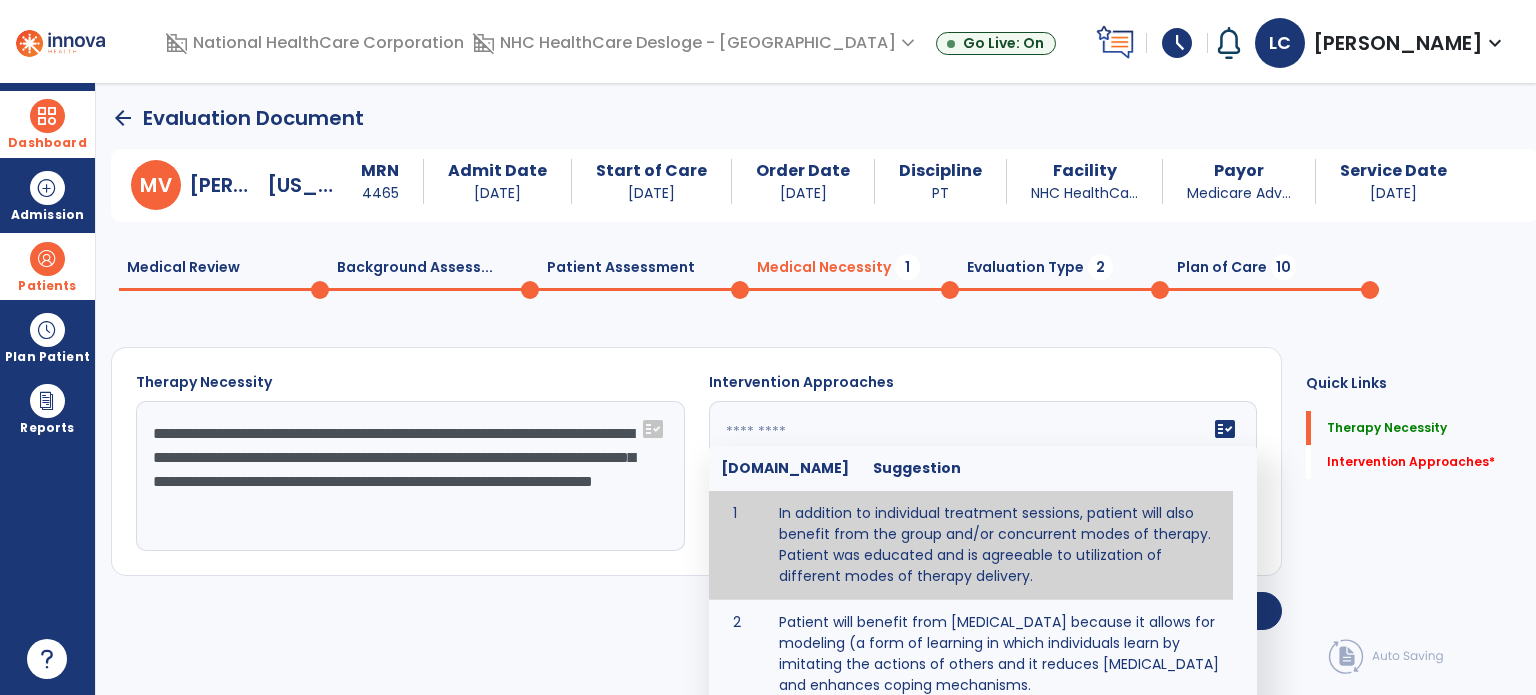 type on "**********" 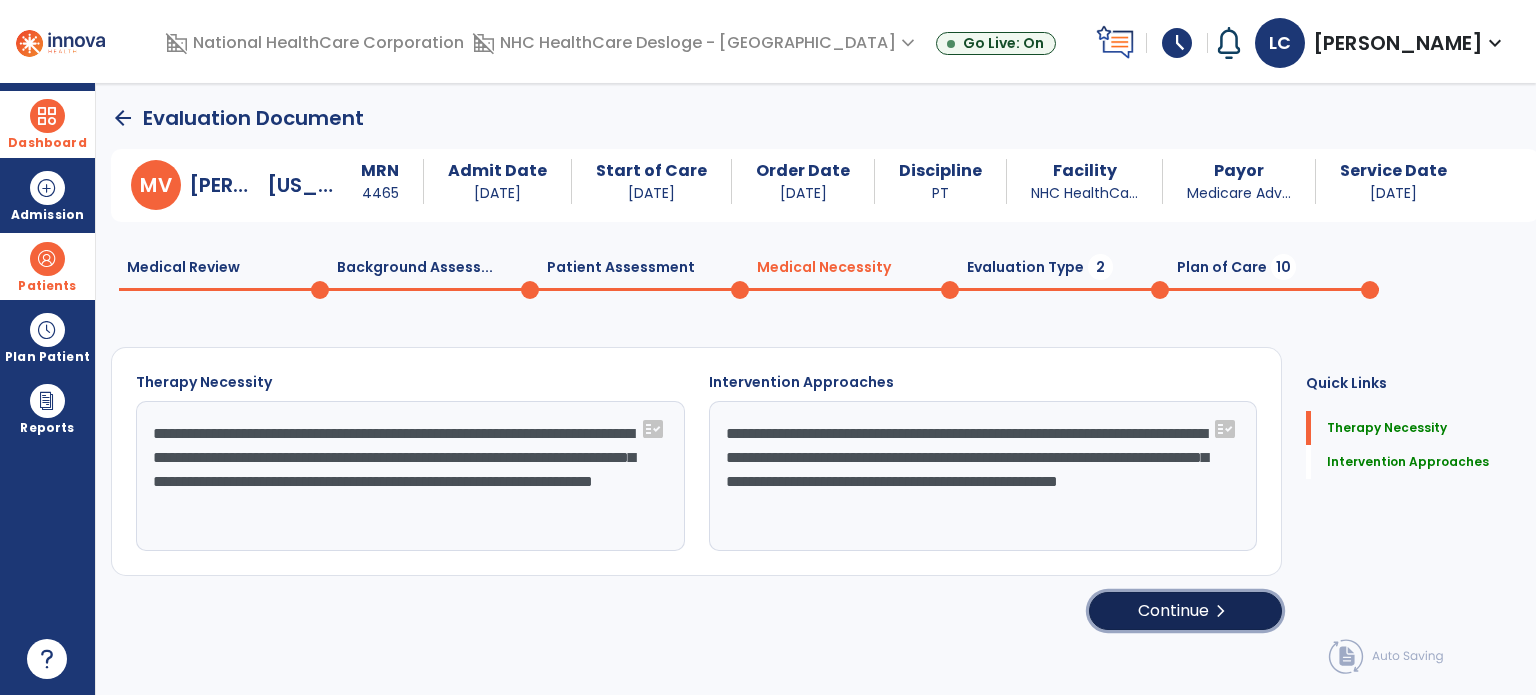 click on "Continue  chevron_right" 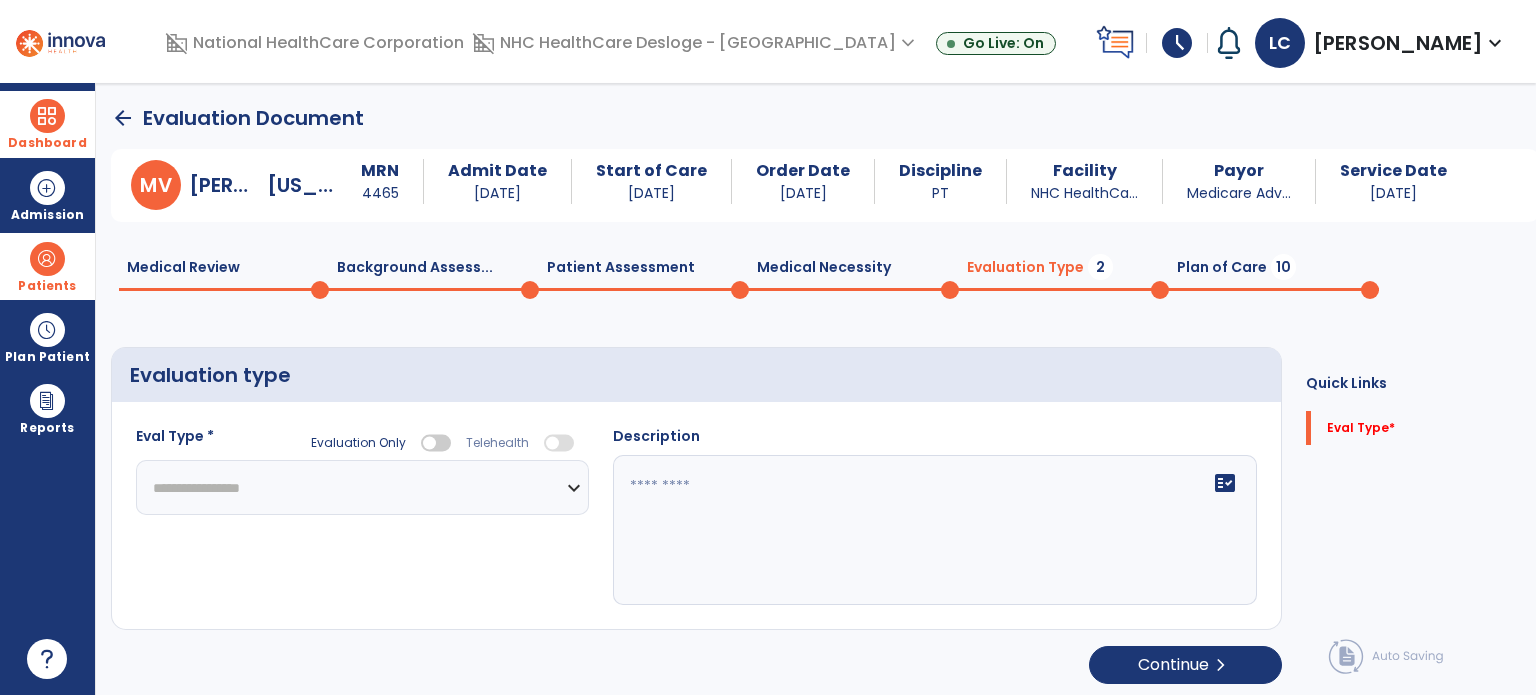click on "**********" 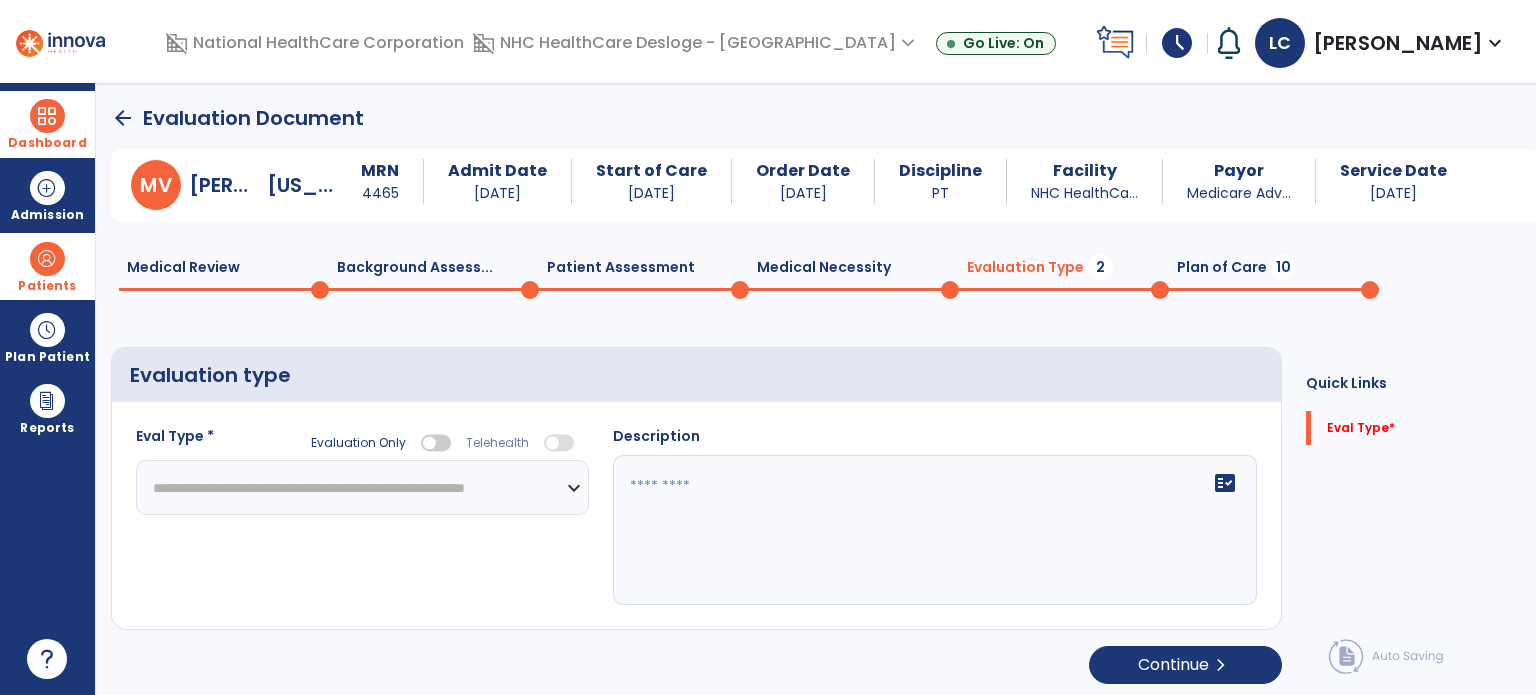 click on "**********" 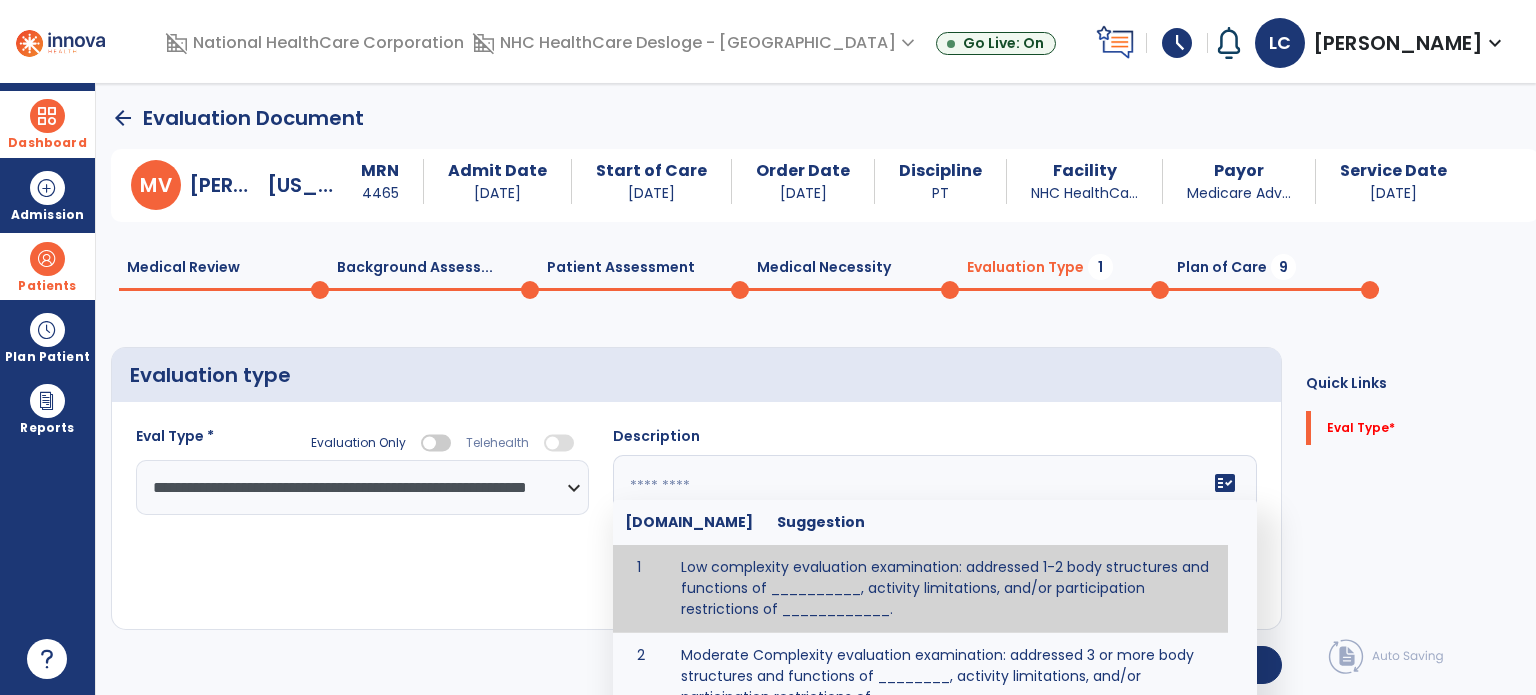 click 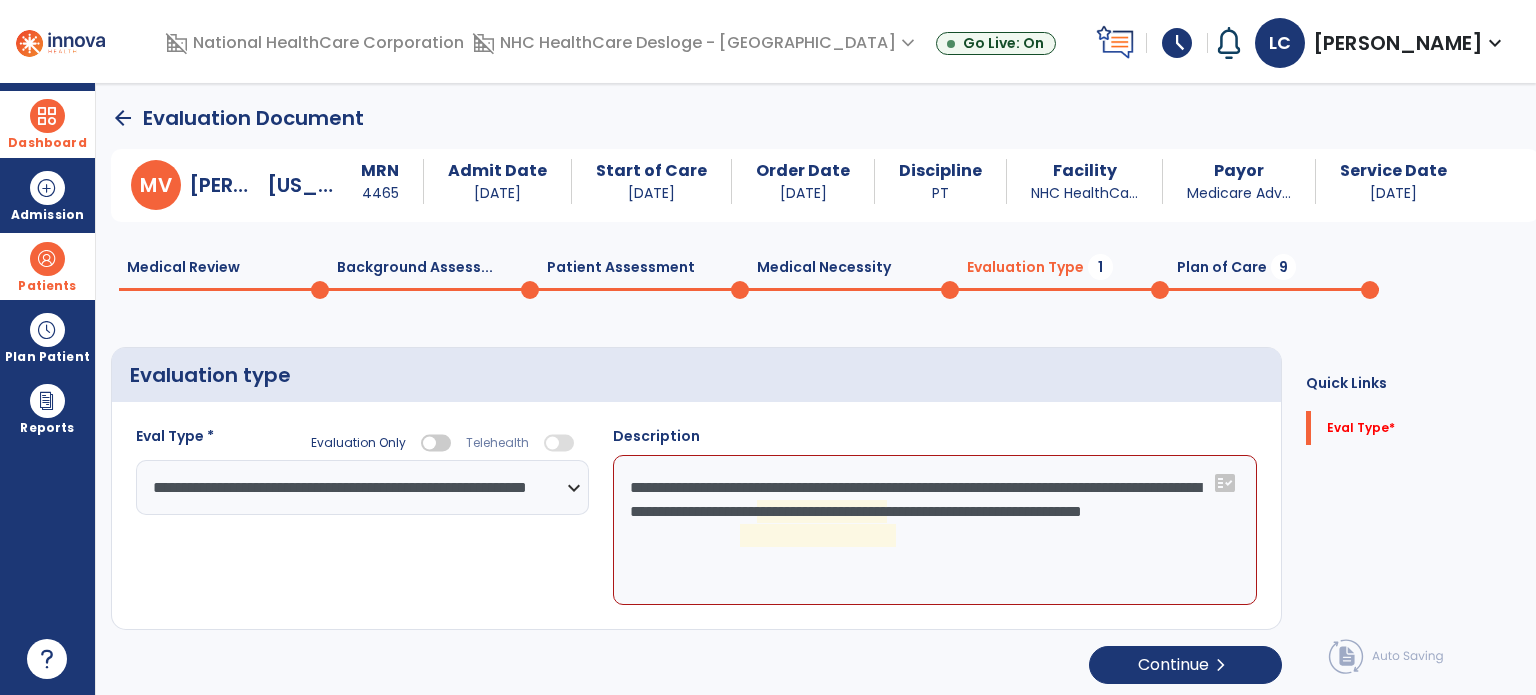 click on "**********" 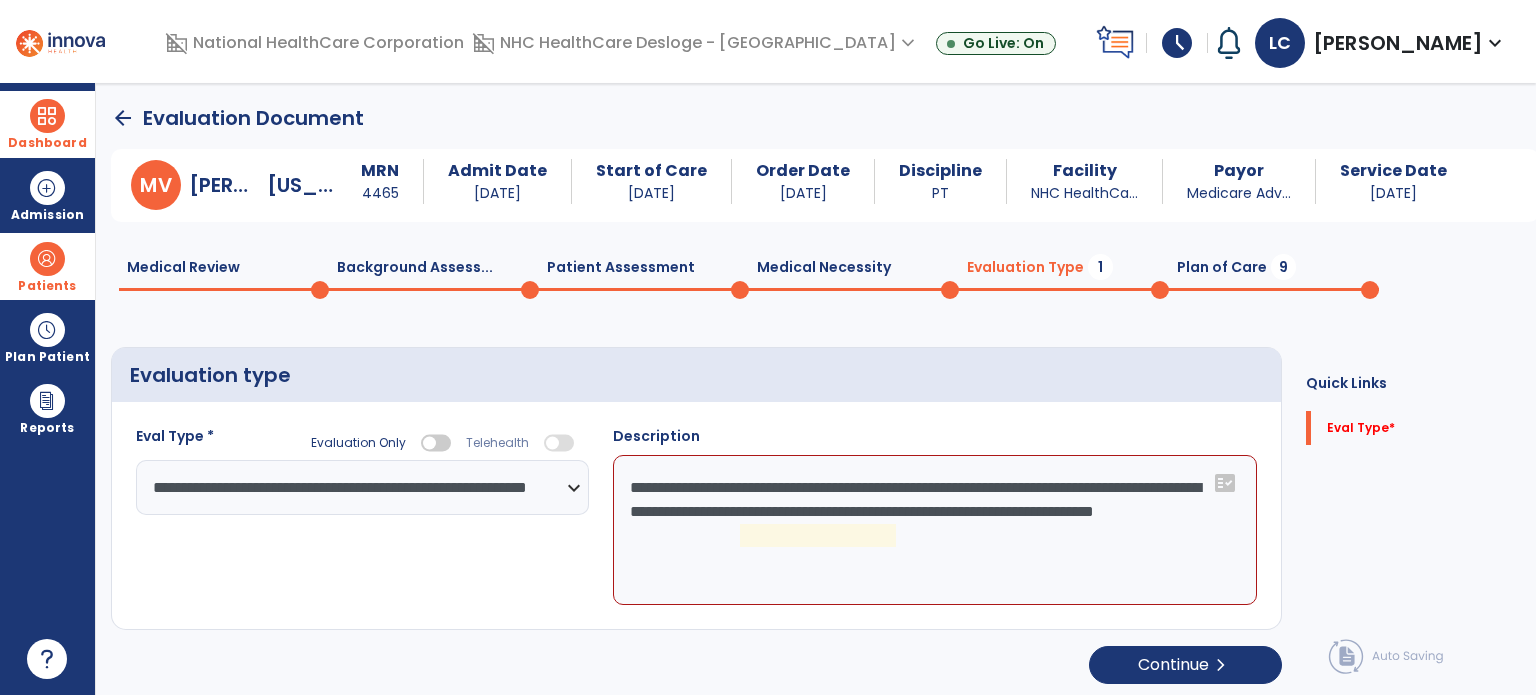 click on "**********" 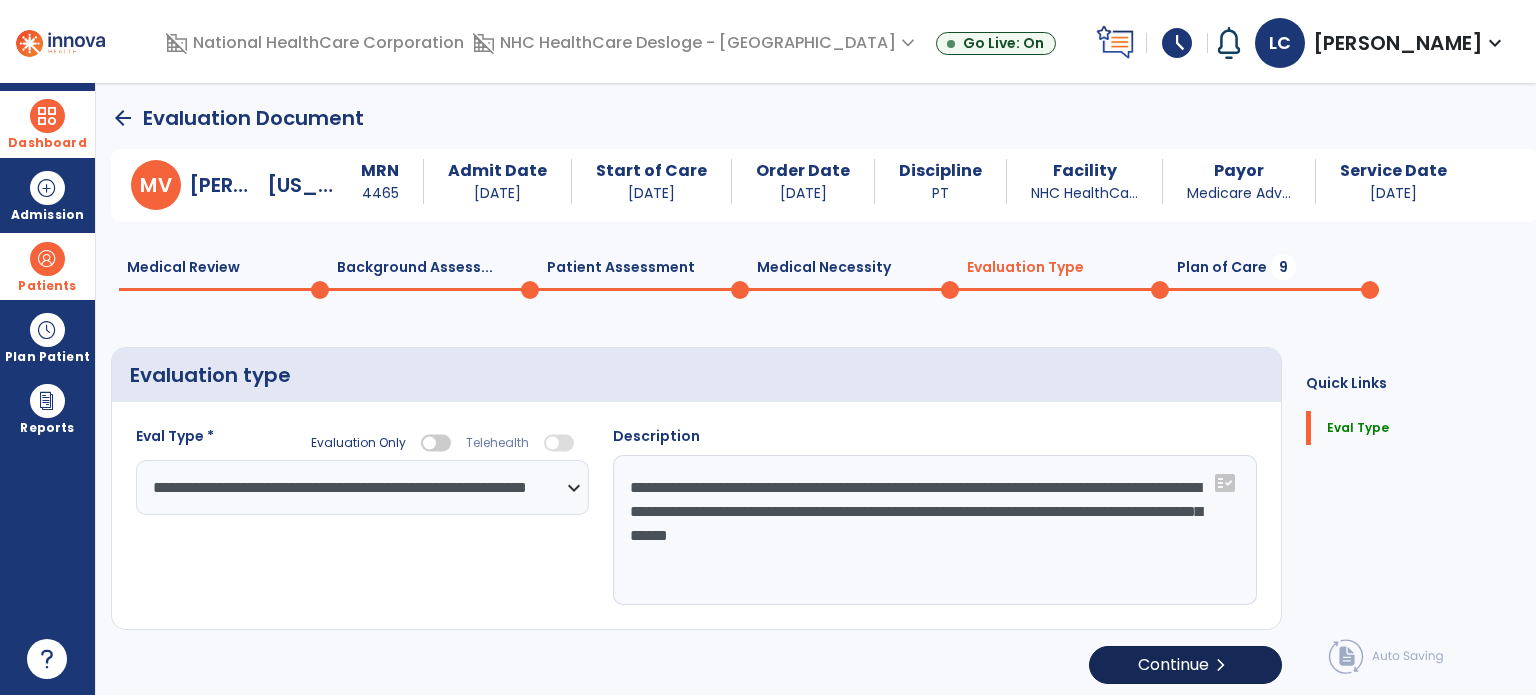 type on "**********" 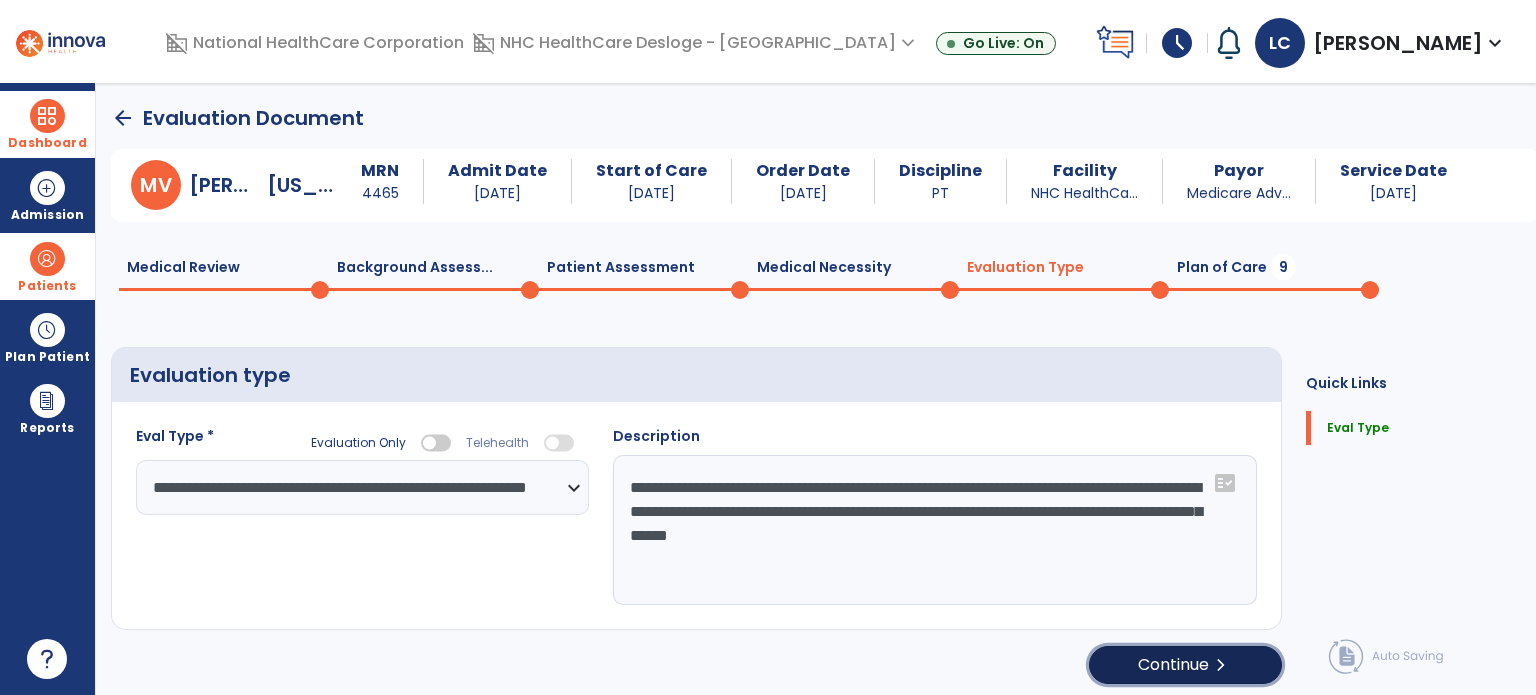 click on "chevron_right" 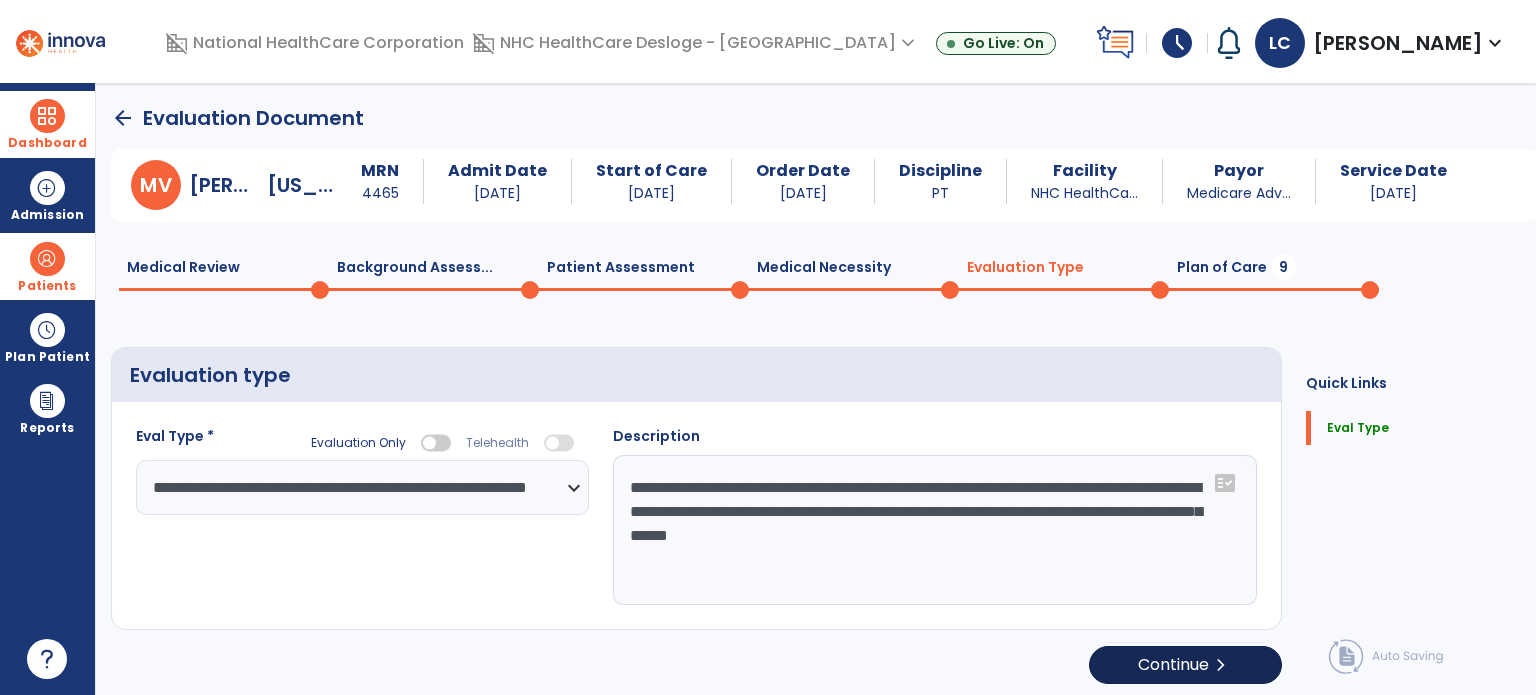select on "*****" 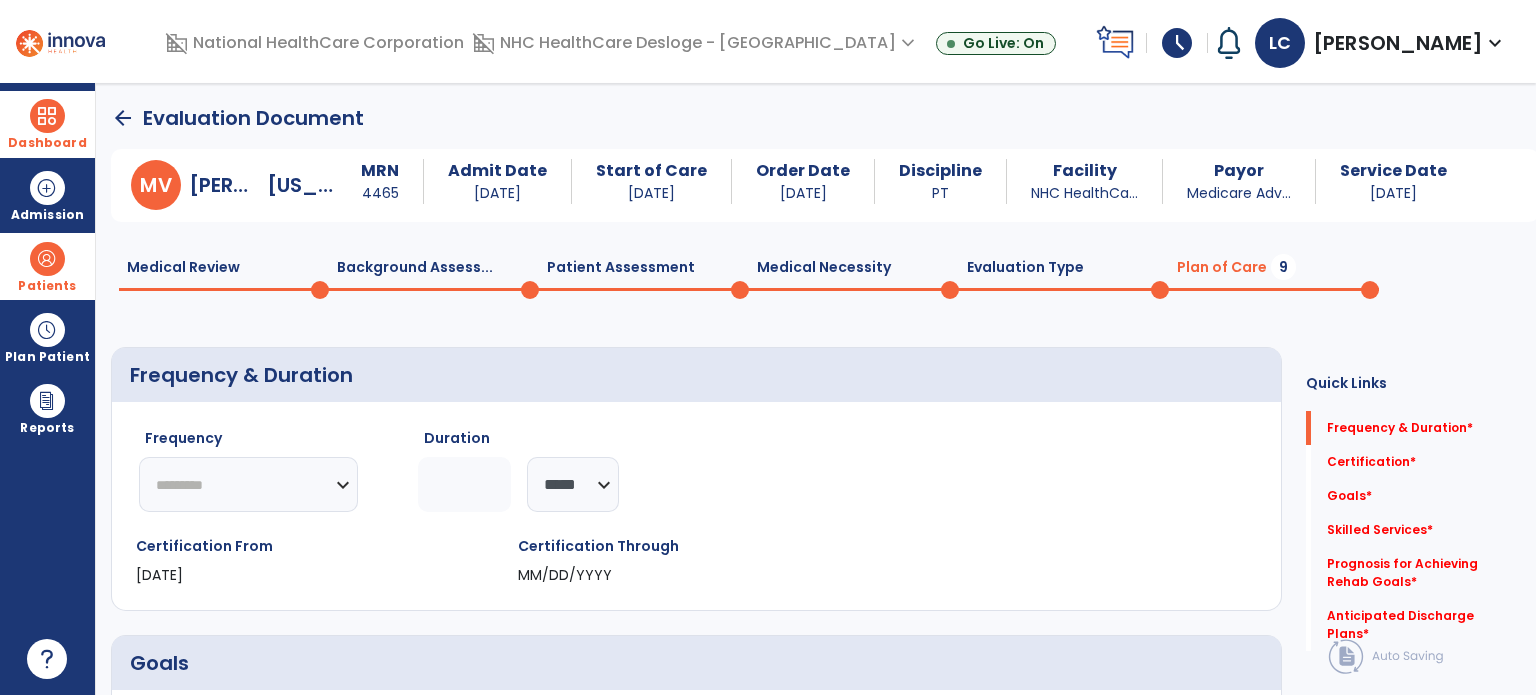 click on "********* ** ** ** ** ** ** **" 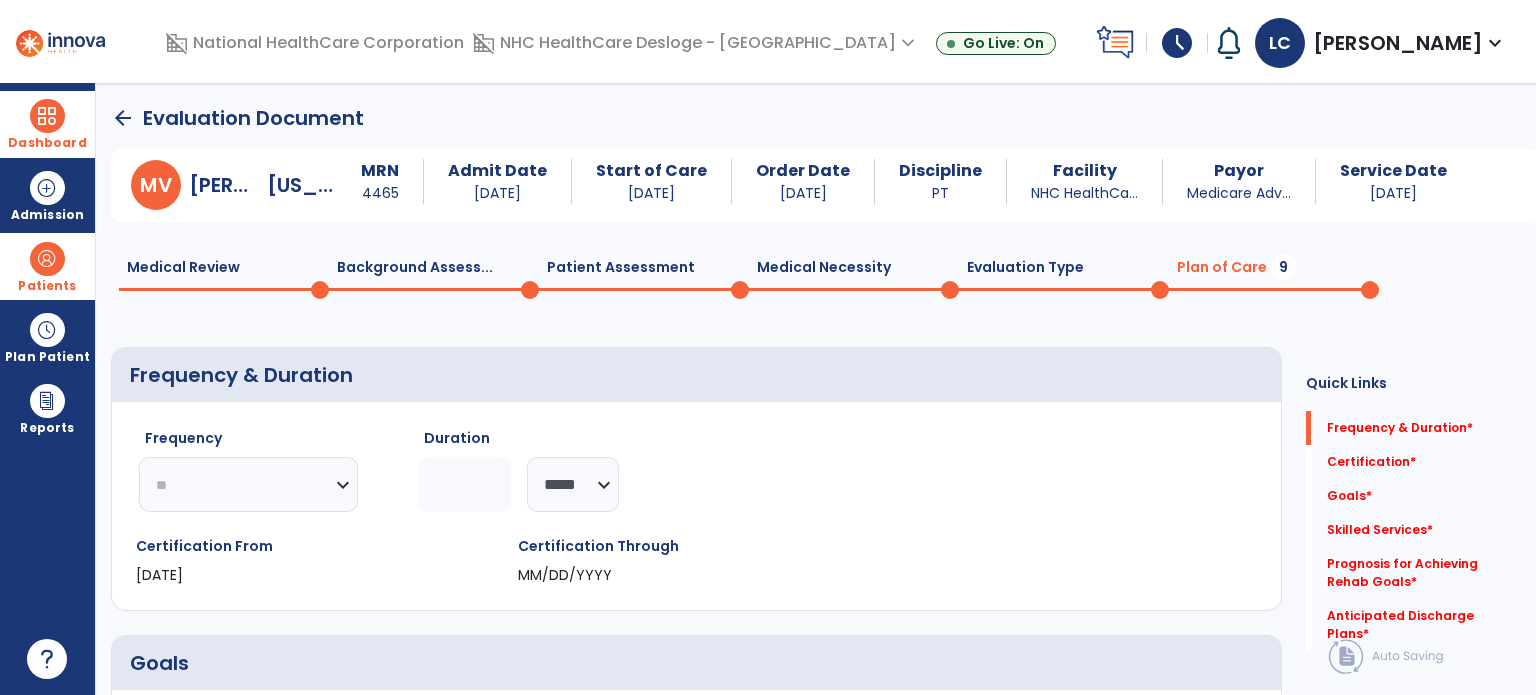 click on "********* ** ** ** ** ** ** **" 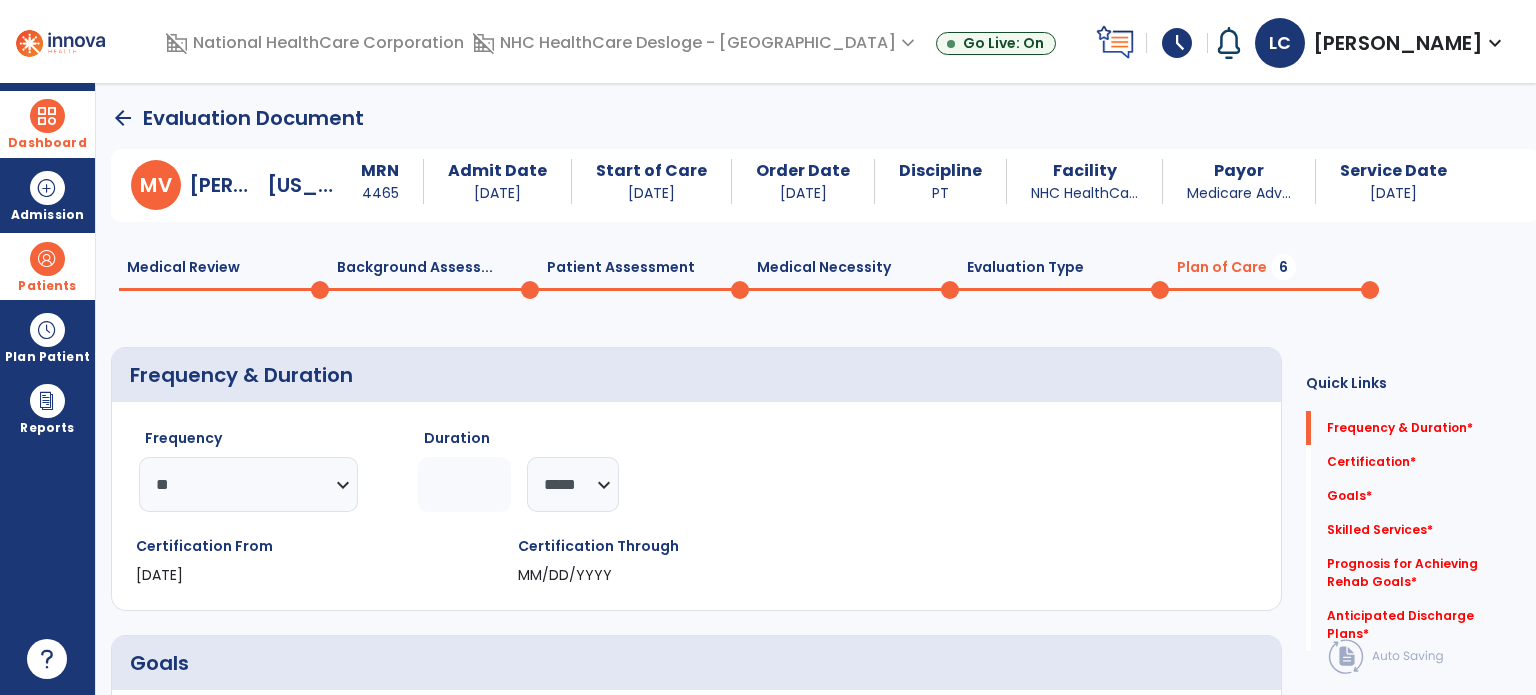 click 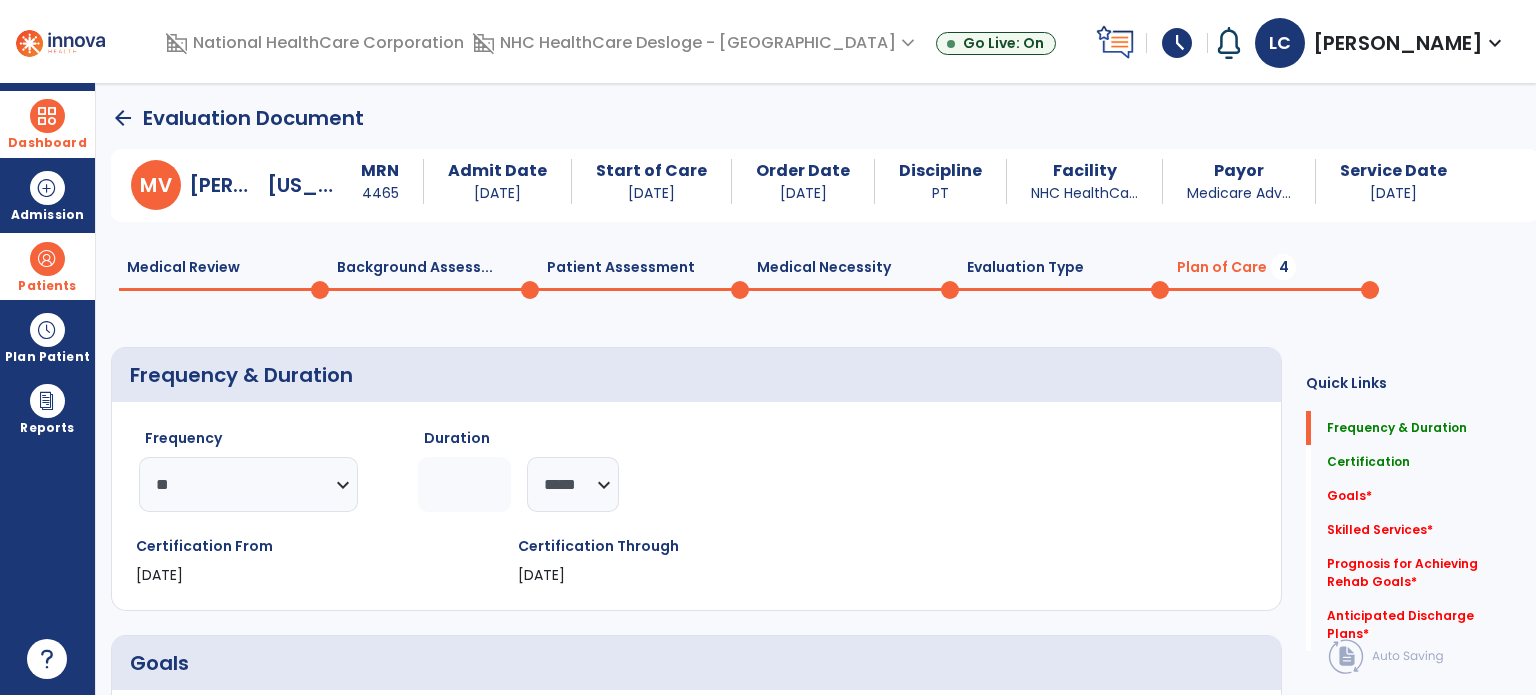 type on "*" 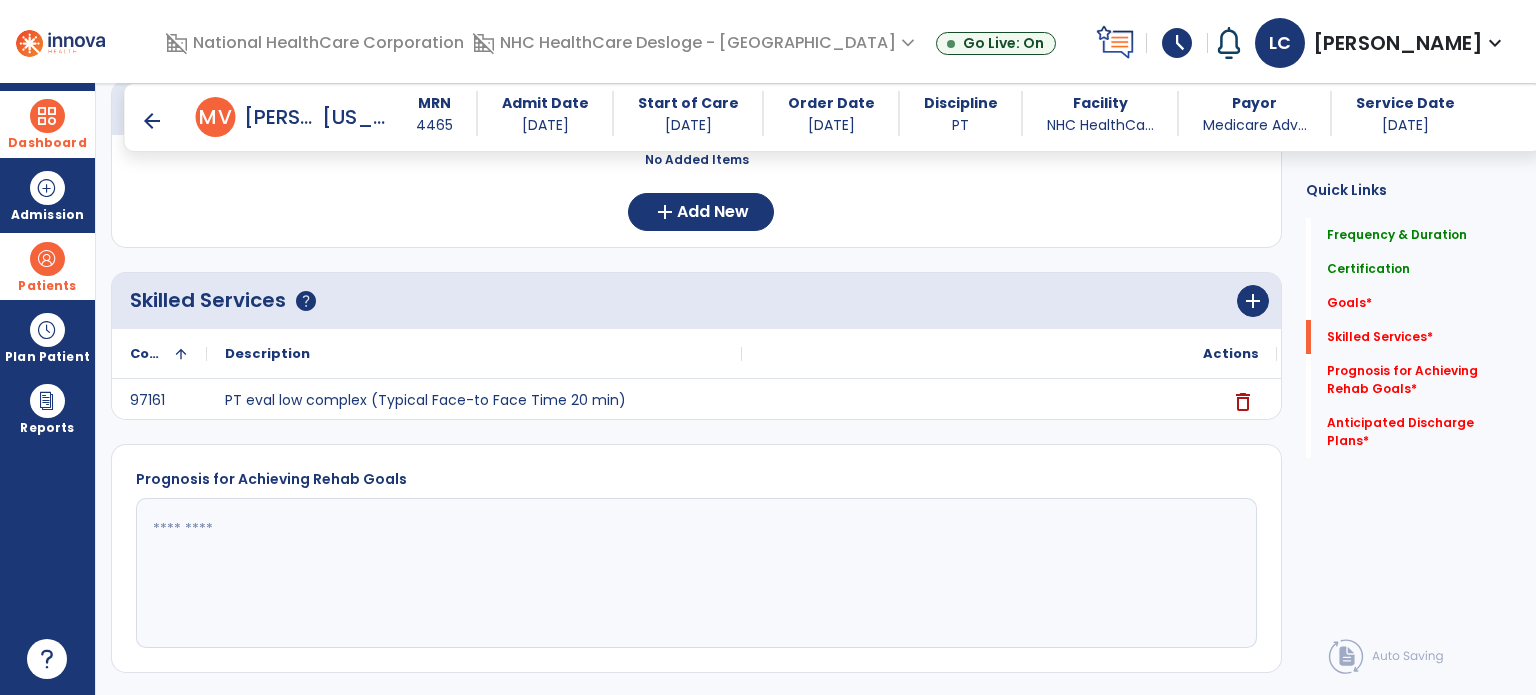 scroll, scrollTop: 538, scrollLeft: 0, axis: vertical 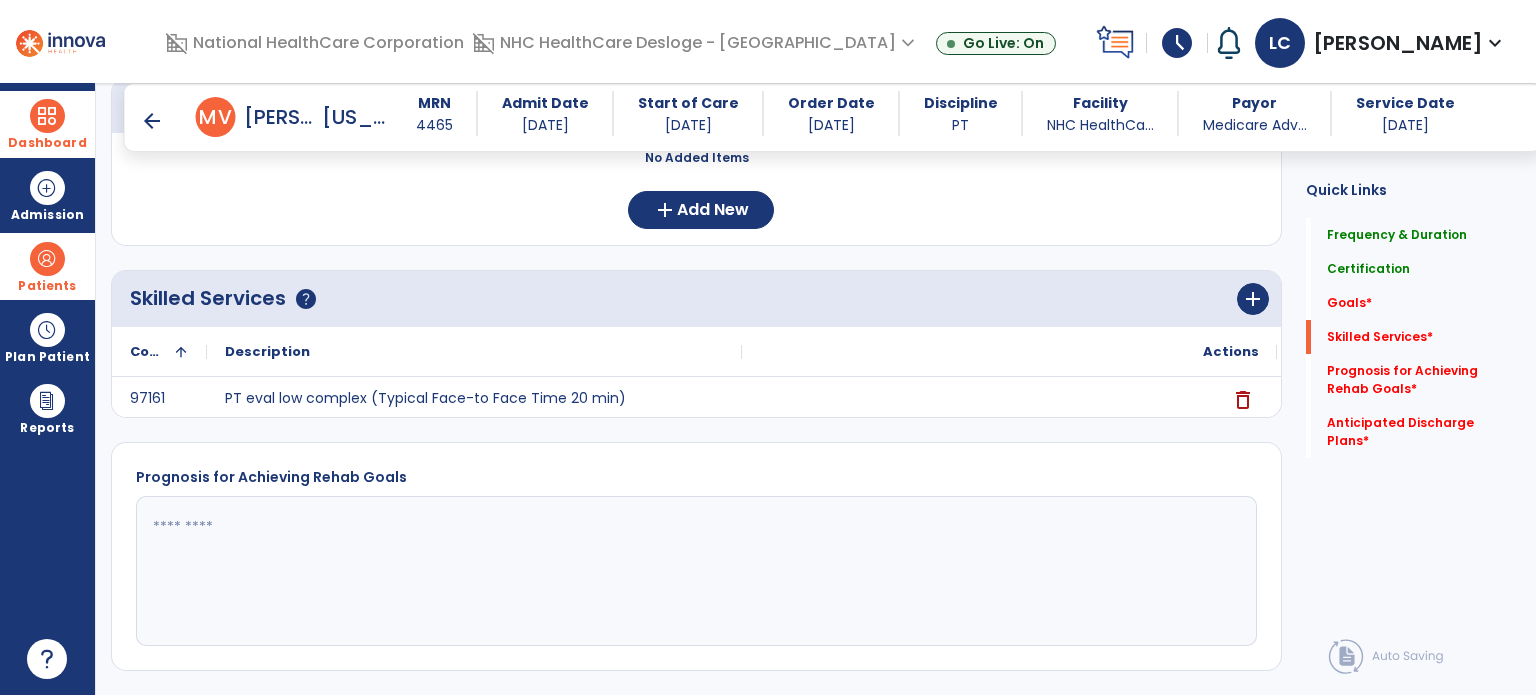 click 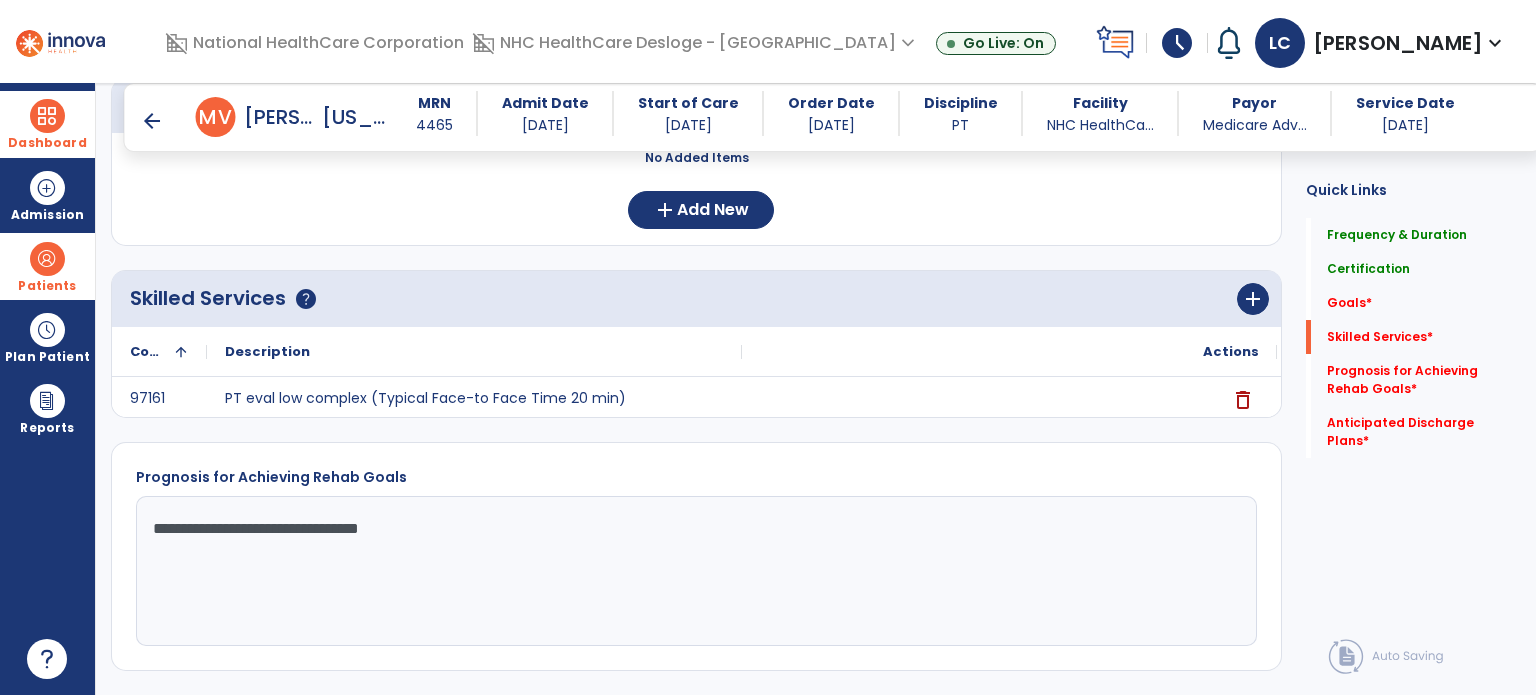 scroll, scrollTop: 860, scrollLeft: 0, axis: vertical 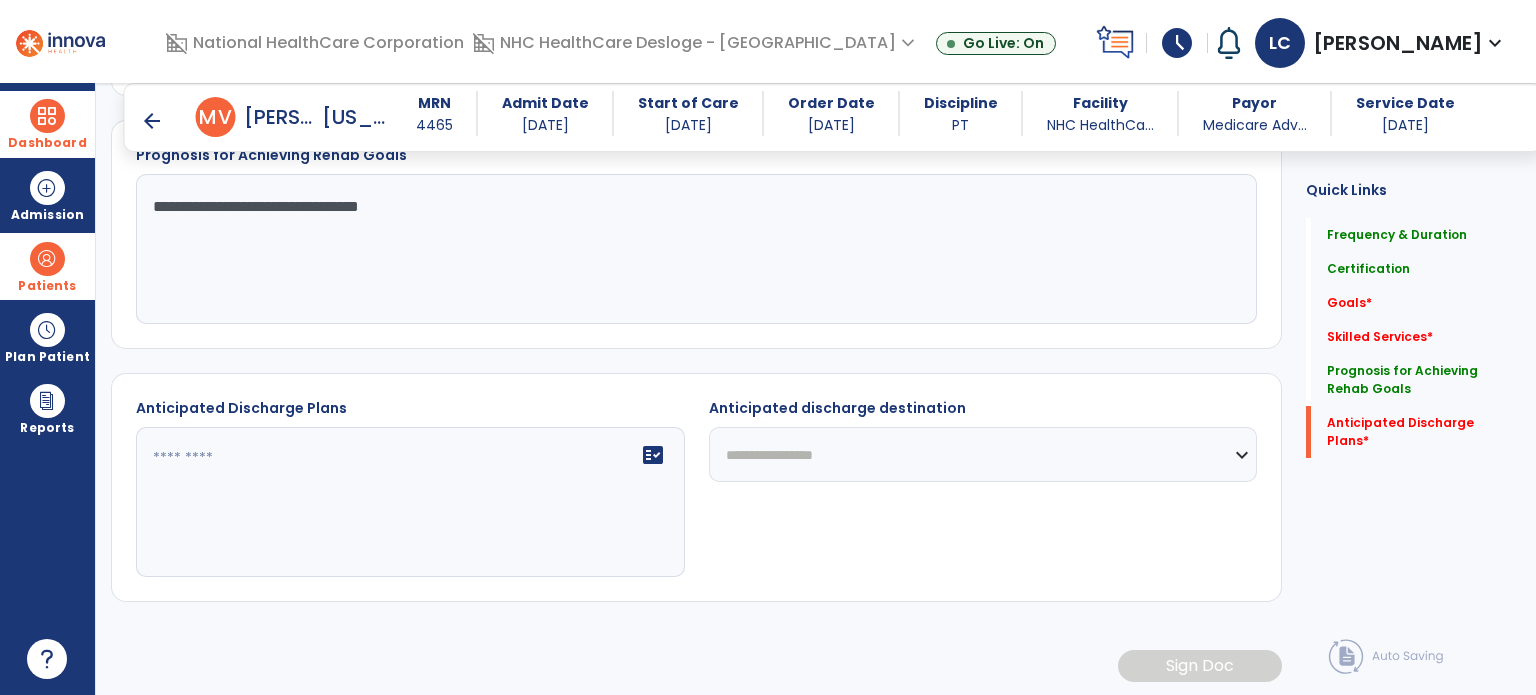 type on "**********" 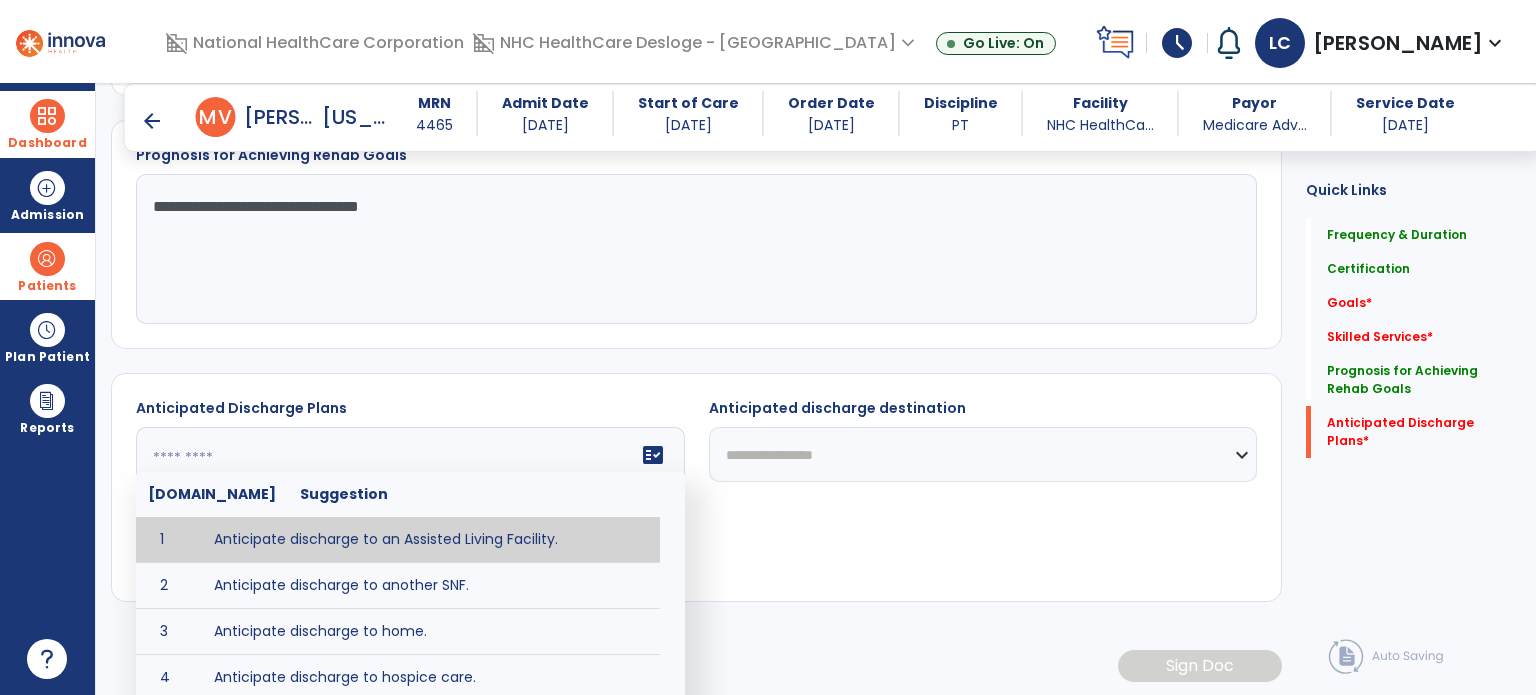 click on "fact_check  [DOMAIN_NAME] Suggestion 1 Anticipate discharge to an Assisted Living Facility. 2 Anticipate discharge to another SNF. 3 Anticipate discharge to home. 4 Anticipate discharge to hospice care. 5 Anticipate discharge to this SNF. 6 Anticipate patient will need [FULL/PART TIME] caregiver assistance. 7 Anticipate patient will need [ASSISTANCE LEVEL] assistance from [CAREGIVER]. 8 Anticipate patient will need 24-hour caregiver assistance. 9 Anticipate patient will need no caregiver assistance. 10 Discharge home and independent with caregiver. 11 Discharge home and independent without caregiver. 12 Discharge home and return to community activities. 13 Discharge home and return to vocational activities. 14 Discharge to home with patient continuing therapy services with out patient therapy. 15 Discharge to home with patient continuing therapy with Home Health. 16 Discharge to home with patient planning to live alone. 17 DME - the following DME for this patient is recommended by Physical Therapy: 18 19 20 21 22 23" 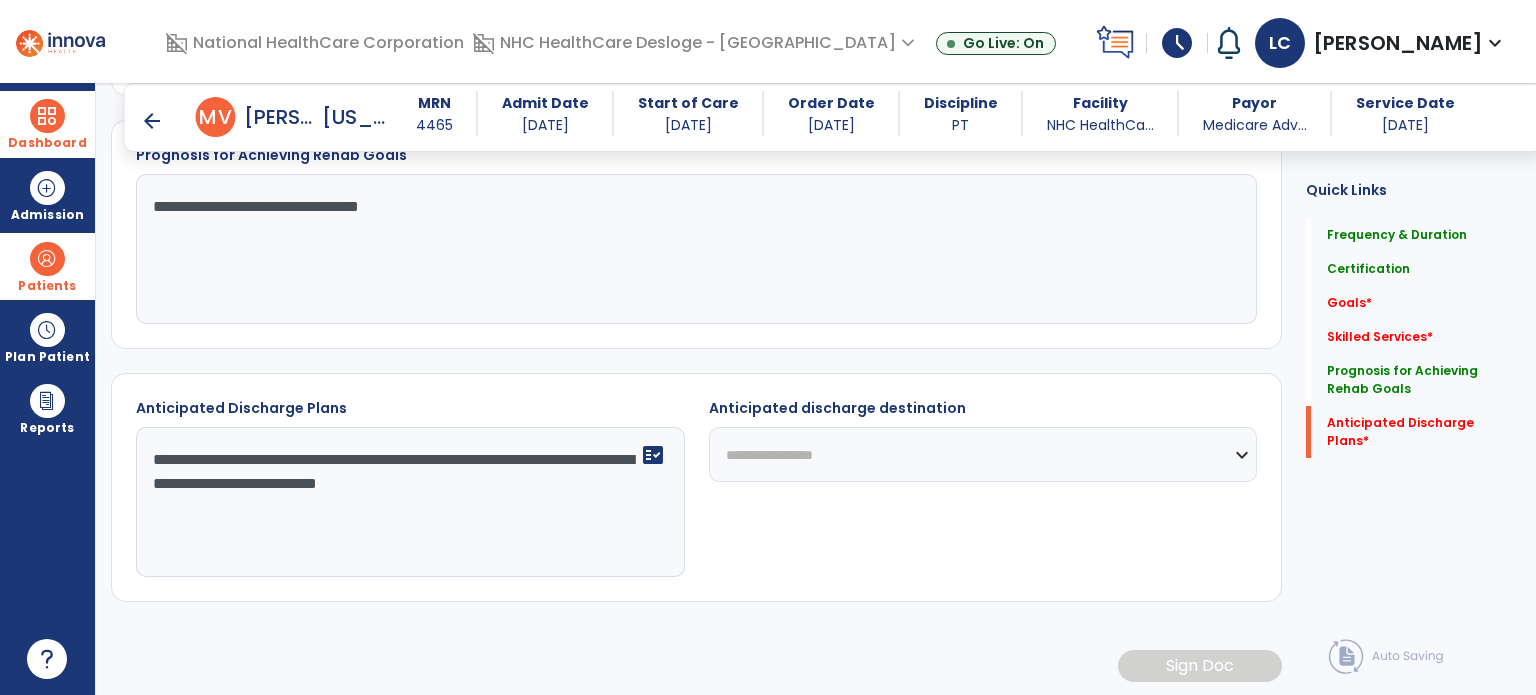 type on "**********" 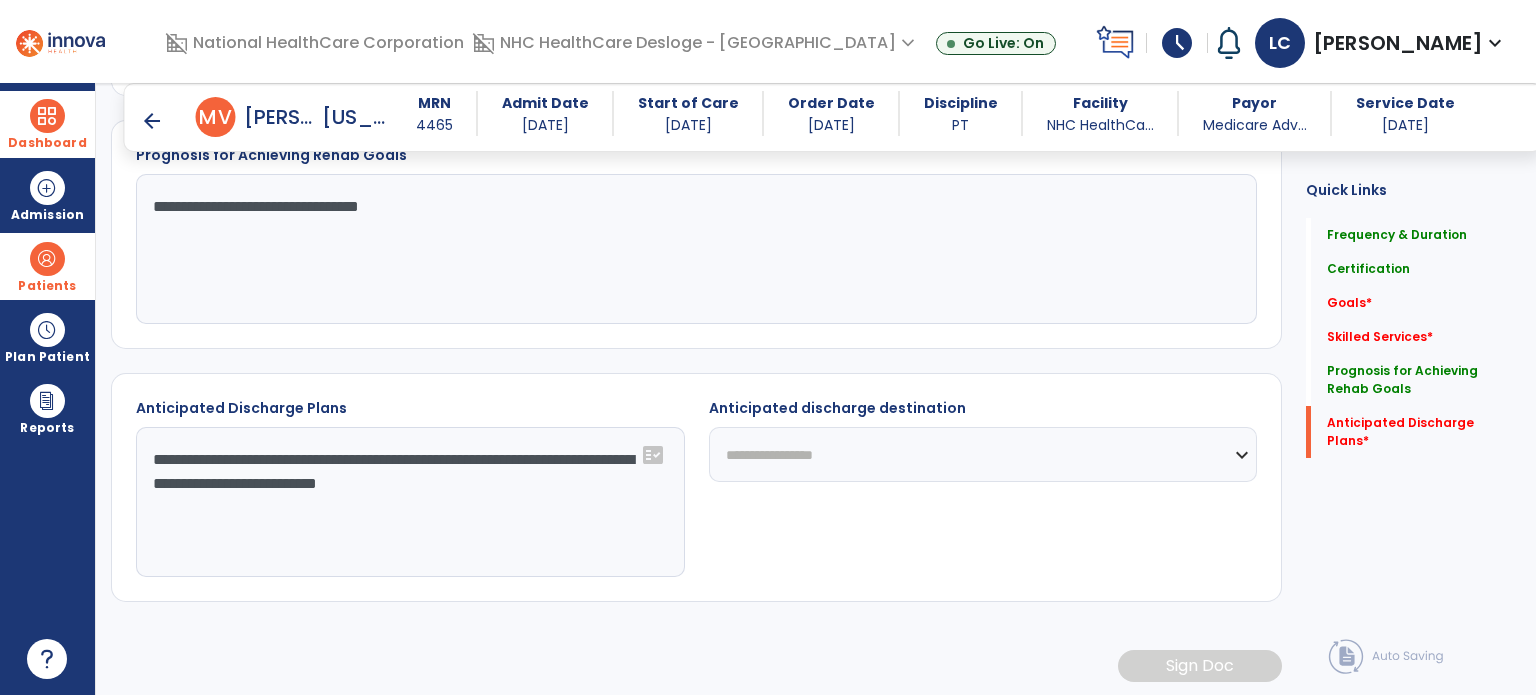 click on "**********" 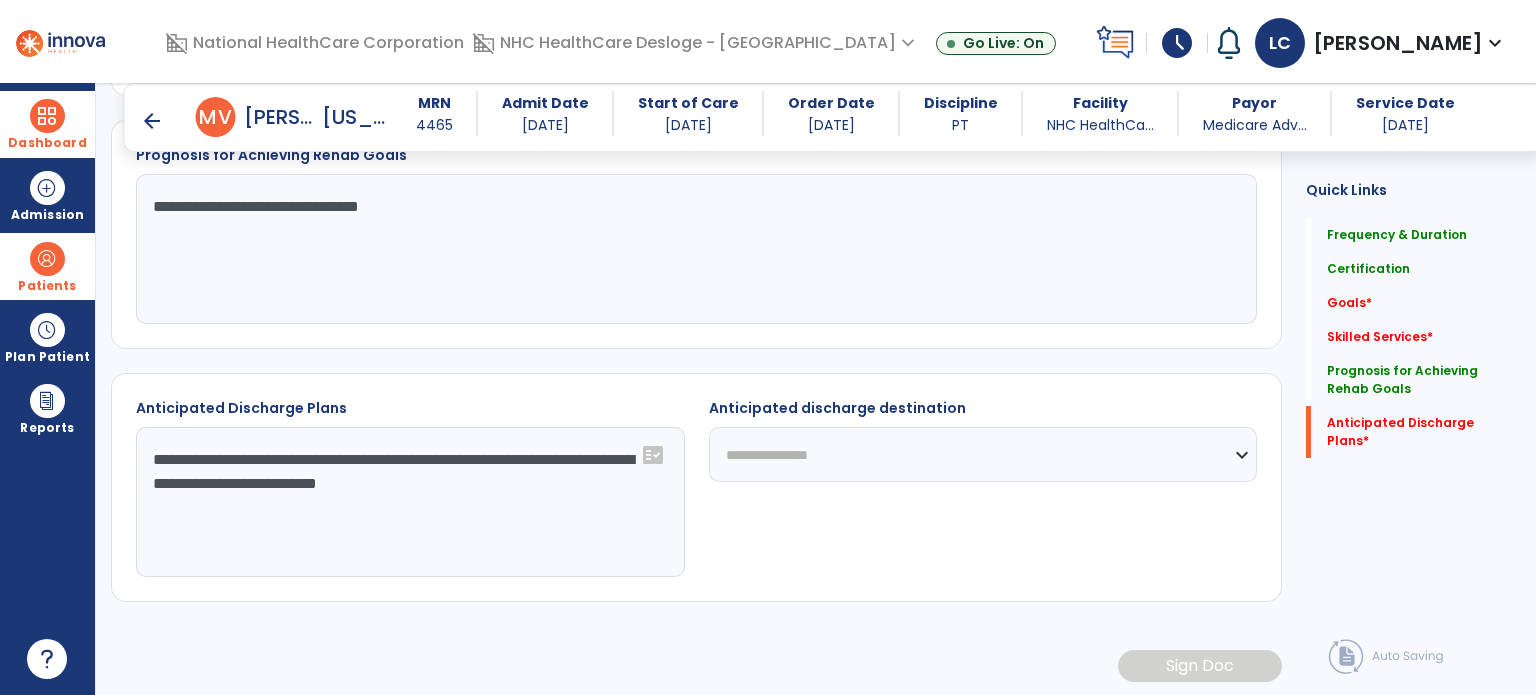 click on "**********" 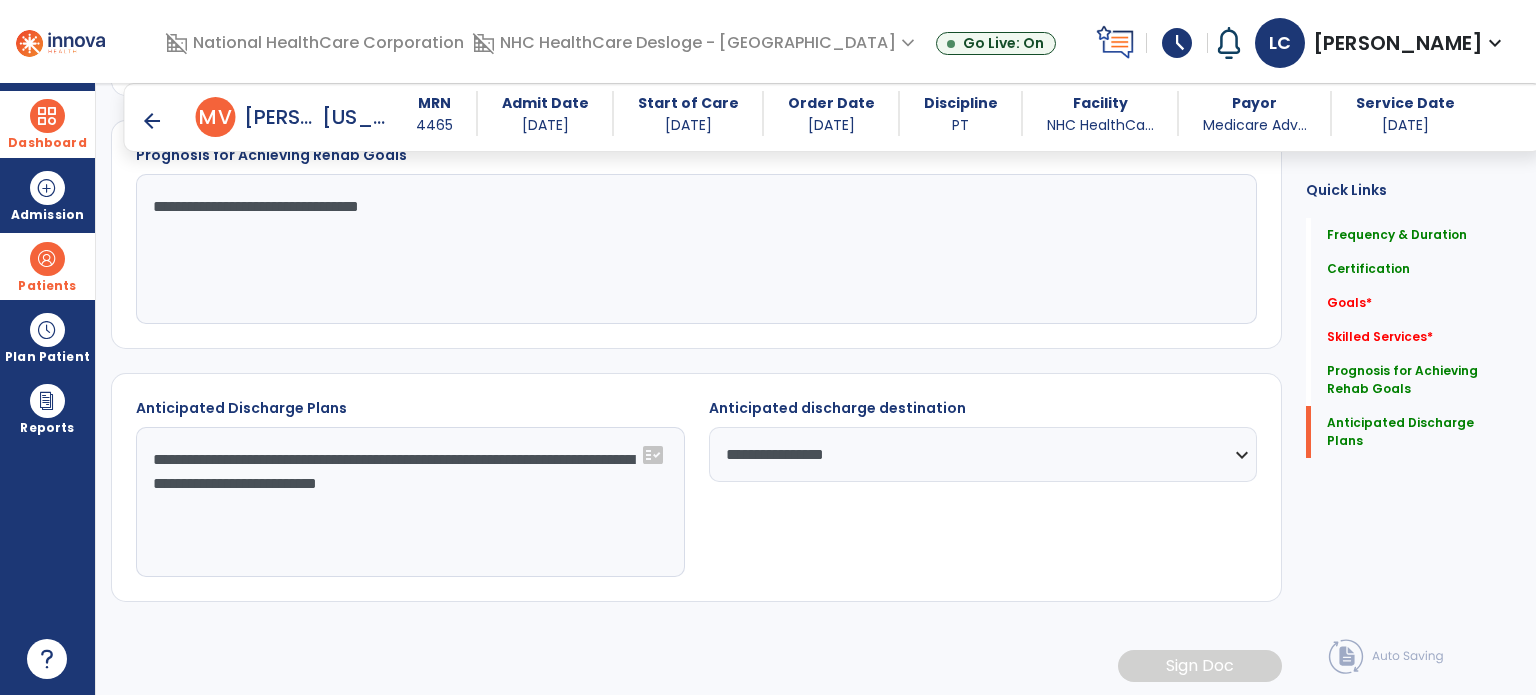 click on "**********" 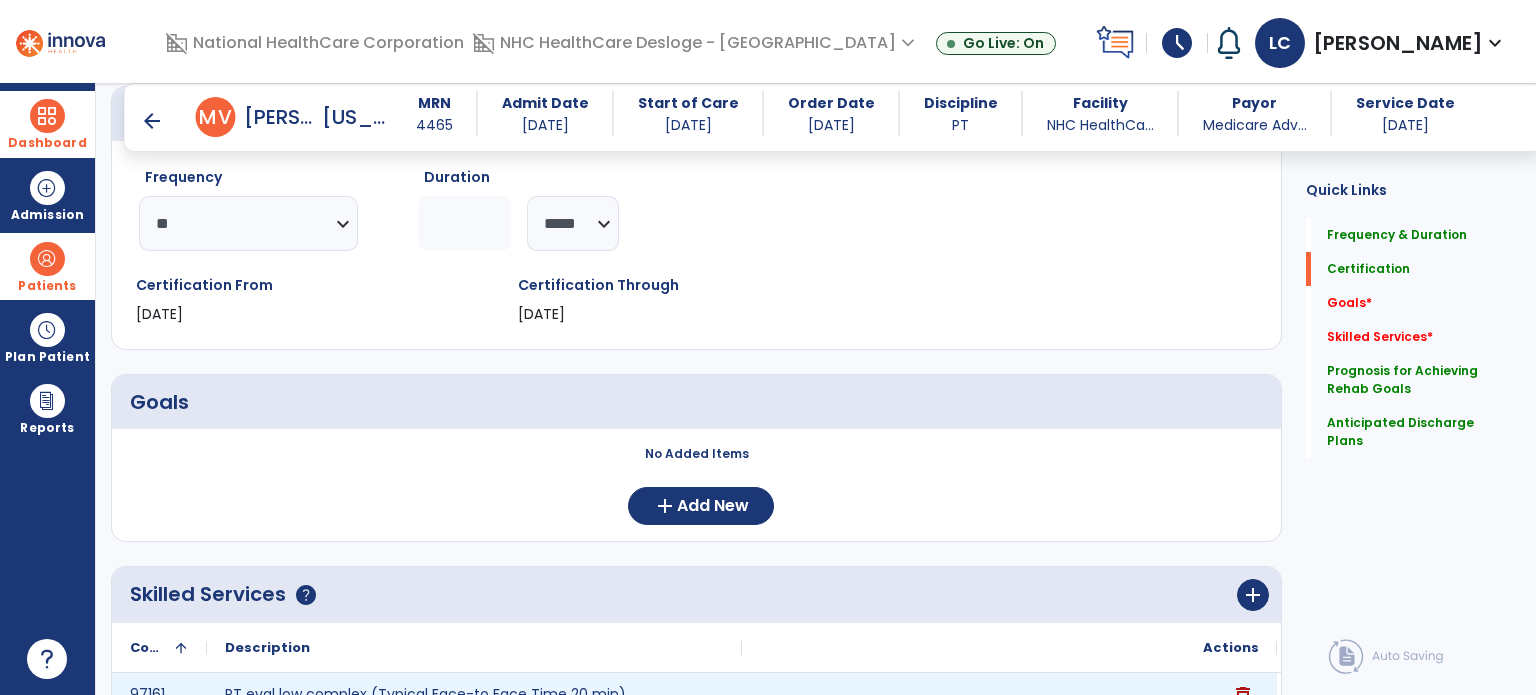 scroll, scrollTop: 205, scrollLeft: 0, axis: vertical 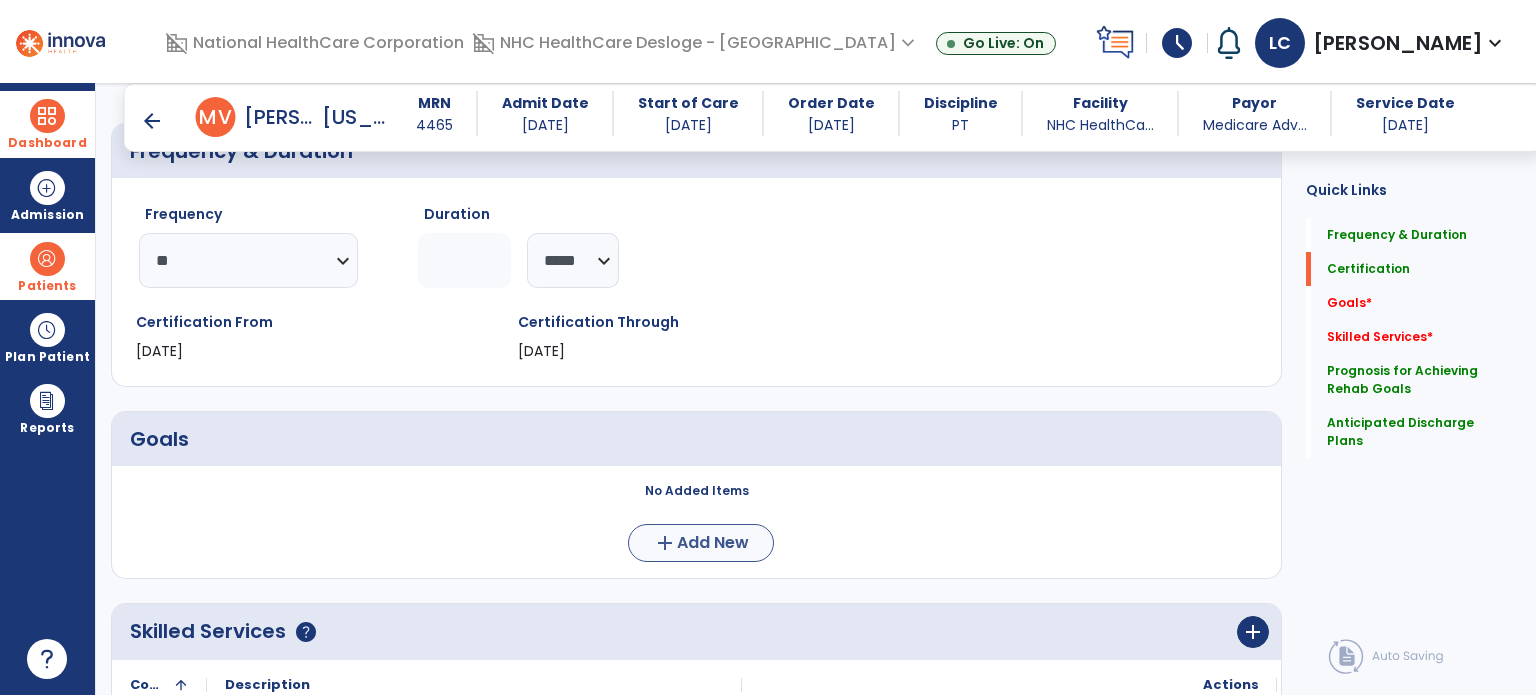type on "**********" 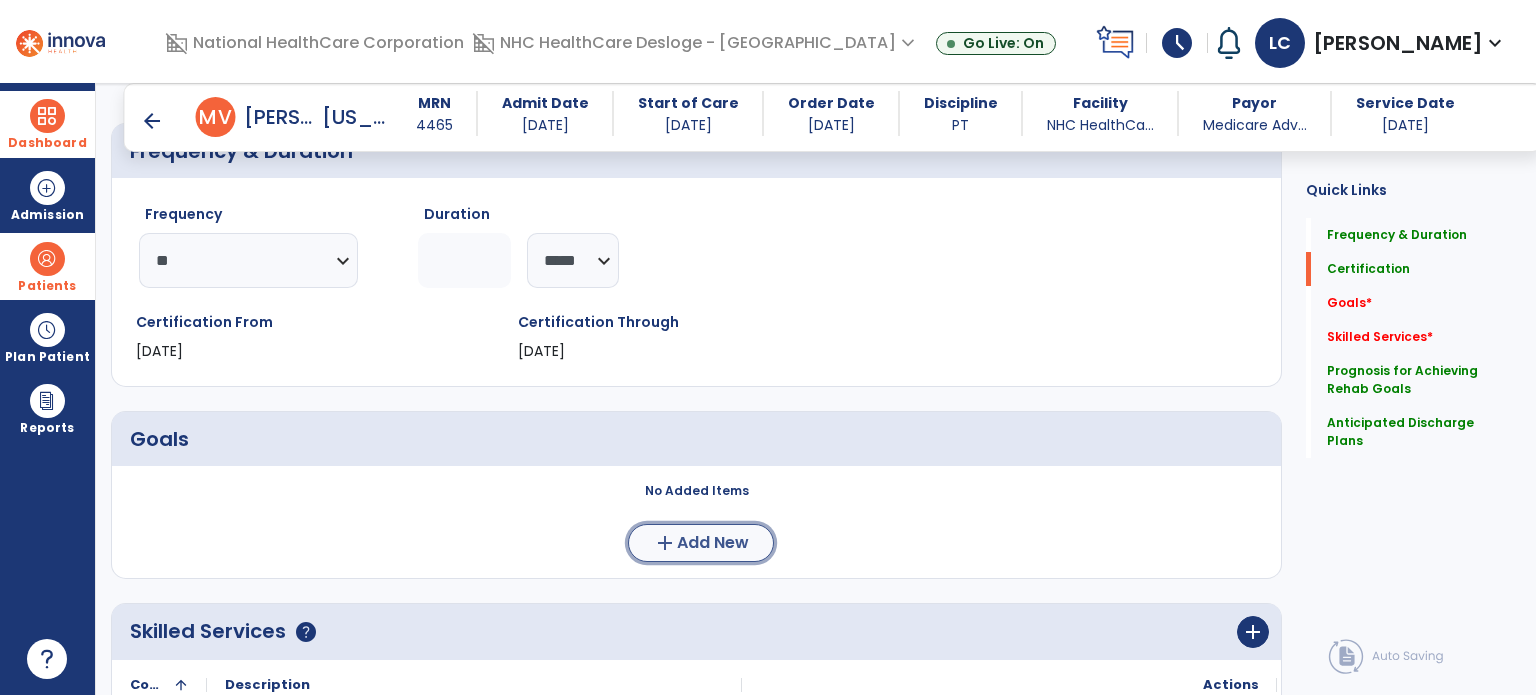 click on "Add New" at bounding box center (713, 543) 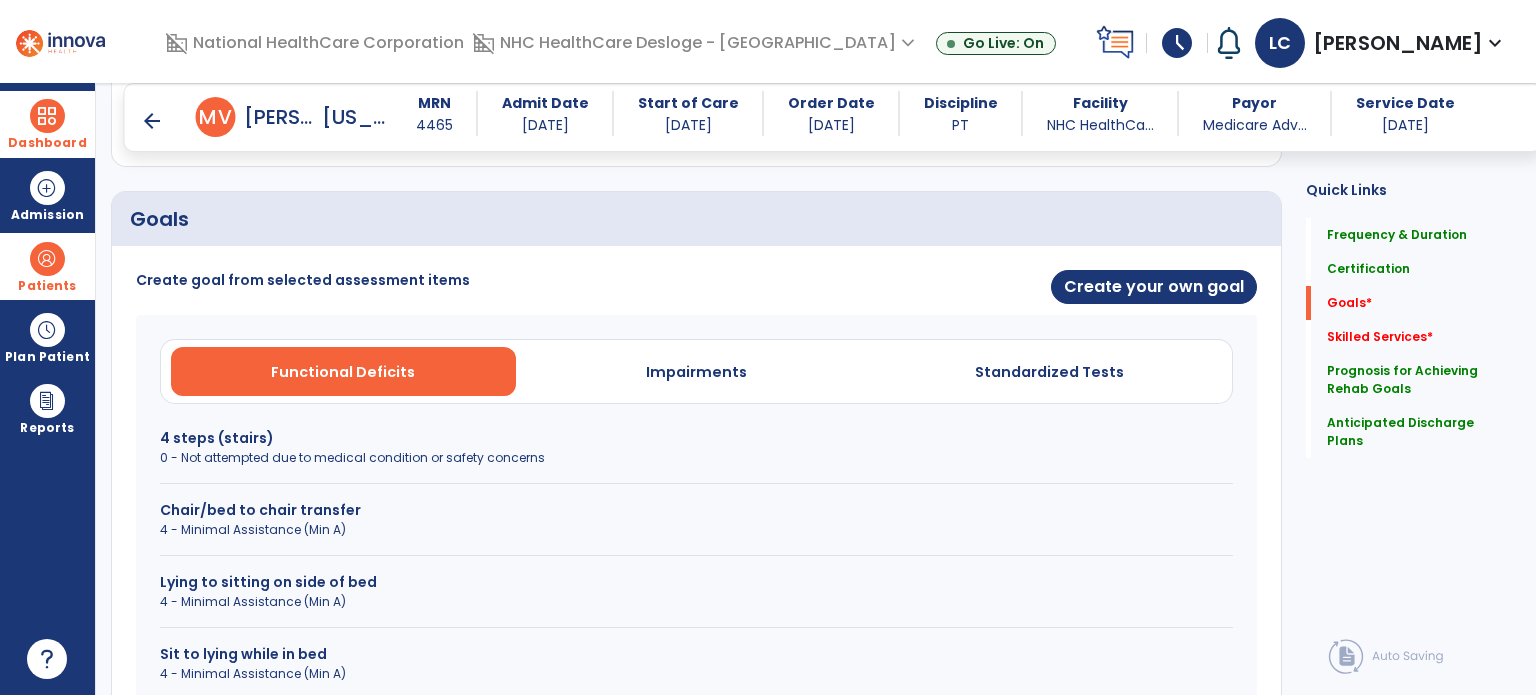 scroll, scrollTop: 396, scrollLeft: 0, axis: vertical 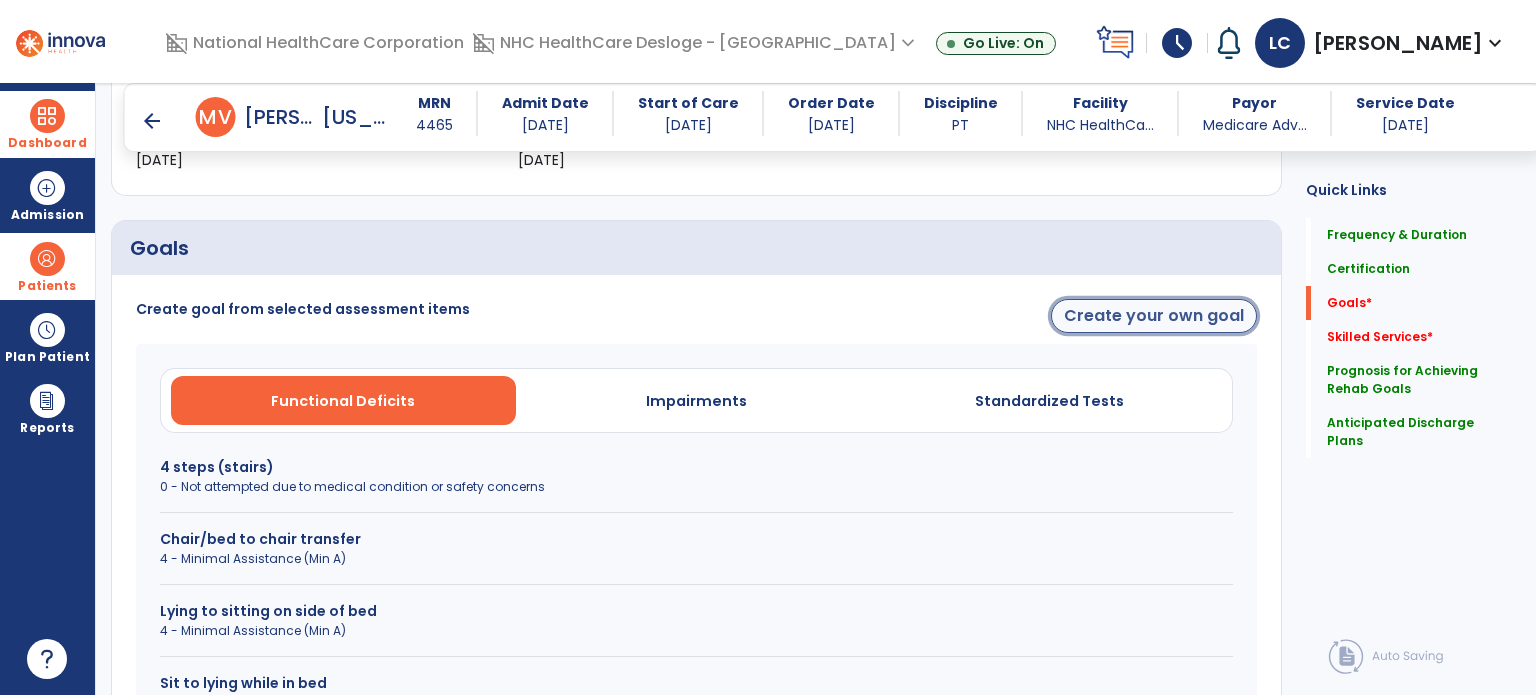 click on "Create your own goal" at bounding box center (1154, 316) 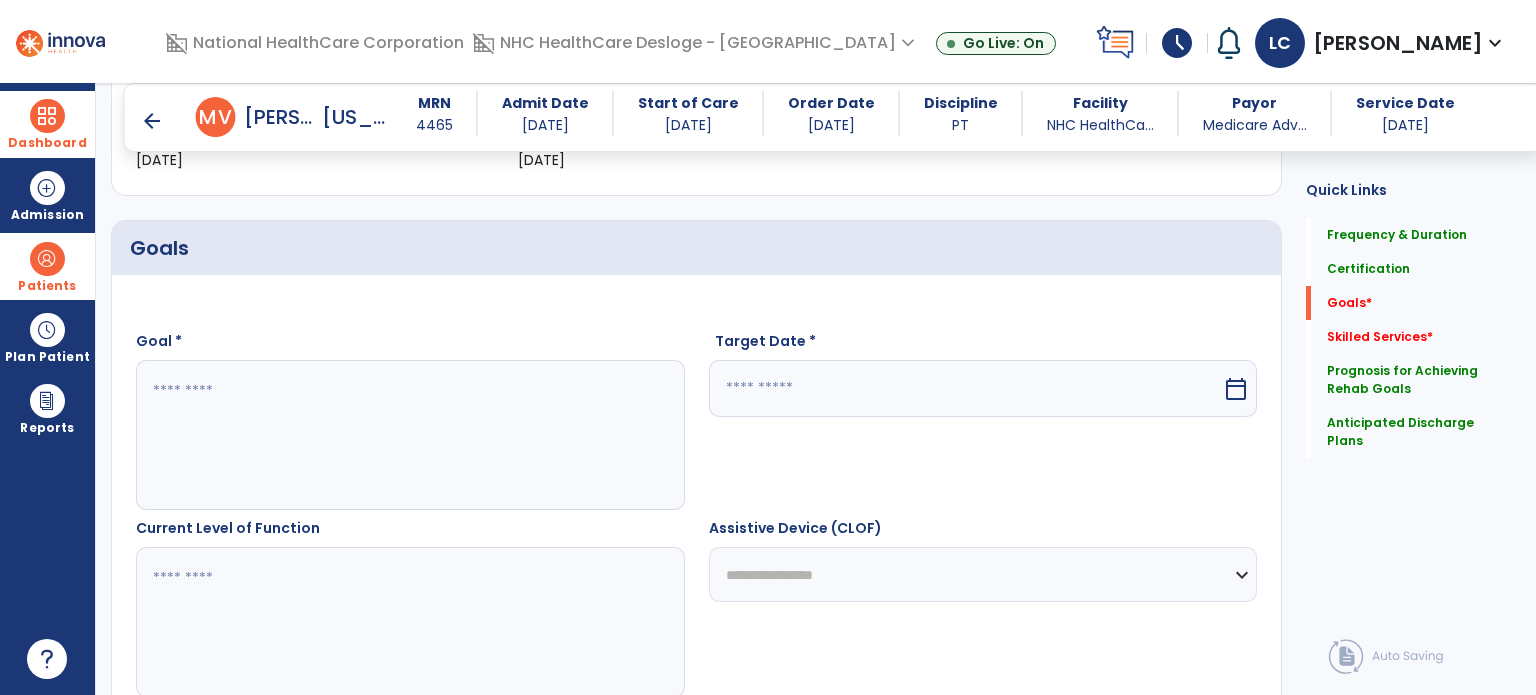 click at bounding box center [409, 435] 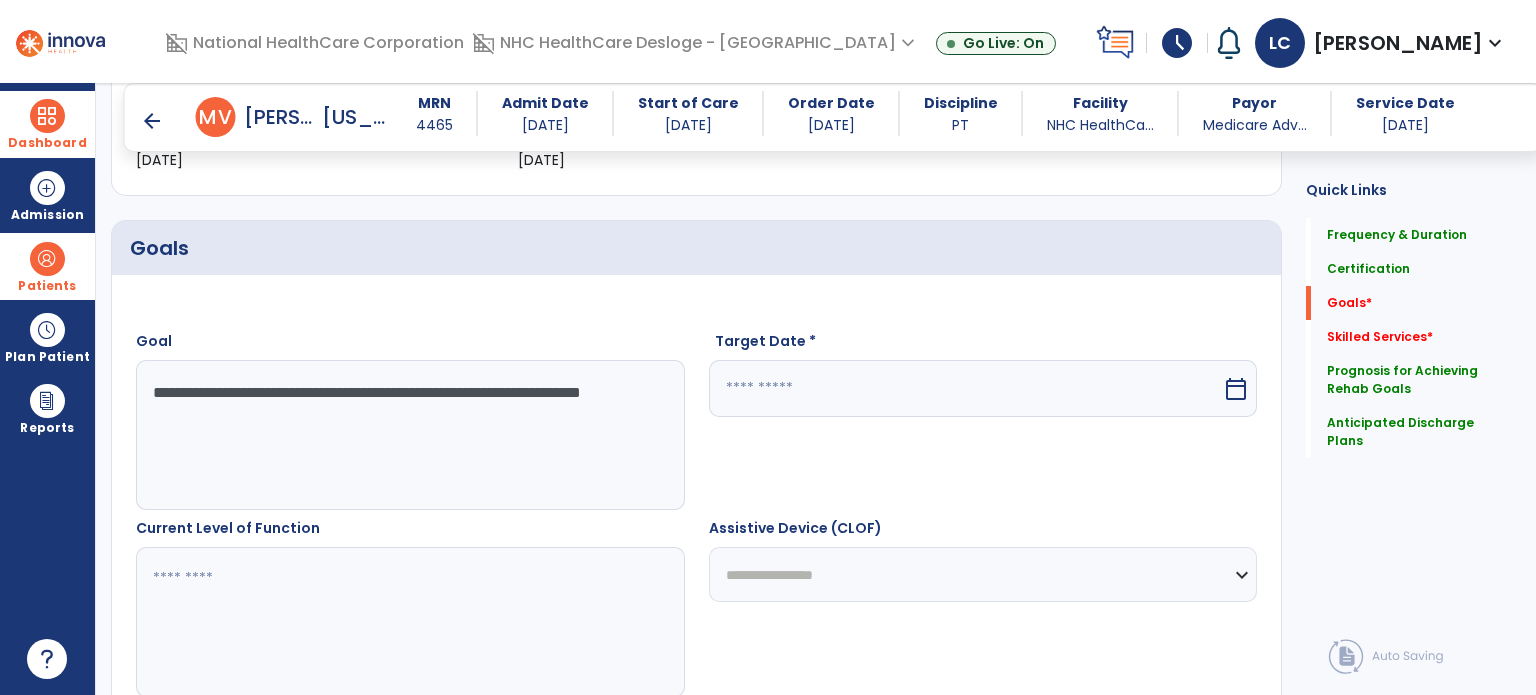 type on "**********" 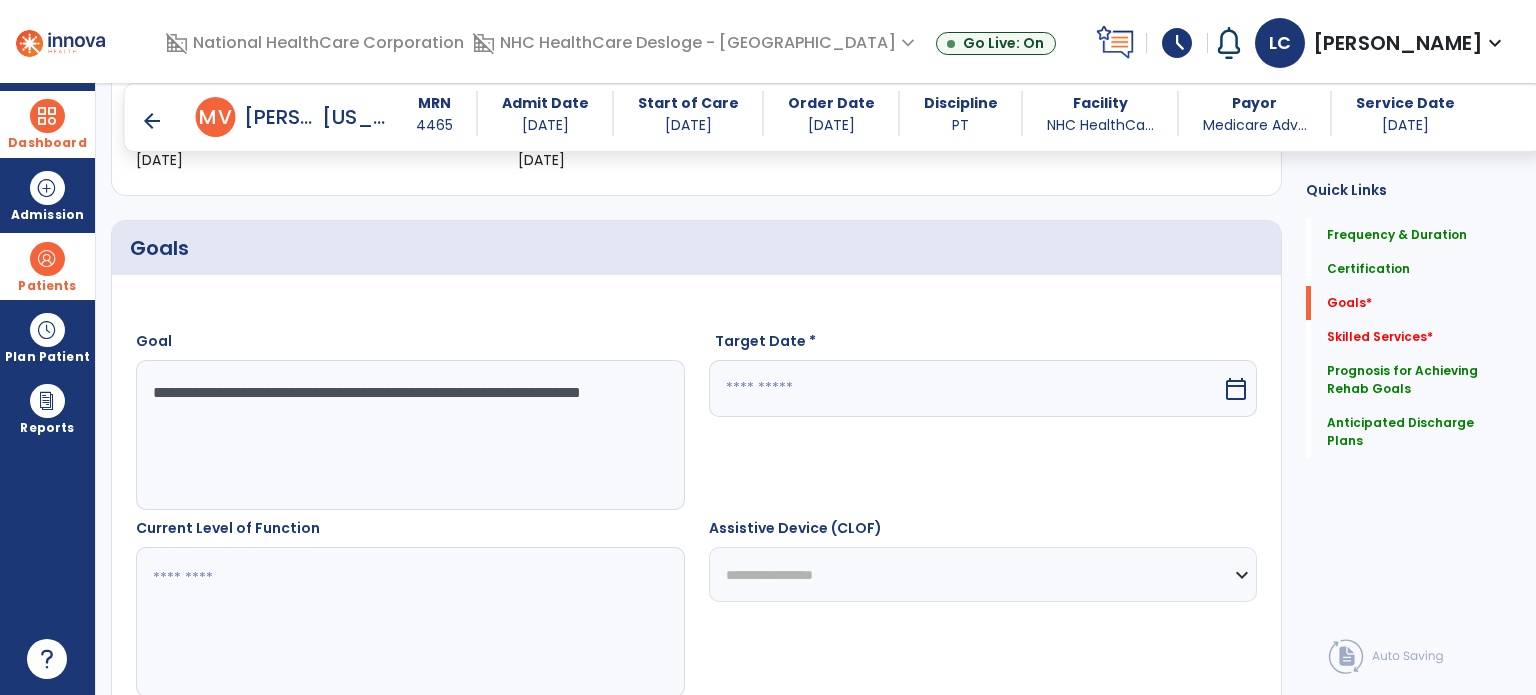 click at bounding box center (966, 388) 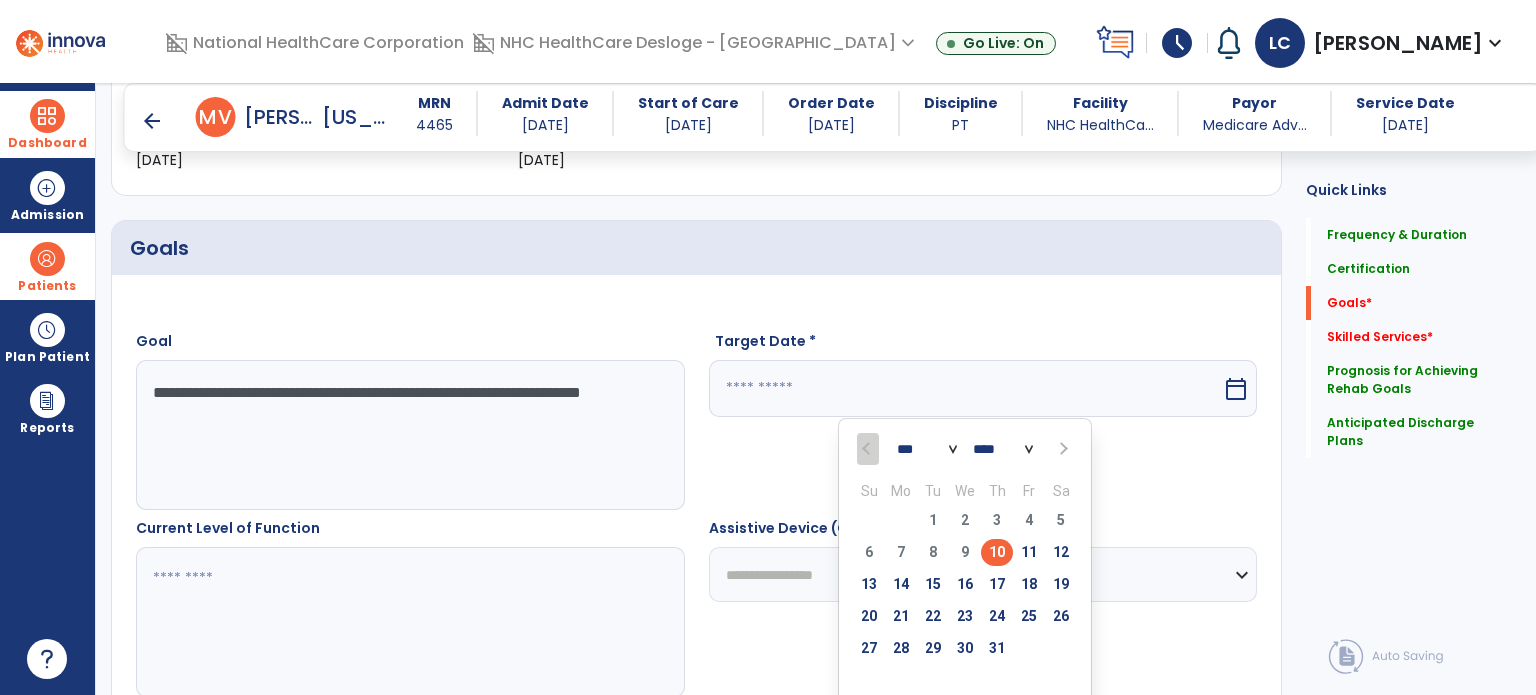 click at bounding box center (1061, 449) 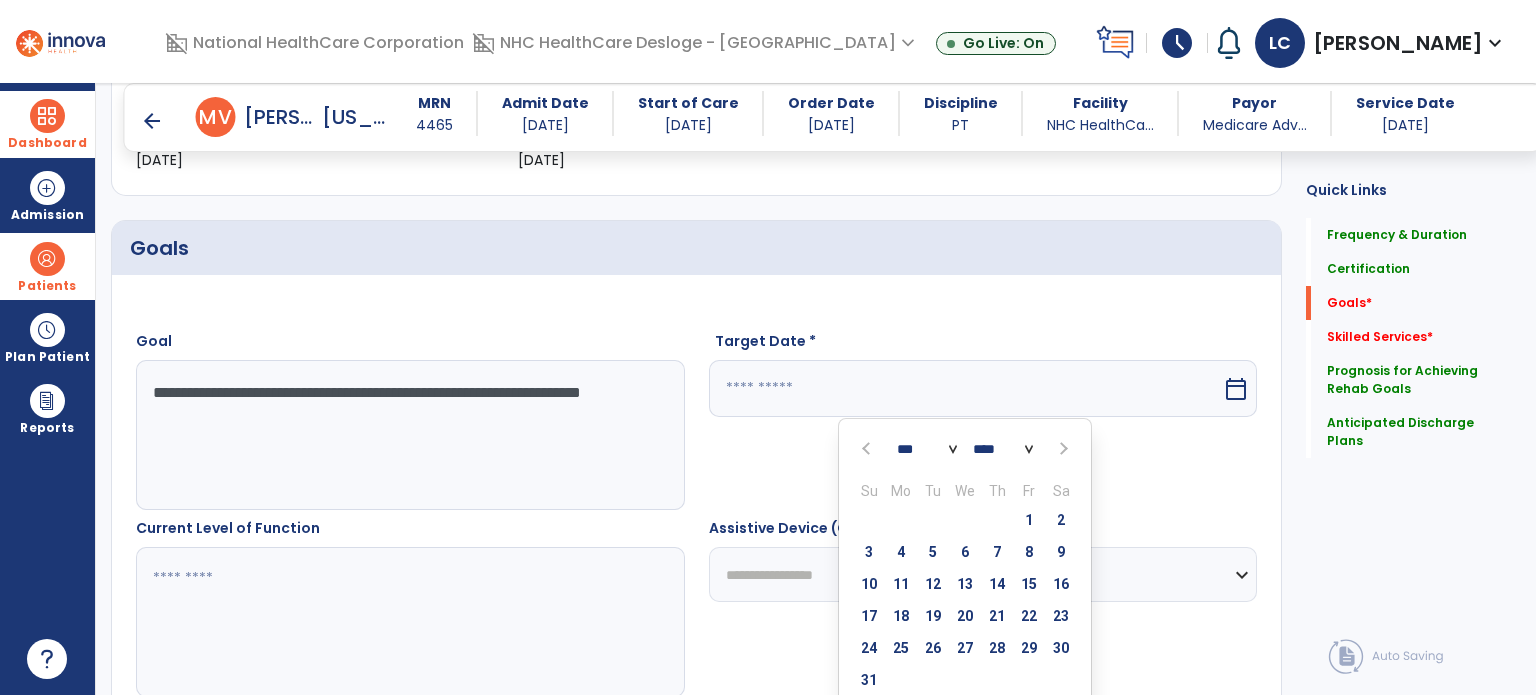 click at bounding box center [1061, 449] 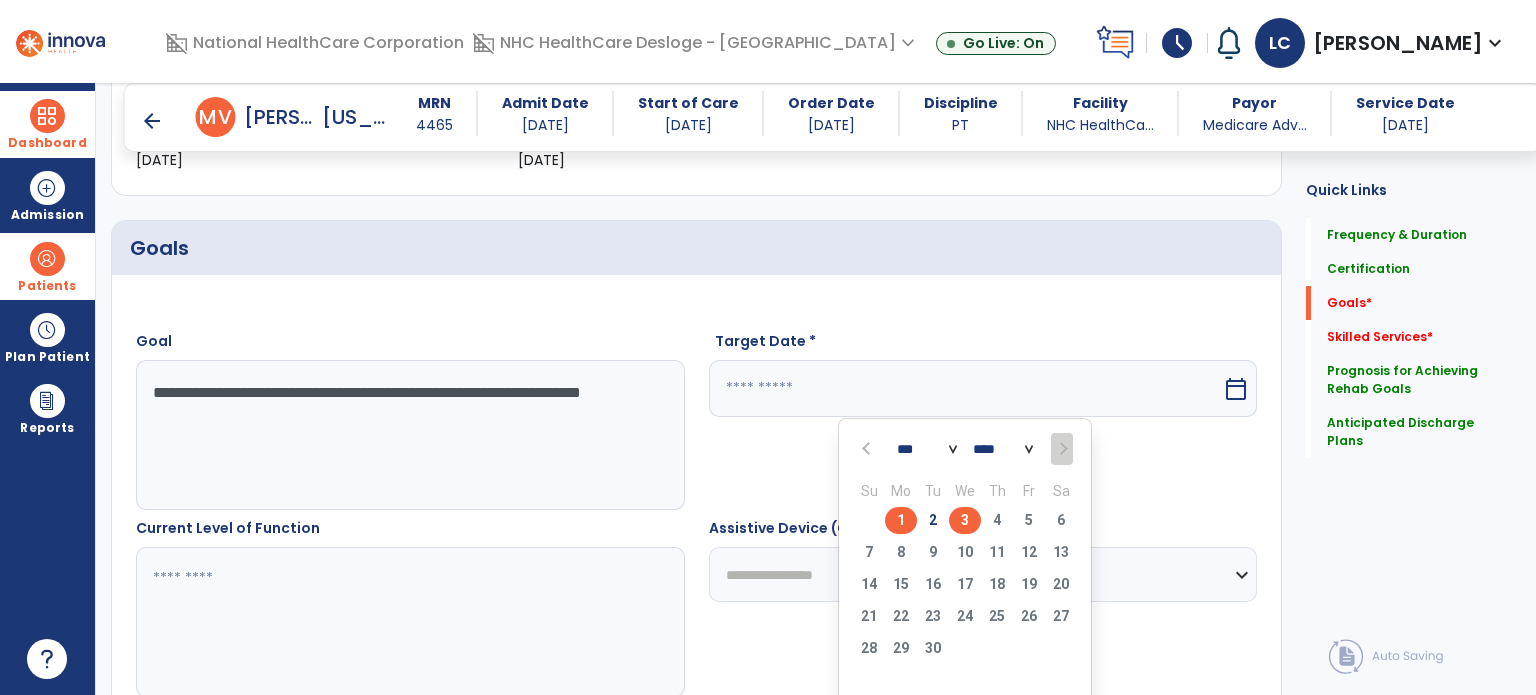 click on "3" at bounding box center (965, 520) 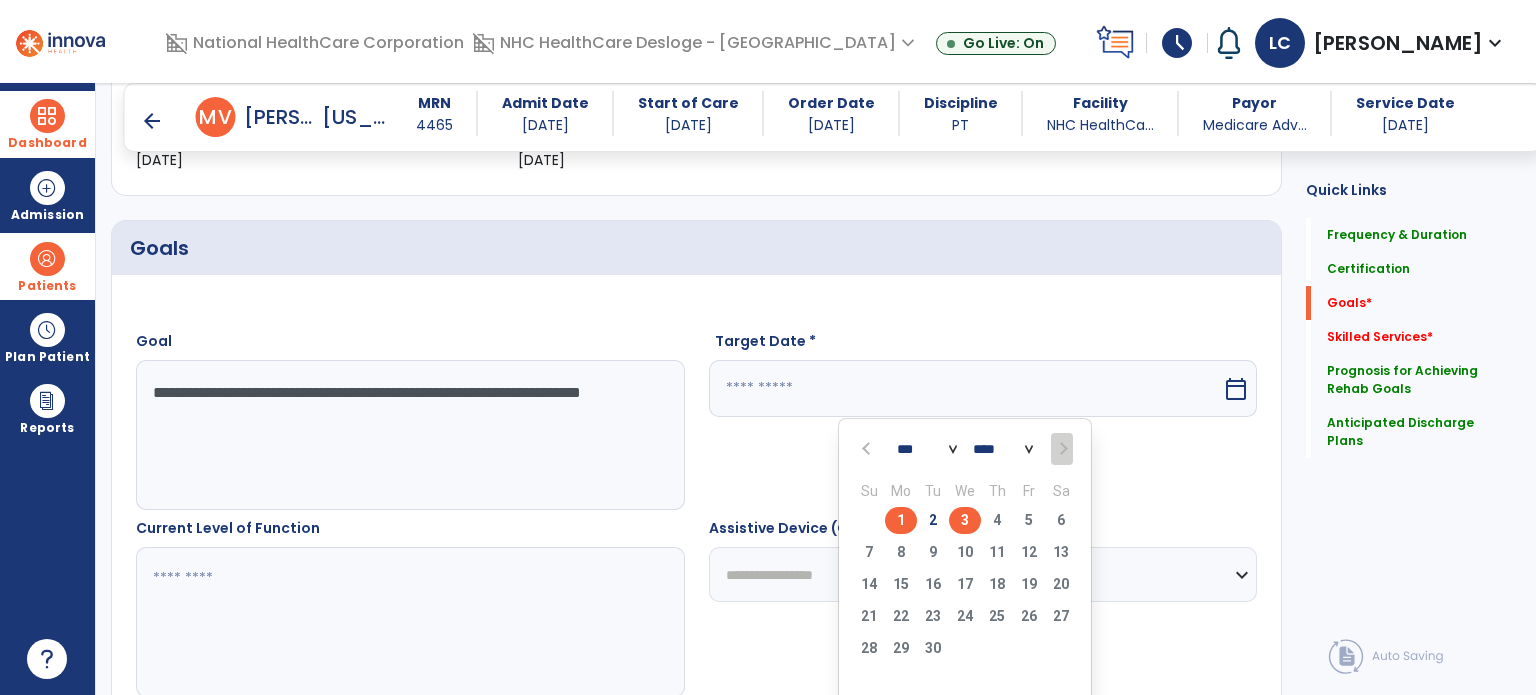type on "********" 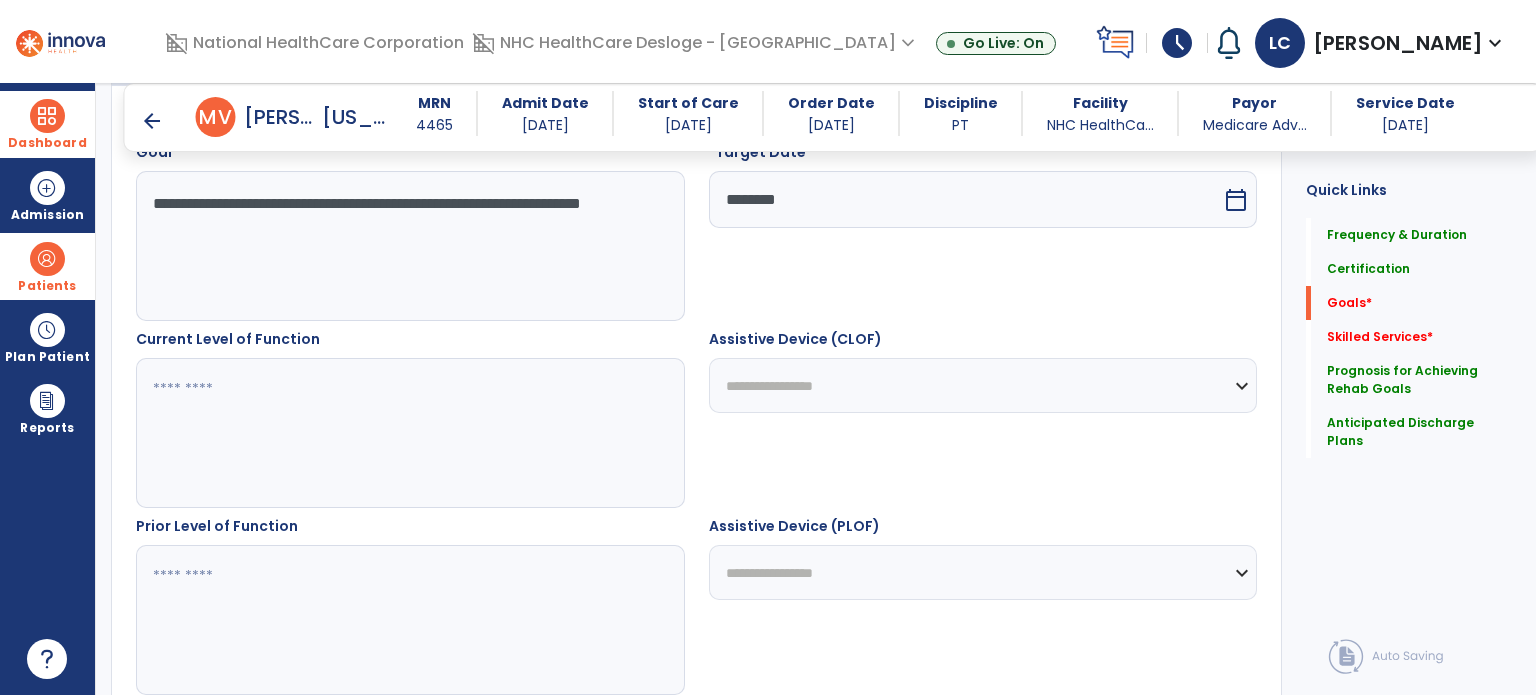 scroll, scrollTop: 596, scrollLeft: 0, axis: vertical 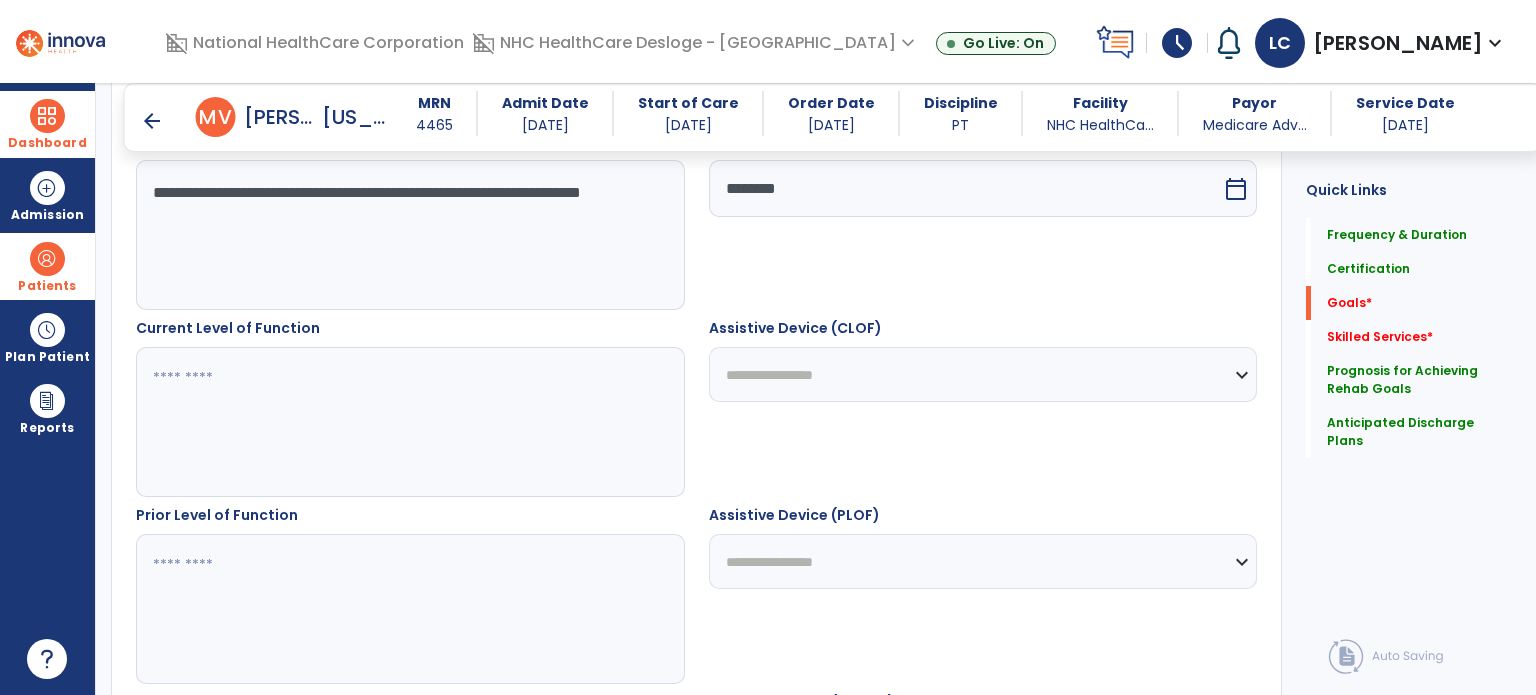 click at bounding box center [409, 422] 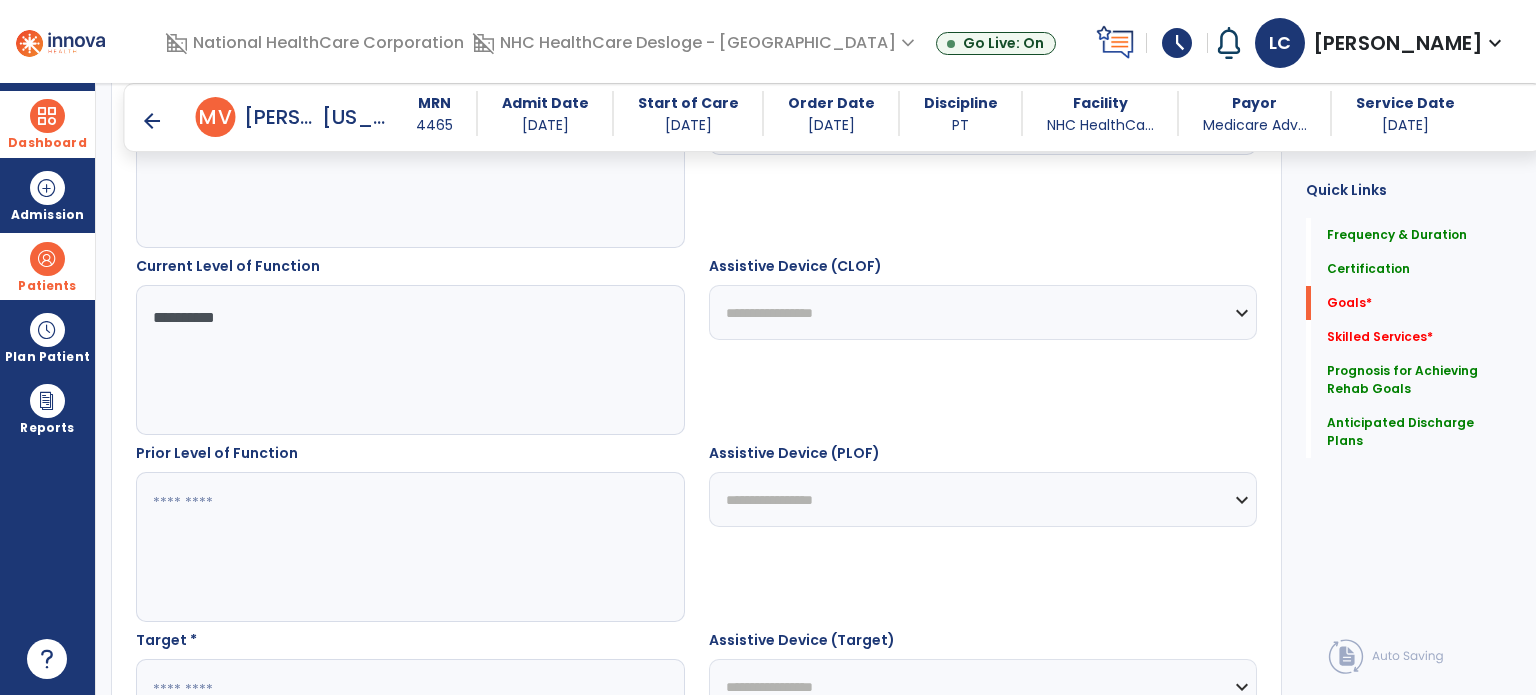 scroll, scrollTop: 694, scrollLeft: 0, axis: vertical 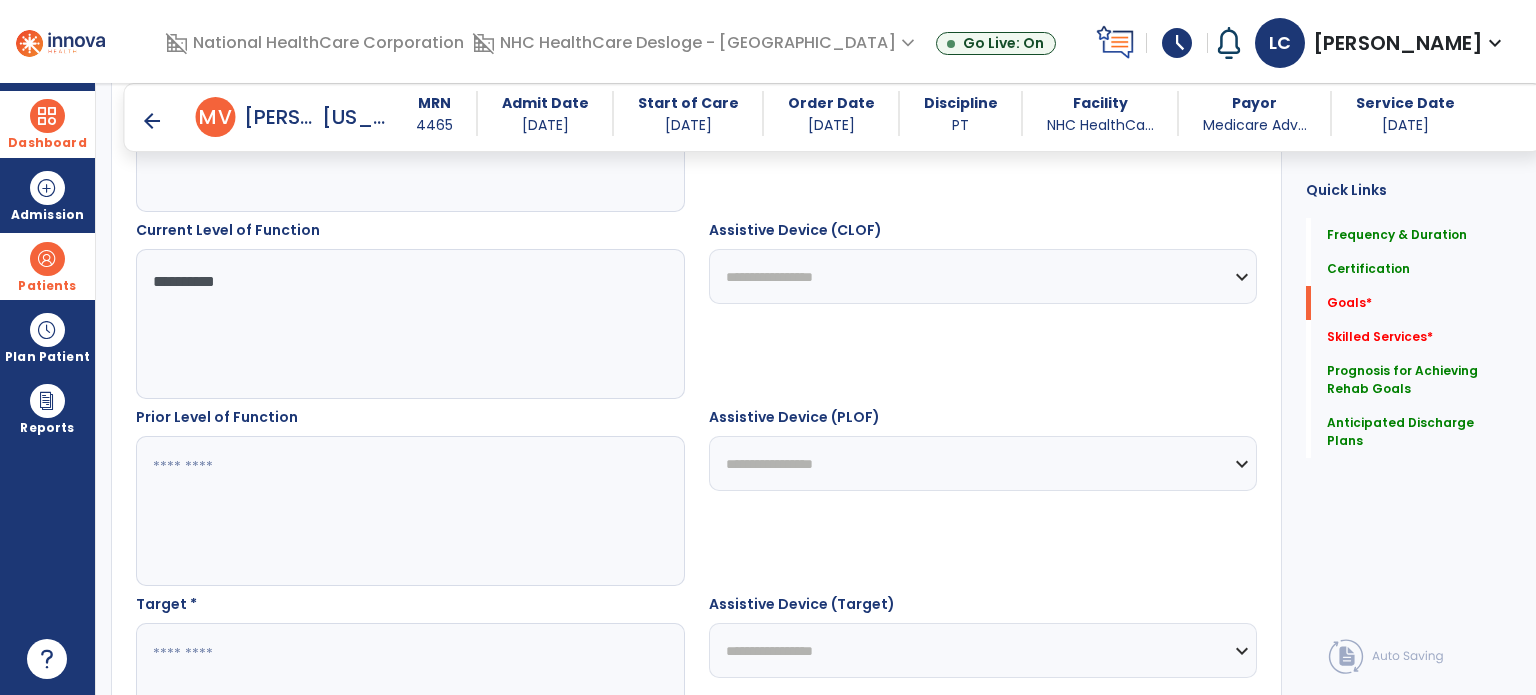 type on "**********" 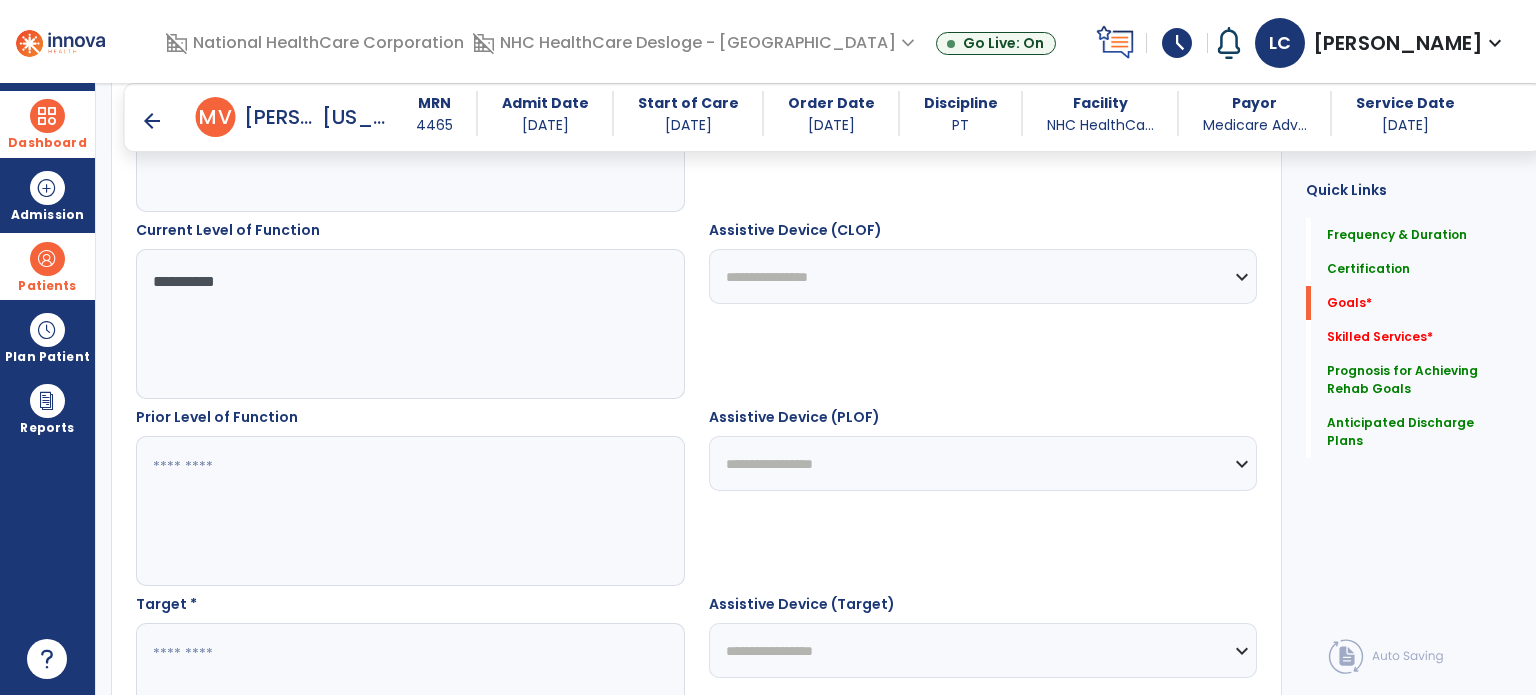 click on "**********" at bounding box center (983, 276) 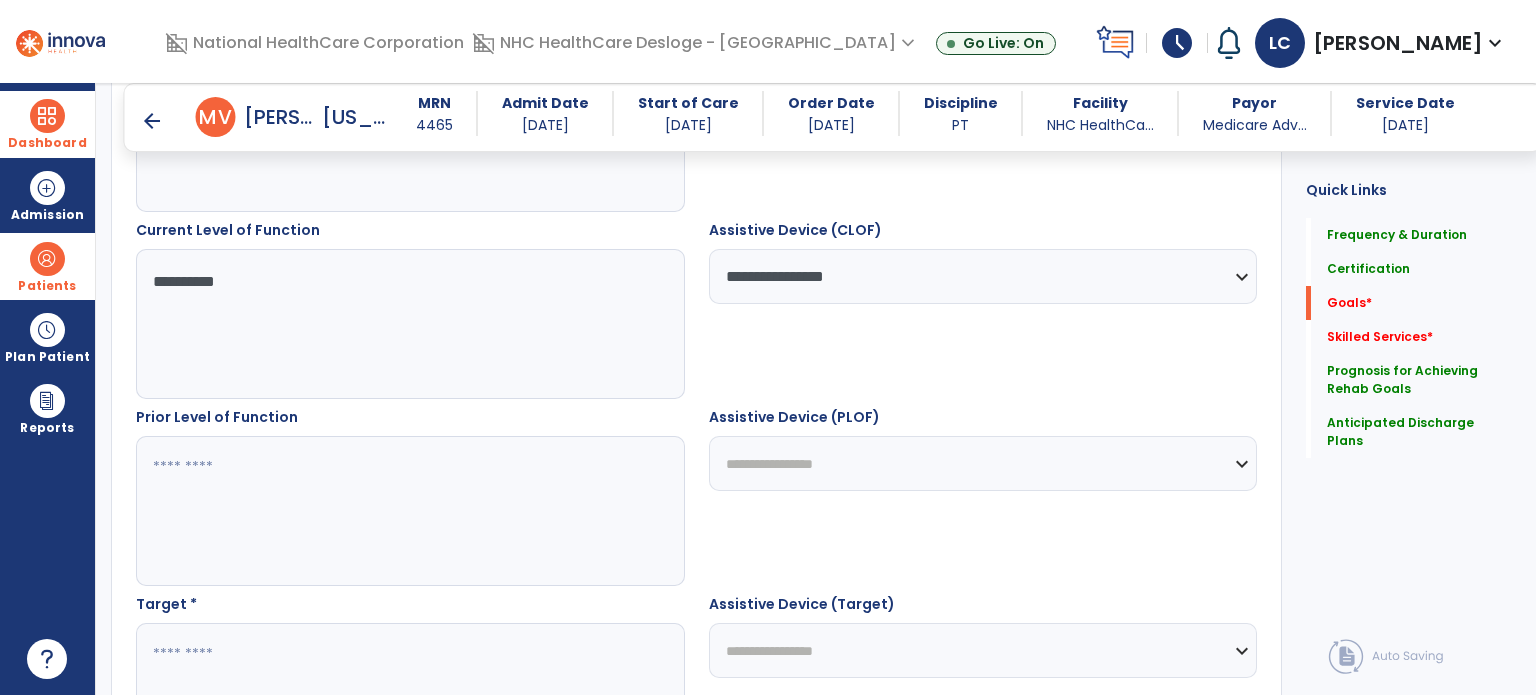 click at bounding box center [409, 511] 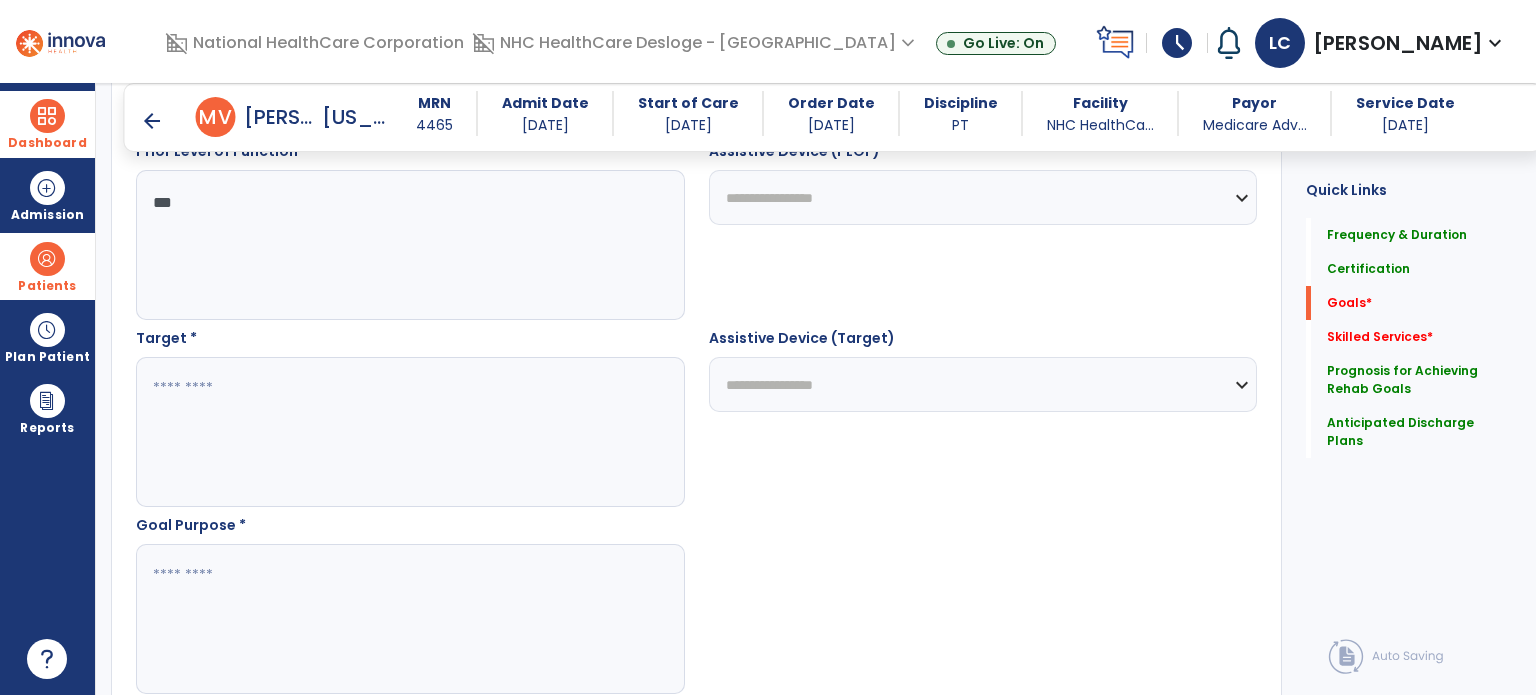 scroll, scrollTop: 997, scrollLeft: 0, axis: vertical 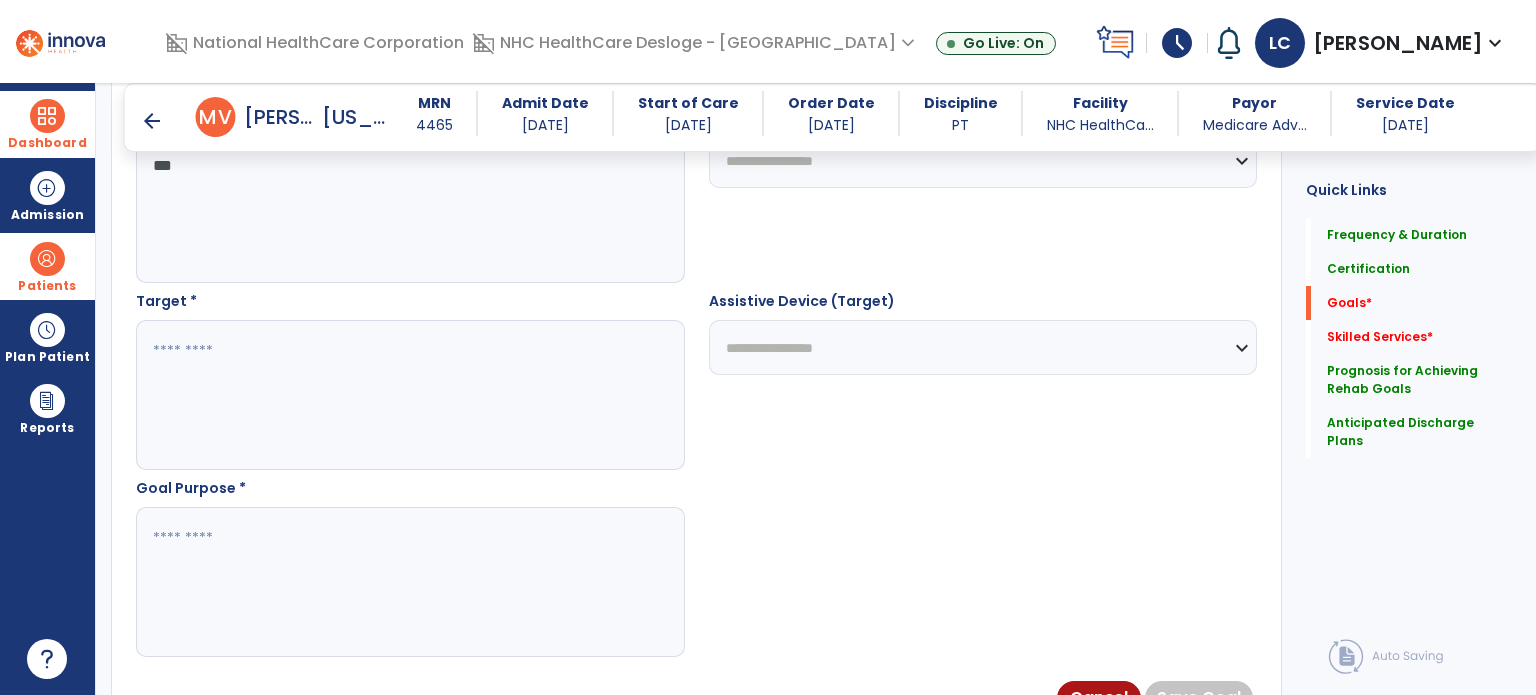 type on "***" 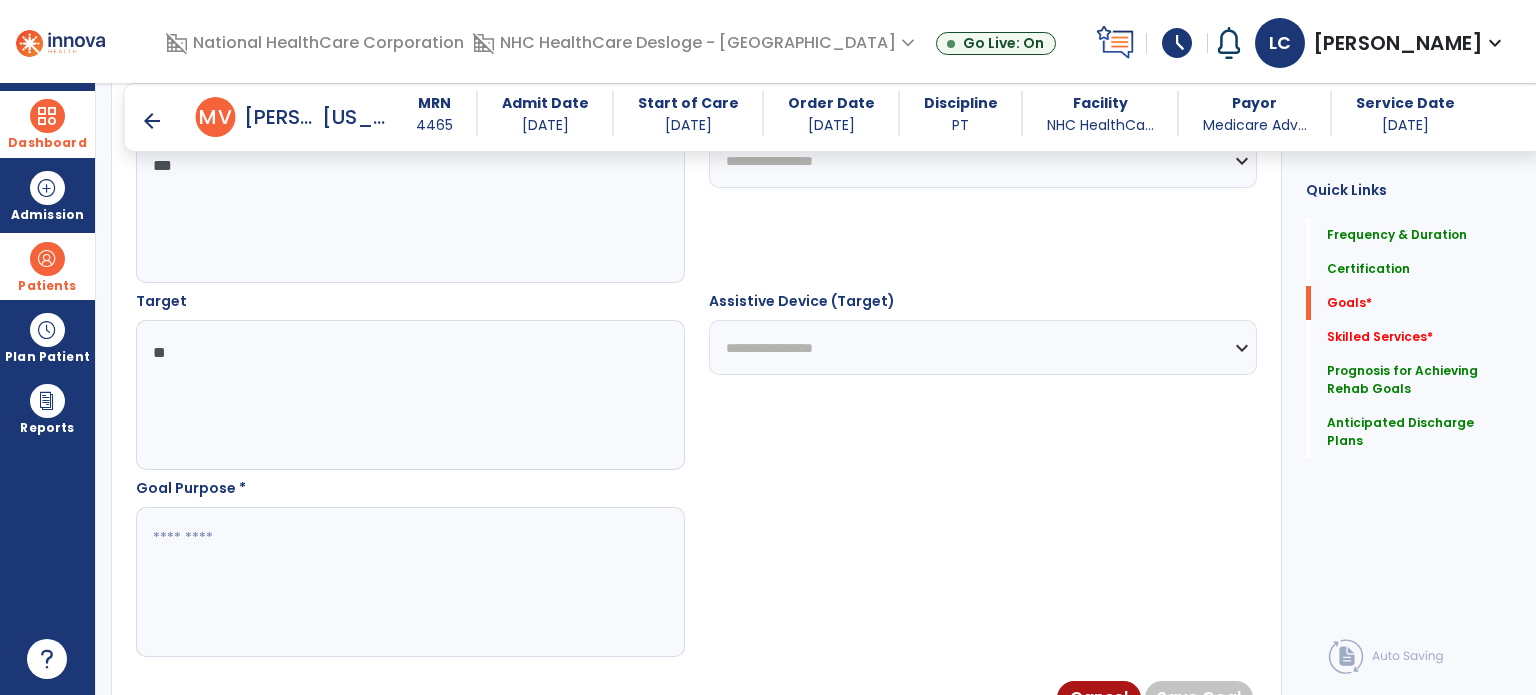 type on "*" 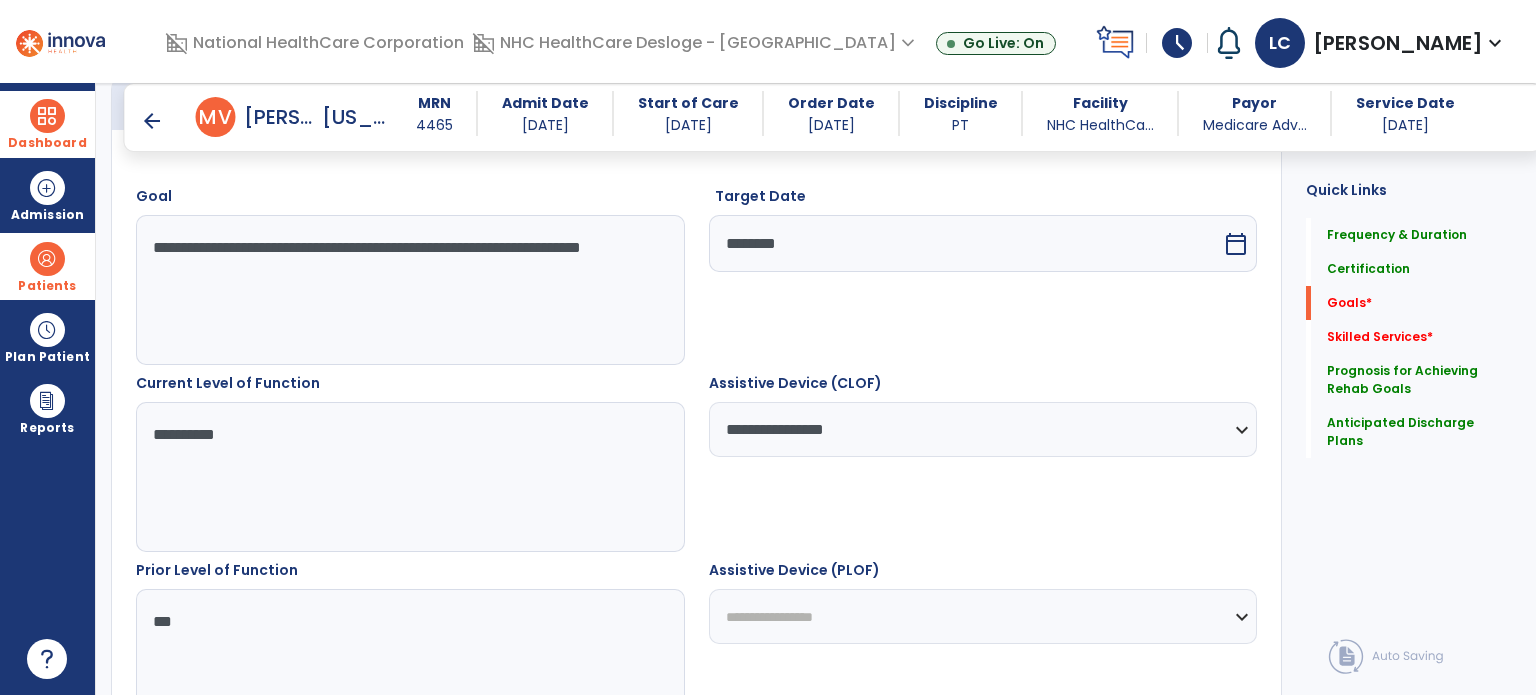 scroll, scrollTop: 540, scrollLeft: 0, axis: vertical 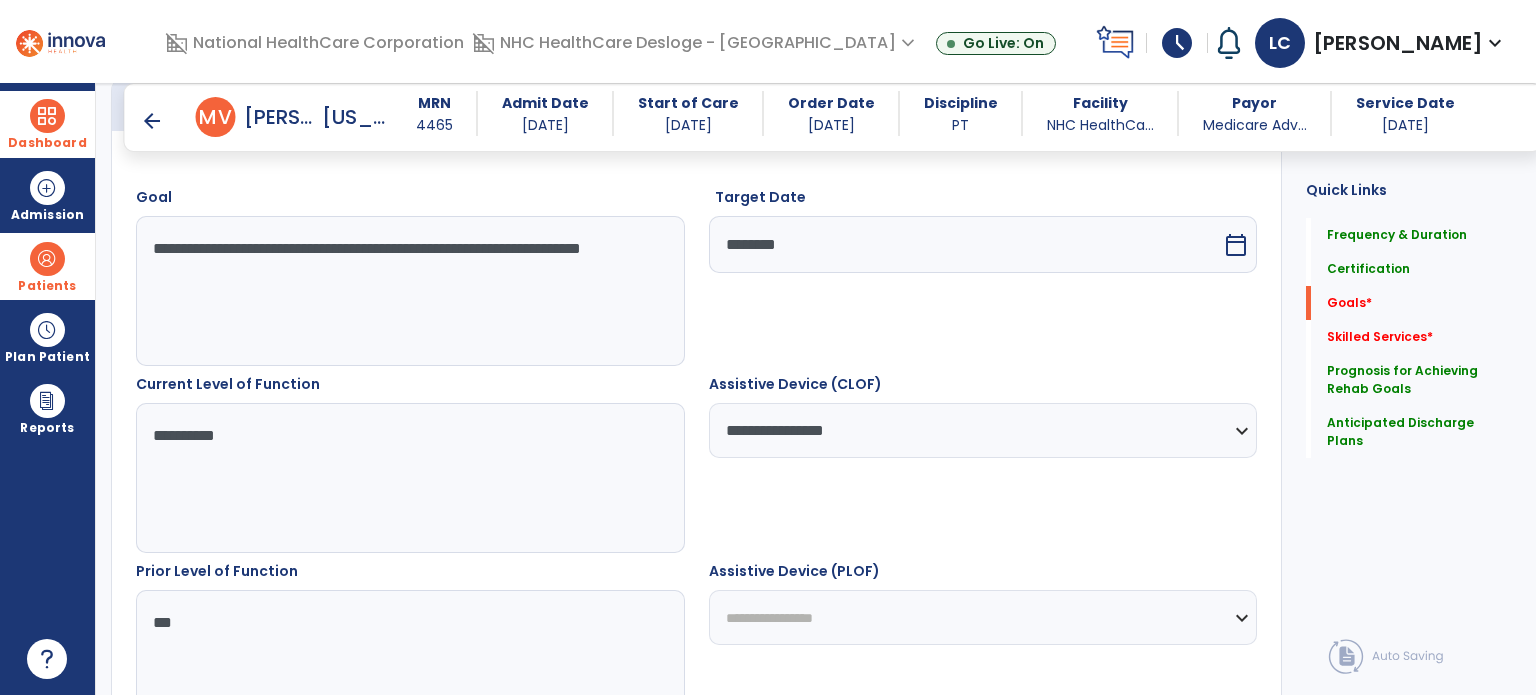 type on "***" 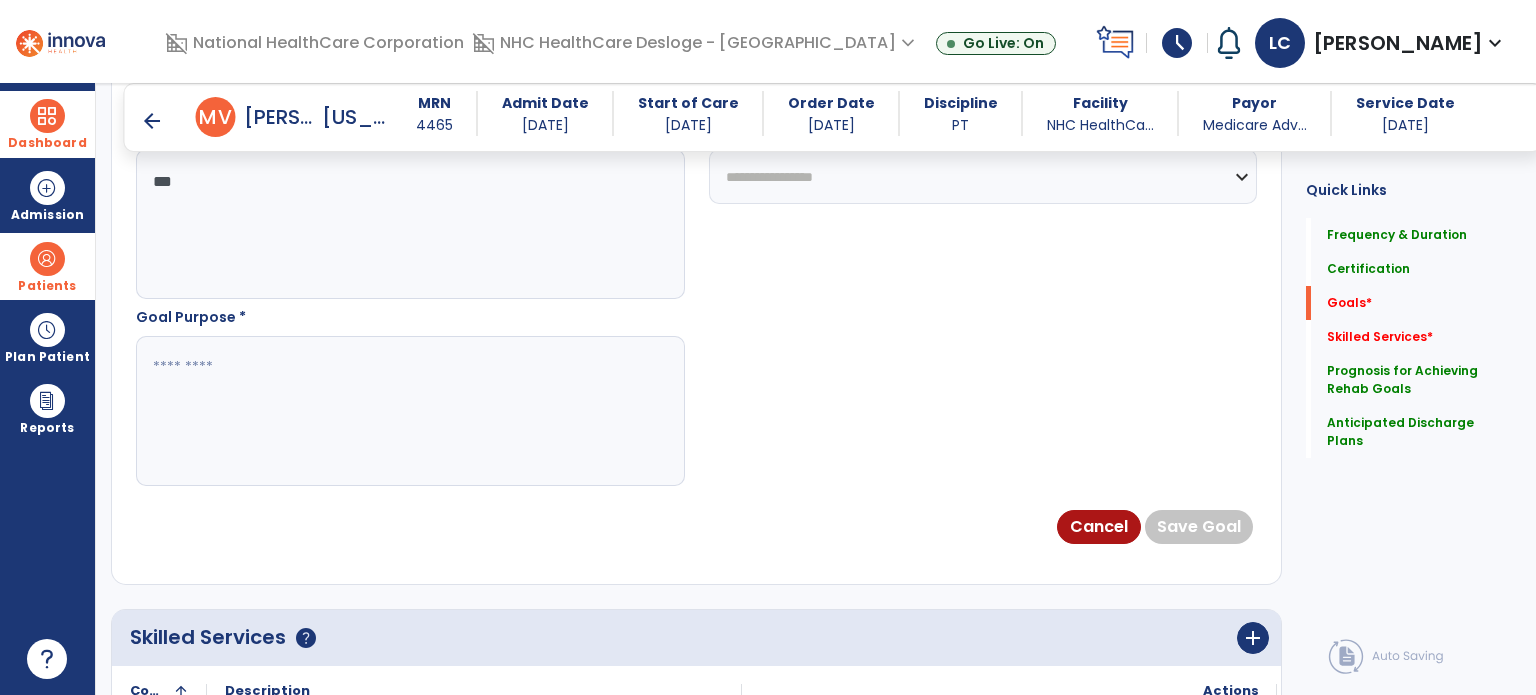 scroll, scrollTop: 1169, scrollLeft: 0, axis: vertical 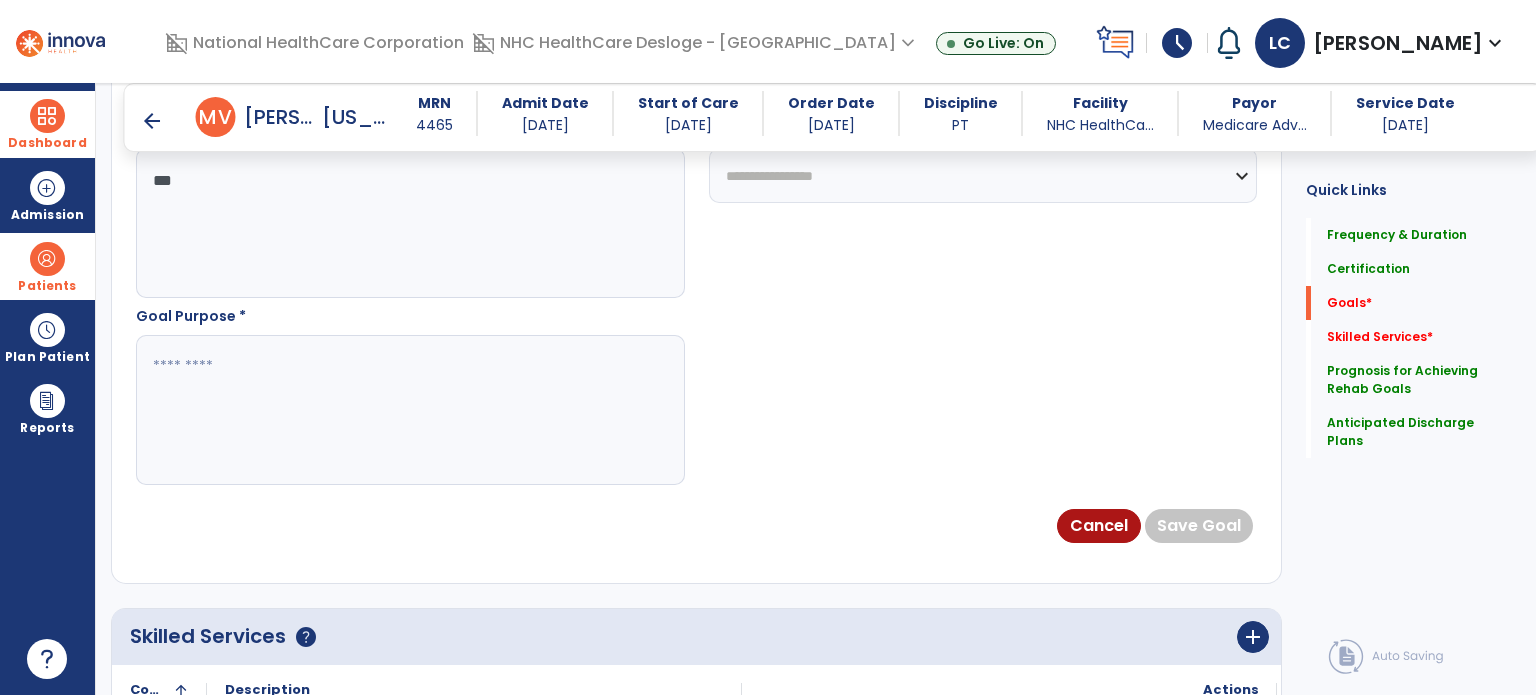 type on "**********" 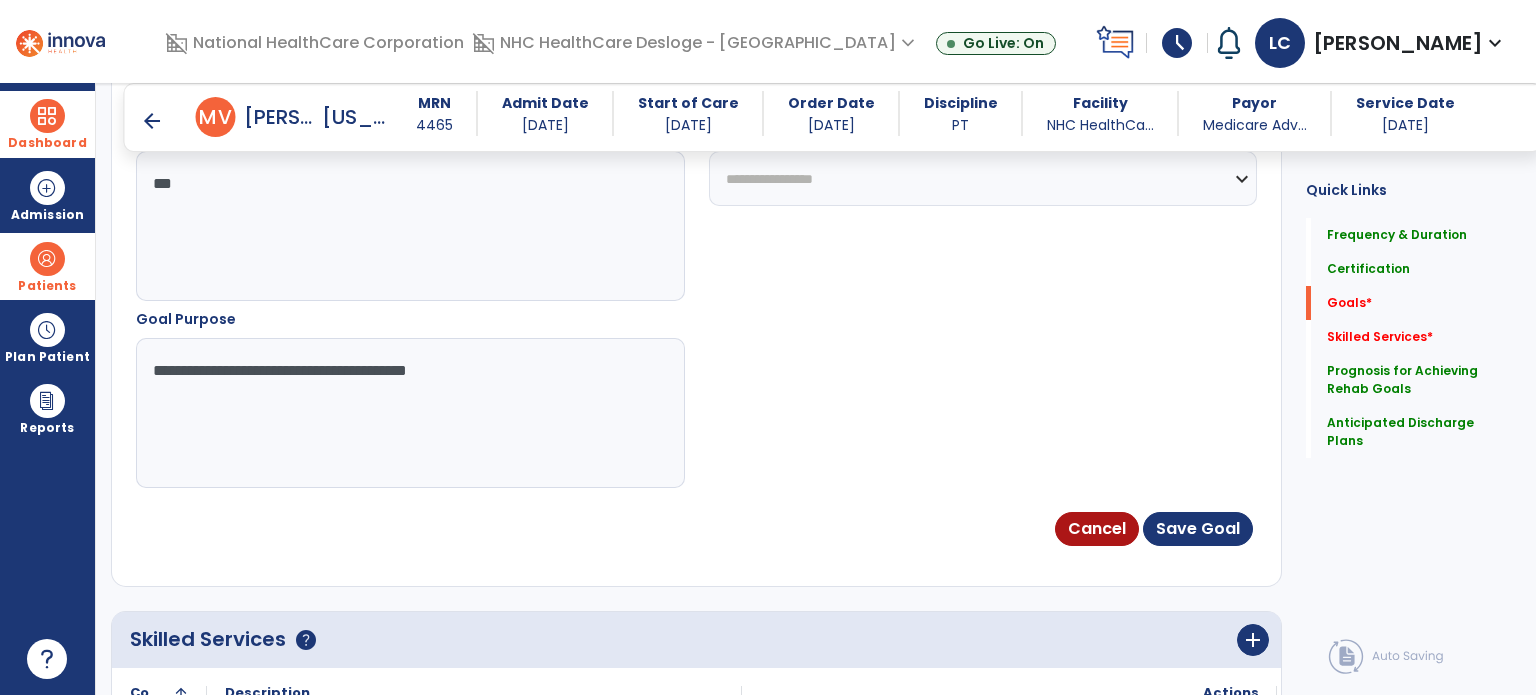 scroll, scrollTop: 1176, scrollLeft: 0, axis: vertical 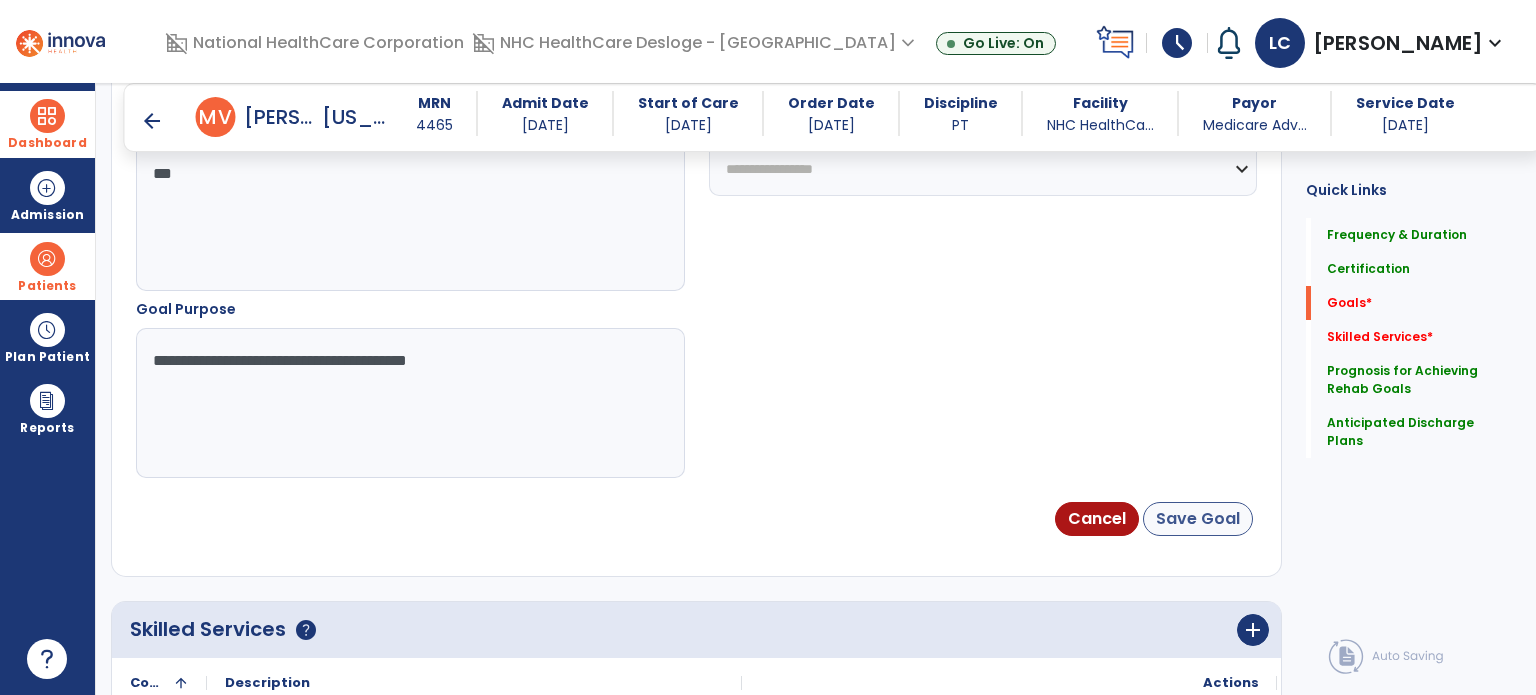 type on "**********" 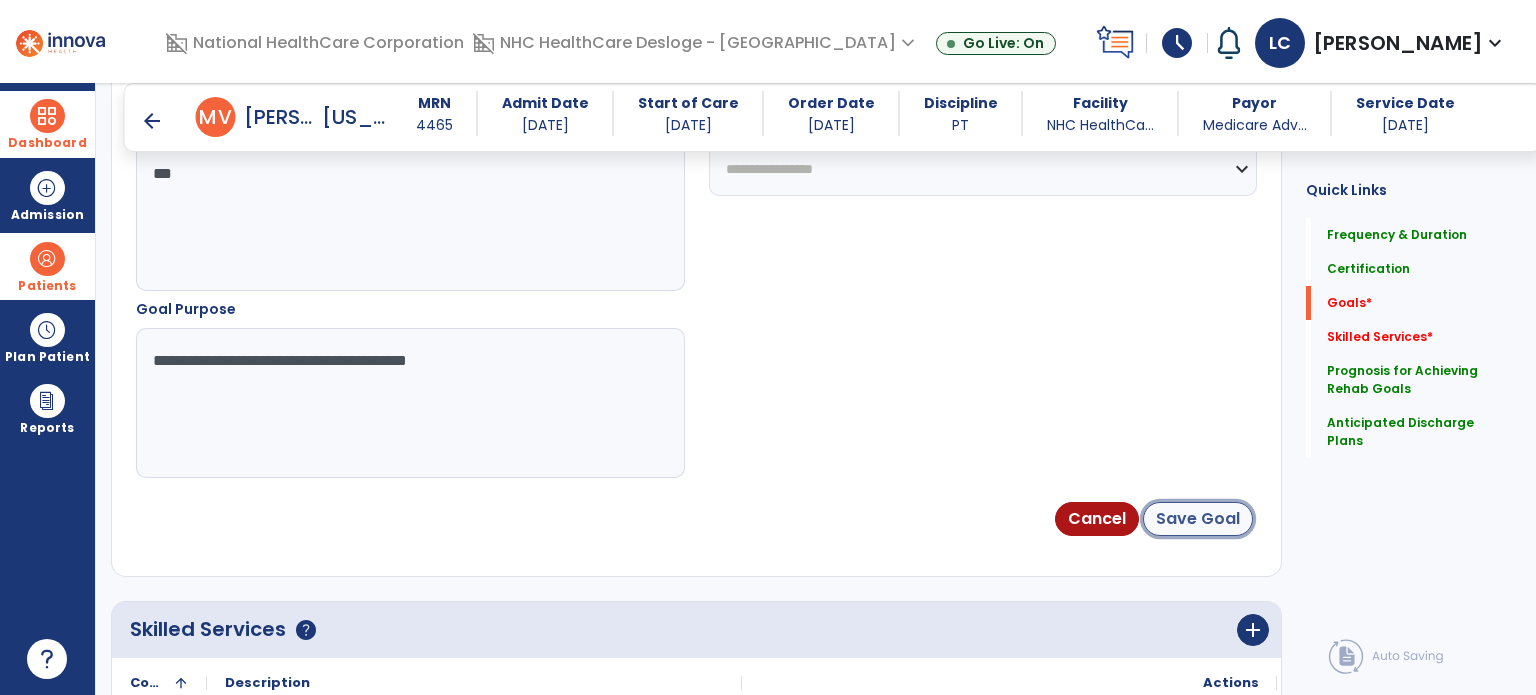 click on "Save Goal" at bounding box center [1198, 519] 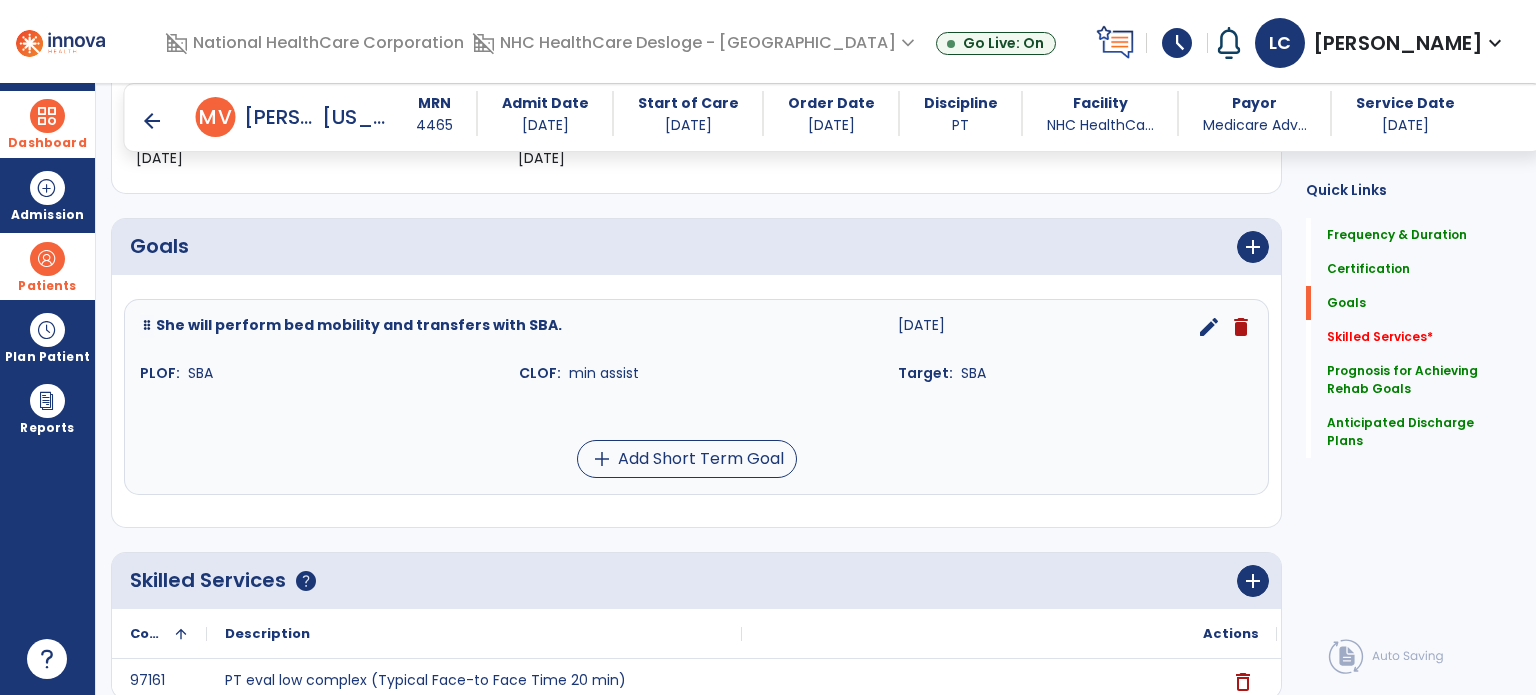 scroll, scrollTop: 414, scrollLeft: 0, axis: vertical 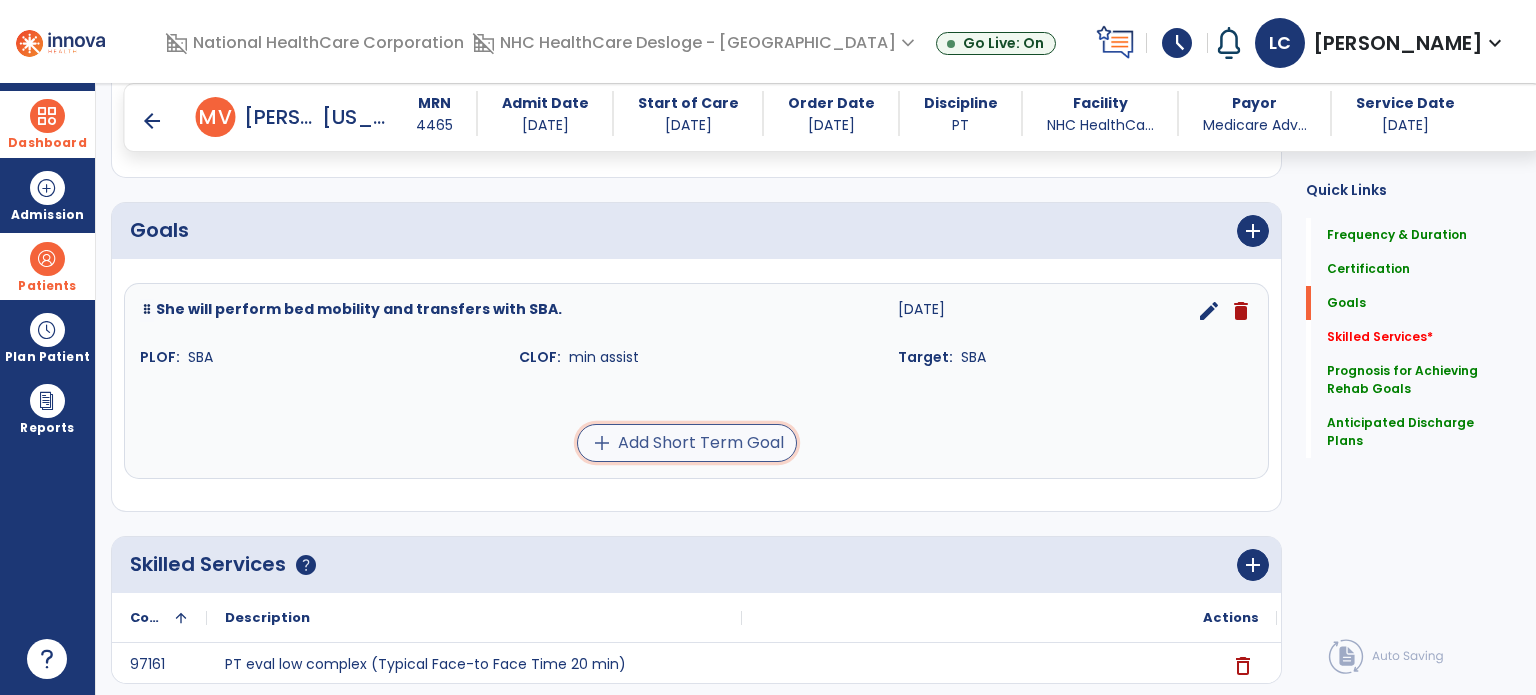 click on "add  Add Short Term Goal" at bounding box center (687, 443) 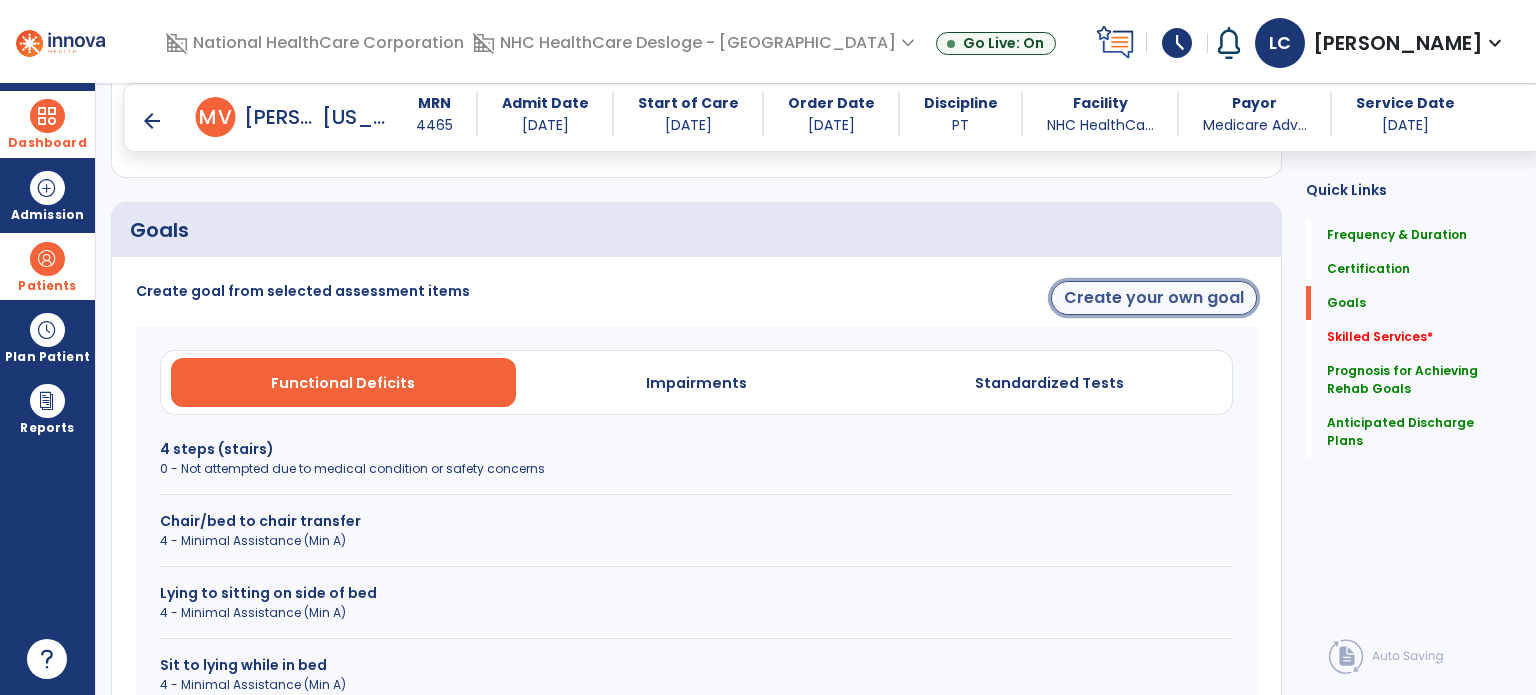 click on "Create your own goal" at bounding box center [1154, 298] 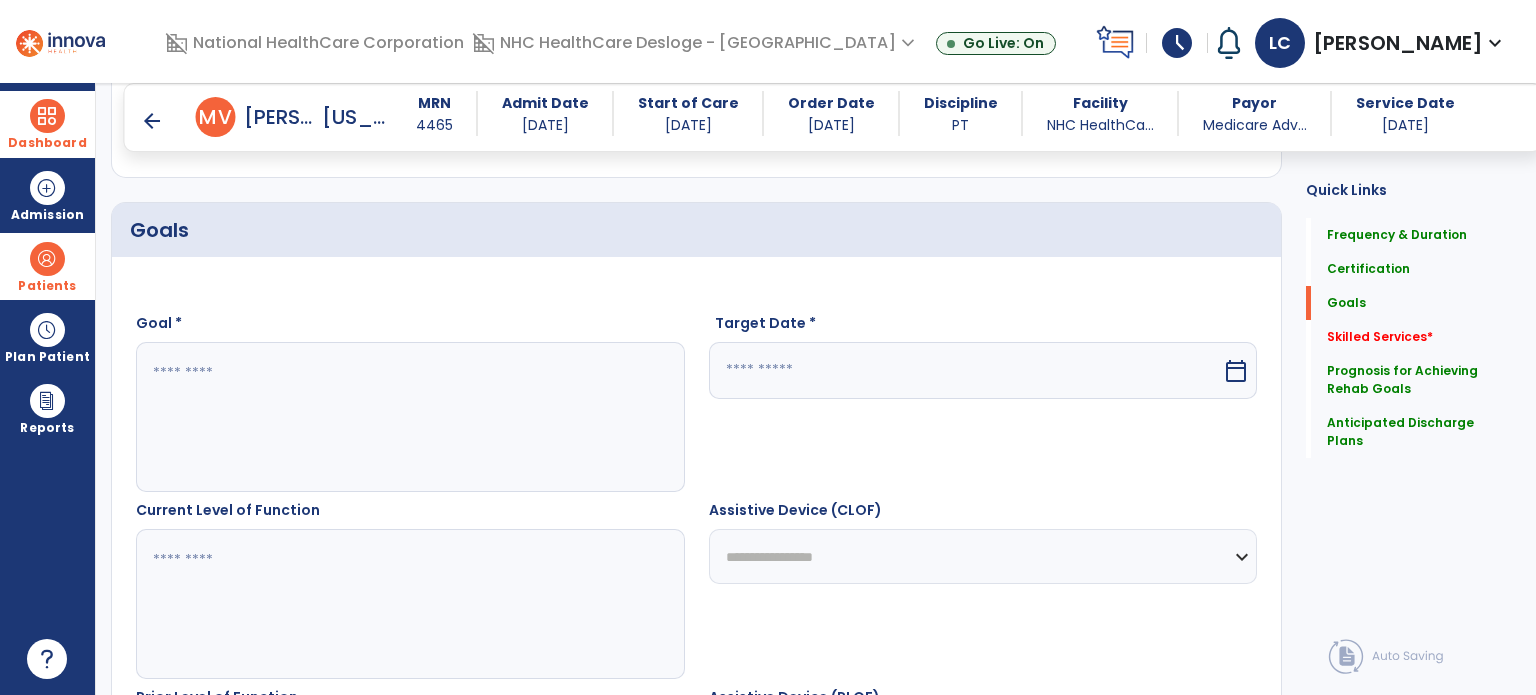 click at bounding box center [409, 417] 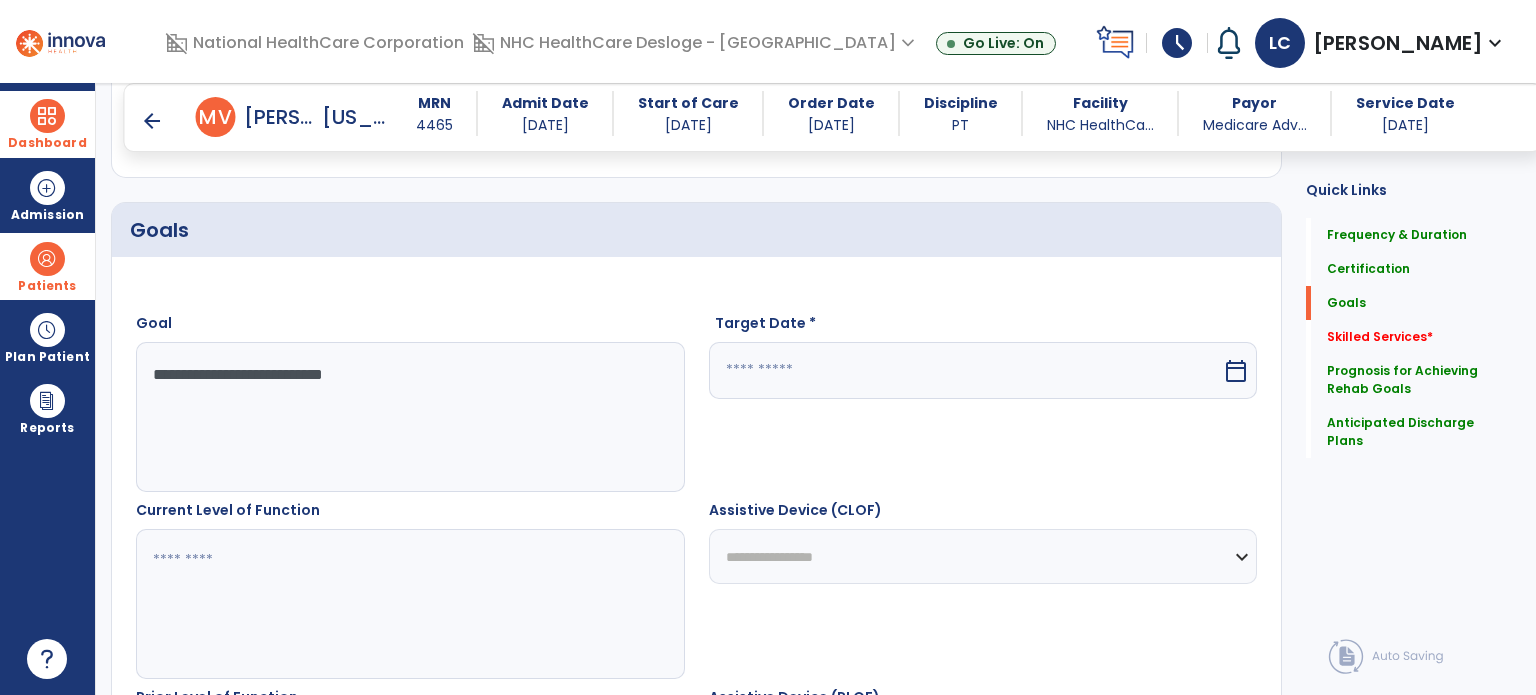 type on "**********" 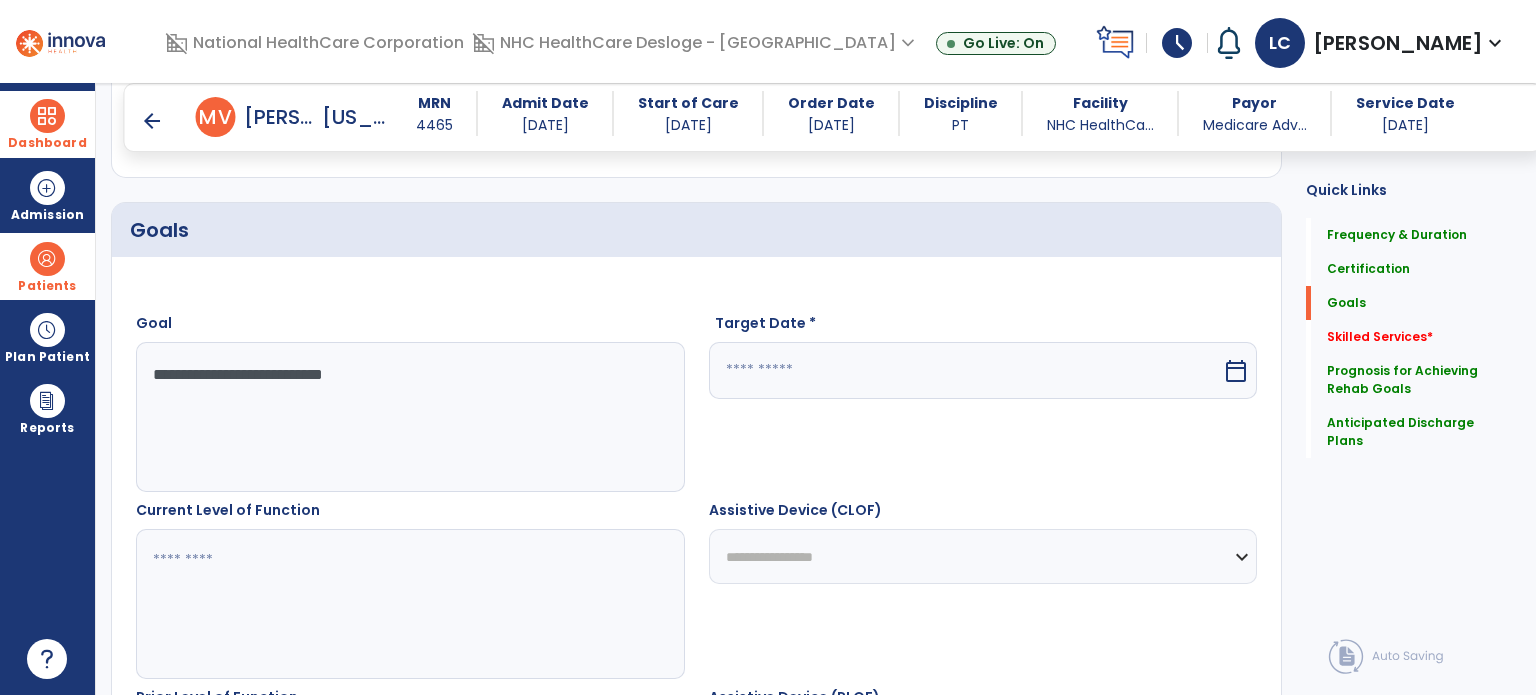 click at bounding box center (966, 370) 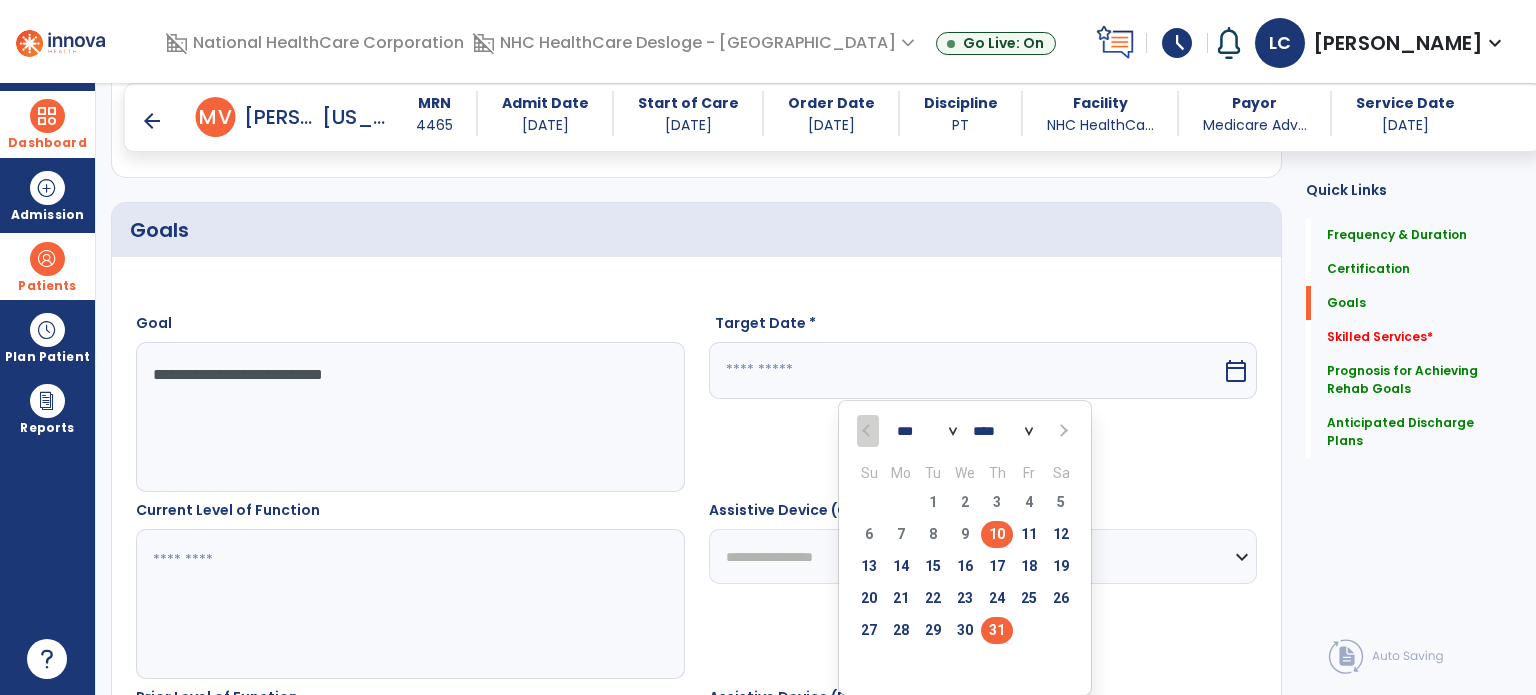 click on "31" at bounding box center (997, 630) 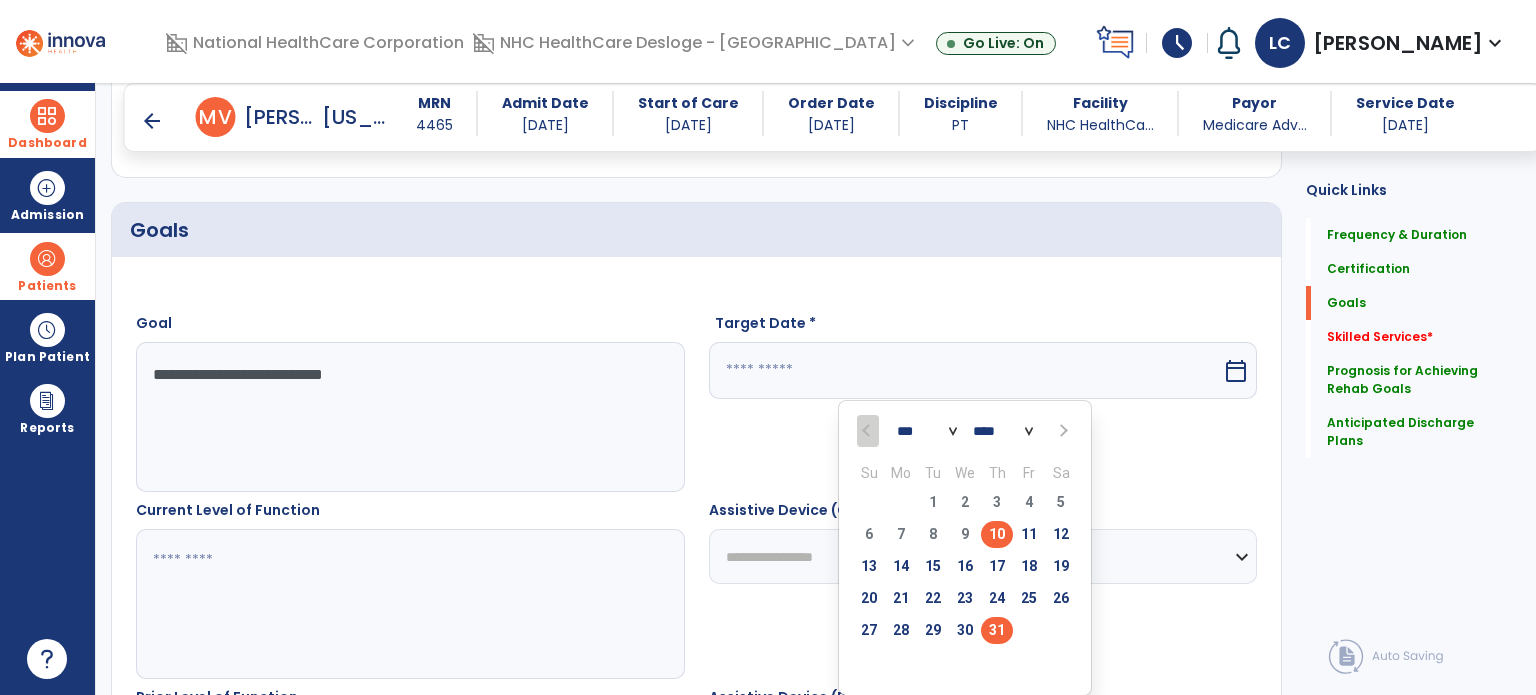 type on "*********" 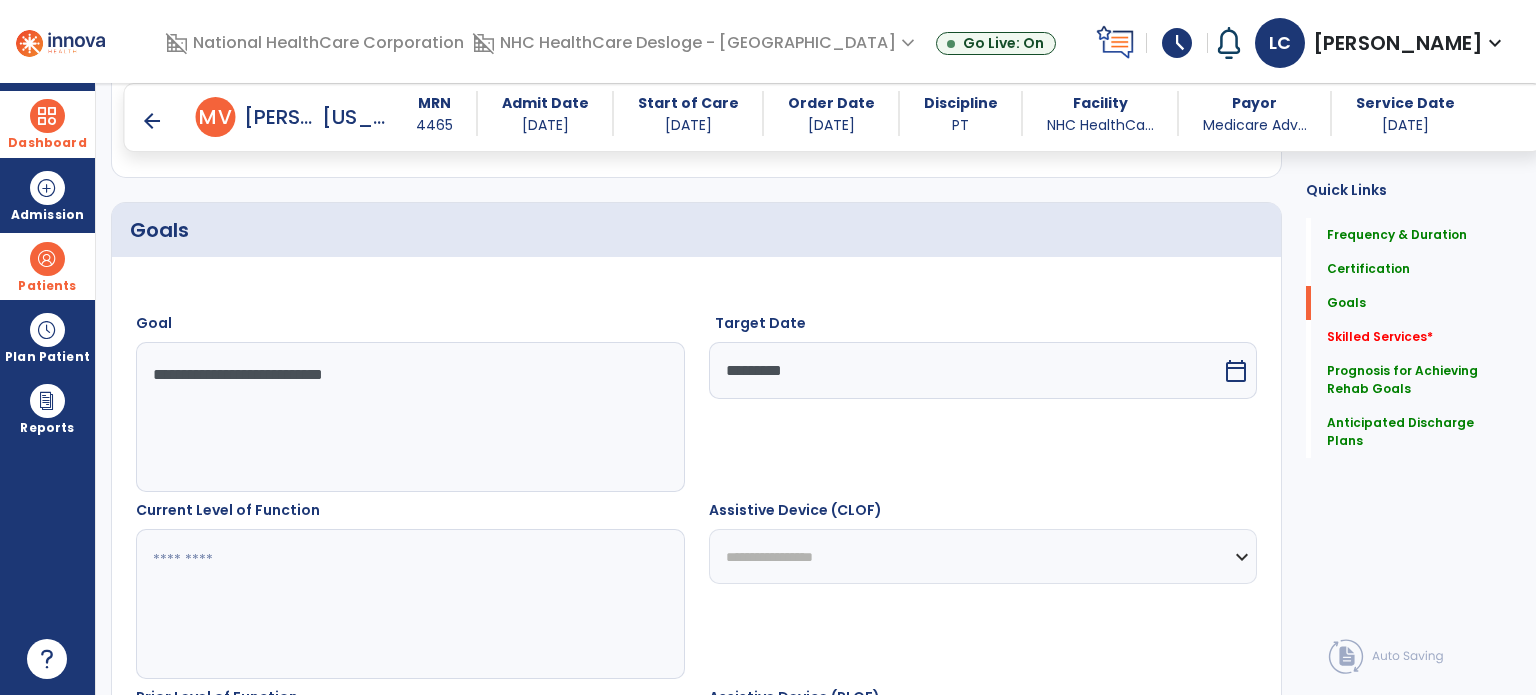 click at bounding box center (409, 604) 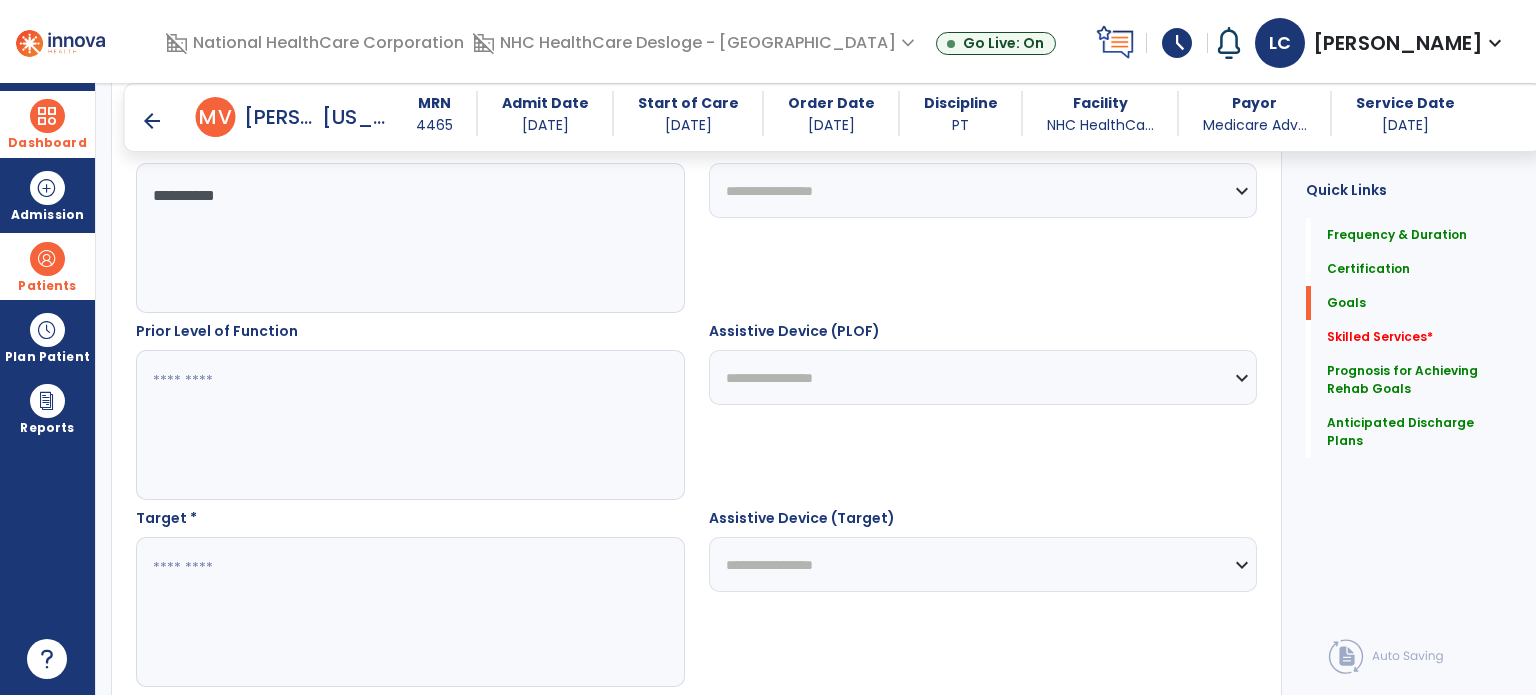 scroll, scrollTop: 778, scrollLeft: 0, axis: vertical 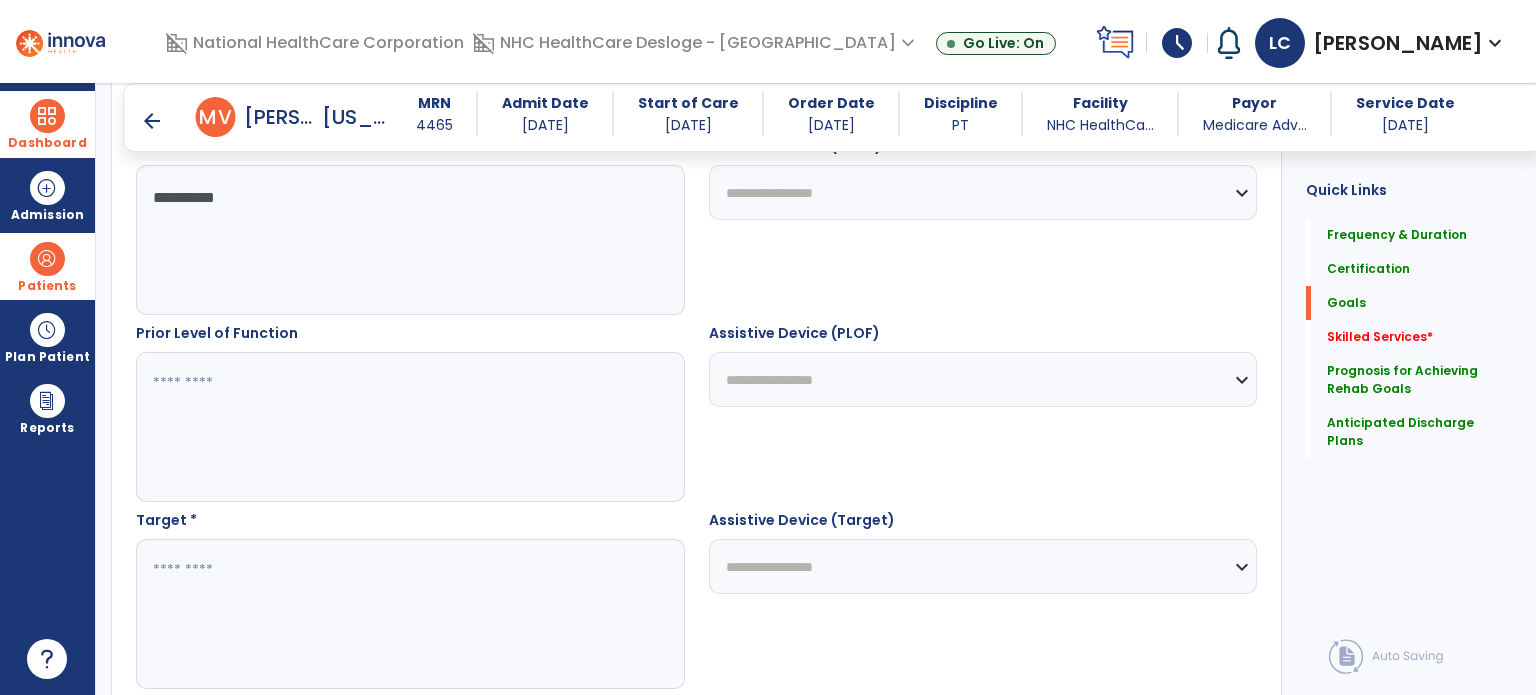 type on "**********" 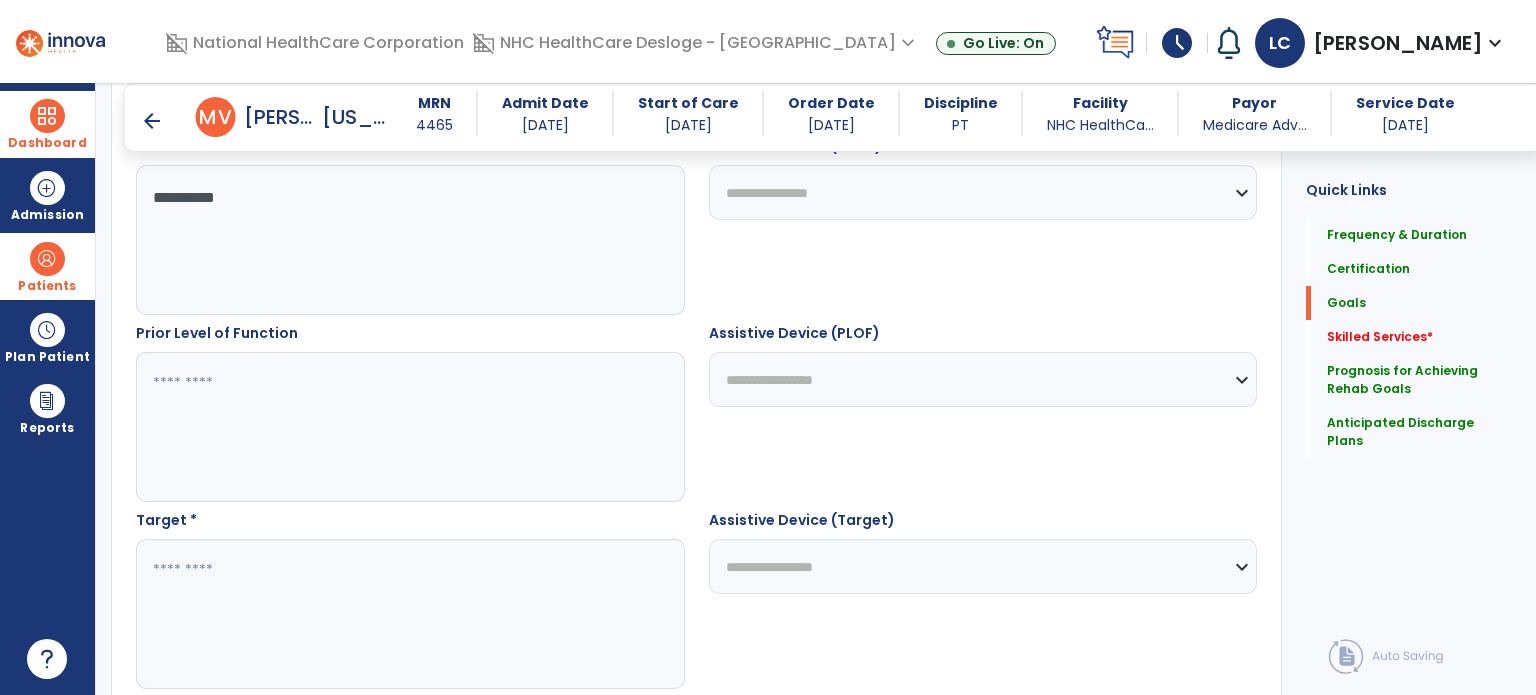 click on "**********" at bounding box center [983, 192] 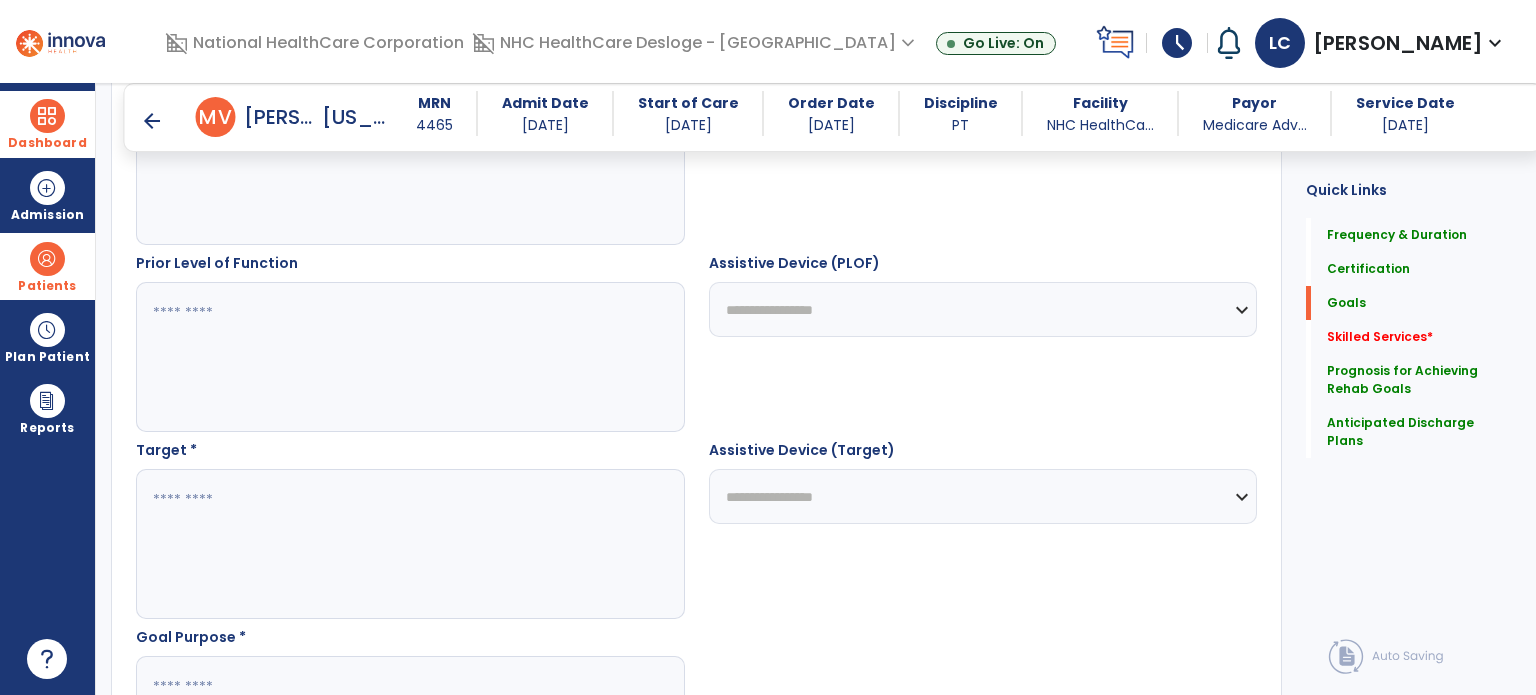 scroll, scrollTop: 850, scrollLeft: 0, axis: vertical 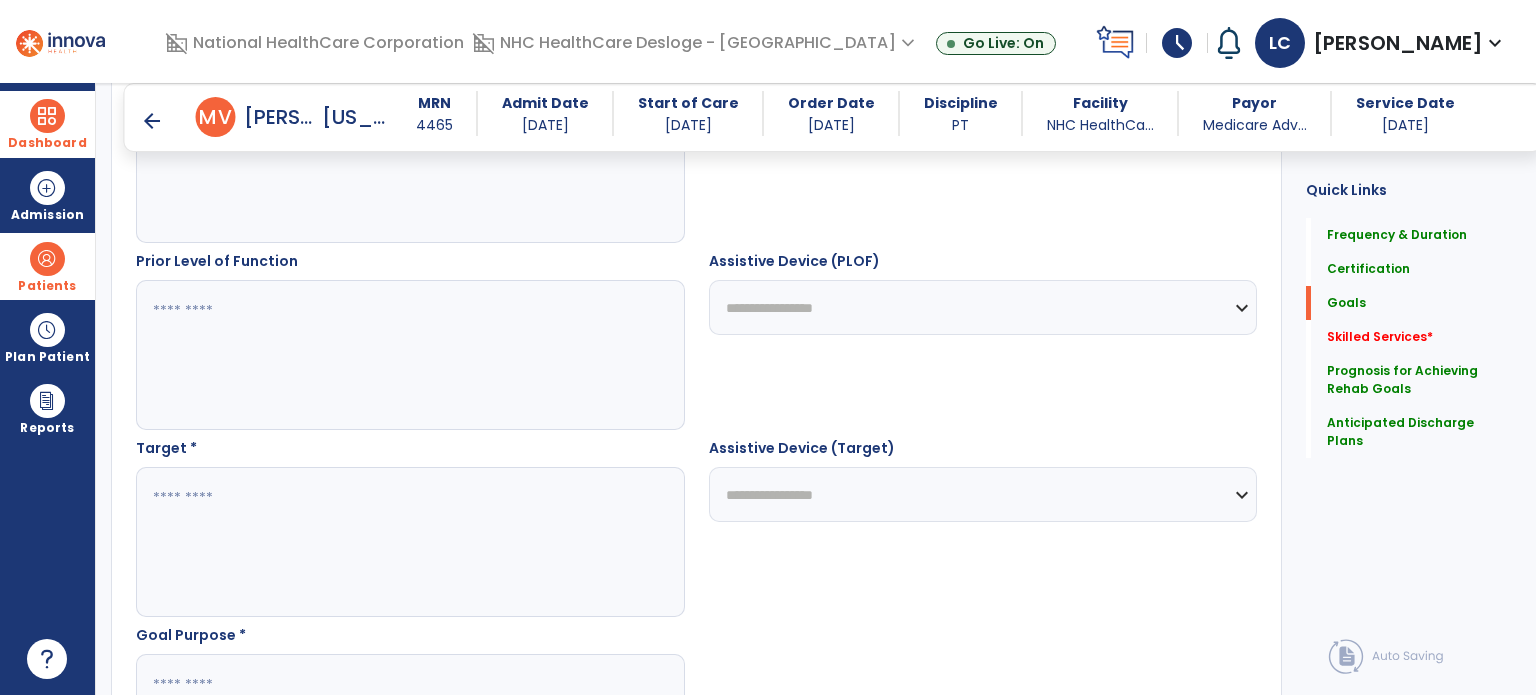 click at bounding box center (409, 355) 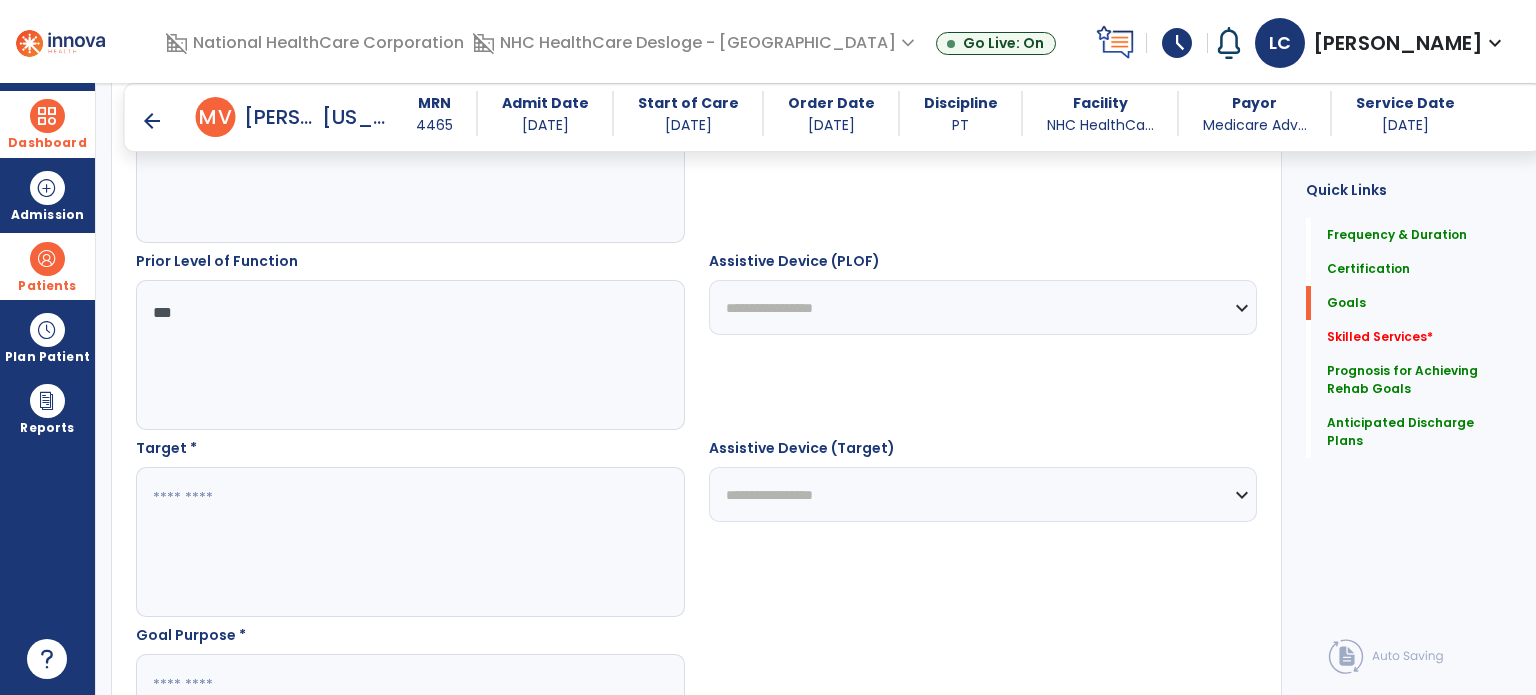 type on "***" 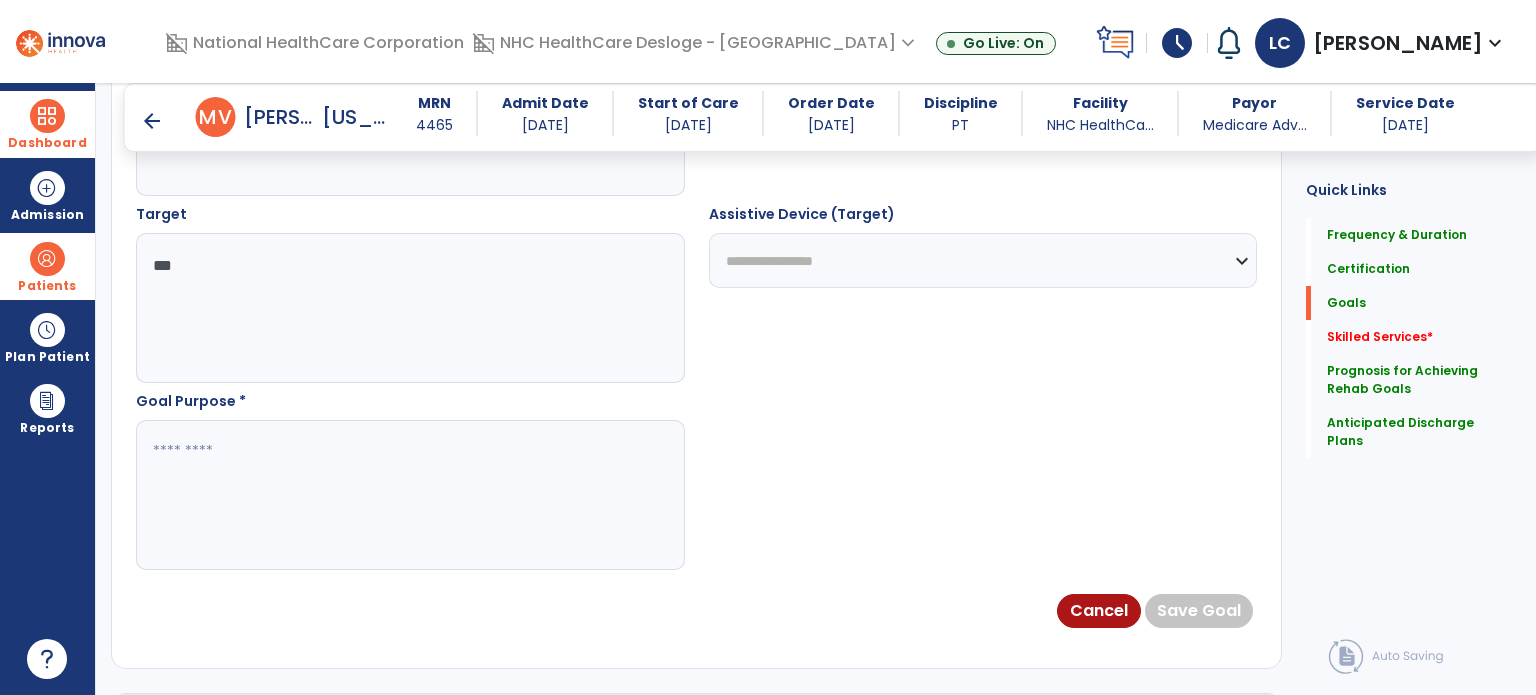scroll, scrollTop: 1084, scrollLeft: 0, axis: vertical 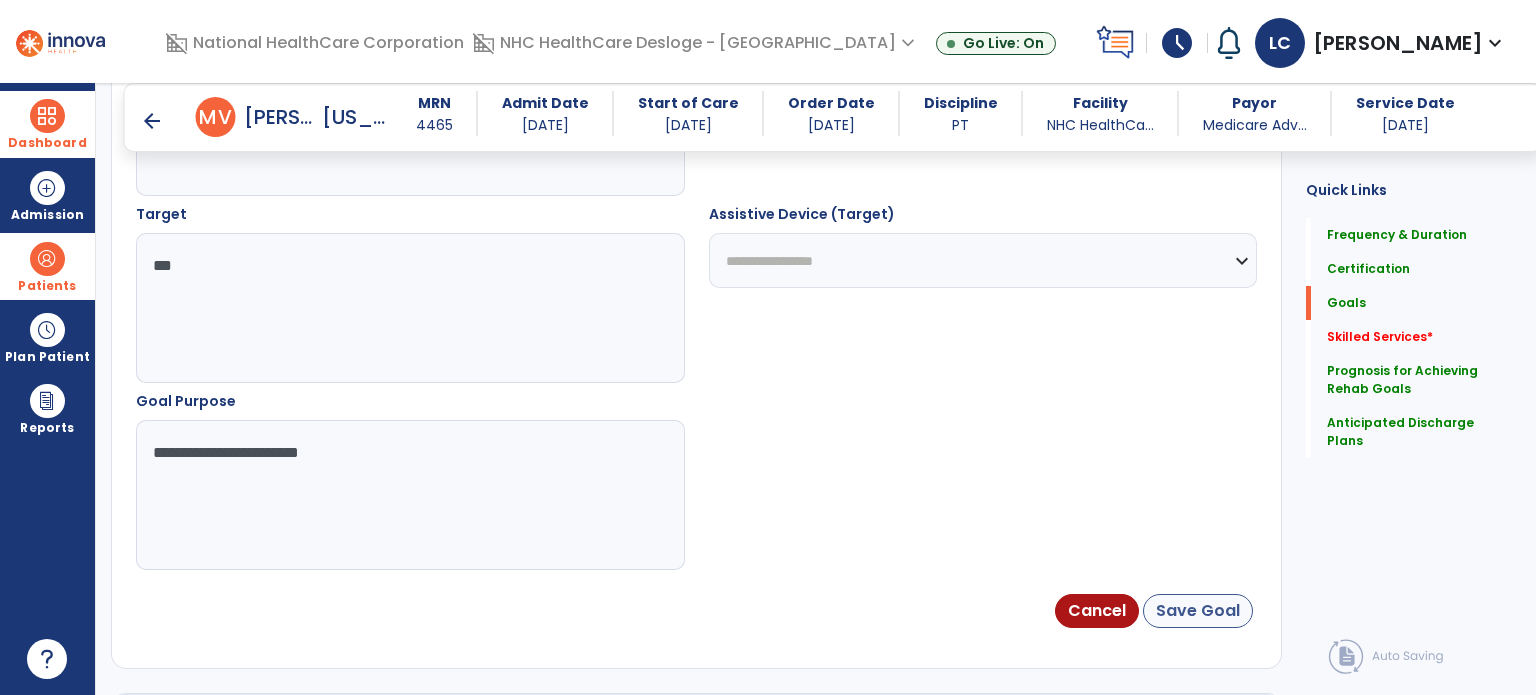 type on "**********" 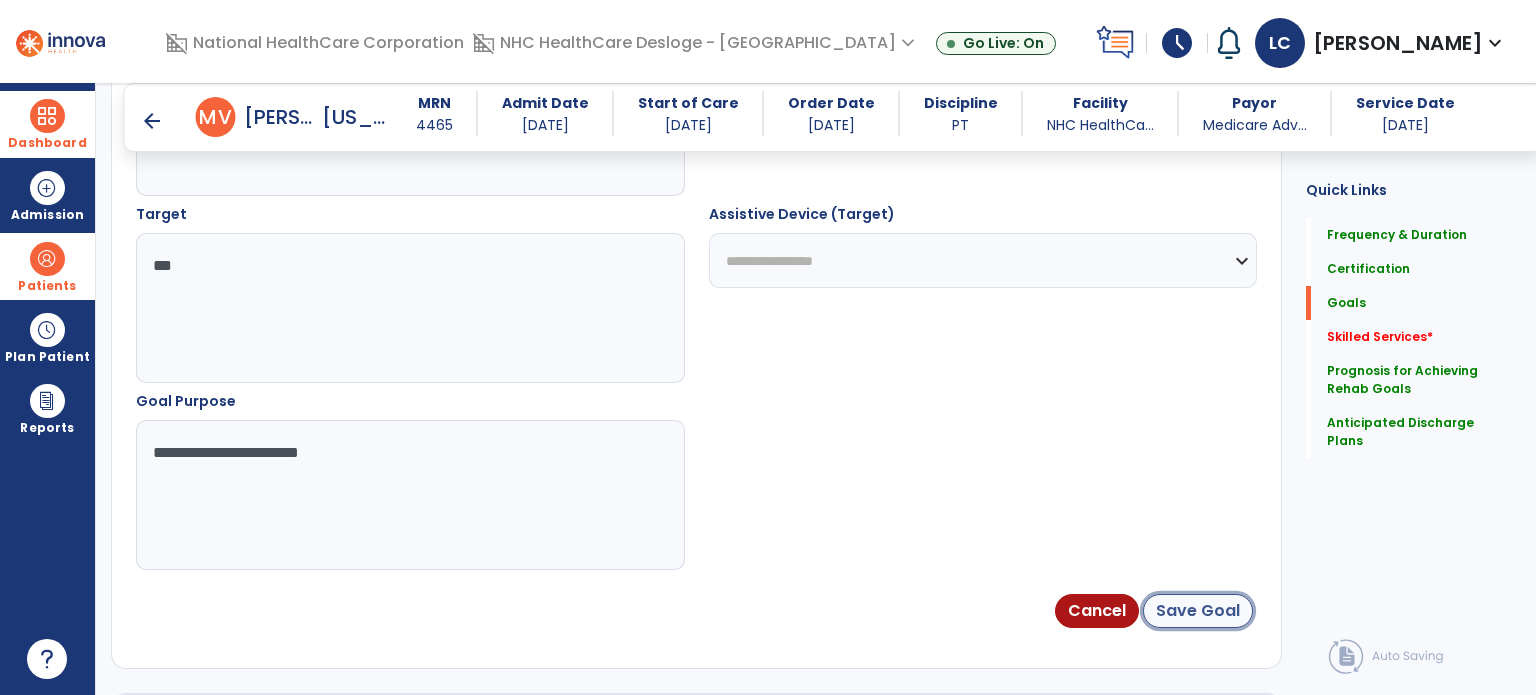 click on "Save Goal" at bounding box center (1198, 611) 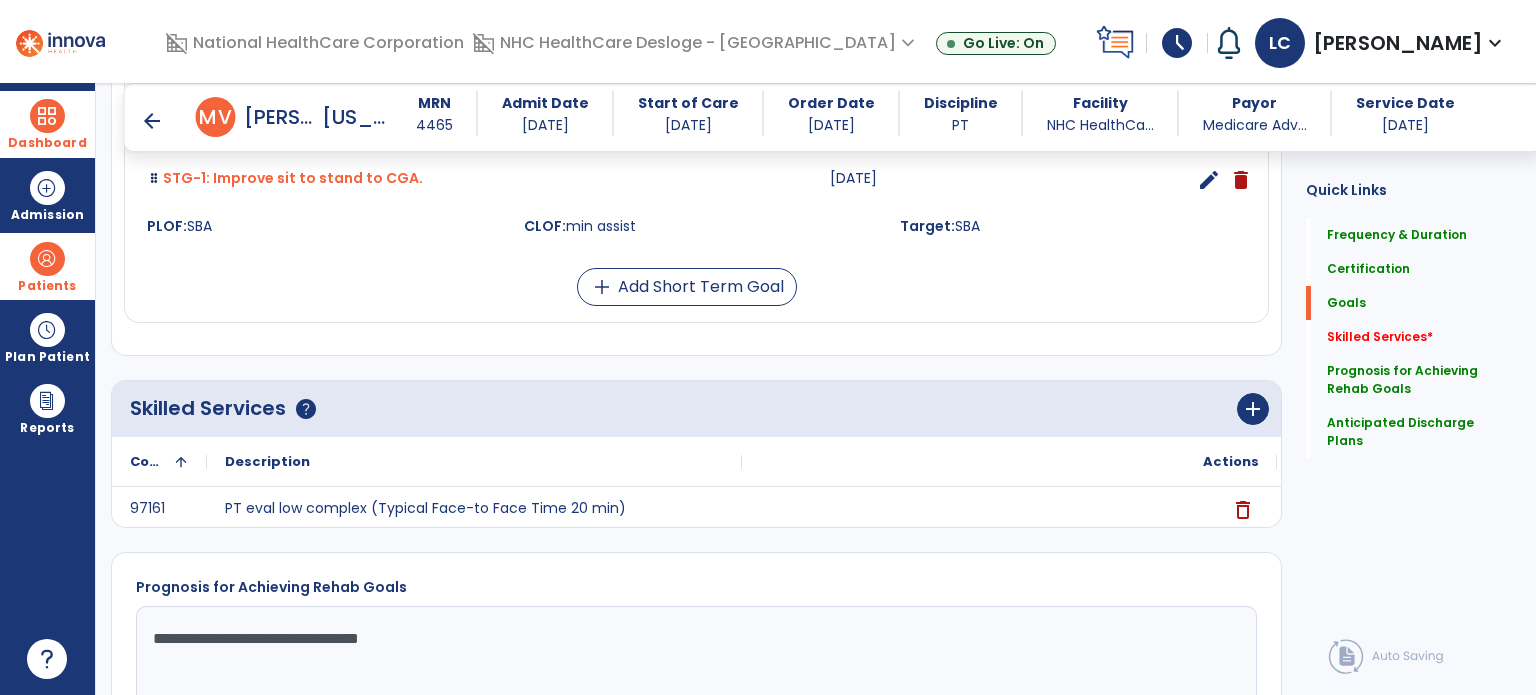 scroll, scrollTop: 642, scrollLeft: 0, axis: vertical 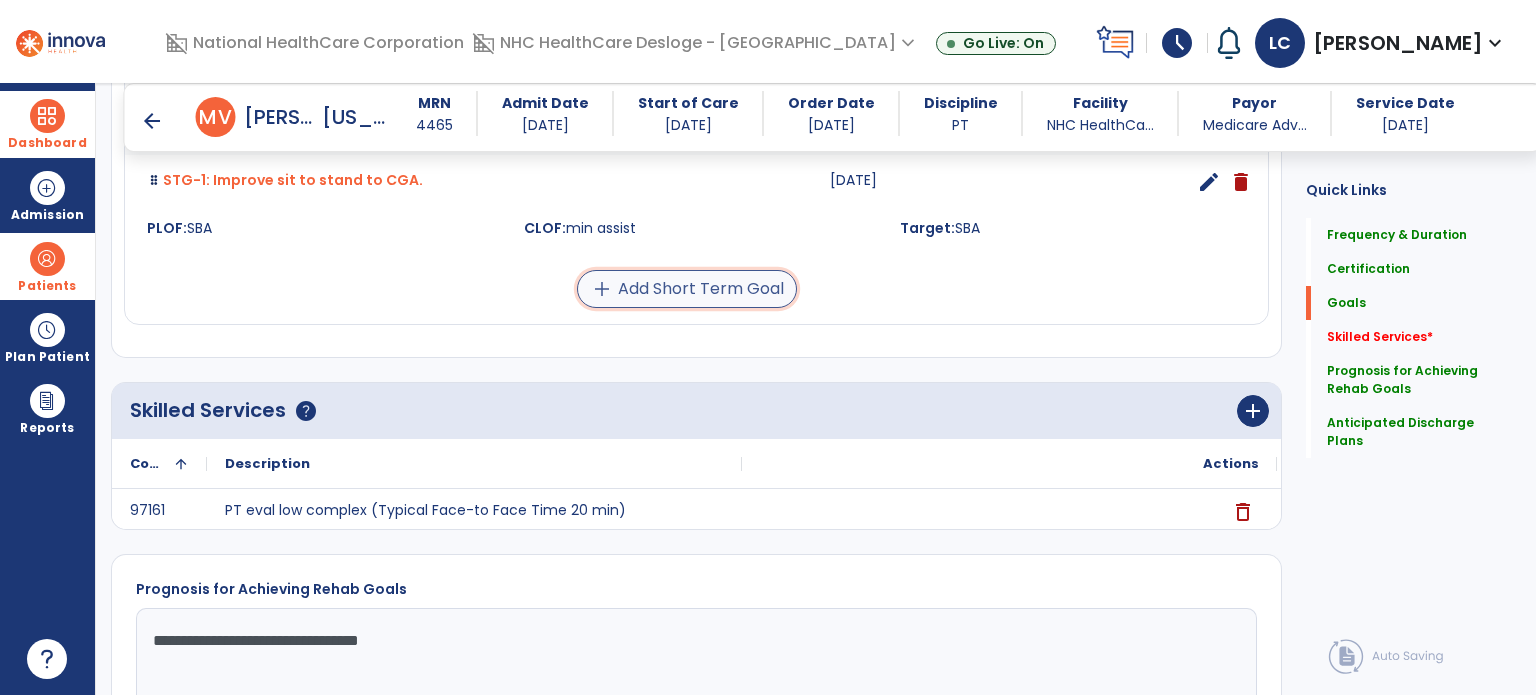 click on "add  Add Short Term Goal" at bounding box center [687, 289] 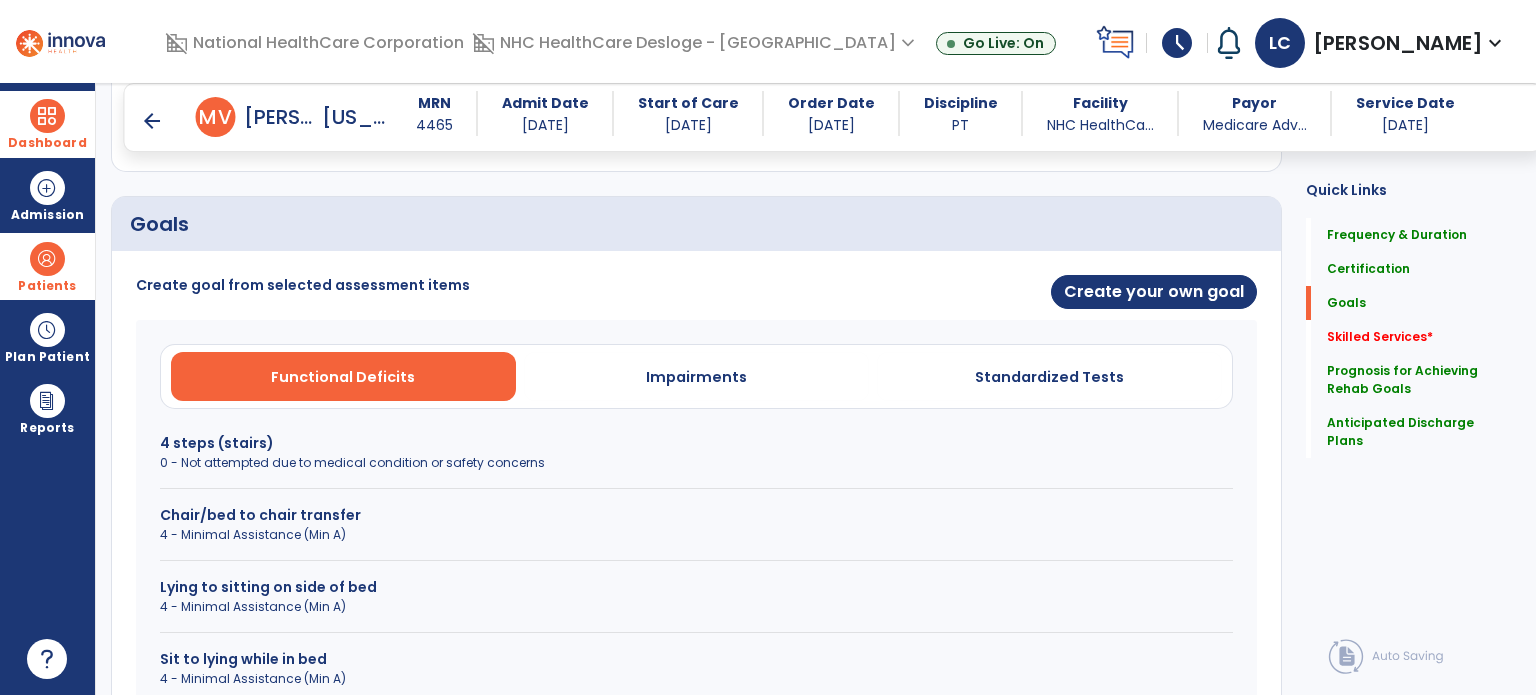 scroll, scrollTop: 418, scrollLeft: 0, axis: vertical 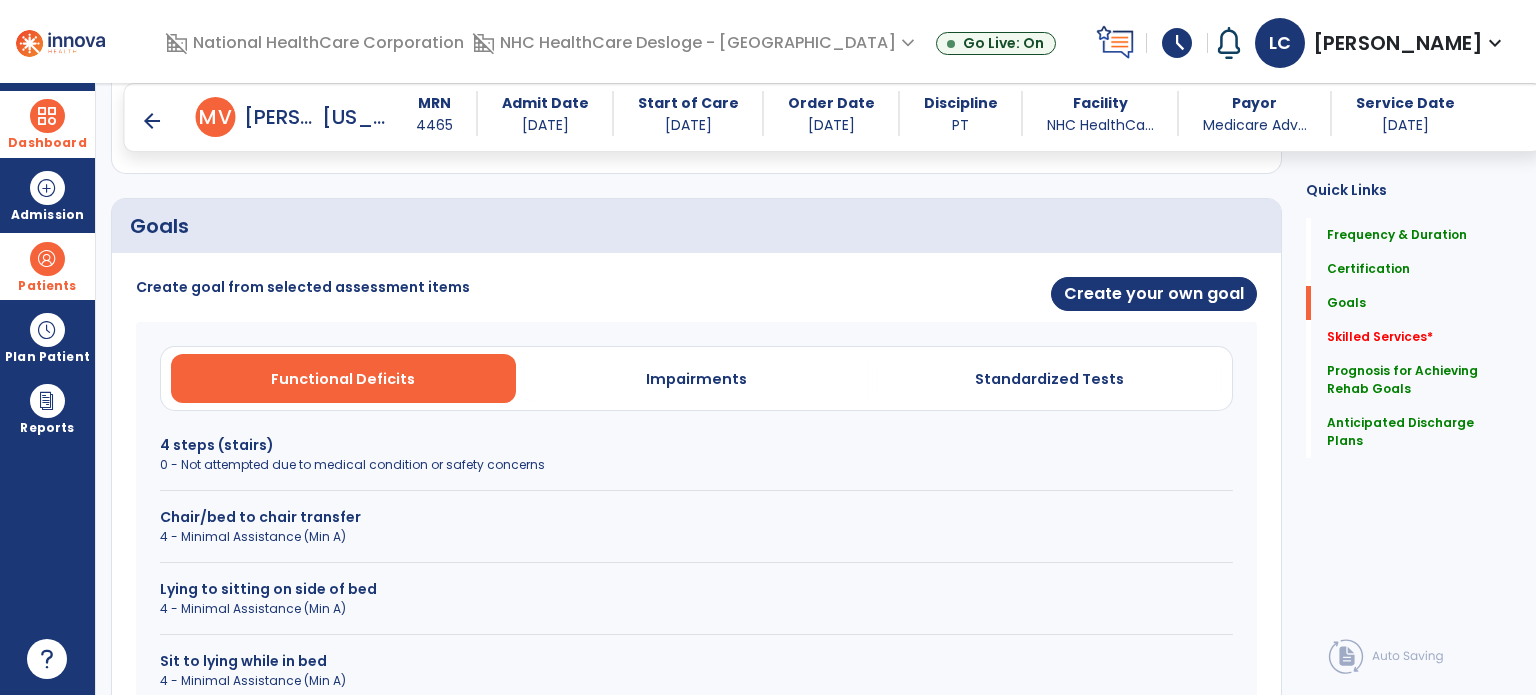 click on "Create goal from selected assessment items  Create your own goal   Functional Deficits   Impairments   Standardized Tests  4 steps (stairs) 0 - Not attempted due to medical condition or safety concerns Chair/bed to chair transfer 4 - Minimal Assistance (Min A) Lying to sitting on side of bed 4 - Minimal Assistance (Min A) Sit to lying while in bed 4 - Minimal Assistance (Min A) Sit to stand 4 - Minimal Assistance (Min A) Walk 10 feet 4 - Minimal Assistance (Min A) Cancel" at bounding box center [696, 620] 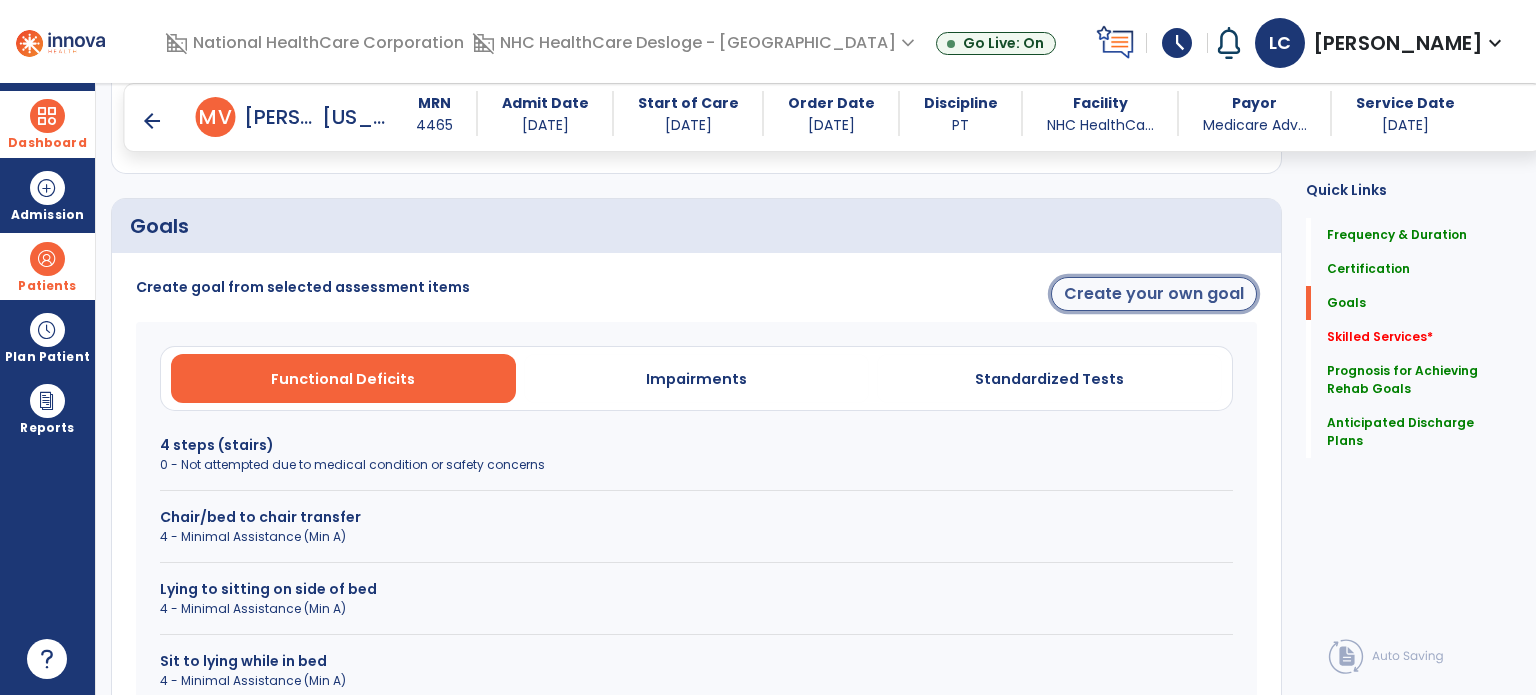 click on "Create your own goal" at bounding box center (1154, 294) 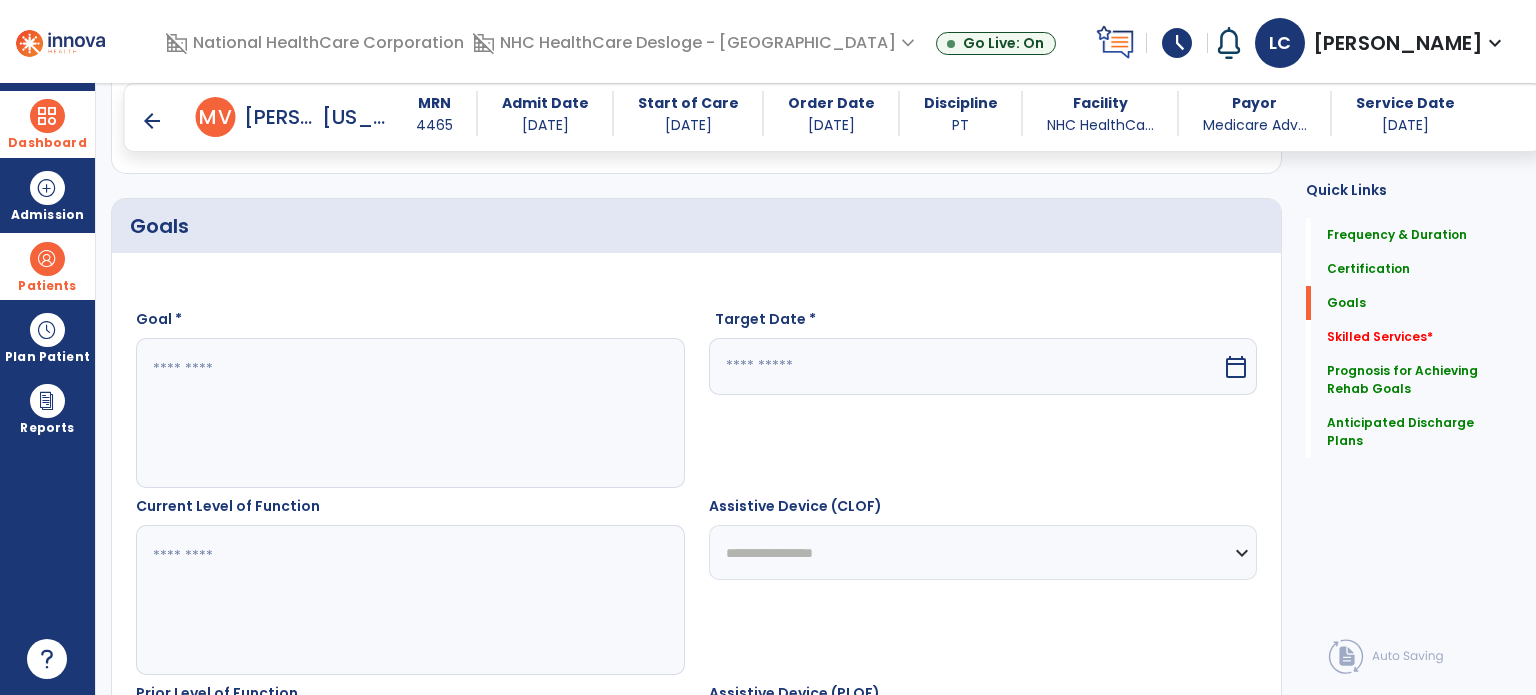 click at bounding box center [409, 413] 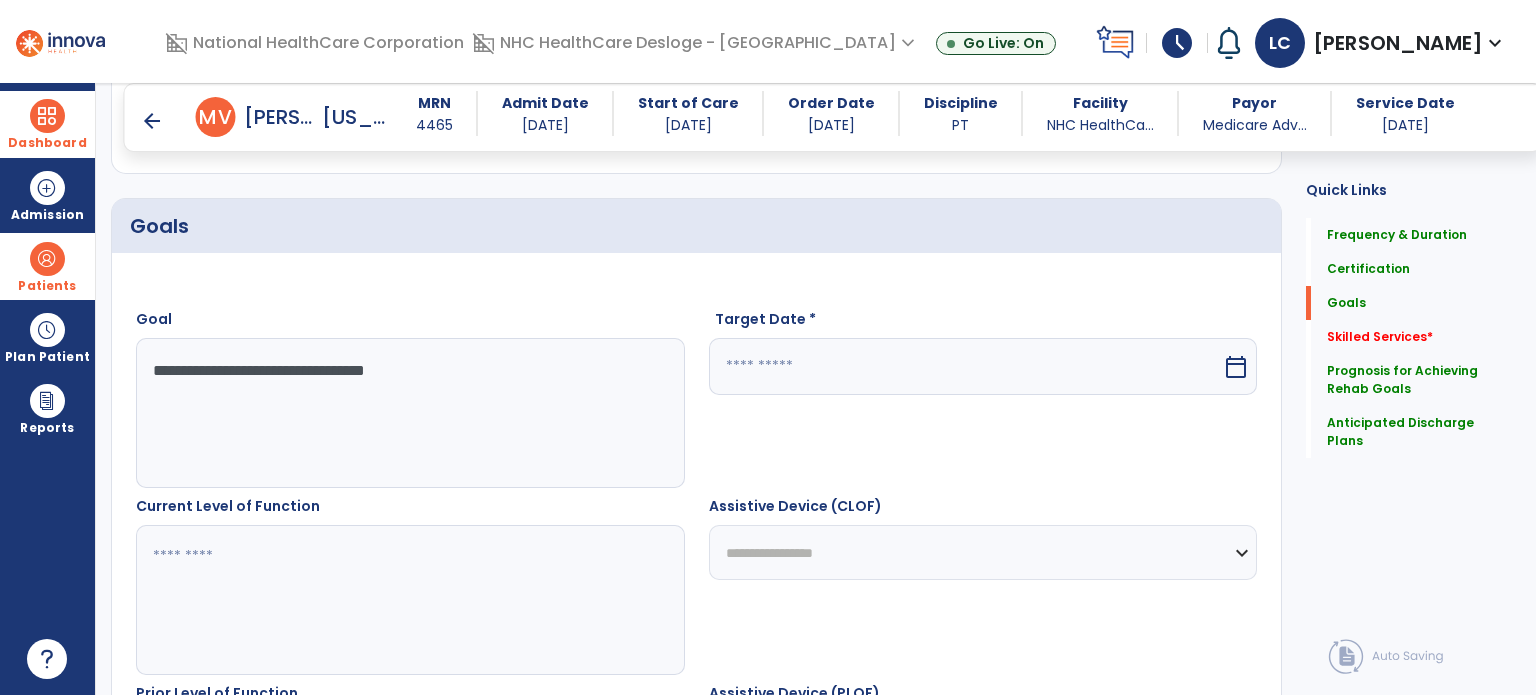 scroll, scrollTop: 516, scrollLeft: 0, axis: vertical 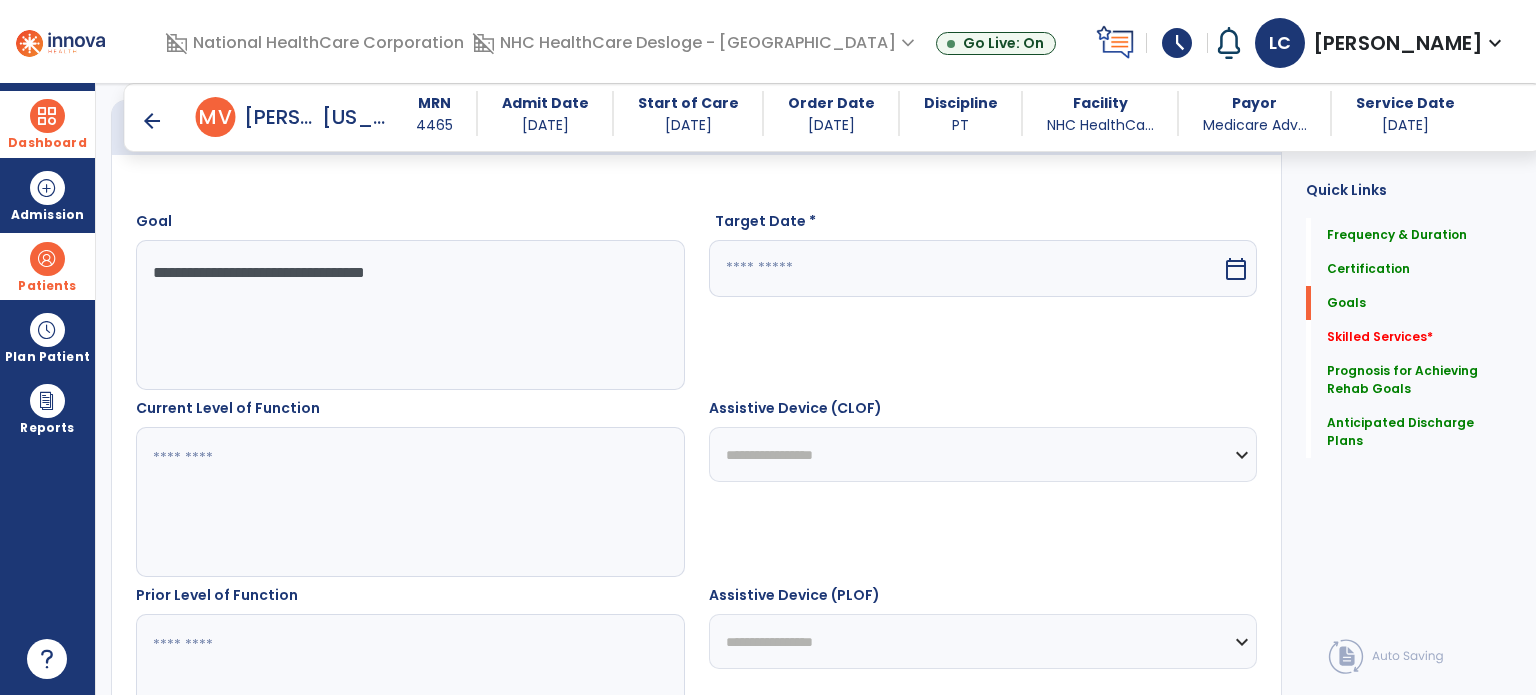 type on "**********" 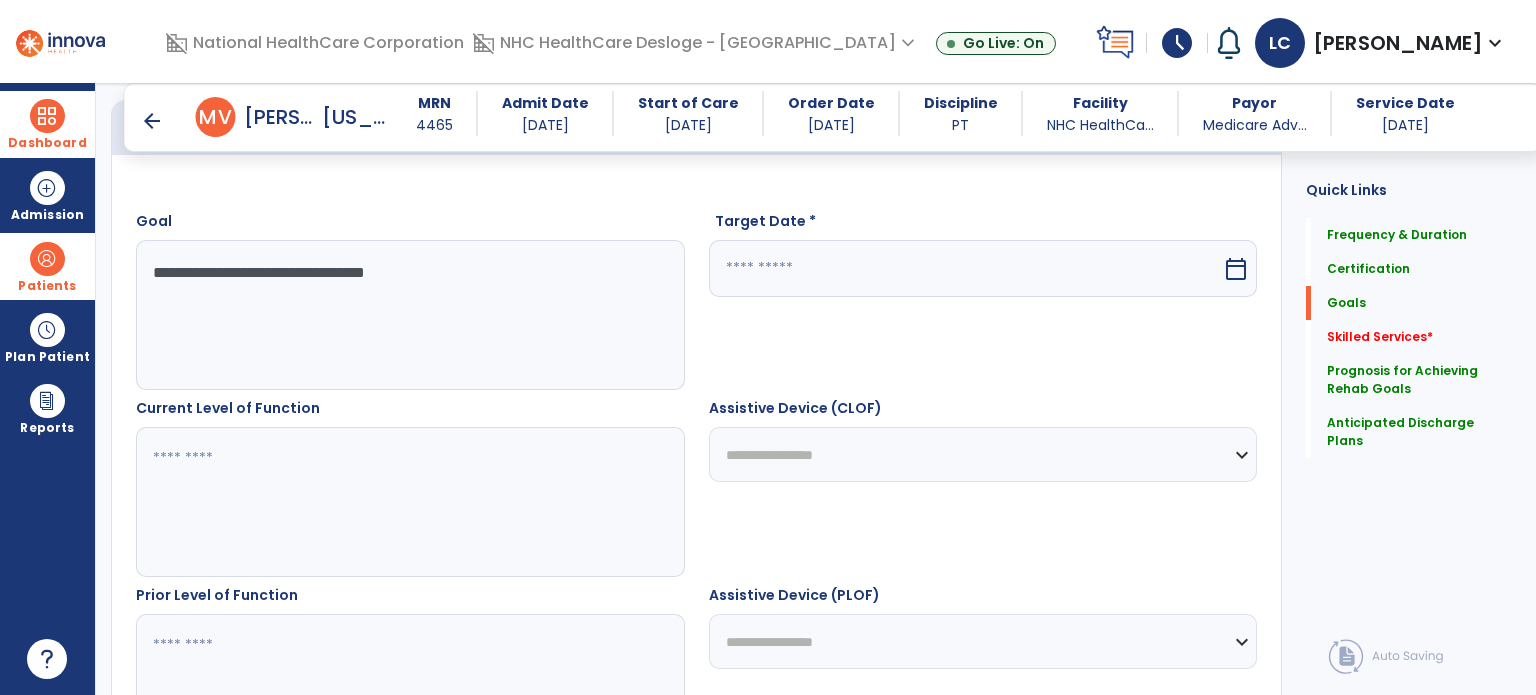 click at bounding box center [966, 268] 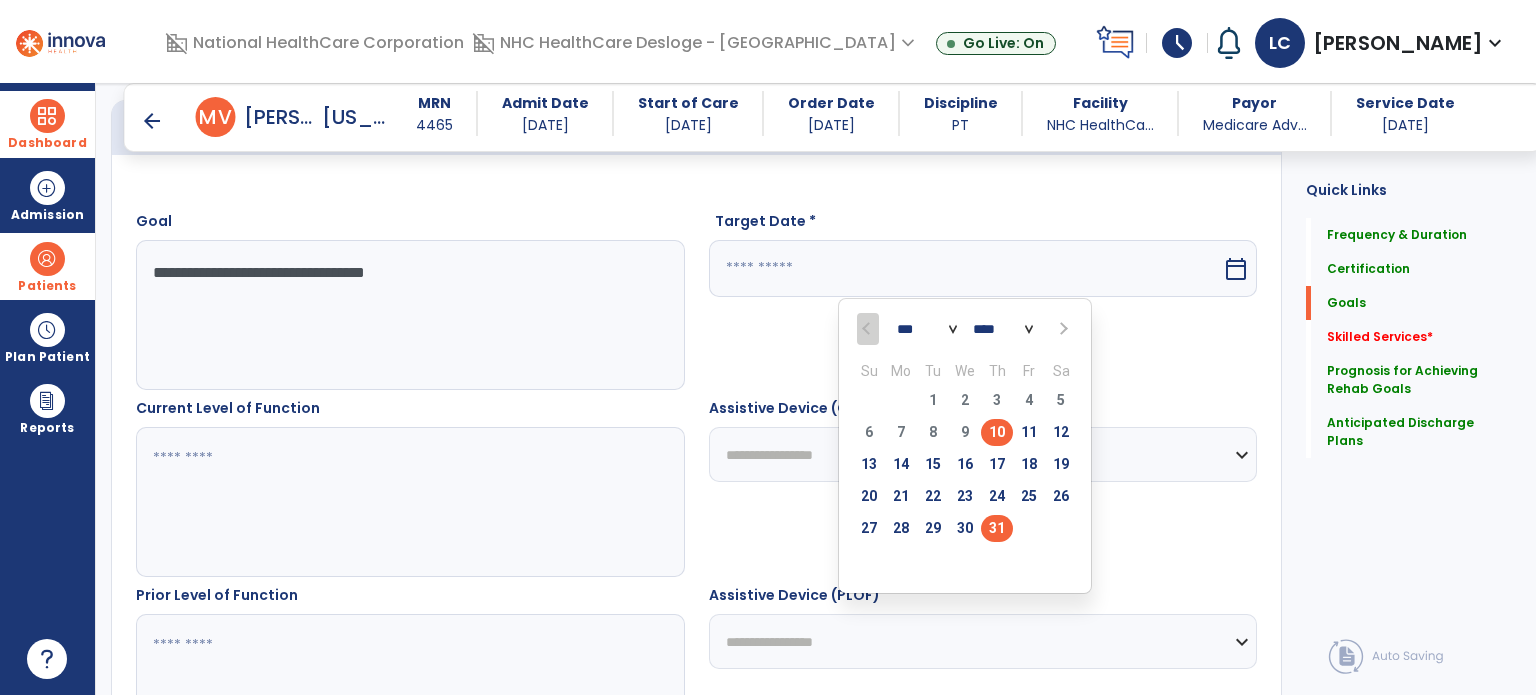 click on "31" at bounding box center [997, 528] 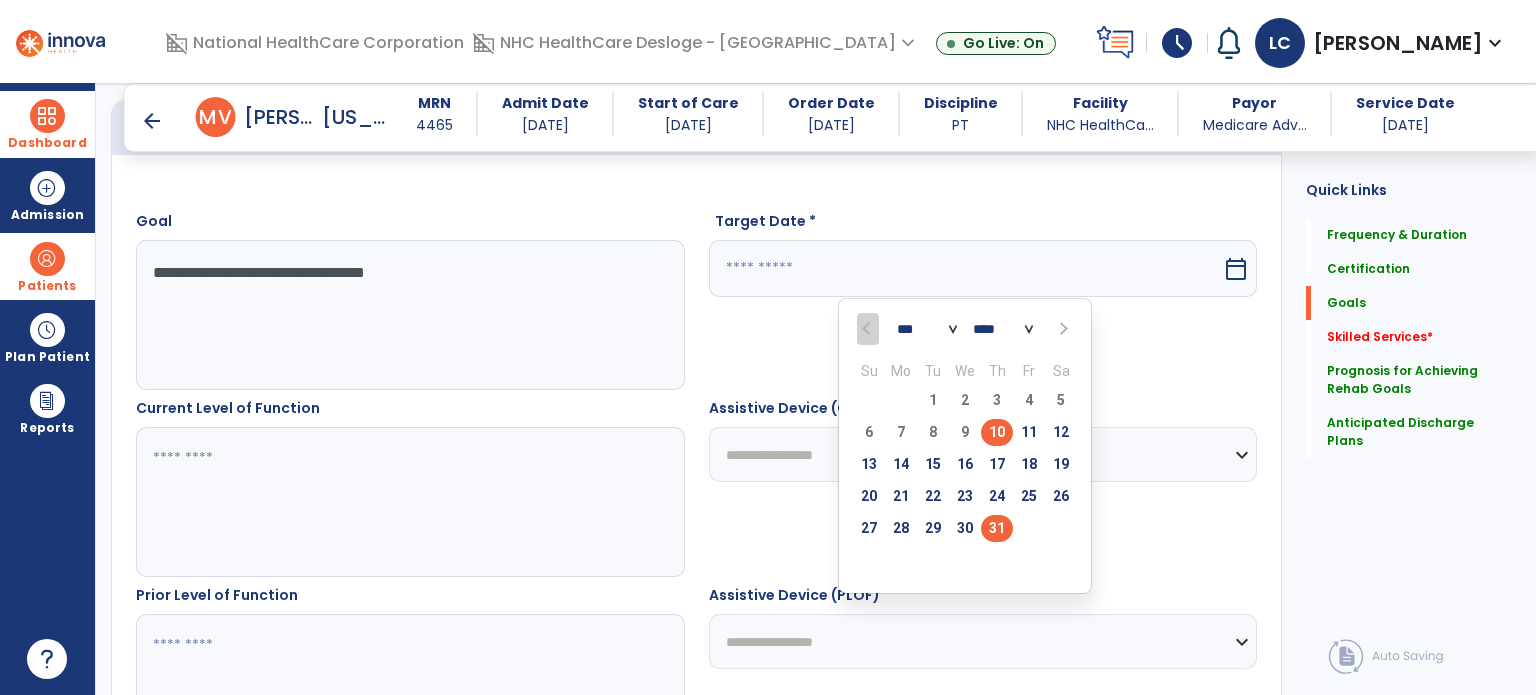 type on "*********" 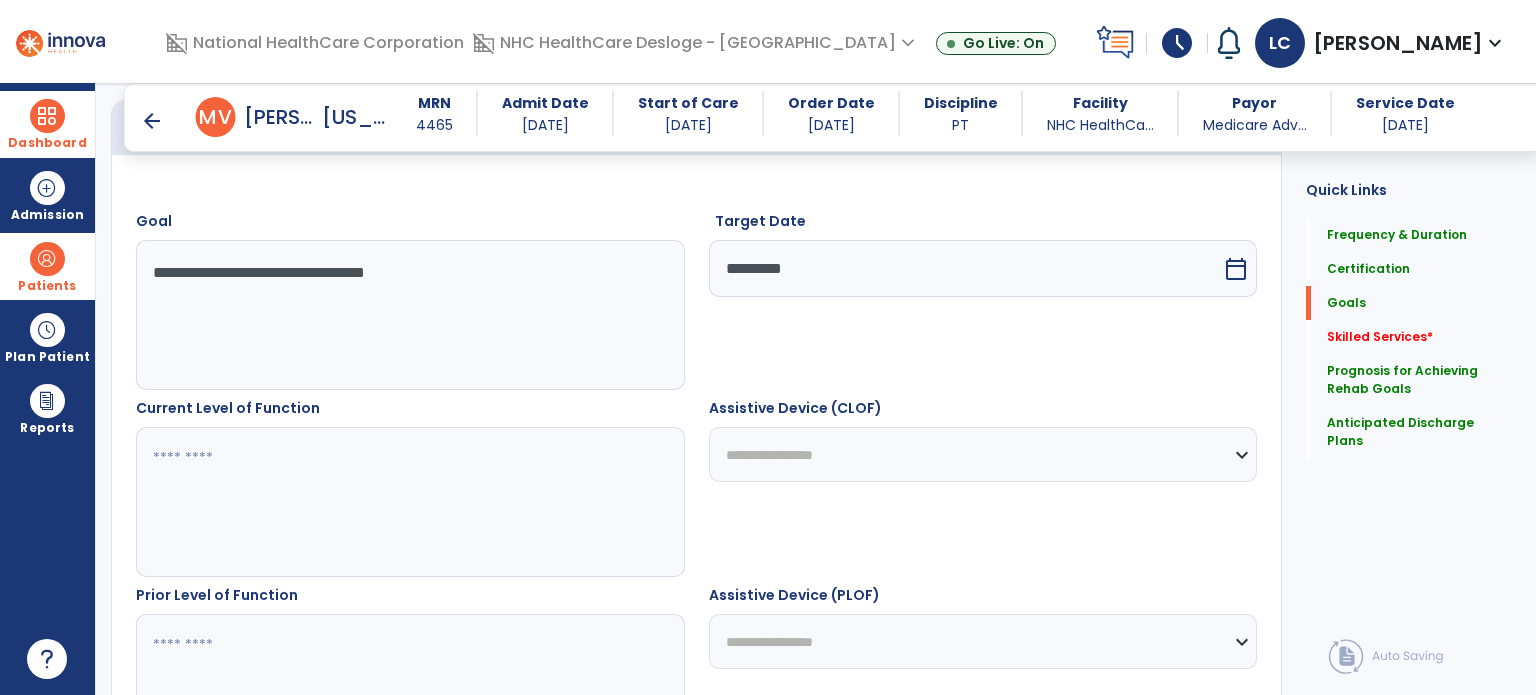 click at bounding box center (409, 502) 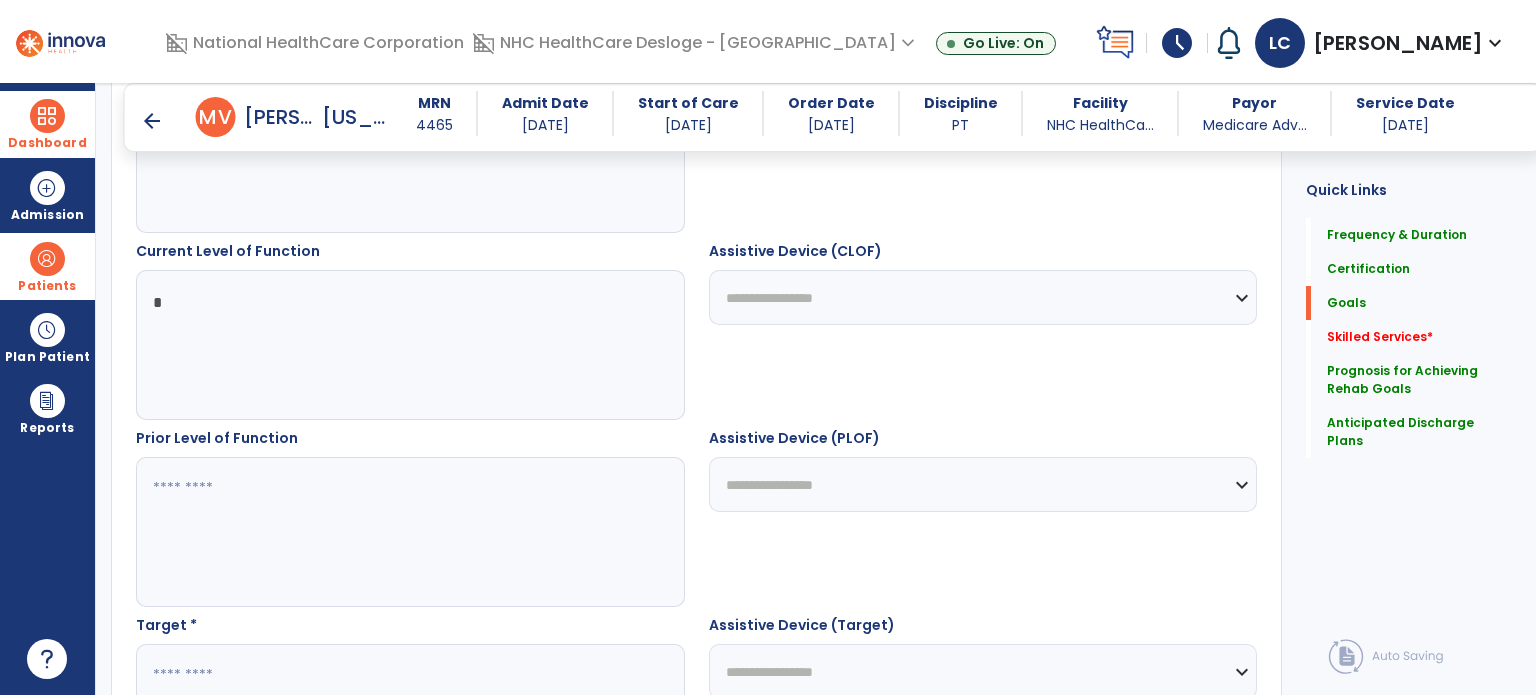 scroll, scrollTop: 724, scrollLeft: 0, axis: vertical 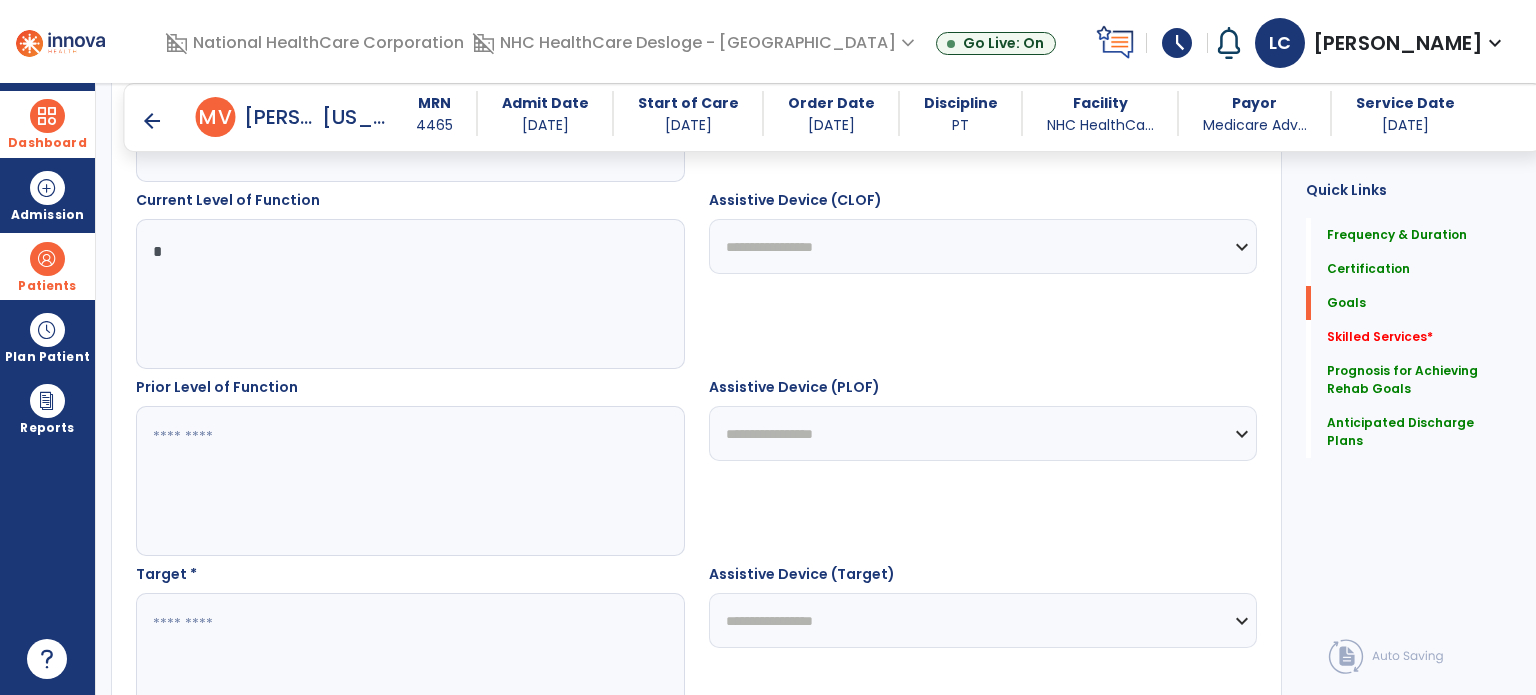 type on "*" 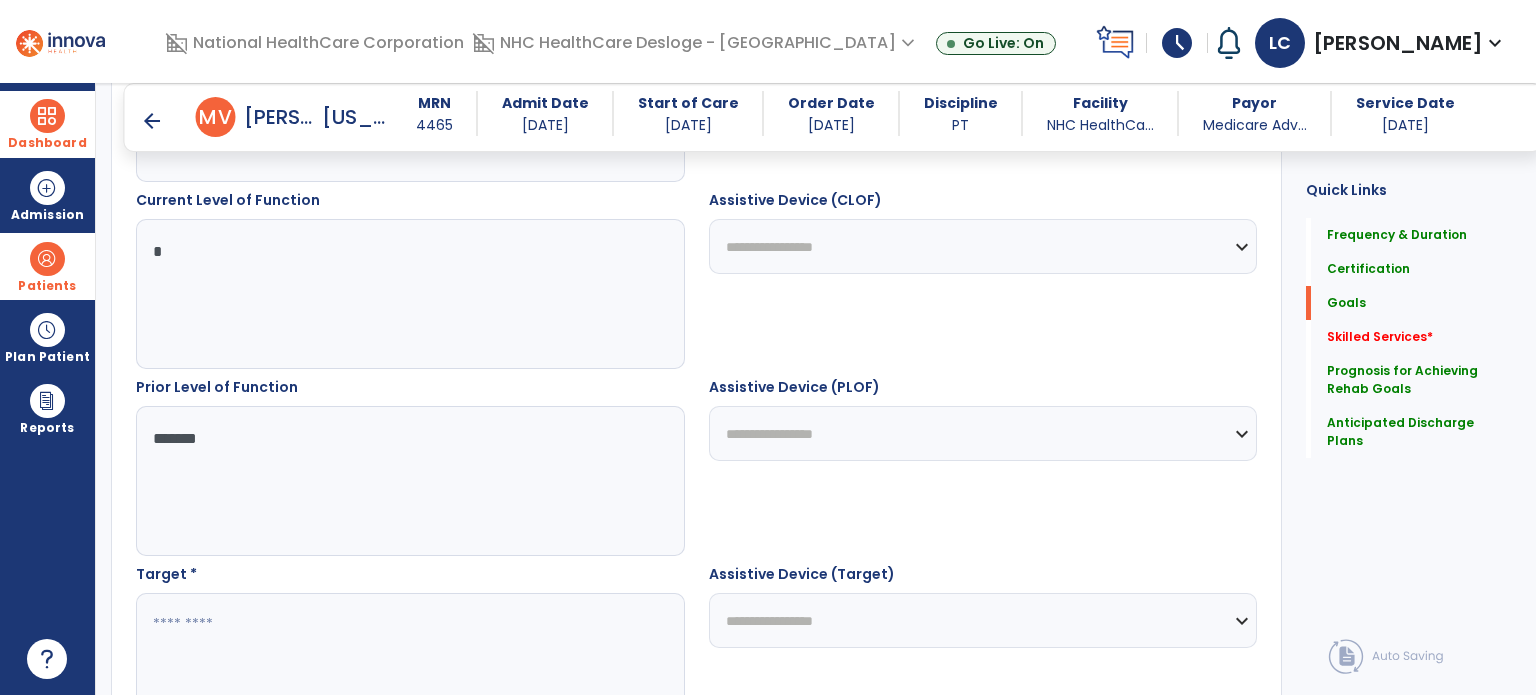 scroll, scrollTop: 860, scrollLeft: 0, axis: vertical 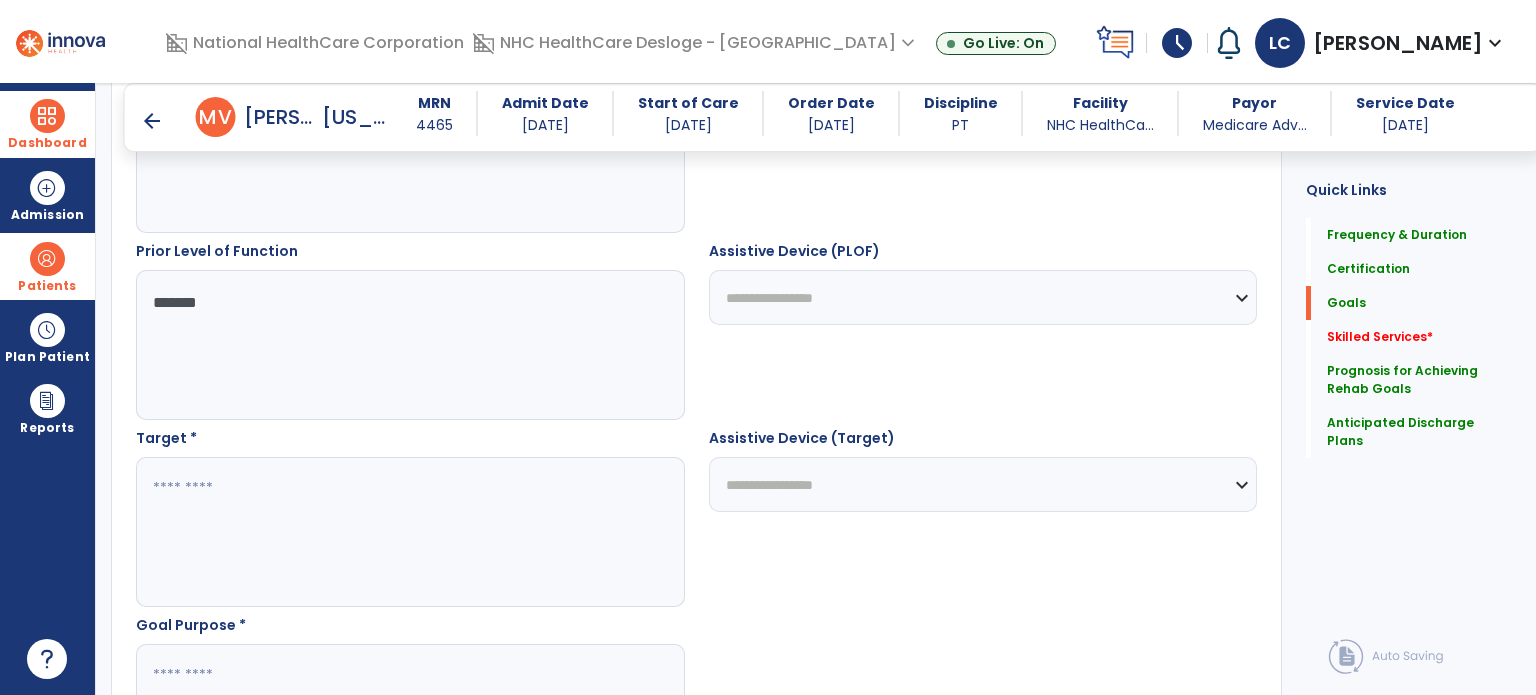 type on "*******" 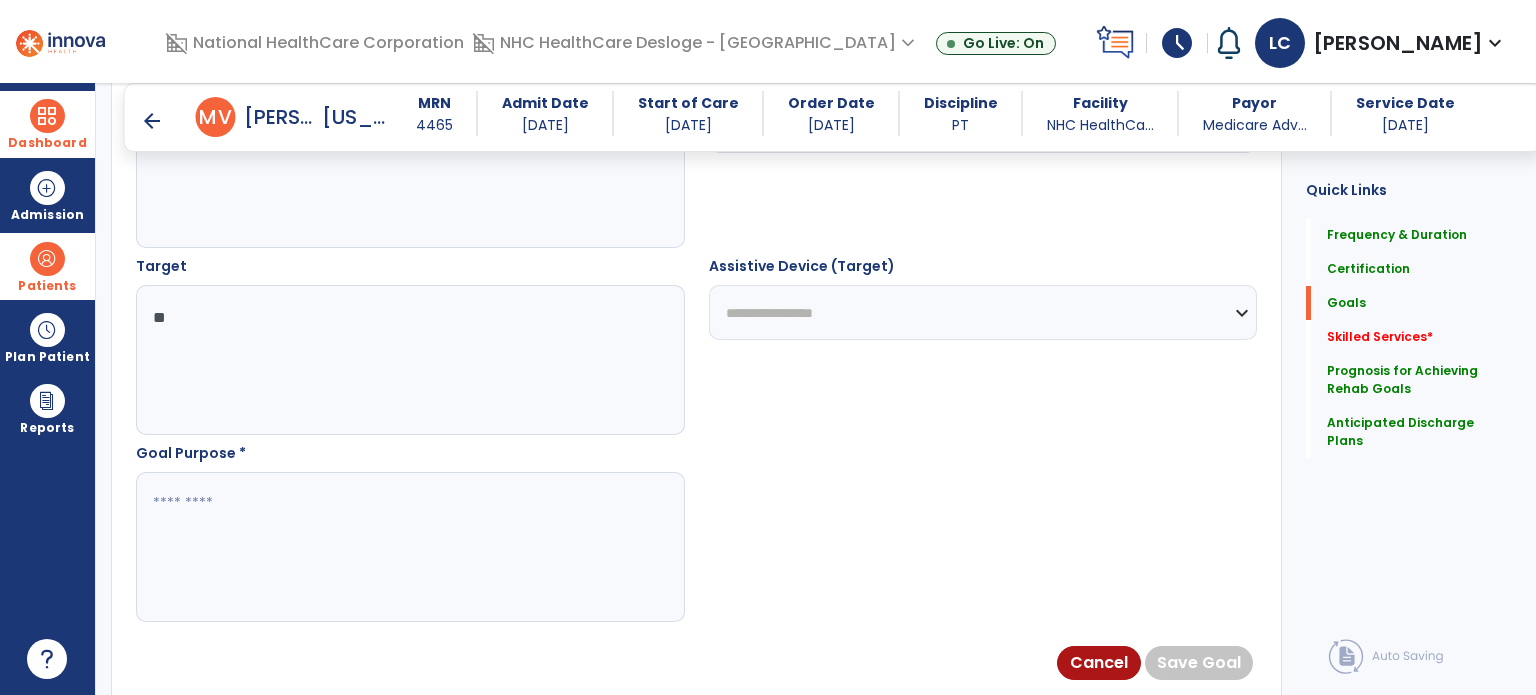 scroll, scrollTop: 1033, scrollLeft: 0, axis: vertical 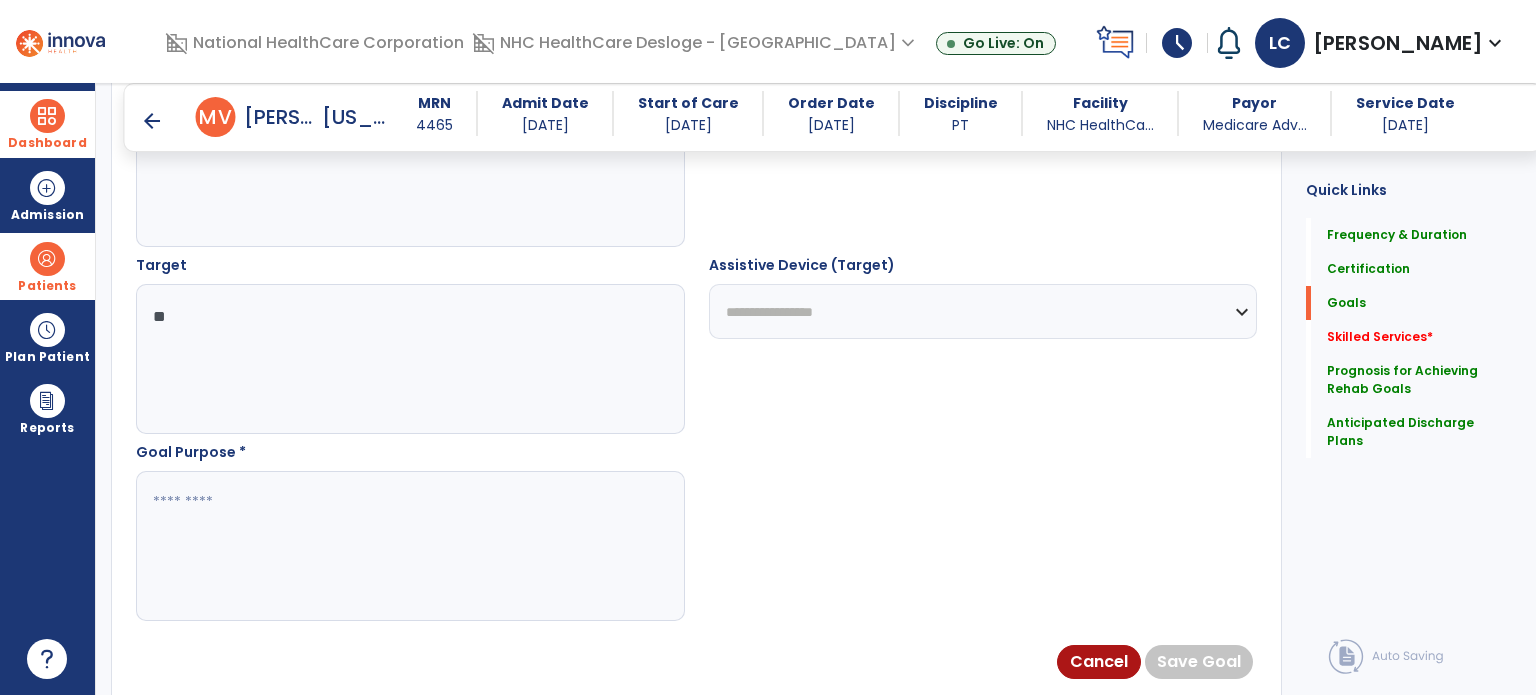 type on "**" 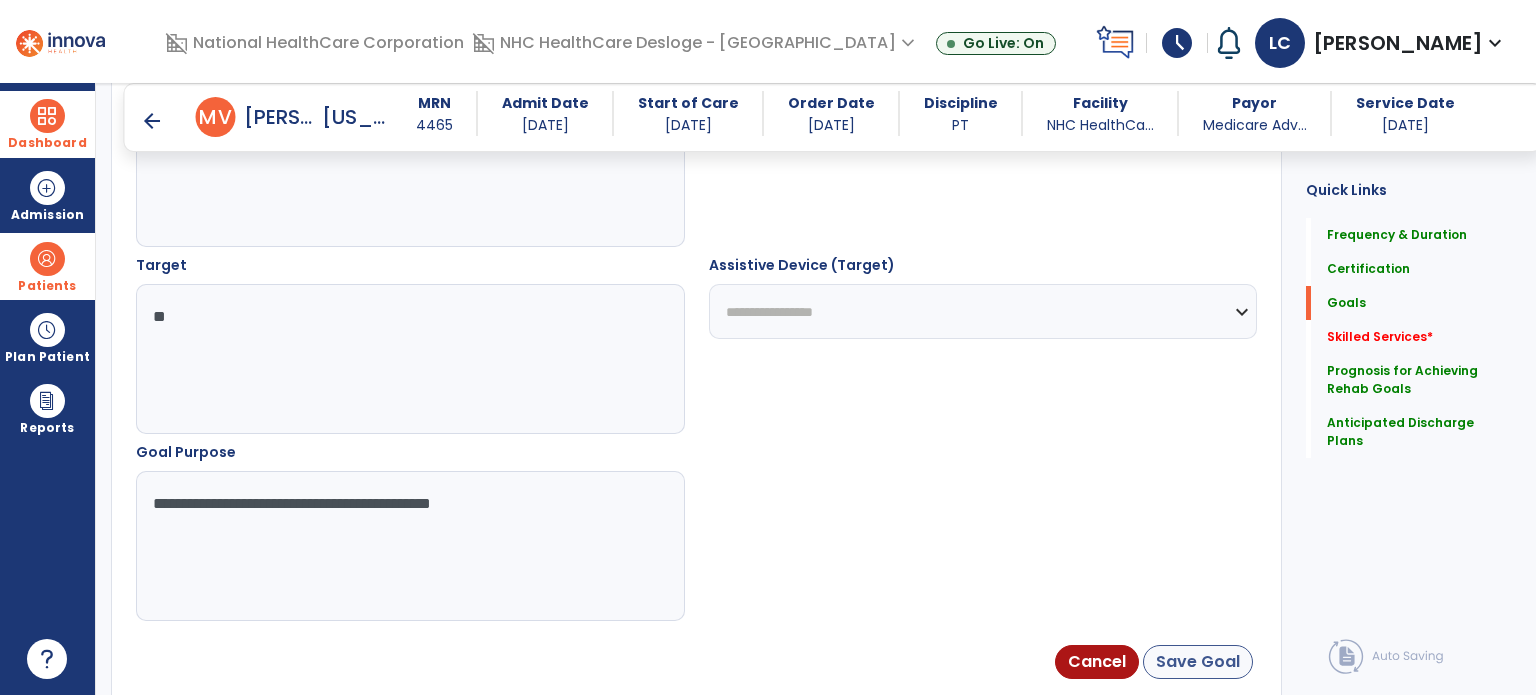 type on "**********" 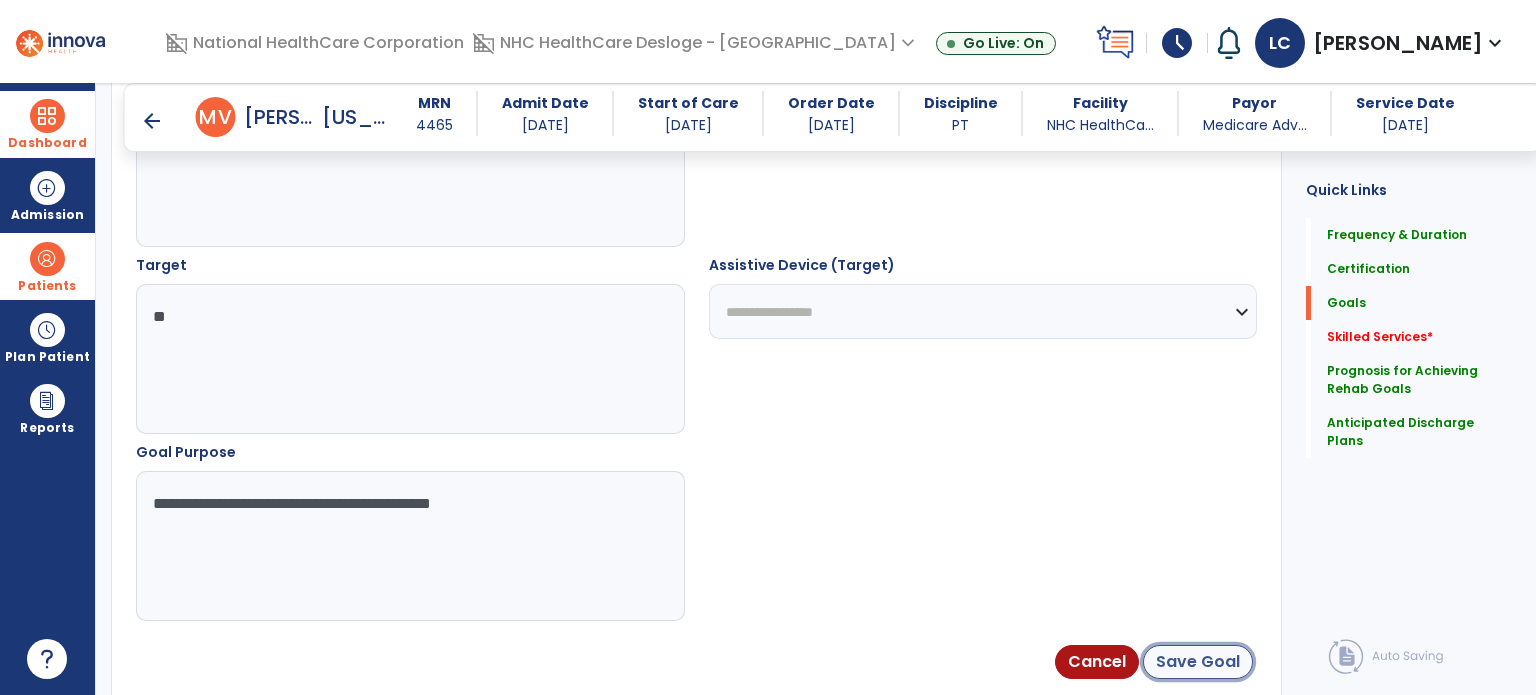 click on "Save Goal" at bounding box center [1198, 662] 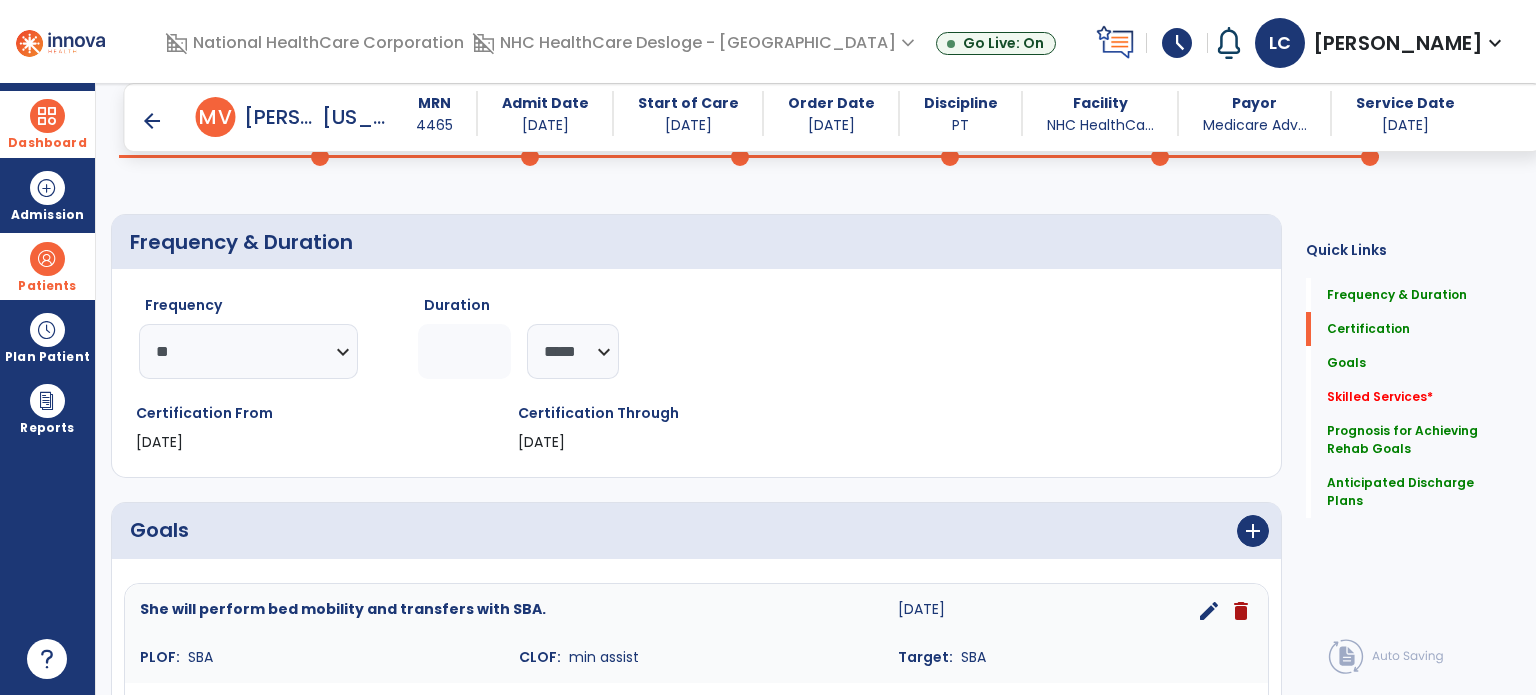 scroll, scrollTop: 115, scrollLeft: 0, axis: vertical 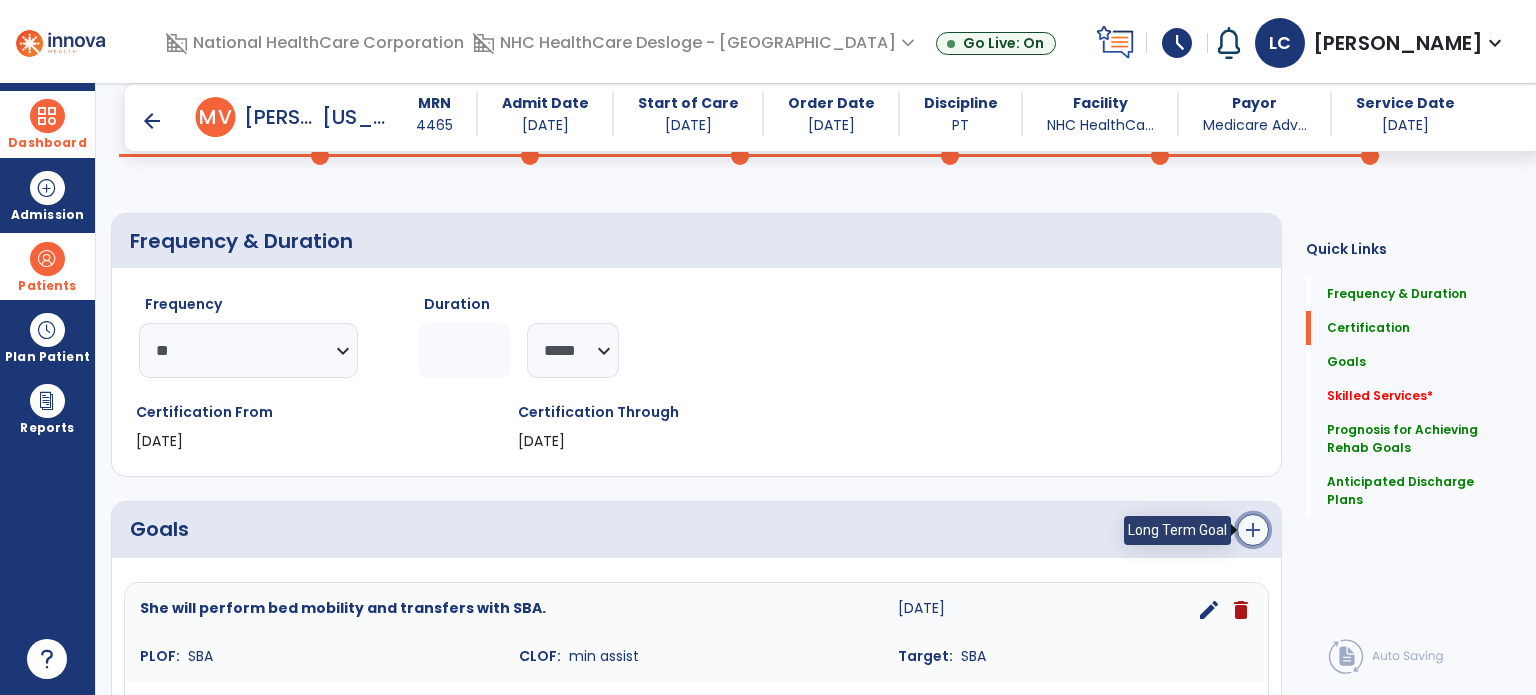 click on "add" at bounding box center (1253, 530) 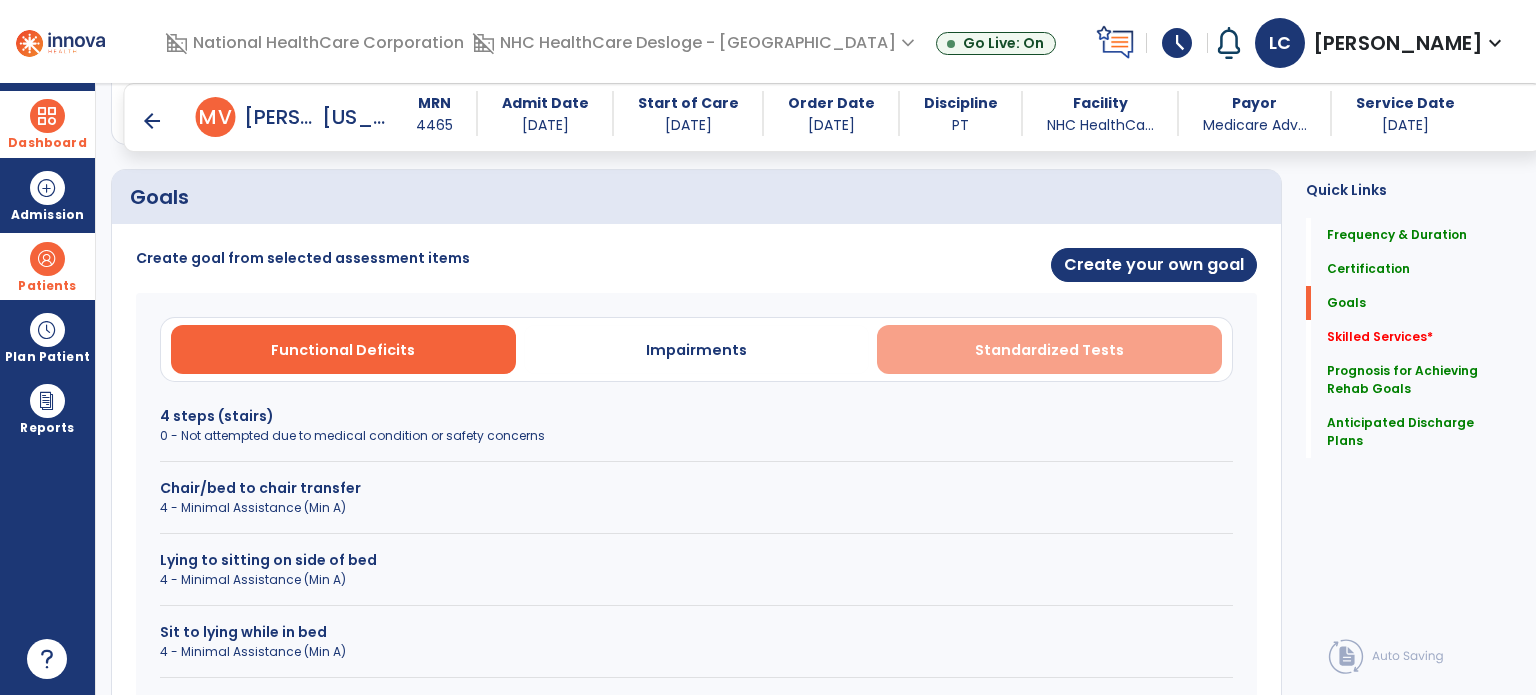 scroll, scrollTop: 446, scrollLeft: 0, axis: vertical 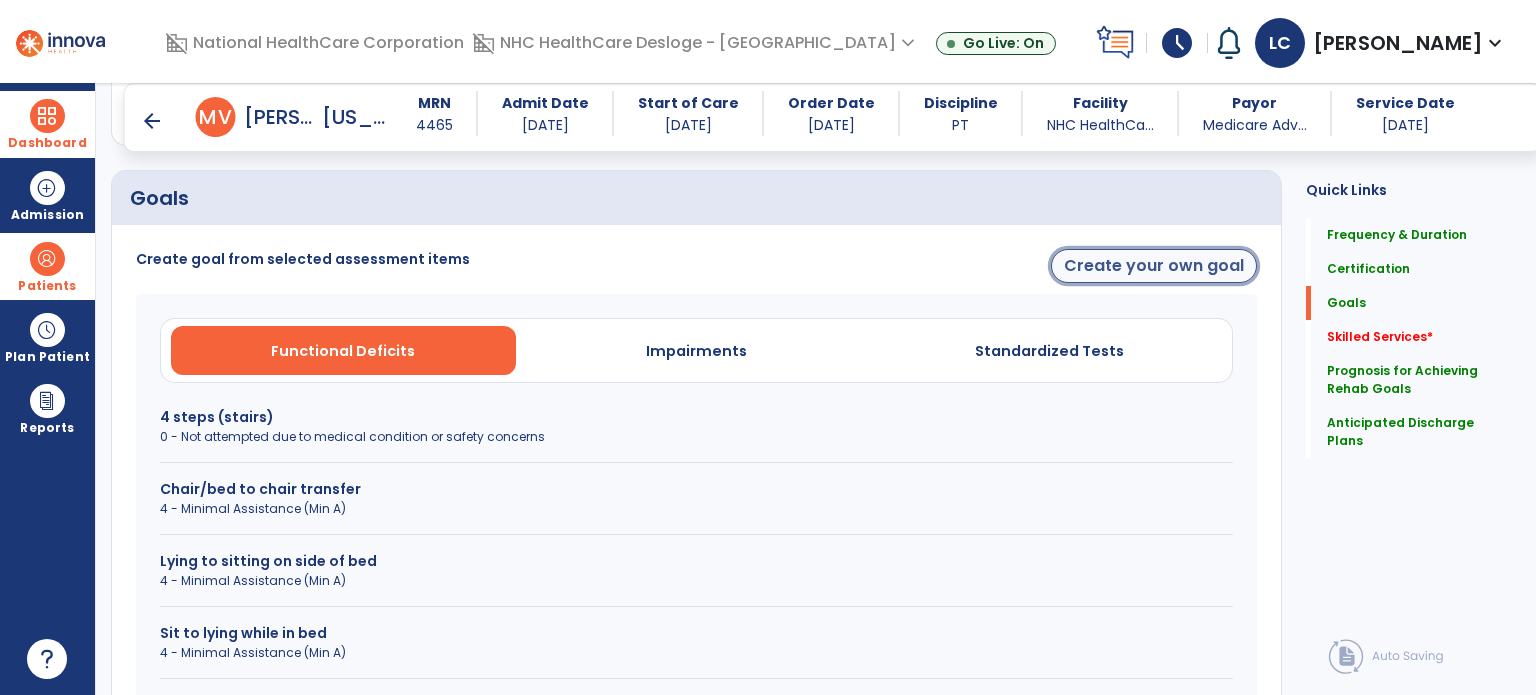click on "Create your own goal" at bounding box center (1154, 266) 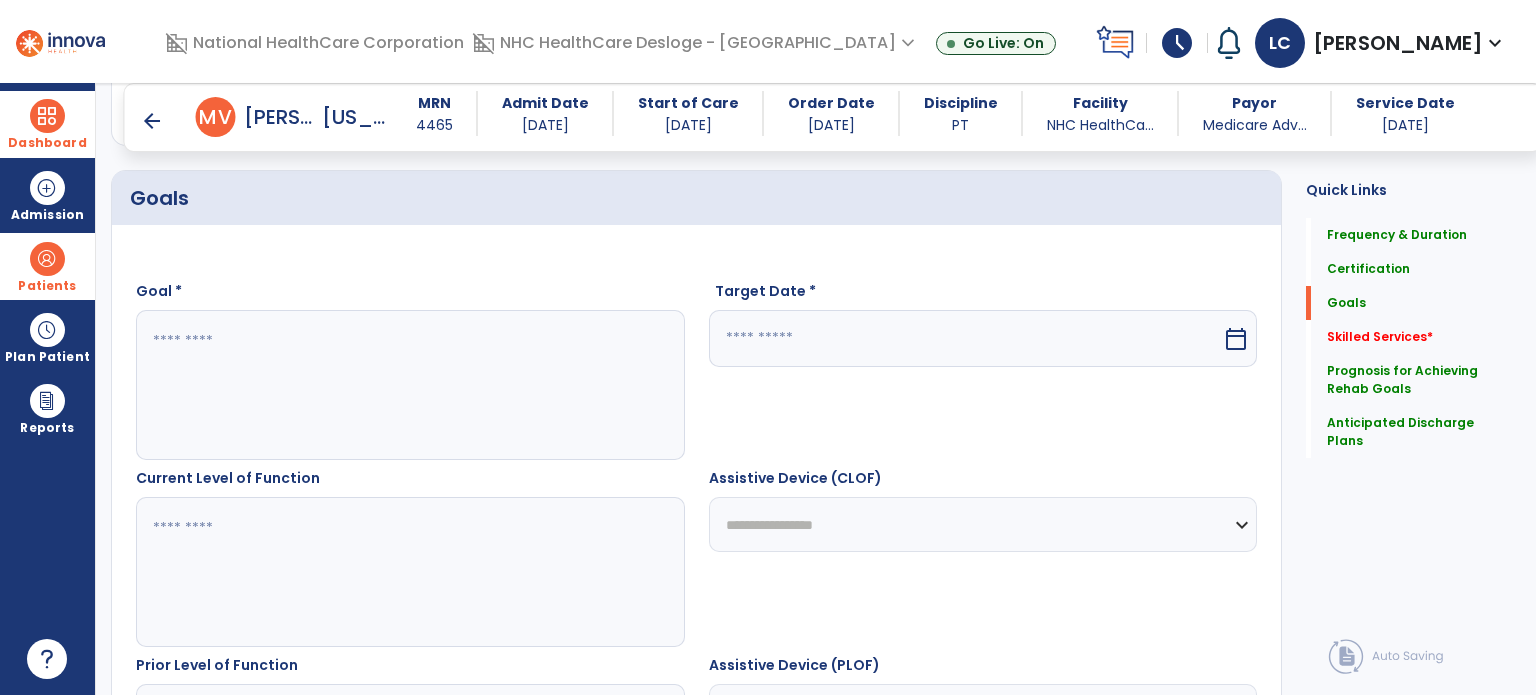 click at bounding box center (409, 385) 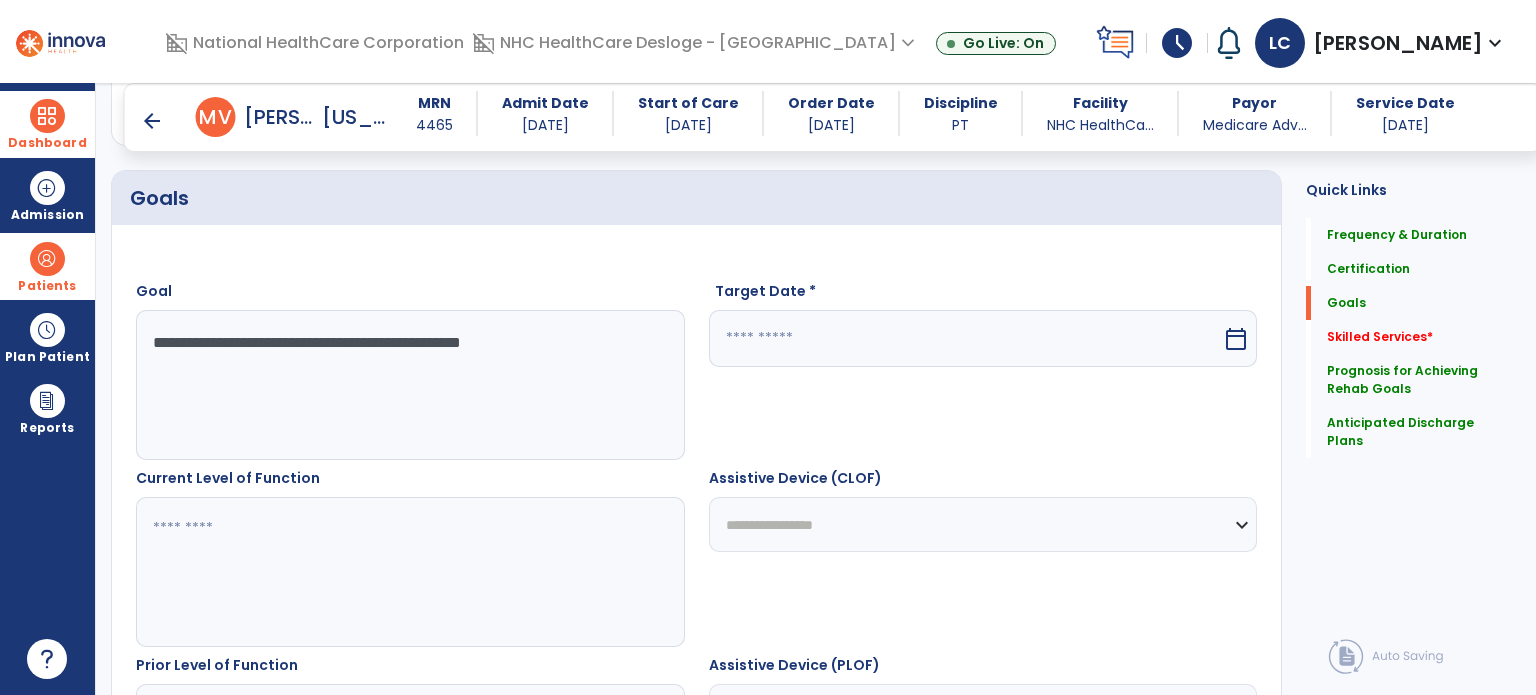 type on "**********" 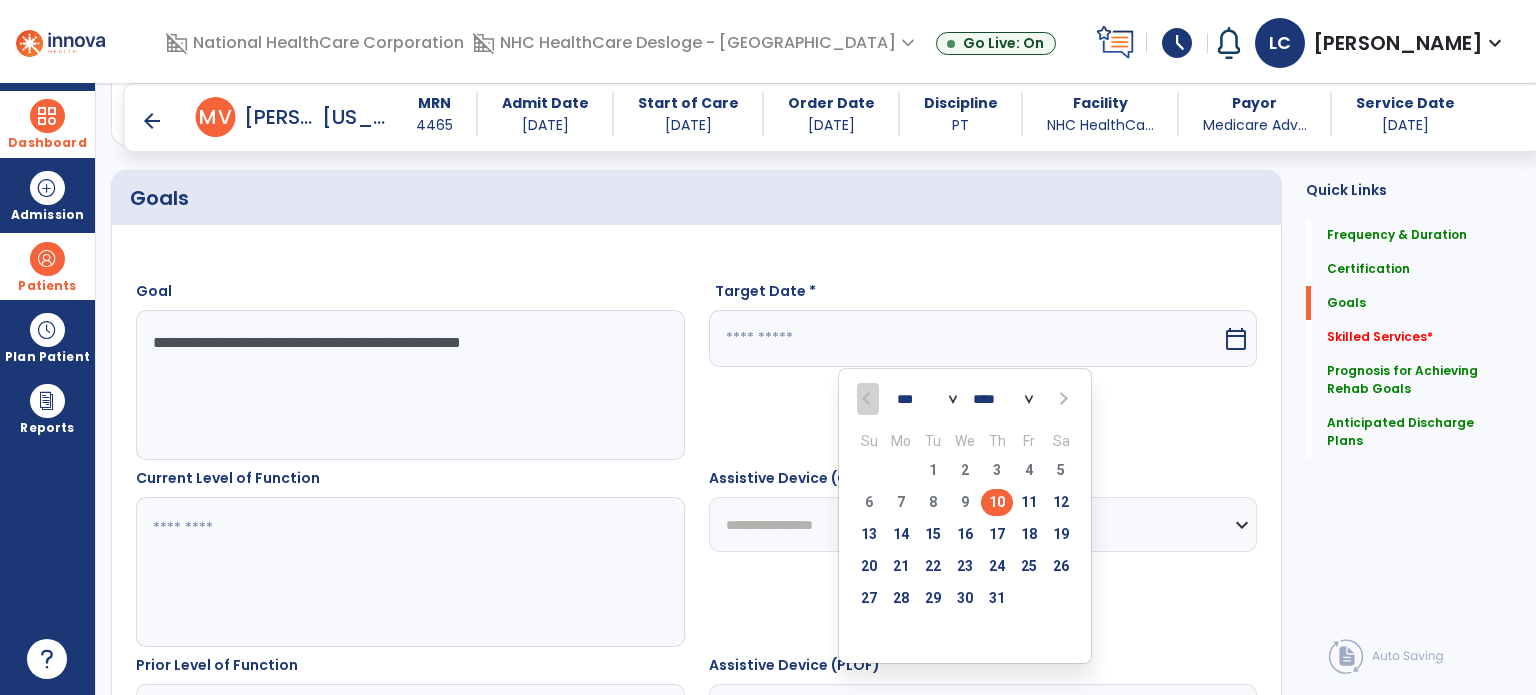 click at bounding box center (1061, 399) 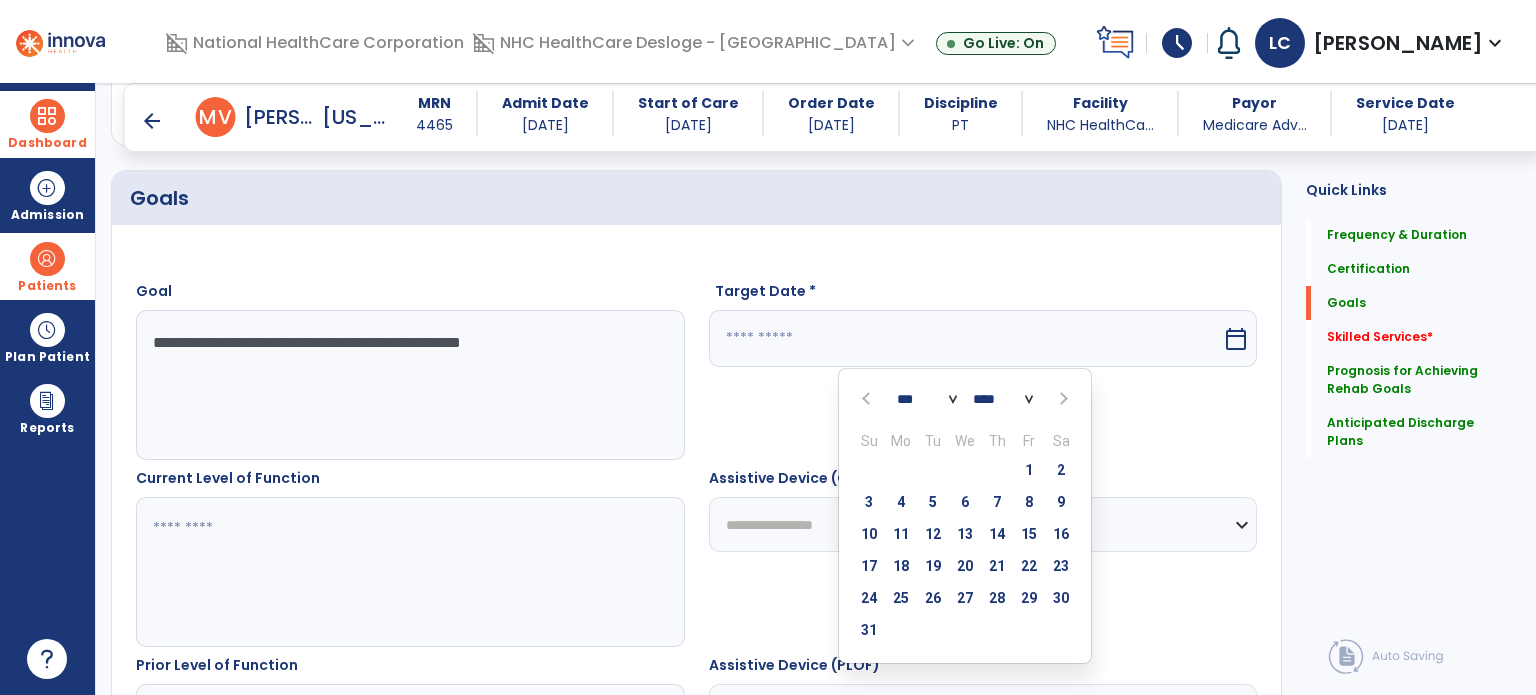 click at bounding box center [1061, 399] 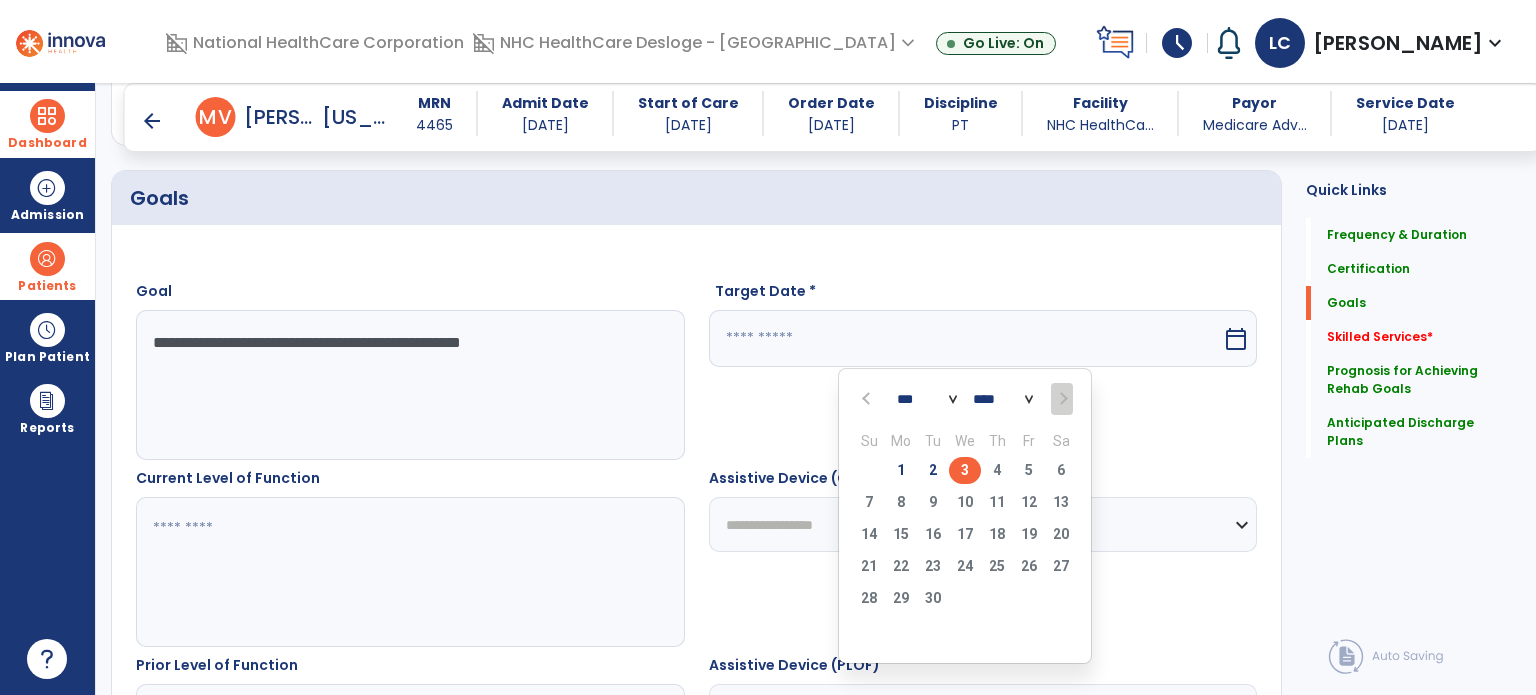 click on "3" at bounding box center (965, 470) 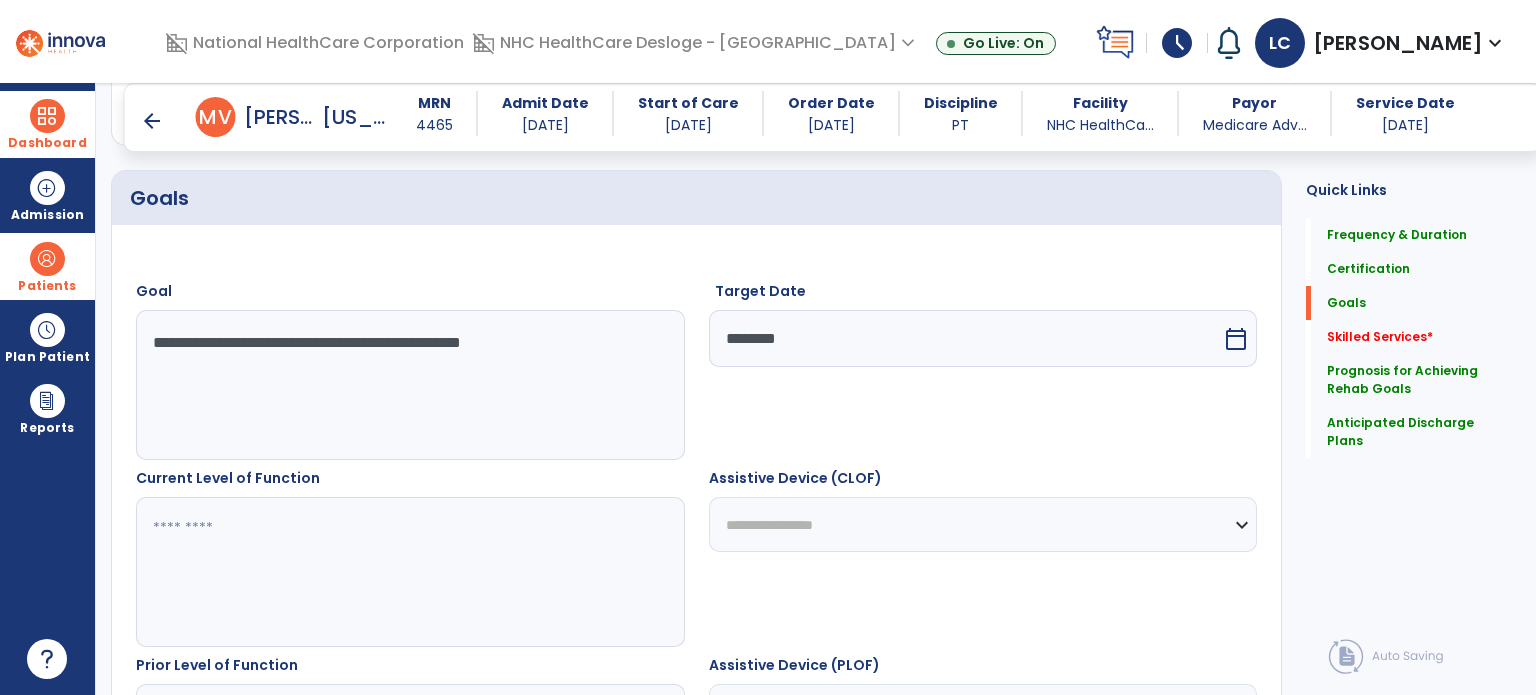 click on "Current Level of Function" at bounding box center [410, 557] 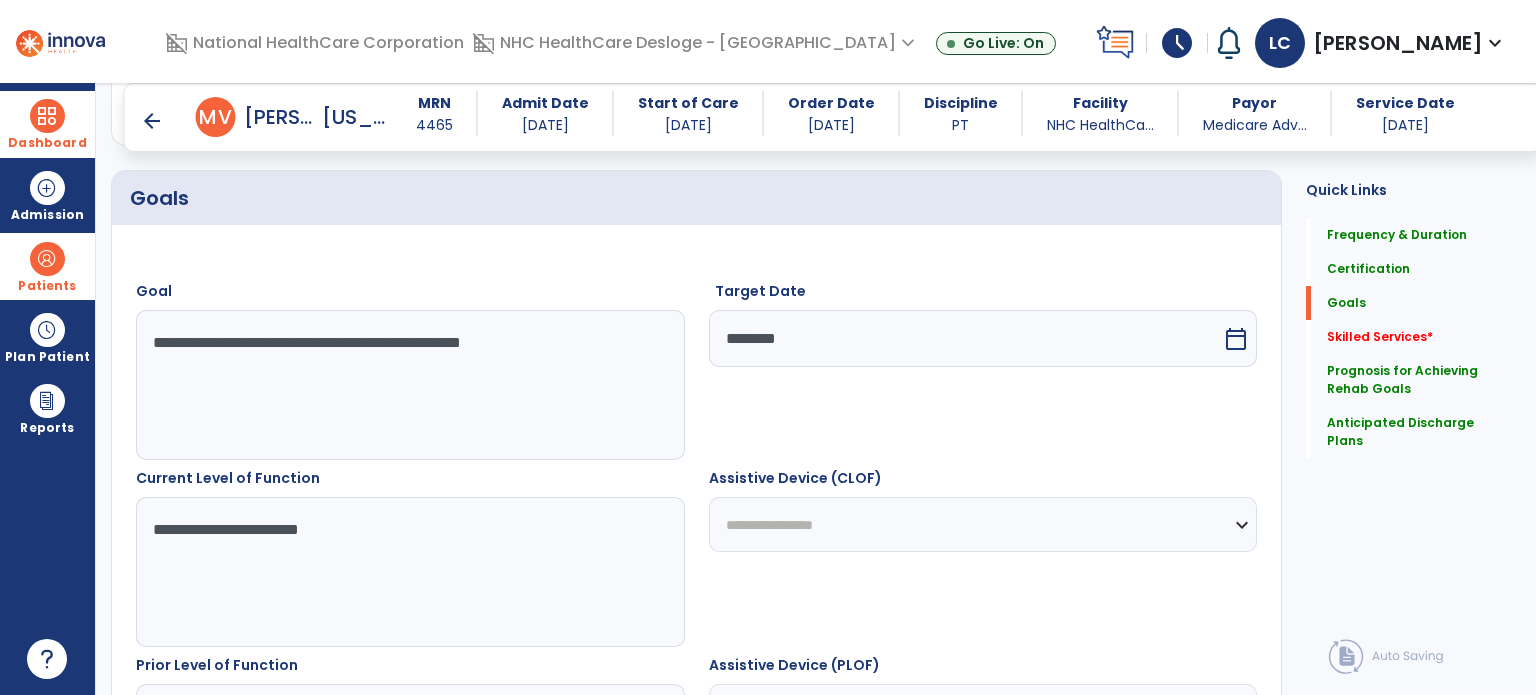 type on "**********" 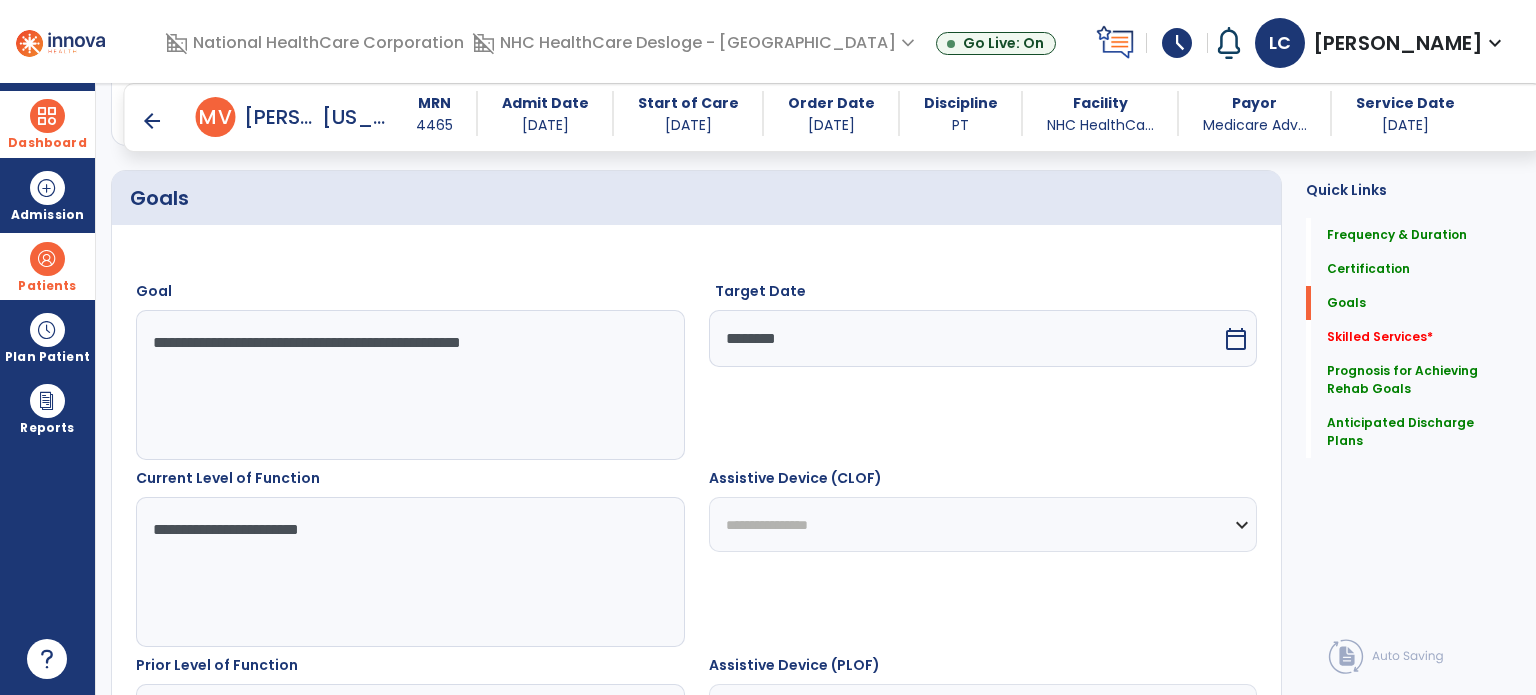 click on "**********" at bounding box center (983, 524) 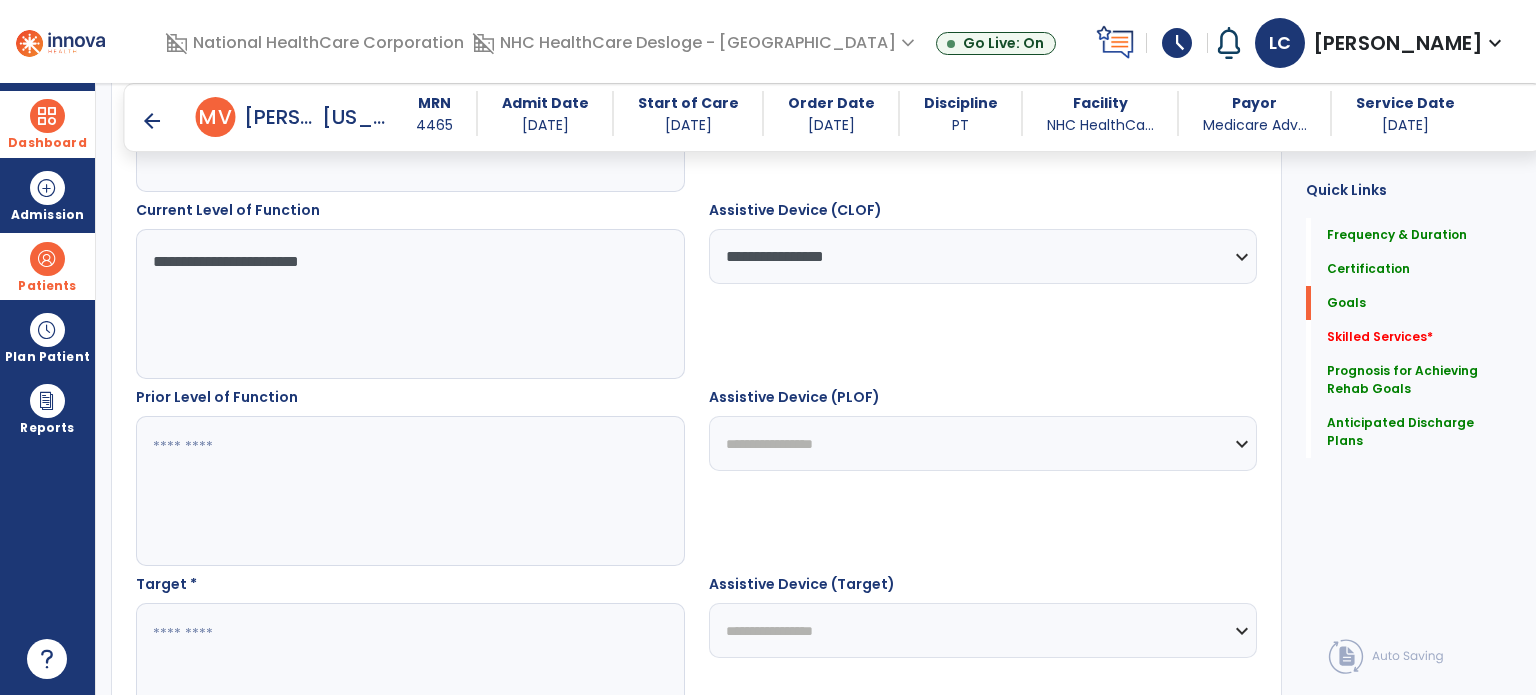 scroll, scrollTop: 716, scrollLeft: 0, axis: vertical 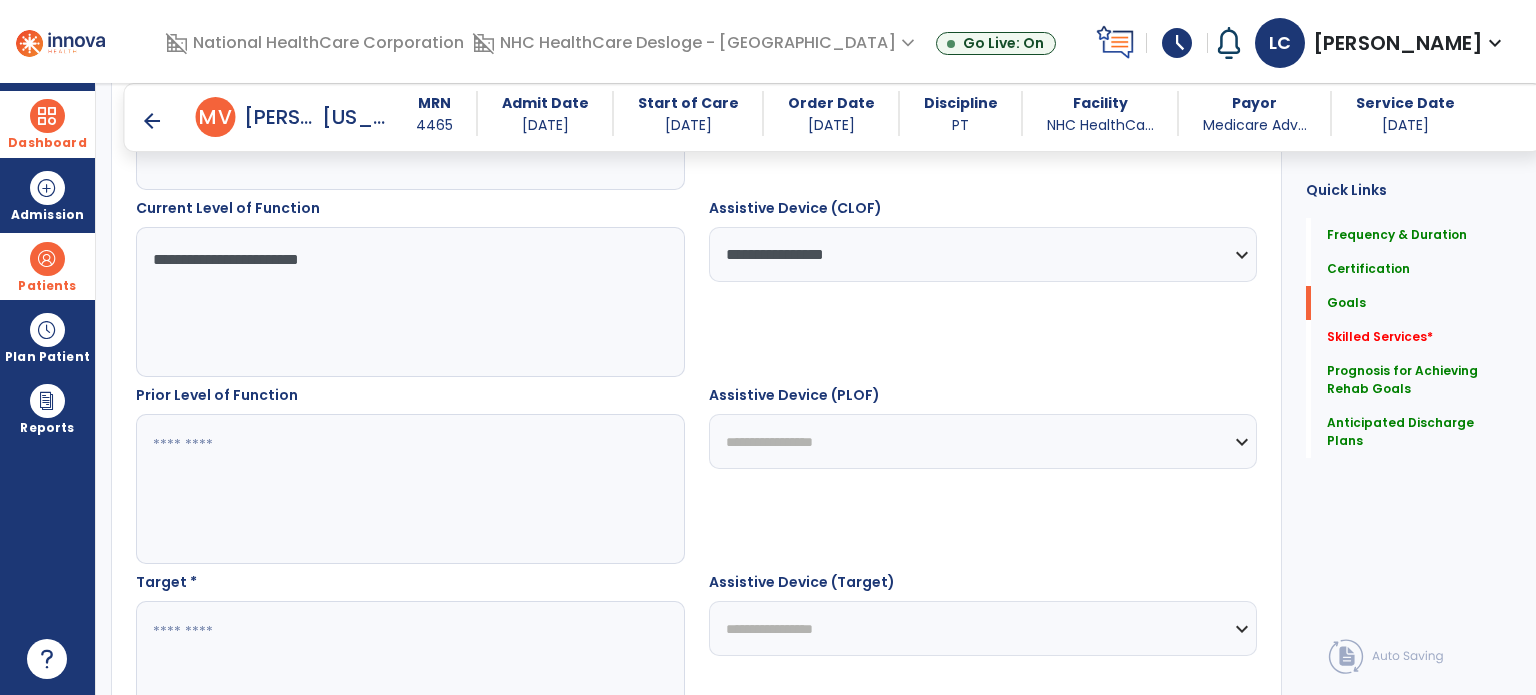 click at bounding box center [409, 489] 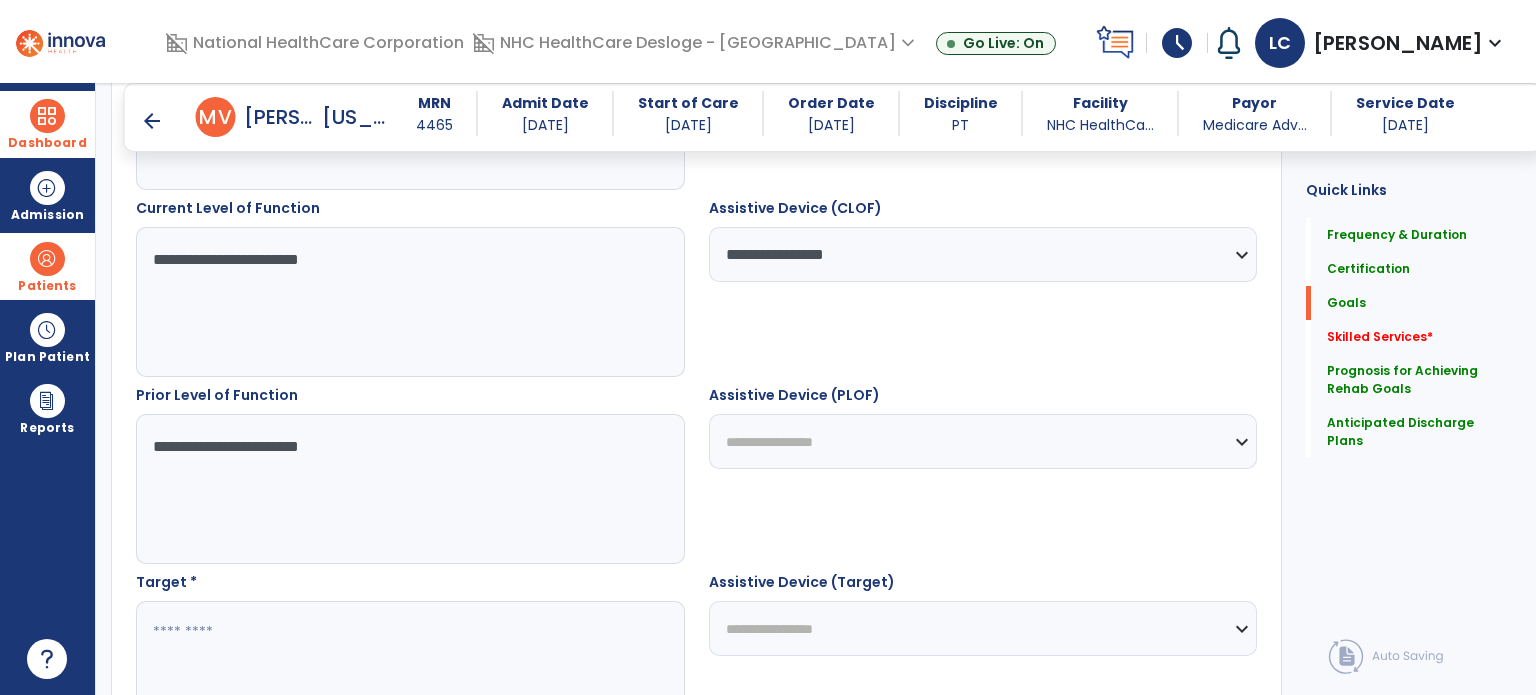 type on "**********" 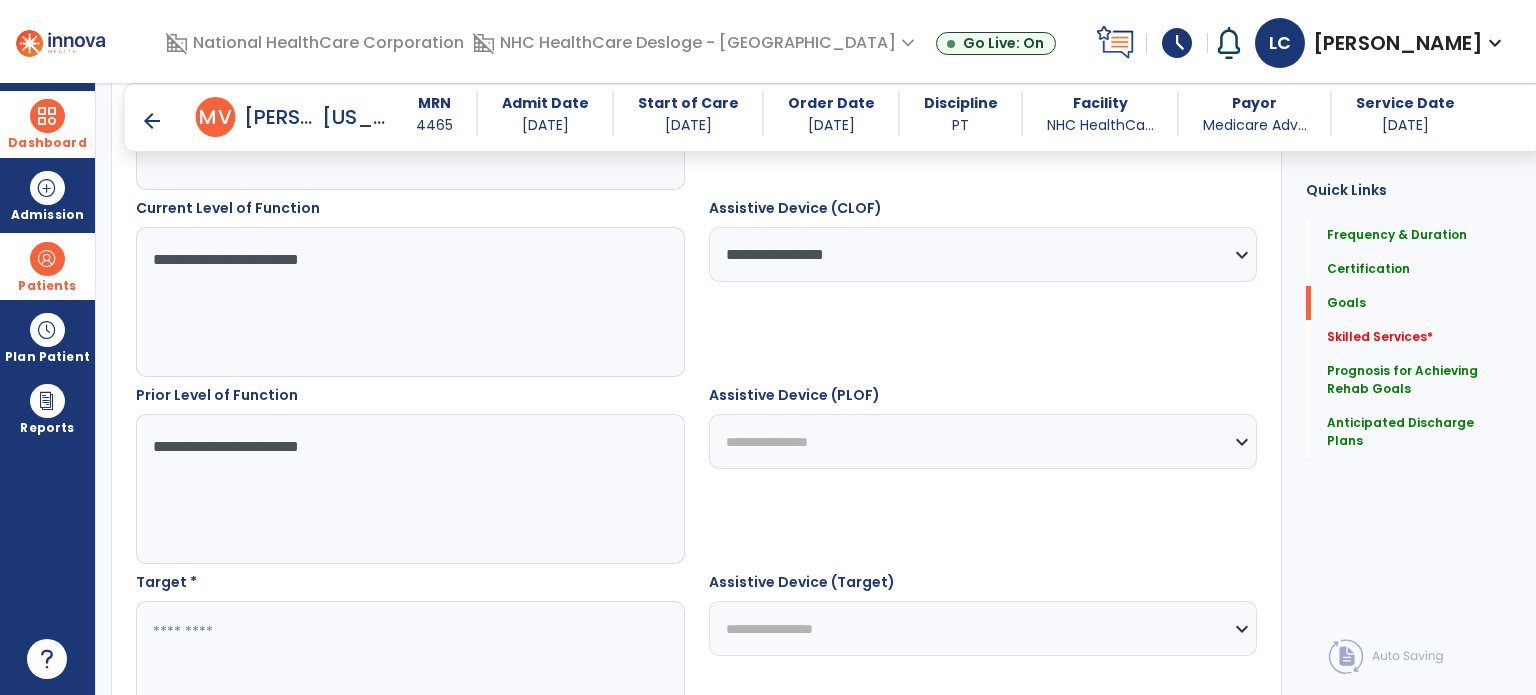 click on "**********" at bounding box center (983, 441) 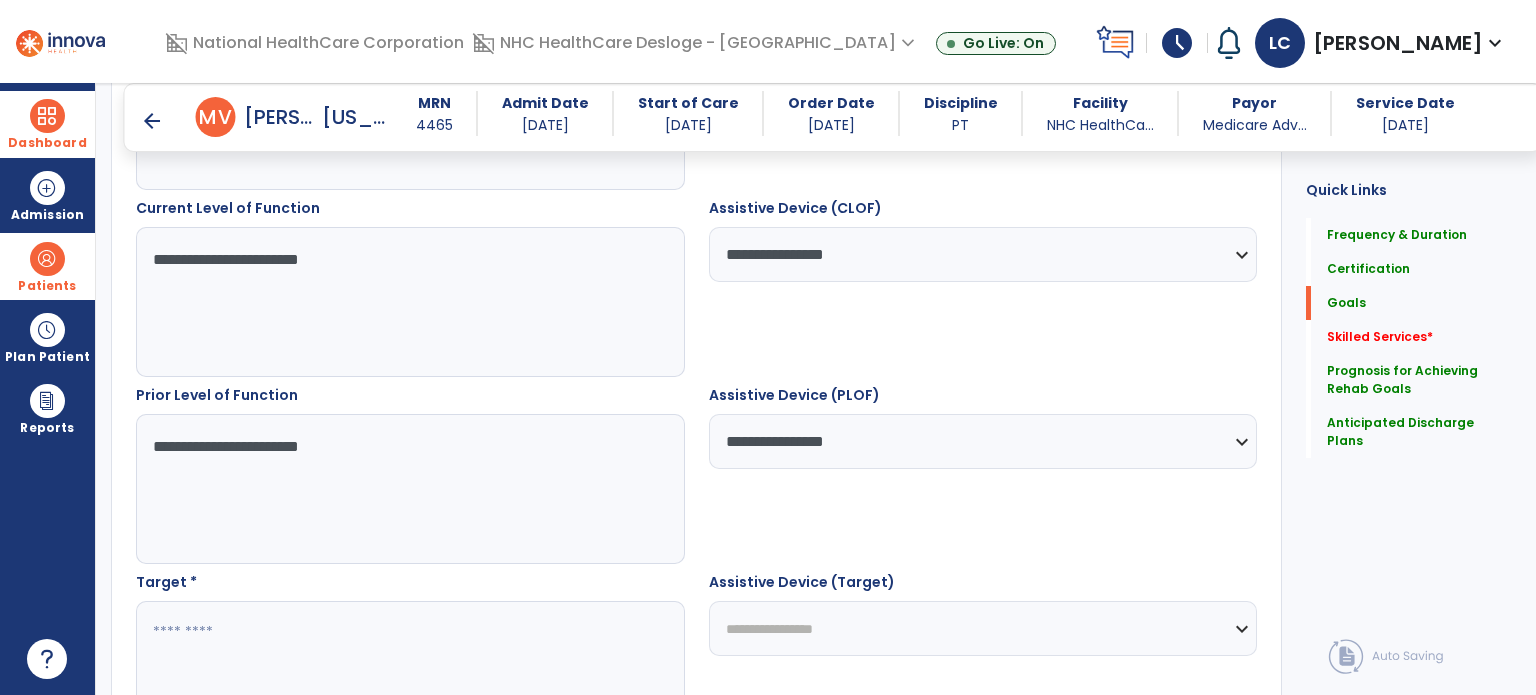 click on "**********" at bounding box center [409, 489] 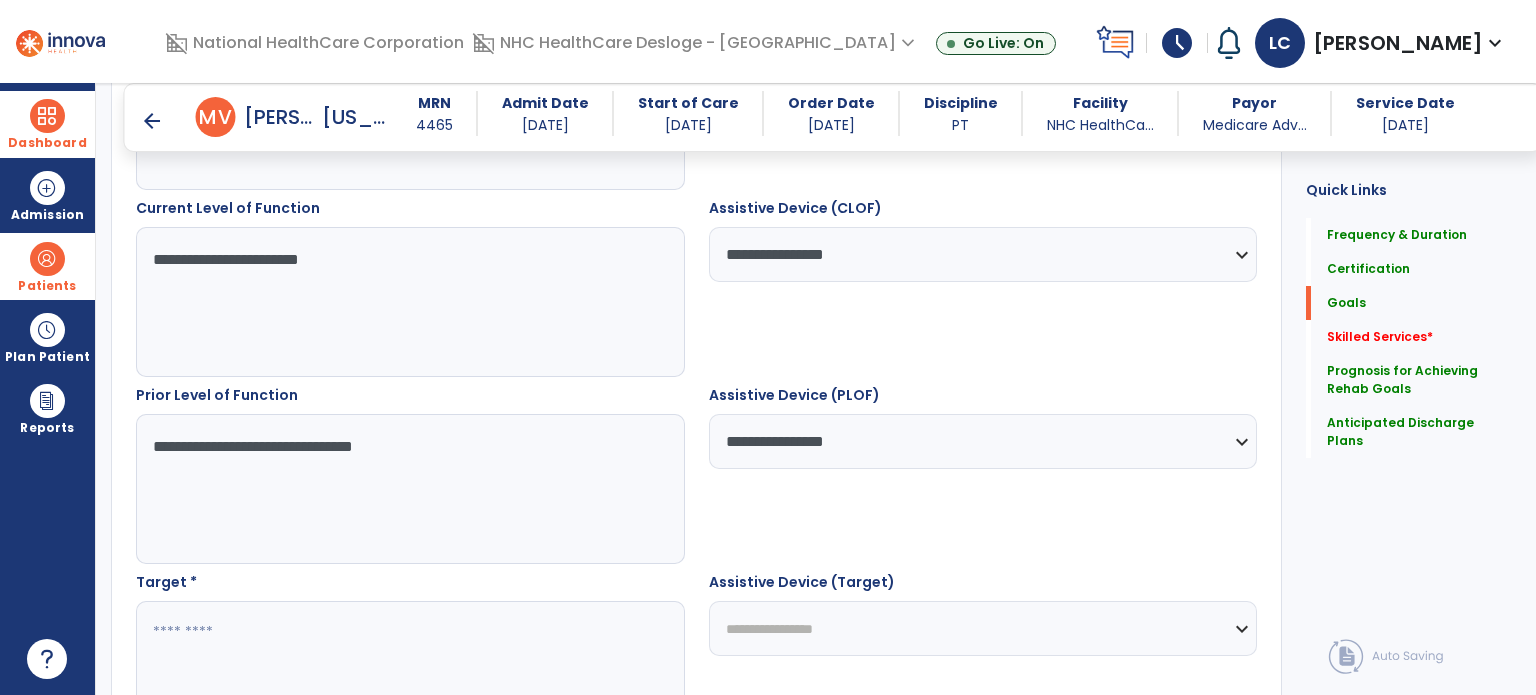 type on "**********" 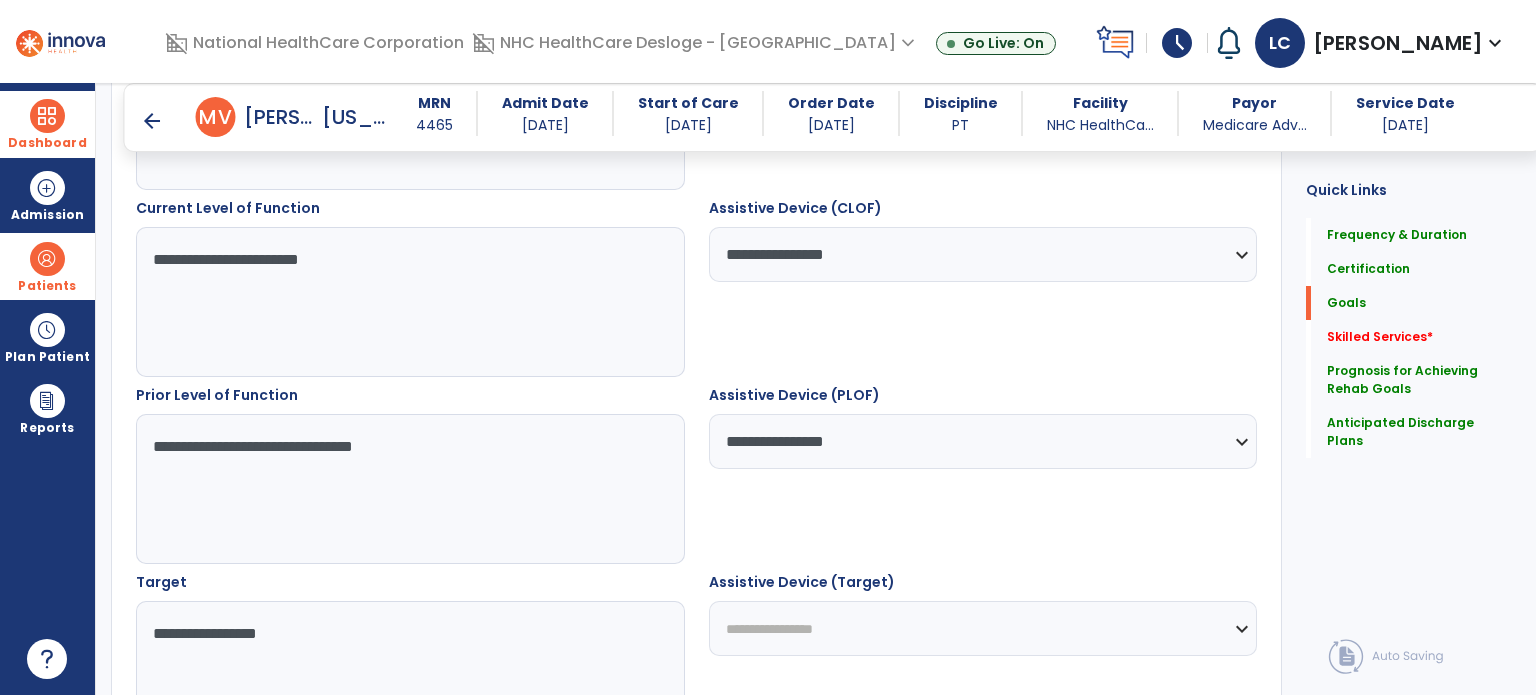 type on "**********" 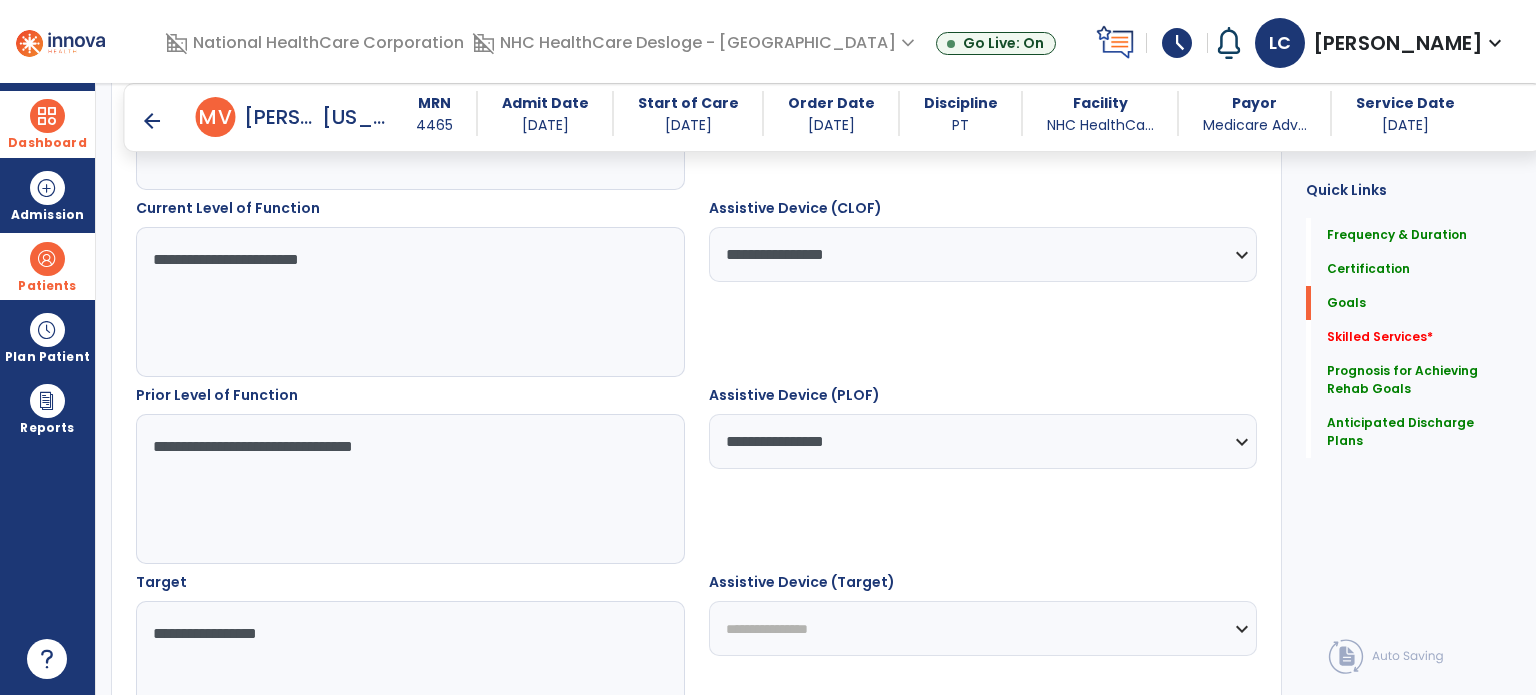 click on "**********" at bounding box center (983, 628) 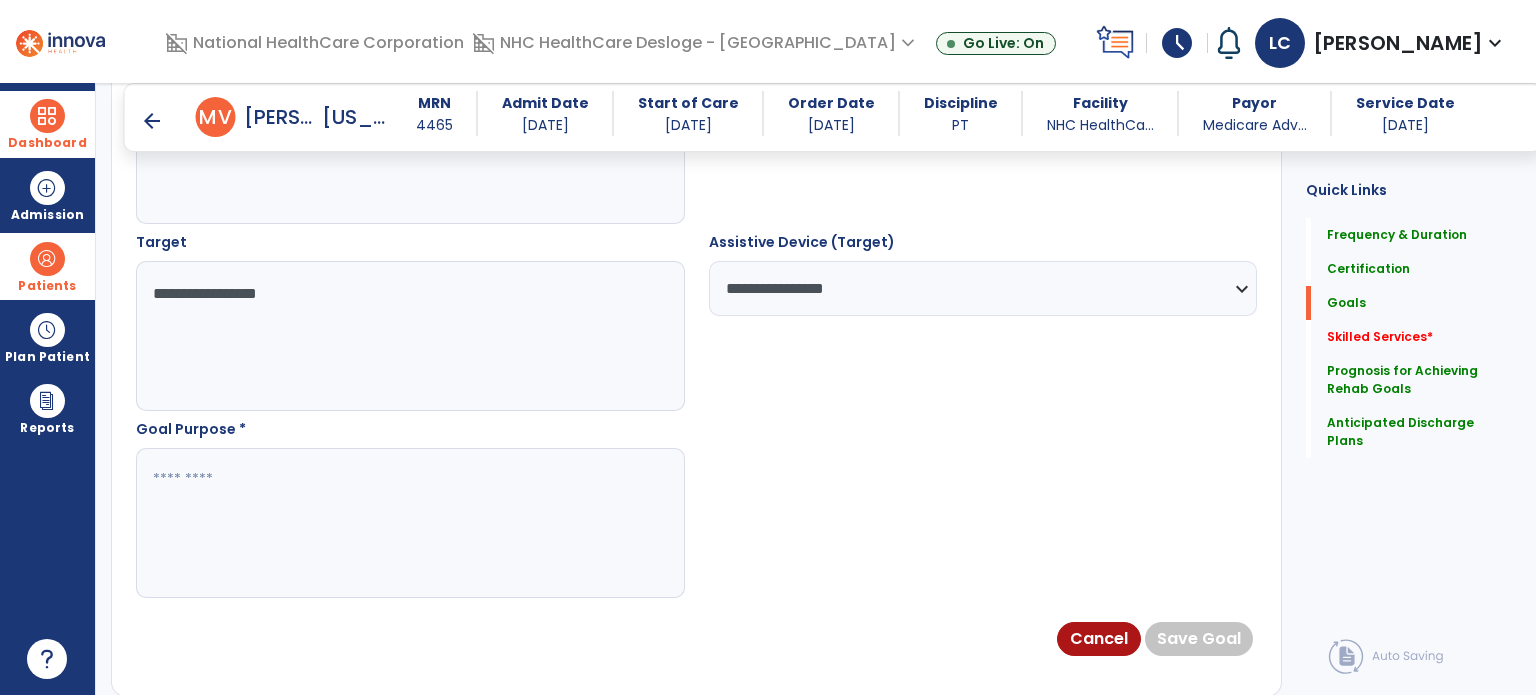 scroll, scrollTop: 1058, scrollLeft: 0, axis: vertical 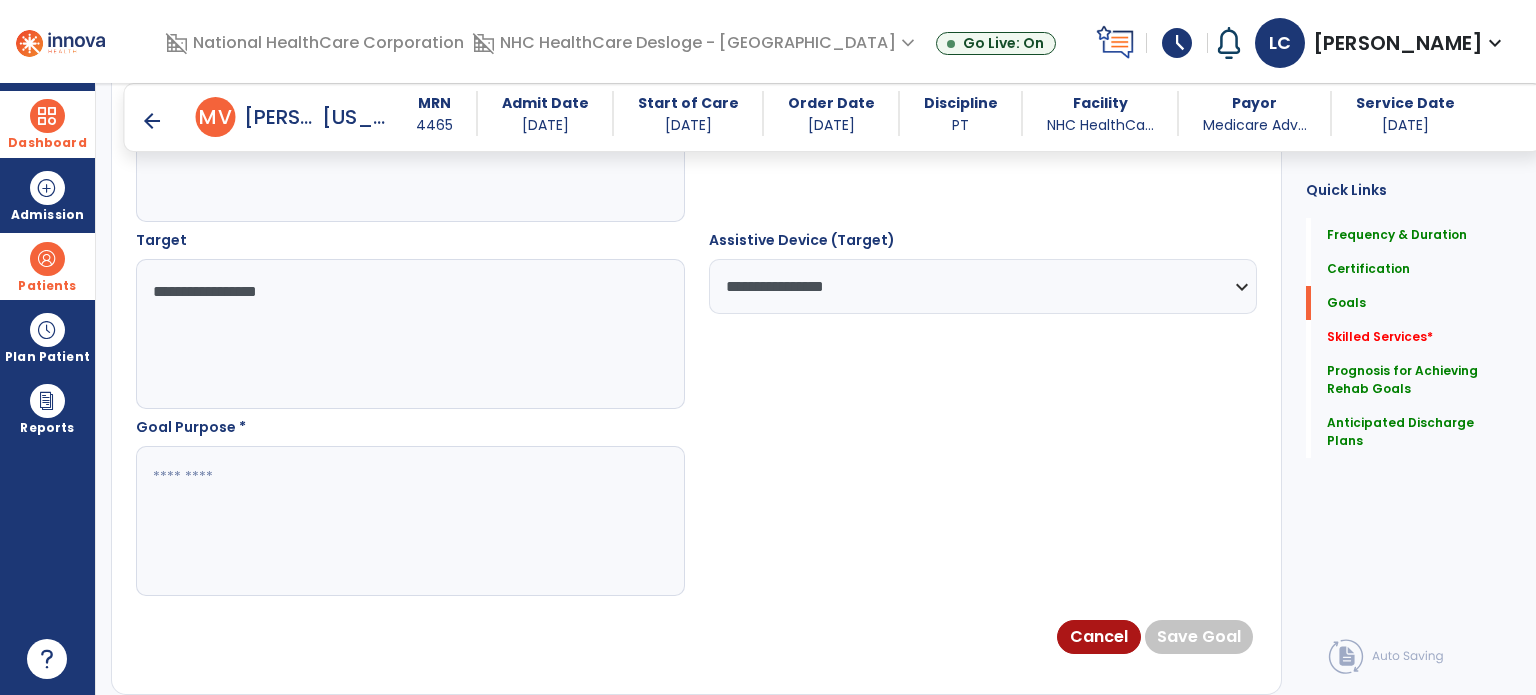 click at bounding box center [409, 521] 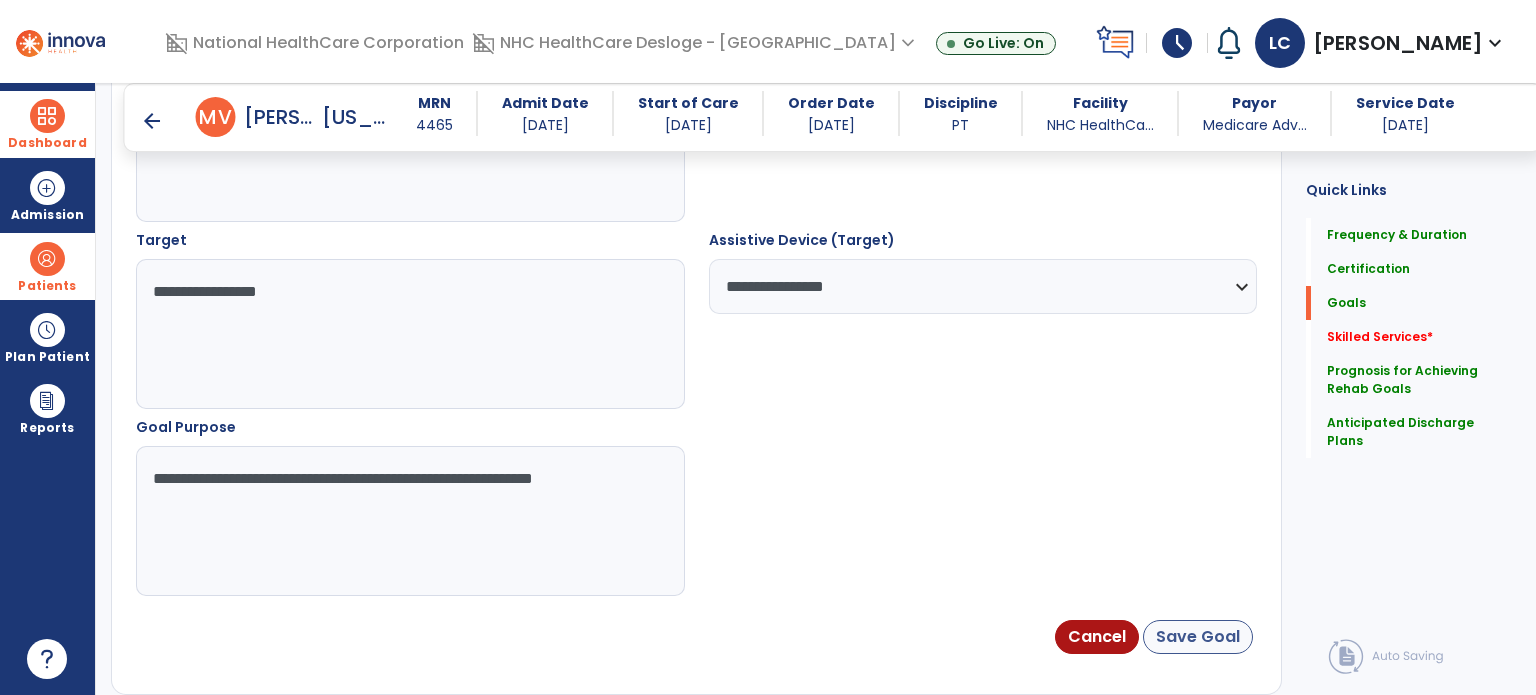type on "**********" 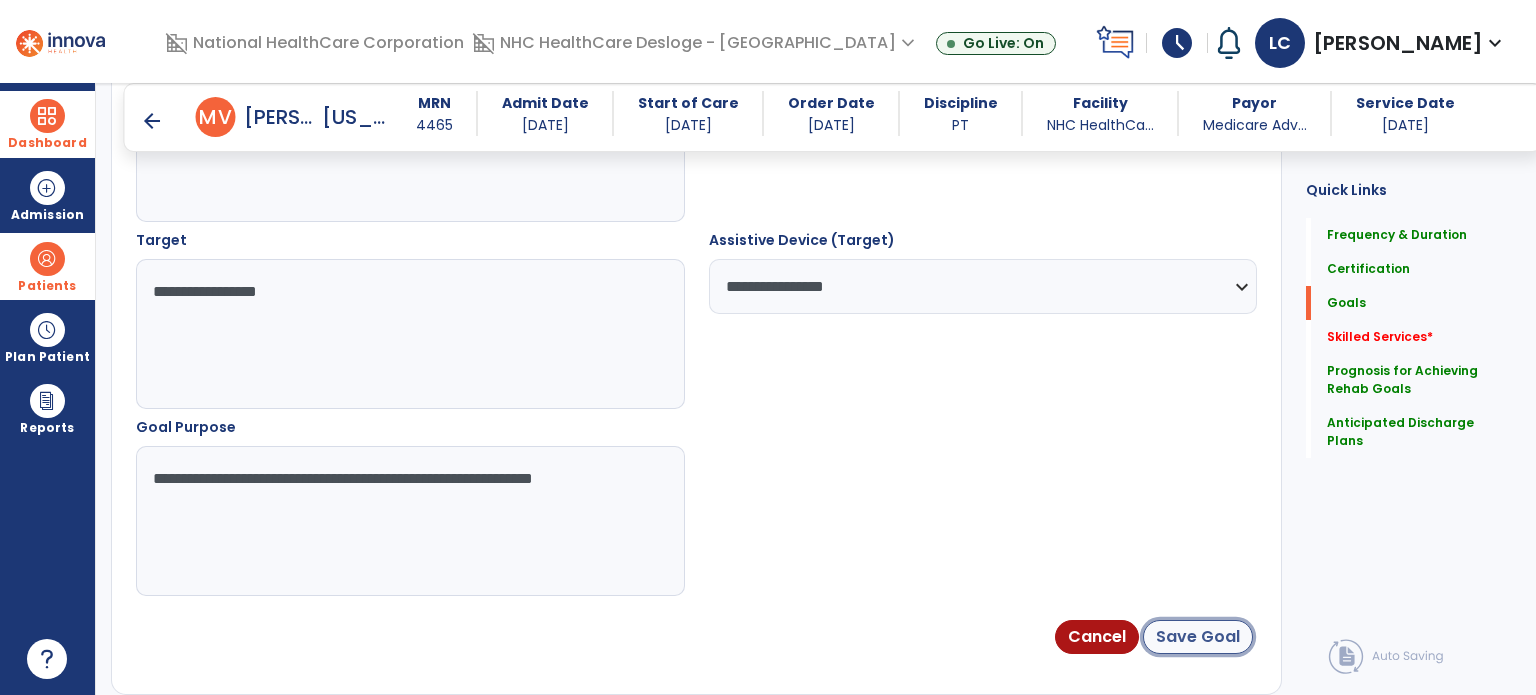 click on "Save Goal" at bounding box center [1198, 637] 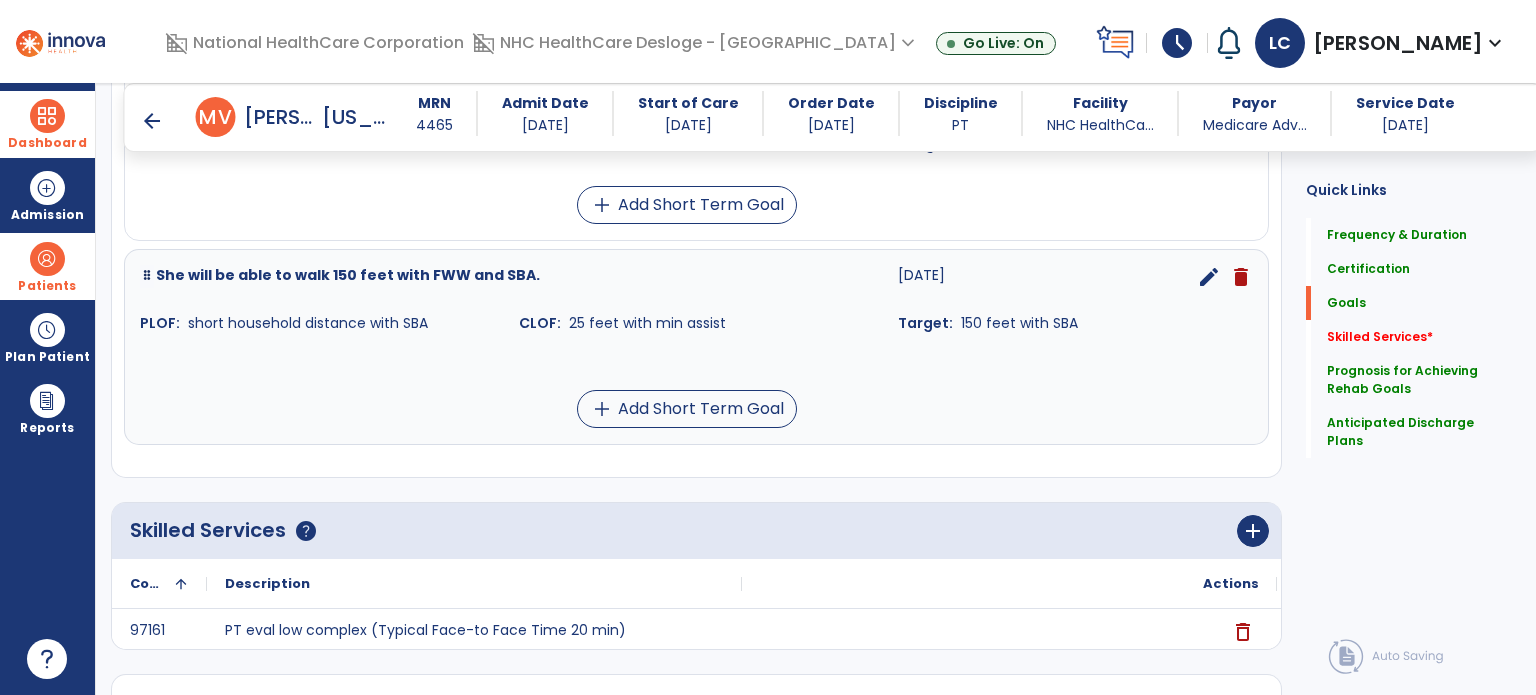 scroll, scrollTop: 835, scrollLeft: 0, axis: vertical 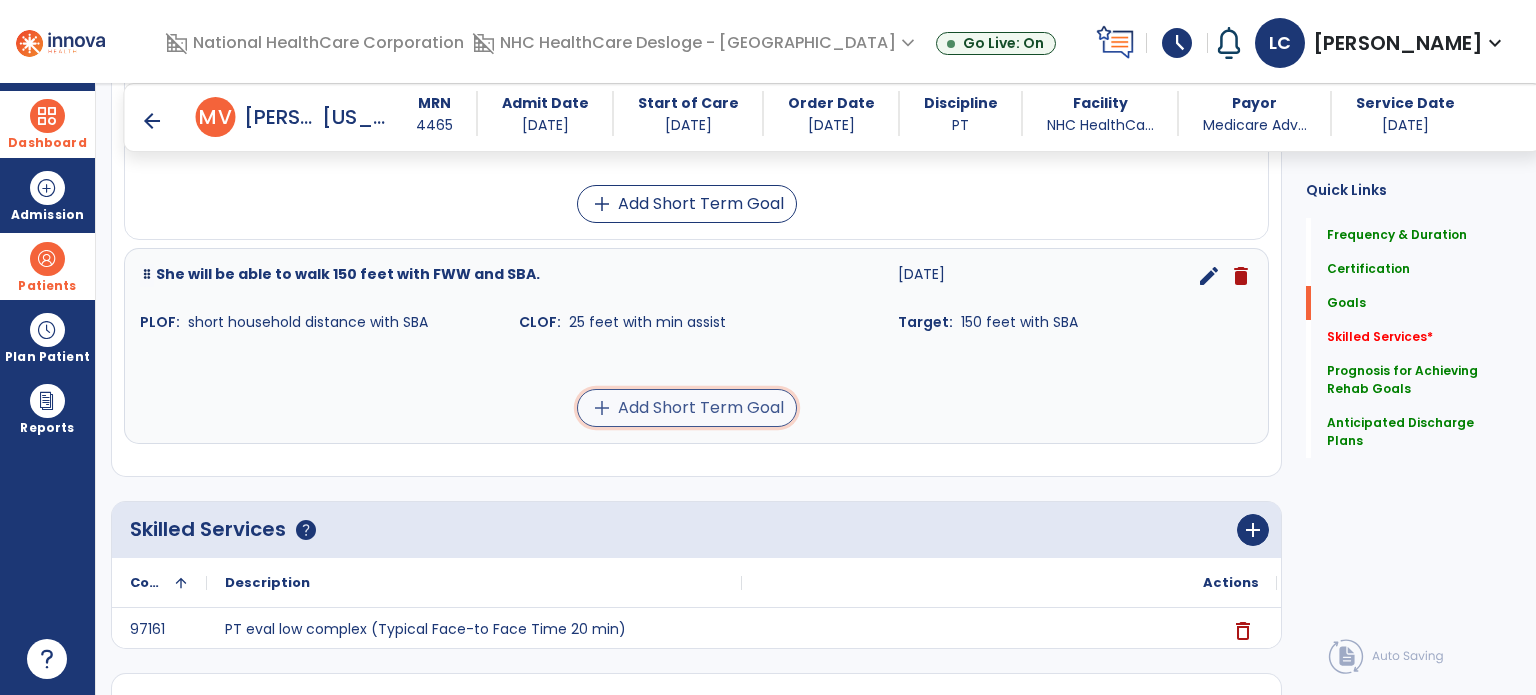 click on "add  Add Short Term Goal" at bounding box center (687, 408) 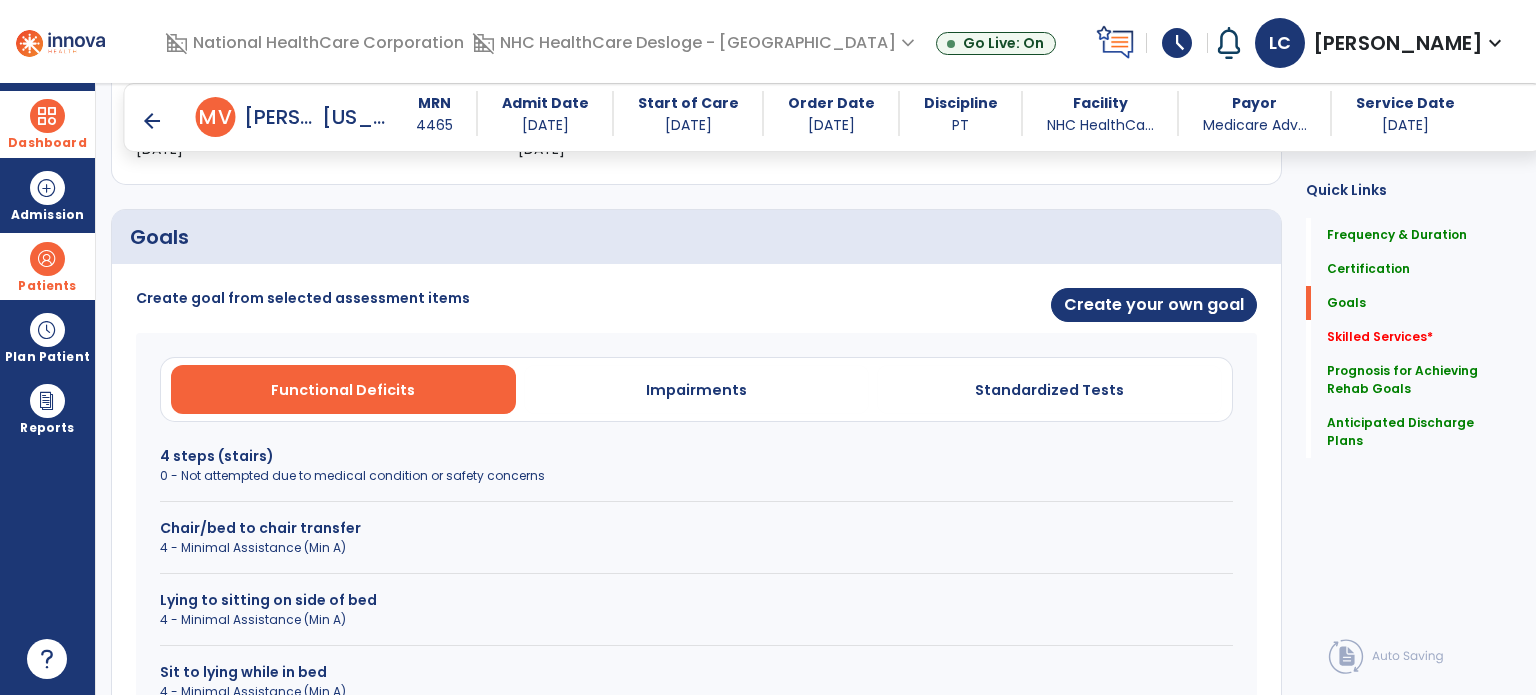 scroll, scrollTop: 351, scrollLeft: 0, axis: vertical 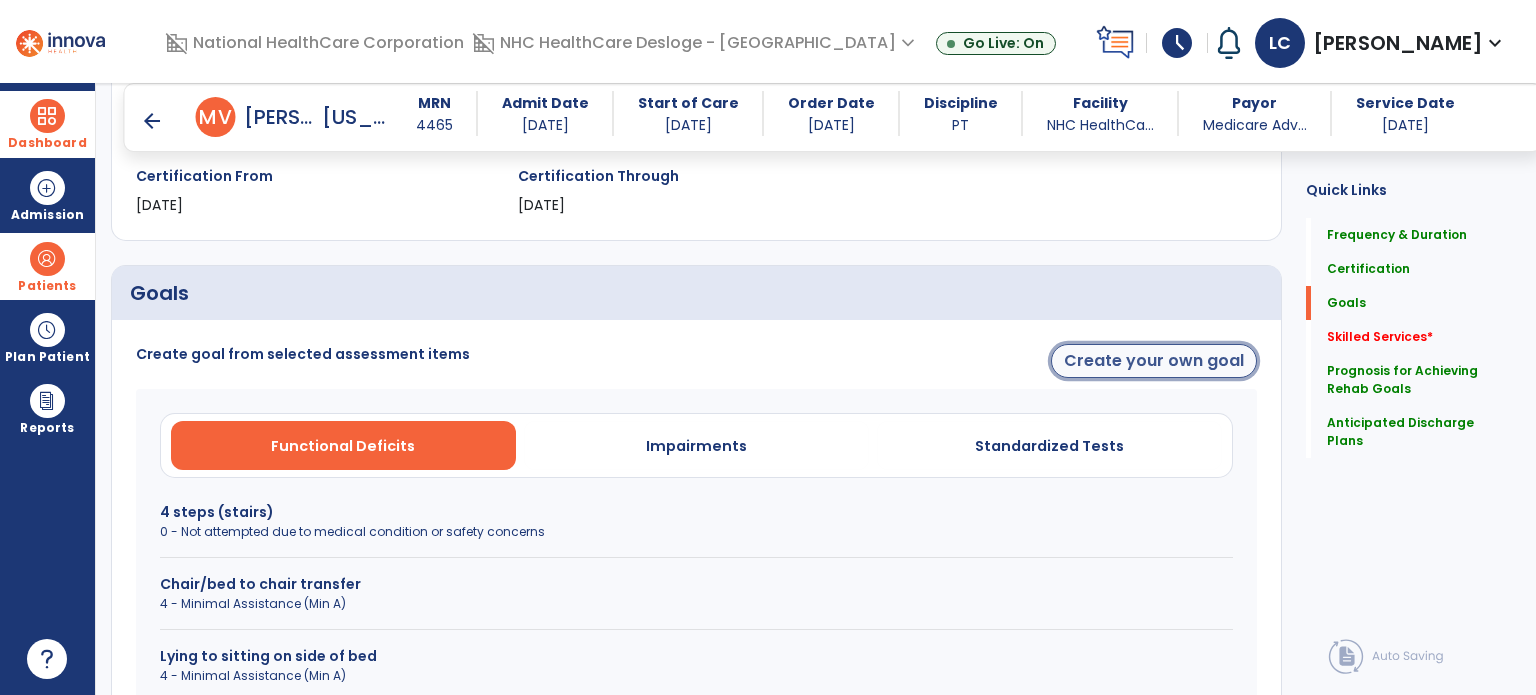 click on "Create your own goal" at bounding box center (1154, 361) 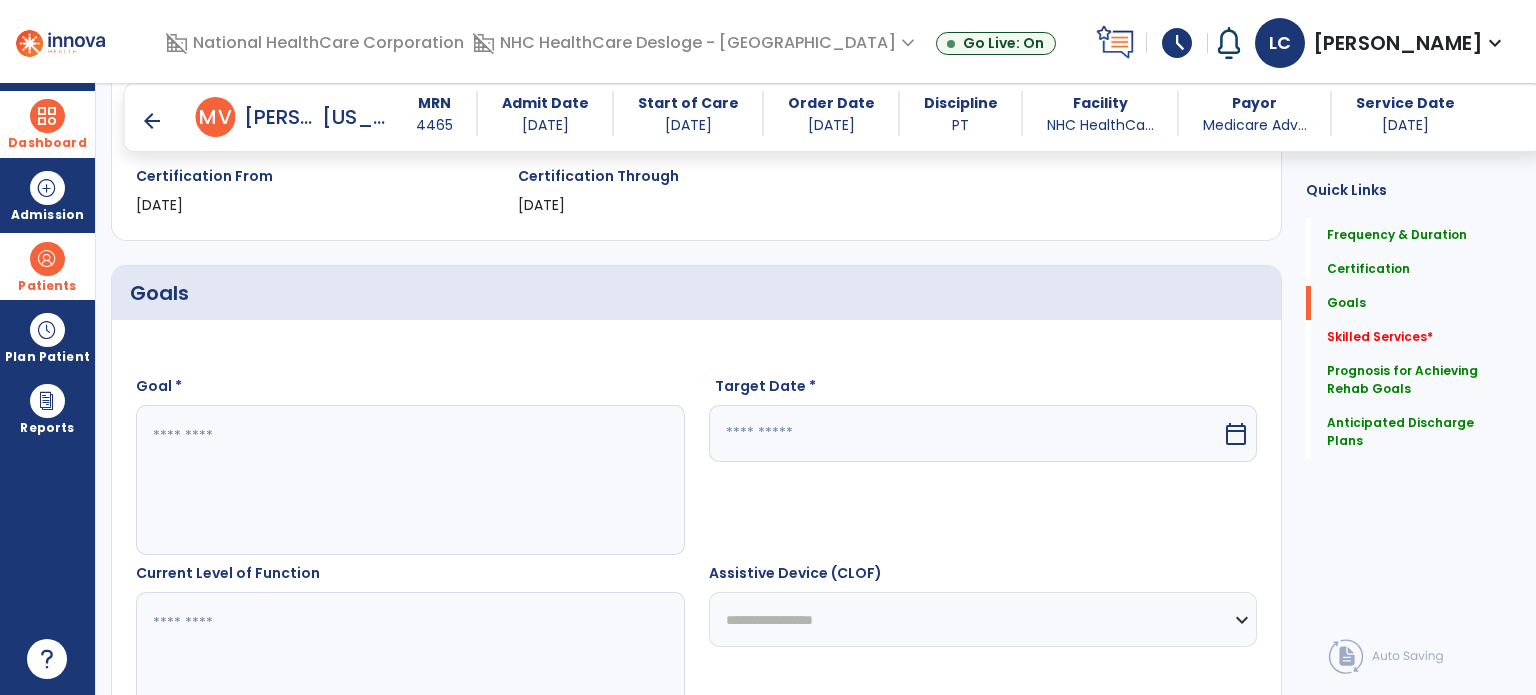 click at bounding box center (409, 480) 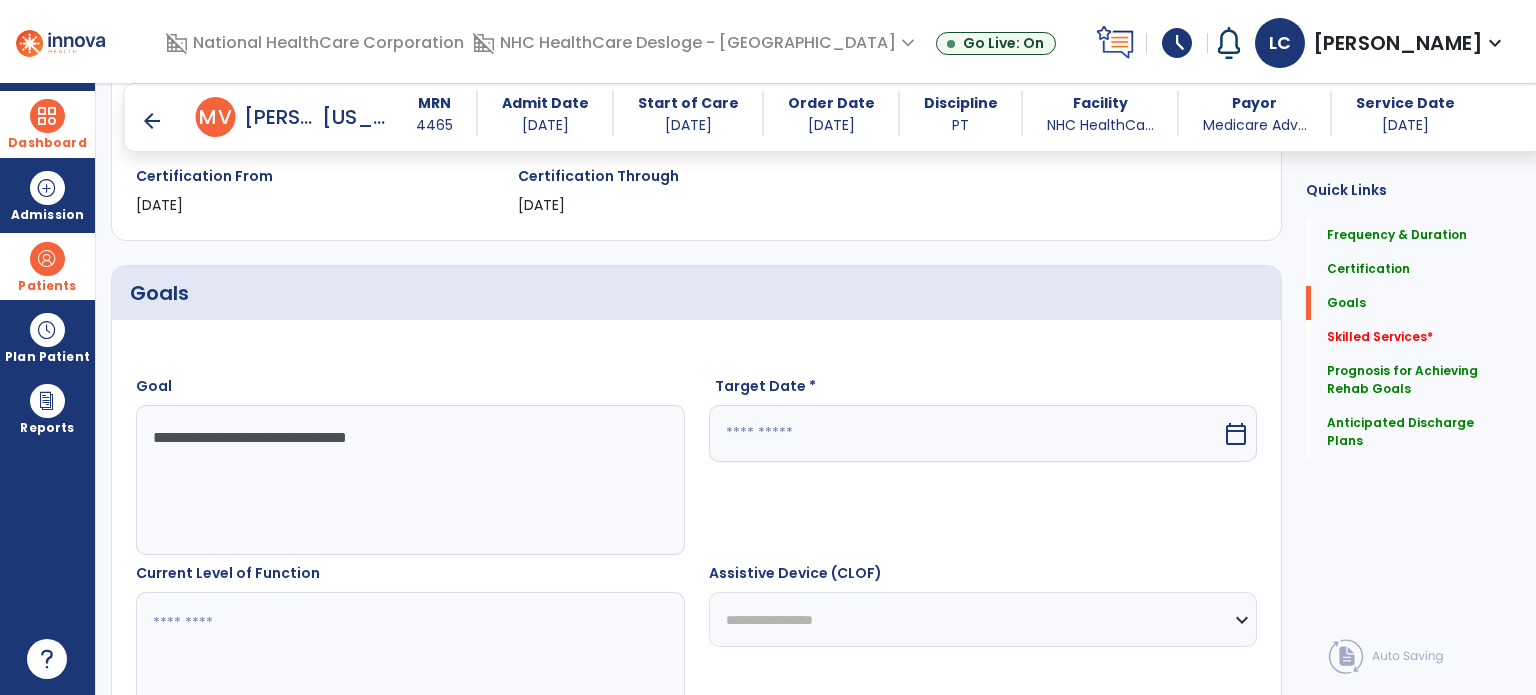 type on "**********" 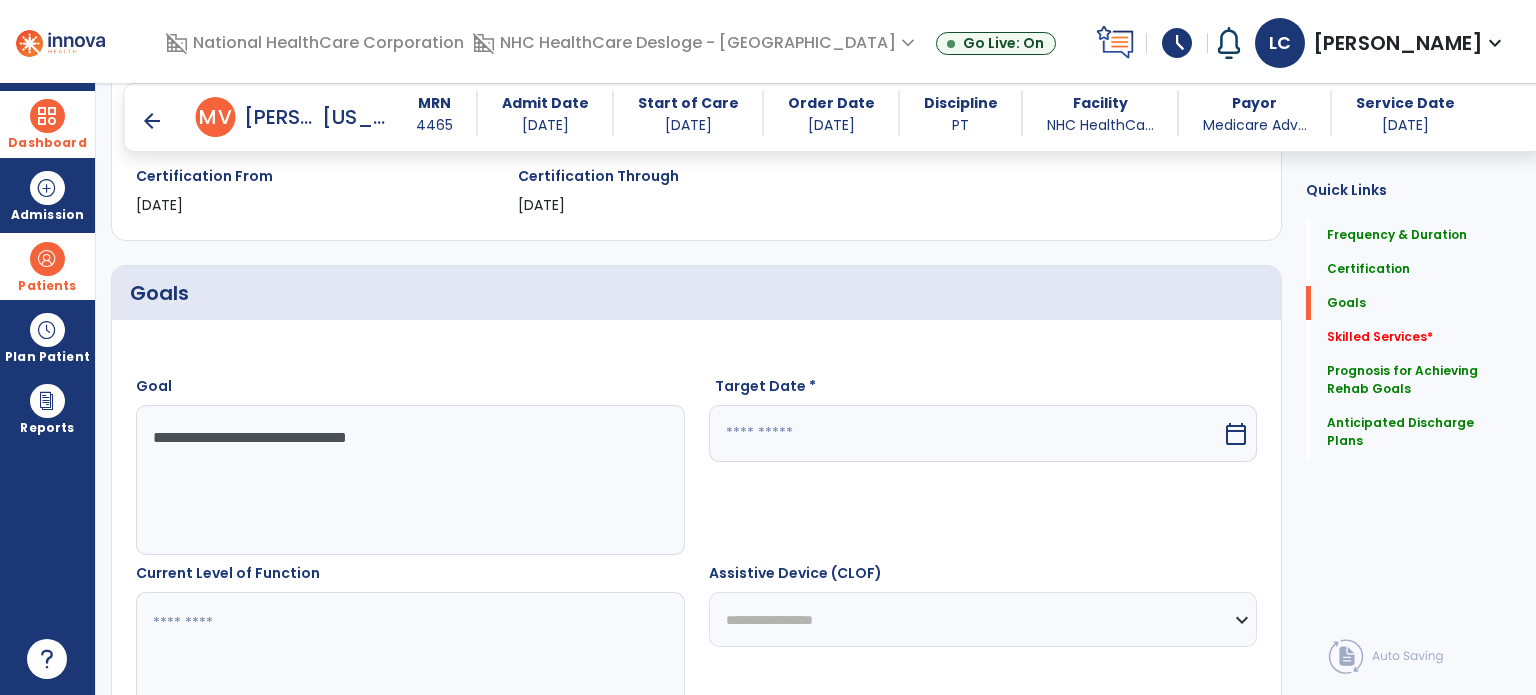 click at bounding box center (966, 433) 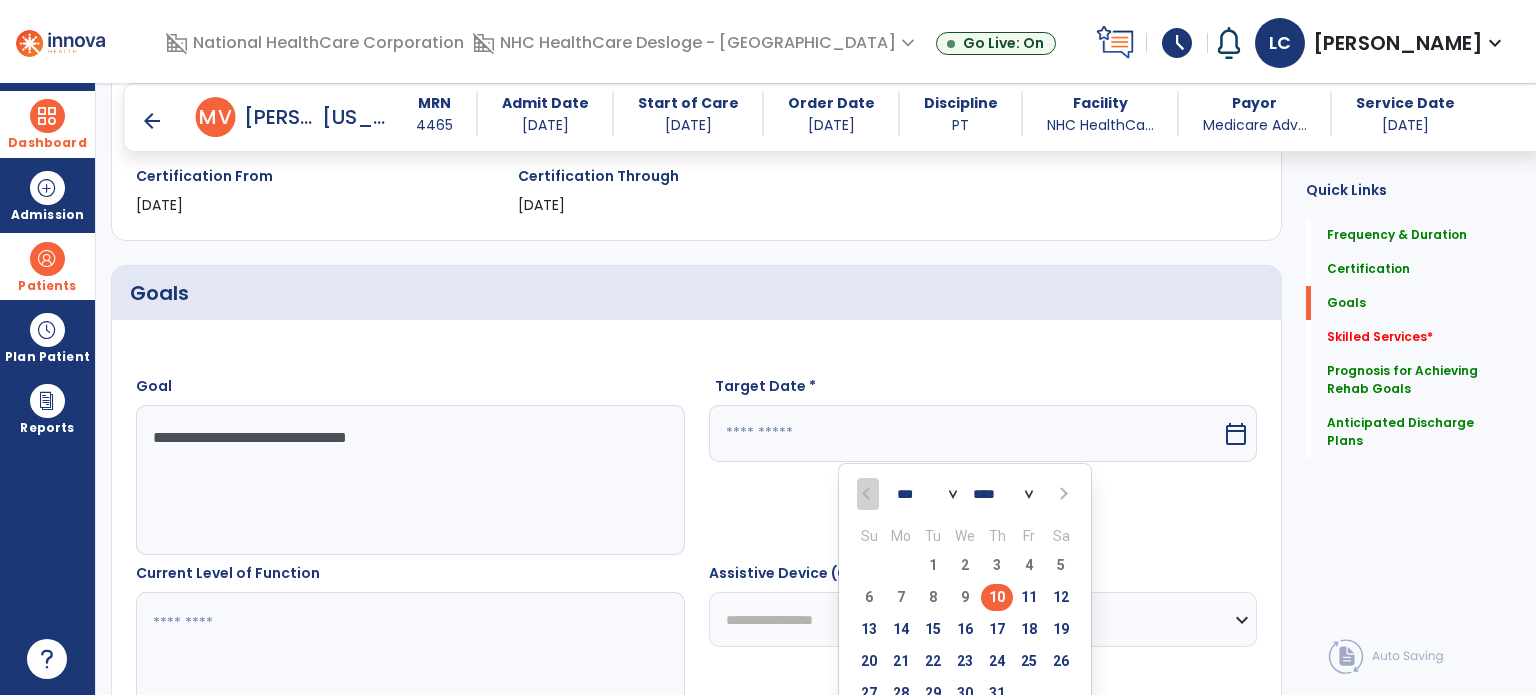 scroll, scrollTop: 484, scrollLeft: 0, axis: vertical 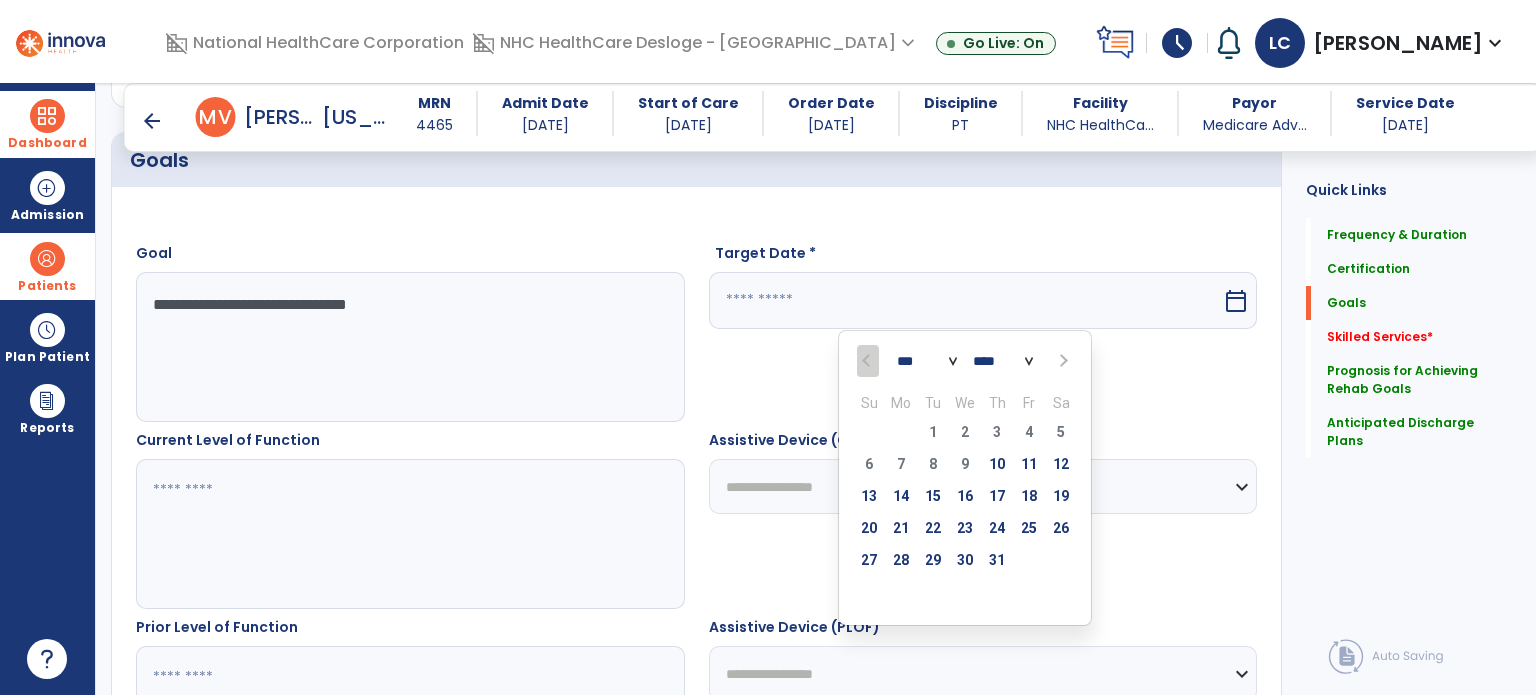click at bounding box center [1061, 361] 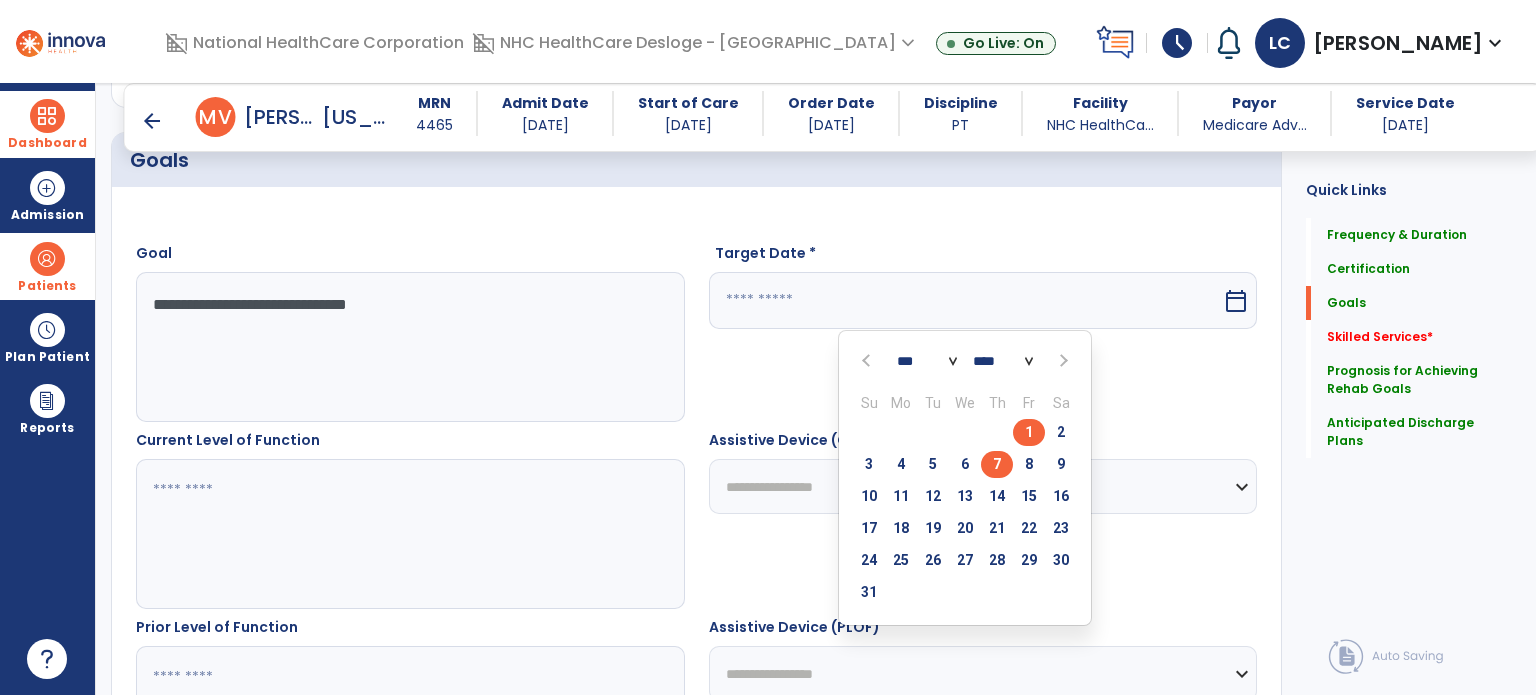 click on "7" at bounding box center [997, 464] 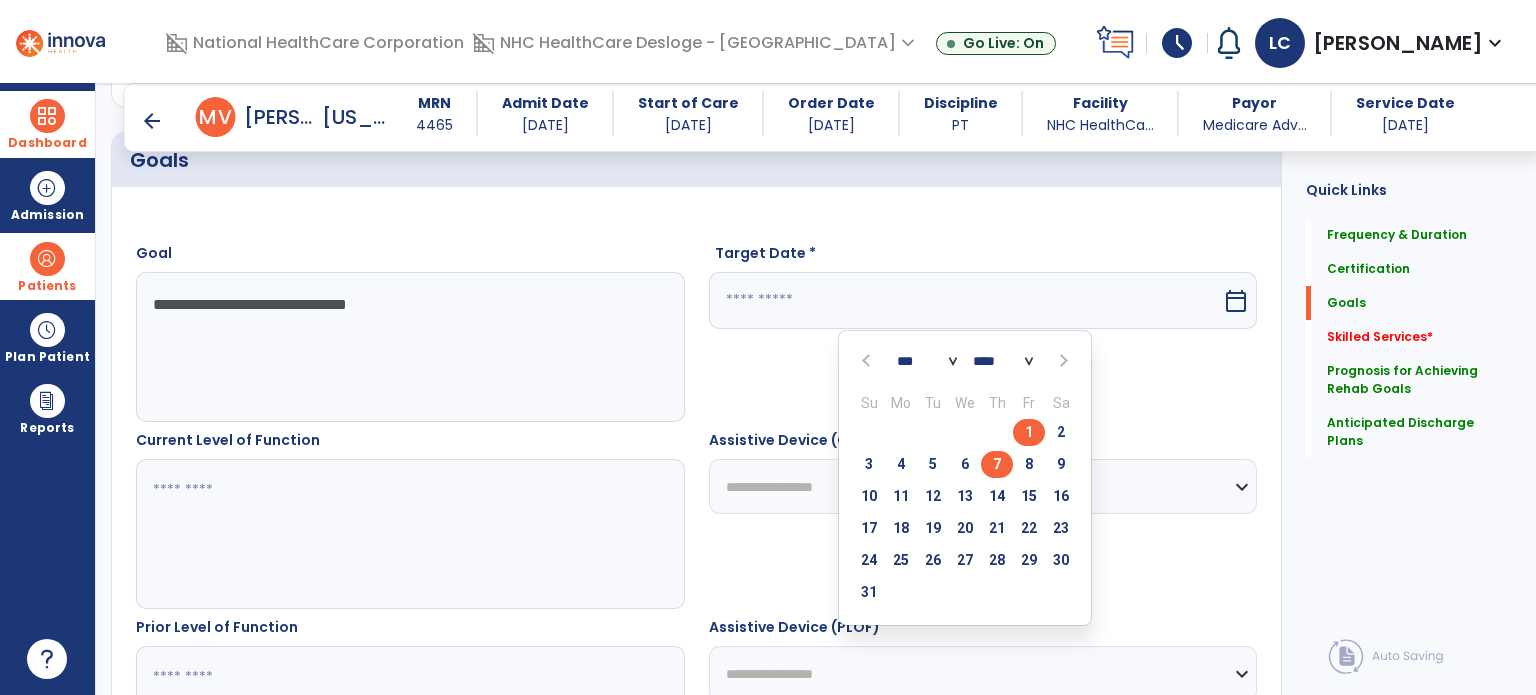 type on "********" 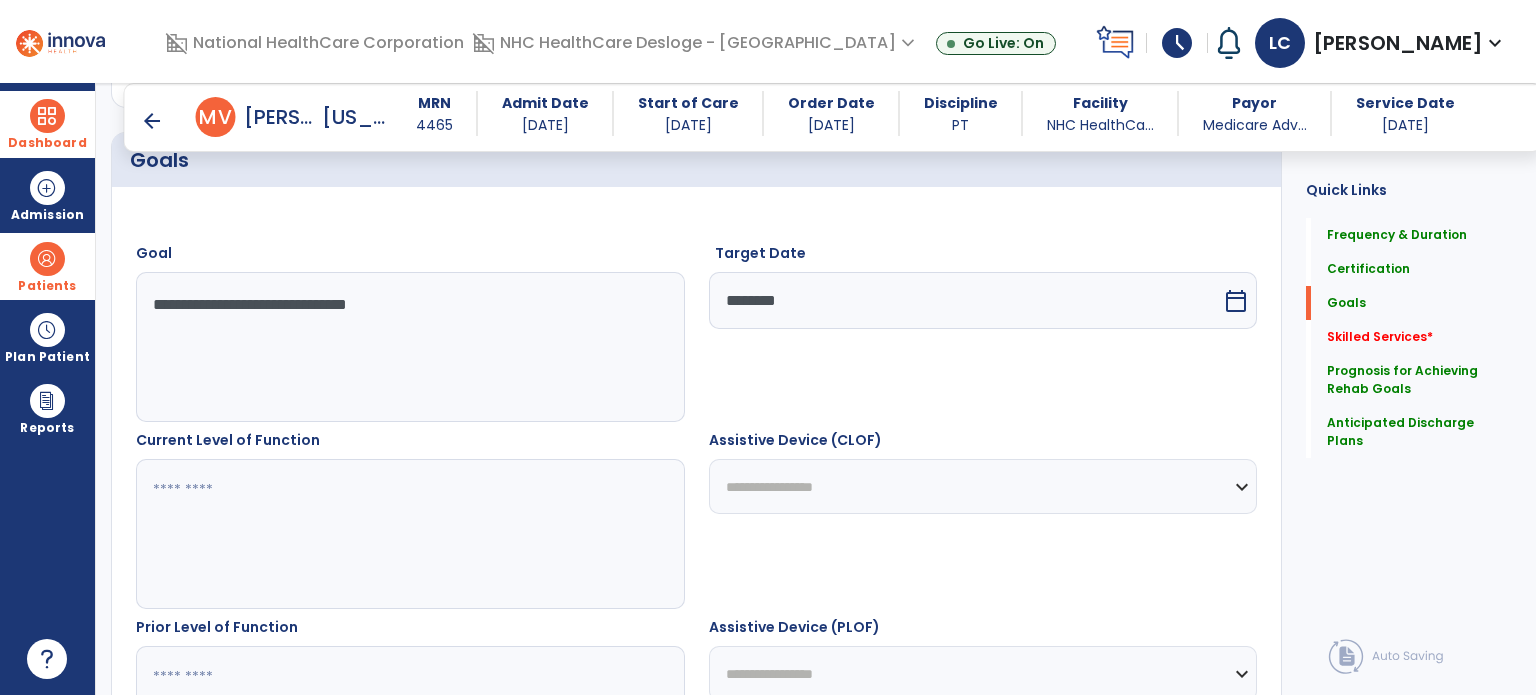 click at bounding box center [409, 534] 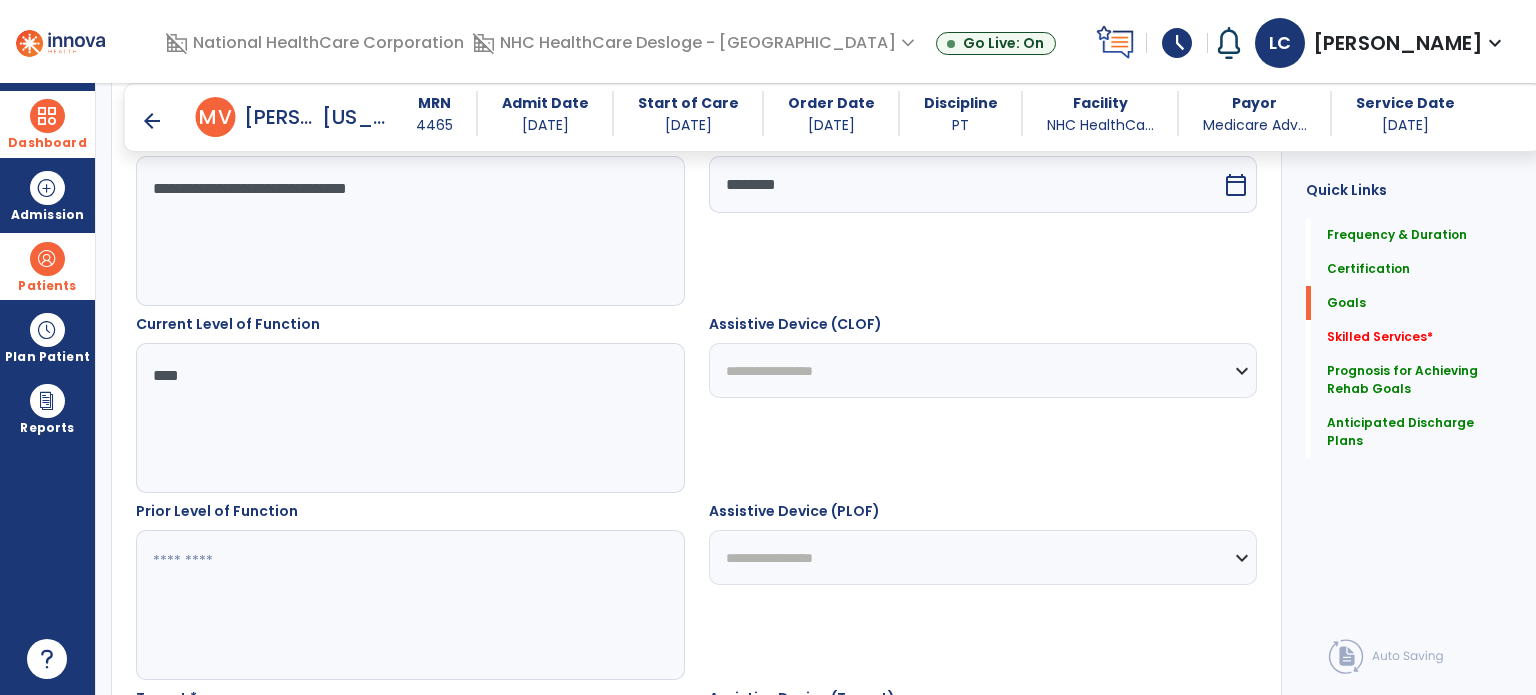 scroll, scrollTop: 610, scrollLeft: 0, axis: vertical 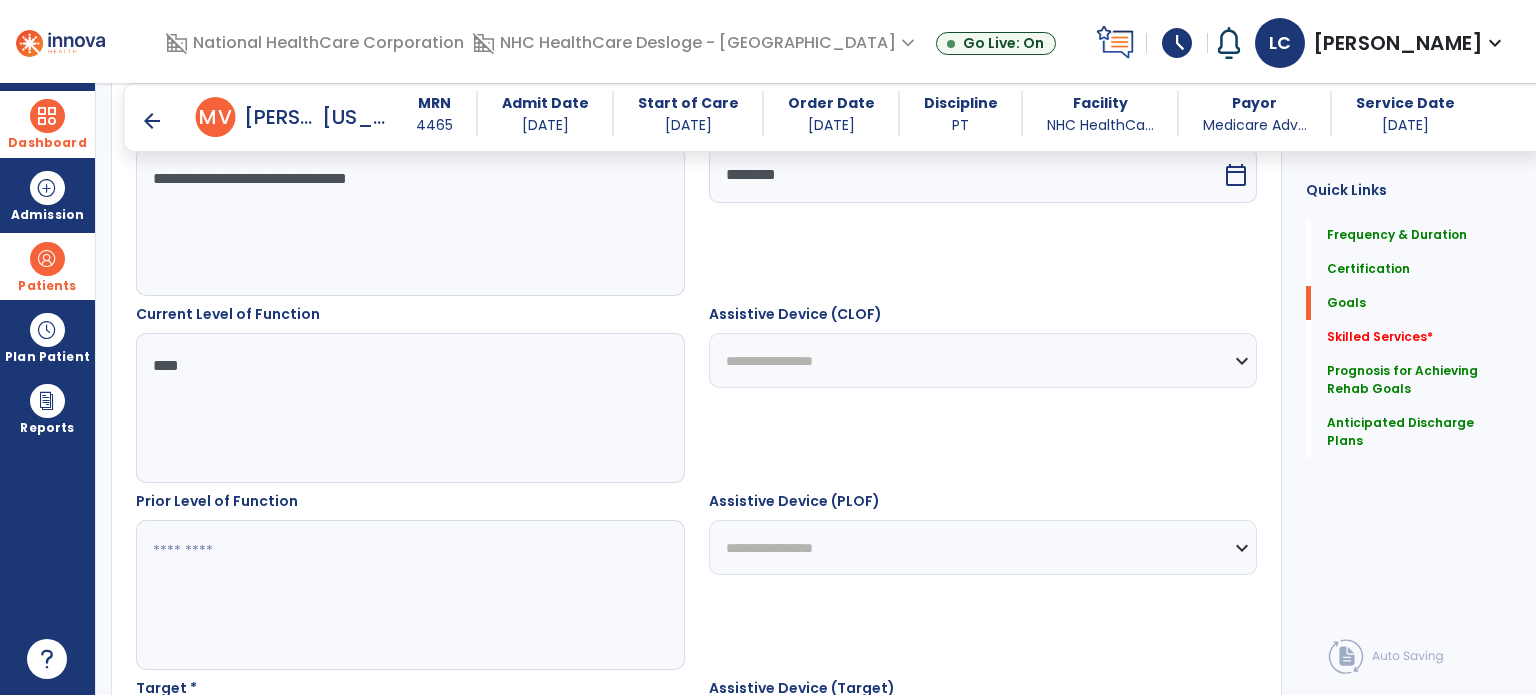 type on "****" 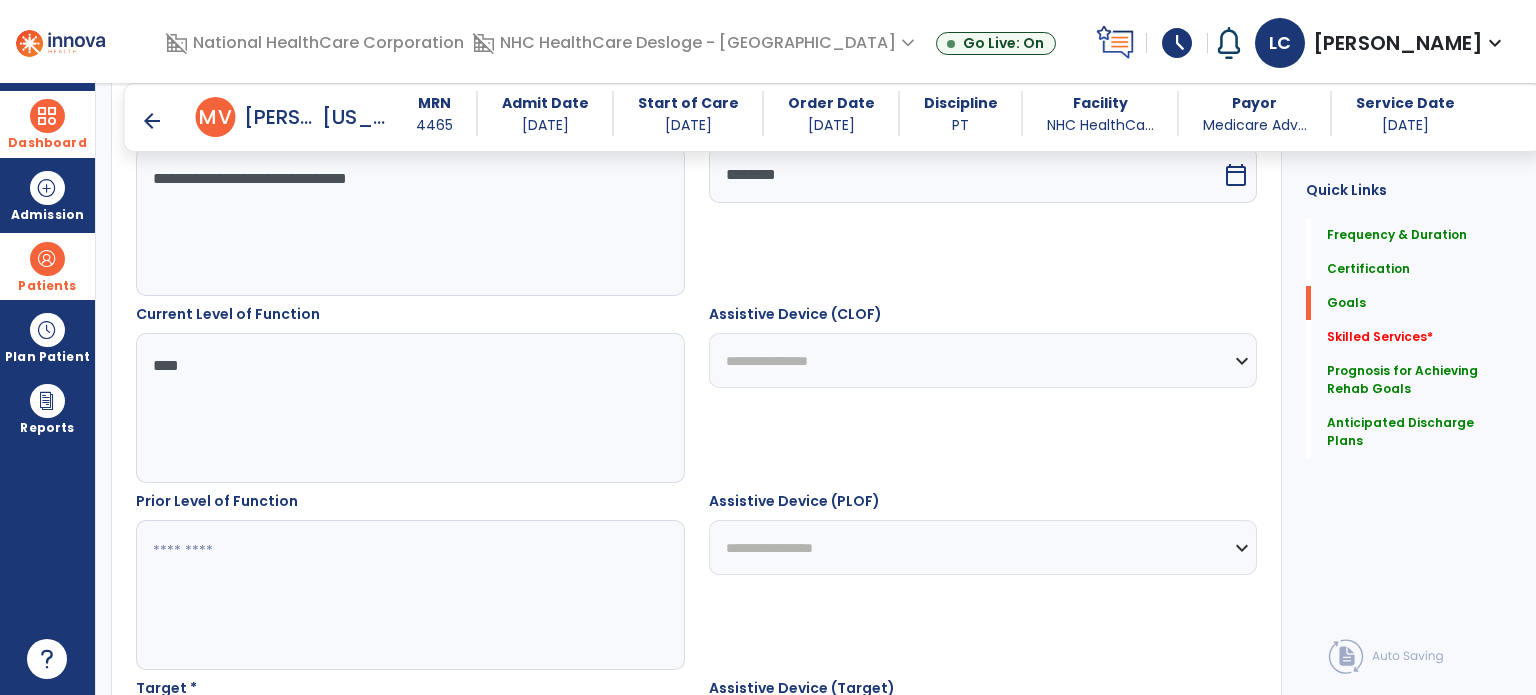 click on "**********" at bounding box center [983, 360] 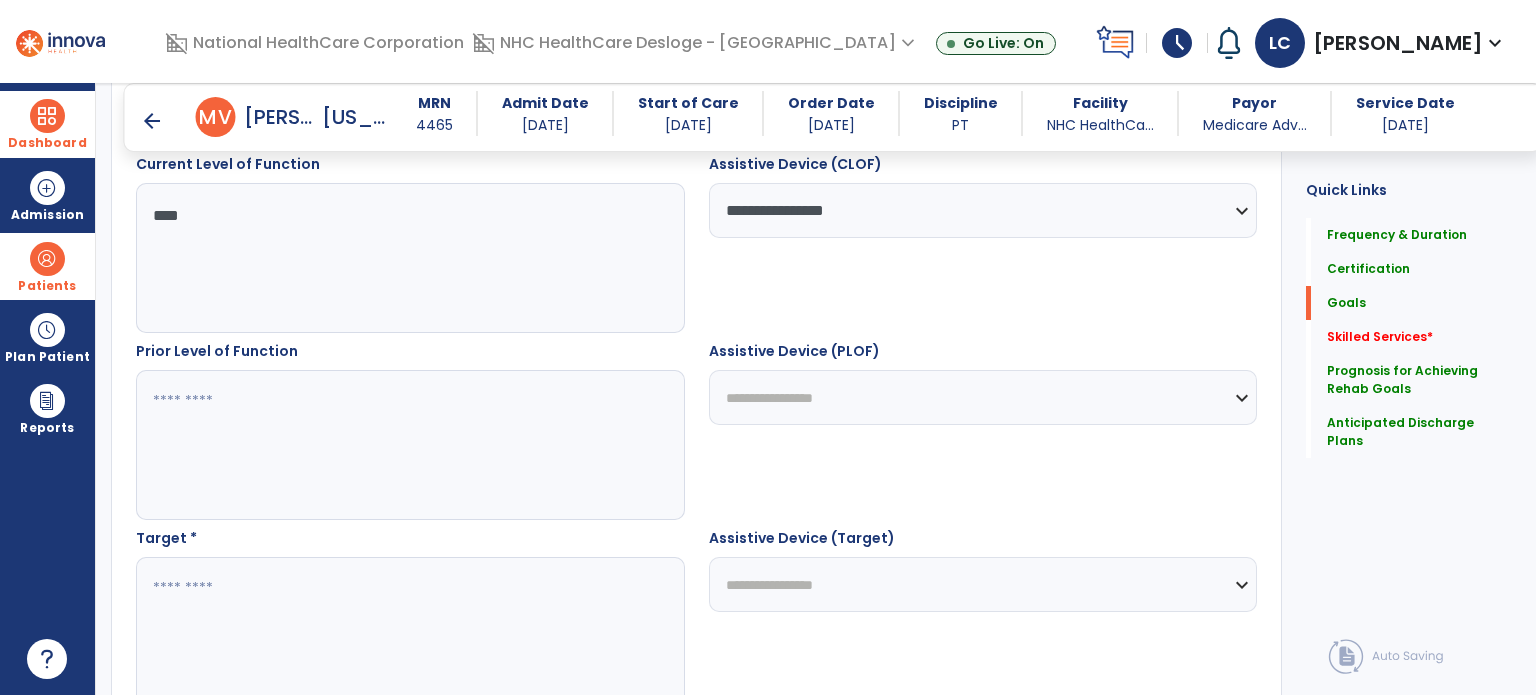 scroll, scrollTop: 761, scrollLeft: 0, axis: vertical 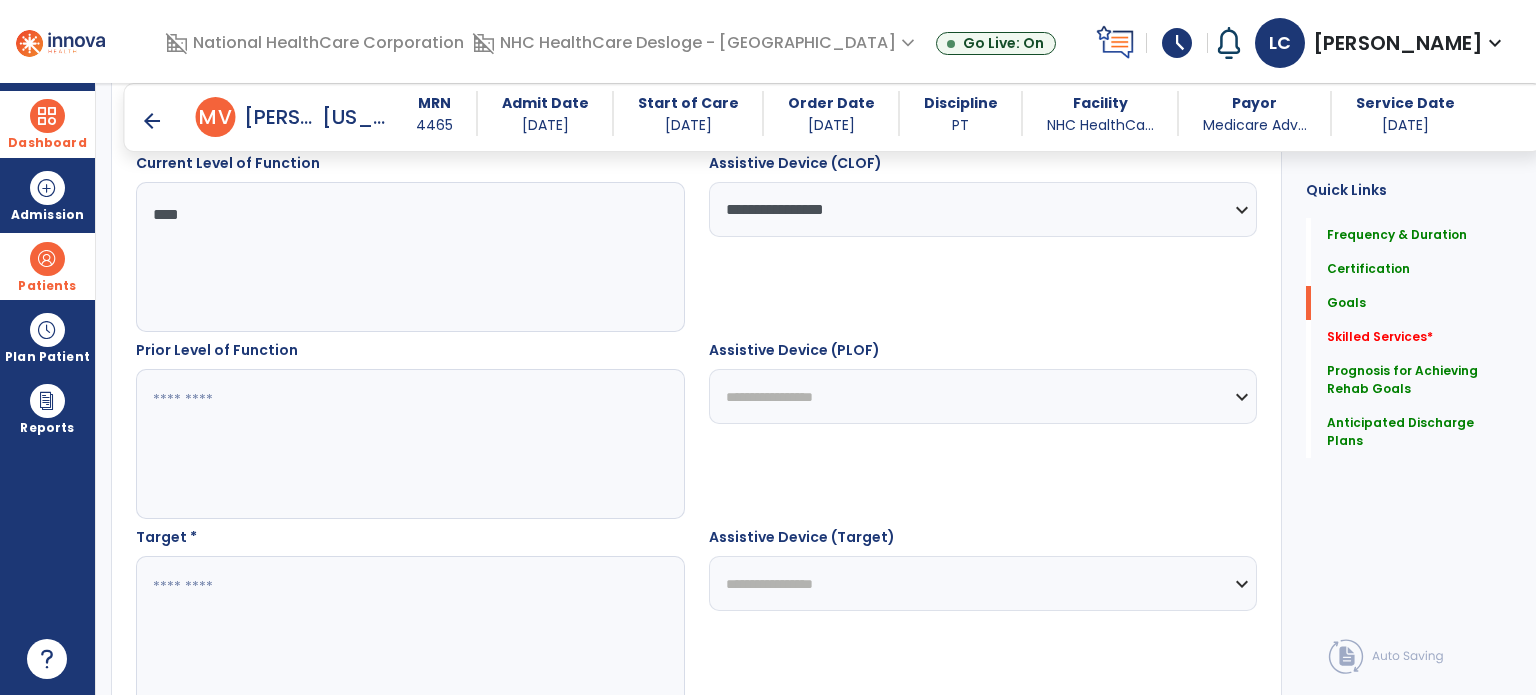 click at bounding box center (409, 444) 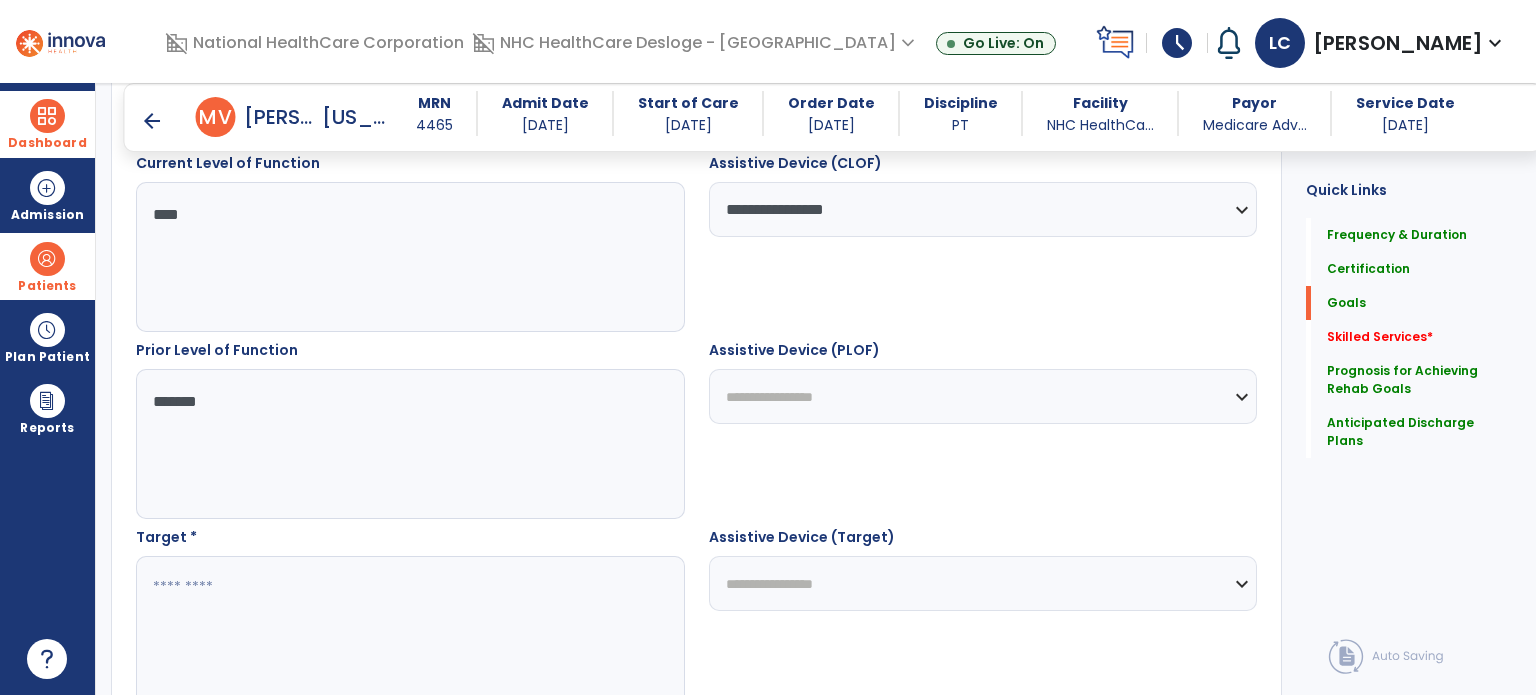 type on "*******" 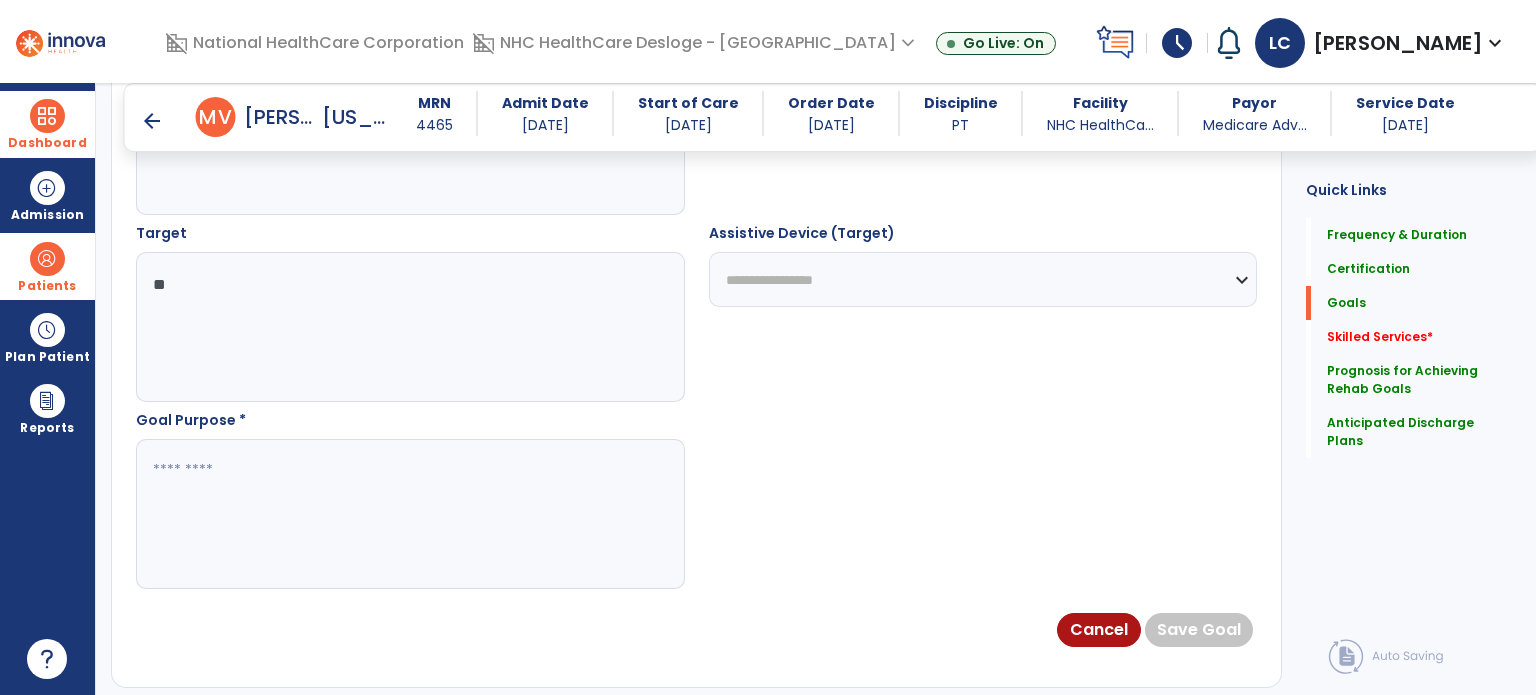 scroll, scrollTop: 1064, scrollLeft: 0, axis: vertical 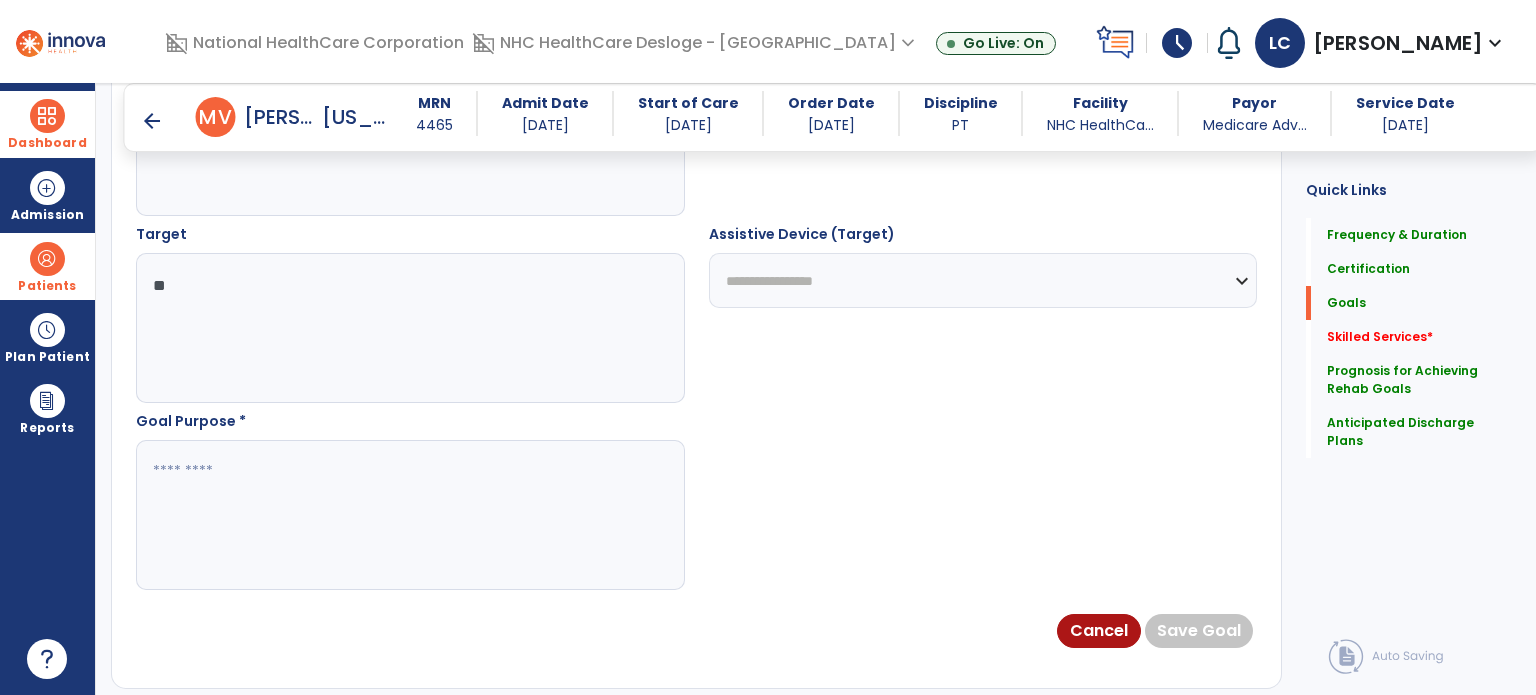 type on "*" 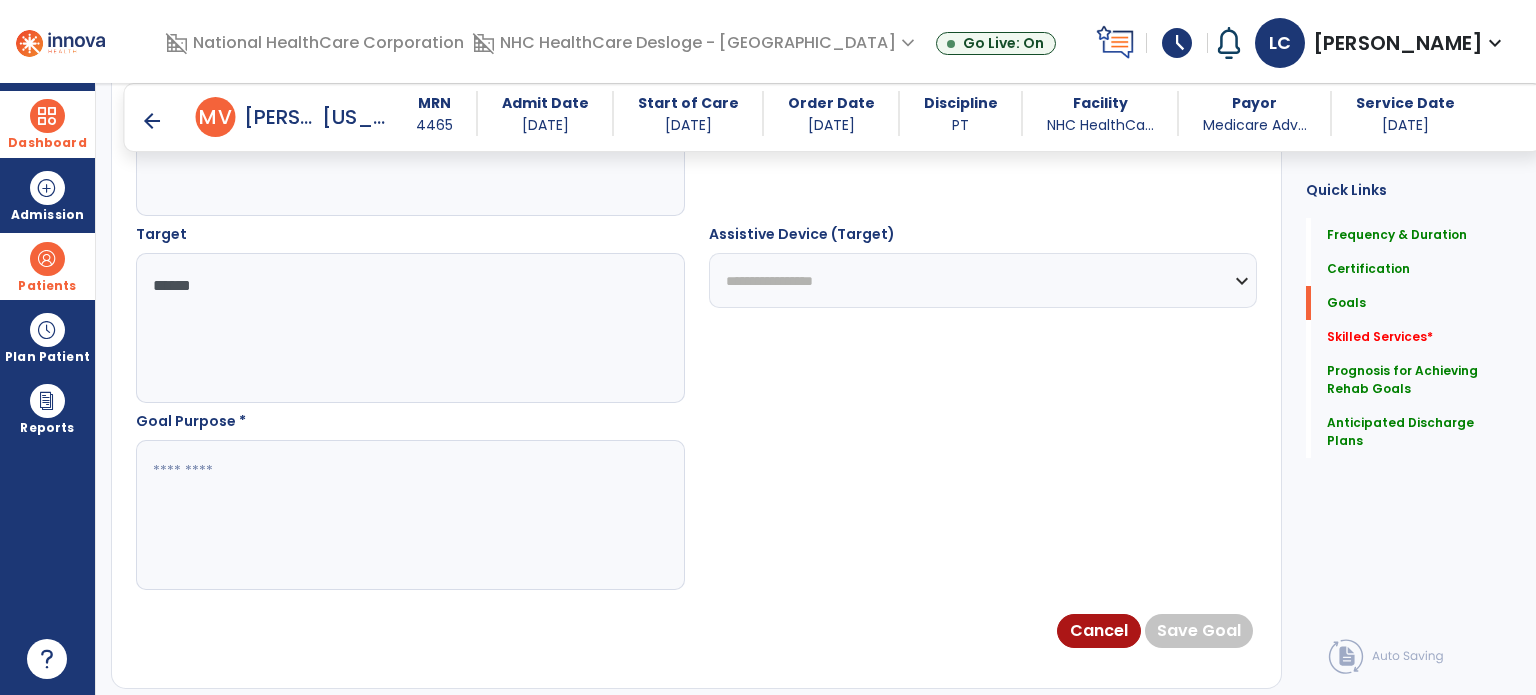 type on "******" 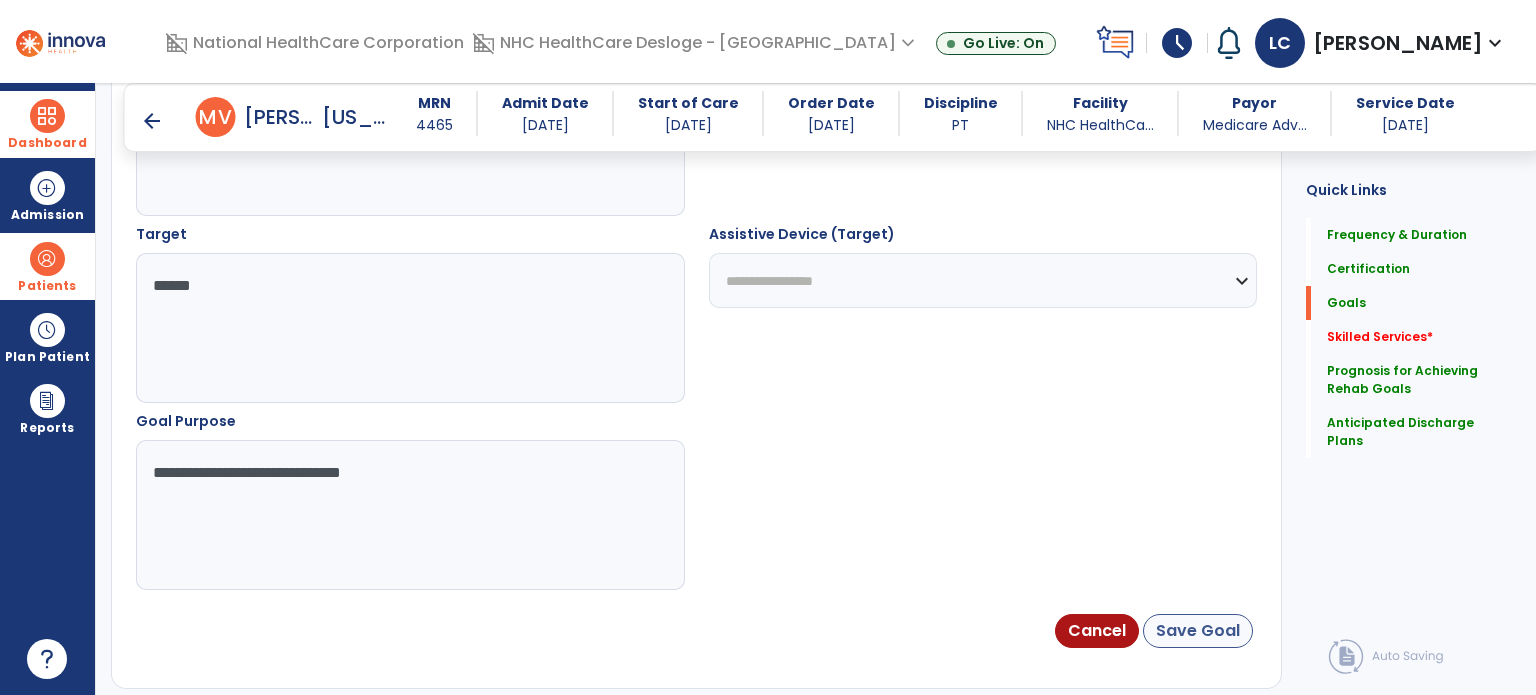 type on "**********" 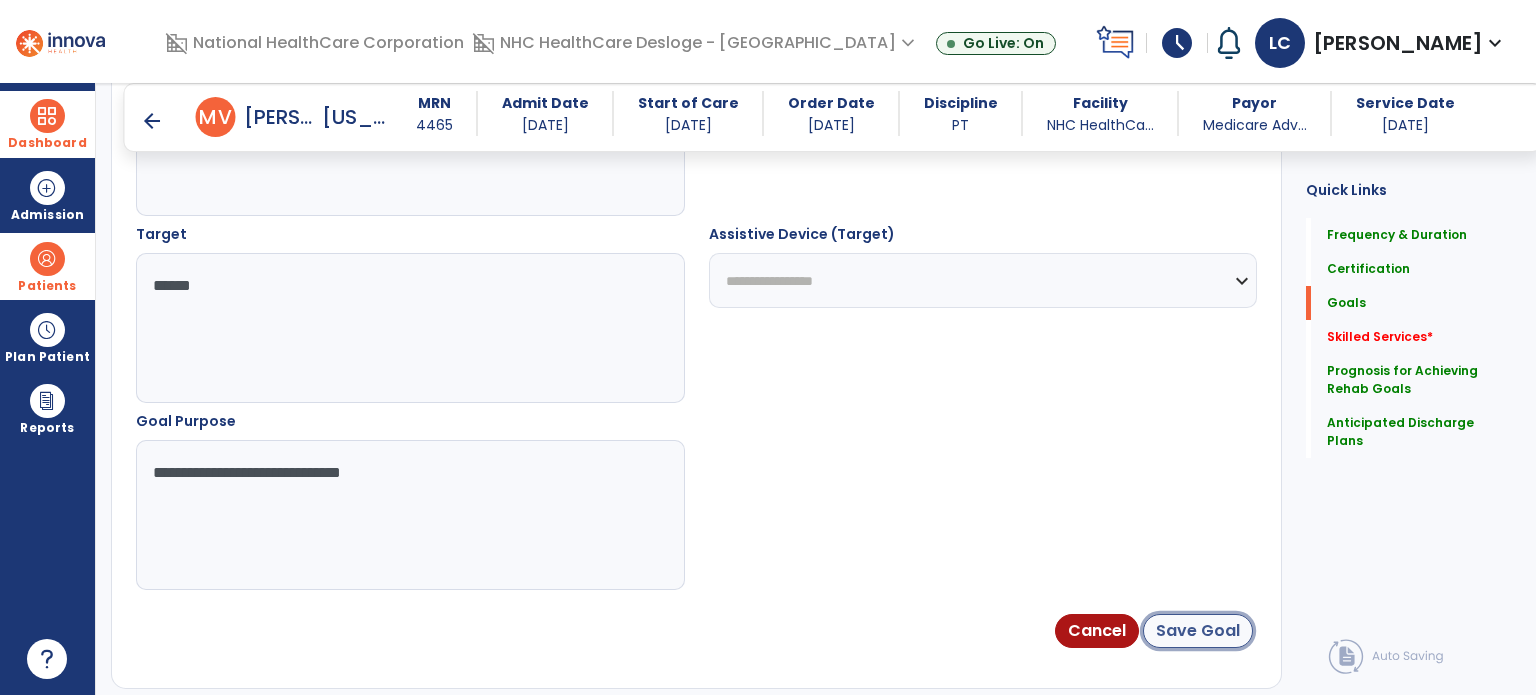 click on "Save Goal" at bounding box center [1198, 631] 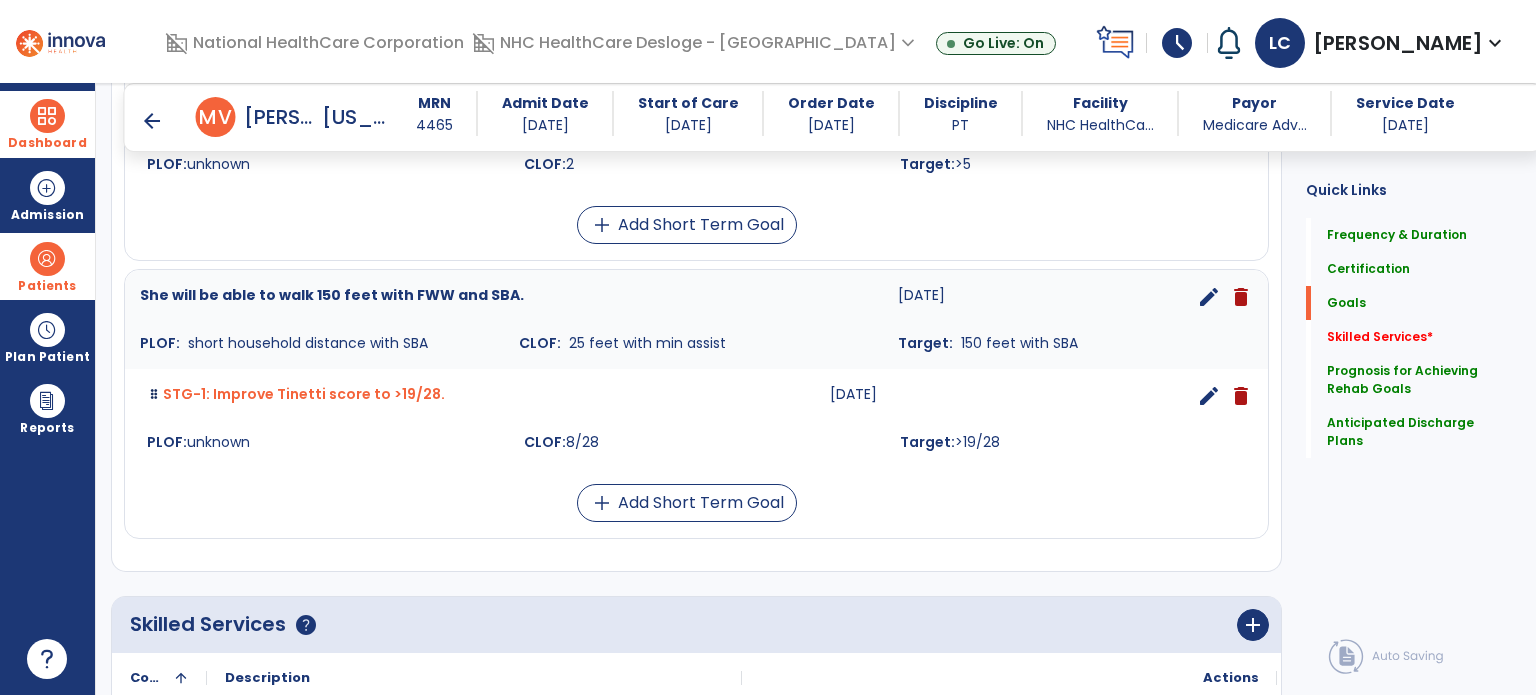 scroll, scrollTop: 815, scrollLeft: 0, axis: vertical 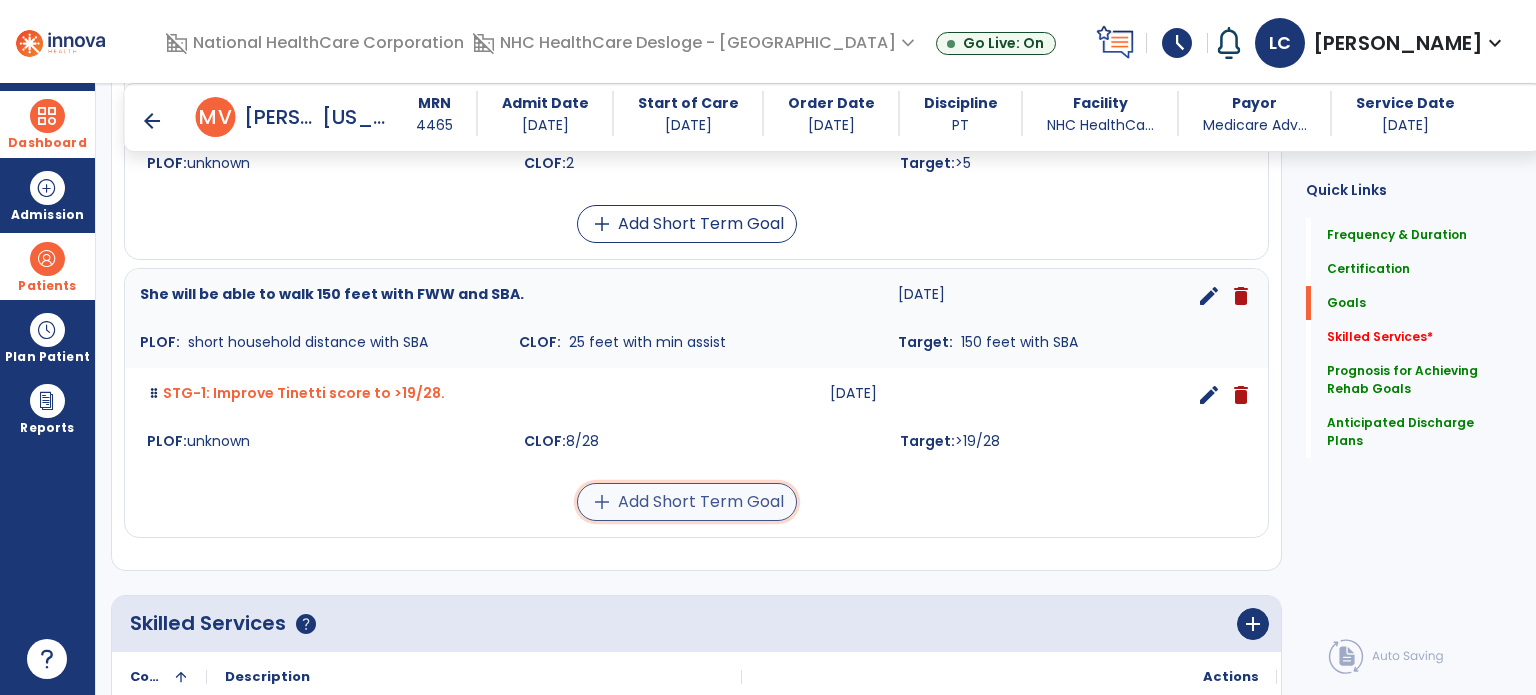 click on "add  Add Short Term Goal" at bounding box center (687, 502) 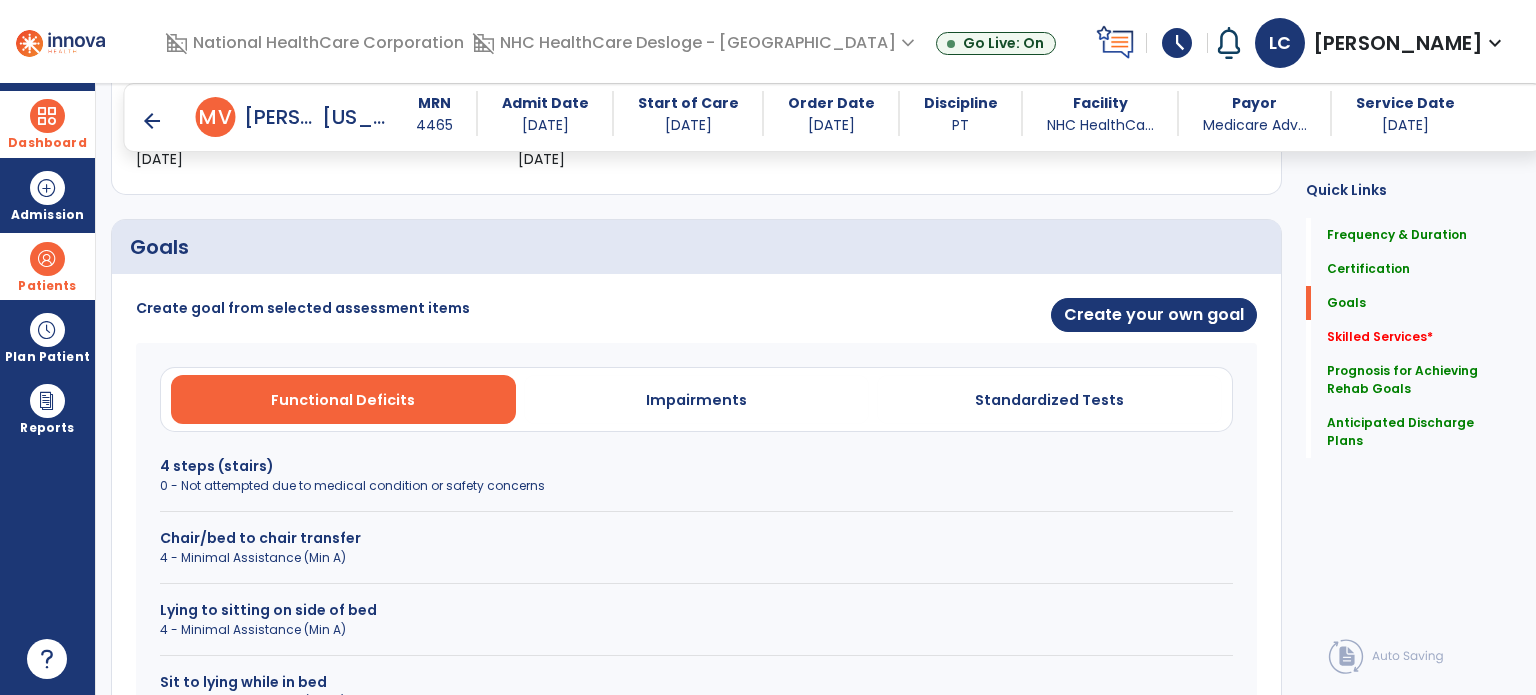 scroll, scrollTop: 395, scrollLeft: 0, axis: vertical 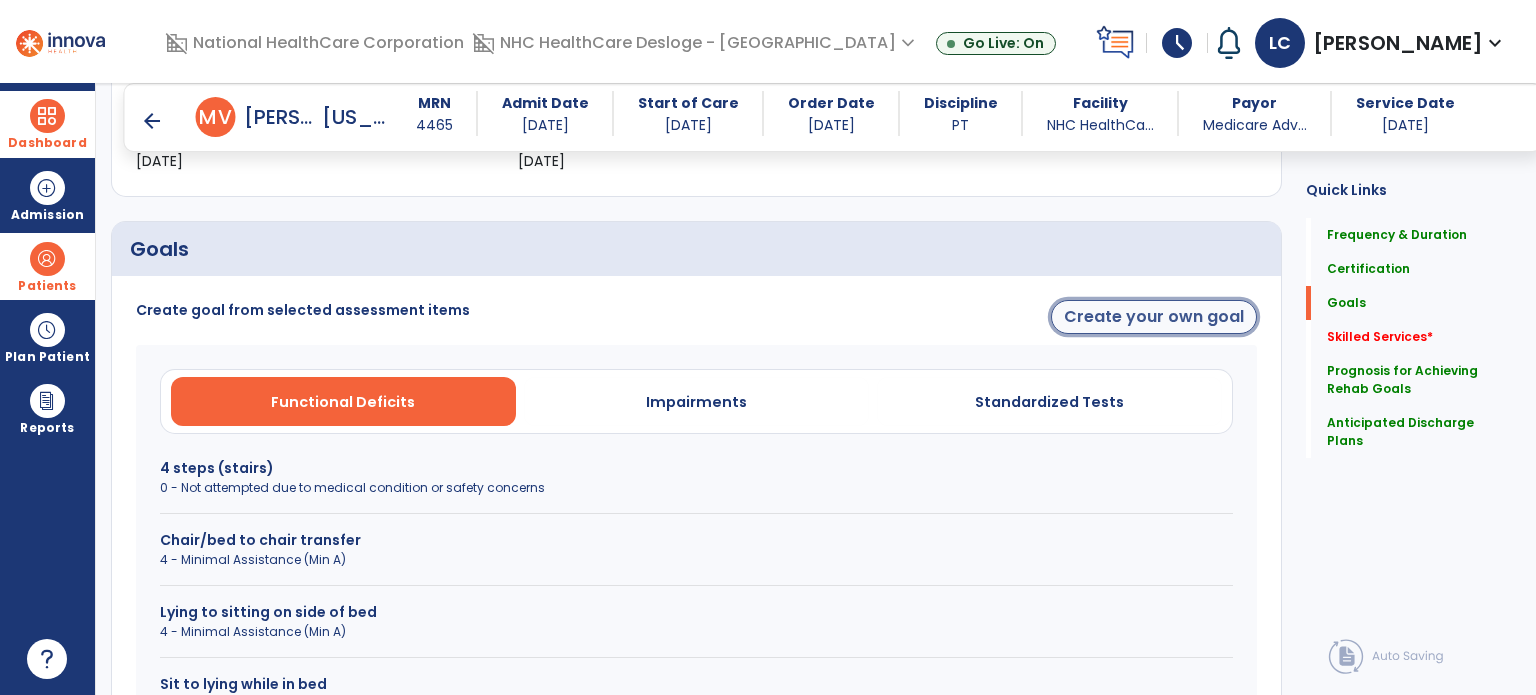 click on "Create your own goal" at bounding box center [1154, 317] 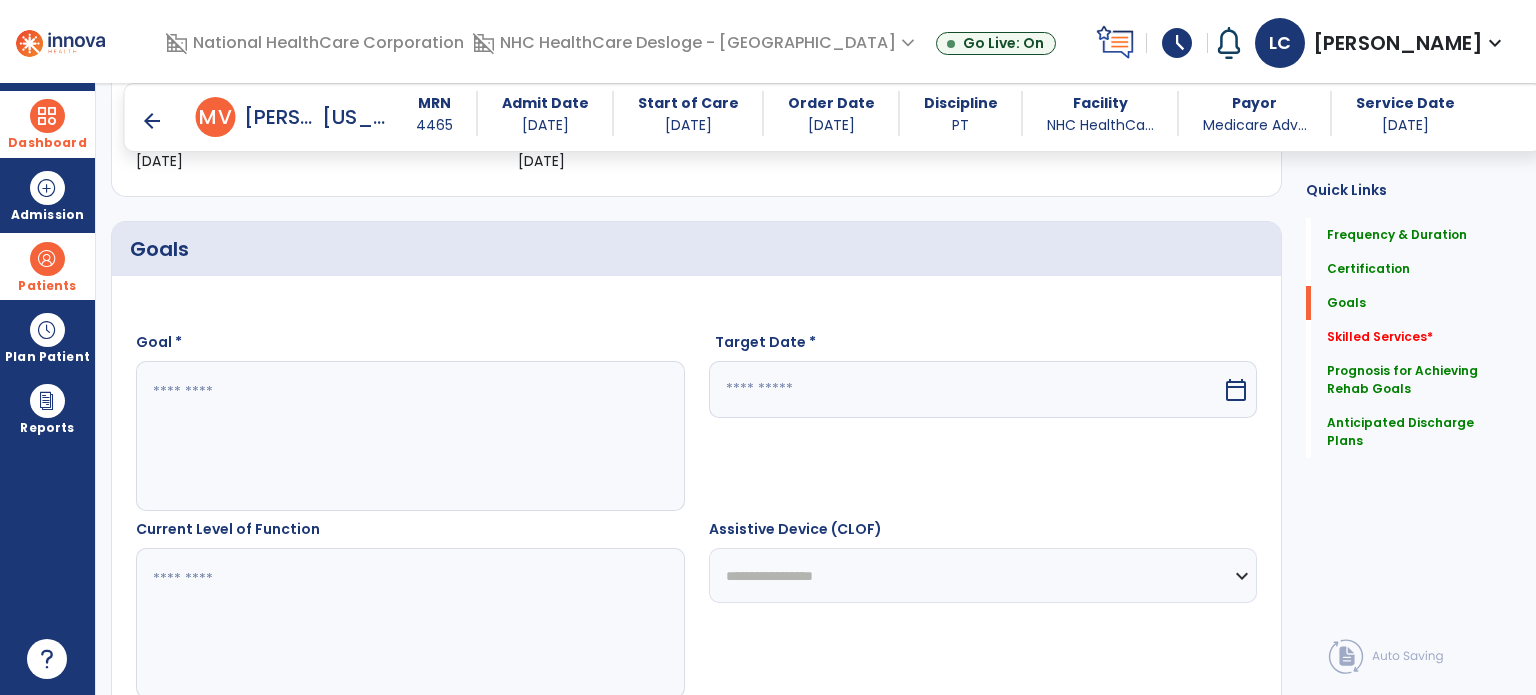 click at bounding box center (409, 436) 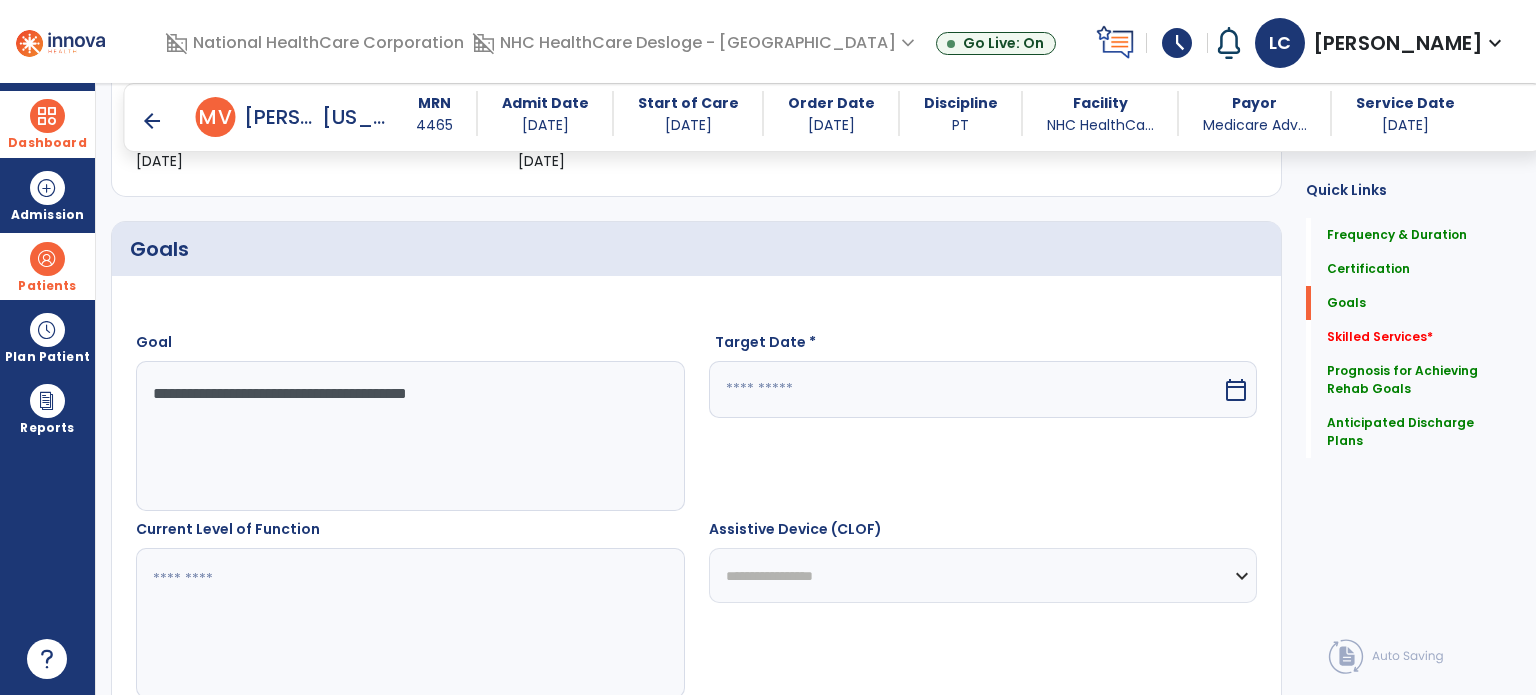 type on "**********" 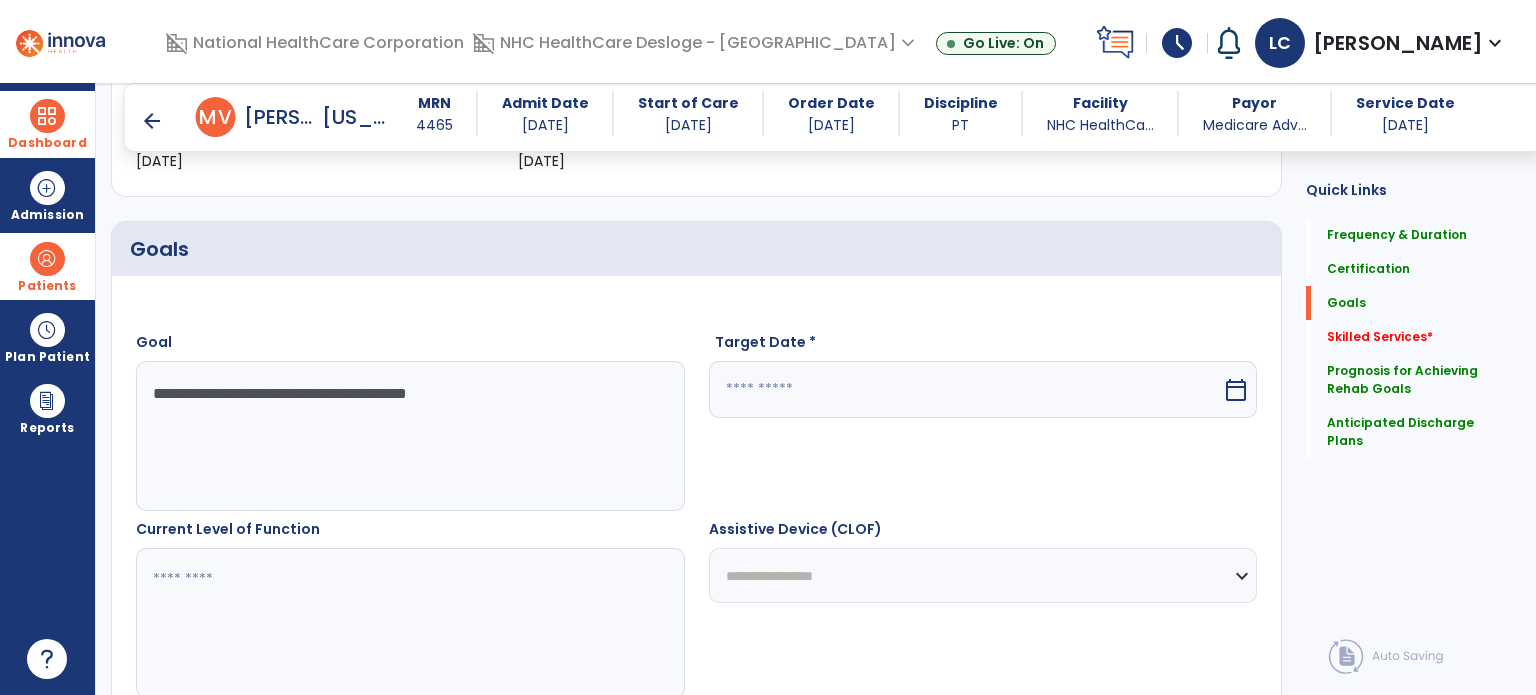 click at bounding box center [966, 389] 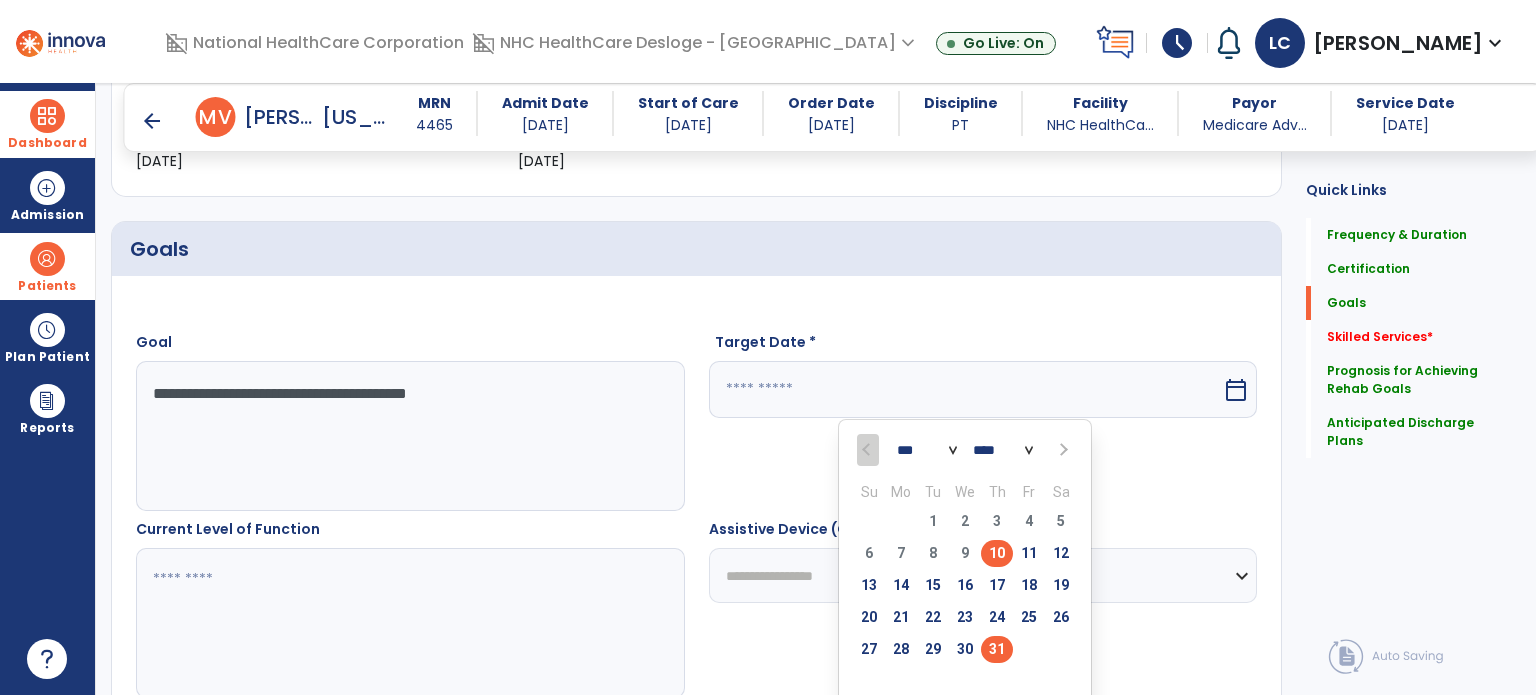 click on "31" at bounding box center [997, 649] 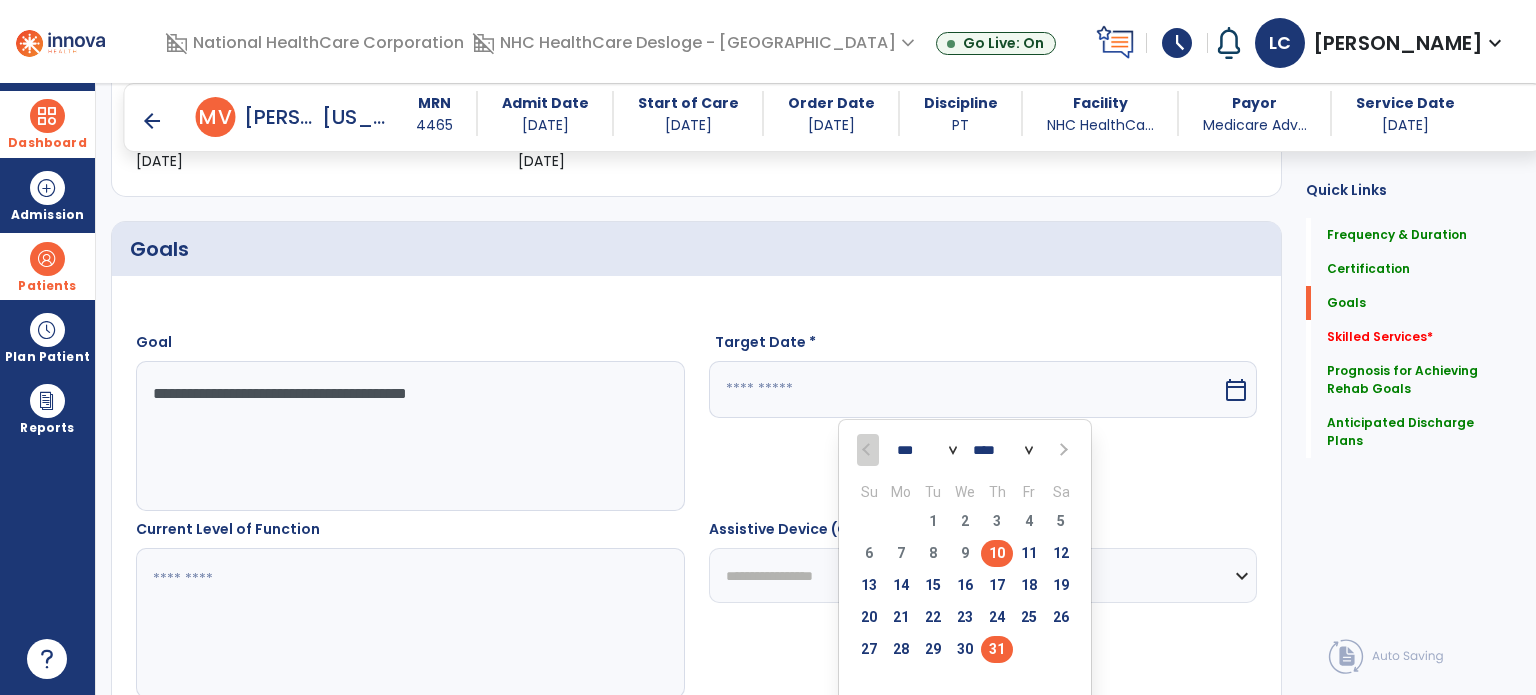 type on "*********" 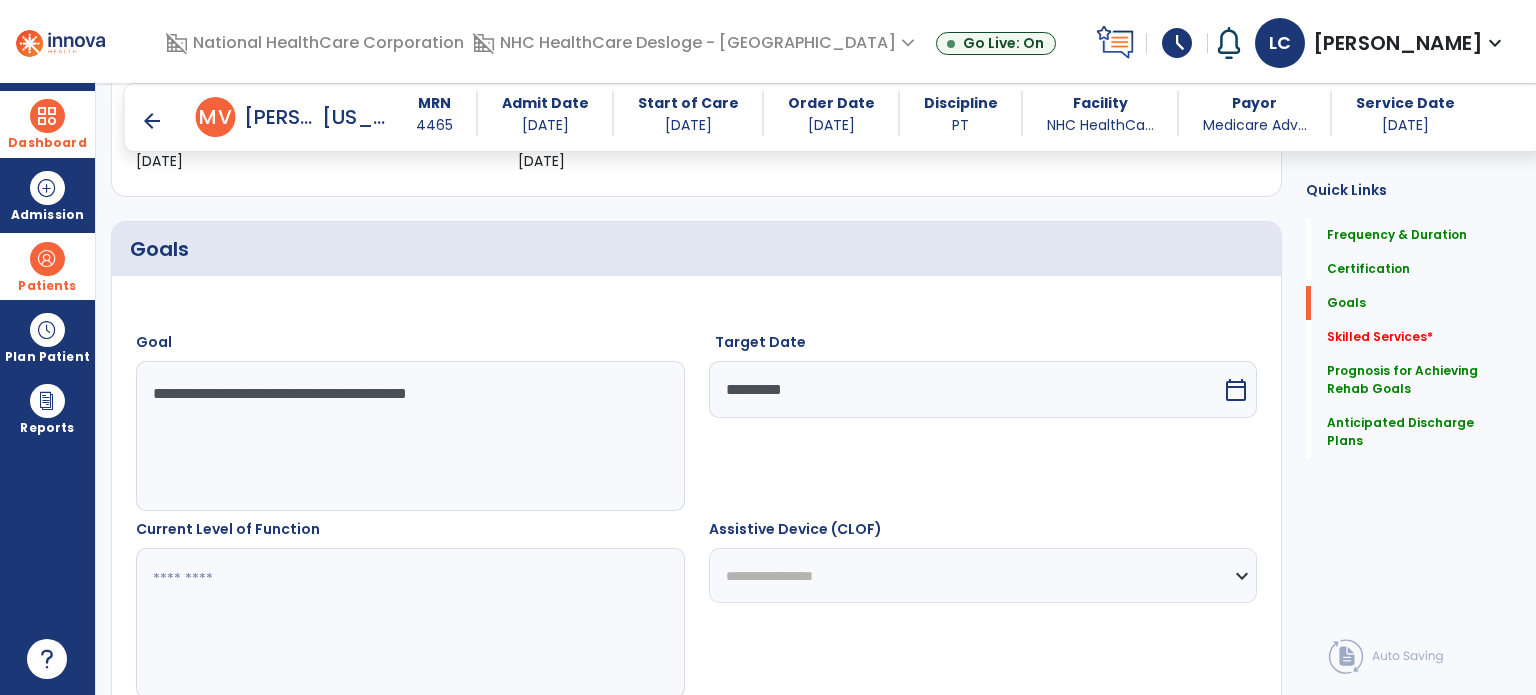 scroll, scrollTop: 575, scrollLeft: 0, axis: vertical 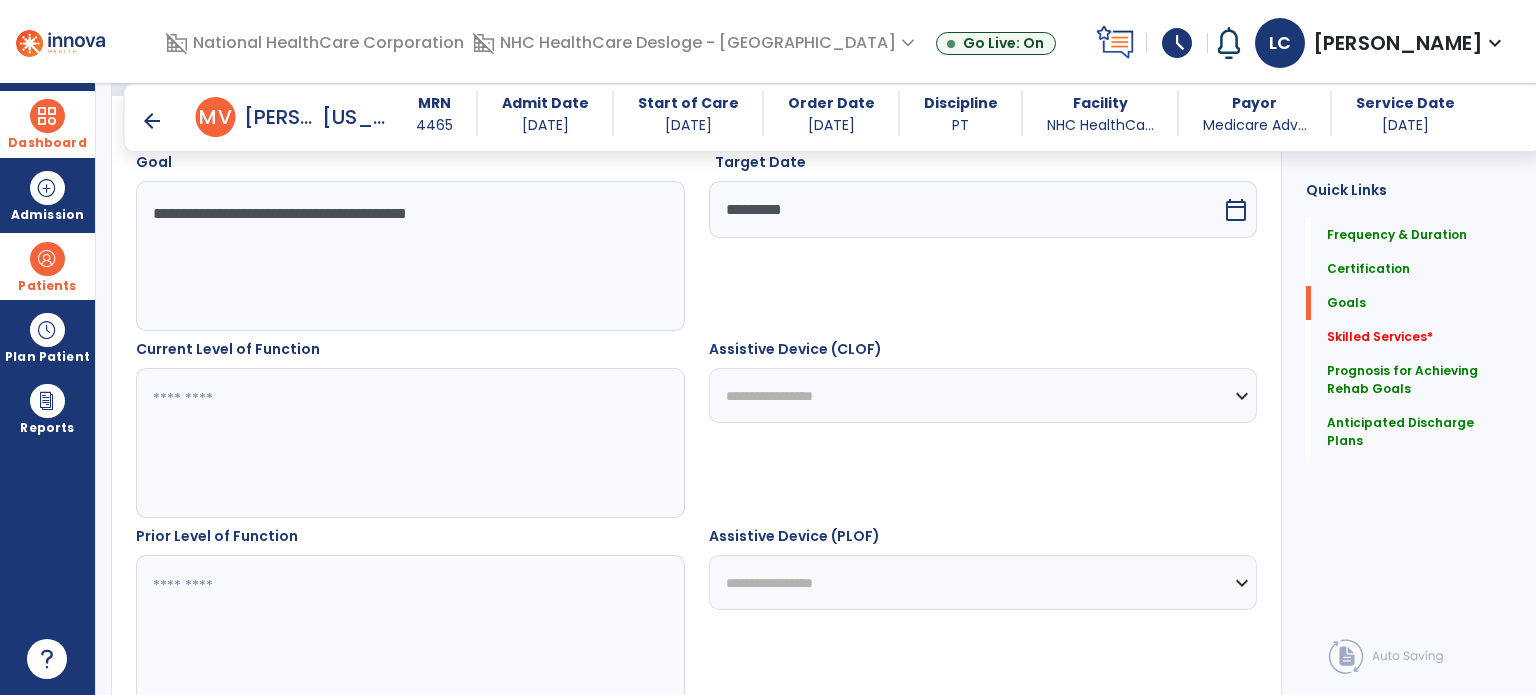 click at bounding box center [409, 443] 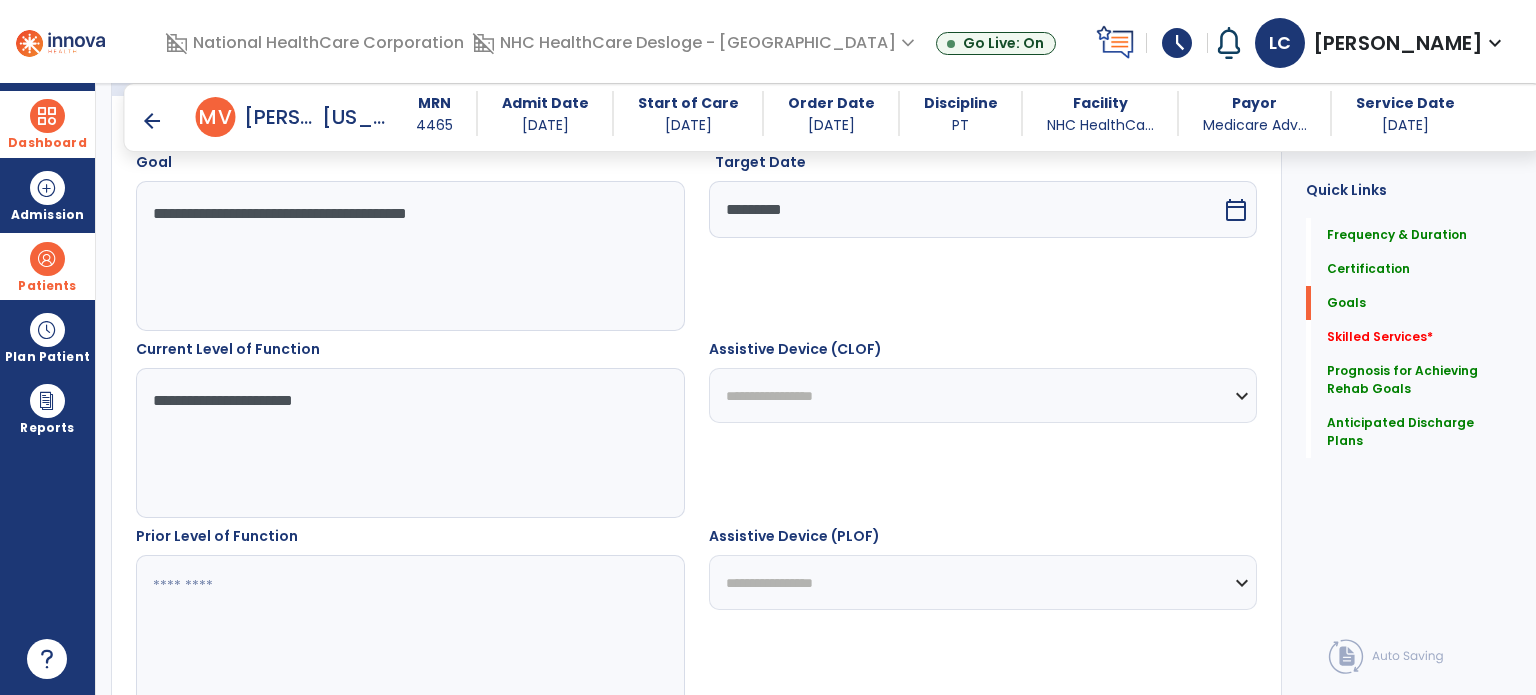 type on "**********" 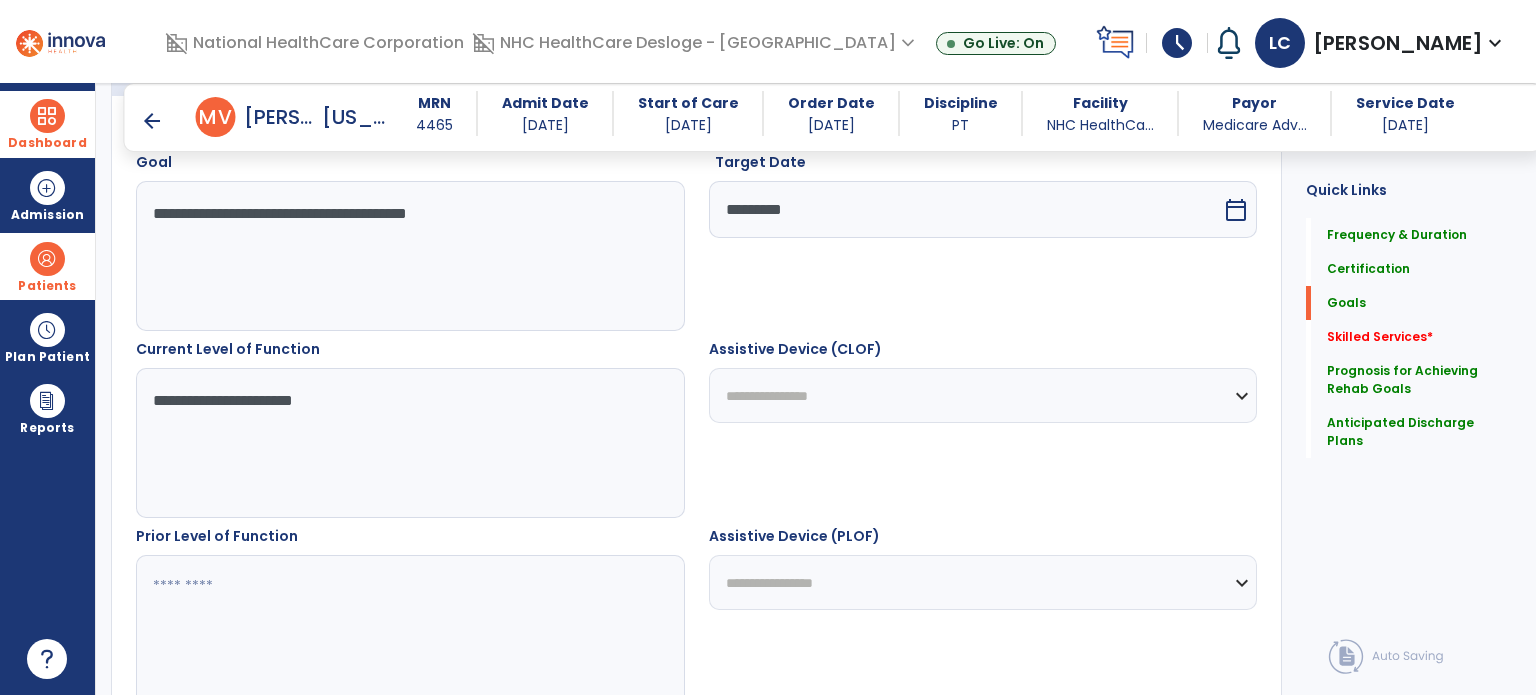 click on "**********" at bounding box center (983, 395) 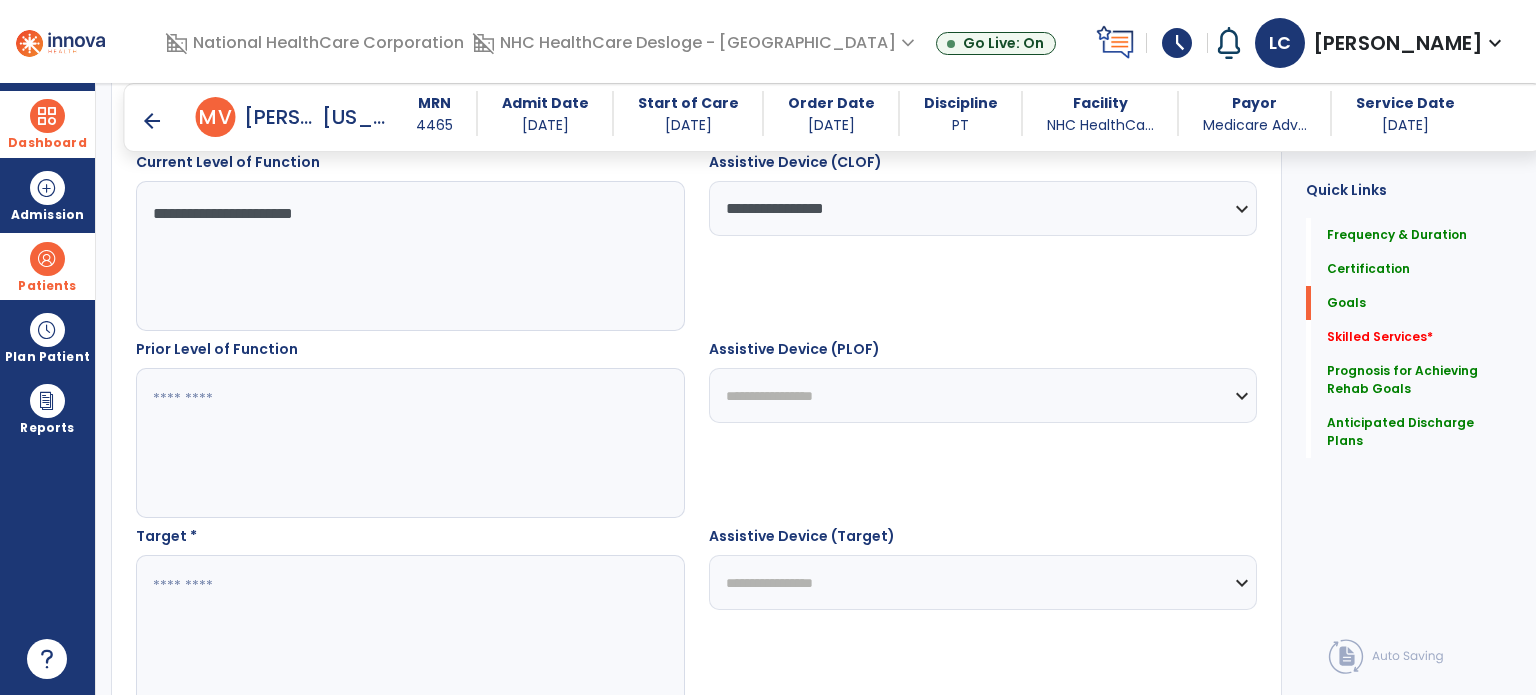 scroll, scrollTop: 763, scrollLeft: 0, axis: vertical 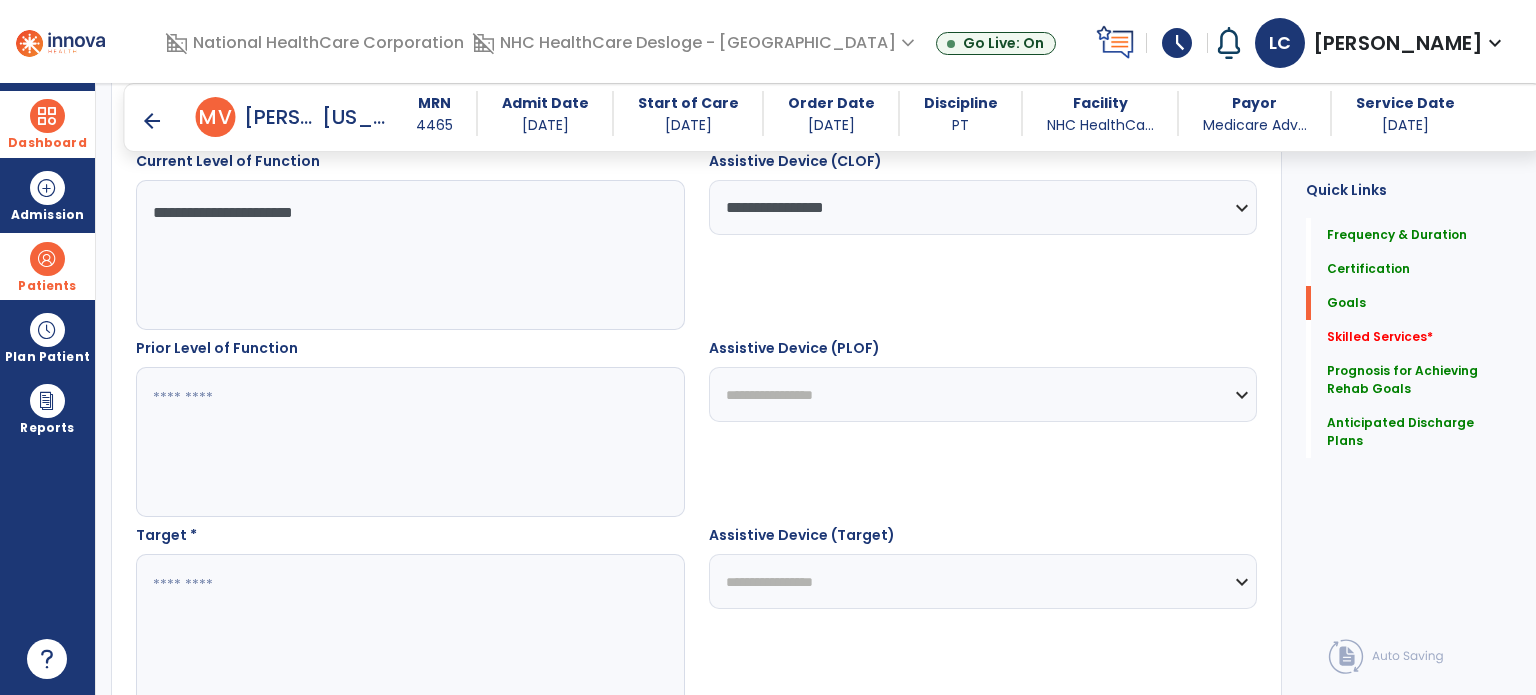 click at bounding box center [409, 442] 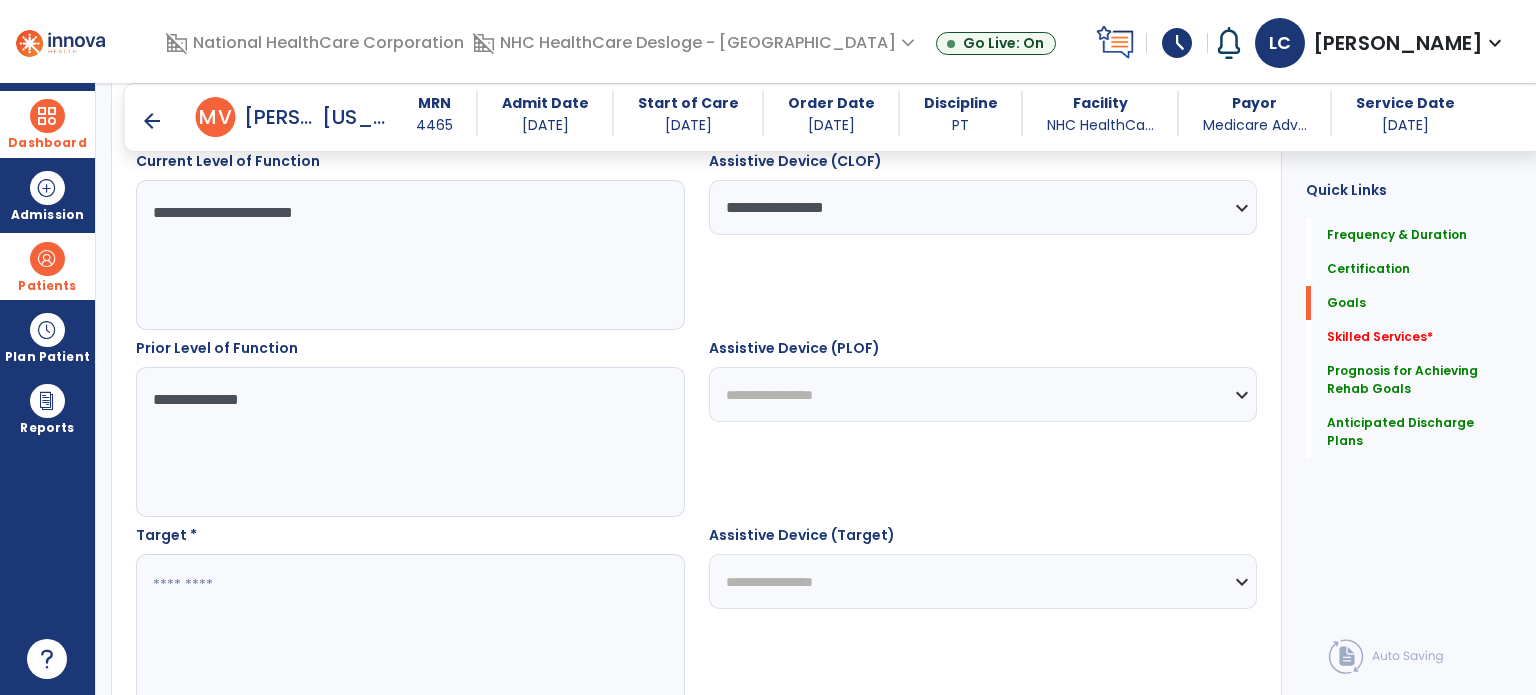type on "**********" 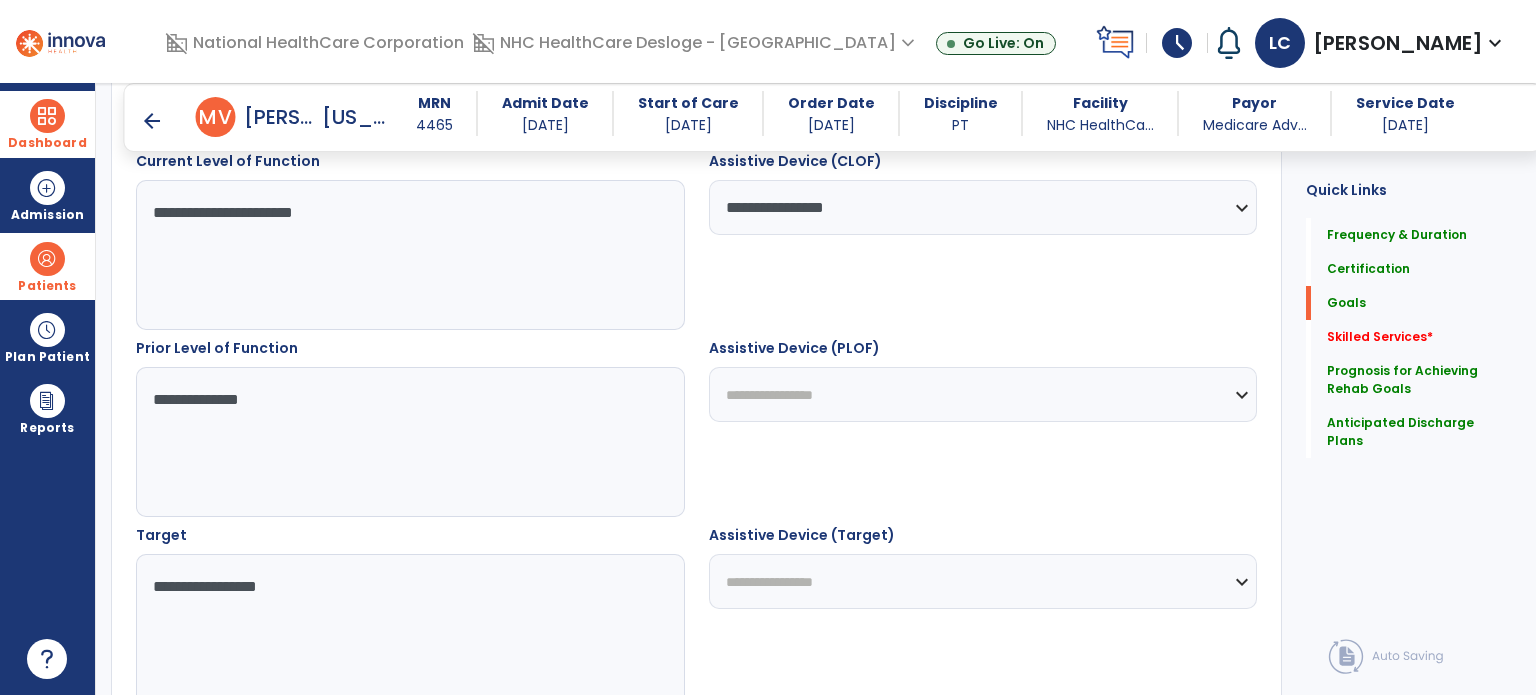 type on "**********" 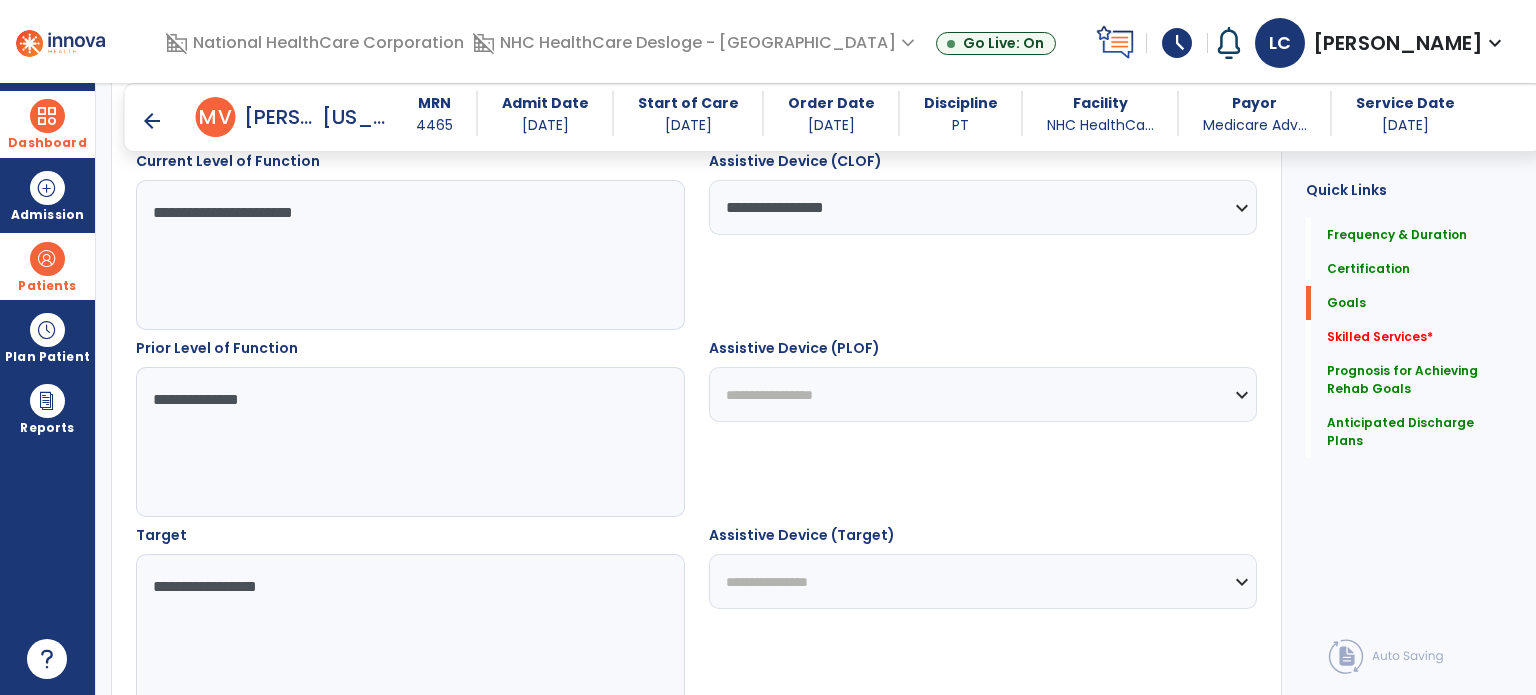 click on "**********" at bounding box center [983, 581] 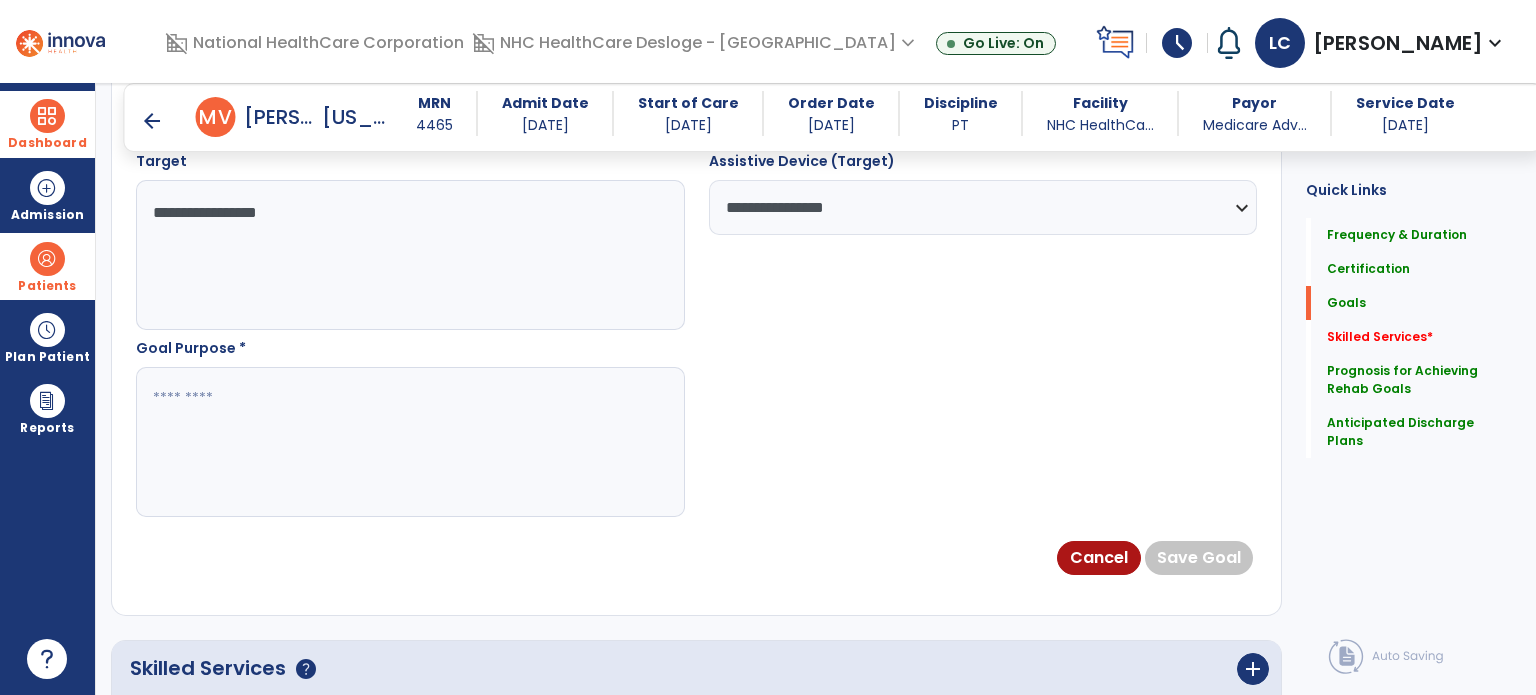 scroll, scrollTop: 1138, scrollLeft: 0, axis: vertical 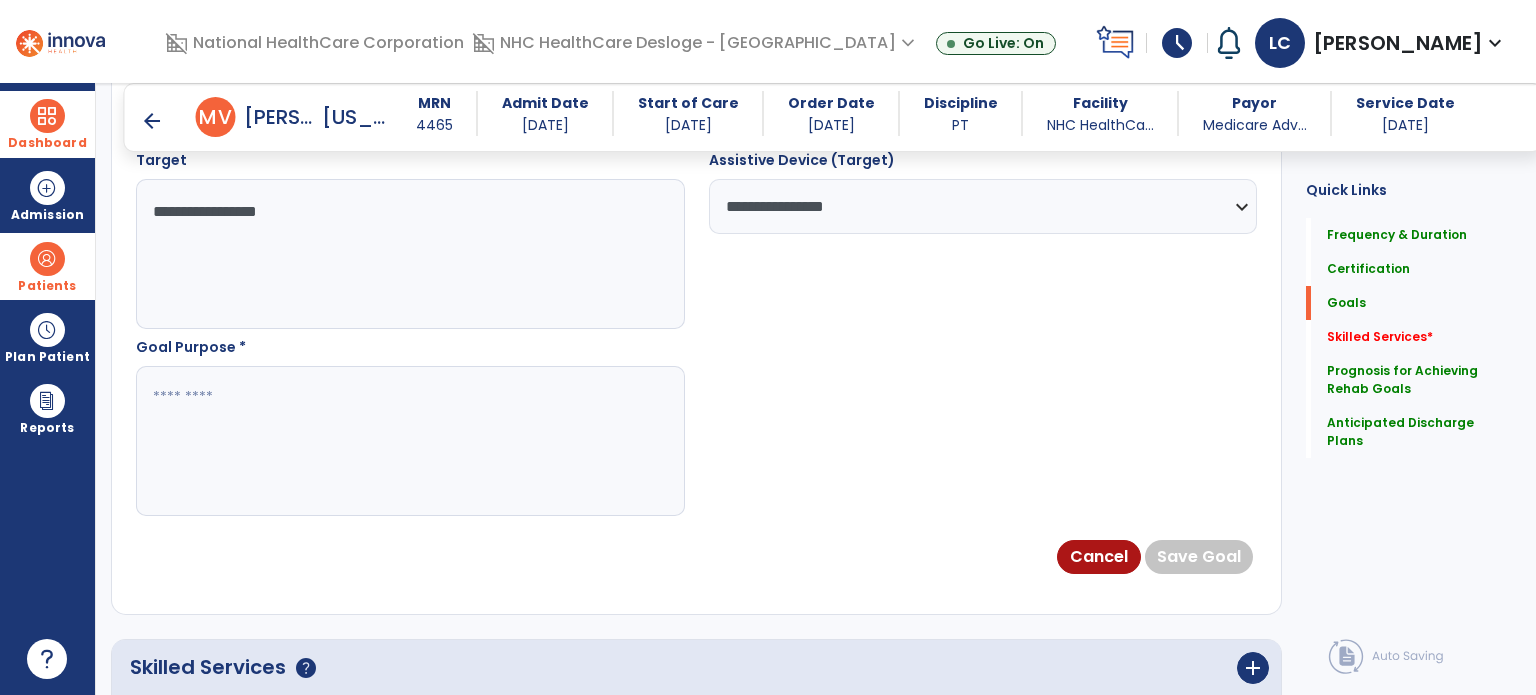 click at bounding box center [409, 441] 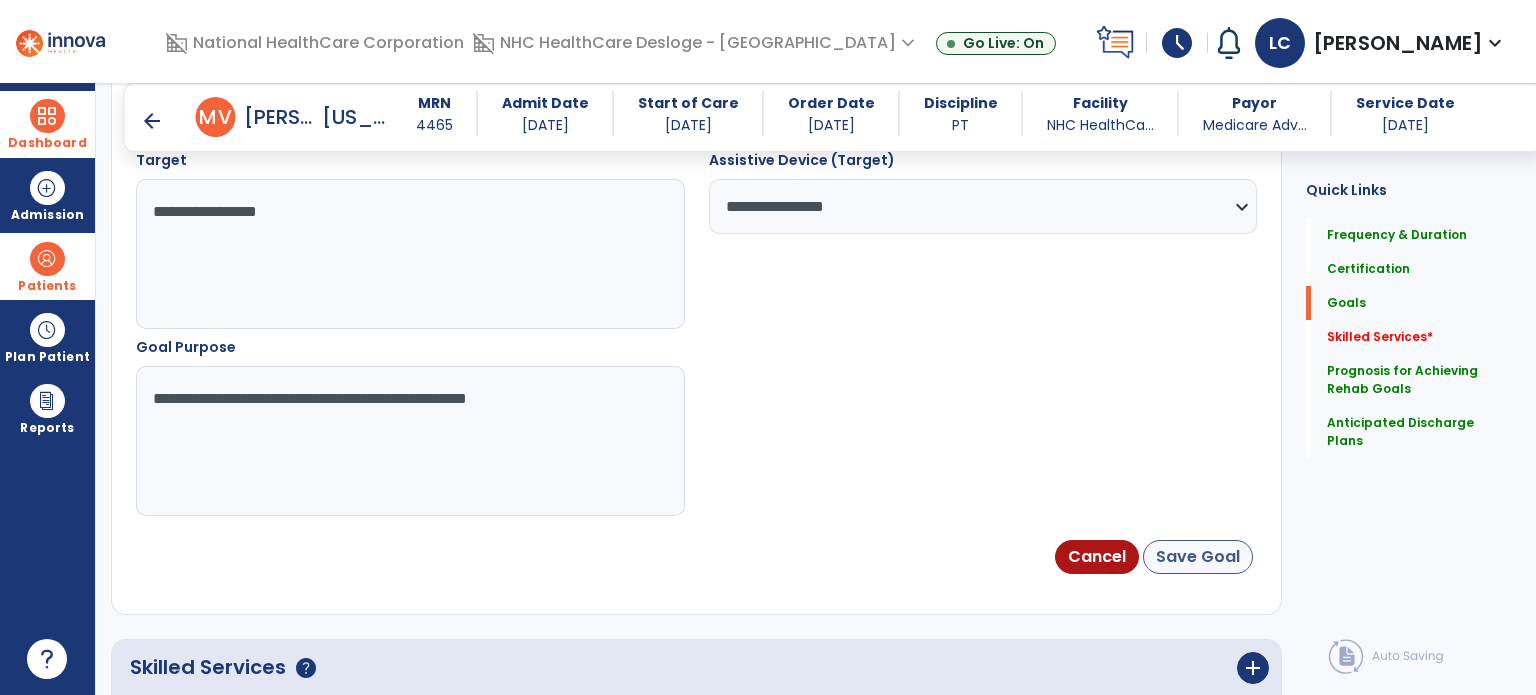 type on "**********" 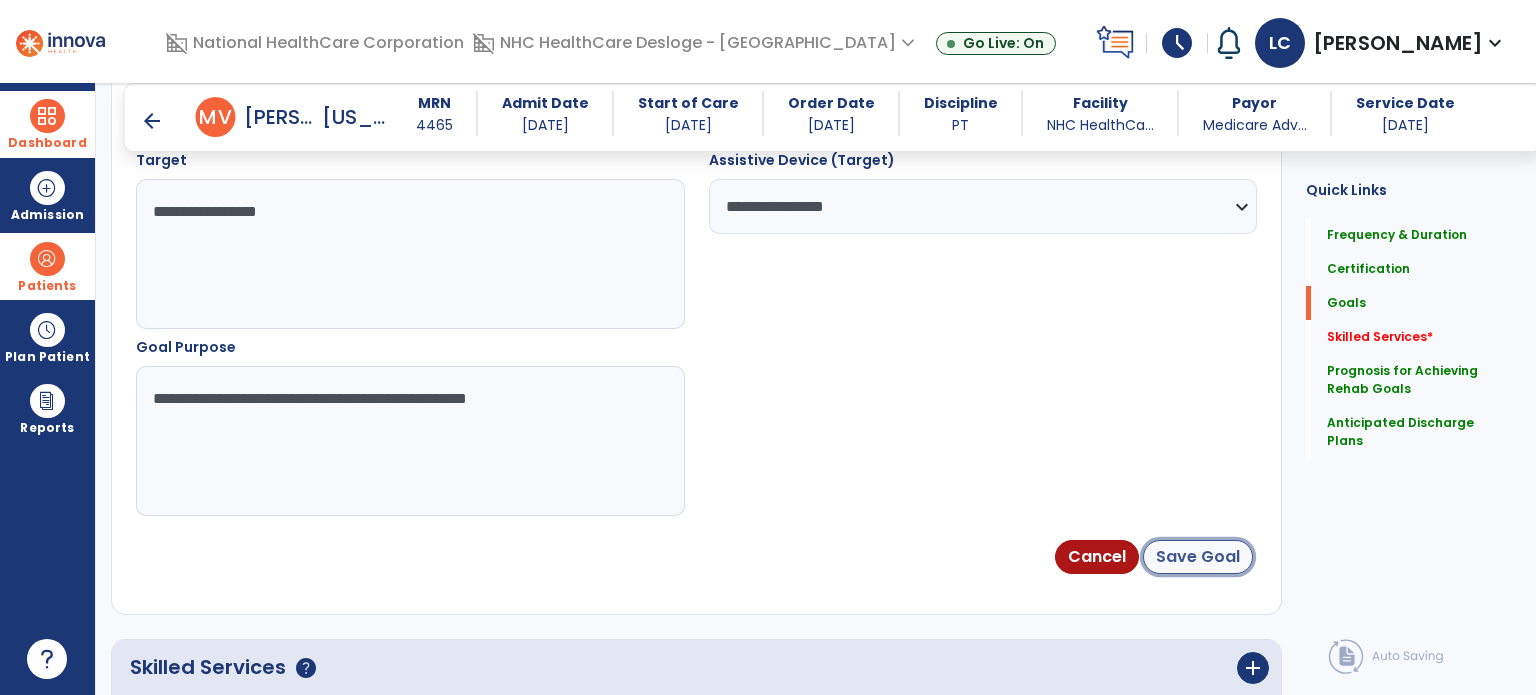 click on "Save Goal" at bounding box center (1198, 557) 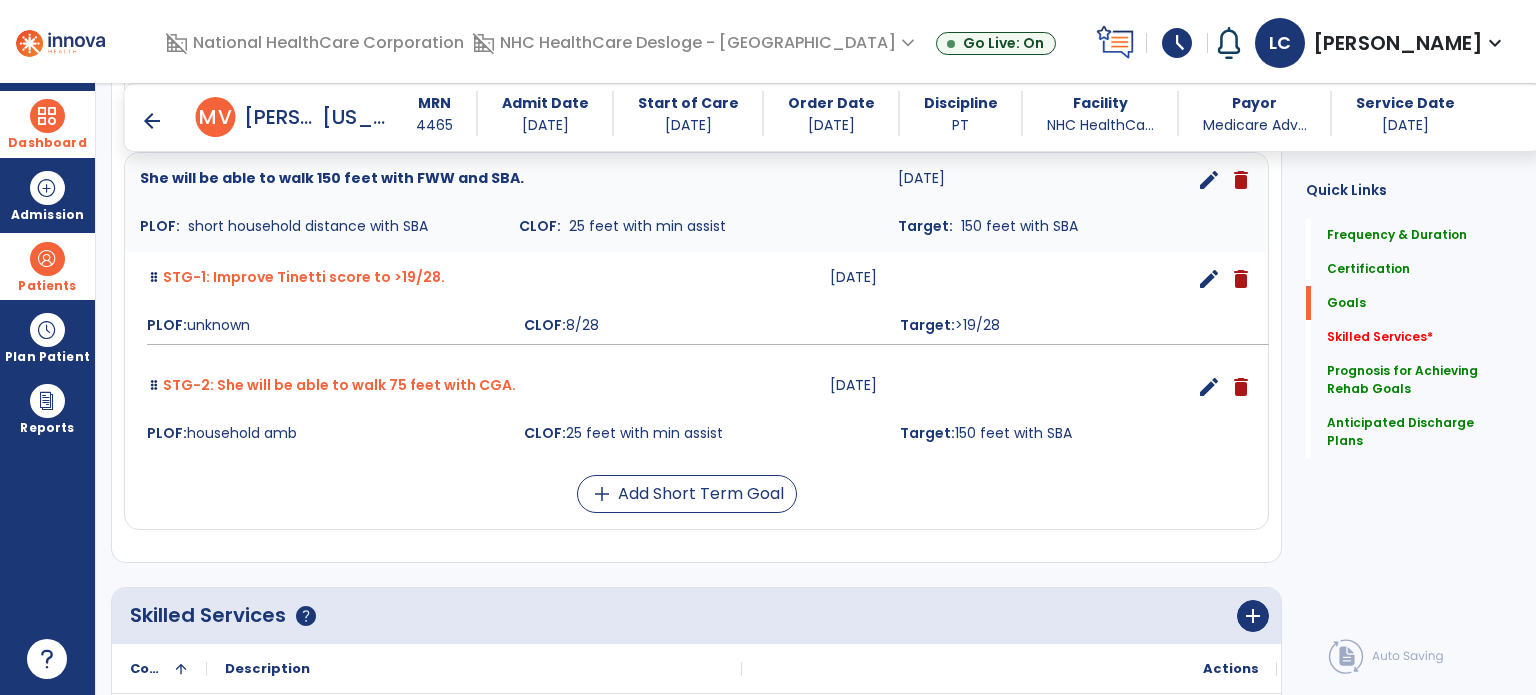 scroll, scrollTop: 934, scrollLeft: 0, axis: vertical 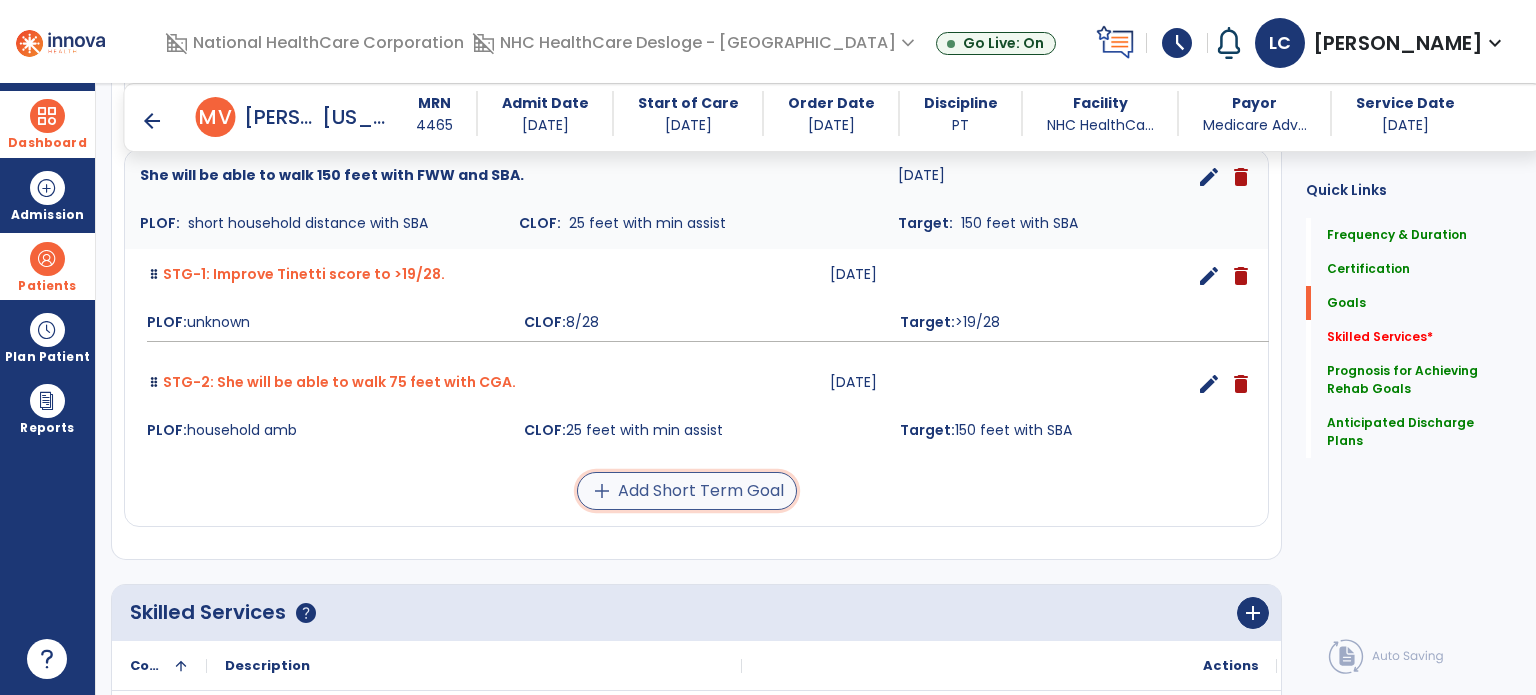 click on "add  Add Short Term Goal" at bounding box center (687, 491) 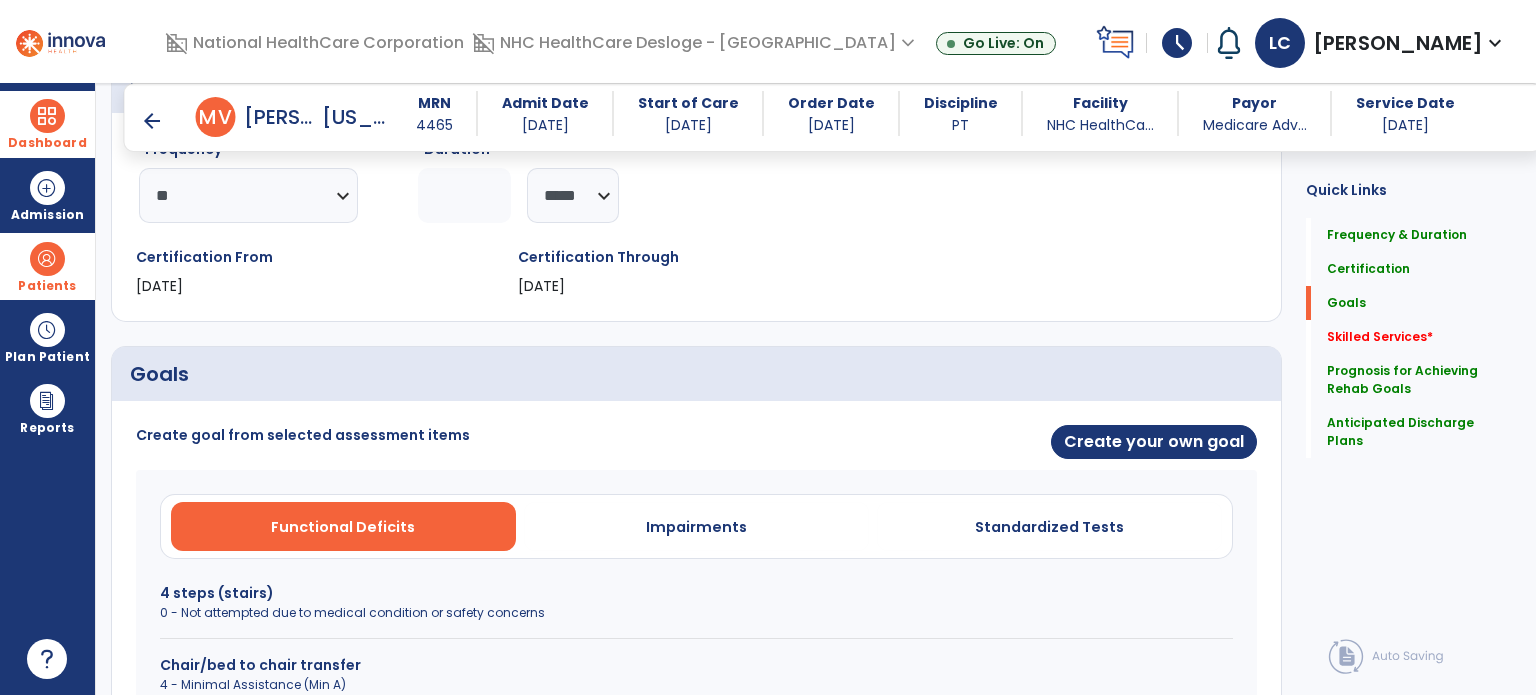 scroll, scrollTop: 269, scrollLeft: 0, axis: vertical 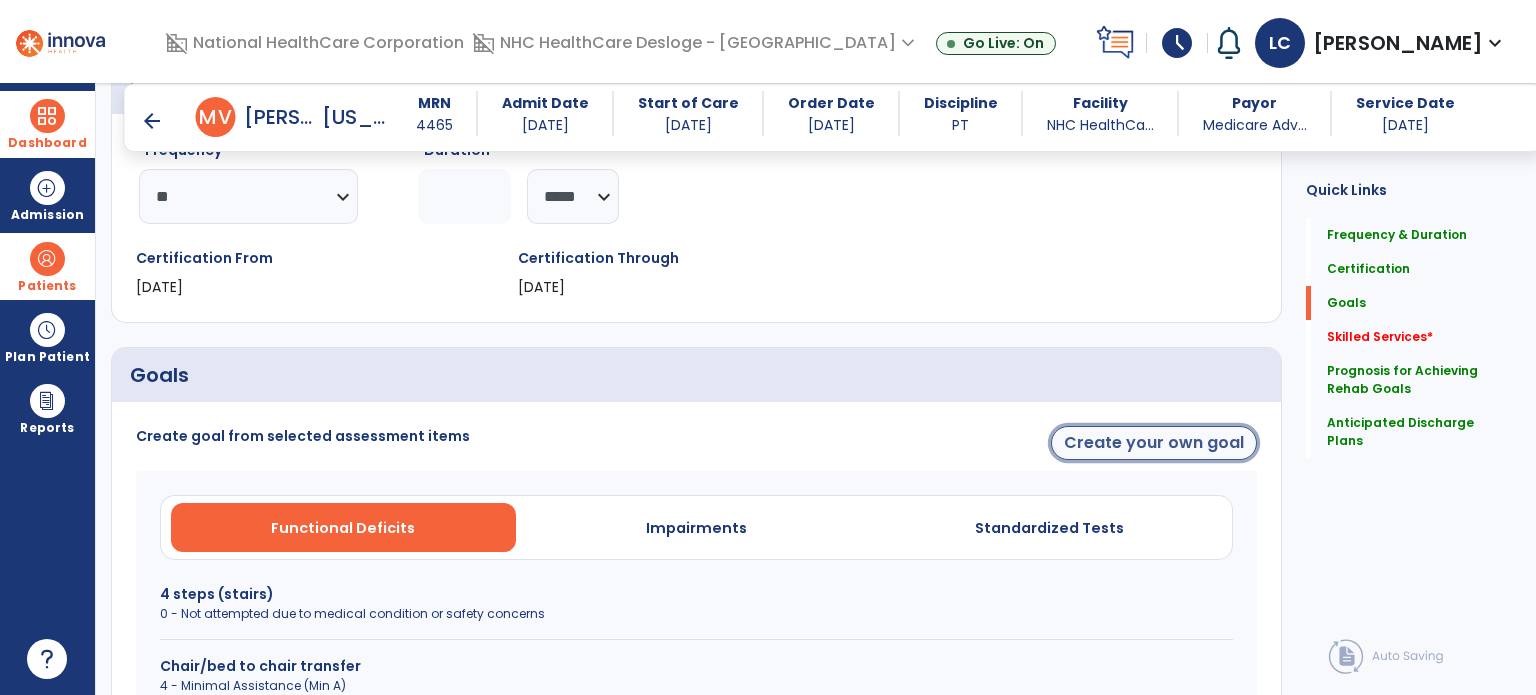click on "Create your own goal" at bounding box center [1154, 443] 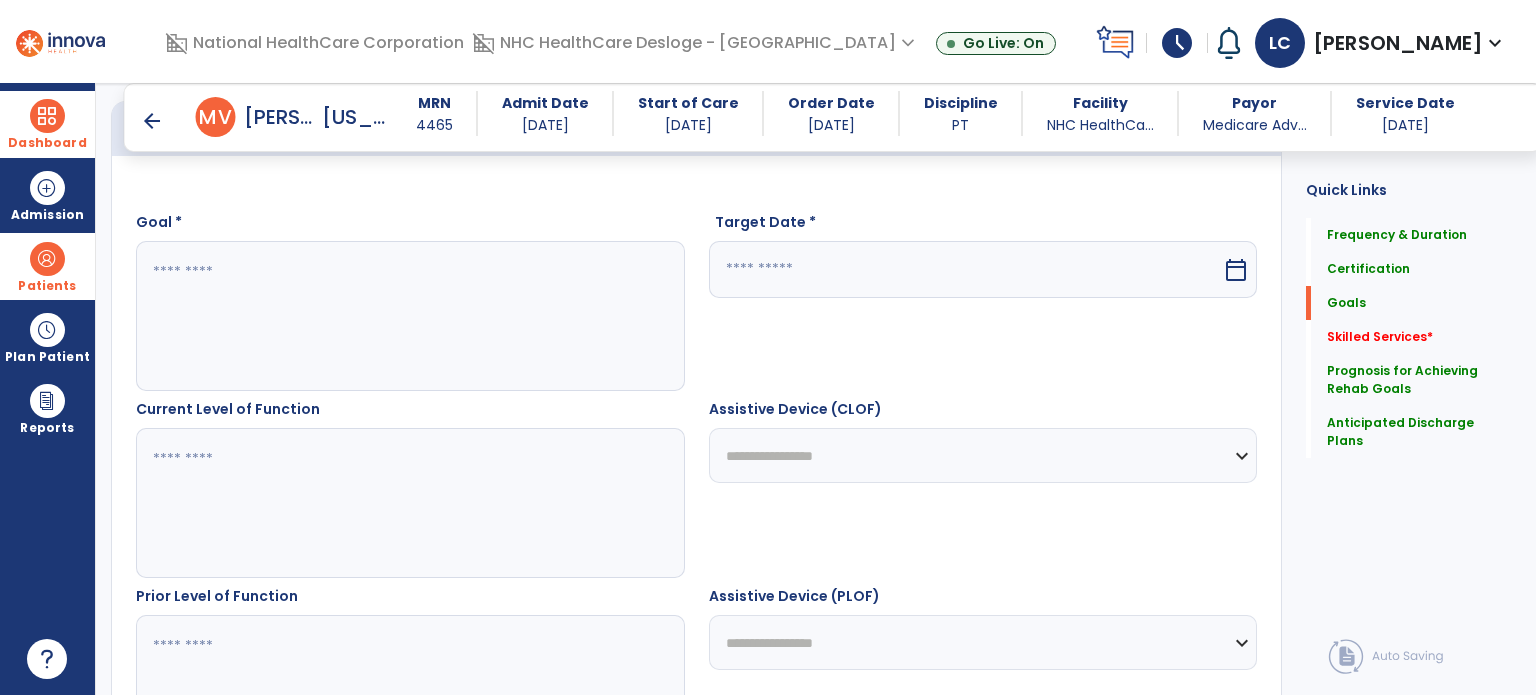 scroll, scrollTop: 516, scrollLeft: 0, axis: vertical 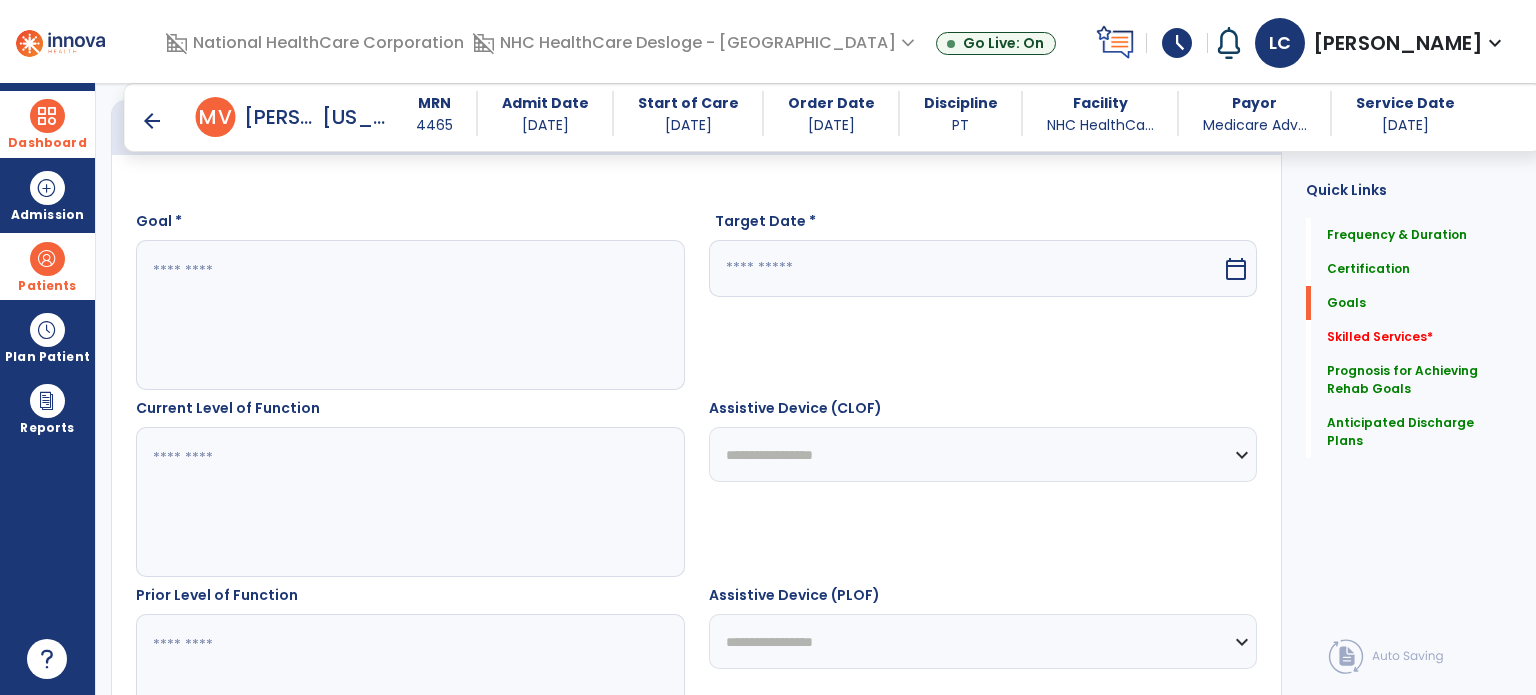 click at bounding box center (409, 315) 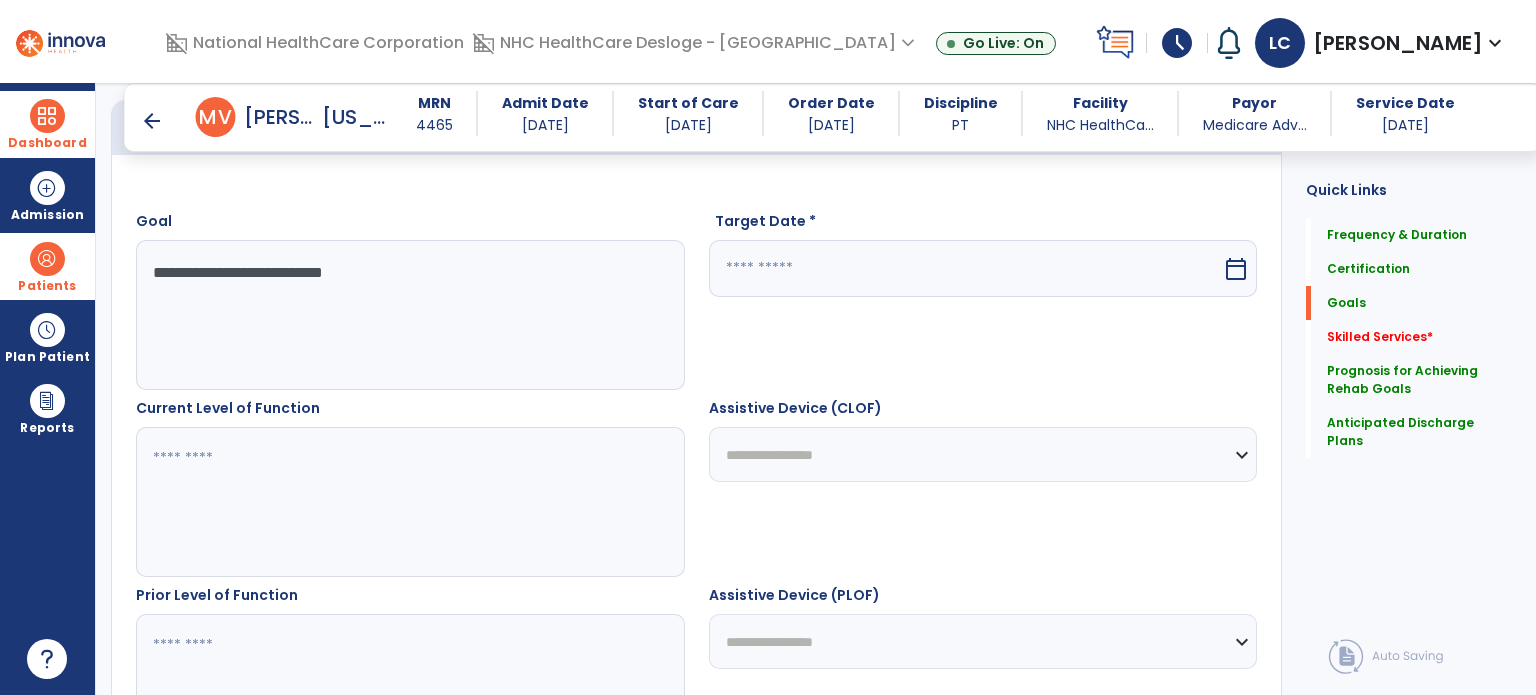 type on "**********" 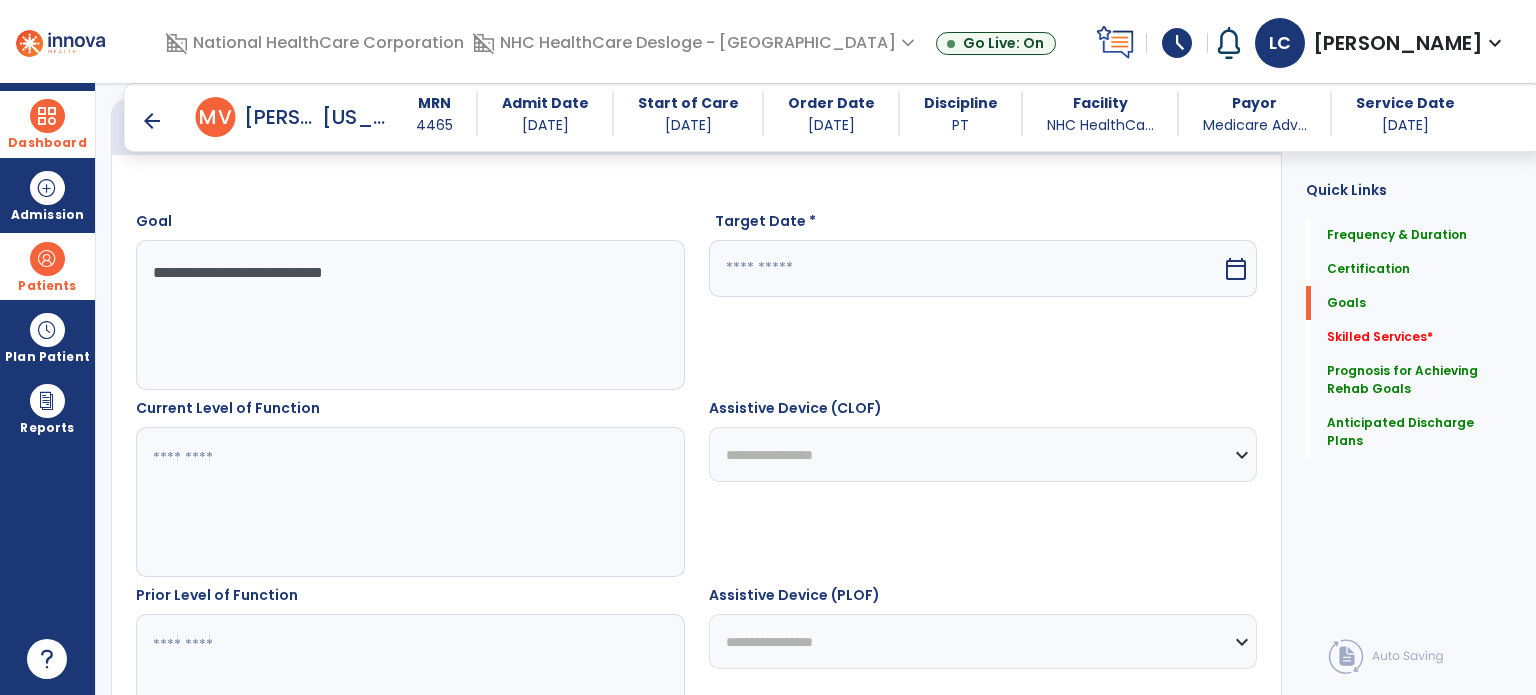 click at bounding box center (966, 268) 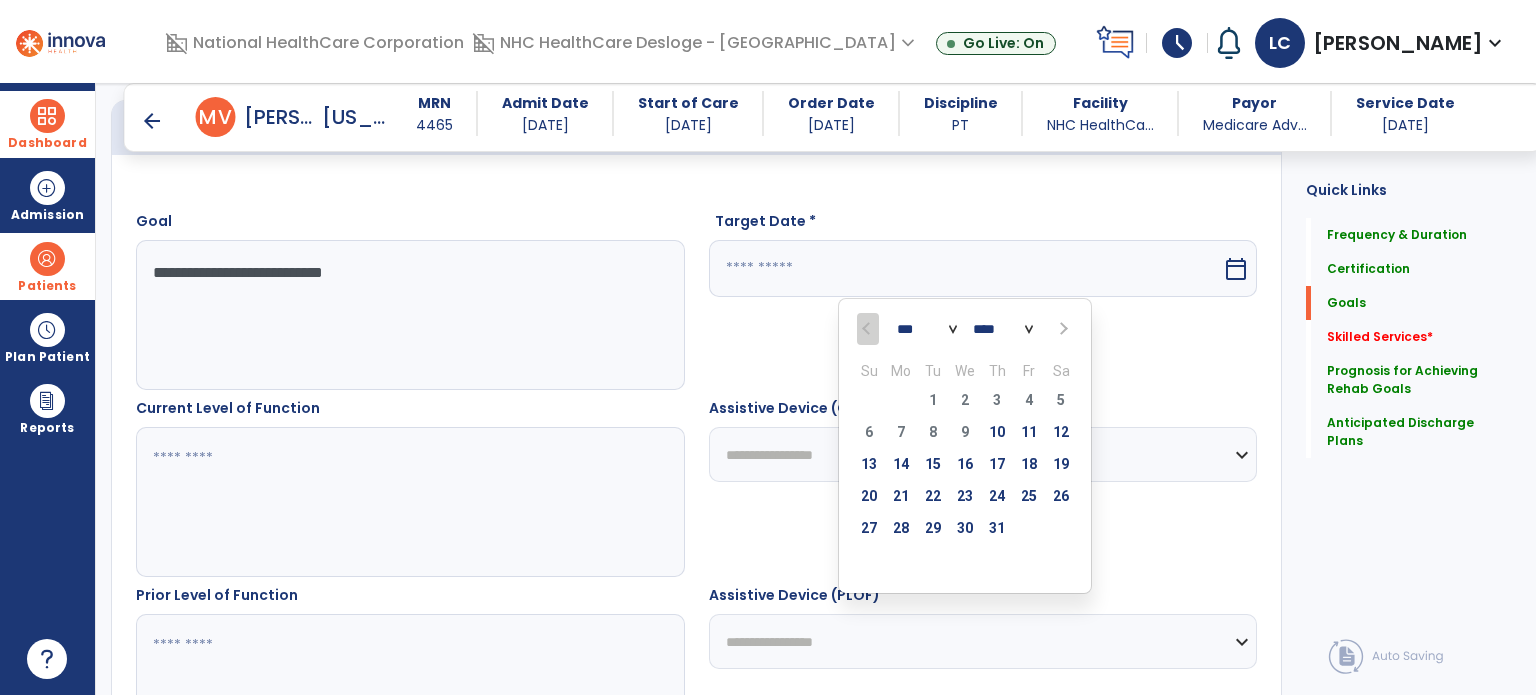 click at bounding box center [1061, 329] 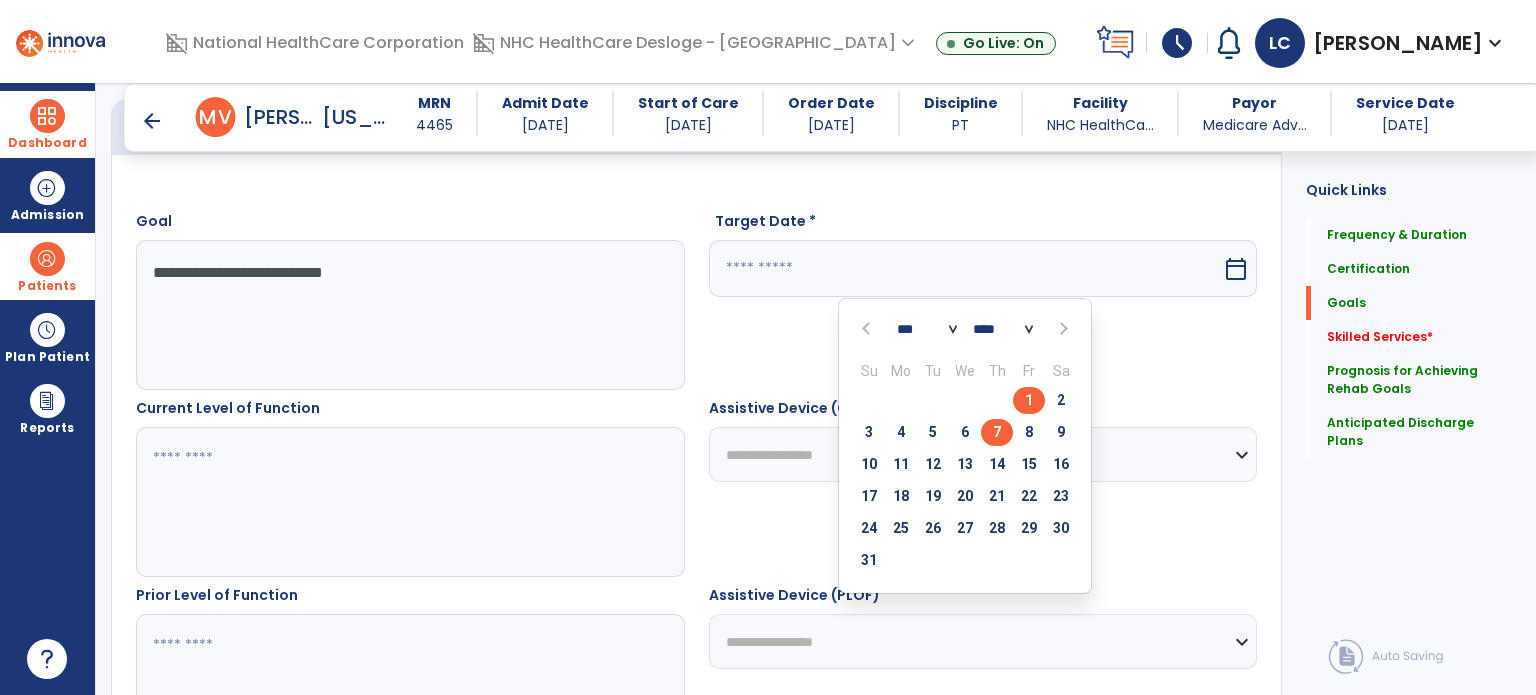 click on "7" at bounding box center [997, 432] 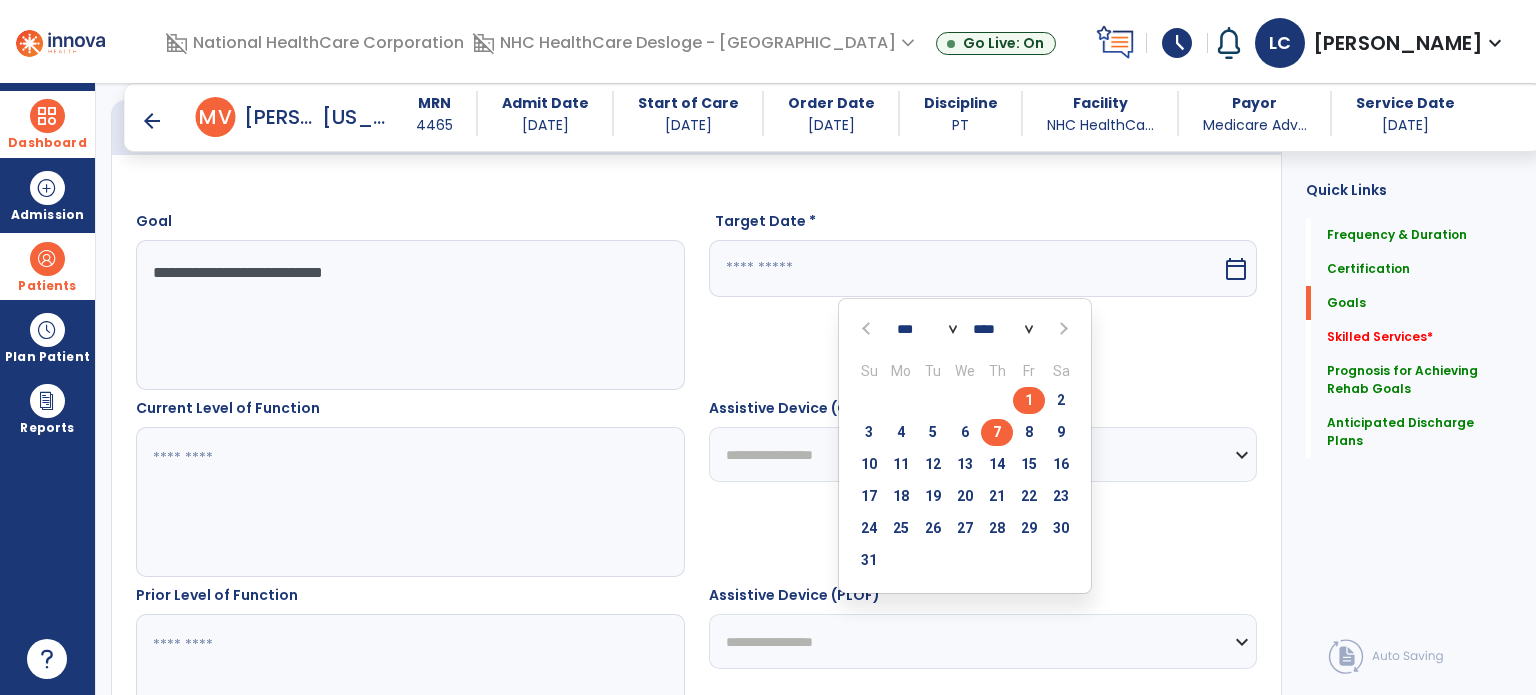 type on "********" 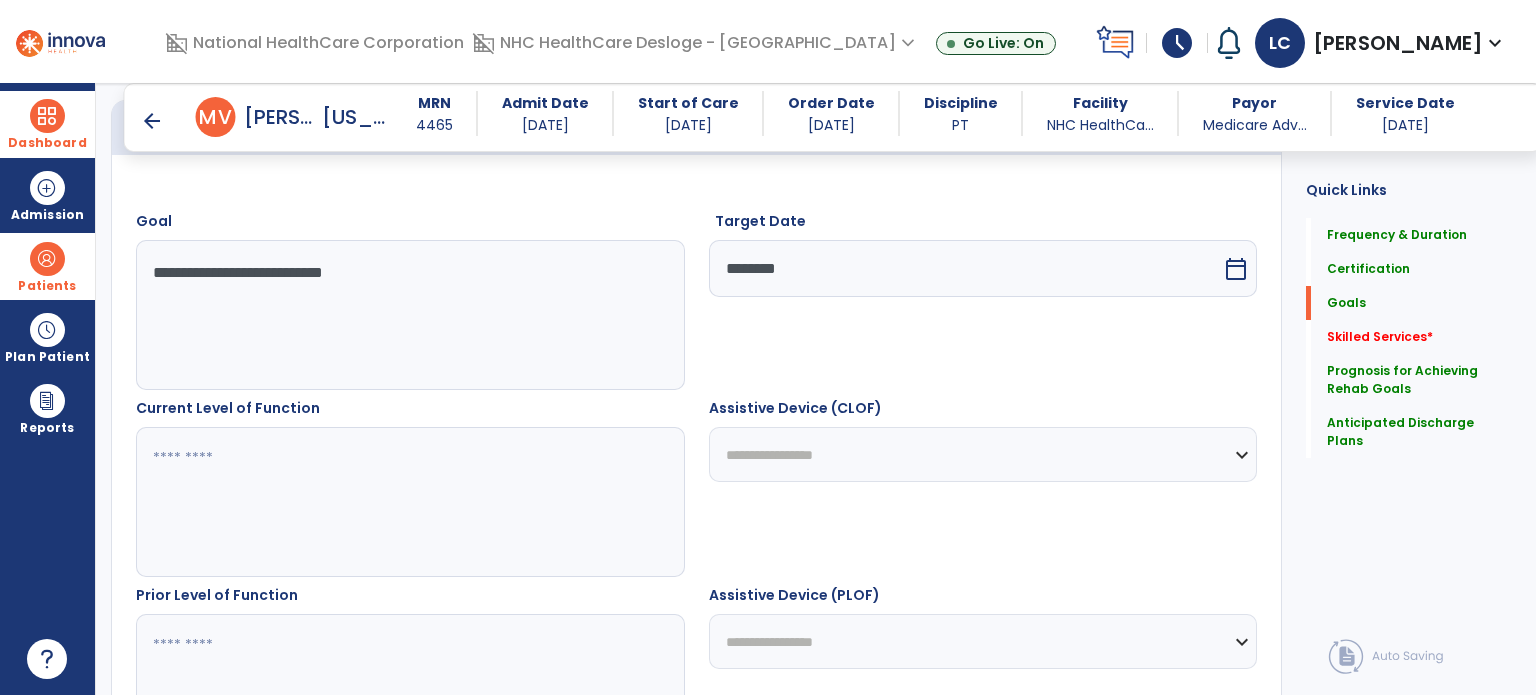 click at bounding box center (409, 502) 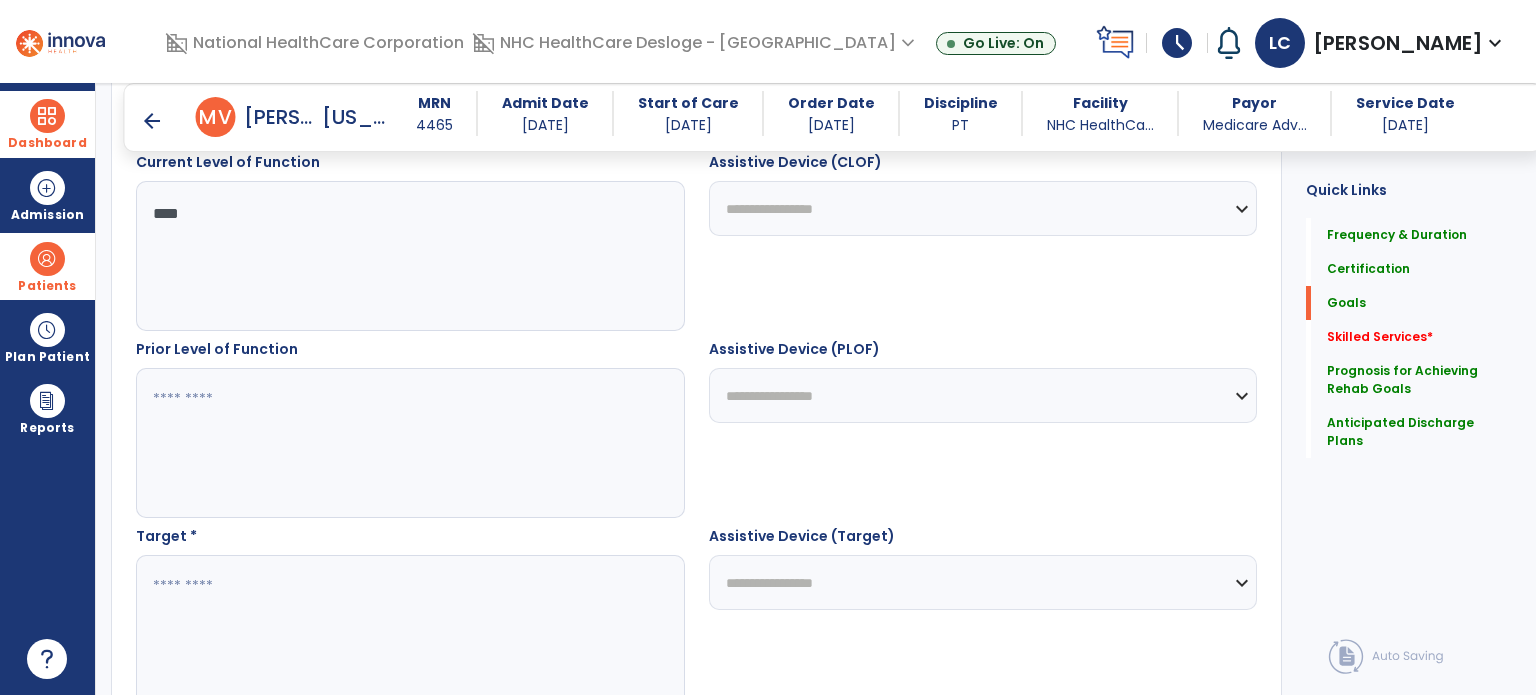 scroll, scrollTop: 764, scrollLeft: 0, axis: vertical 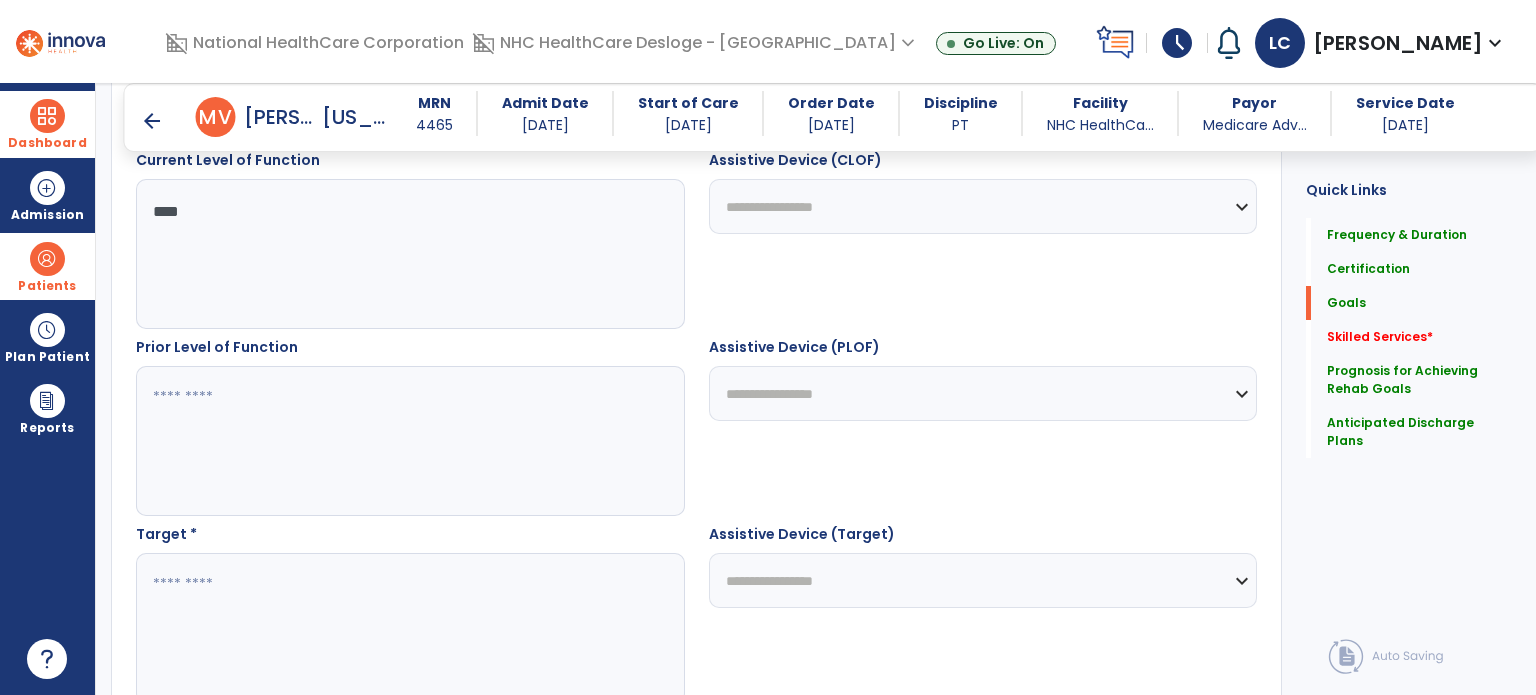 type on "****" 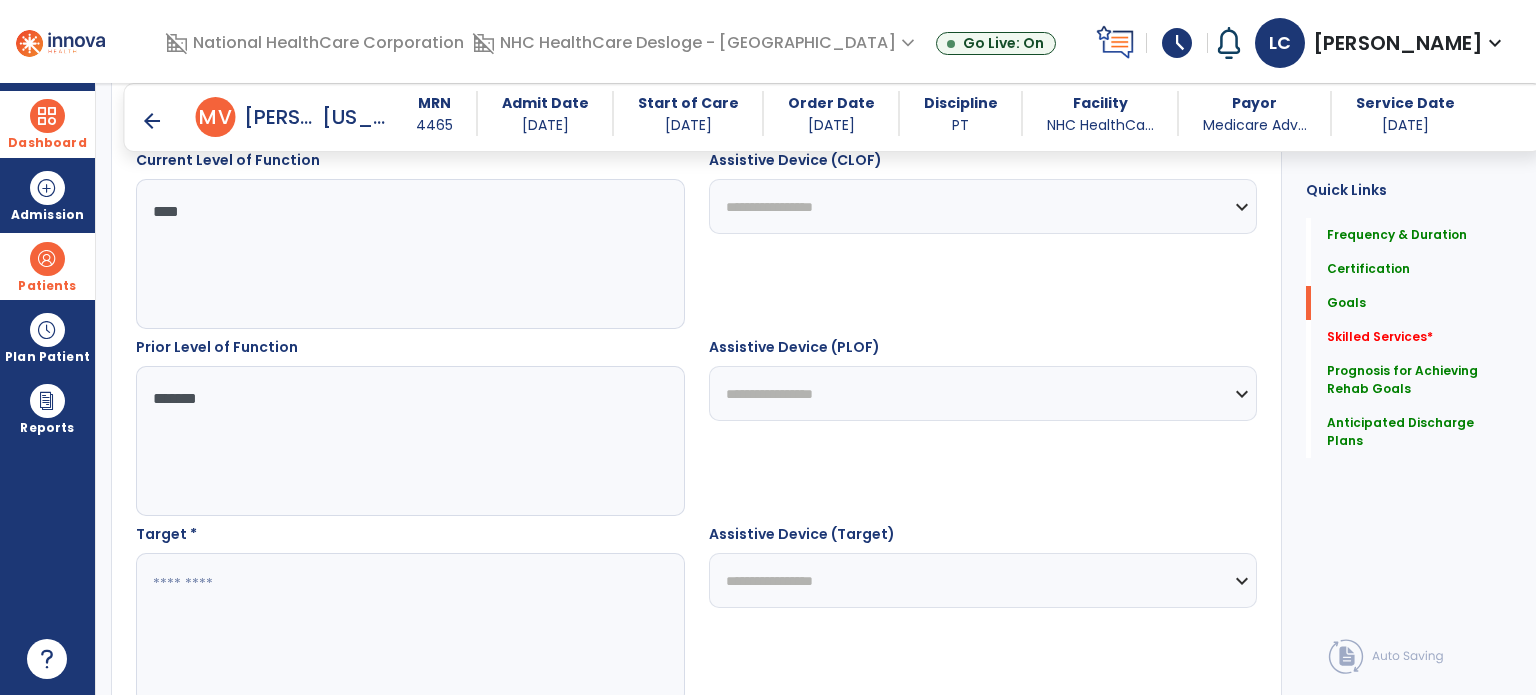 type on "*******" 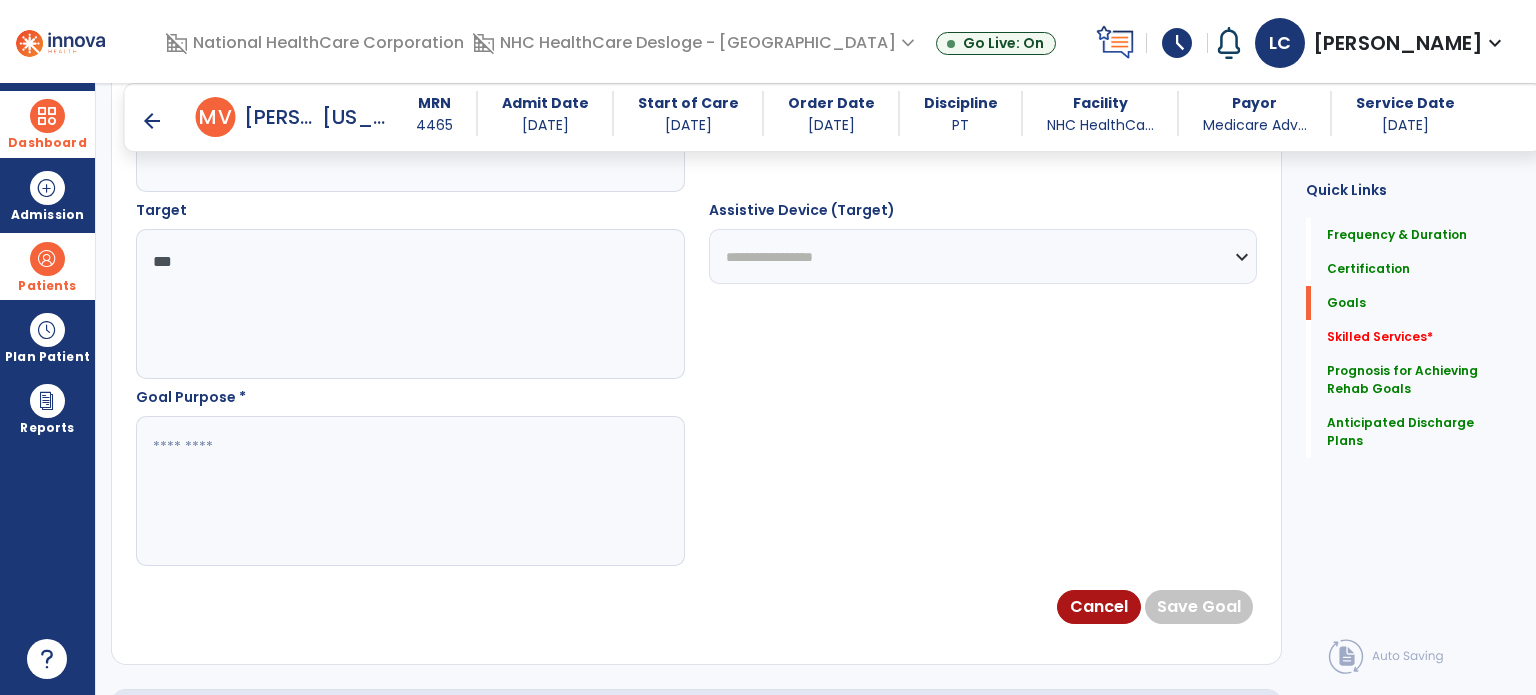 scroll, scrollTop: 1194, scrollLeft: 0, axis: vertical 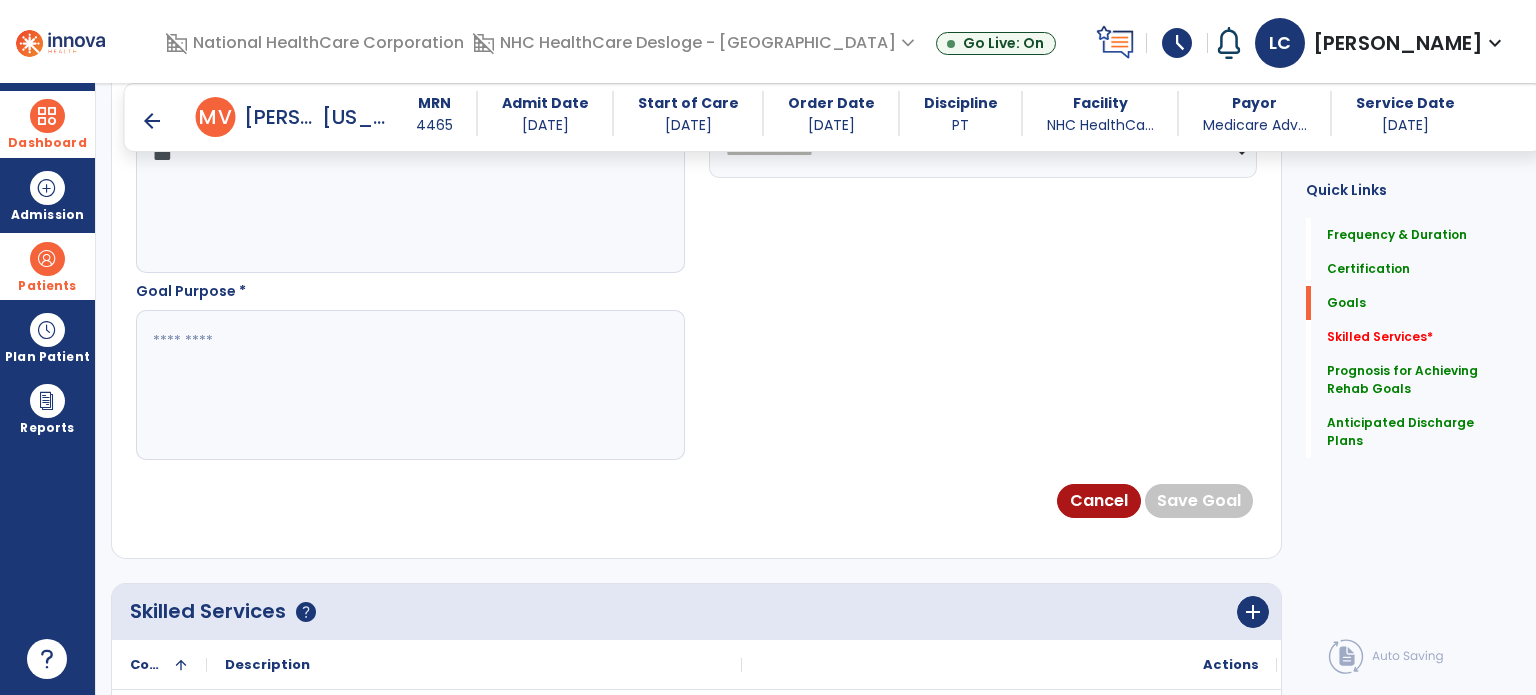 type on "***" 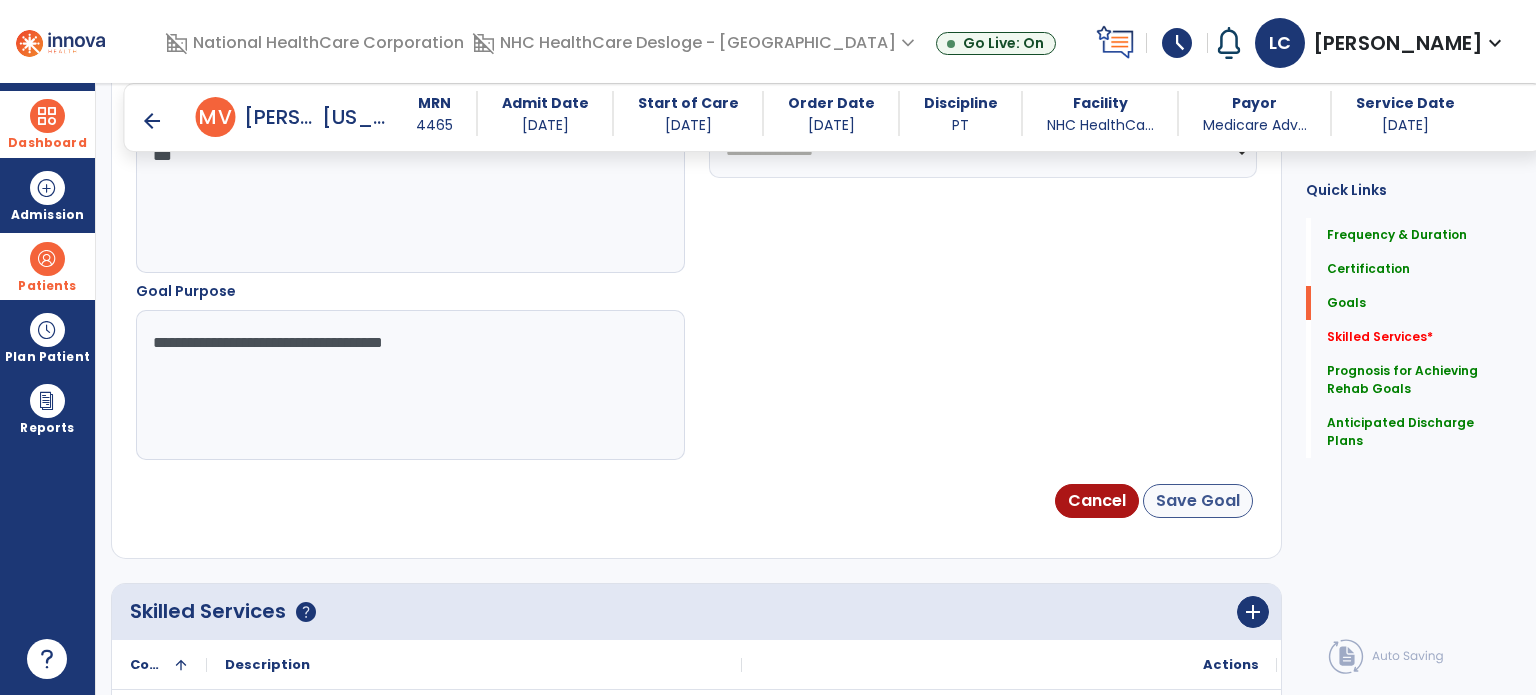 type on "**********" 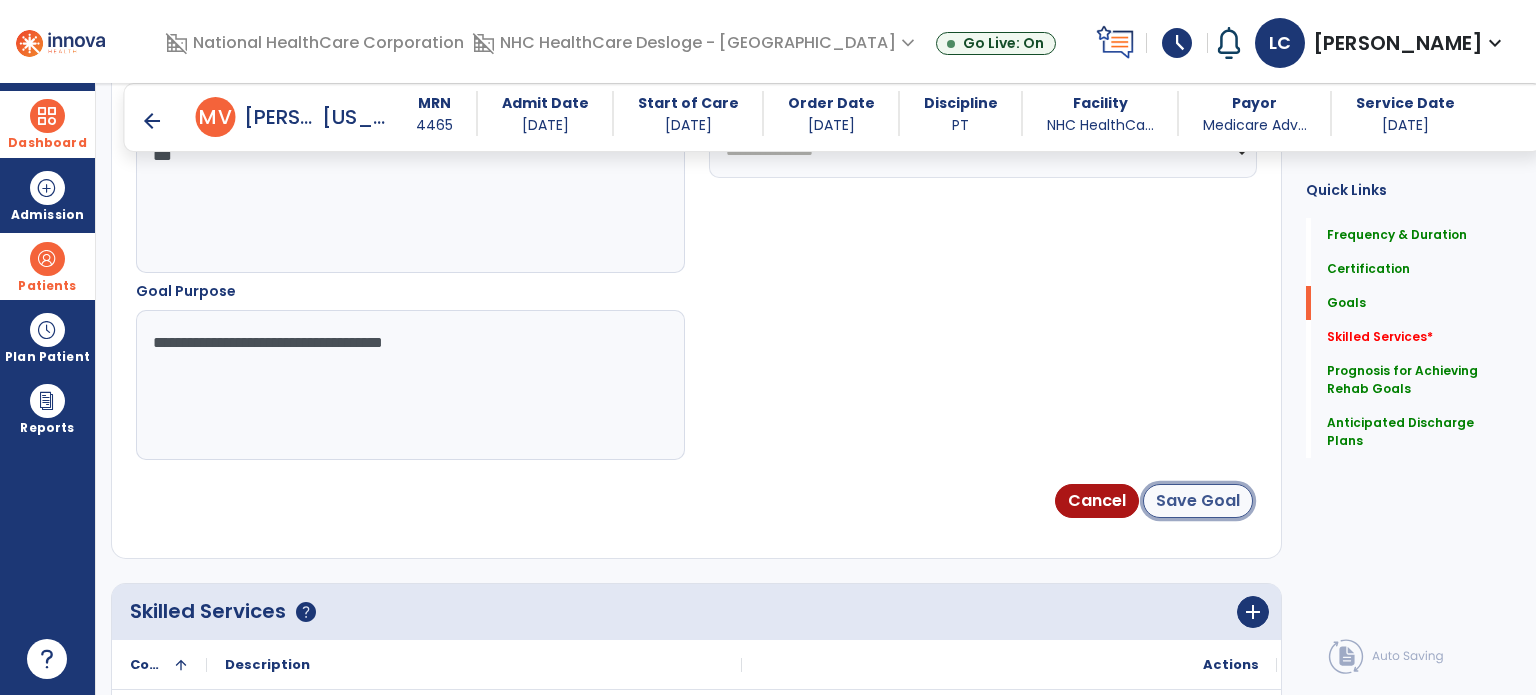 click on "Save Goal" at bounding box center (1198, 501) 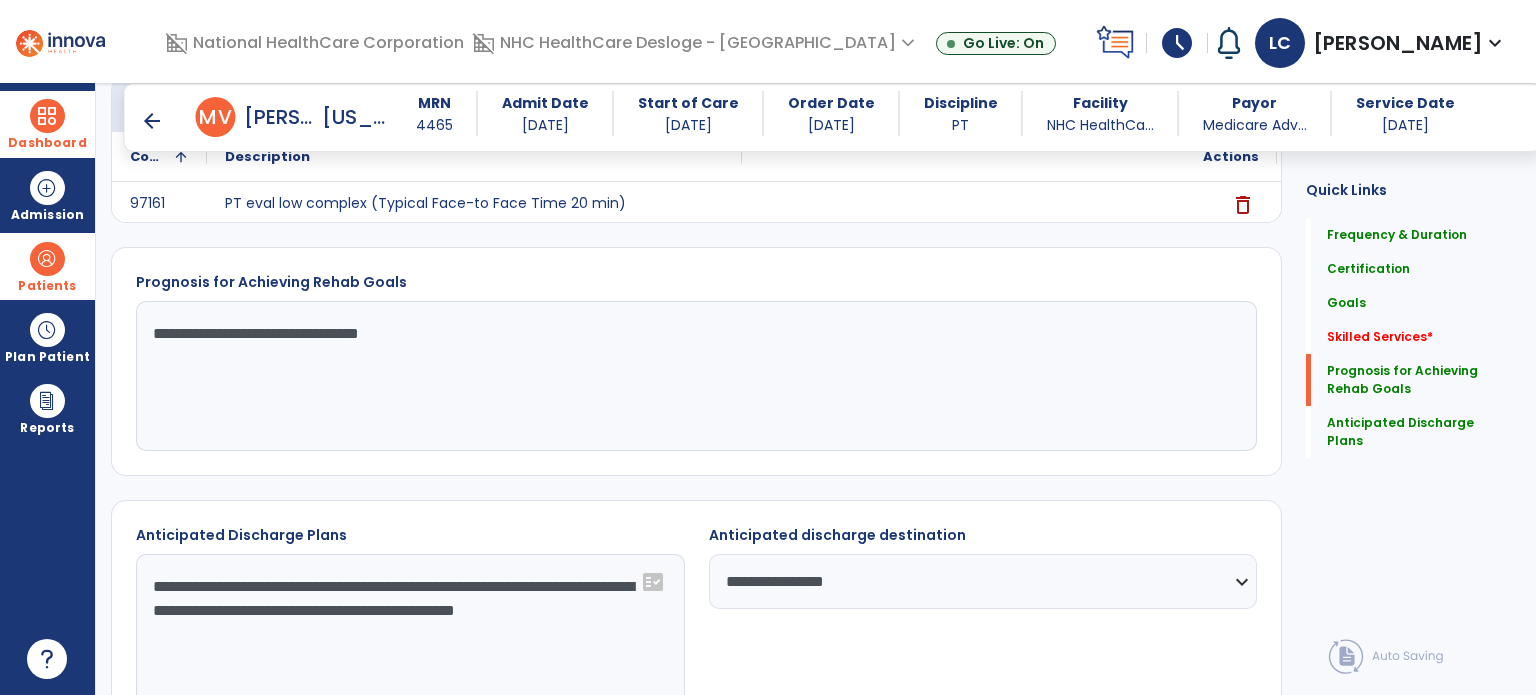 scroll, scrollTop: 1676, scrollLeft: 0, axis: vertical 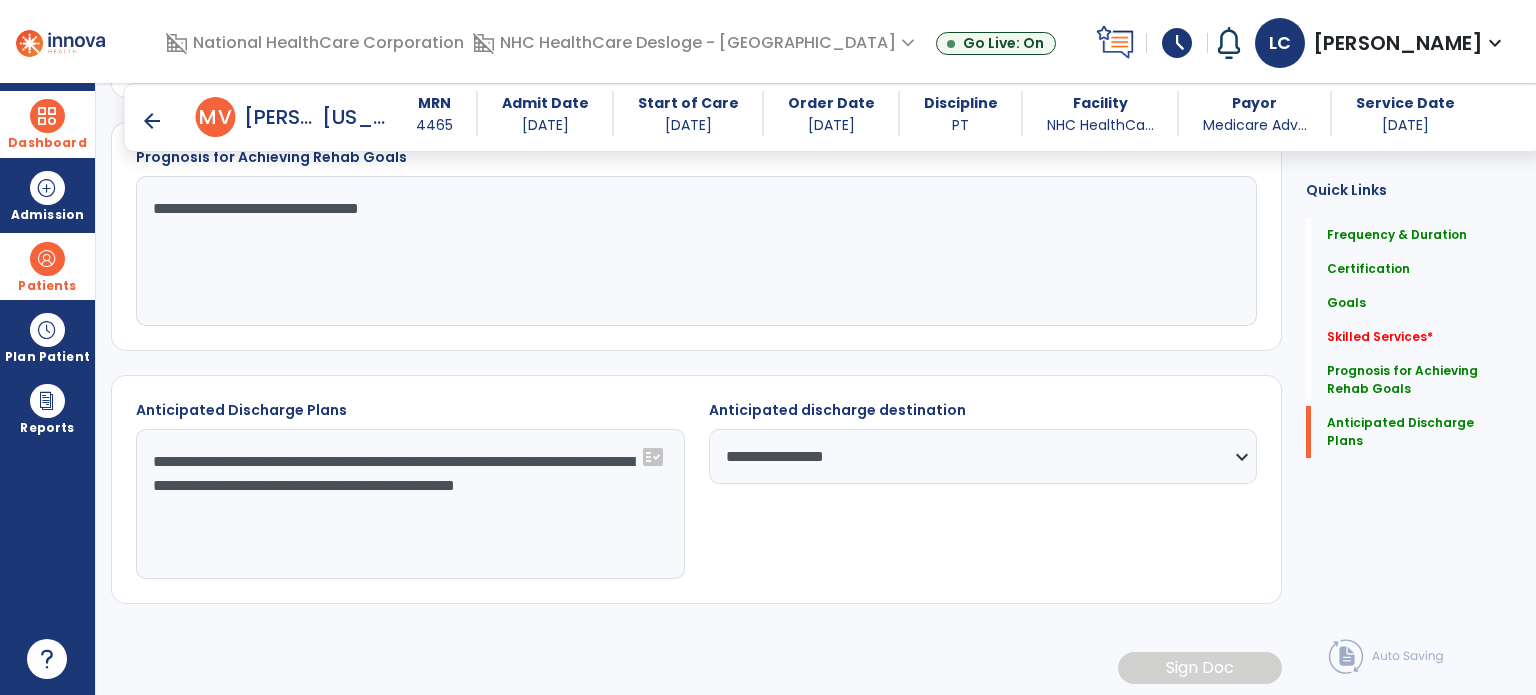 click on "**********" 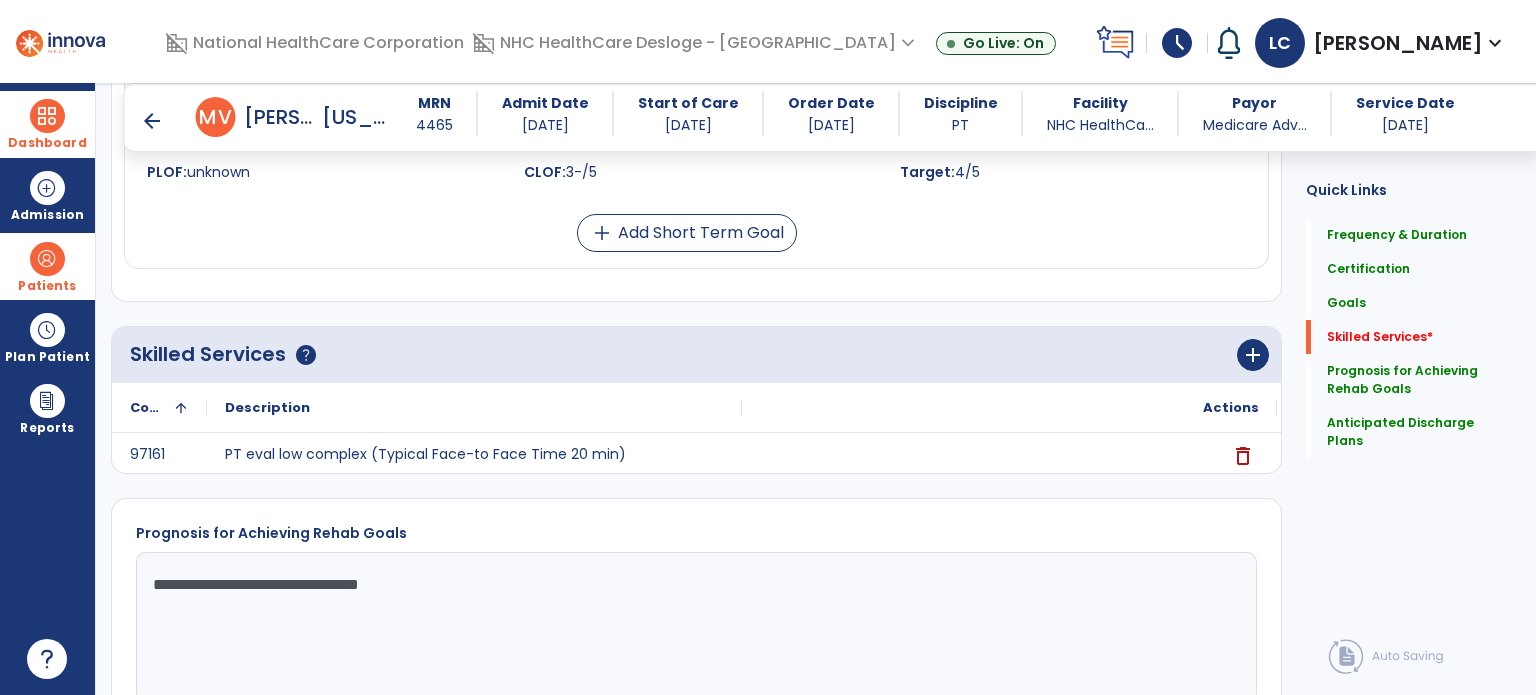 scroll, scrollTop: 1256, scrollLeft: 0, axis: vertical 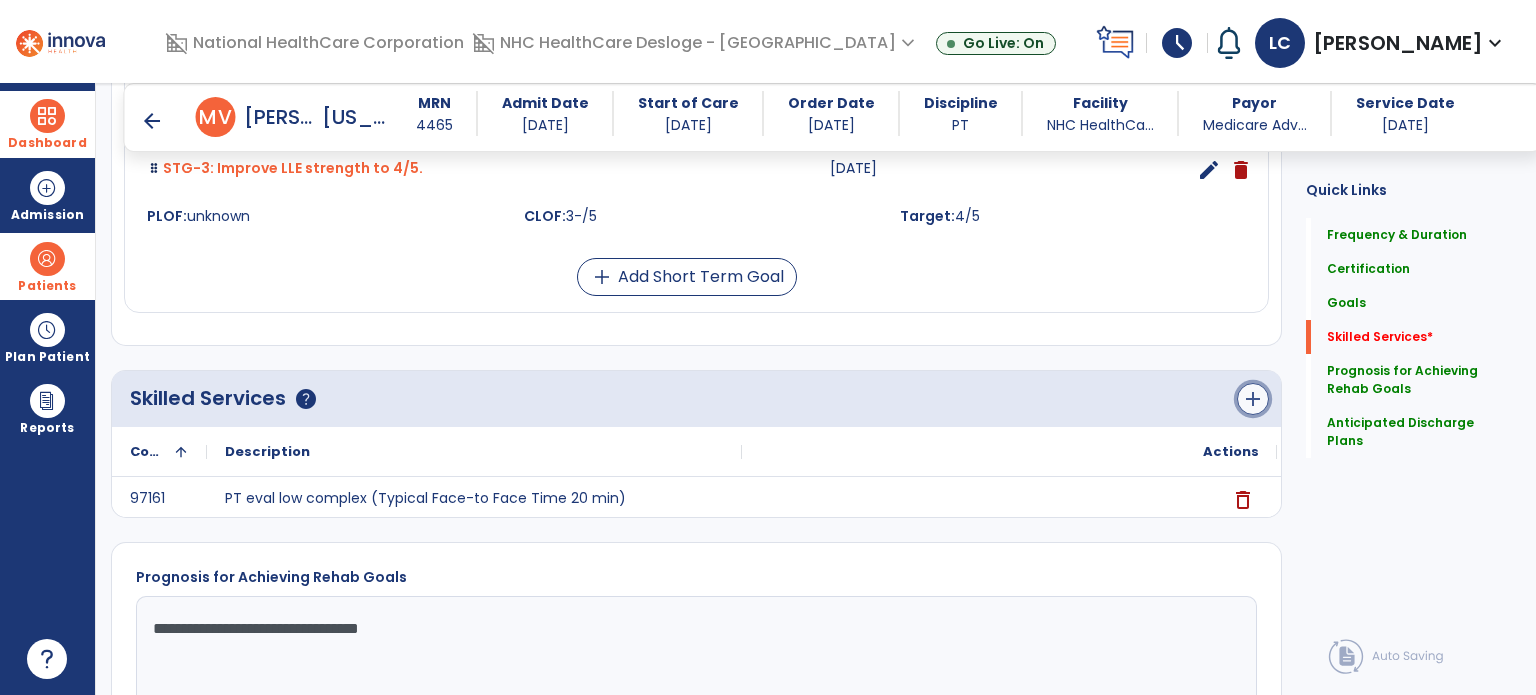 click on "add" 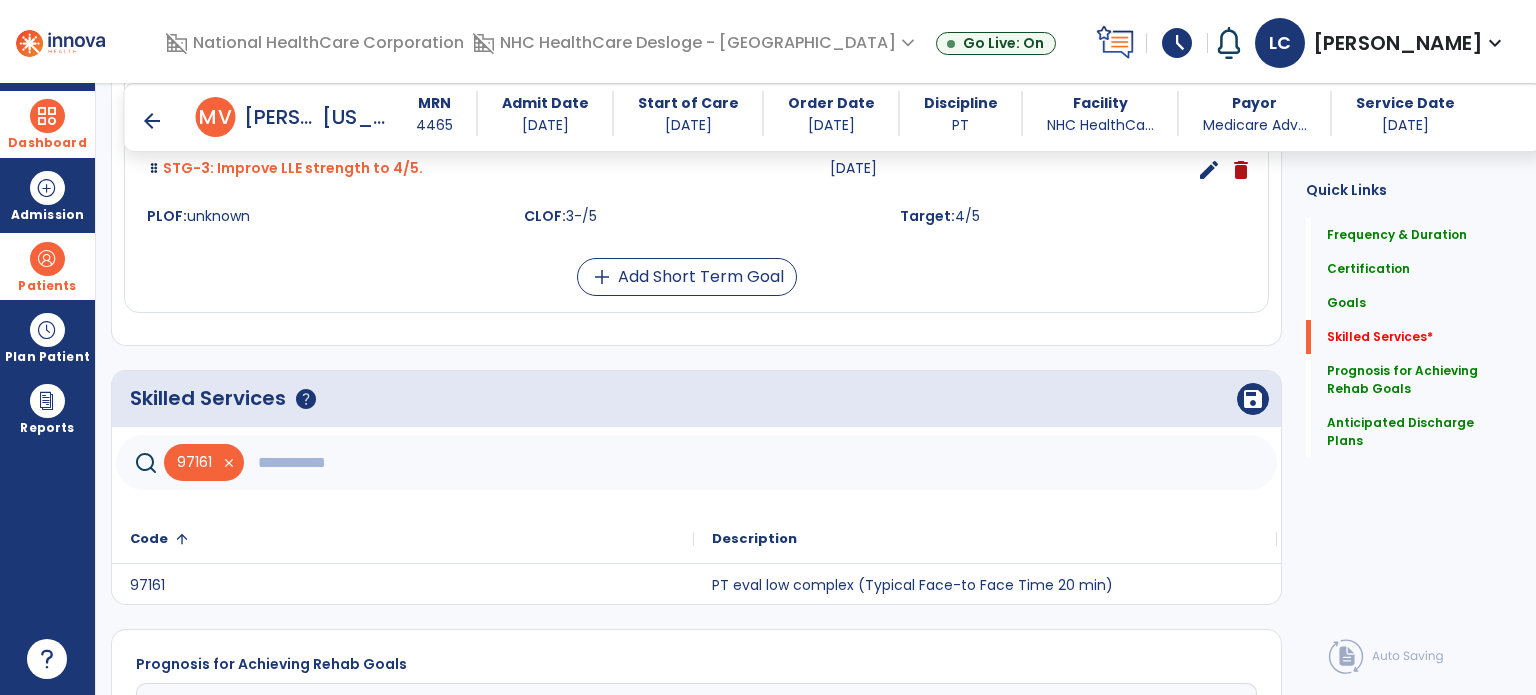 click 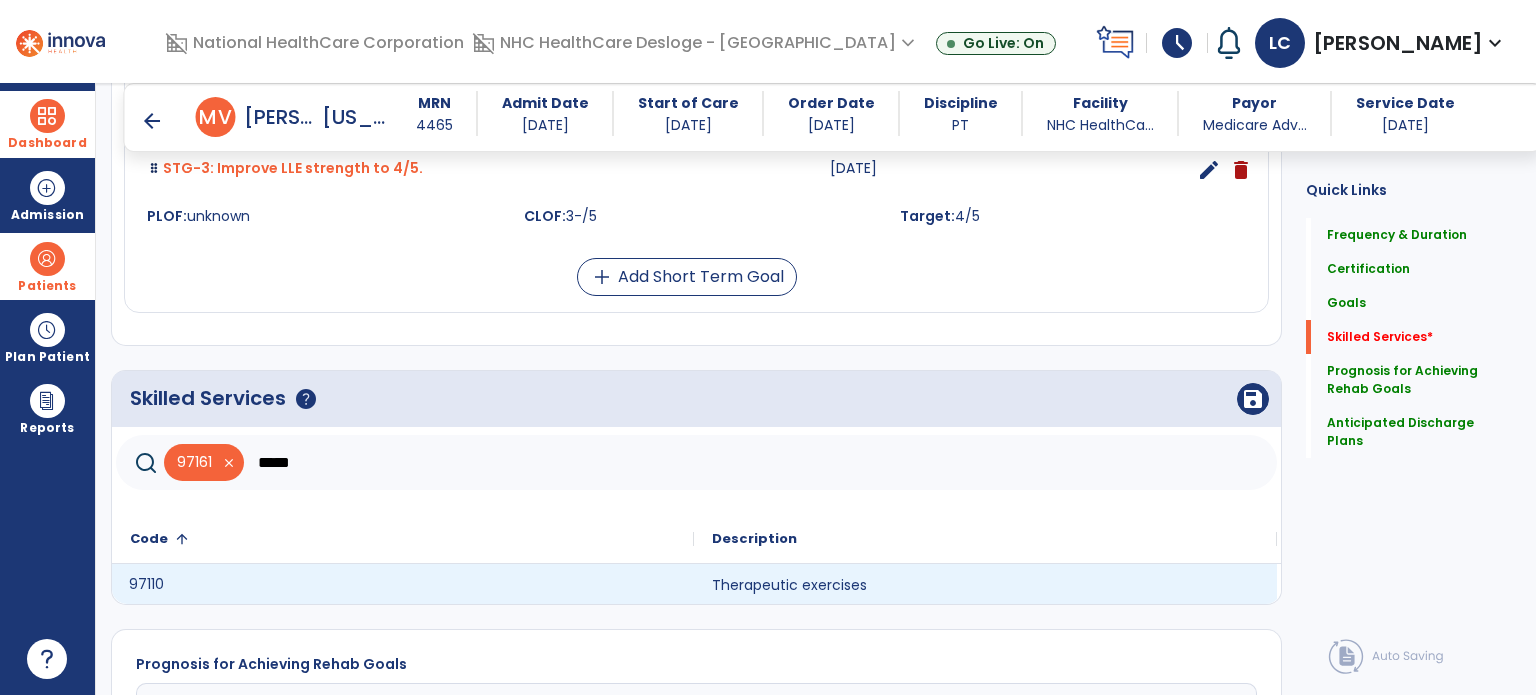 click on "97110" 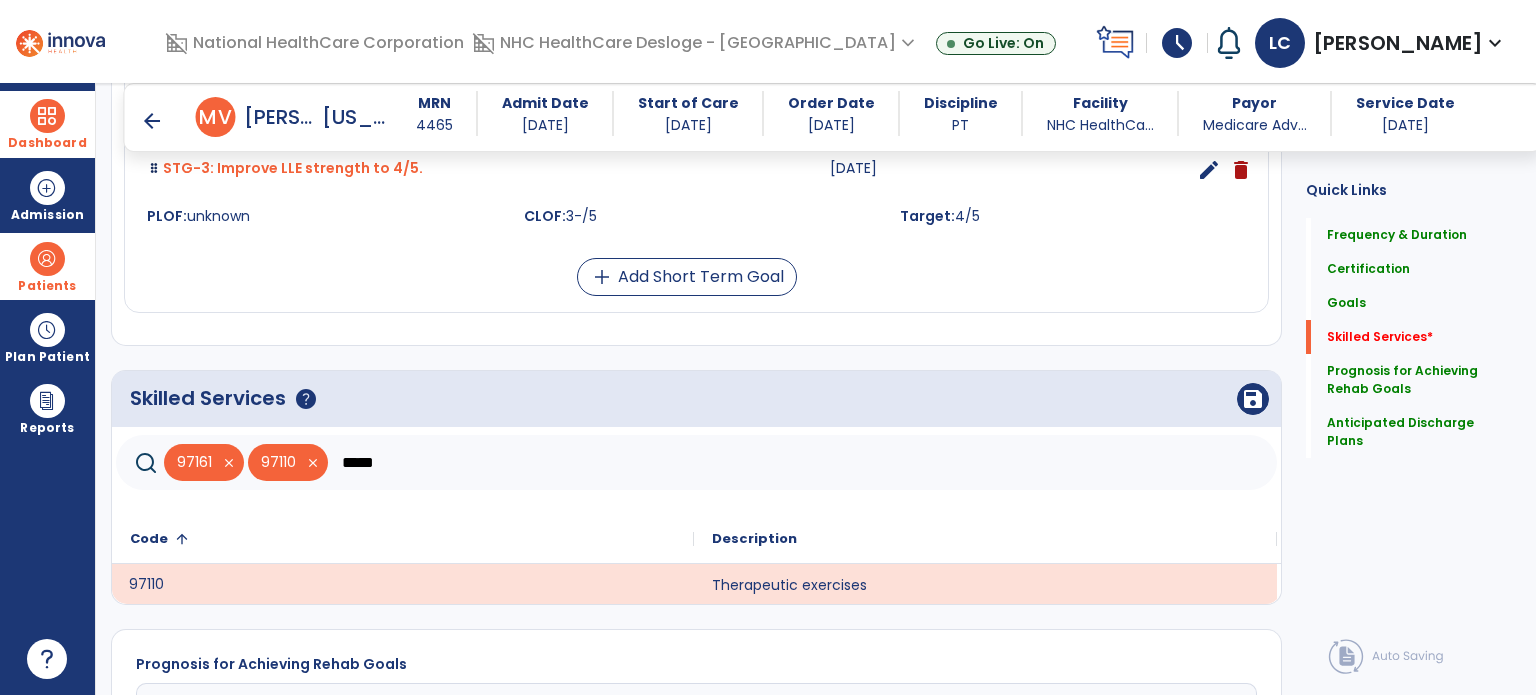 click on "*****" 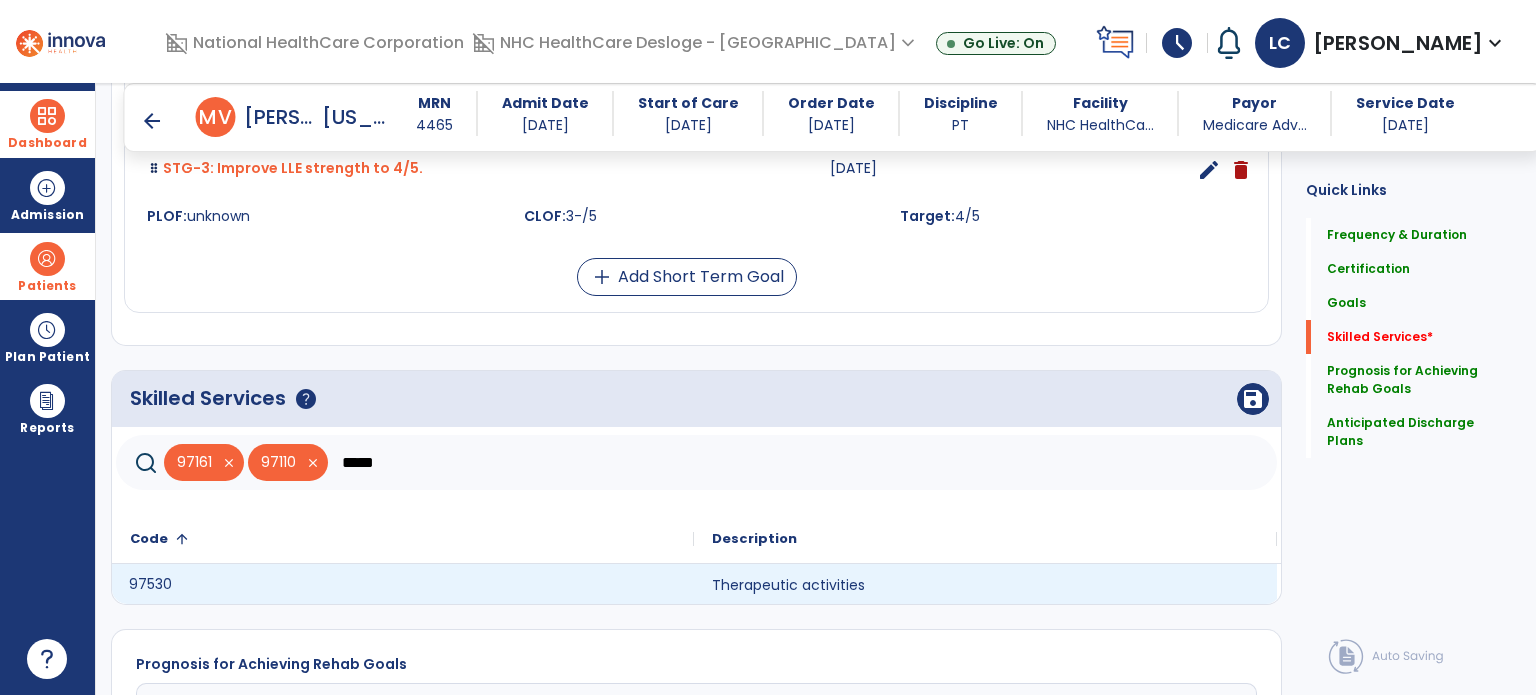click on "97530" 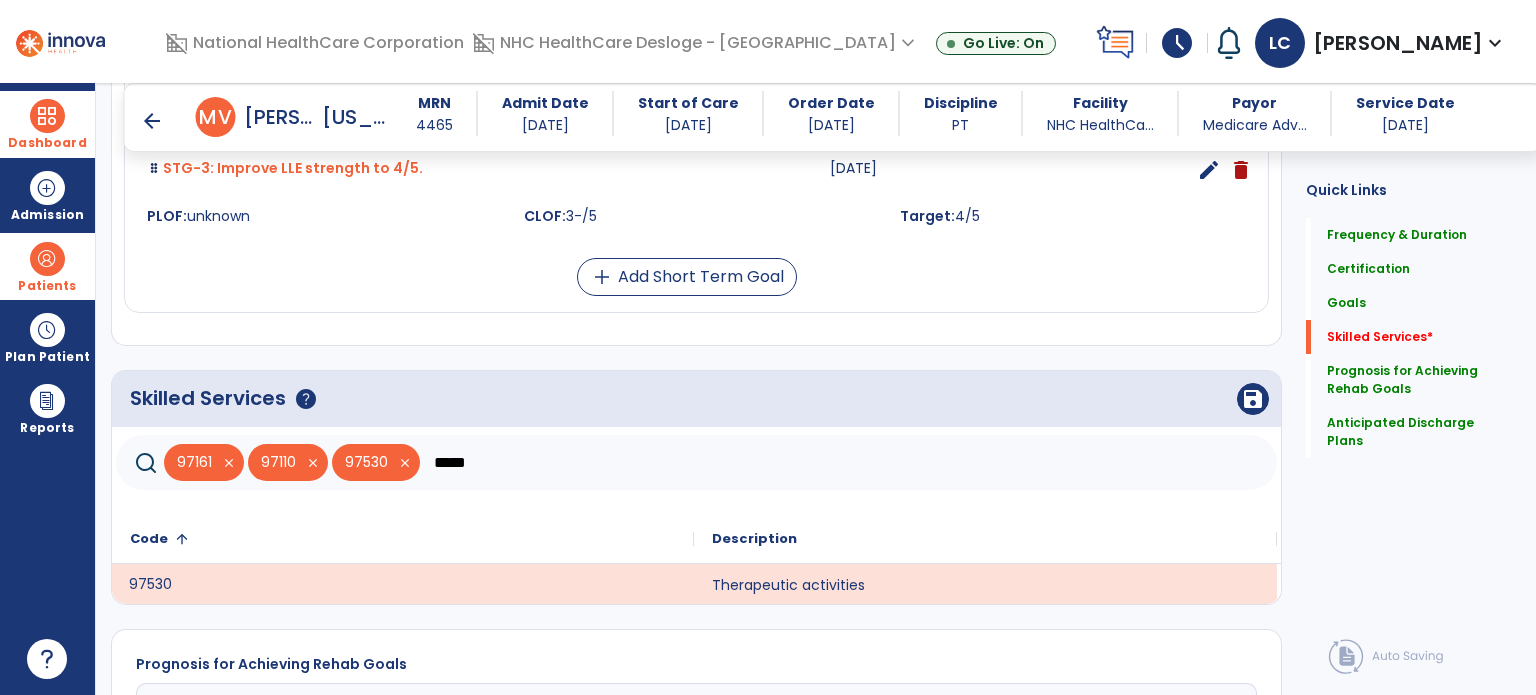 click on "*****" 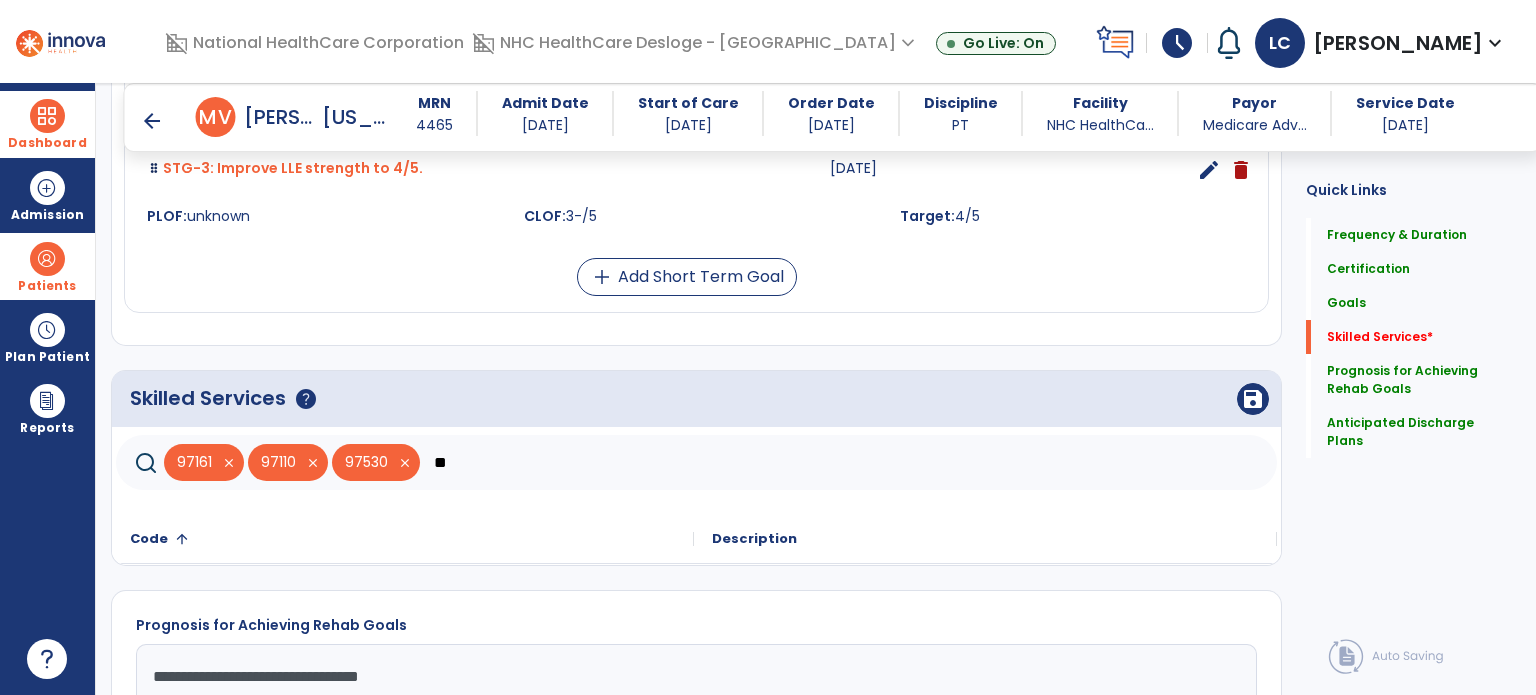 type on "*" 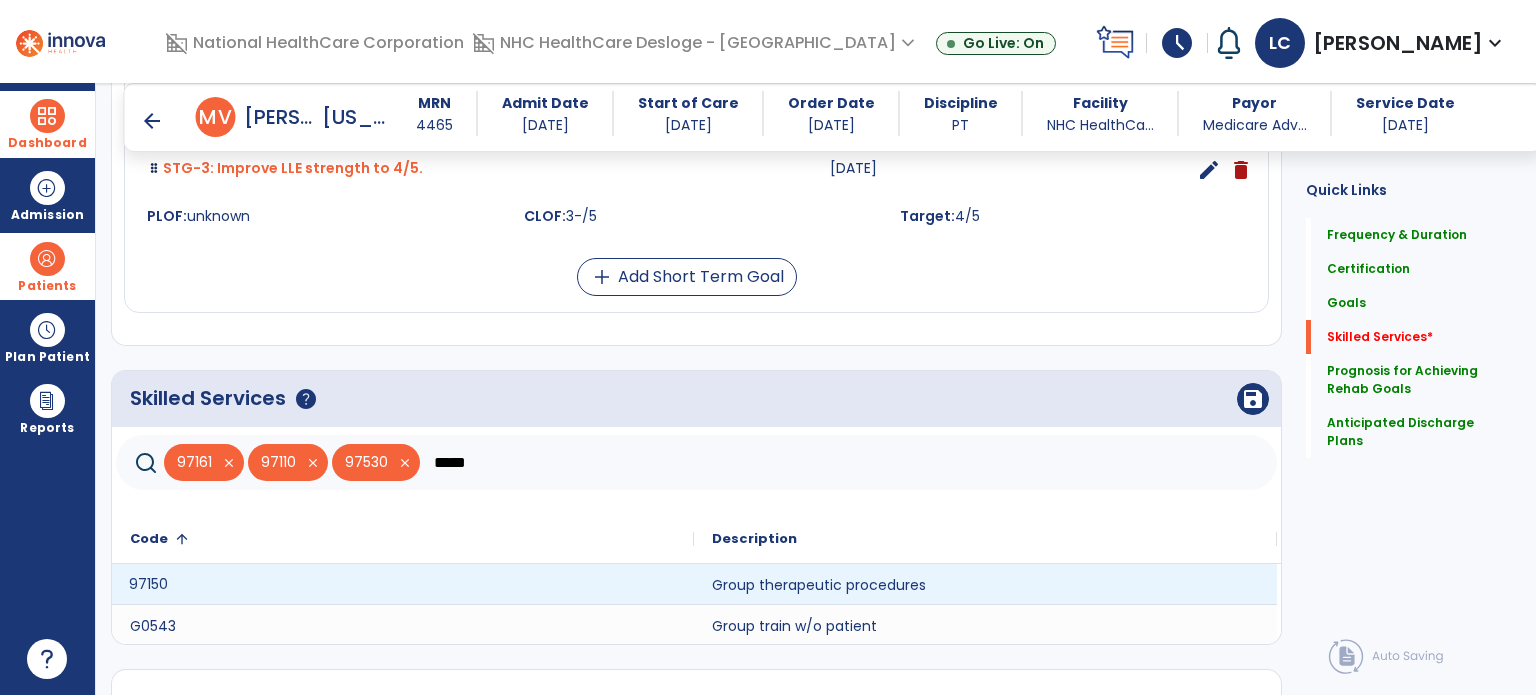 click on "97150" 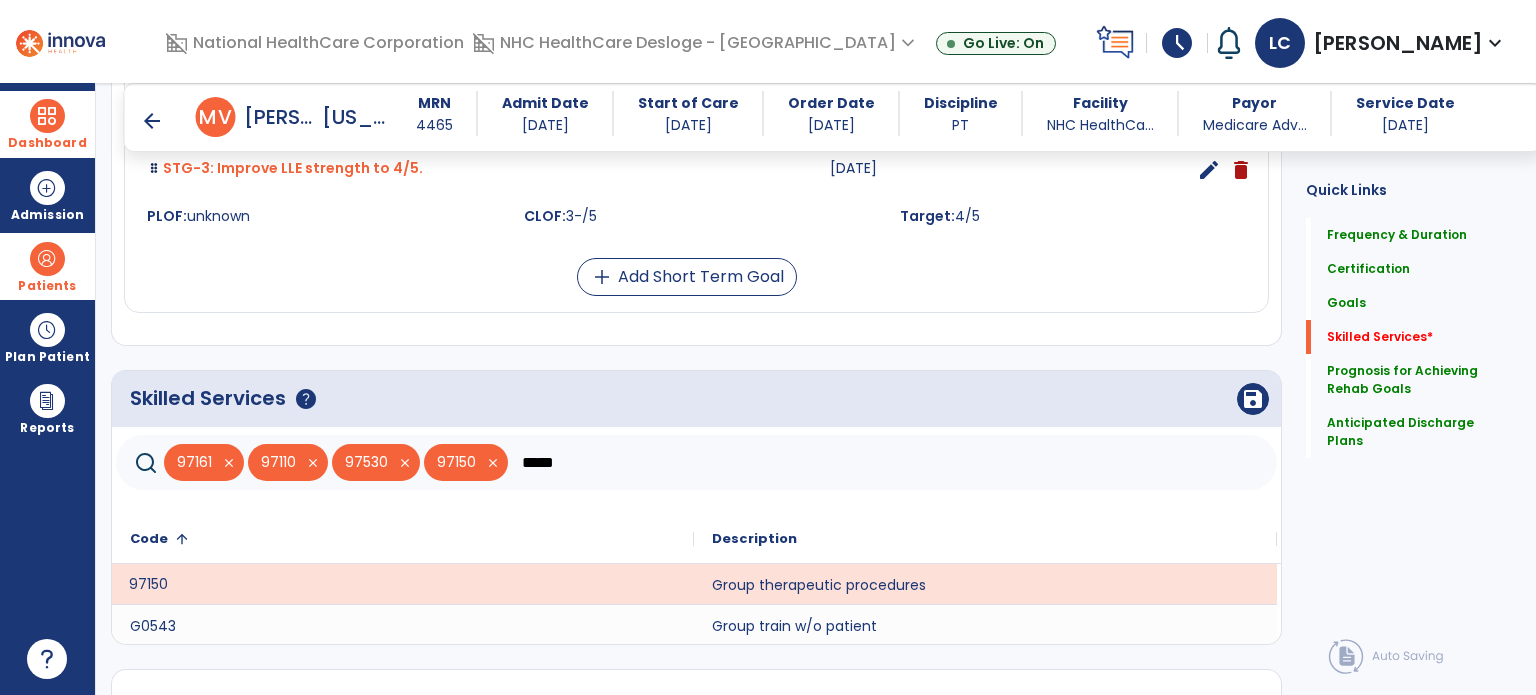 click on "*****" 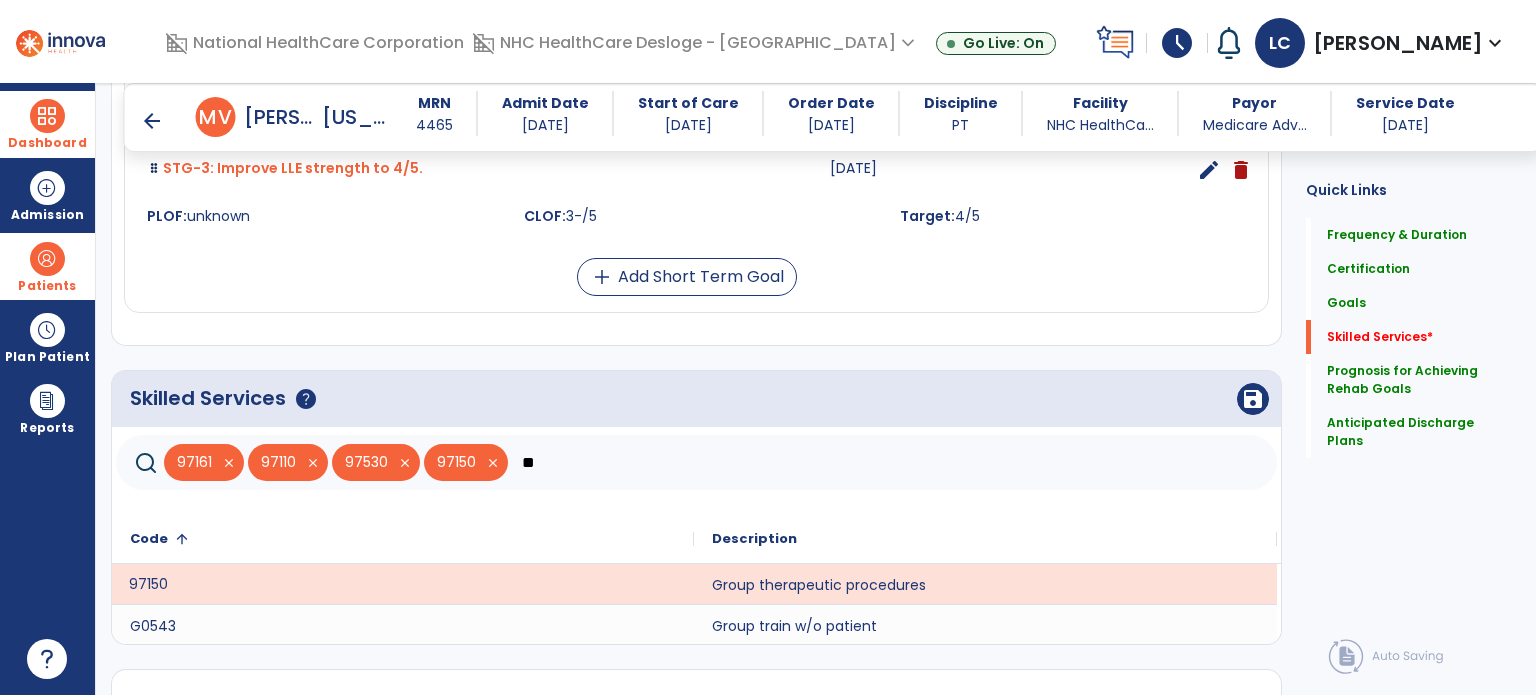 type on "*" 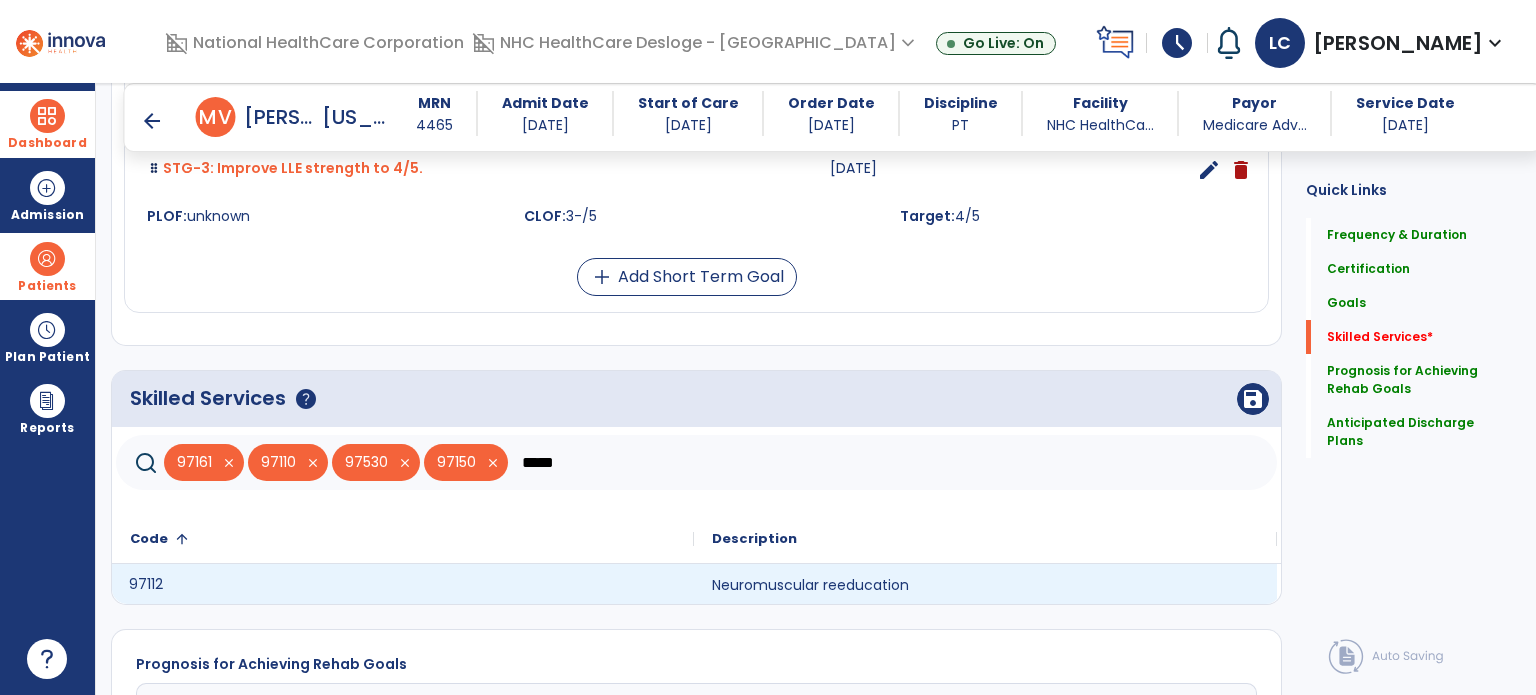 click on "97112" 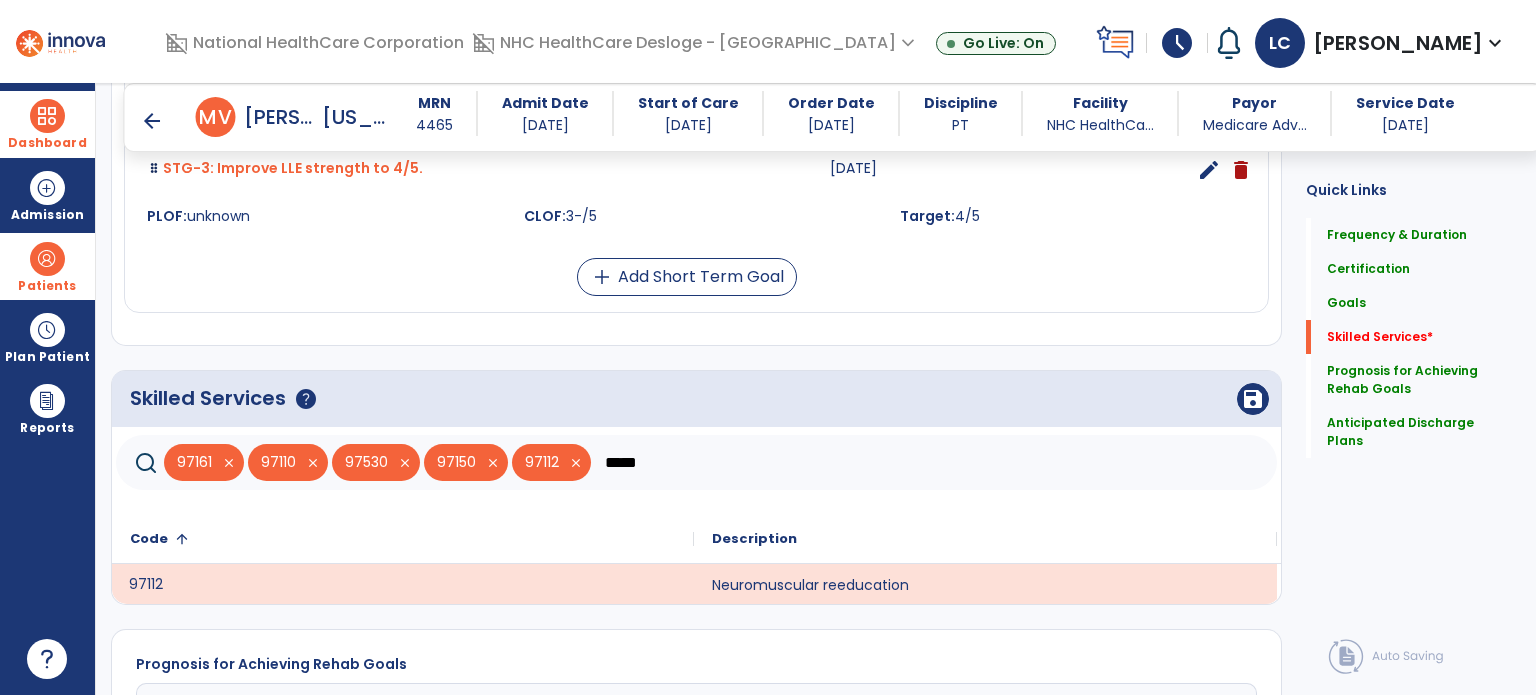click on "*****" 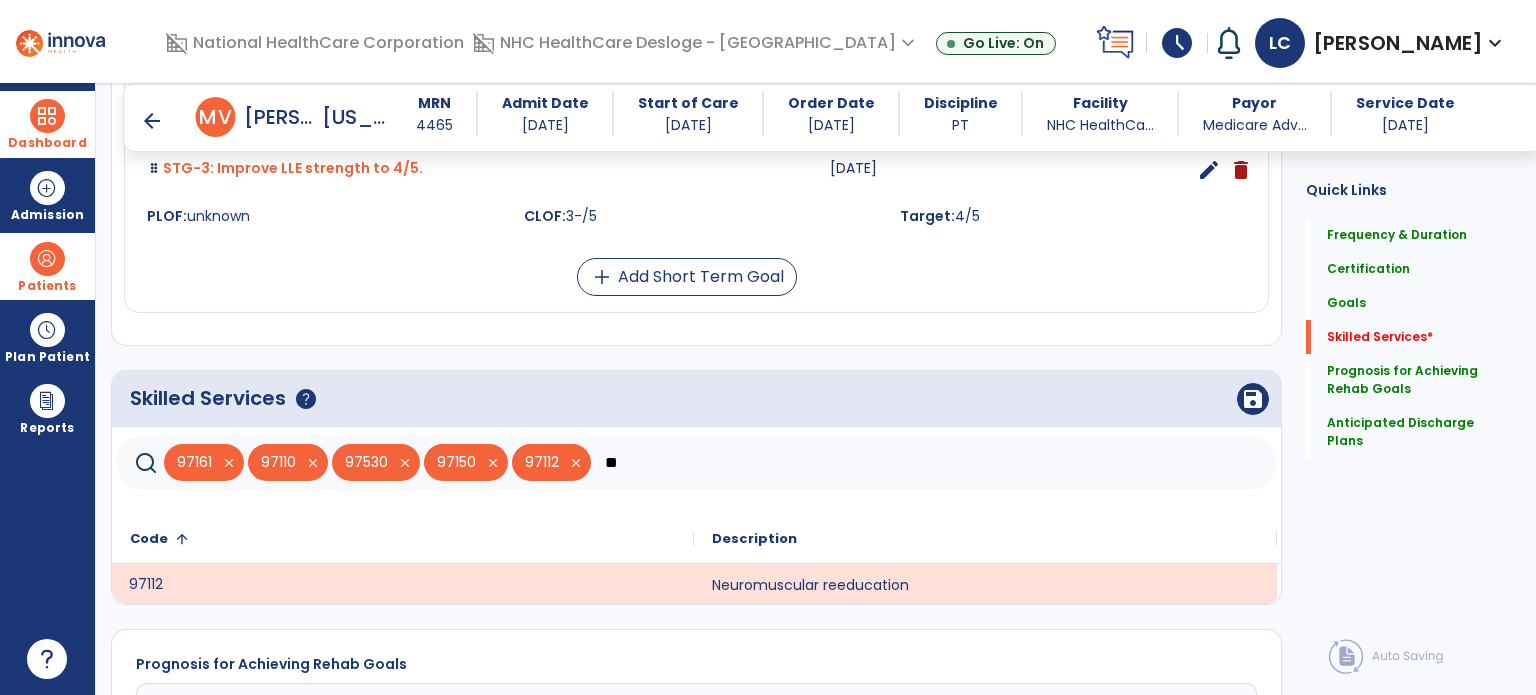 type on "*" 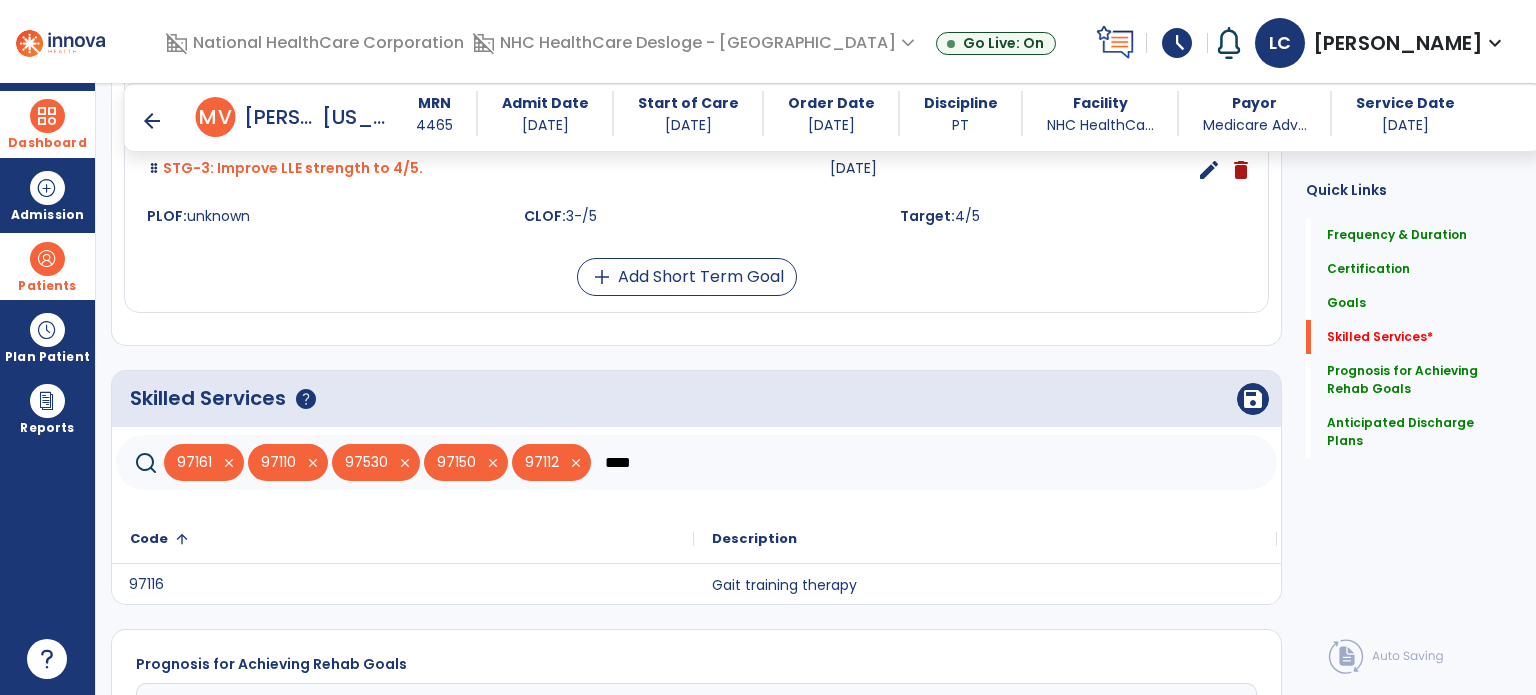 click on "97116" 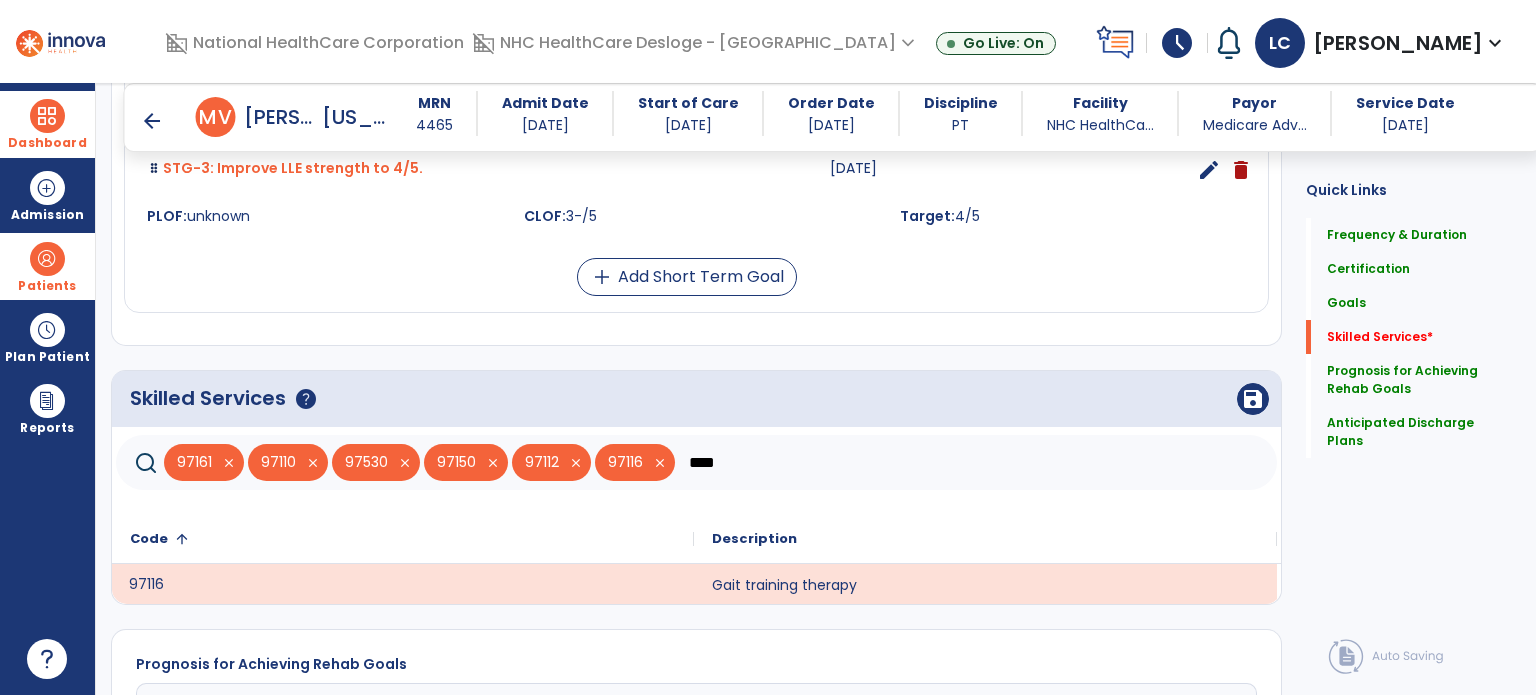 click on "****" 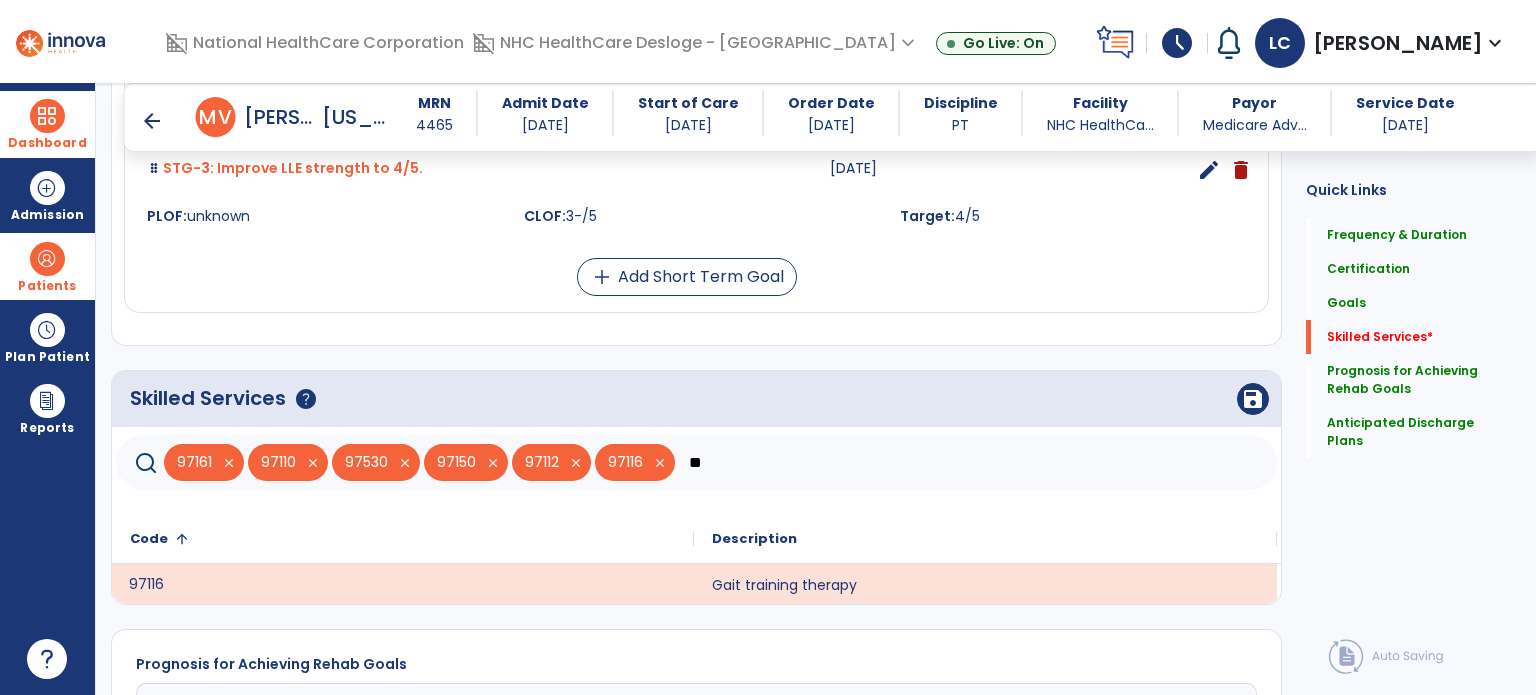 type on "*" 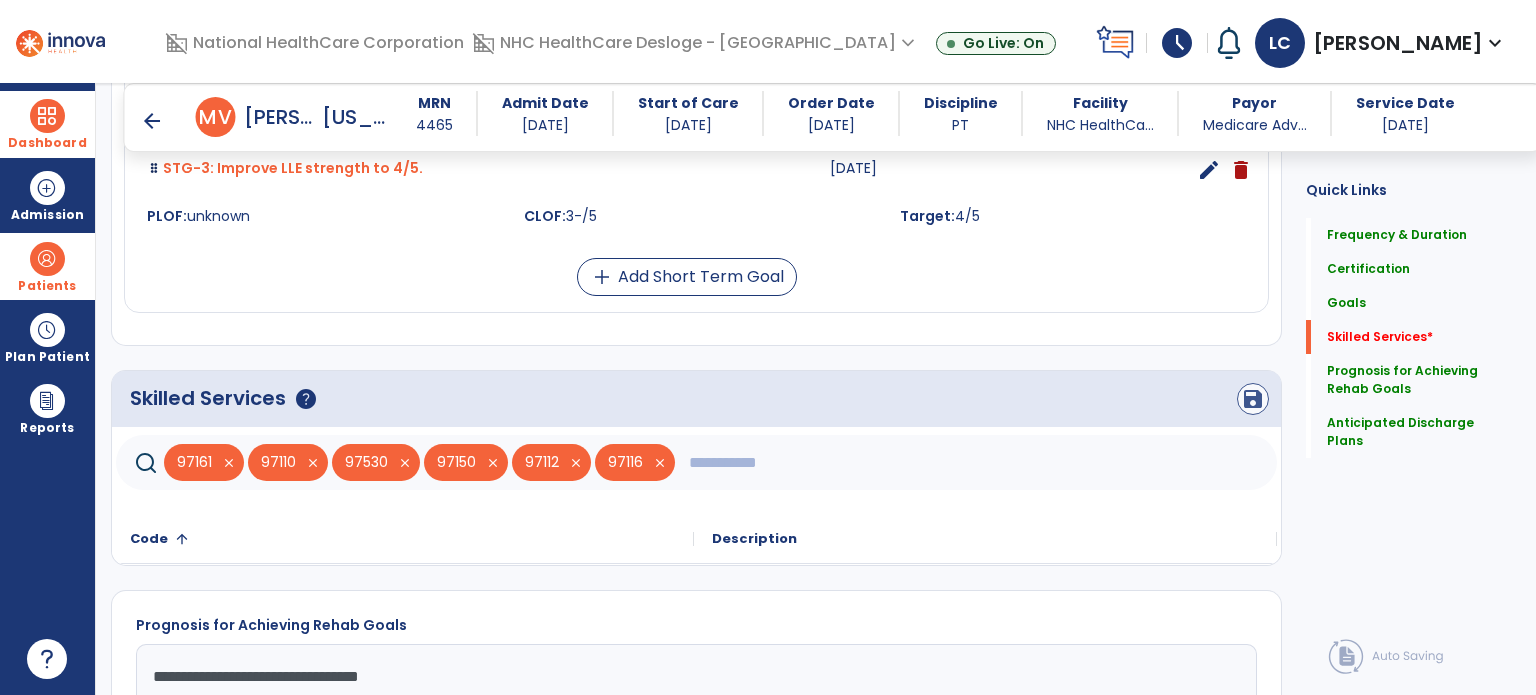 type 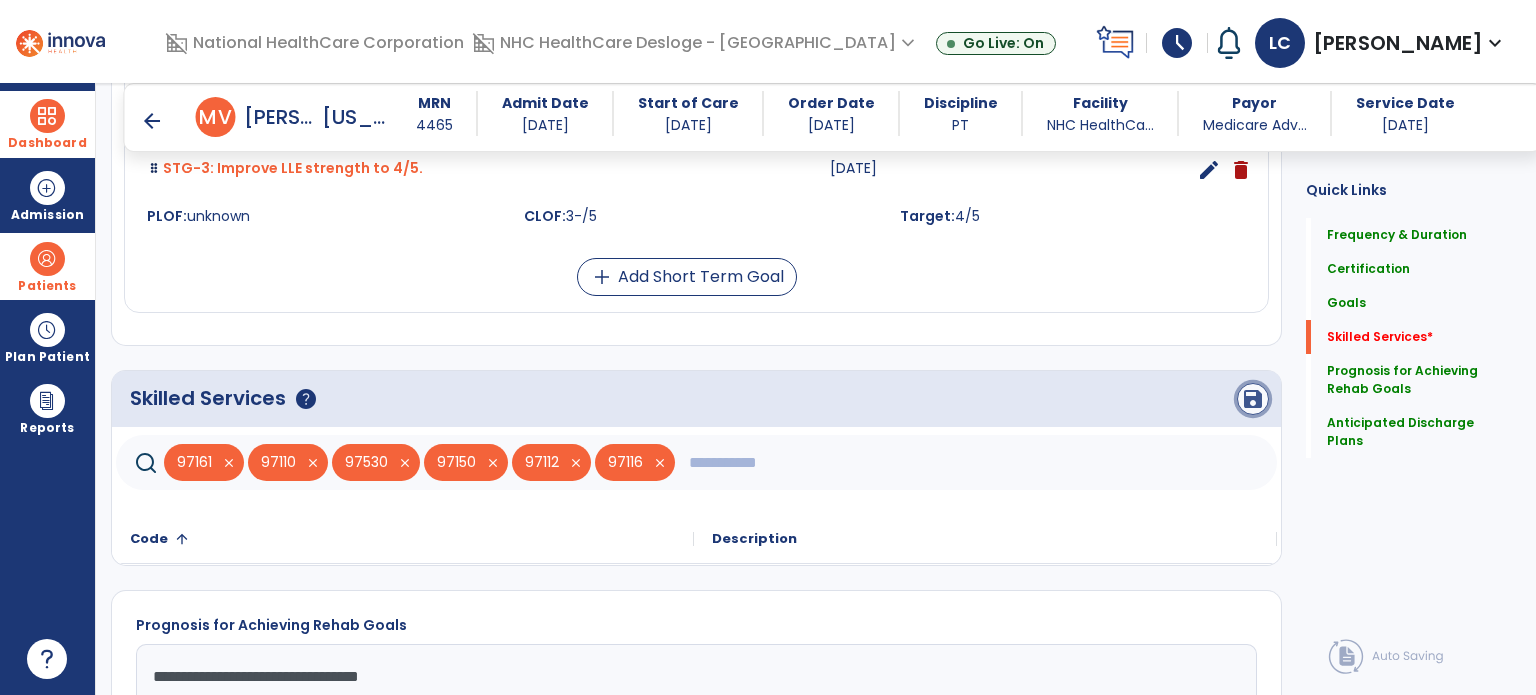 click on "save" 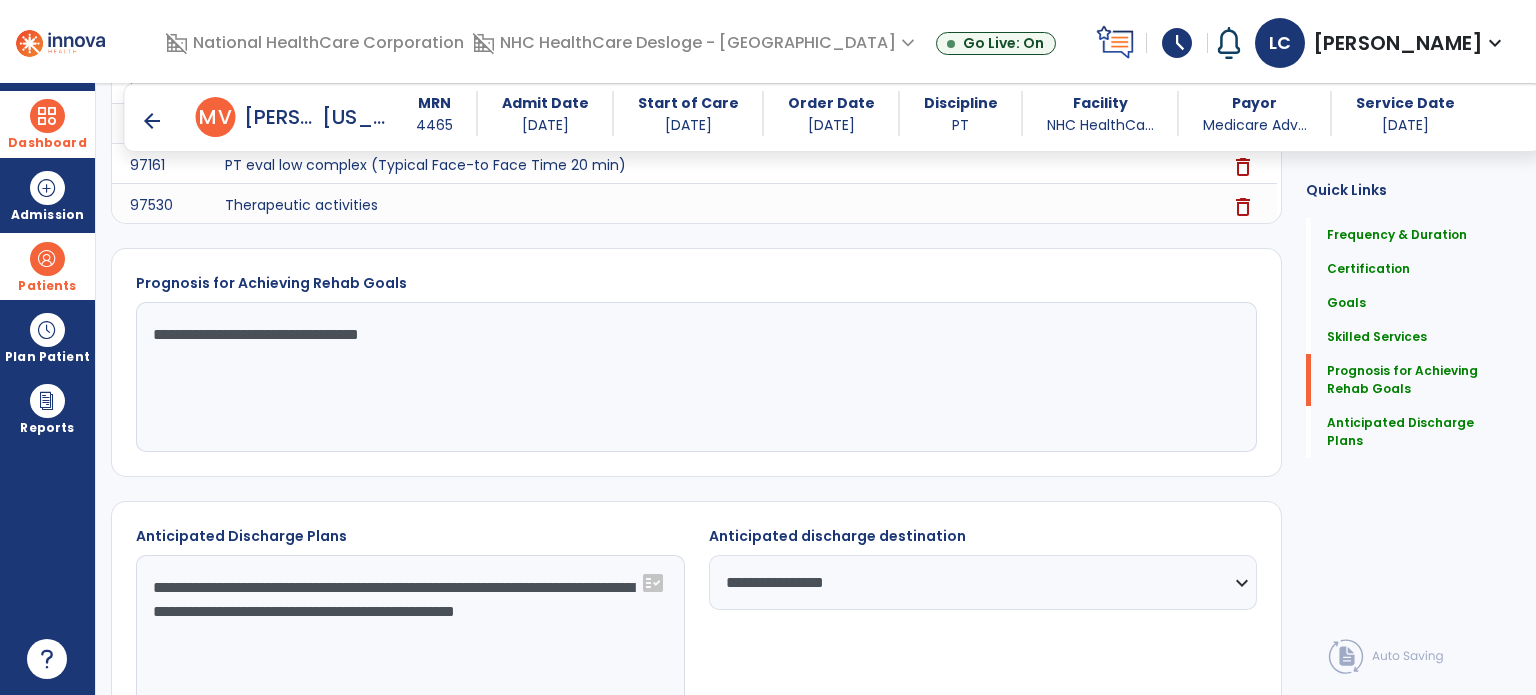 scroll, scrollTop: 1878, scrollLeft: 0, axis: vertical 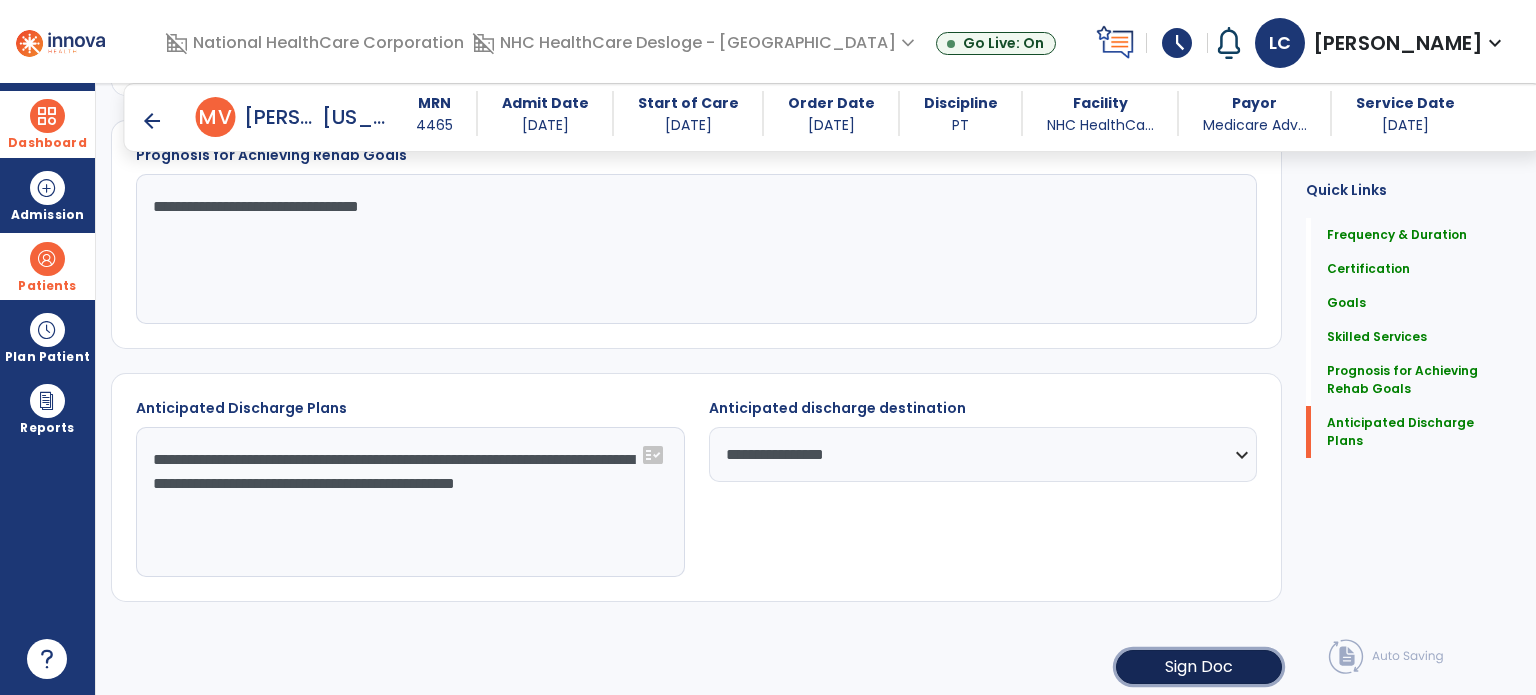 click on "Sign Doc" 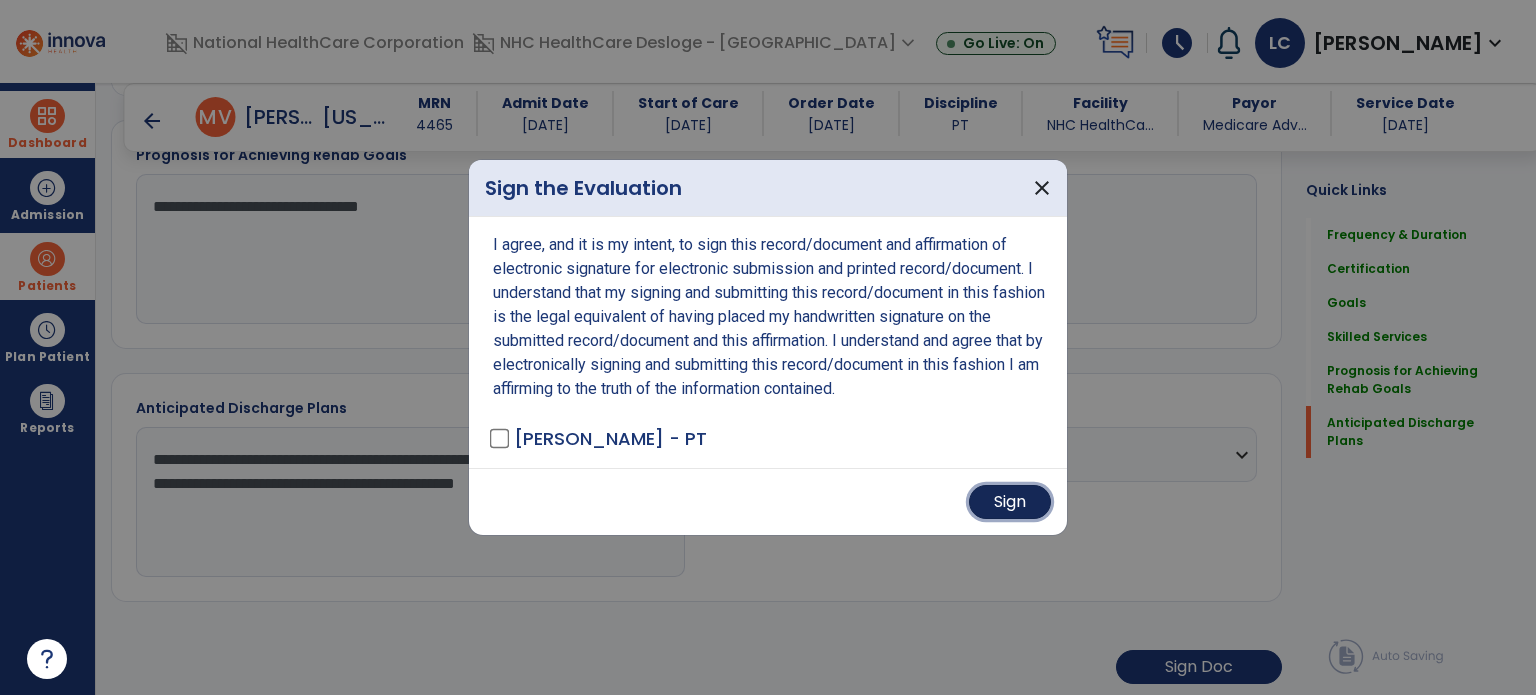 click on "Sign" at bounding box center [1010, 502] 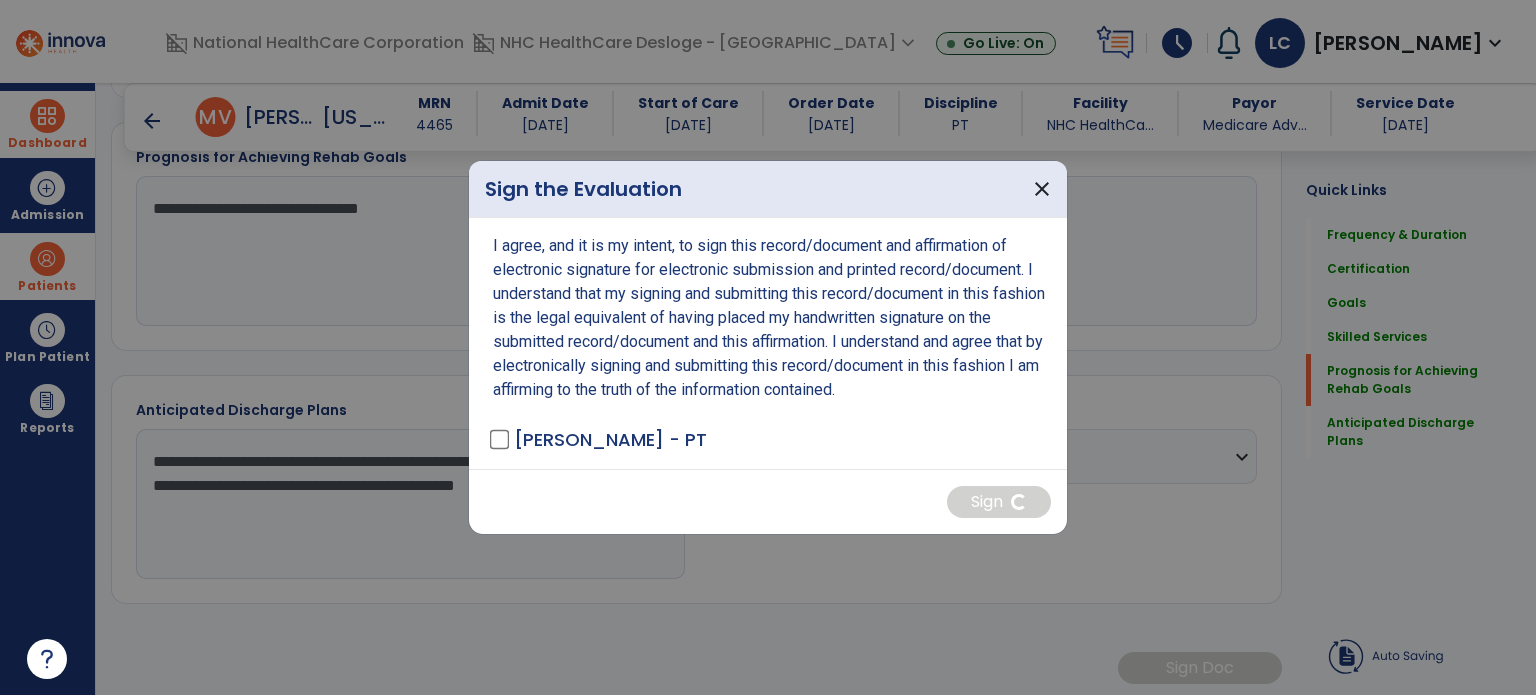 scroll, scrollTop: 1877, scrollLeft: 0, axis: vertical 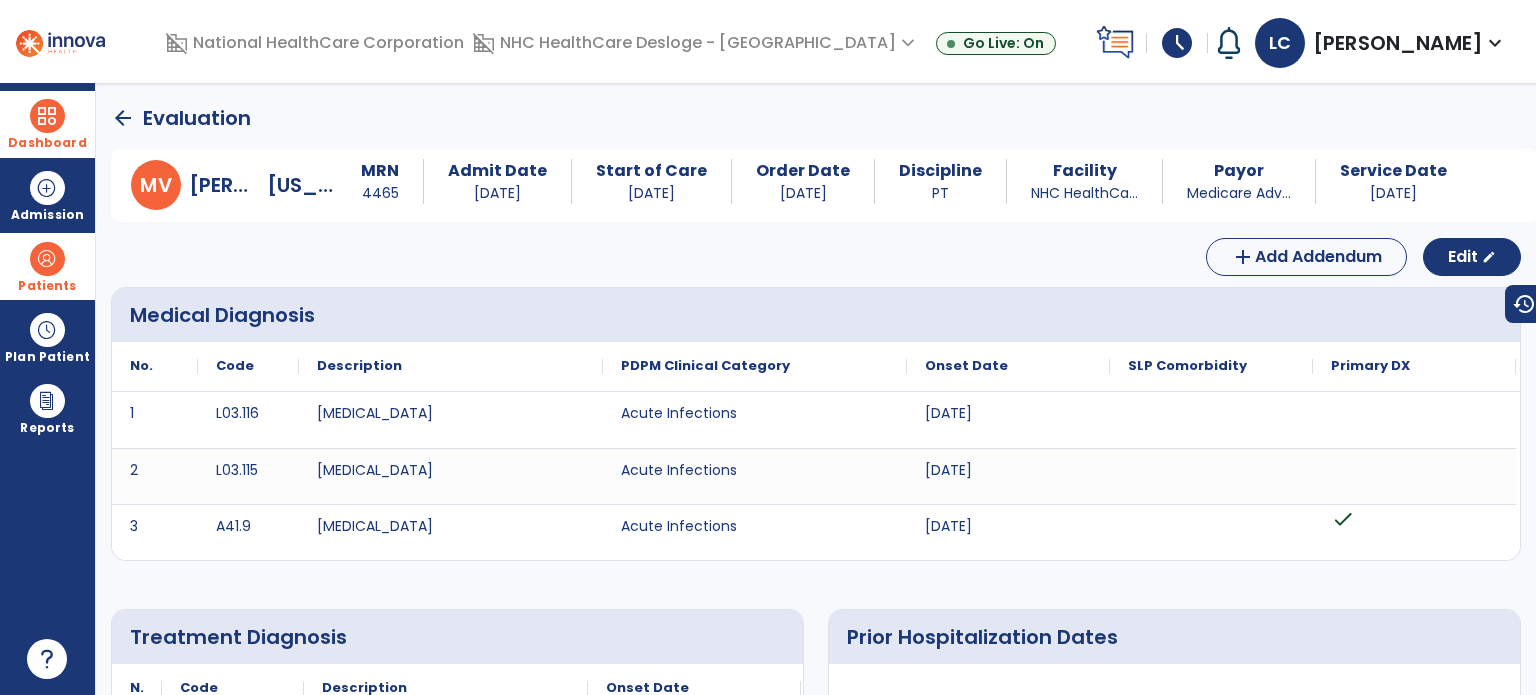 click on "arrow_back" 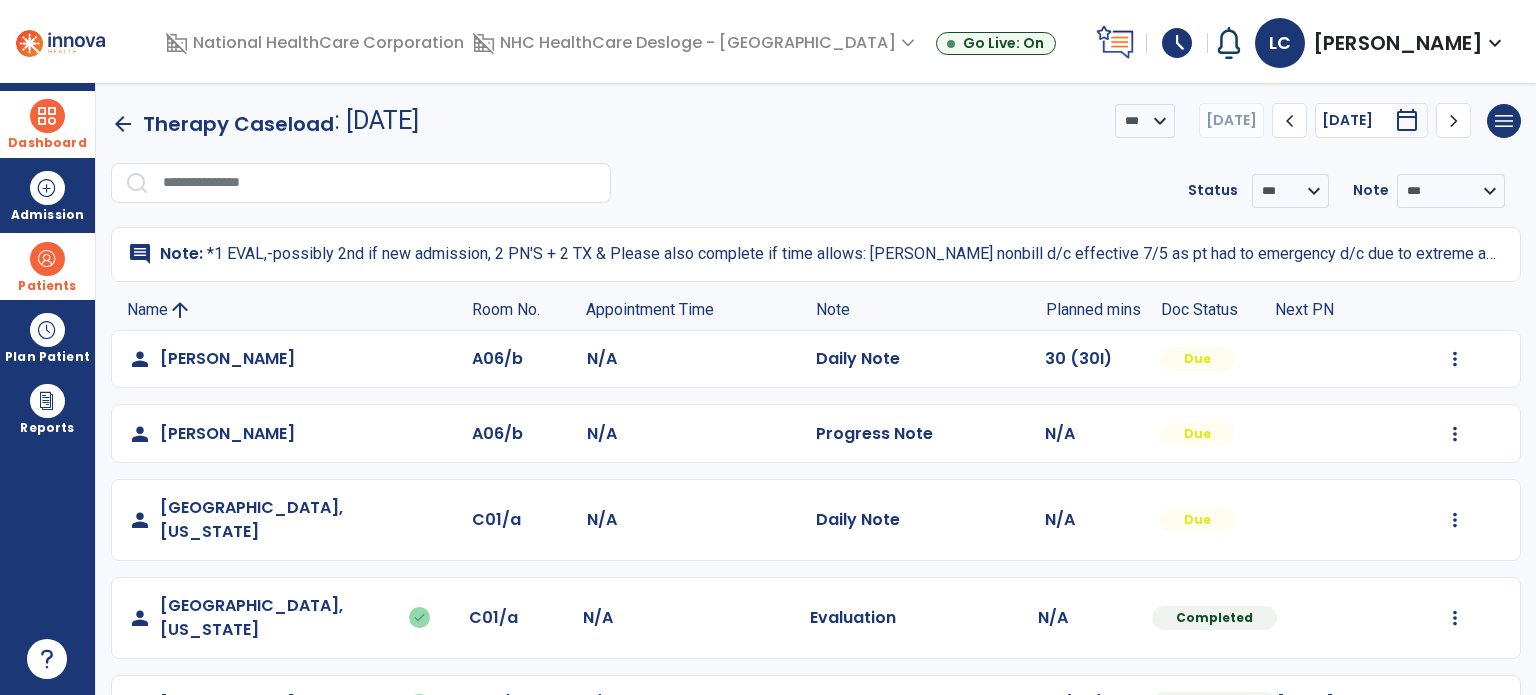 click at bounding box center [47, 116] 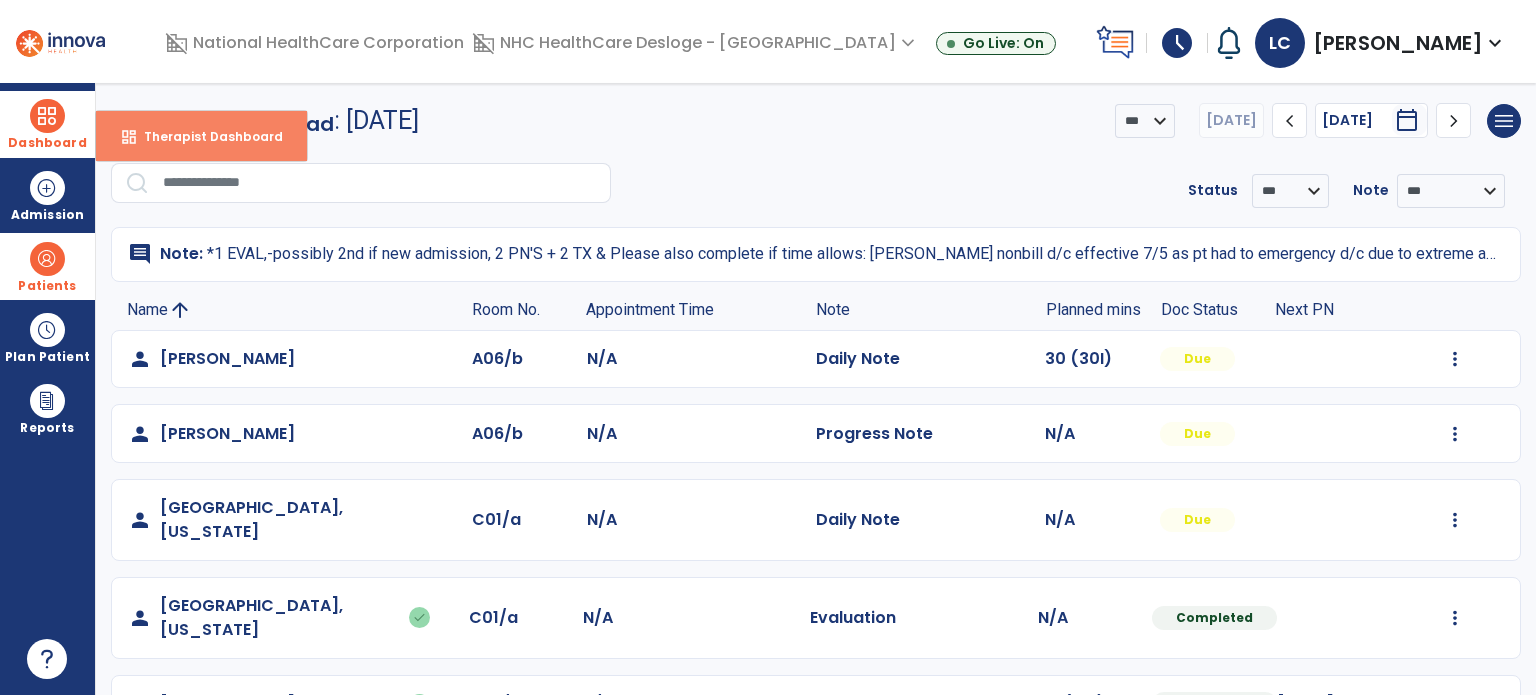 click on "dashboard  Therapist Dashboard" at bounding box center (201, 136) 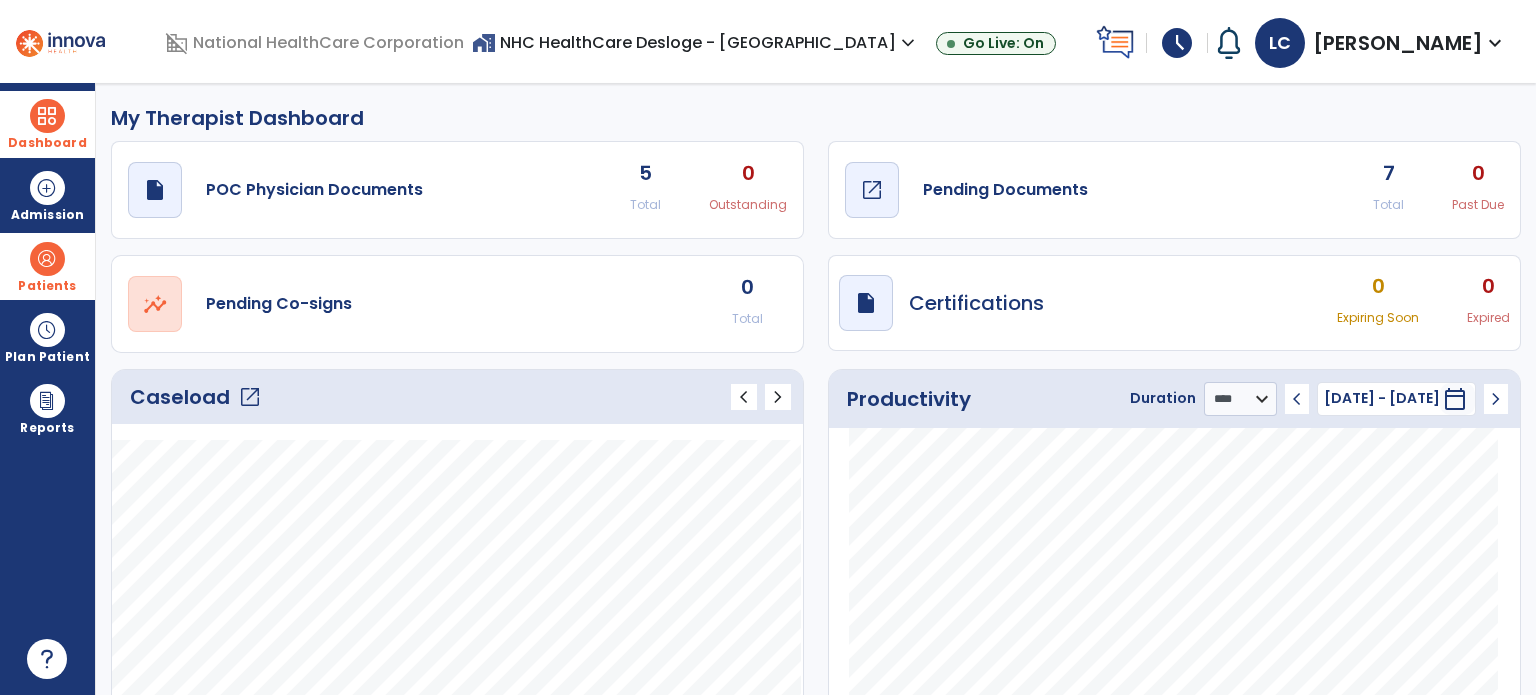 click on "Pending Documents" 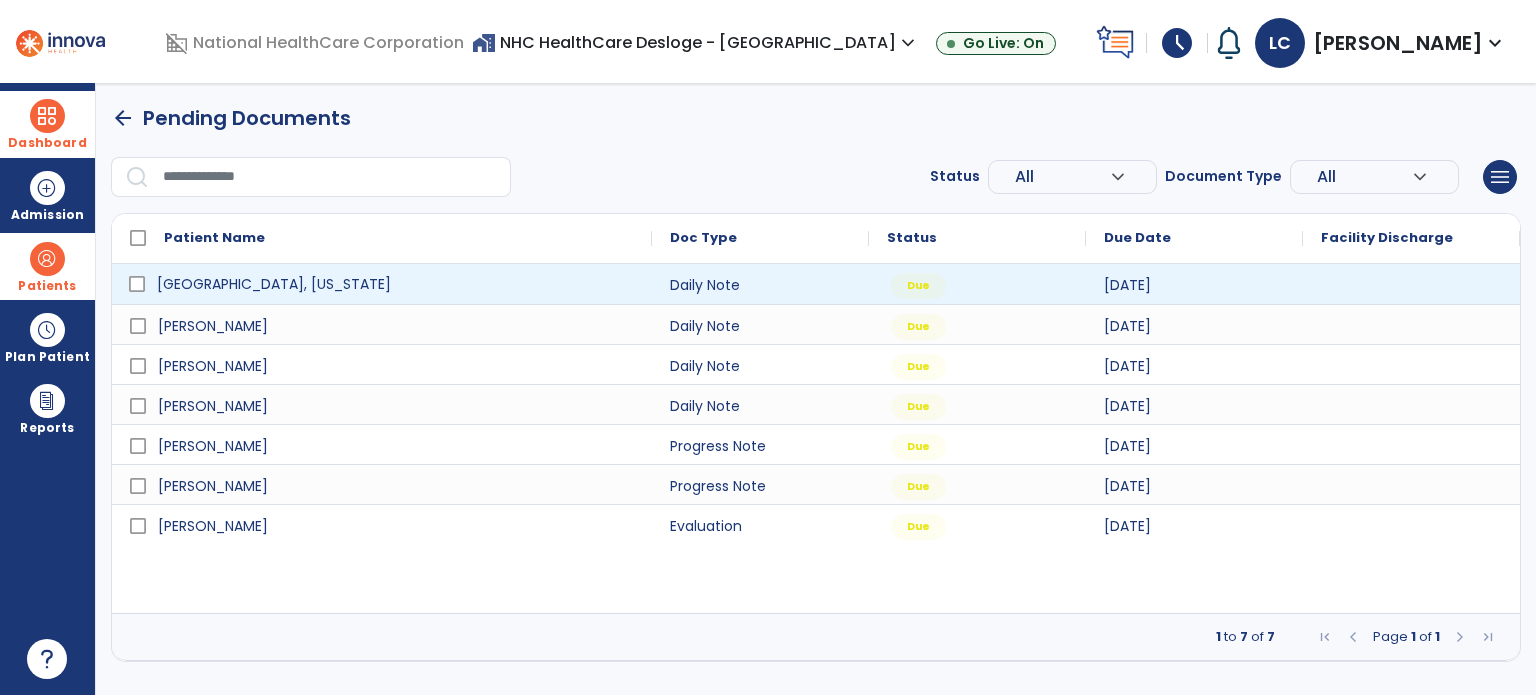 click on "[GEOGRAPHIC_DATA], [US_STATE]" at bounding box center [396, 284] 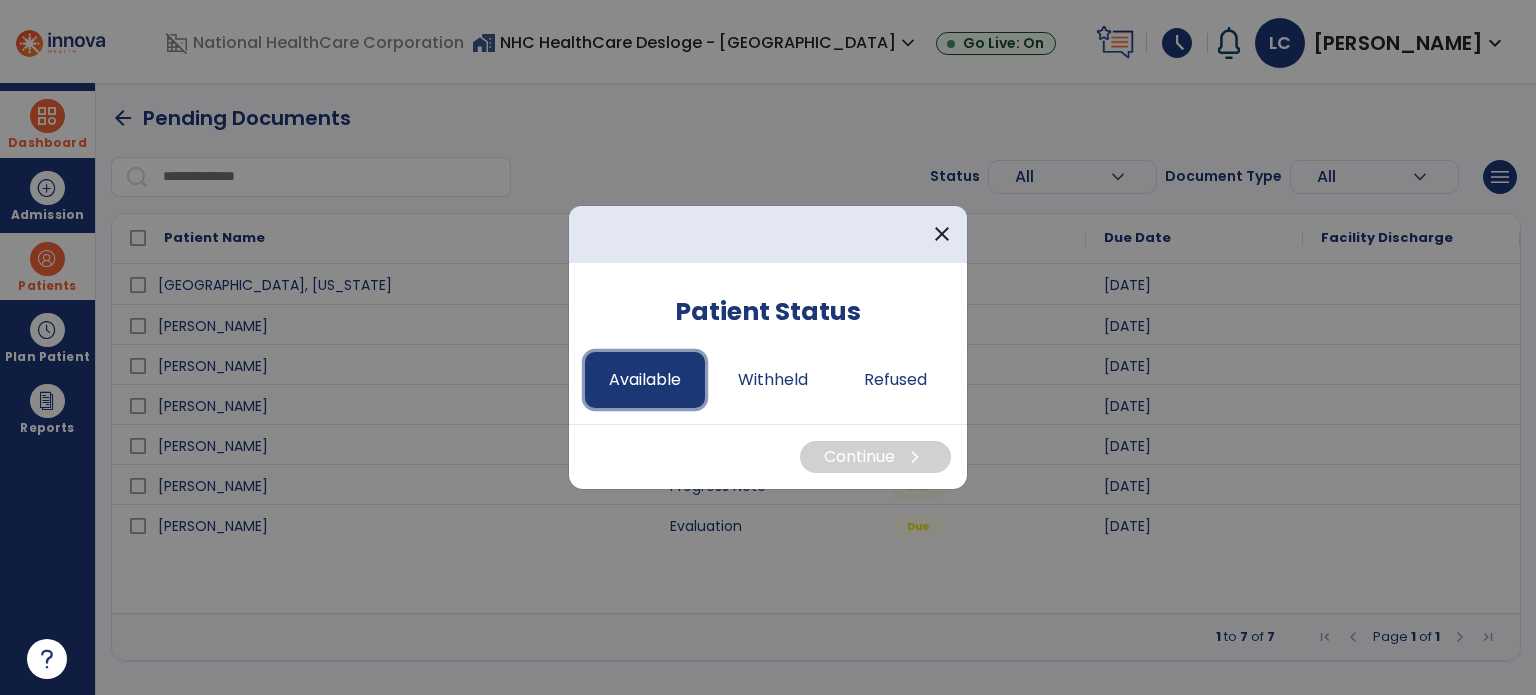 click on "Available" at bounding box center (645, 380) 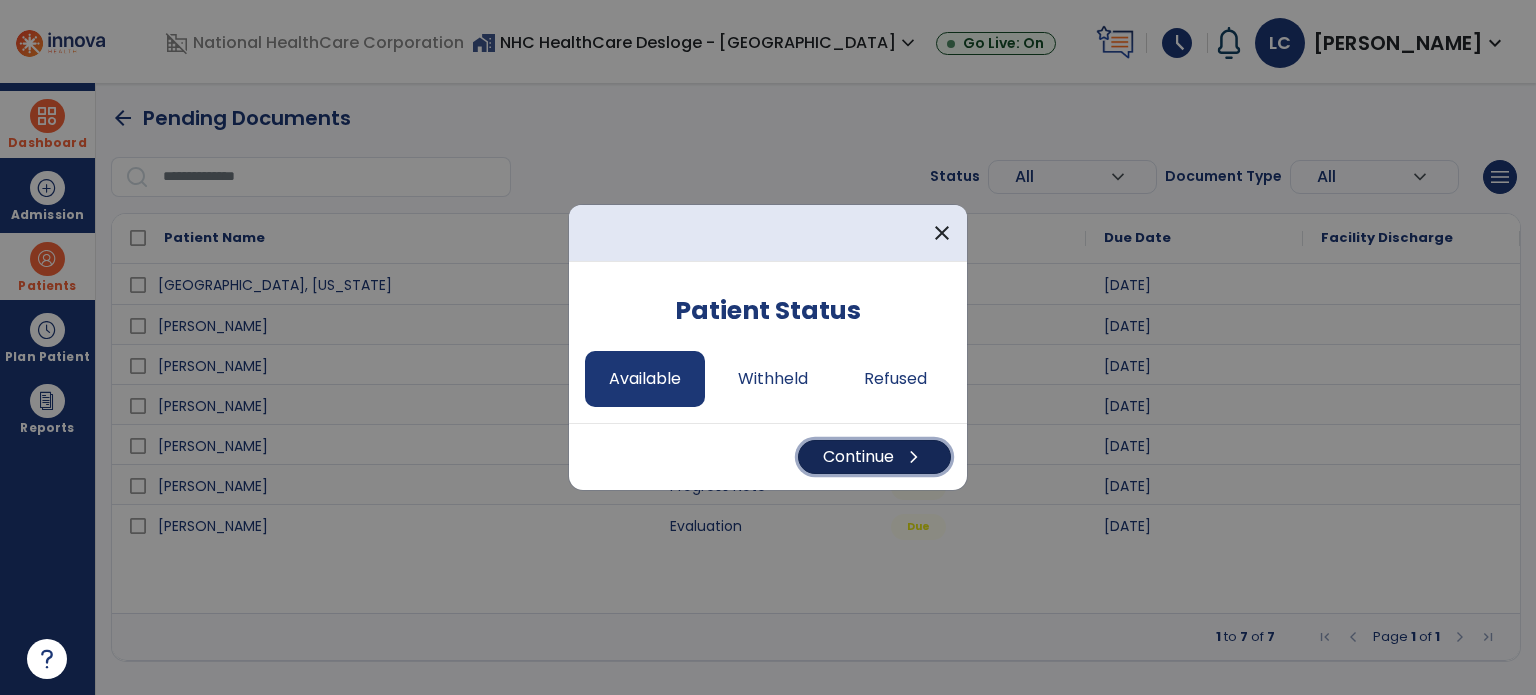 click on "Continue   chevron_right" at bounding box center [874, 457] 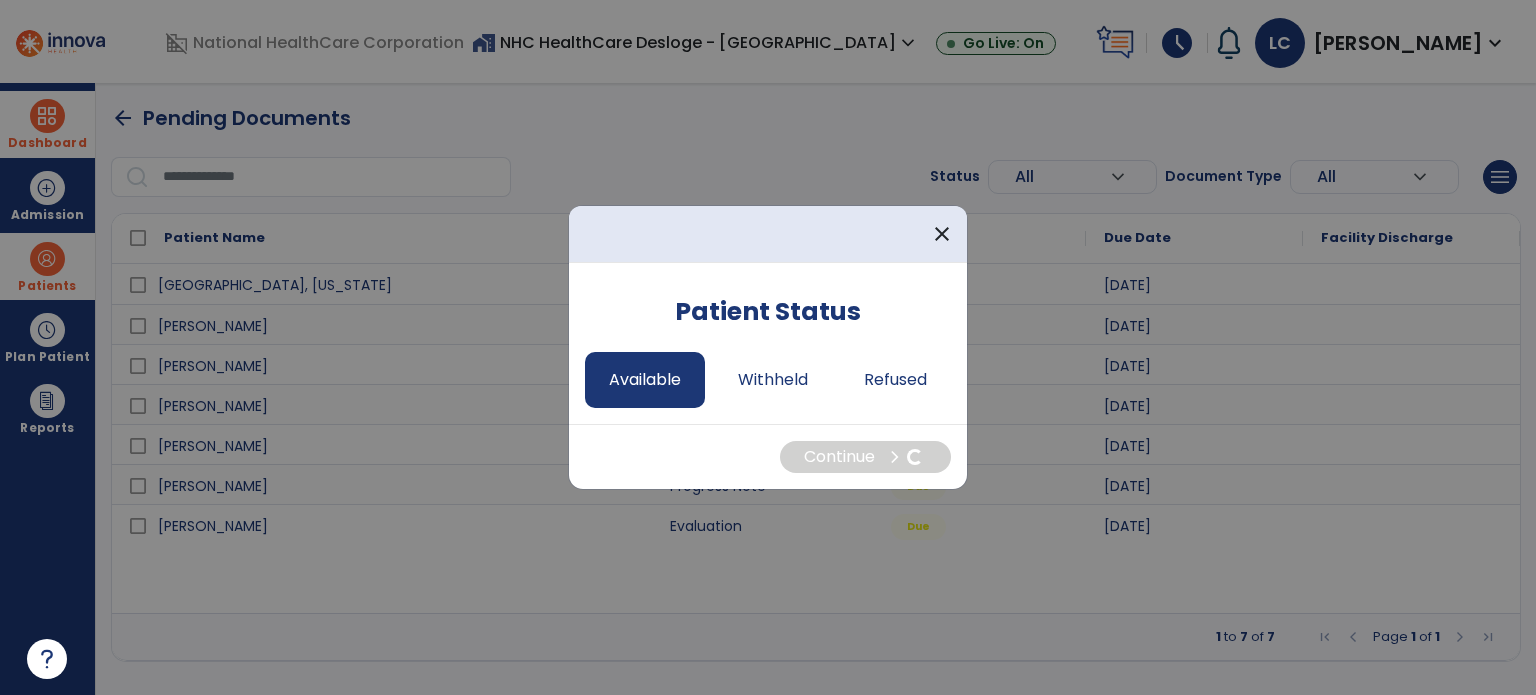select on "*" 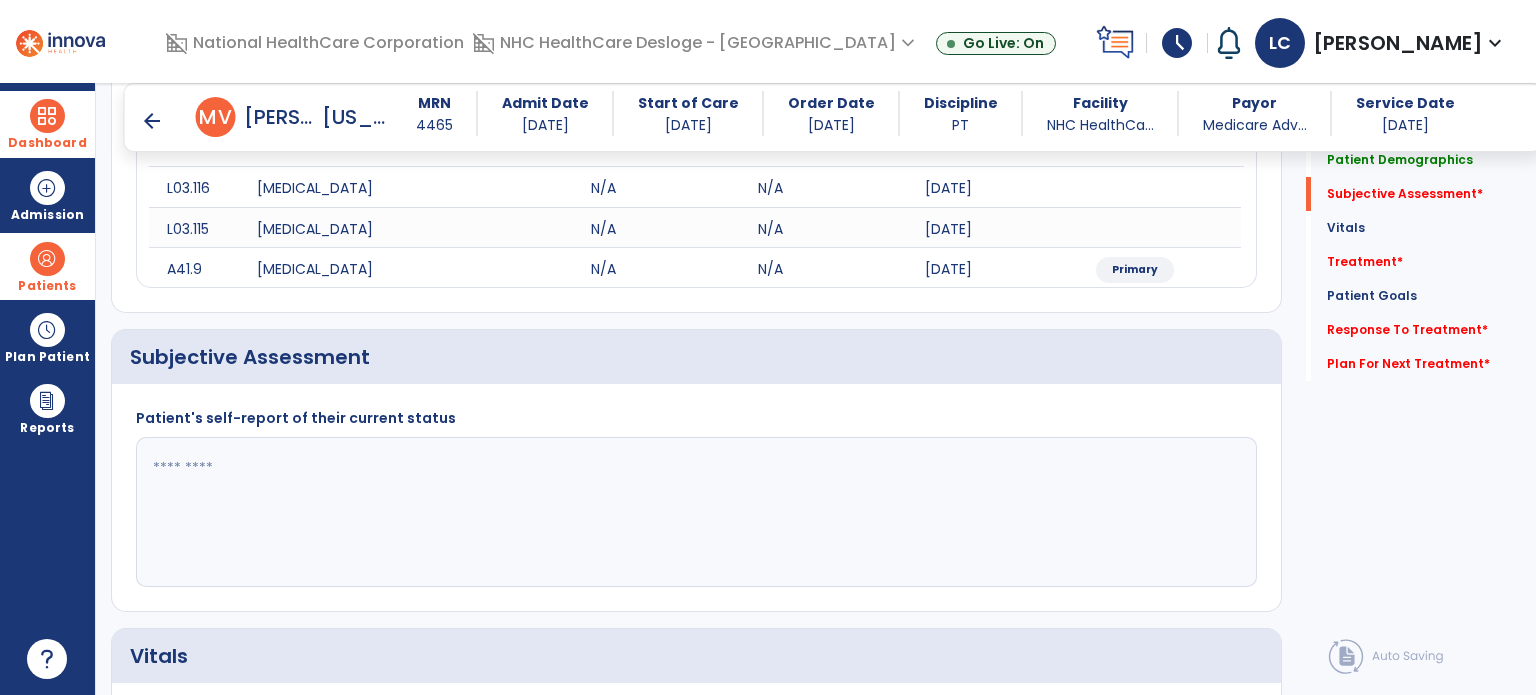 scroll, scrollTop: 328, scrollLeft: 0, axis: vertical 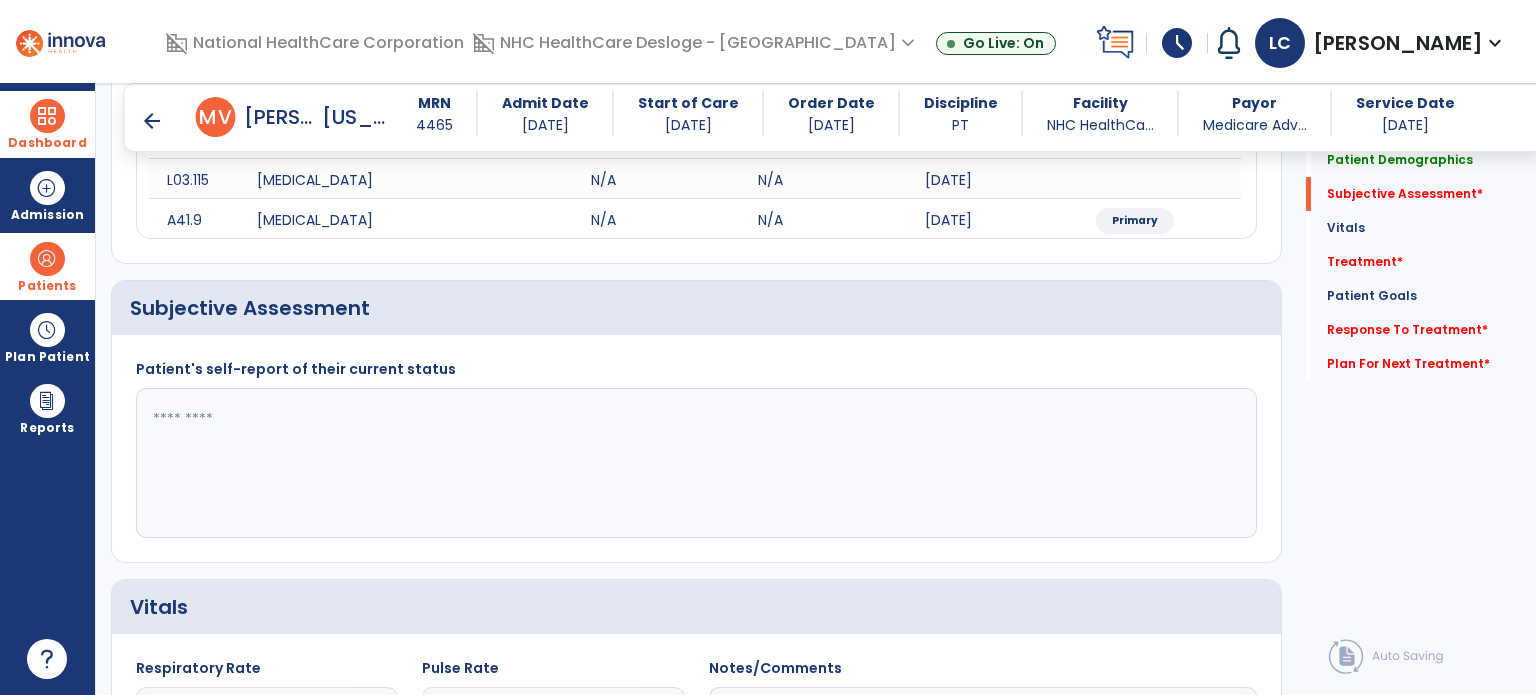 click 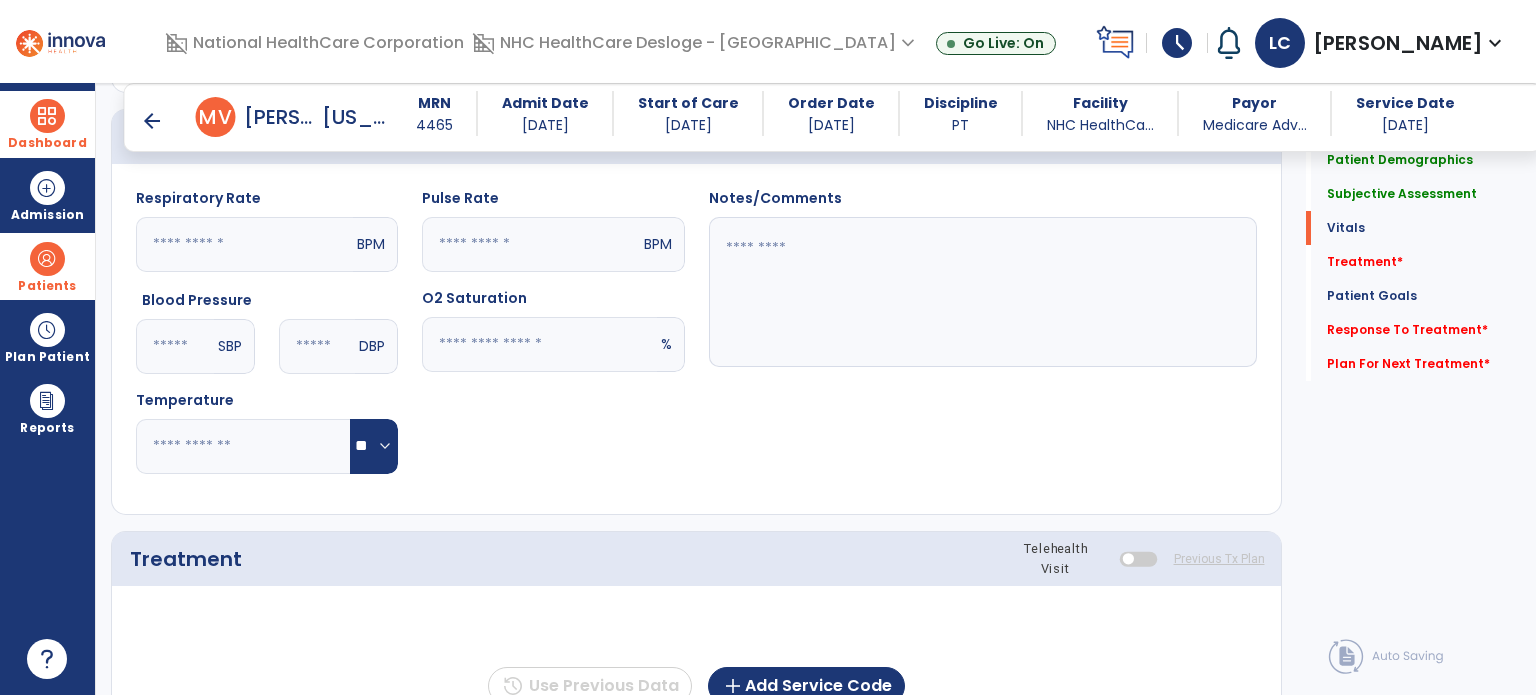 scroll, scrollTop: 799, scrollLeft: 0, axis: vertical 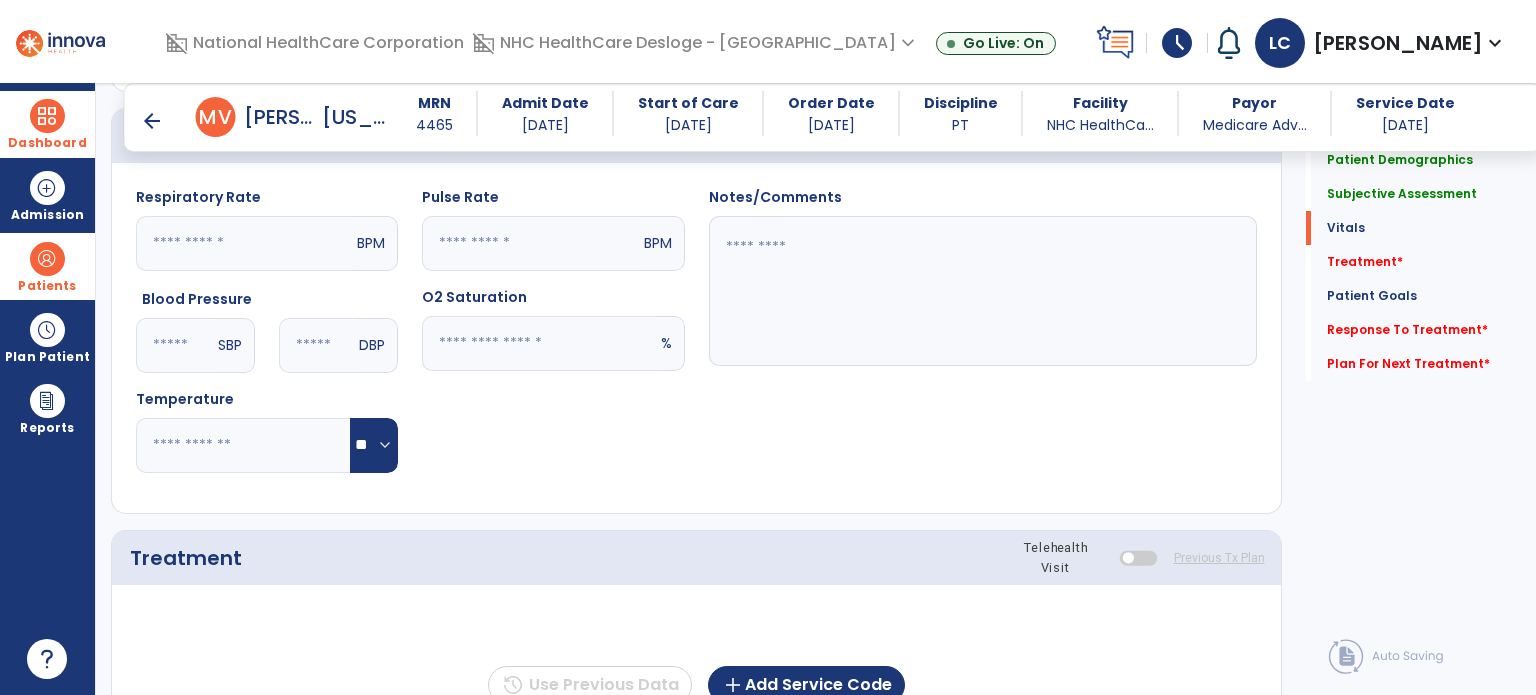 type on "**********" 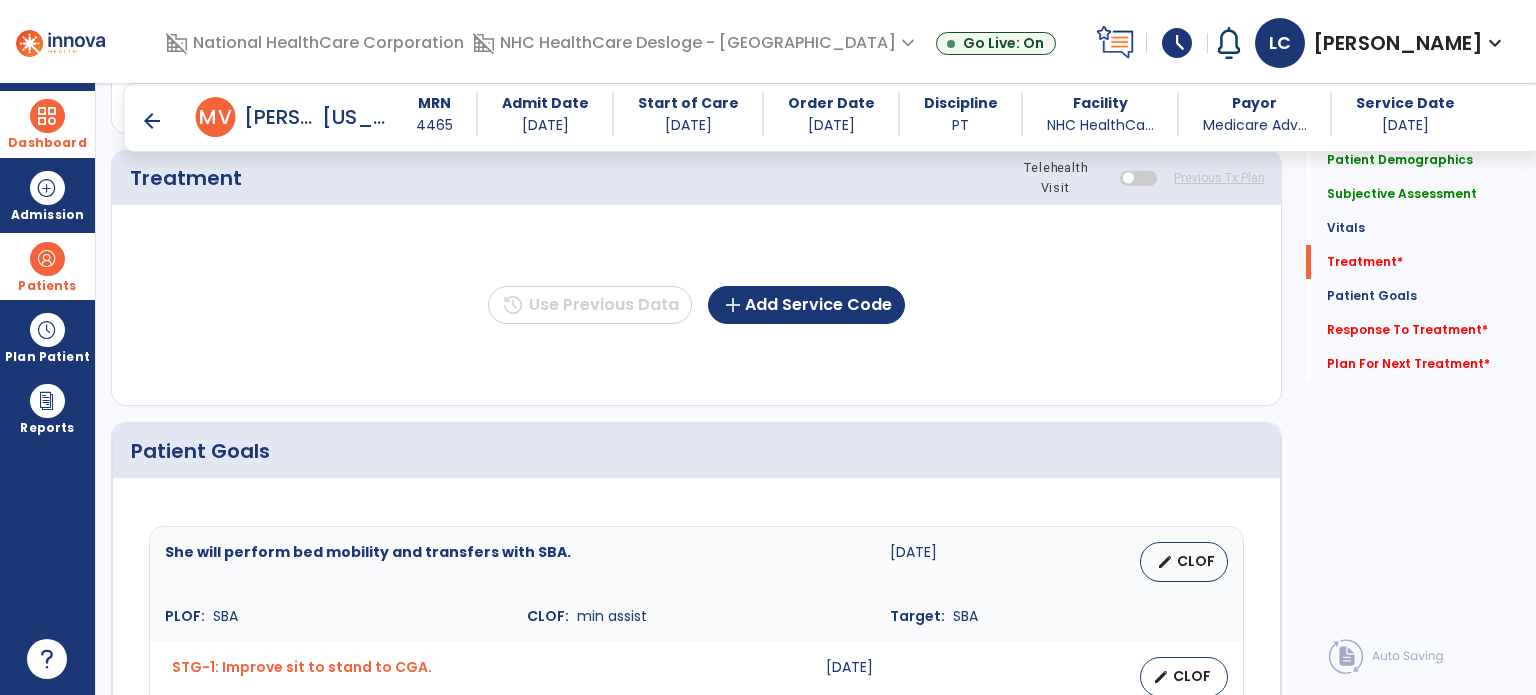 scroll, scrollTop: 1187, scrollLeft: 0, axis: vertical 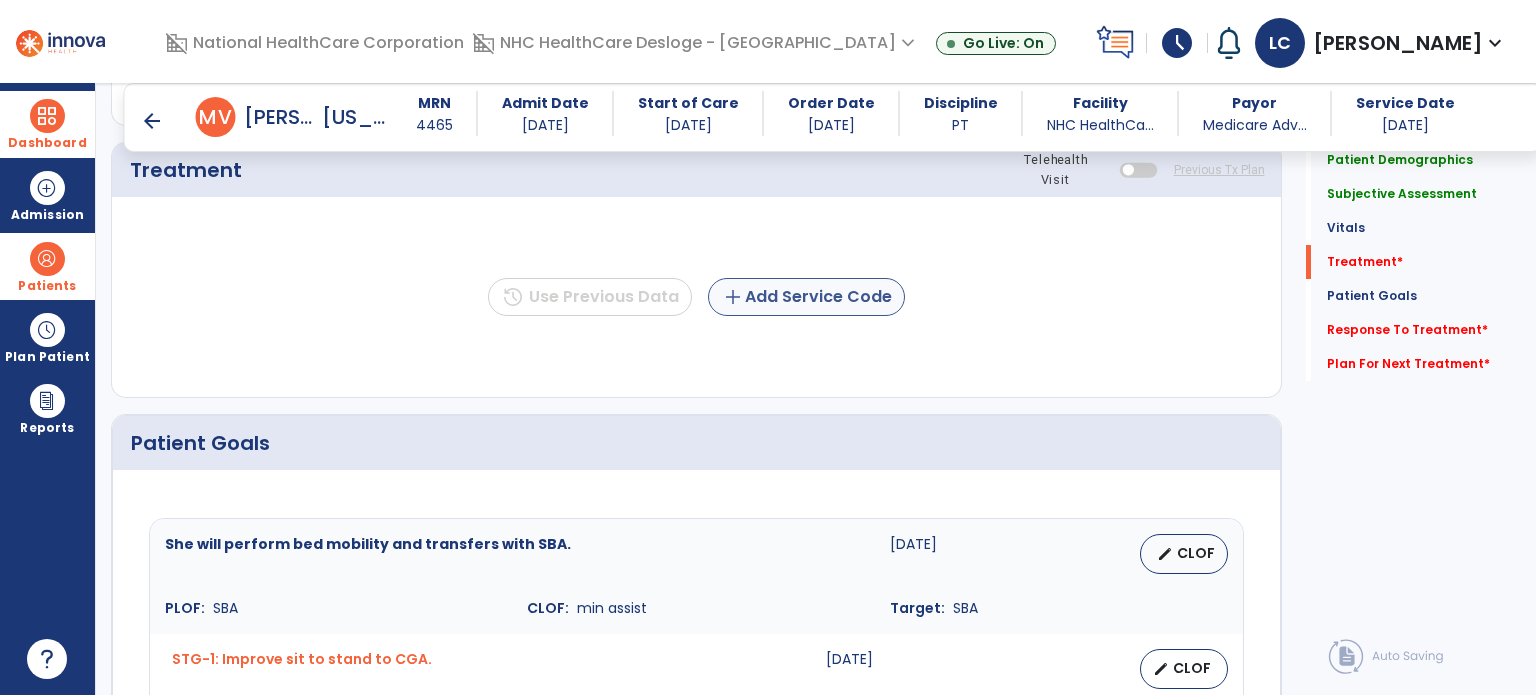 type on "********" 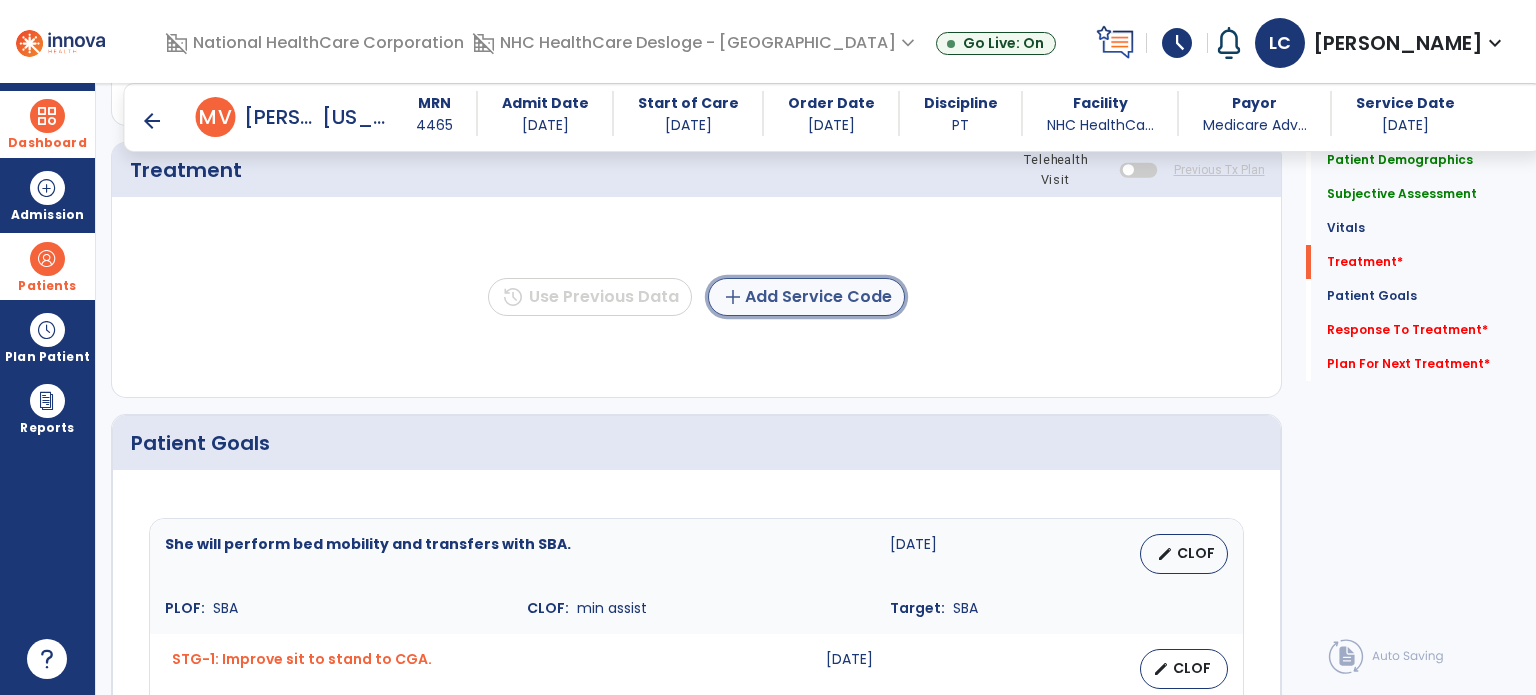 click on "add  Add Service Code" 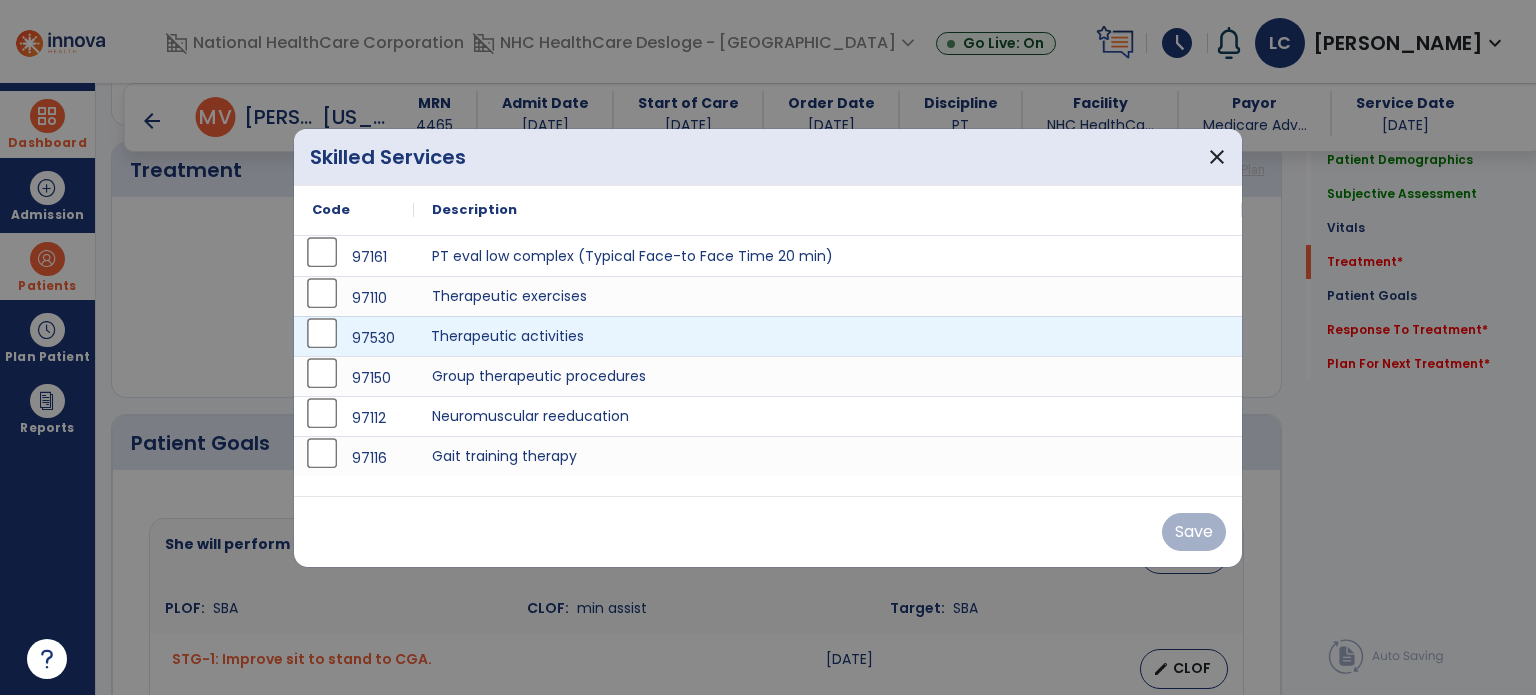click on "Therapeutic activities" at bounding box center [828, 336] 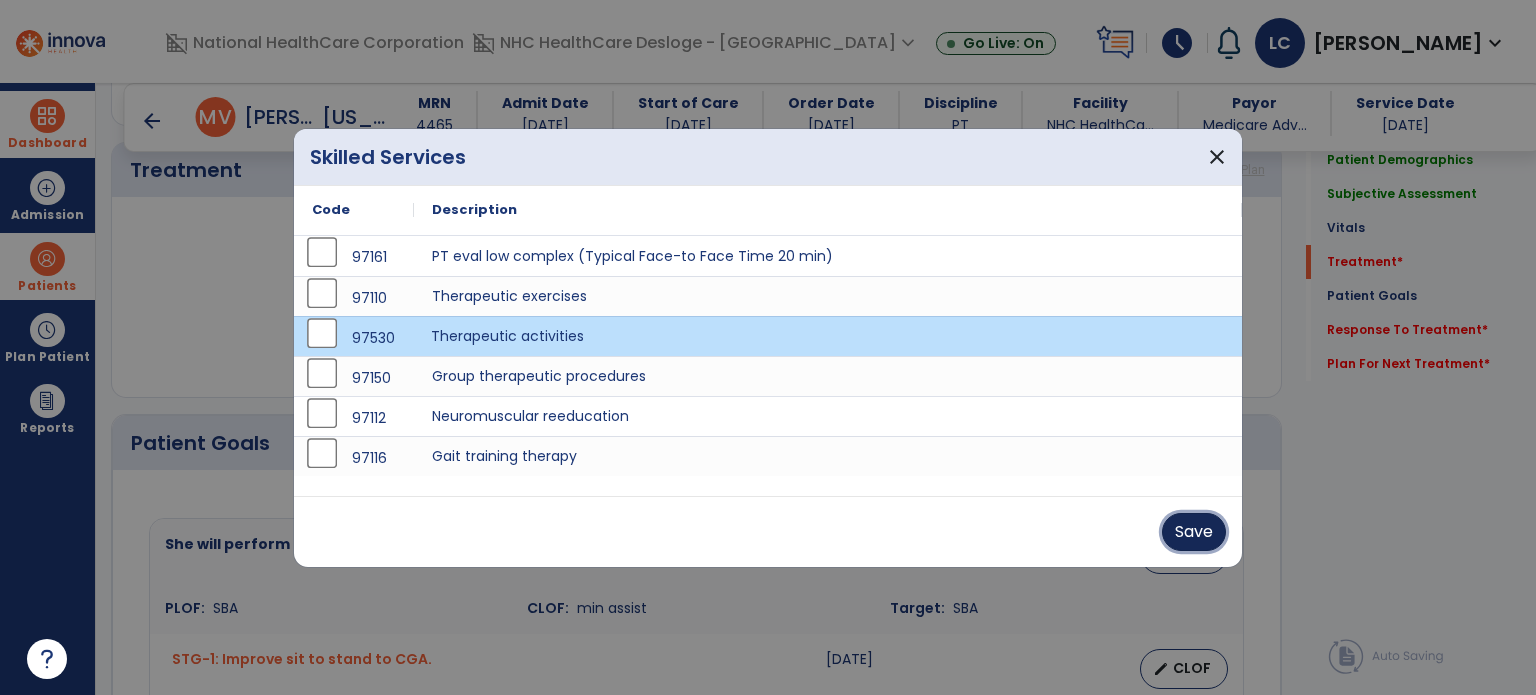 click on "Save" at bounding box center [1194, 532] 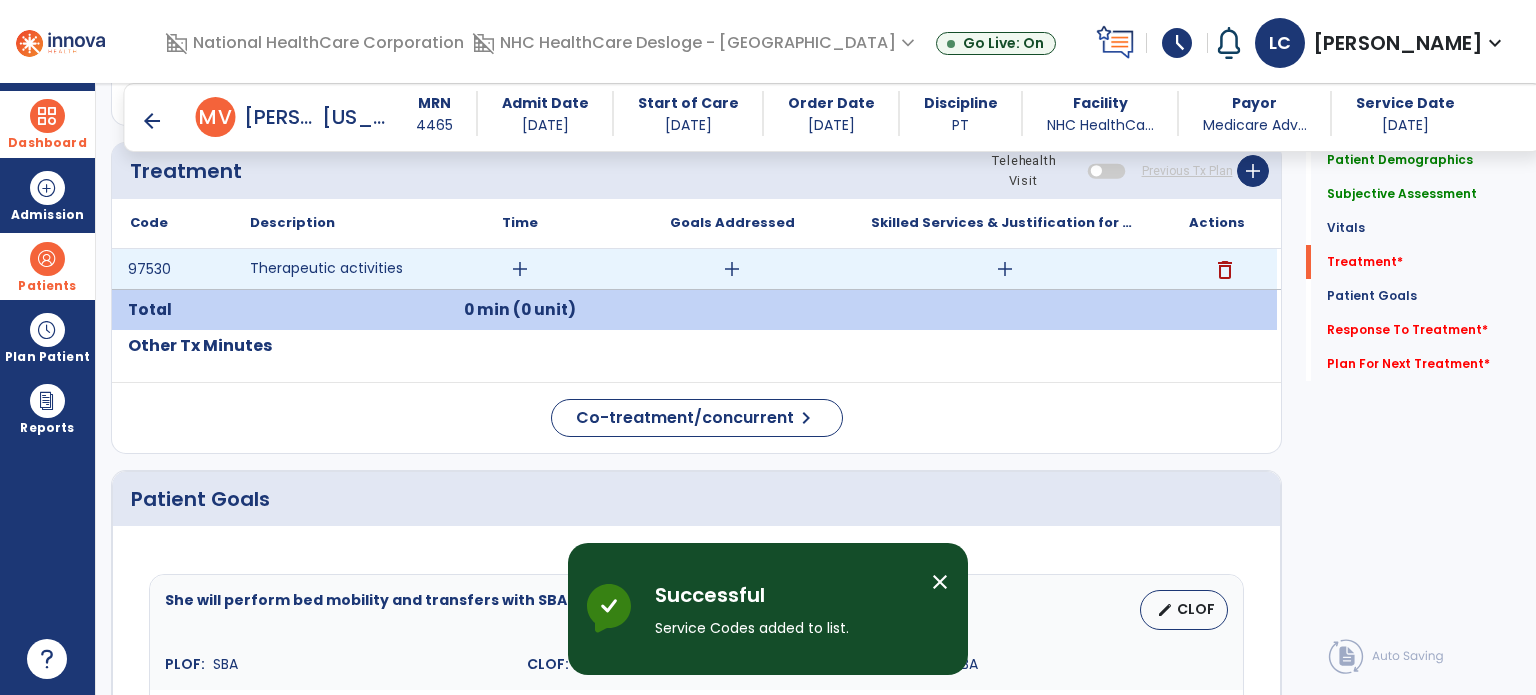 click on "add" at bounding box center [520, 269] 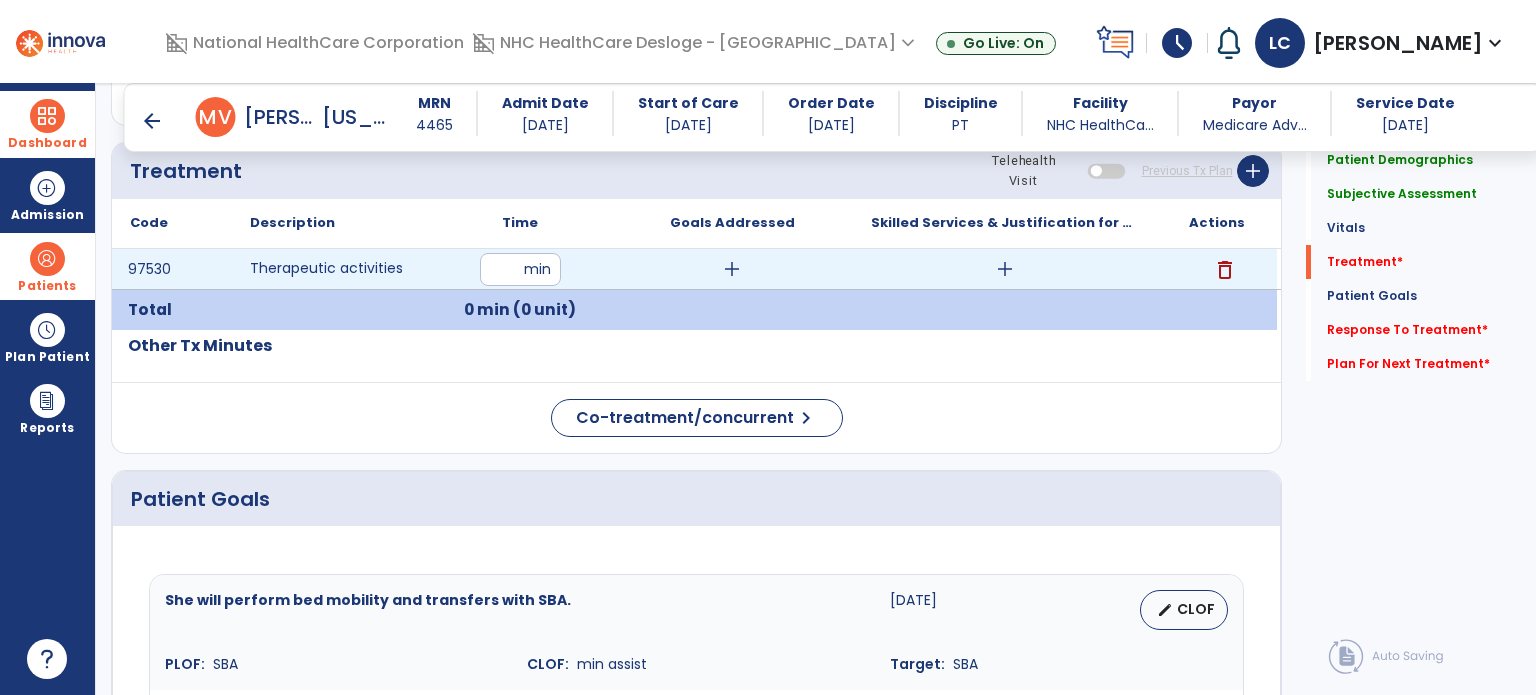 type on "**" 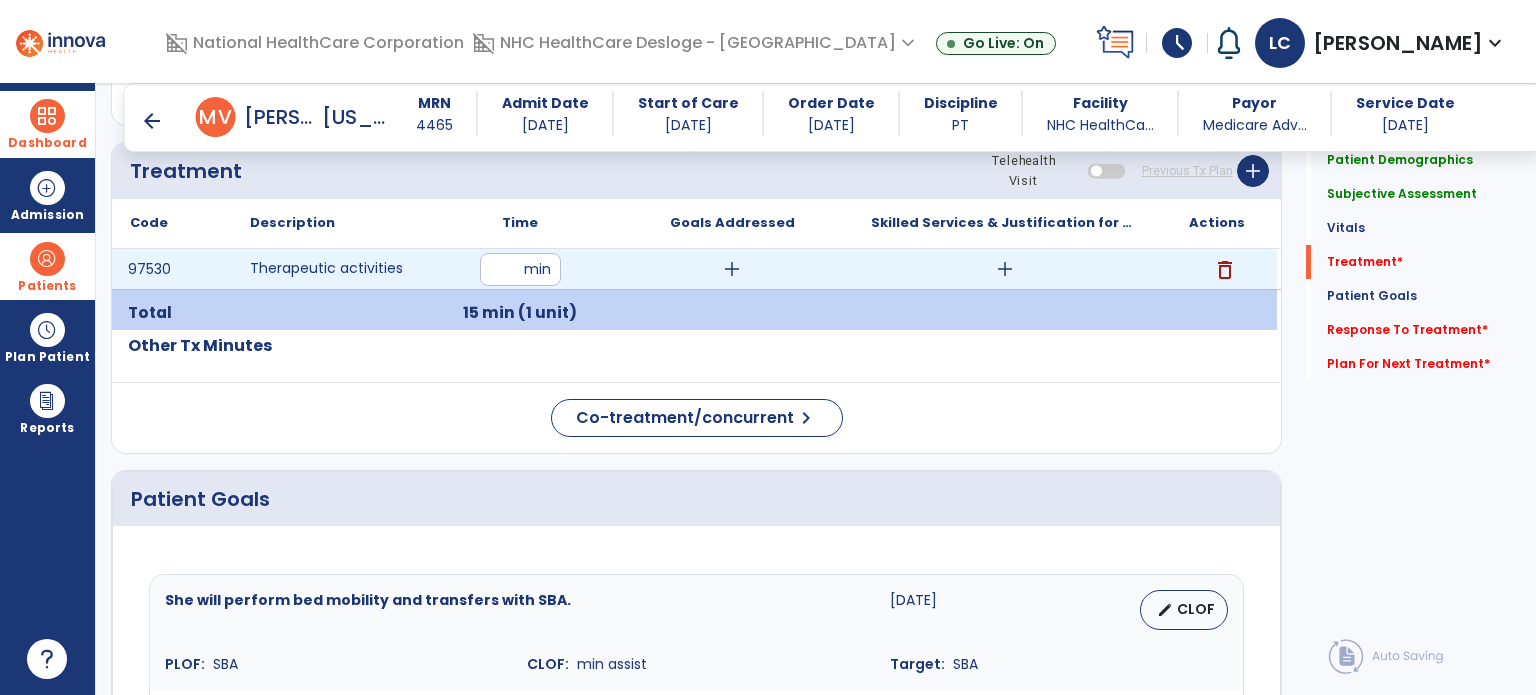 click on "add" at bounding box center [732, 269] 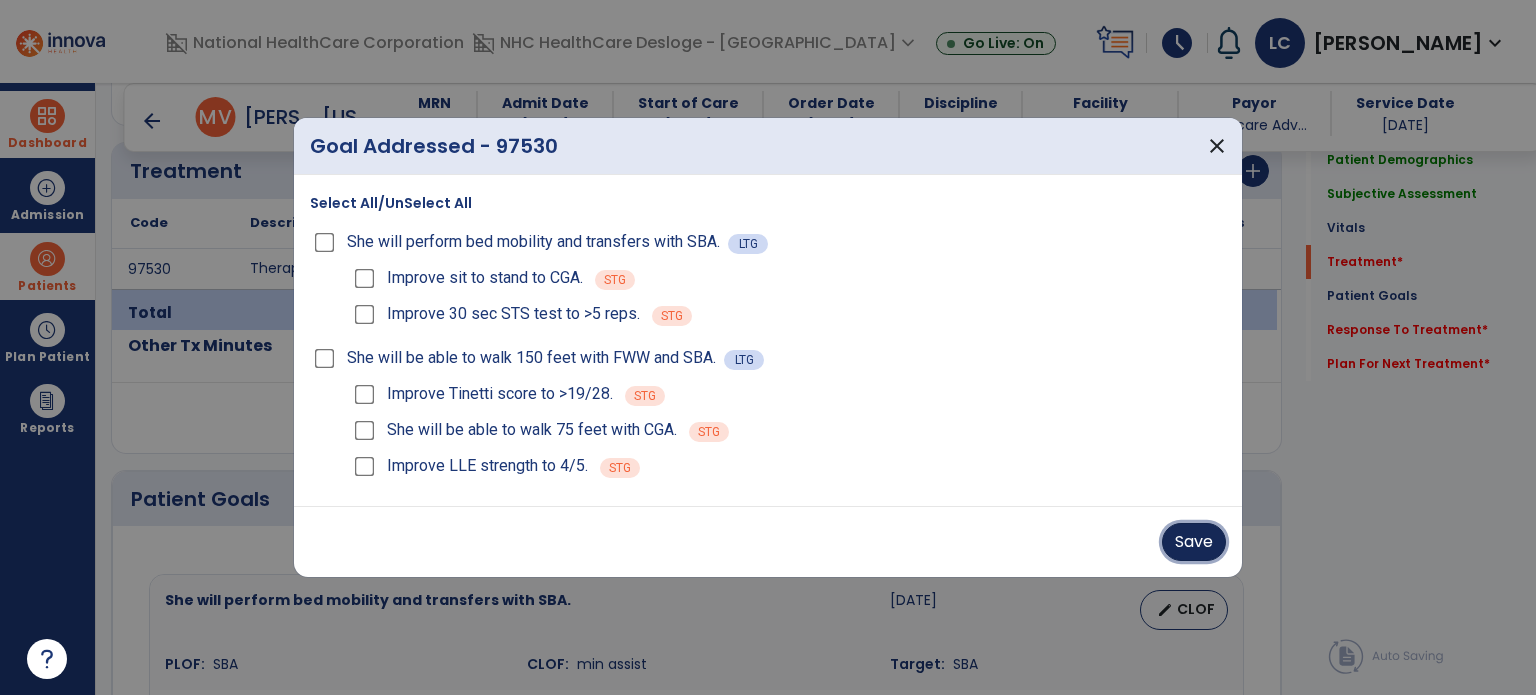 click on "Save" at bounding box center [1194, 542] 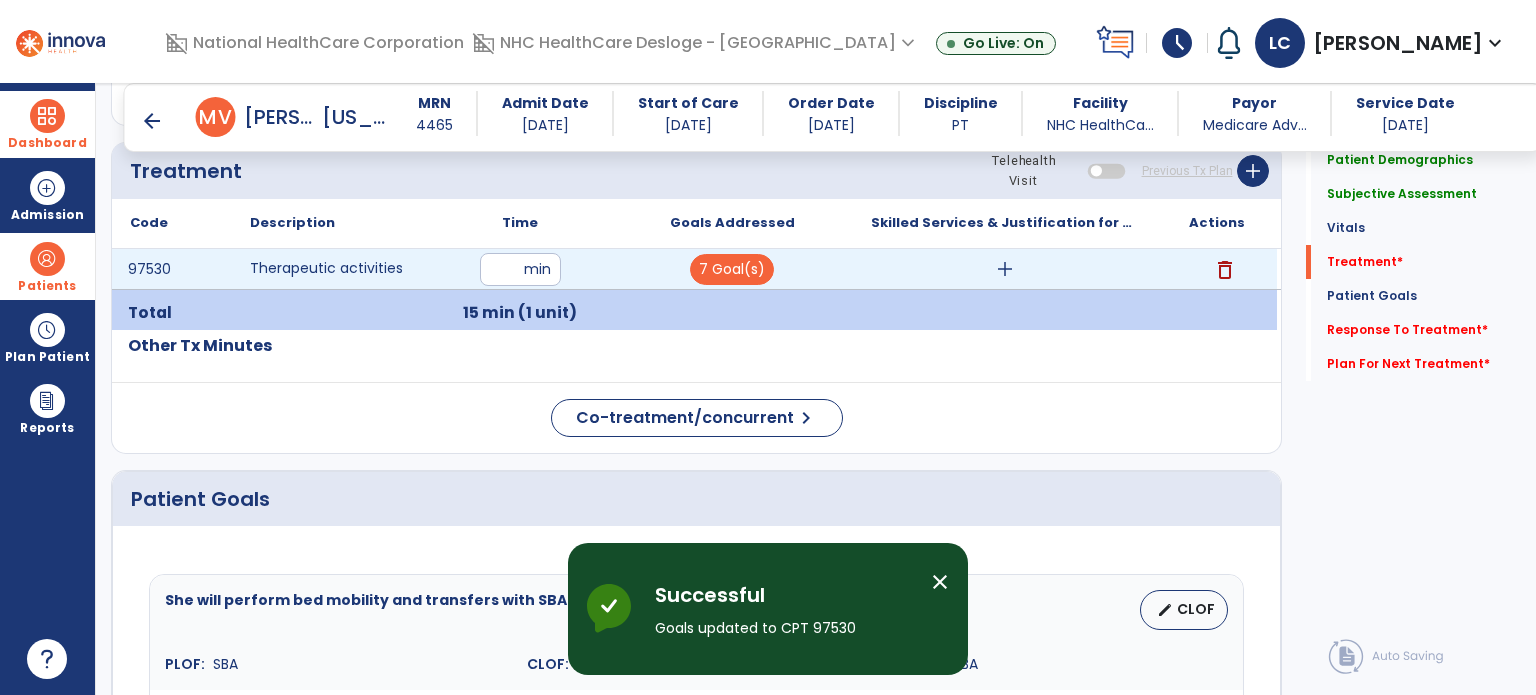click on "add" at bounding box center (1005, 269) 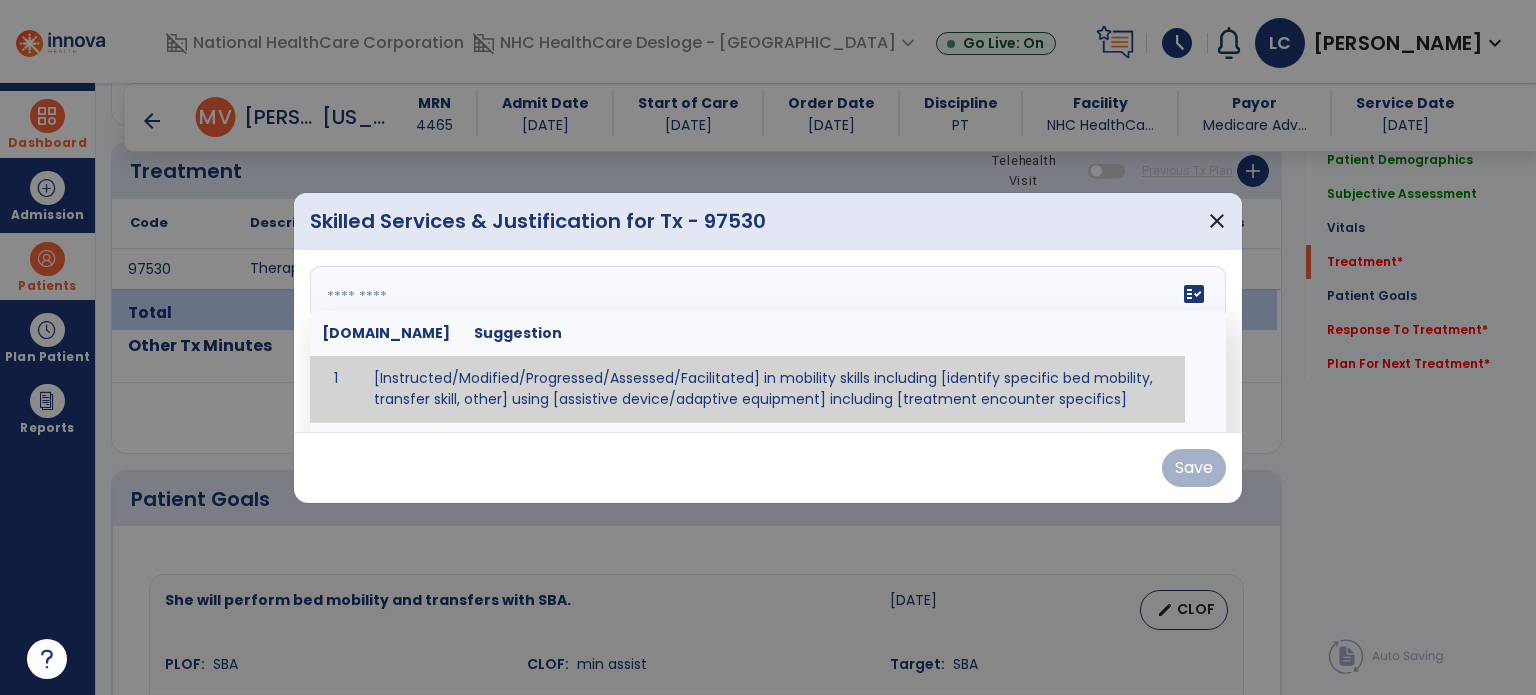 click on "fact_check  [DOMAIN_NAME] Suggestion 1 [Instructed/Modified/Progressed/Assessed/Facilitated] in mobility skills including [identify specific bed mobility, transfer skill, other] using [assistive device/adaptive equipment] including [treatment encounter specifics]" at bounding box center [768, 341] 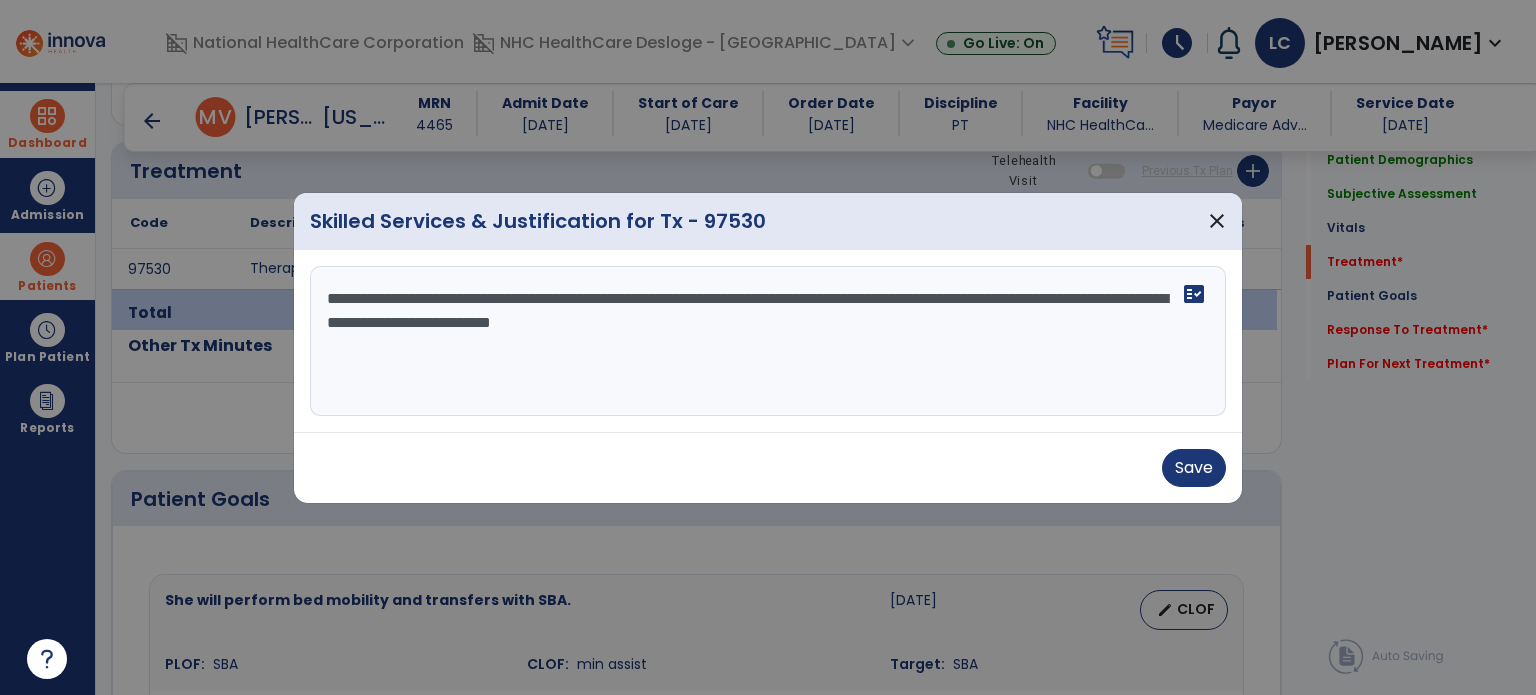 click on "**********" at bounding box center (768, 341) 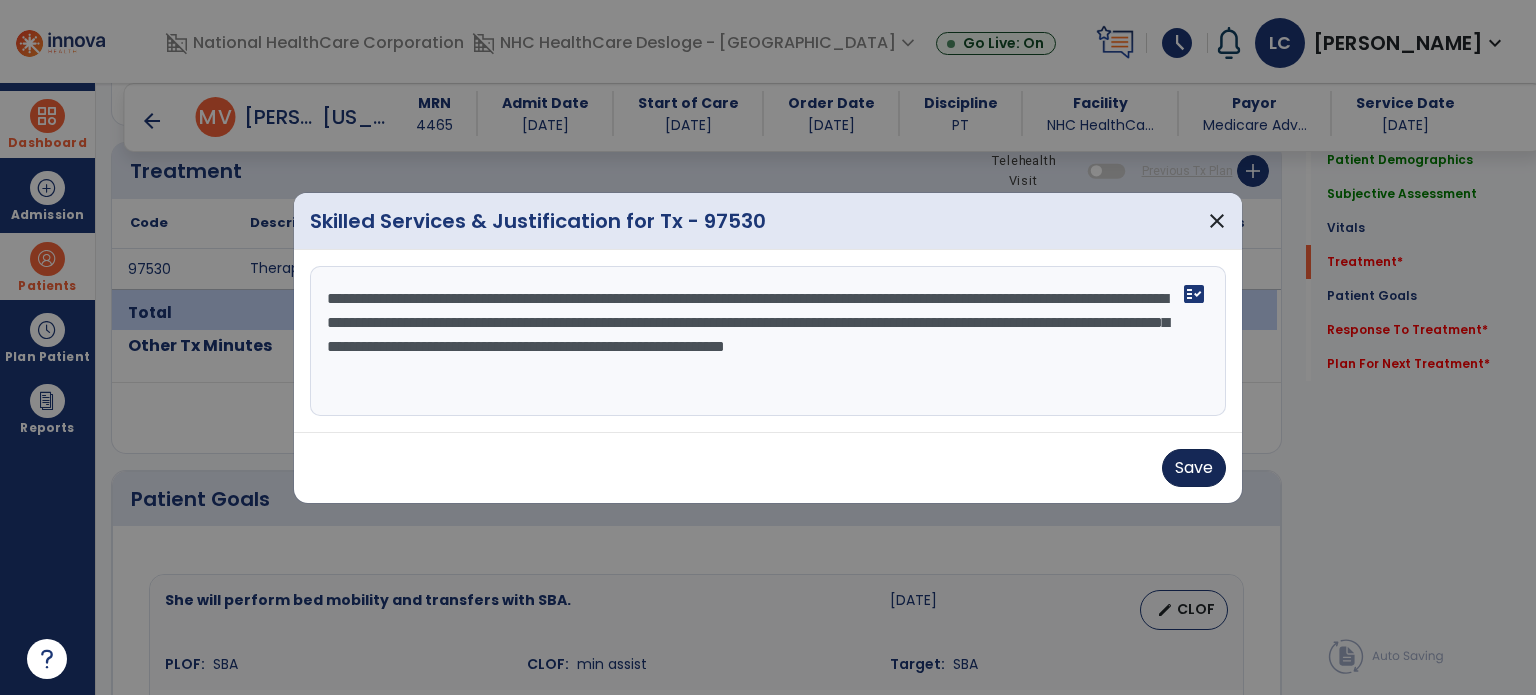 type on "**********" 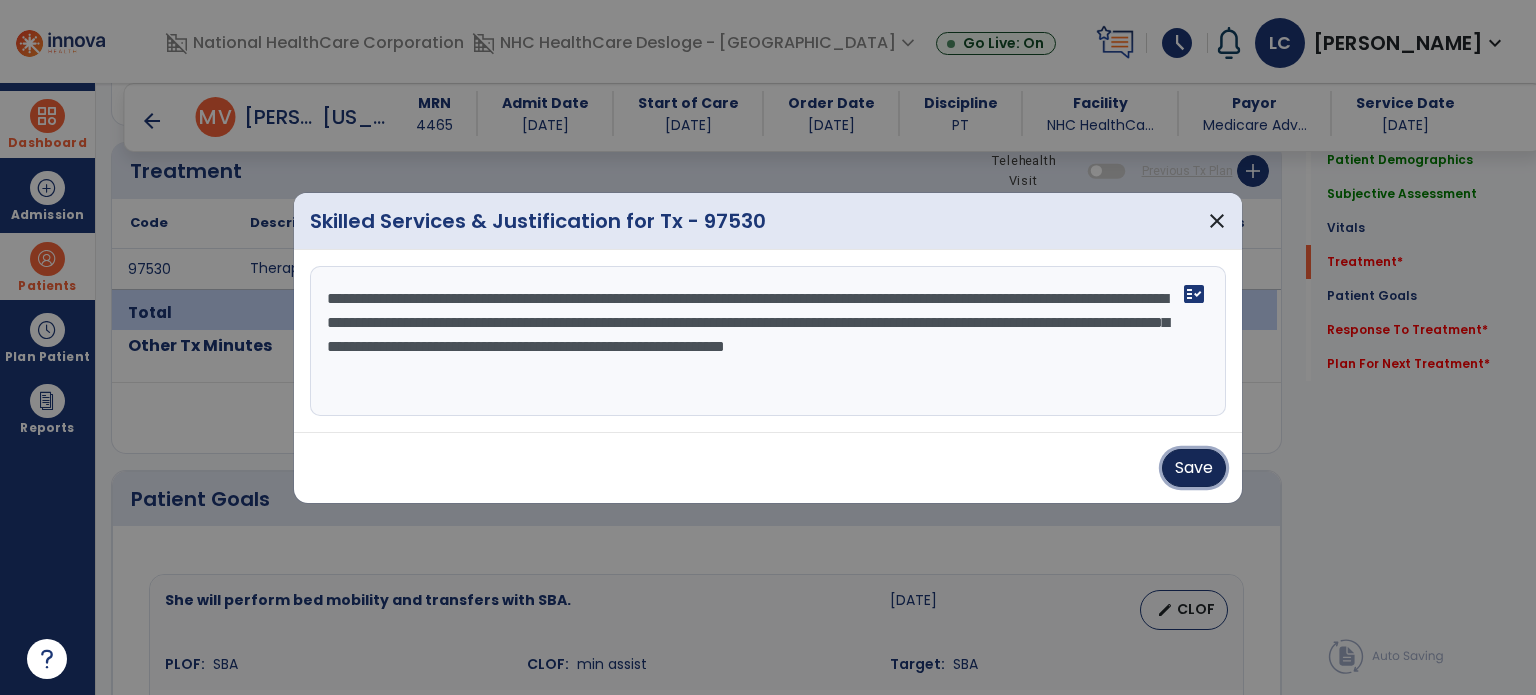 click on "Save" at bounding box center [1194, 468] 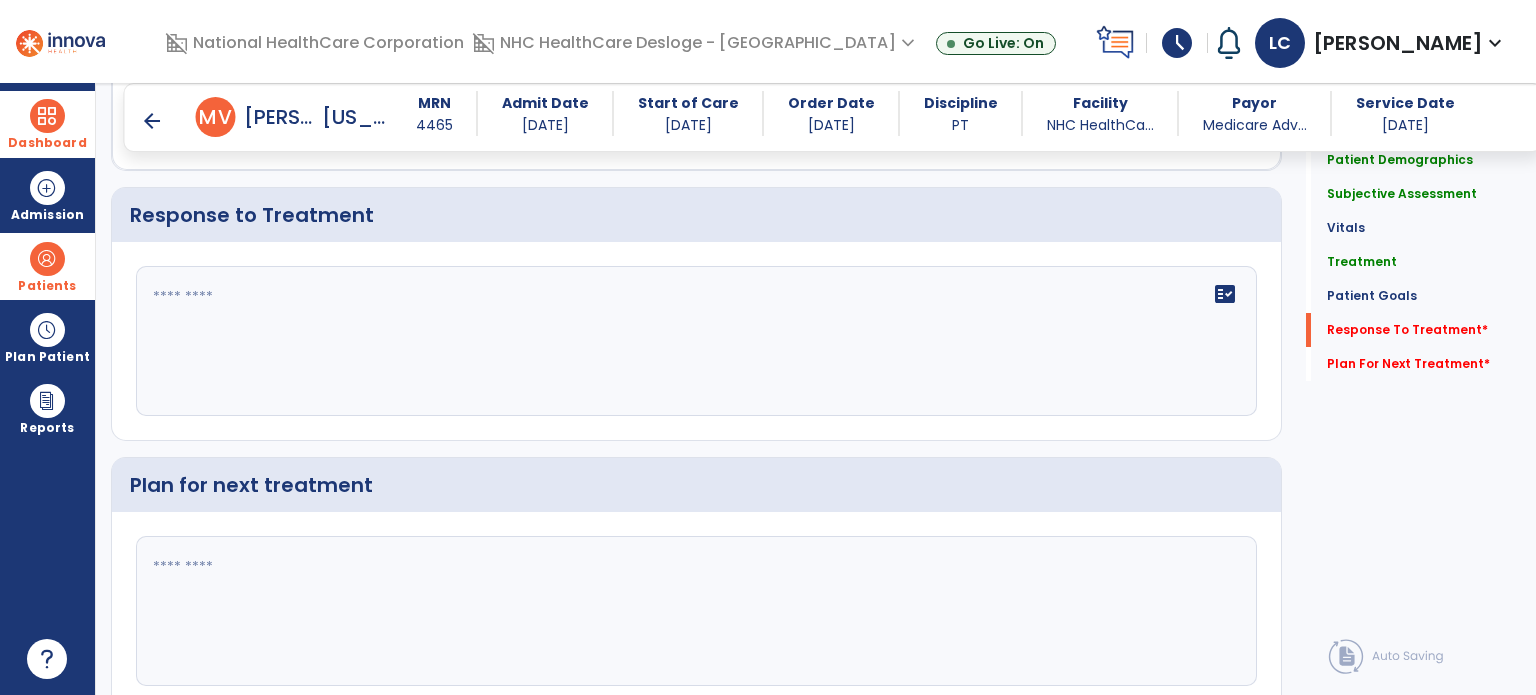 scroll, scrollTop: 2584, scrollLeft: 0, axis: vertical 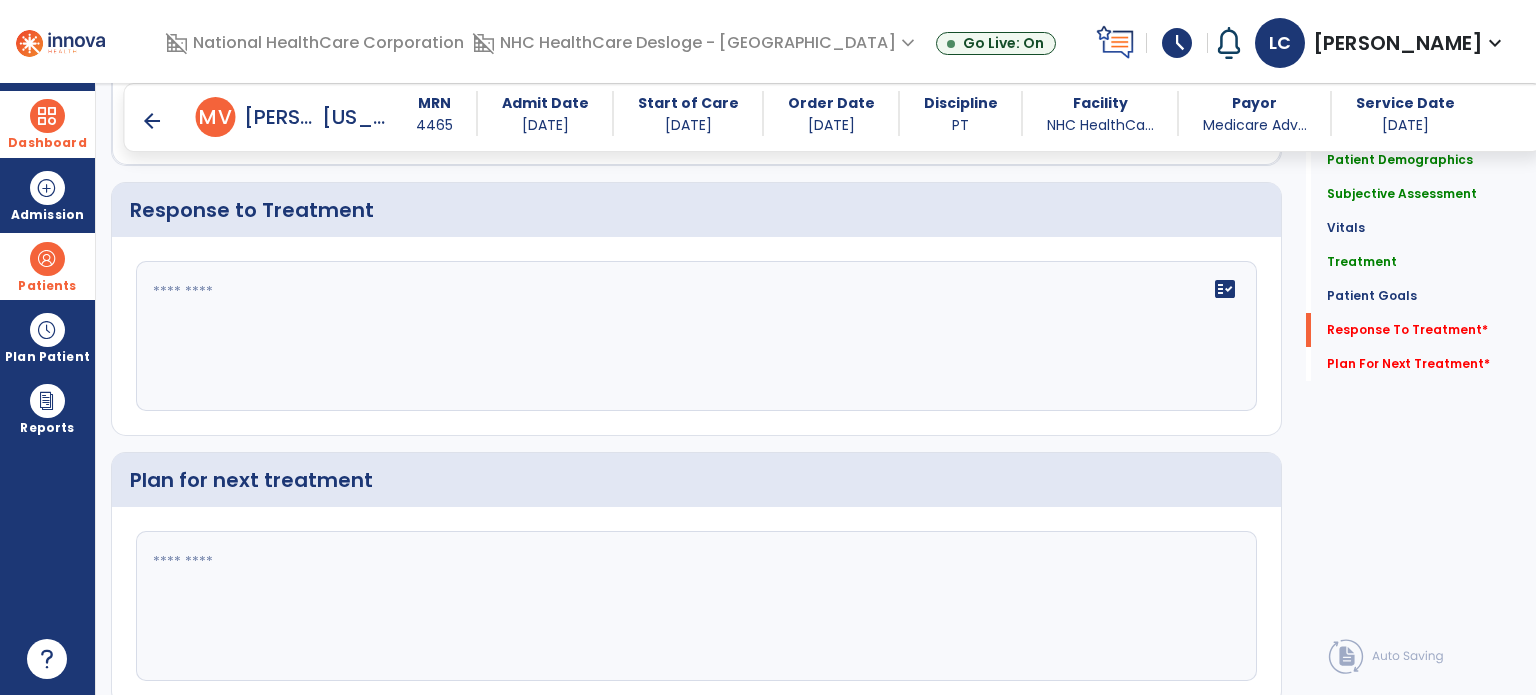 click on "fact_check" 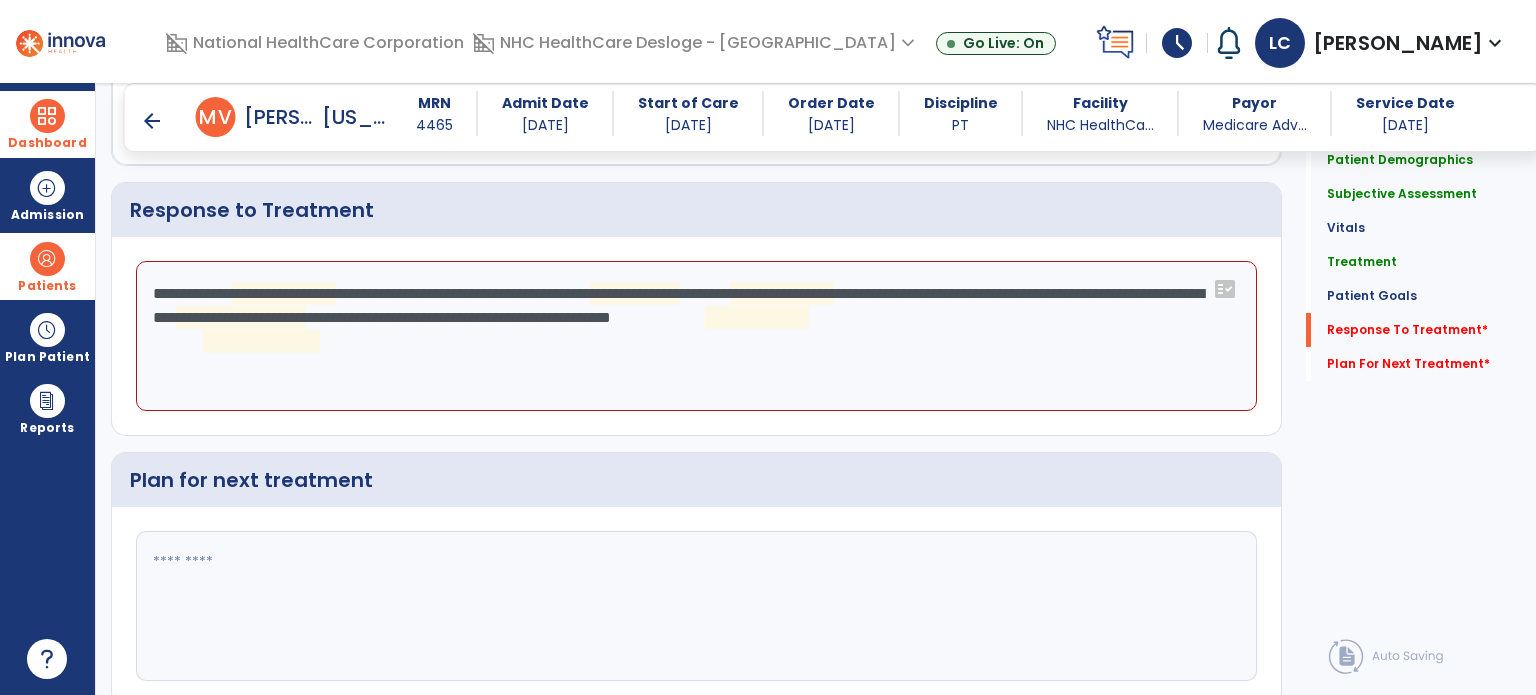 drag, startPoint x: 152, startPoint y: 288, endPoint x: 414, endPoint y: 409, distance: 288.5914 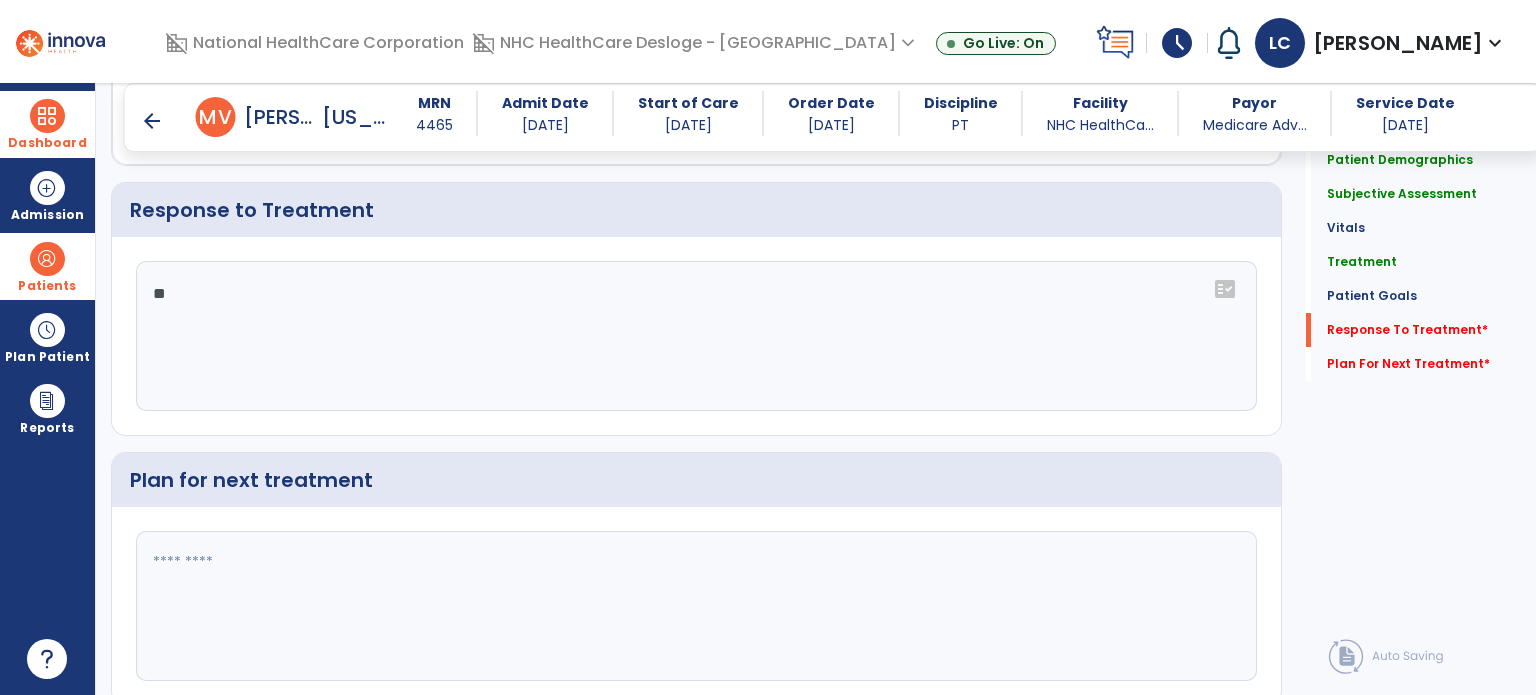type on "*" 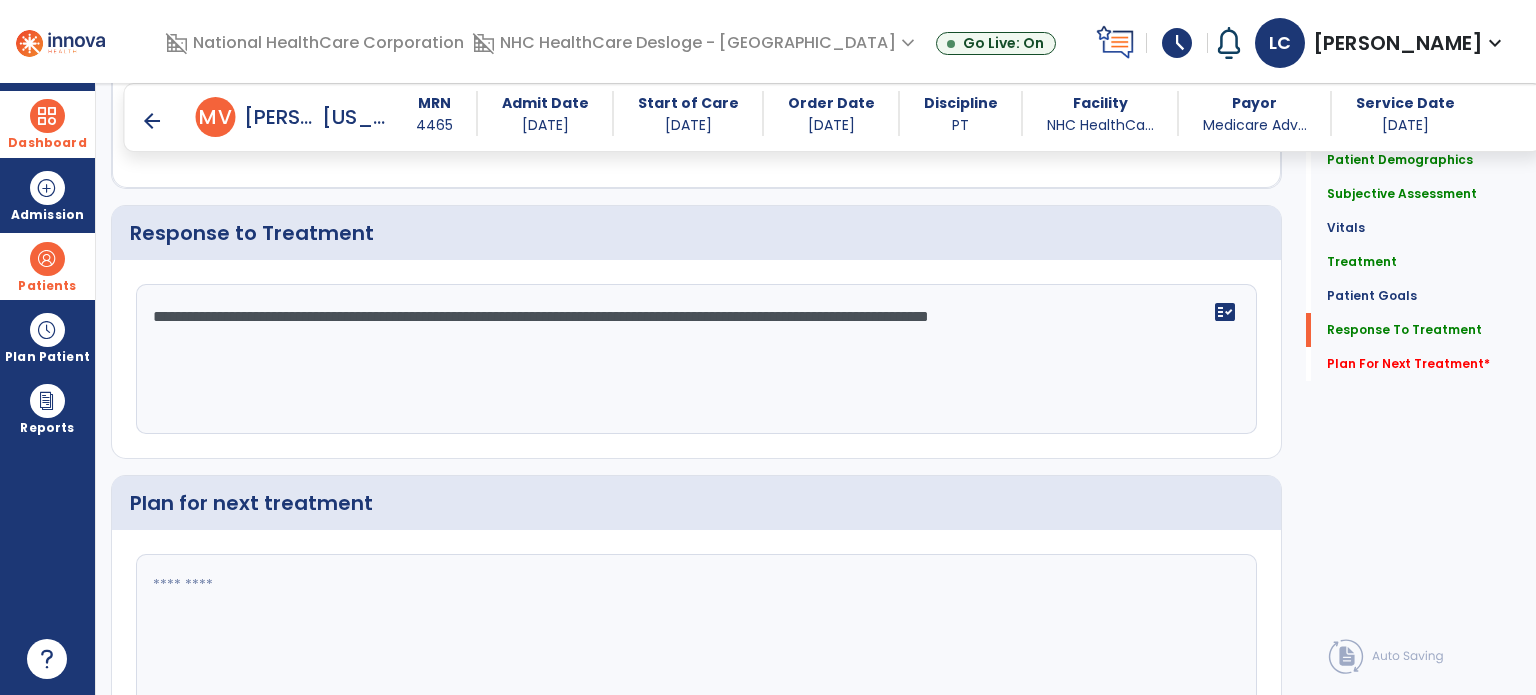 scroll, scrollTop: 2584, scrollLeft: 0, axis: vertical 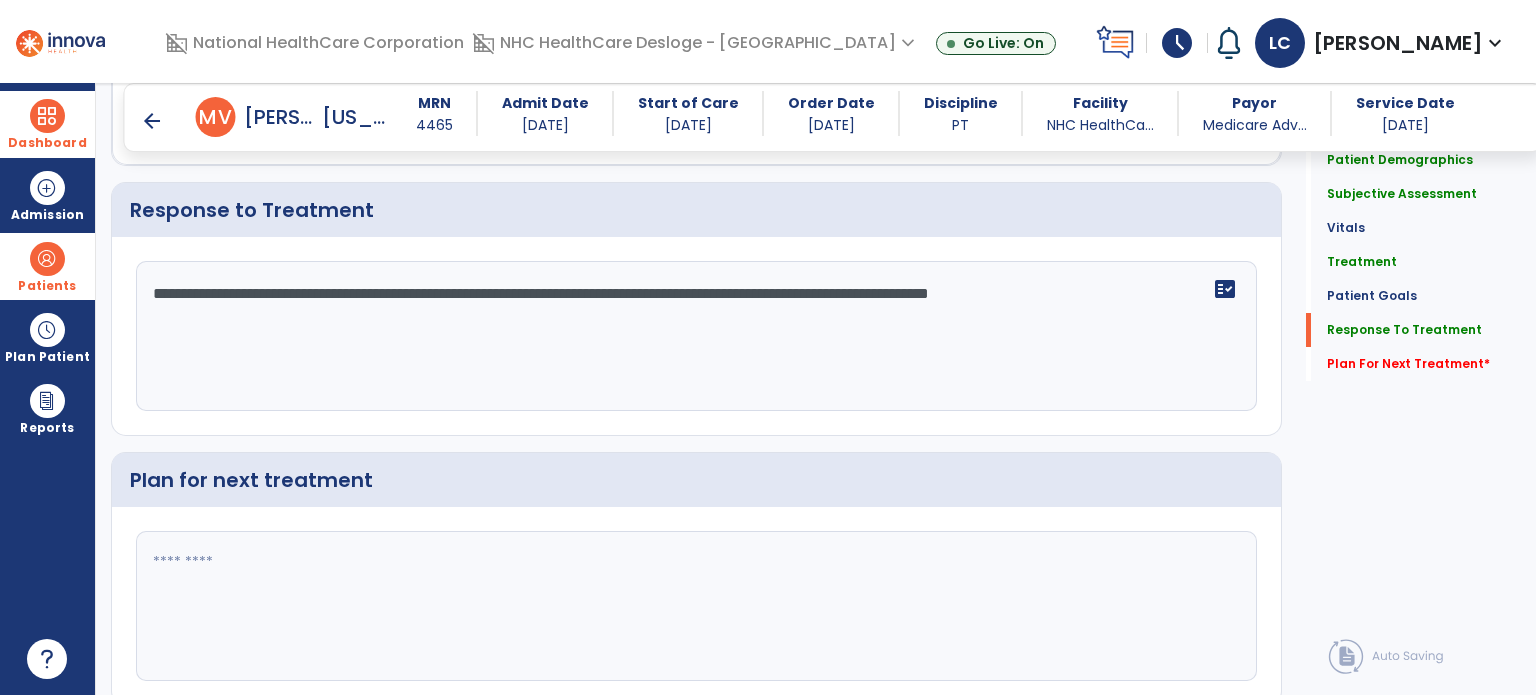 click on "**********" 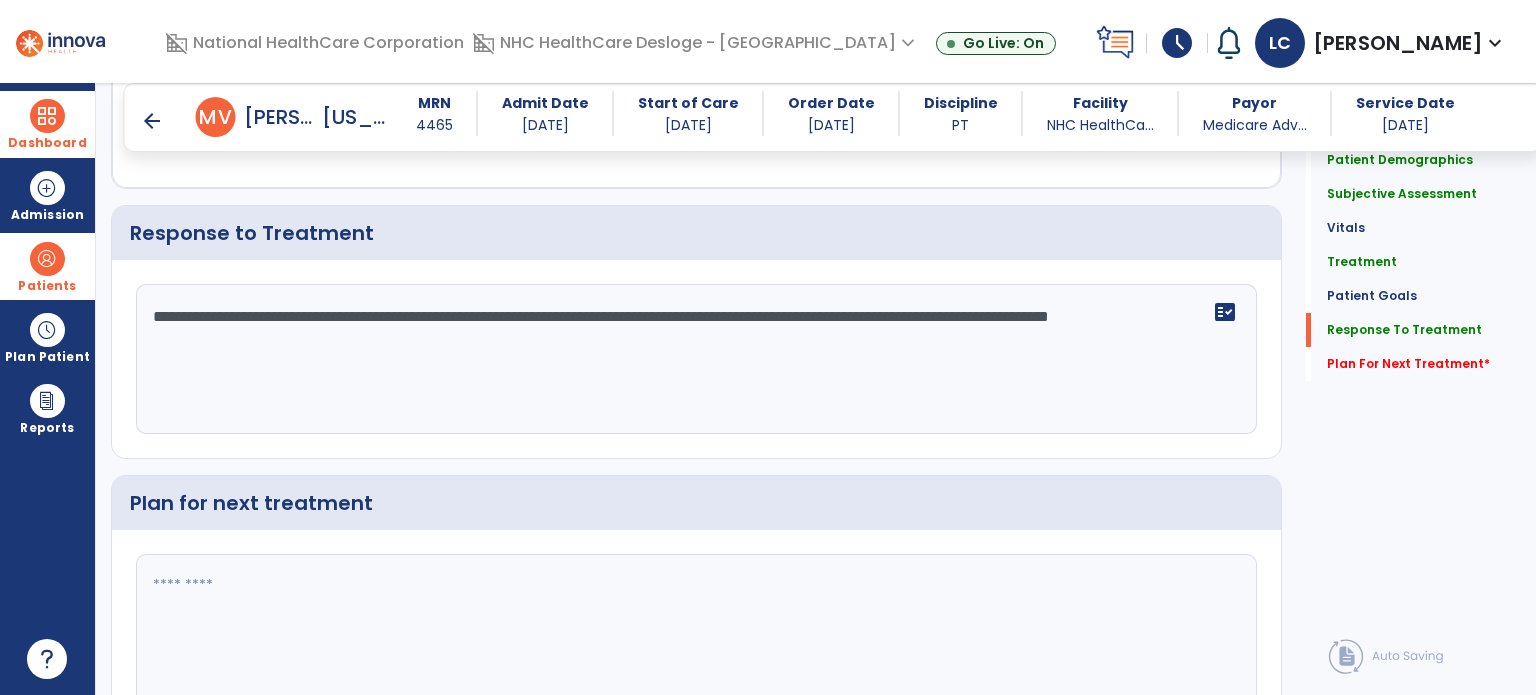 scroll, scrollTop: 2584, scrollLeft: 0, axis: vertical 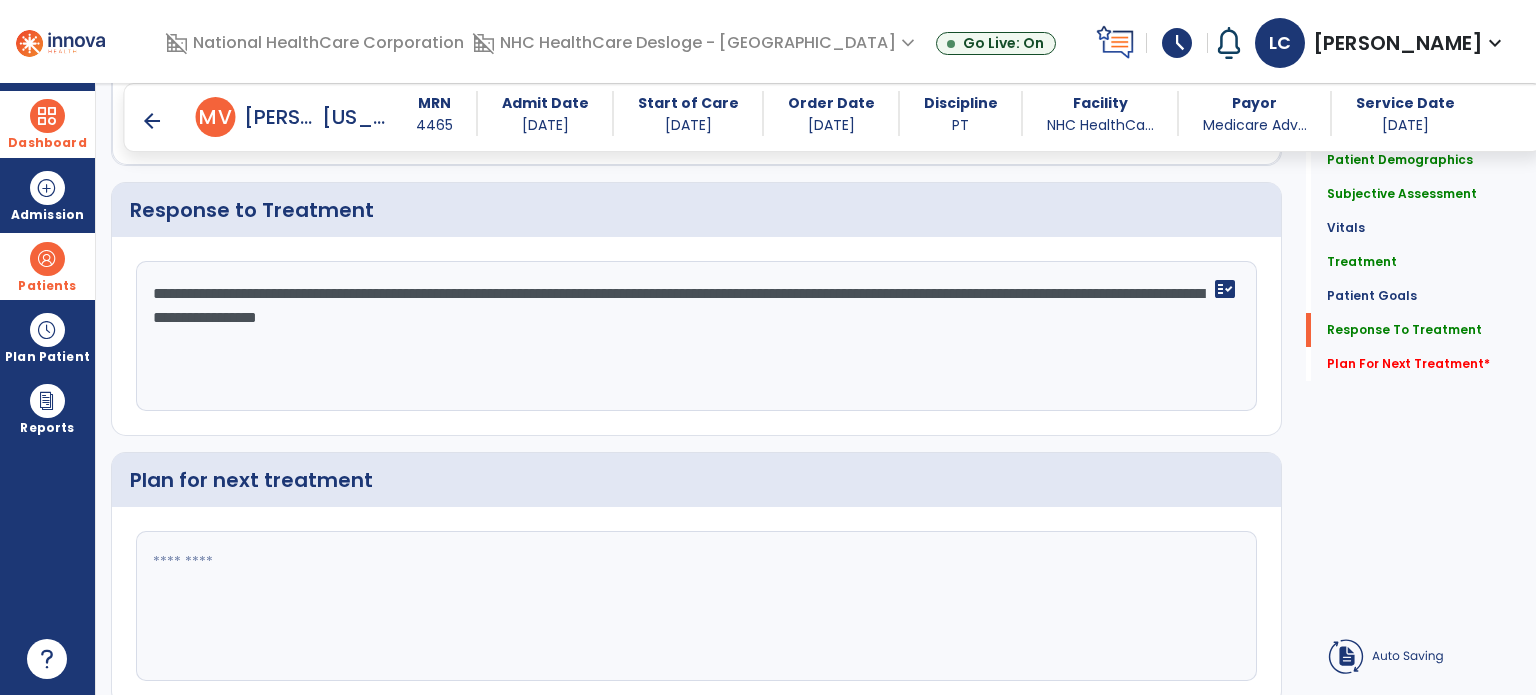 type on "**********" 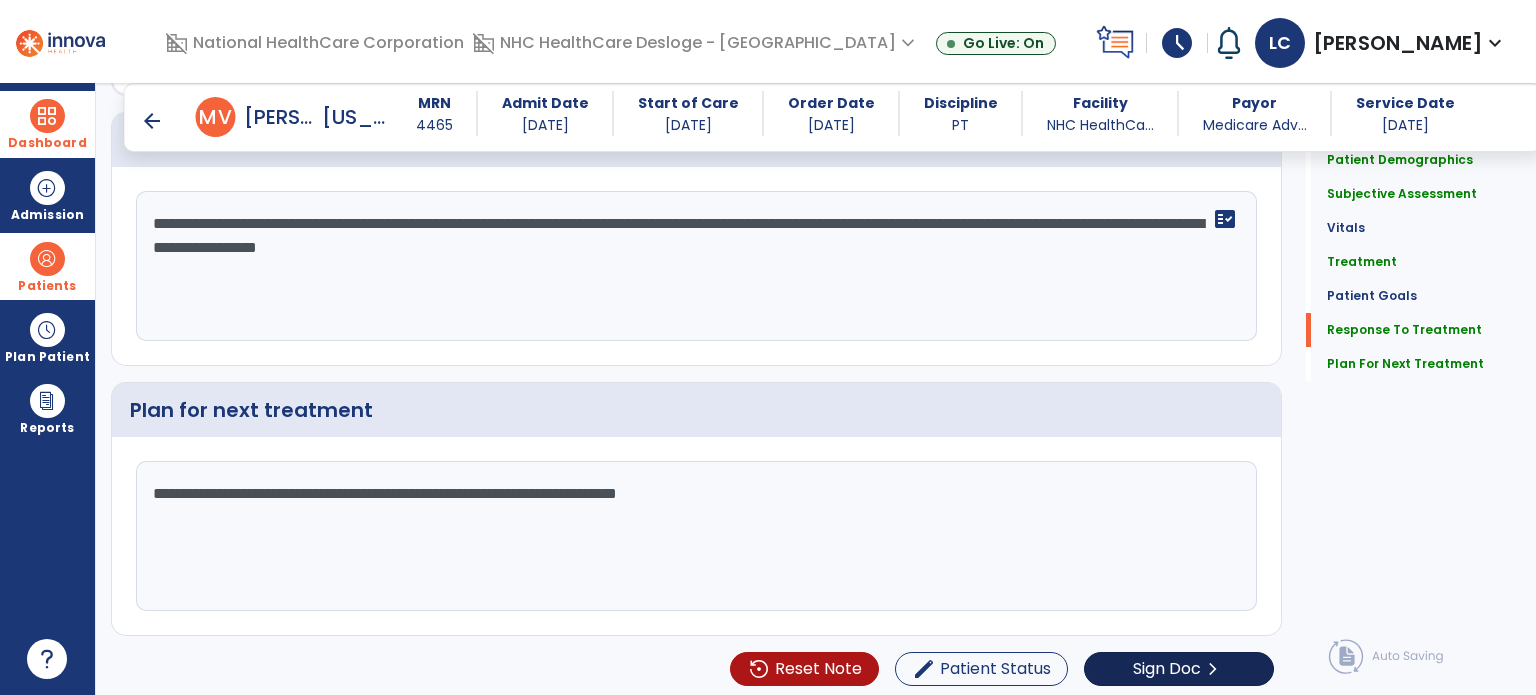 scroll, scrollTop: 2654, scrollLeft: 0, axis: vertical 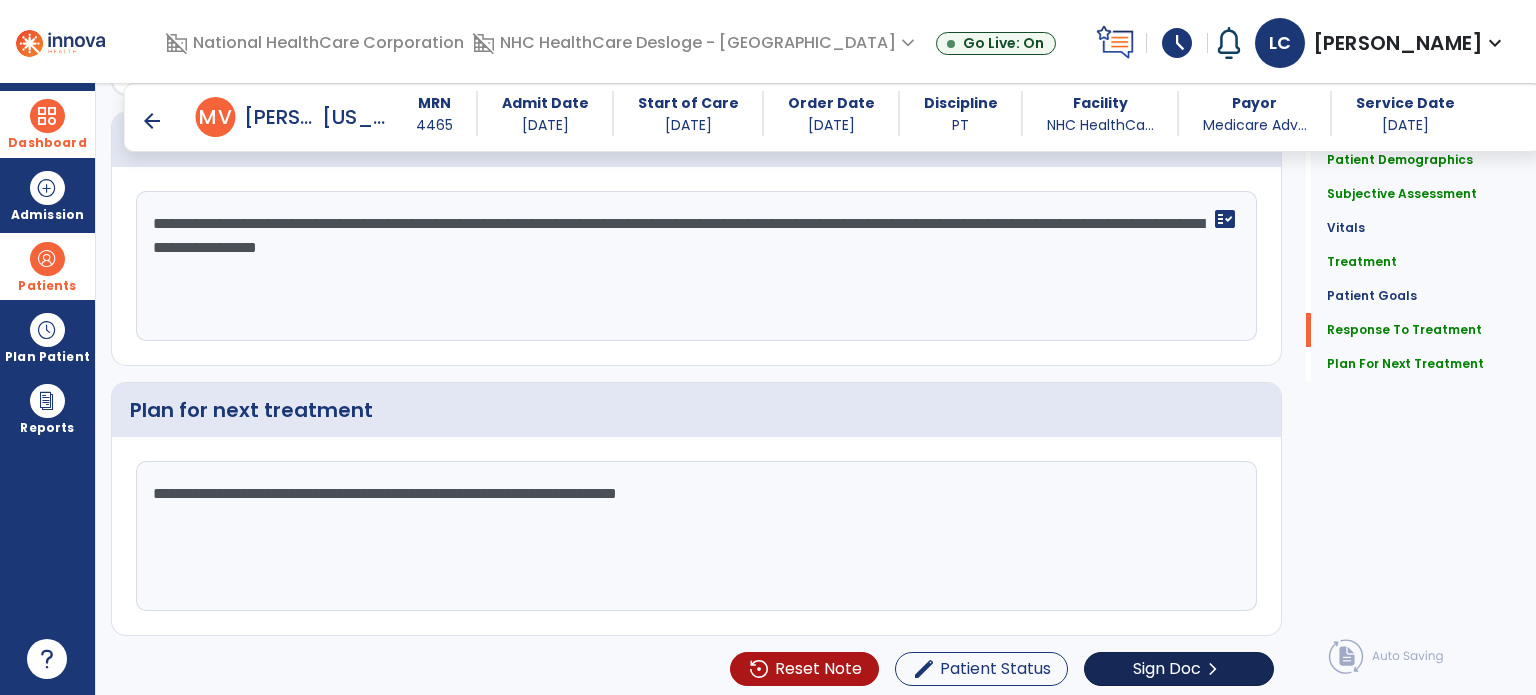 type on "**********" 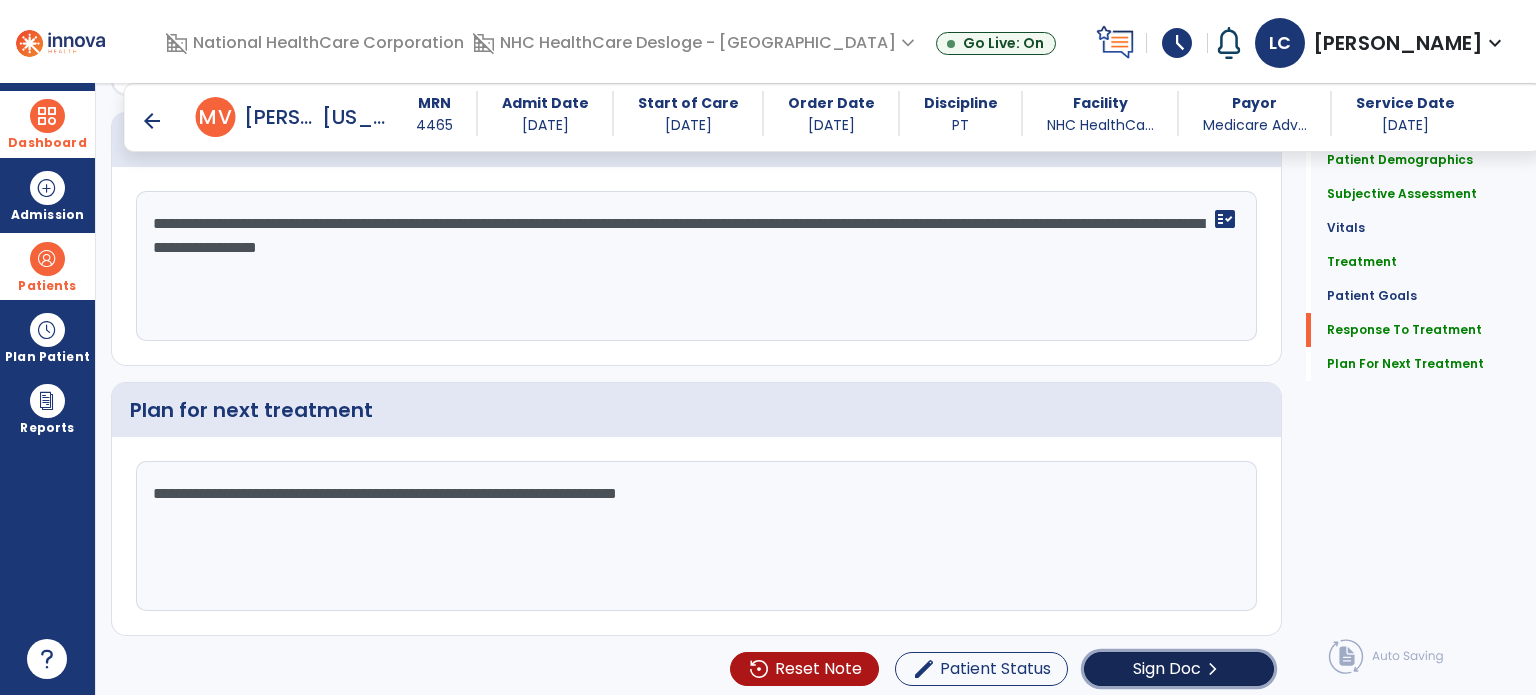 click on "Sign Doc" 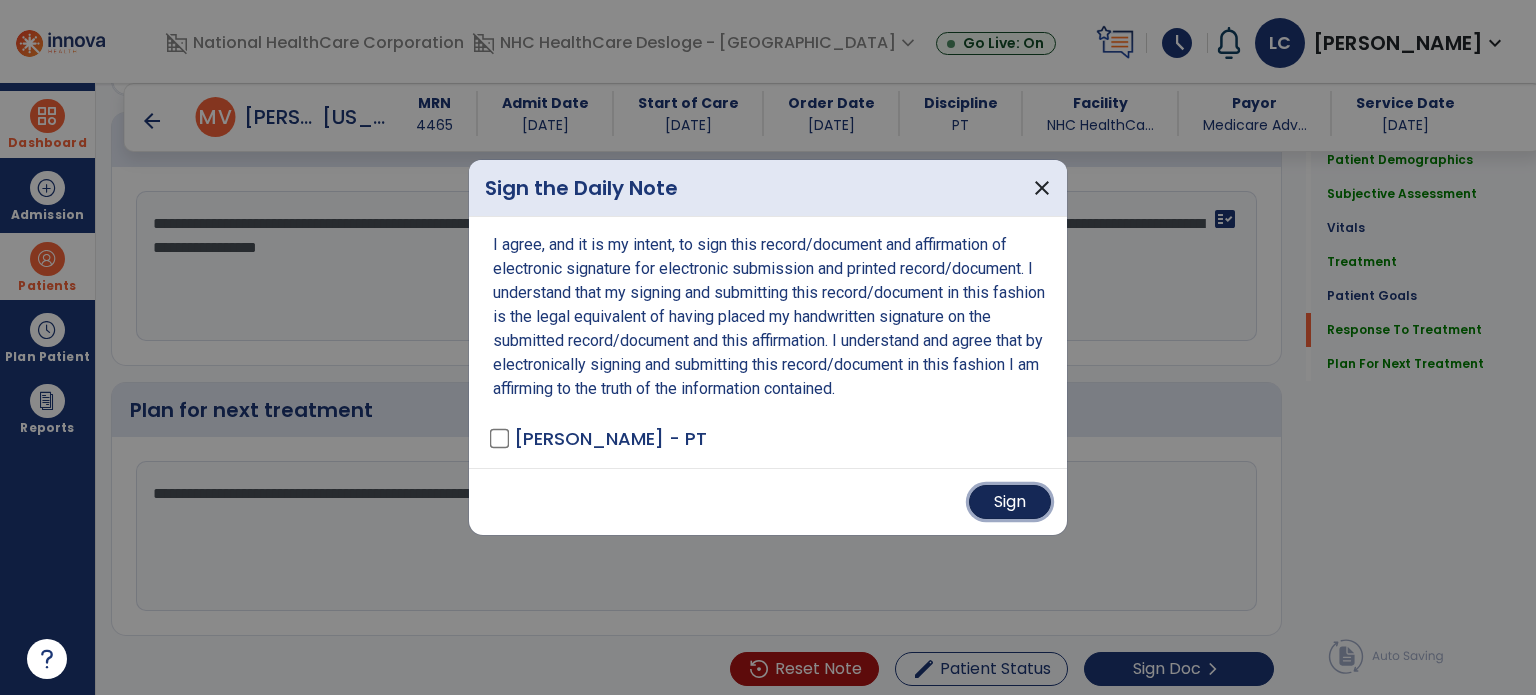 click on "Sign" at bounding box center (1010, 502) 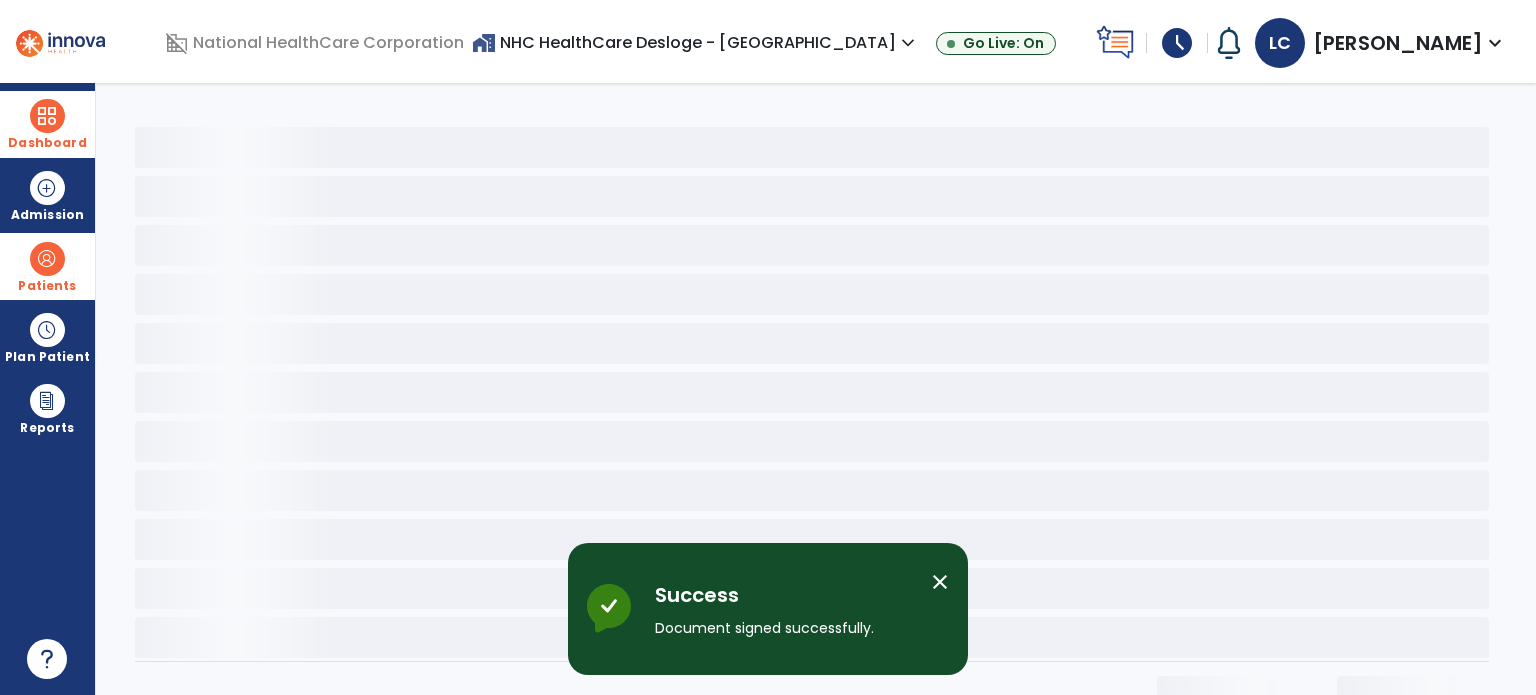 scroll, scrollTop: 0, scrollLeft: 0, axis: both 